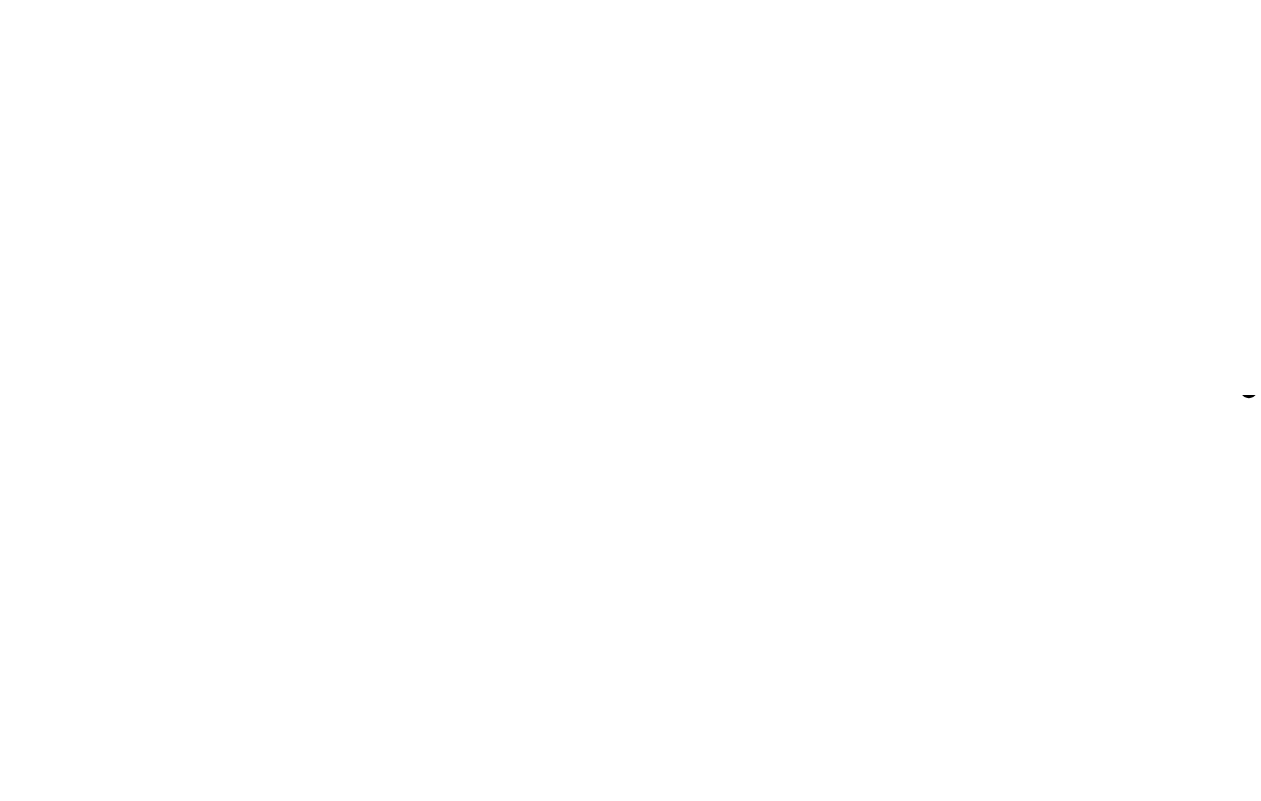 scroll, scrollTop: 0, scrollLeft: 0, axis: both 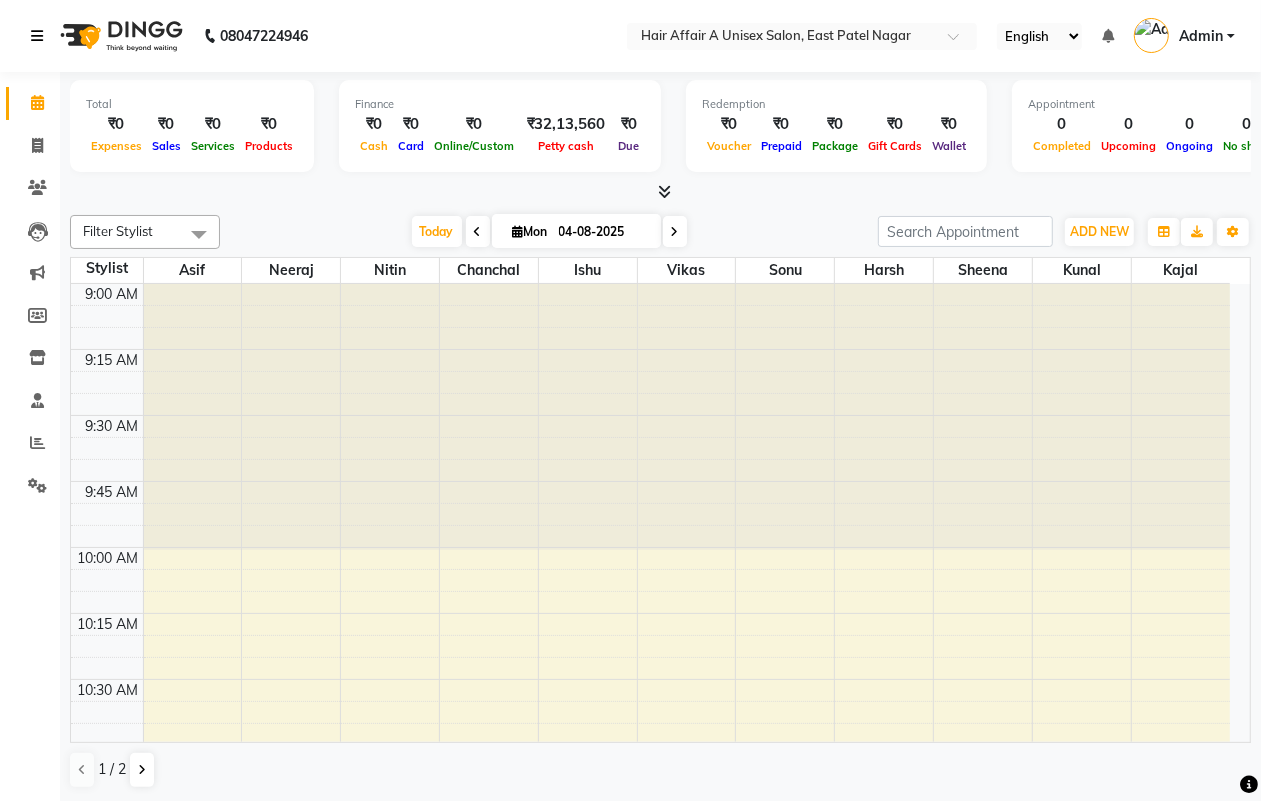 click at bounding box center [41, 36] 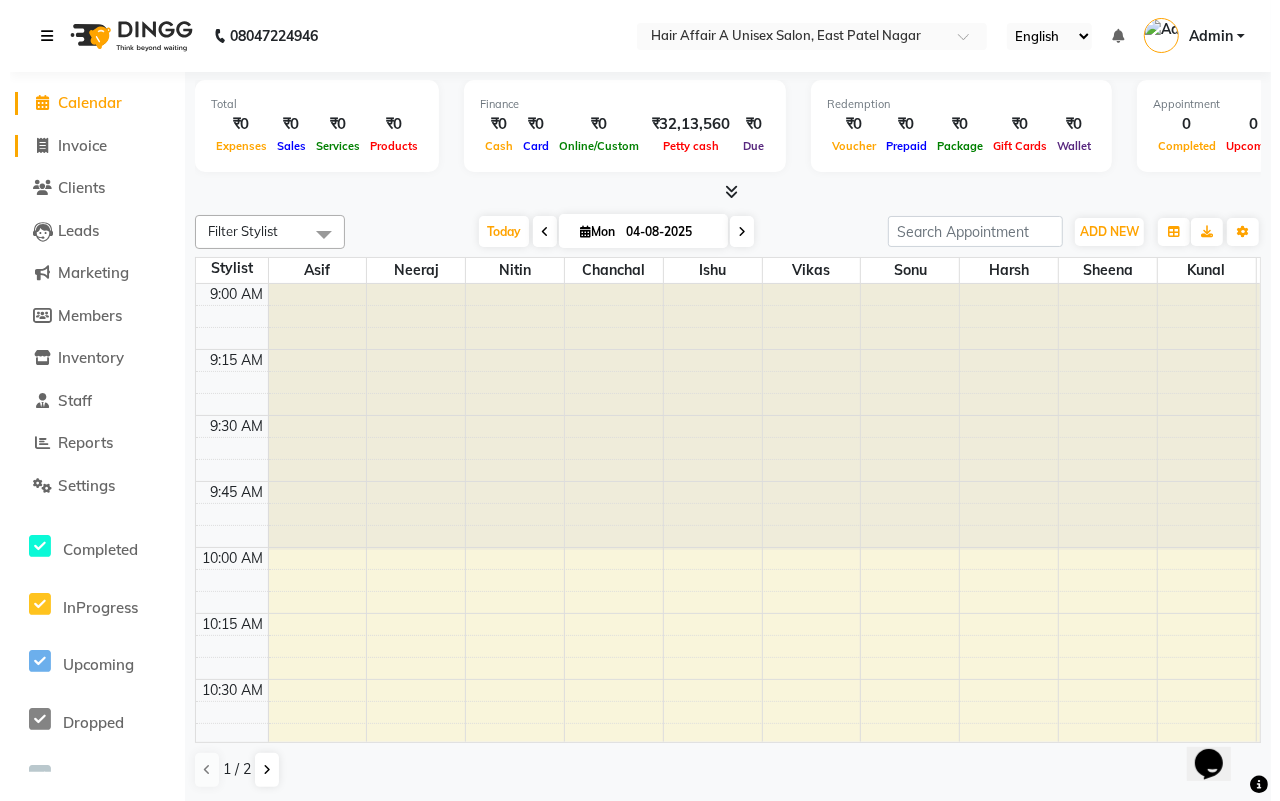 scroll, scrollTop: 0, scrollLeft: 0, axis: both 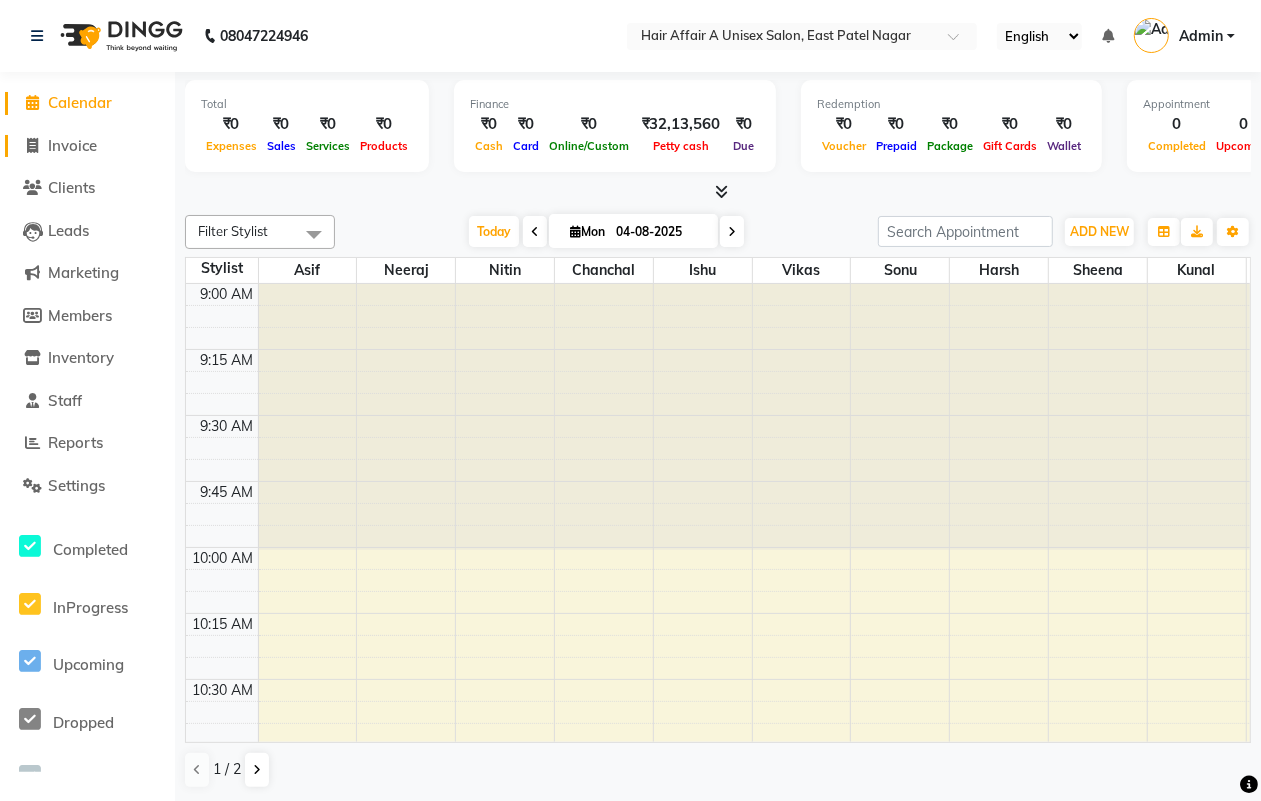 click on "Invoice" 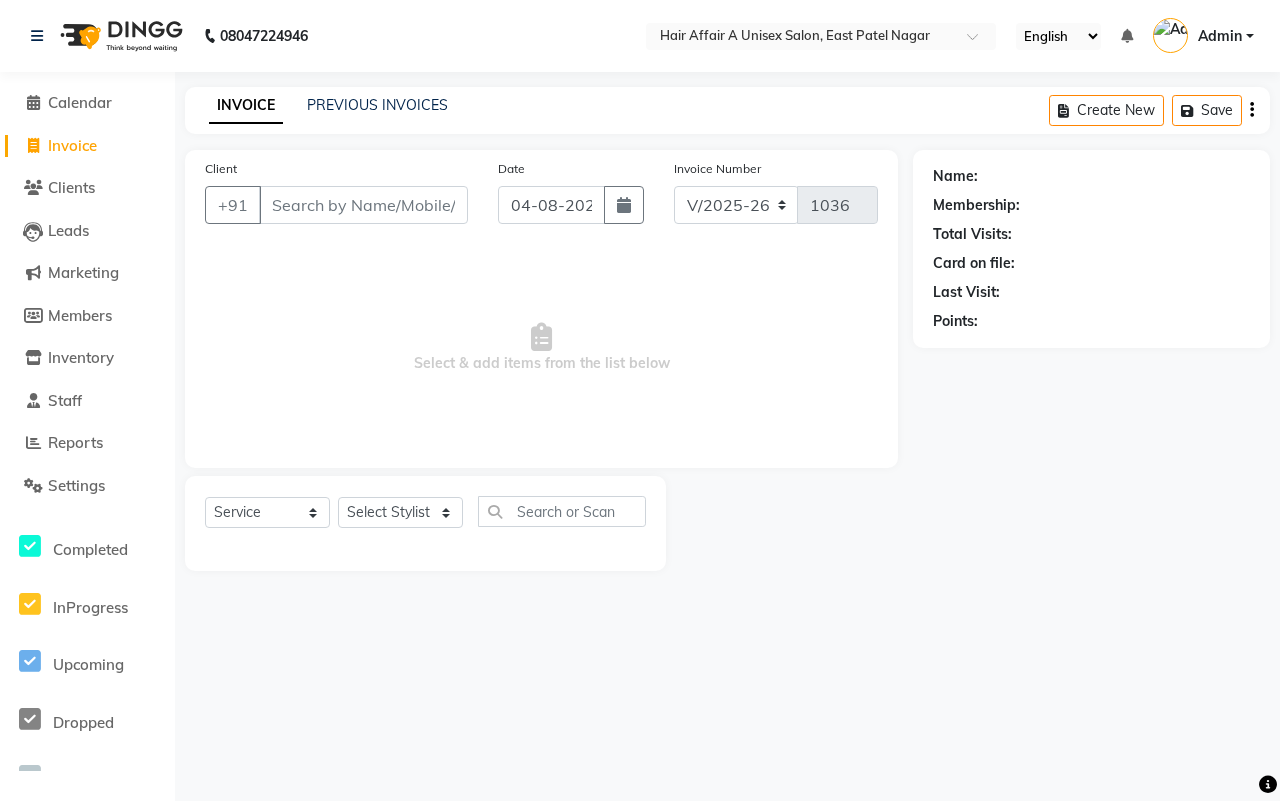 click on "Client" at bounding box center (363, 205) 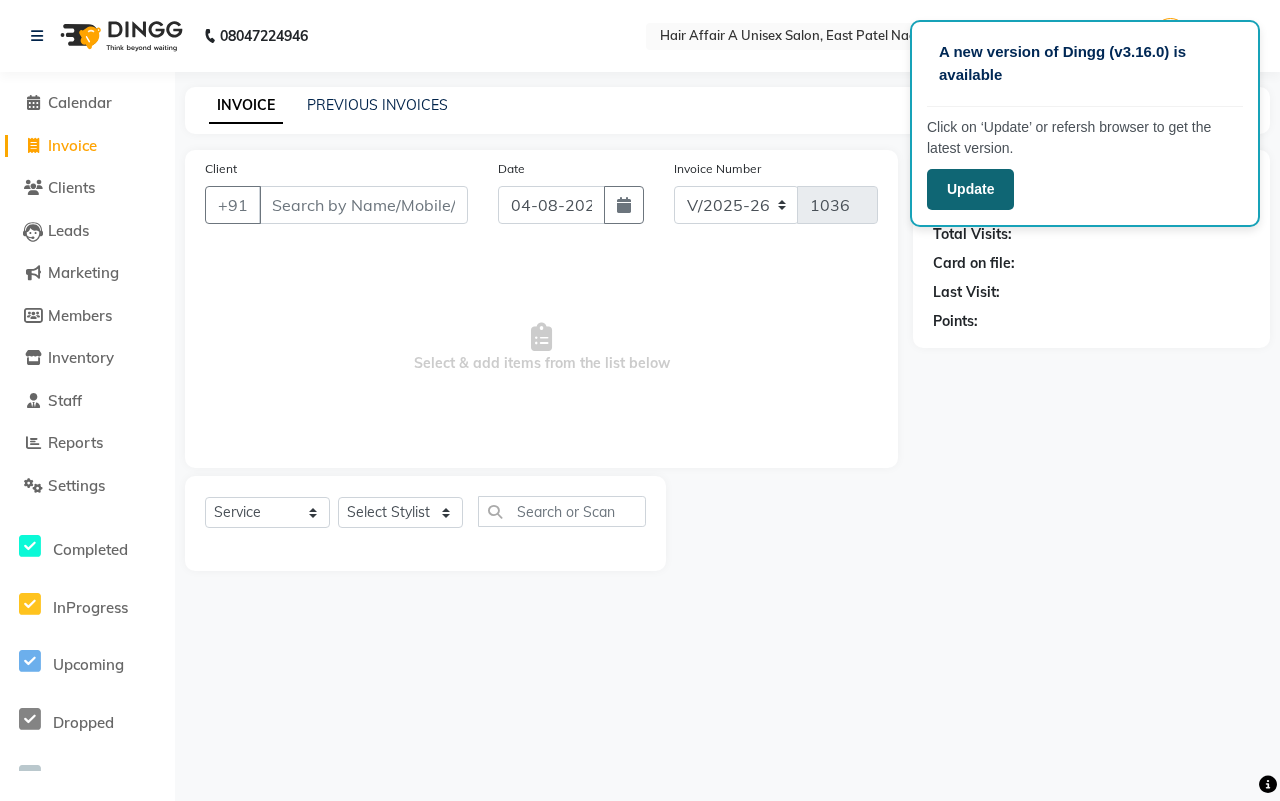 click on "Update" 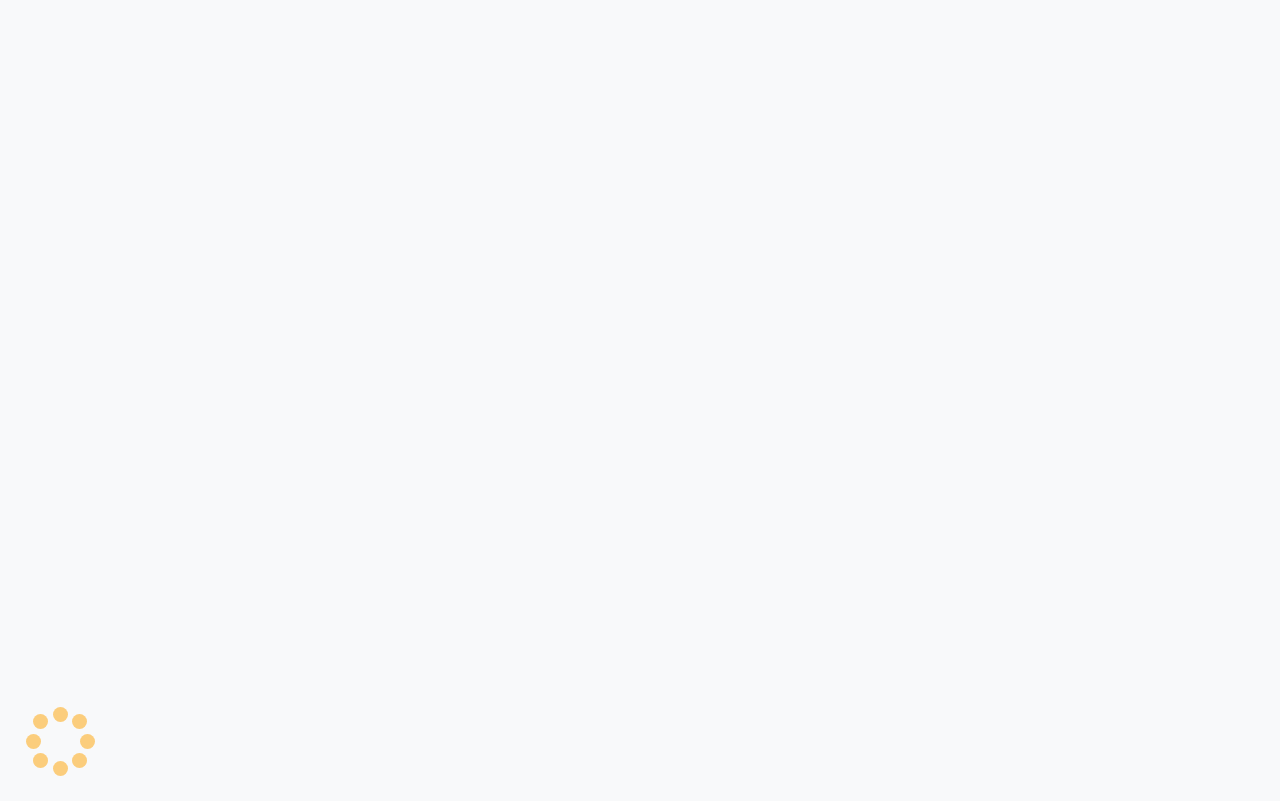scroll, scrollTop: 0, scrollLeft: 0, axis: both 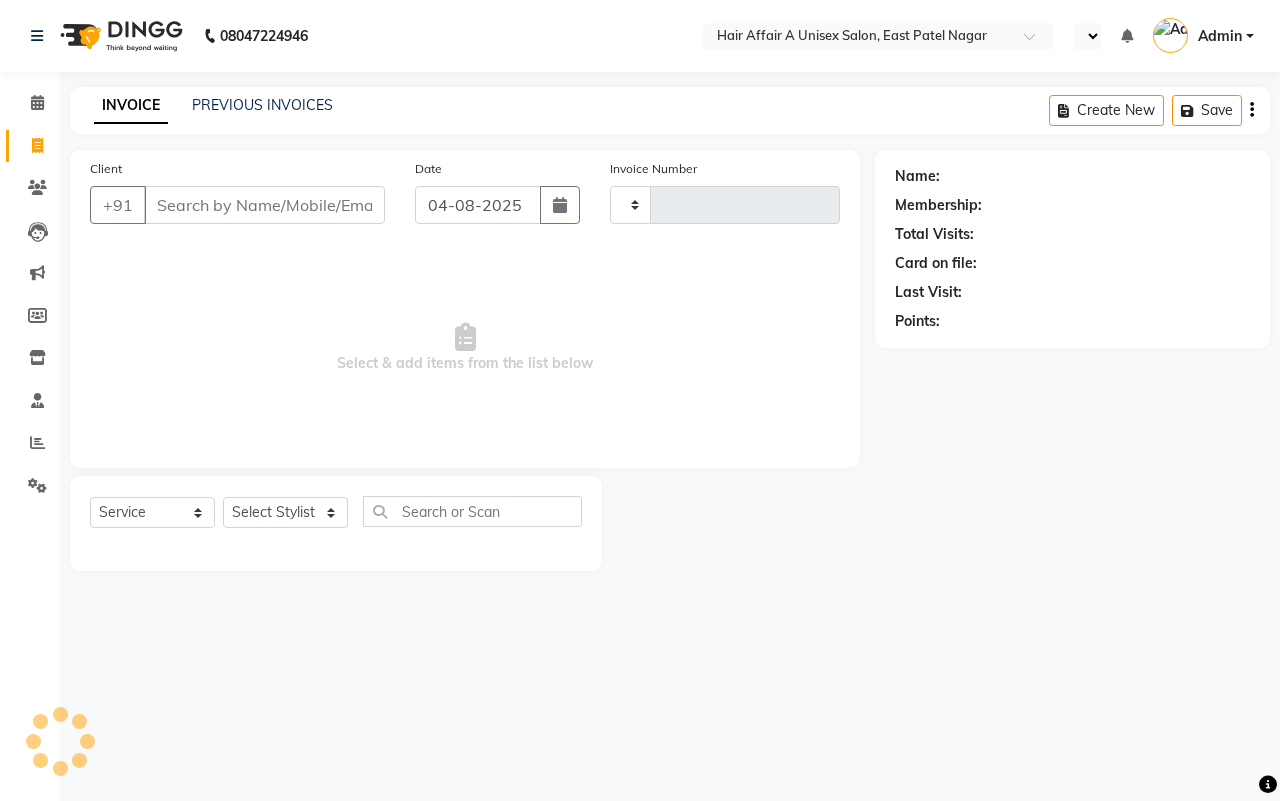 type on "1036" 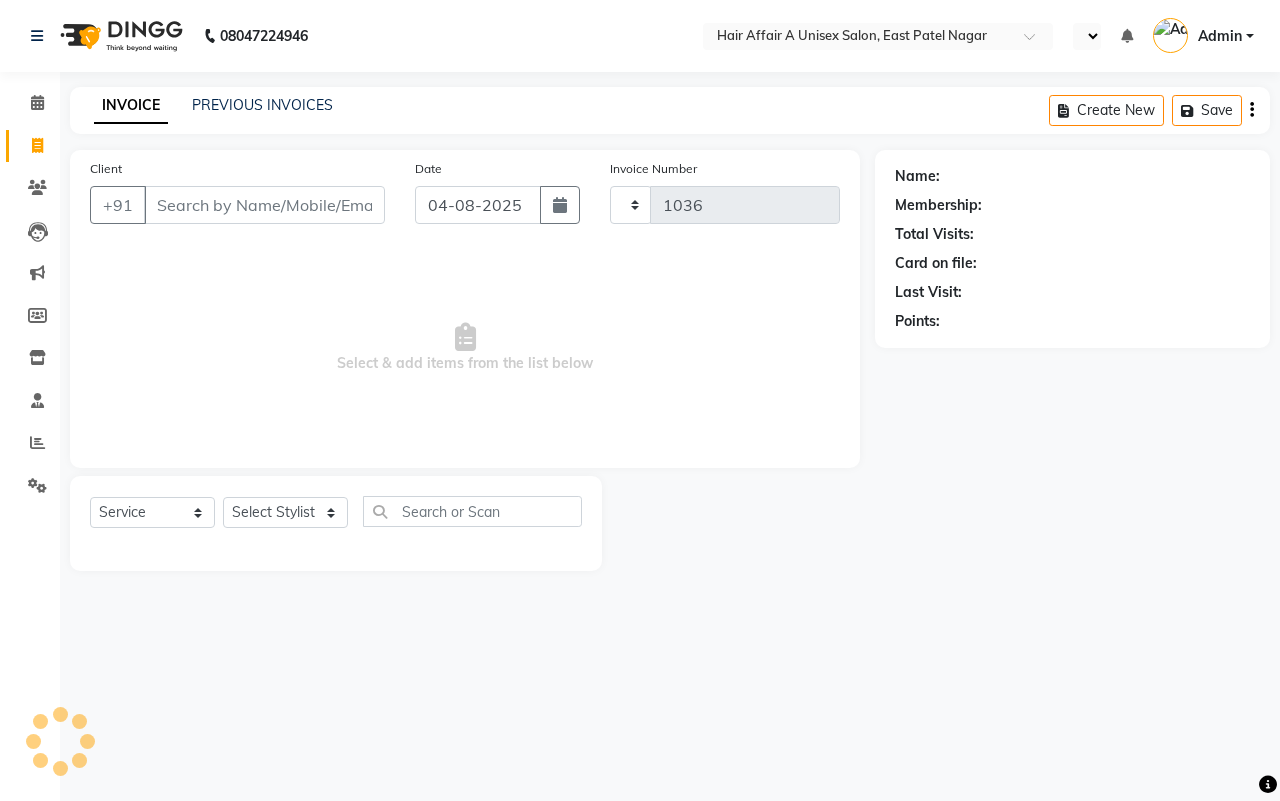 select on "en" 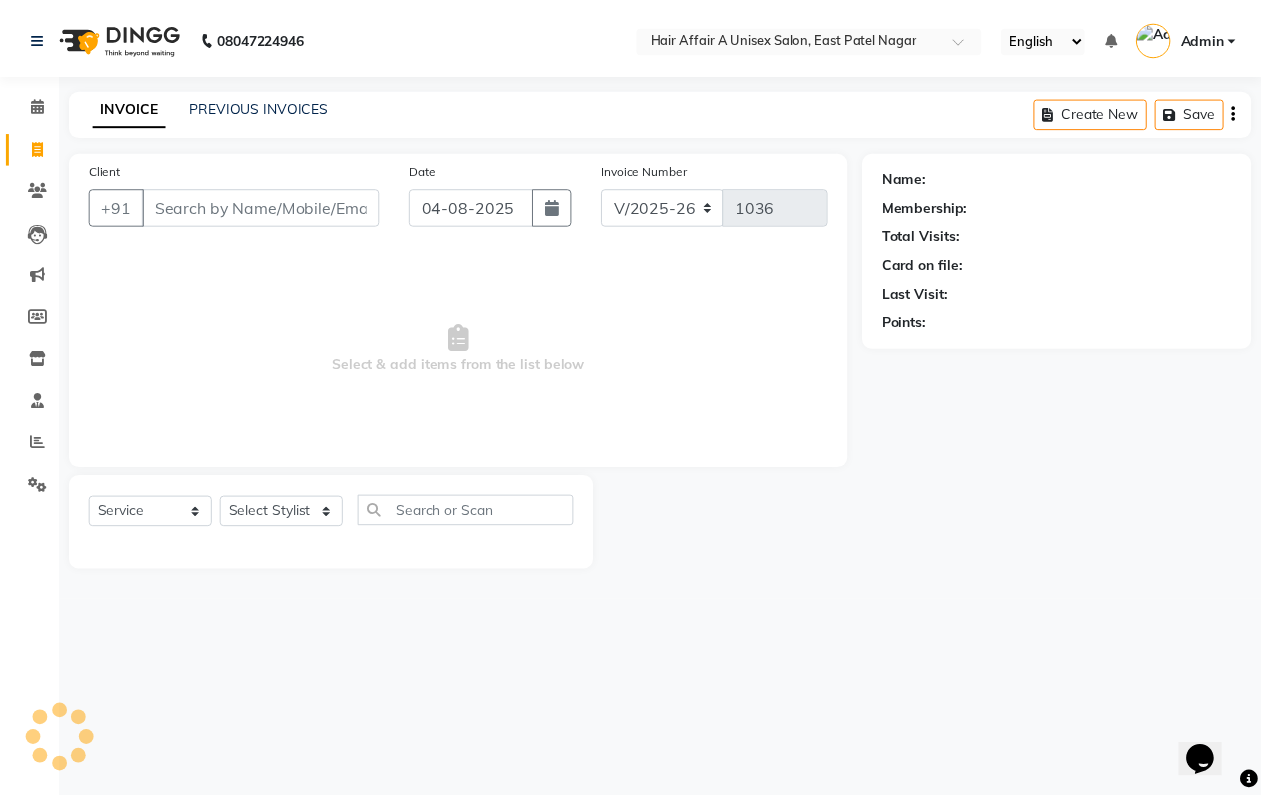scroll, scrollTop: 0, scrollLeft: 0, axis: both 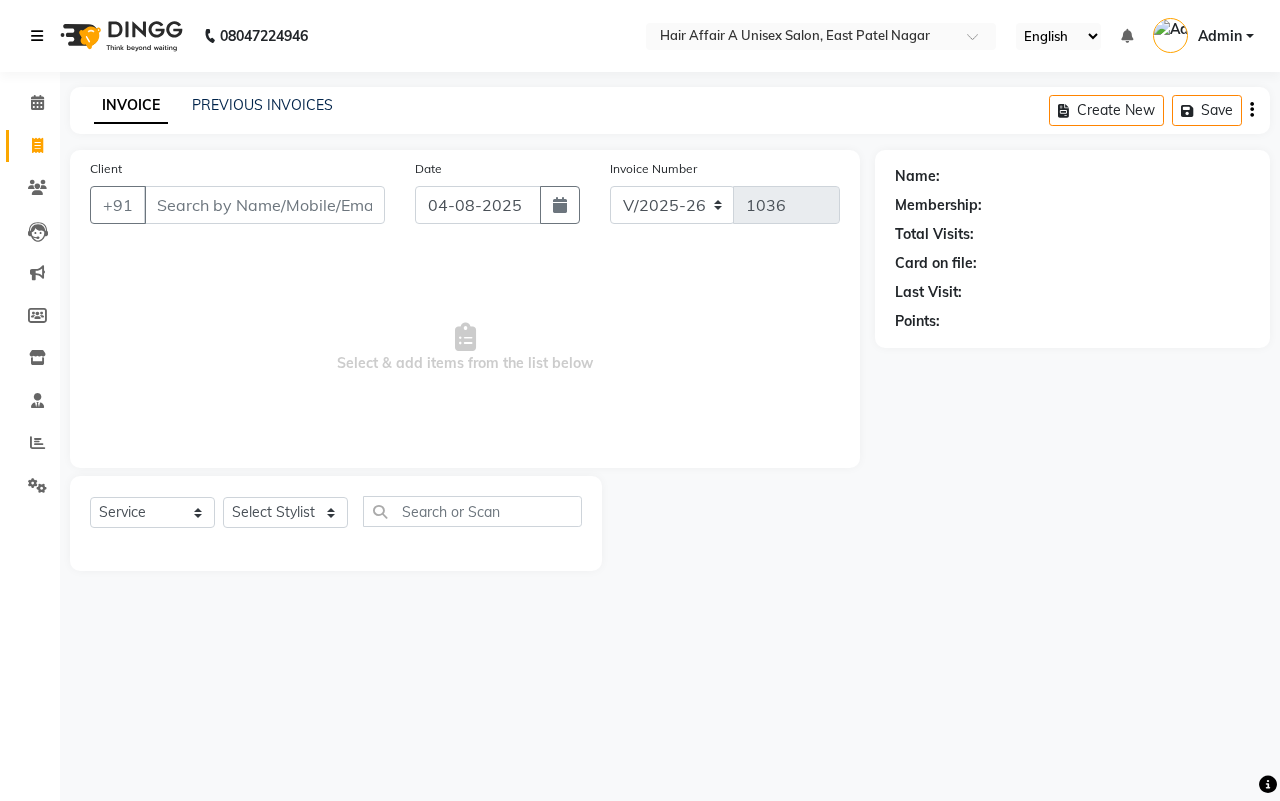 click at bounding box center (37, 36) 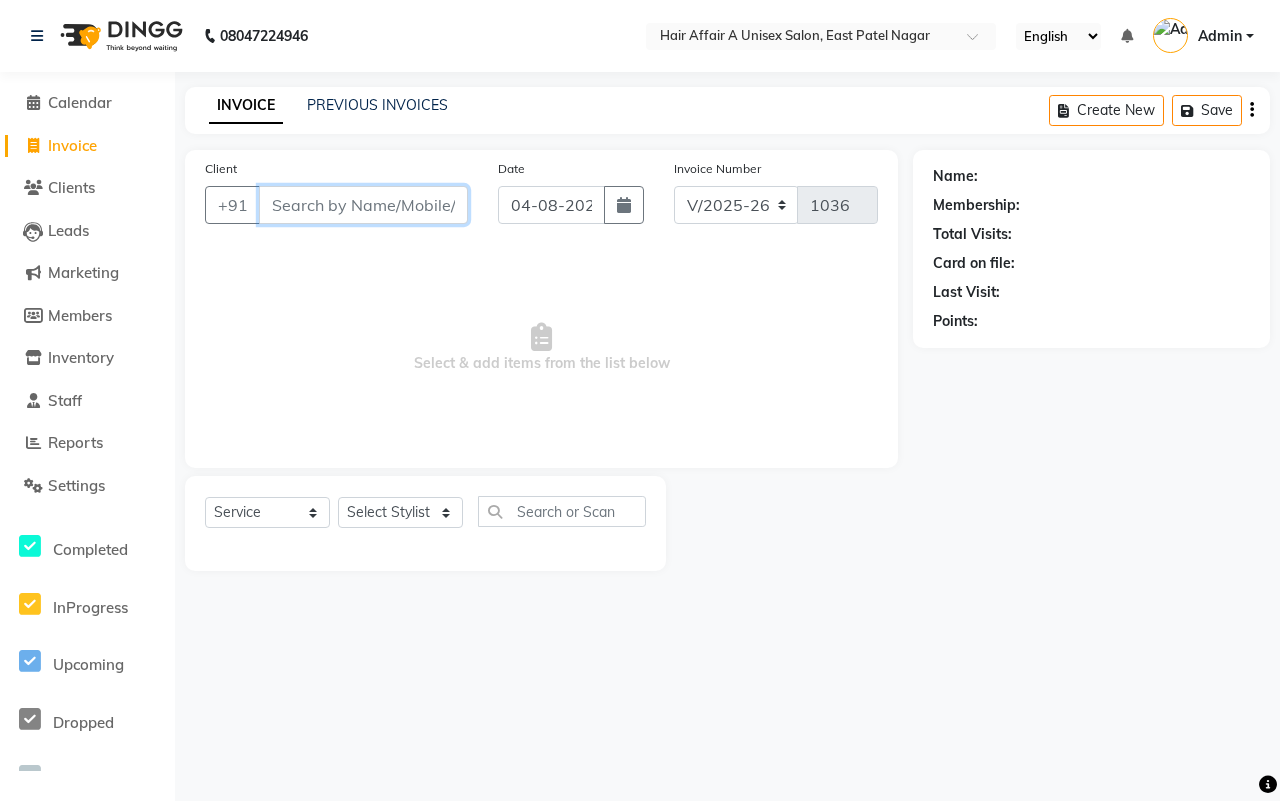 click on "Client" at bounding box center [363, 205] 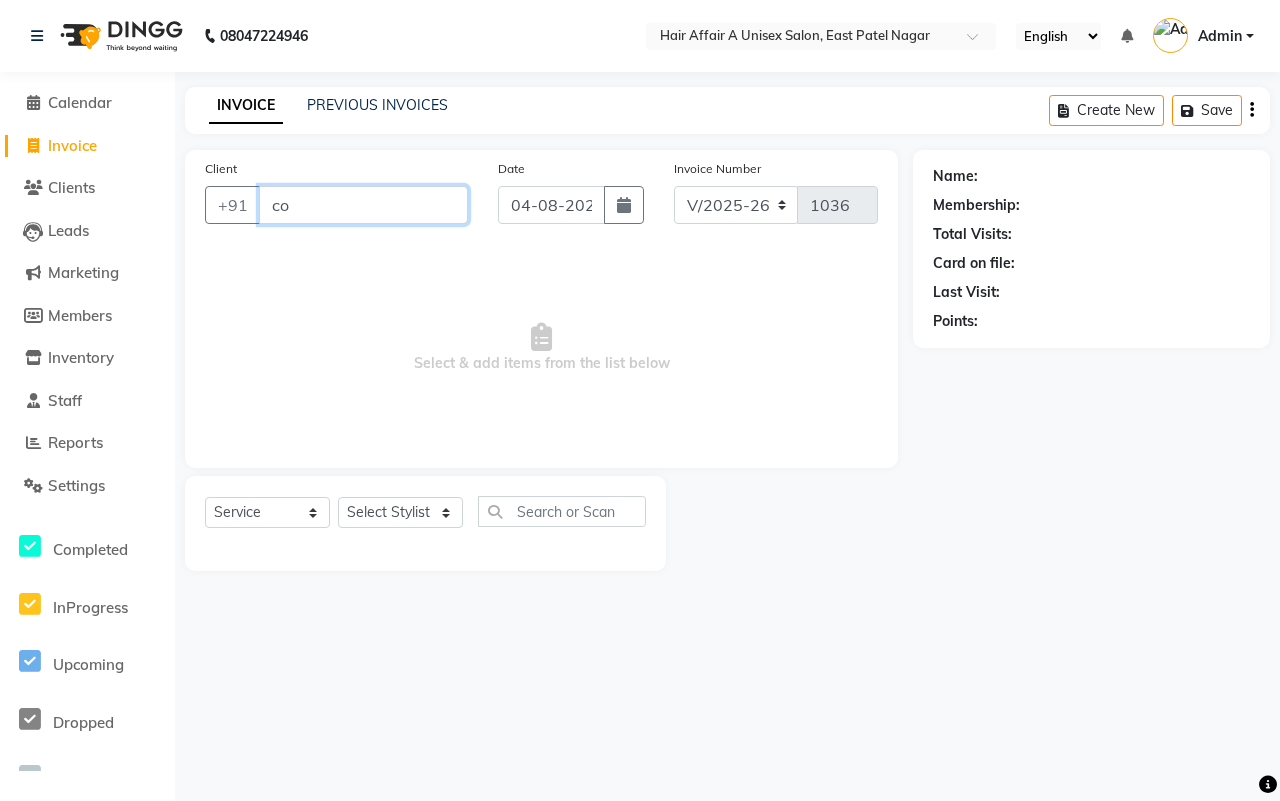 type on "c" 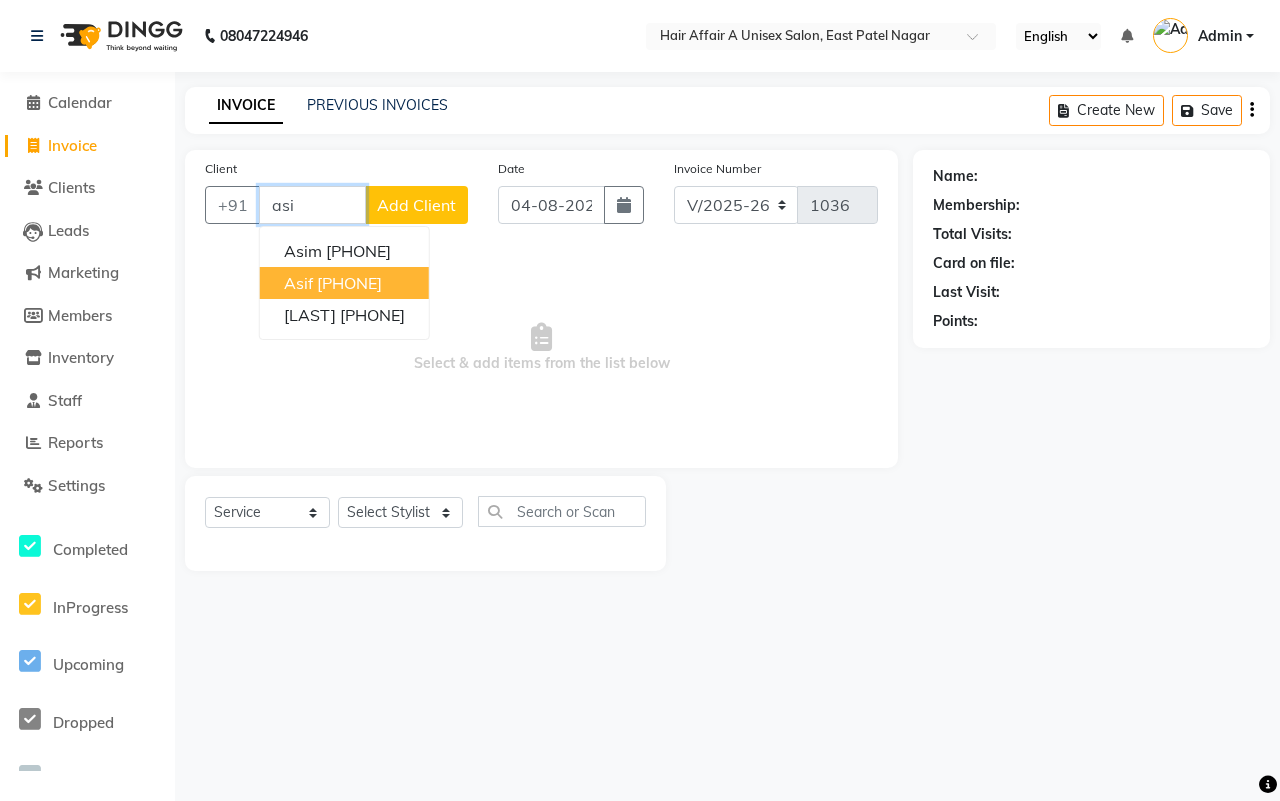 click on "8586887005" at bounding box center [349, 283] 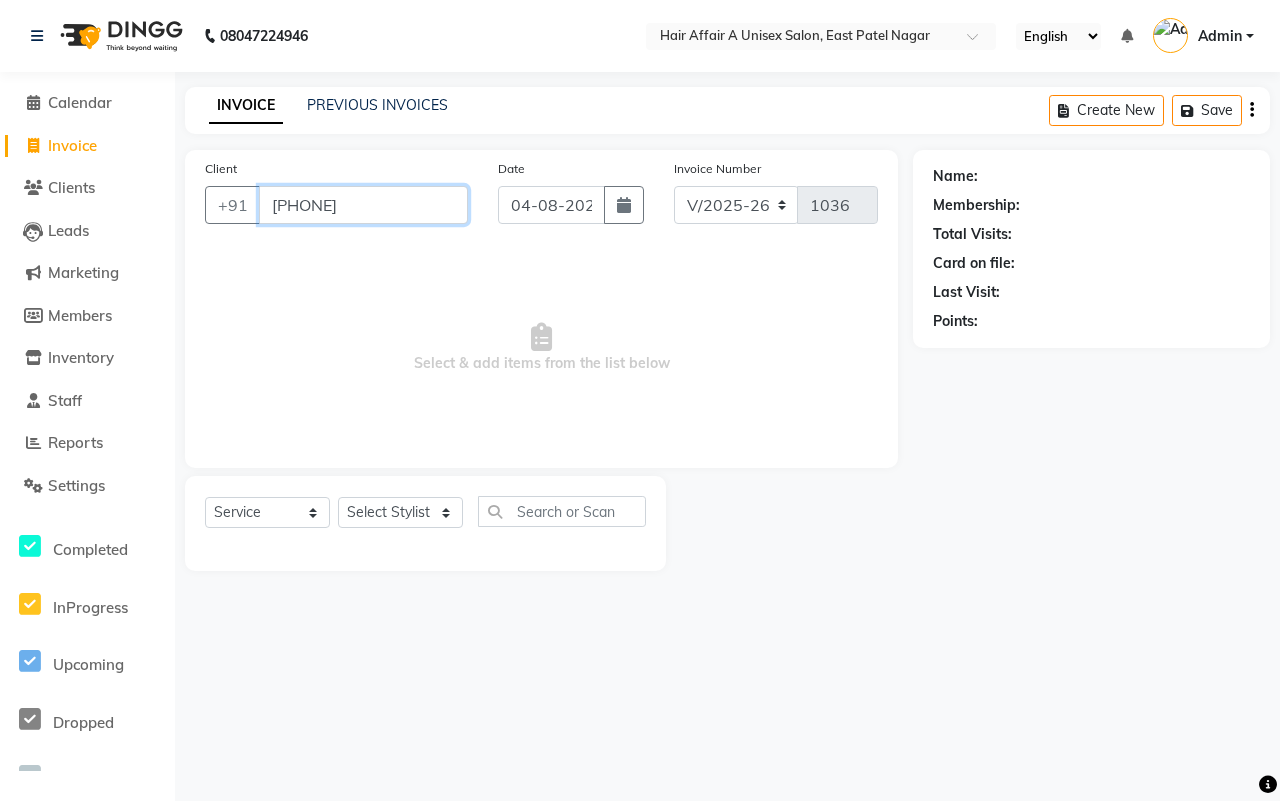 type on "8586887005" 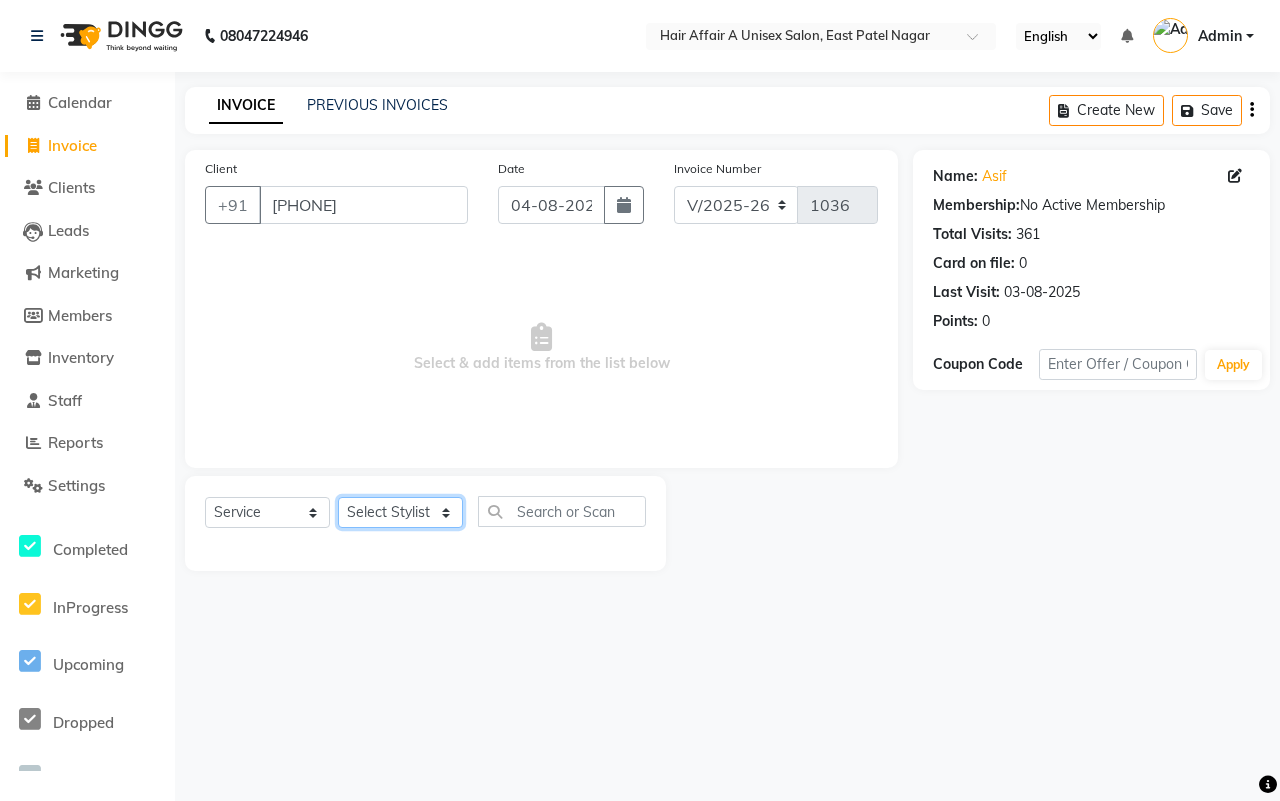 click on "Select Stylist Asif Chanchal harsh Ishu Kajal Kunal Neeraj Nitin Sheena Sonu Vikas Waseem" 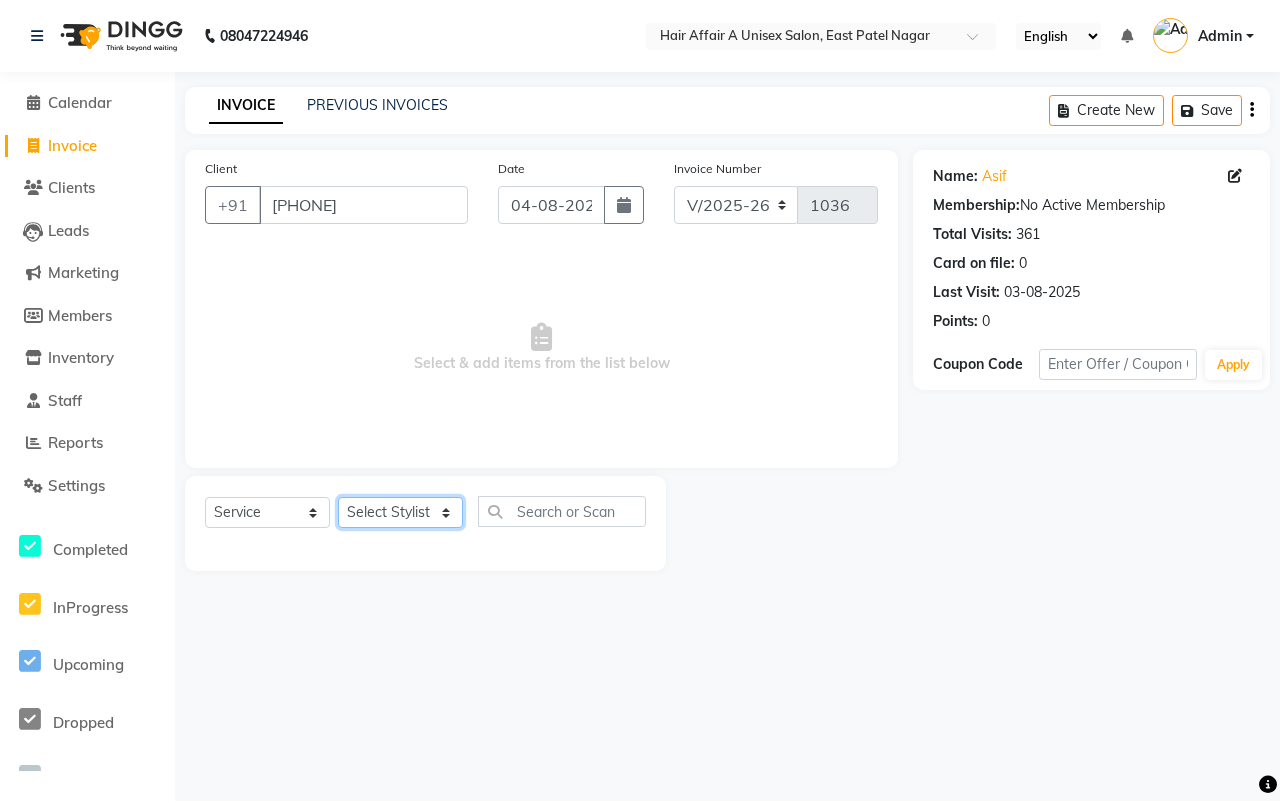 select on "25229" 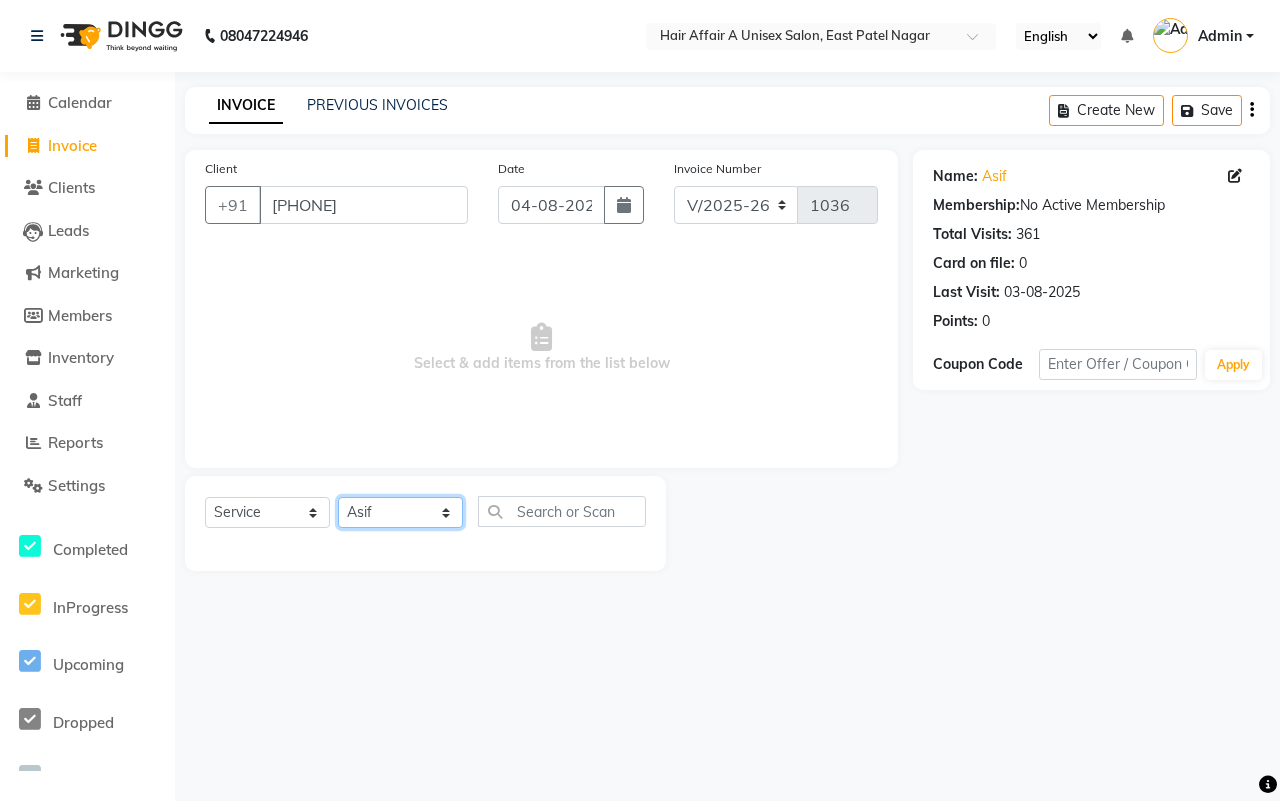 click on "Select Stylist Asif Chanchal harsh Ishu Kajal Kunal Neeraj Nitin Sheena Sonu Vikas Waseem" 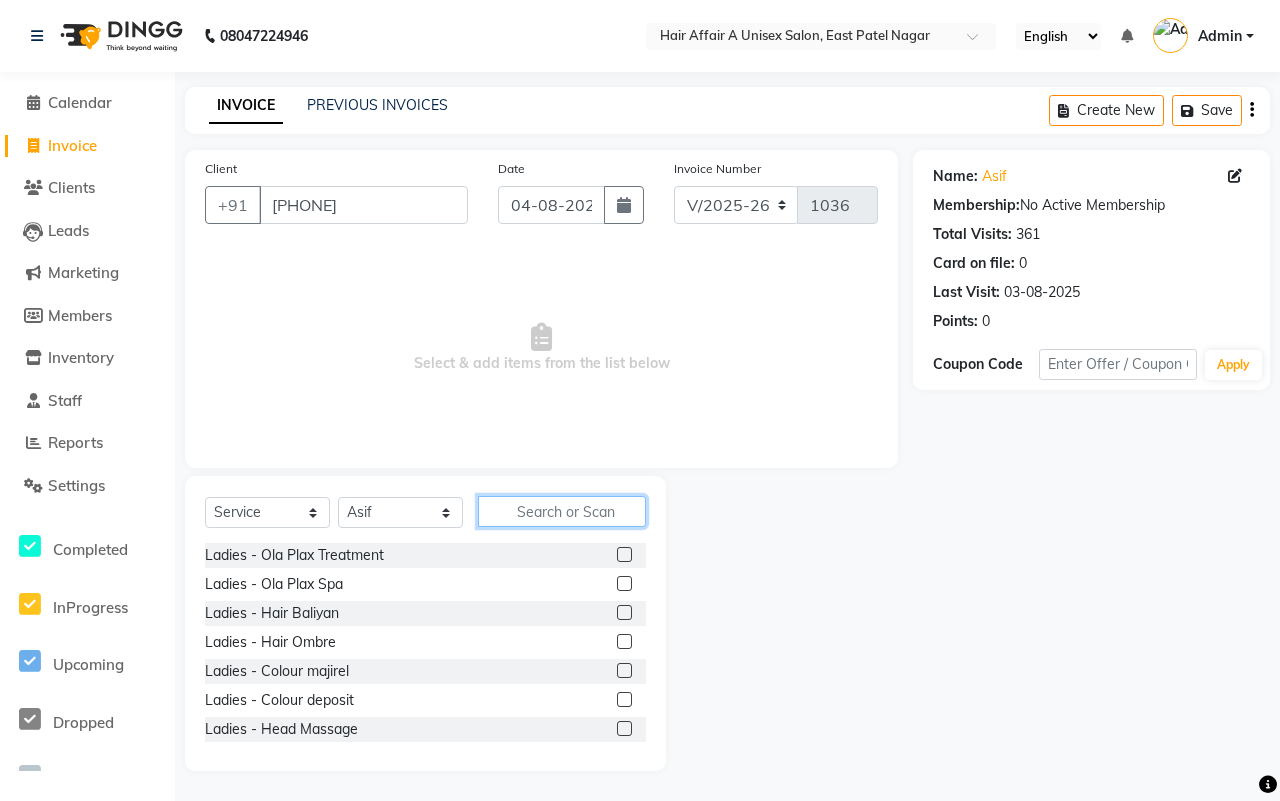 click 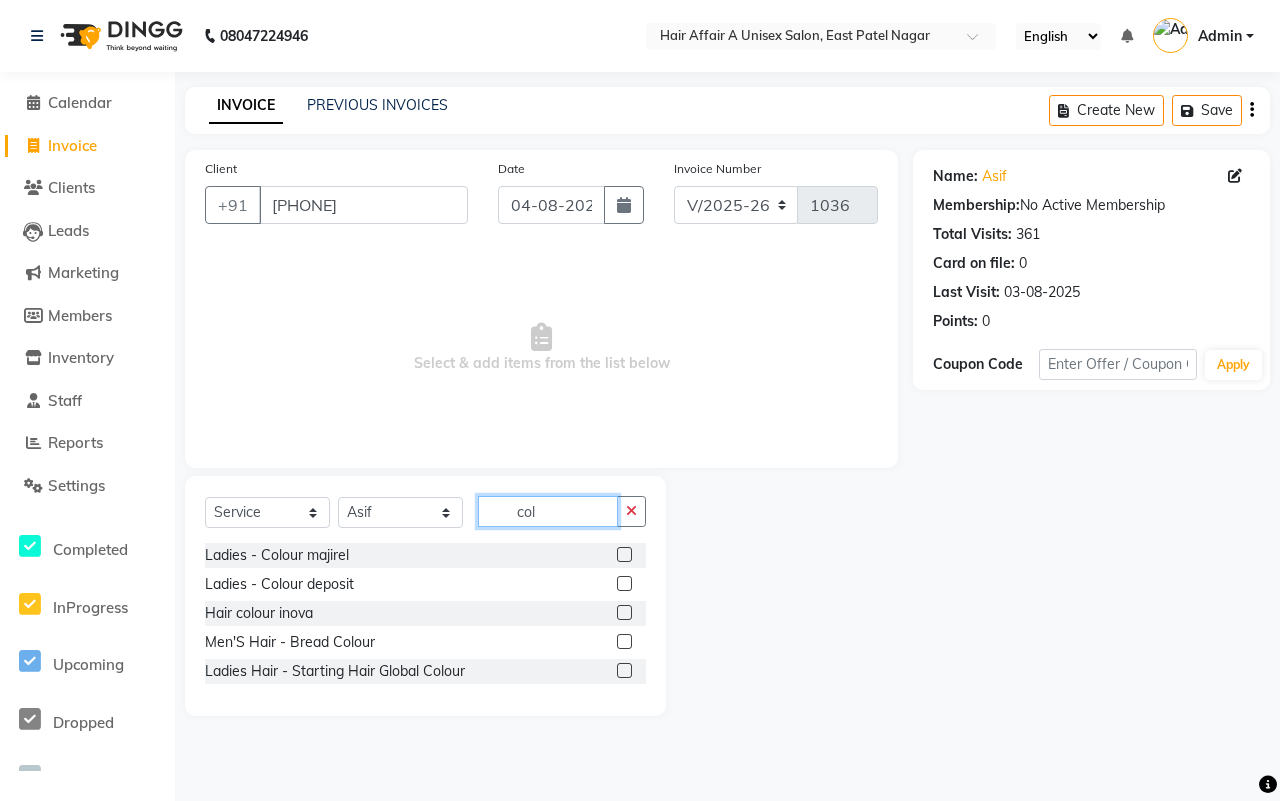 type on "col" 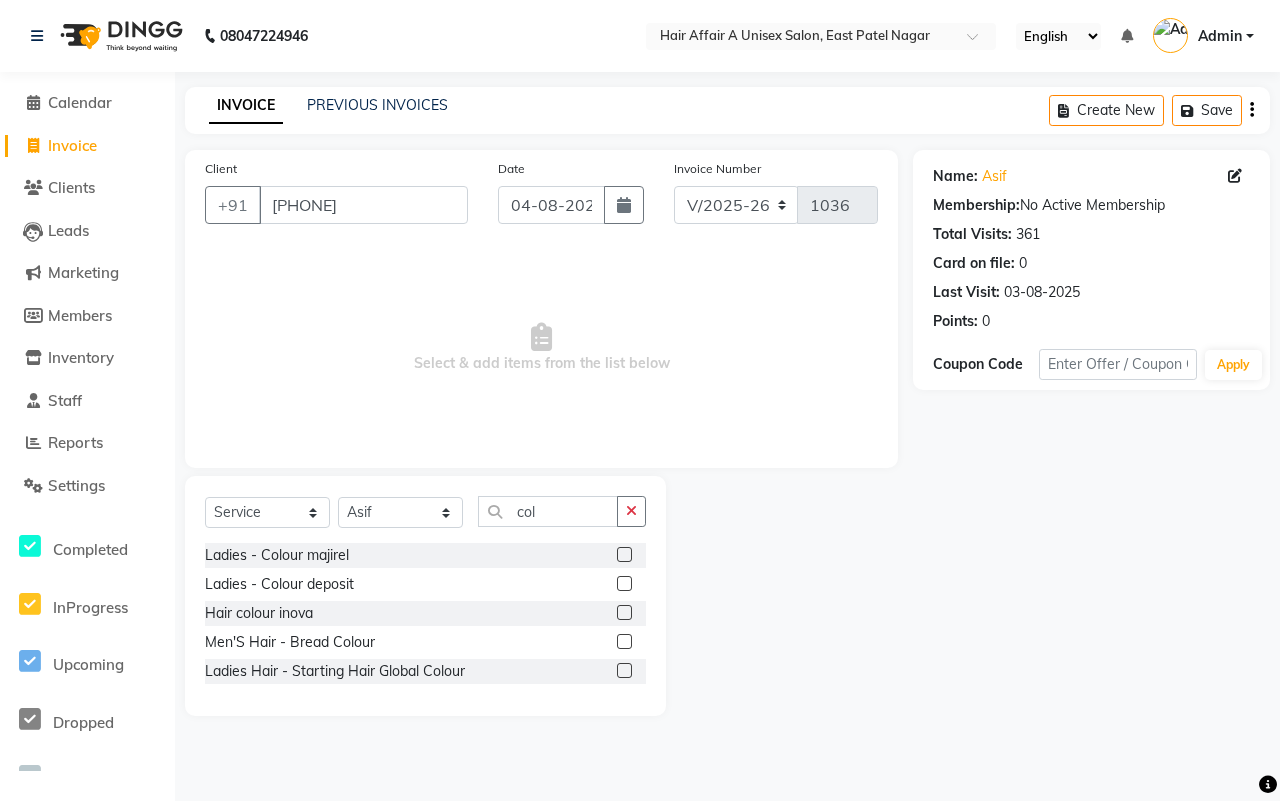 click 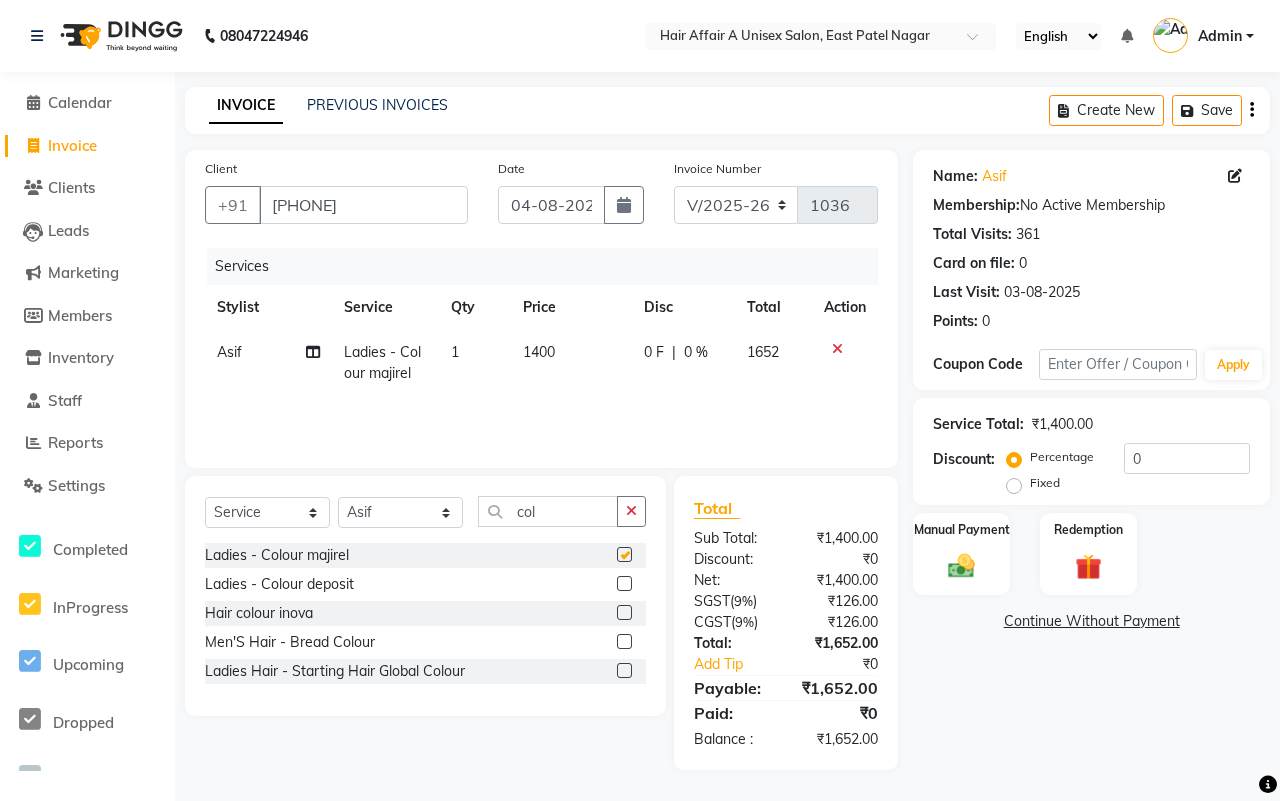 checkbox on "false" 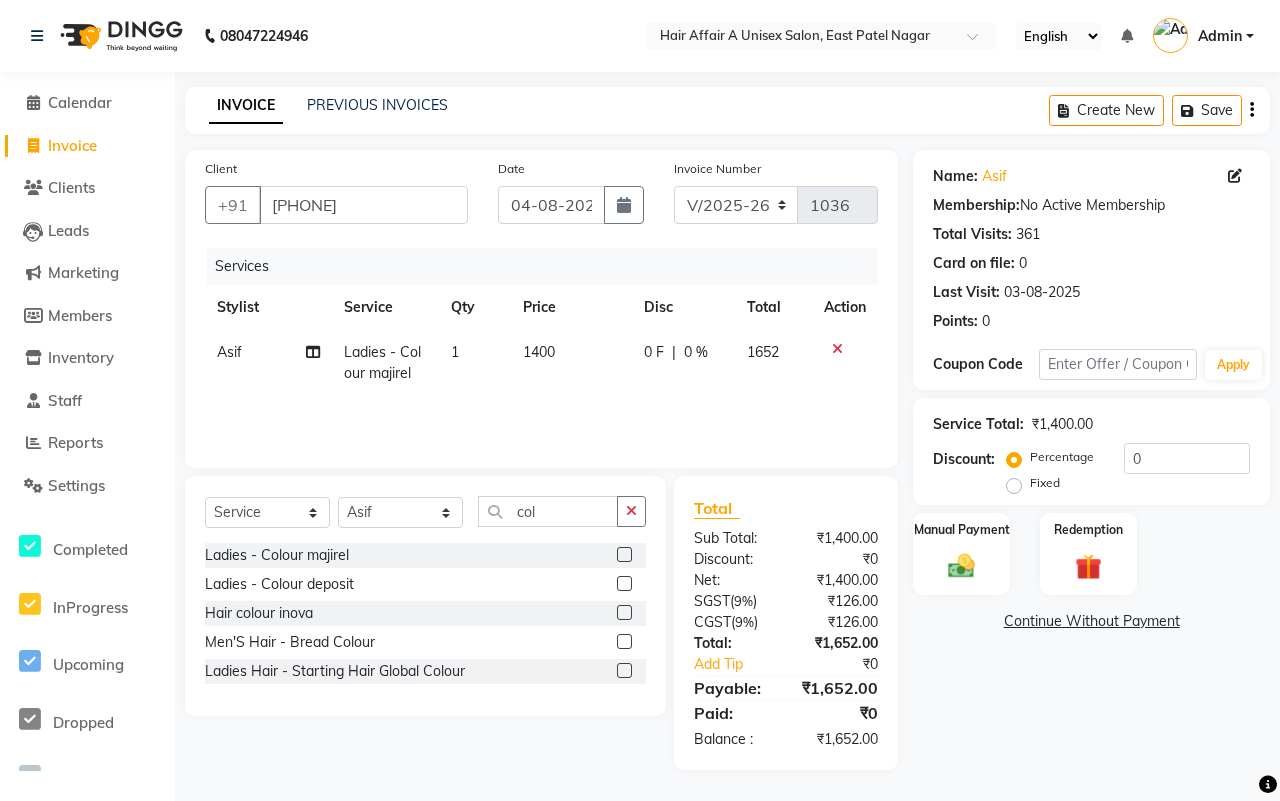 click on "1400" 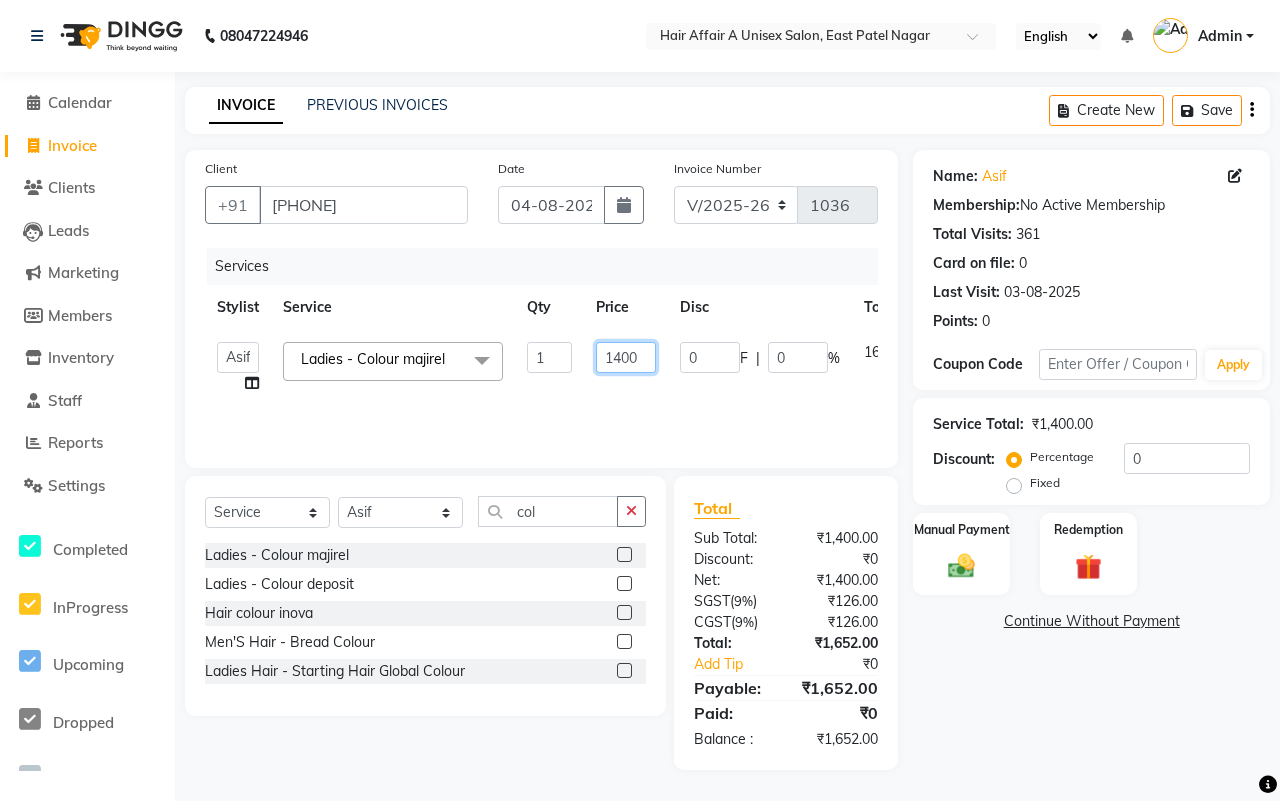 click on "1400" 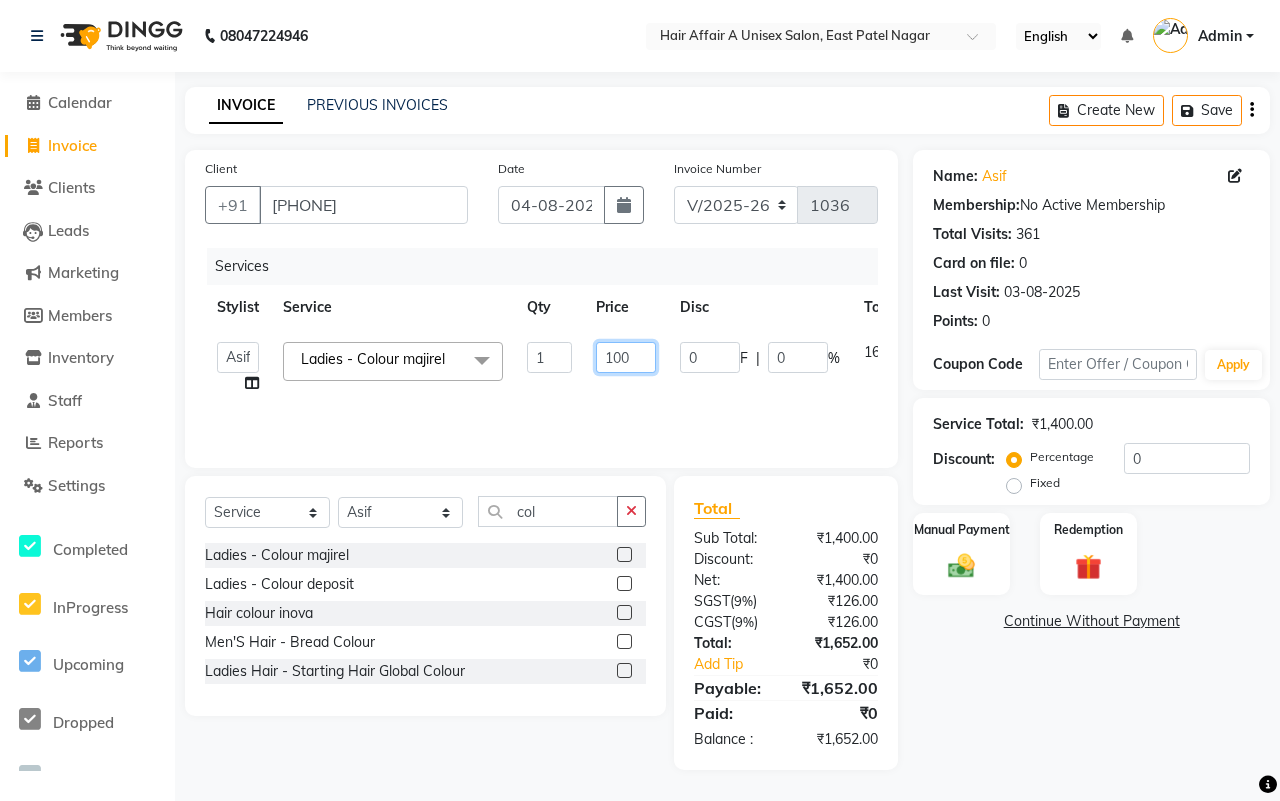 type on "1600" 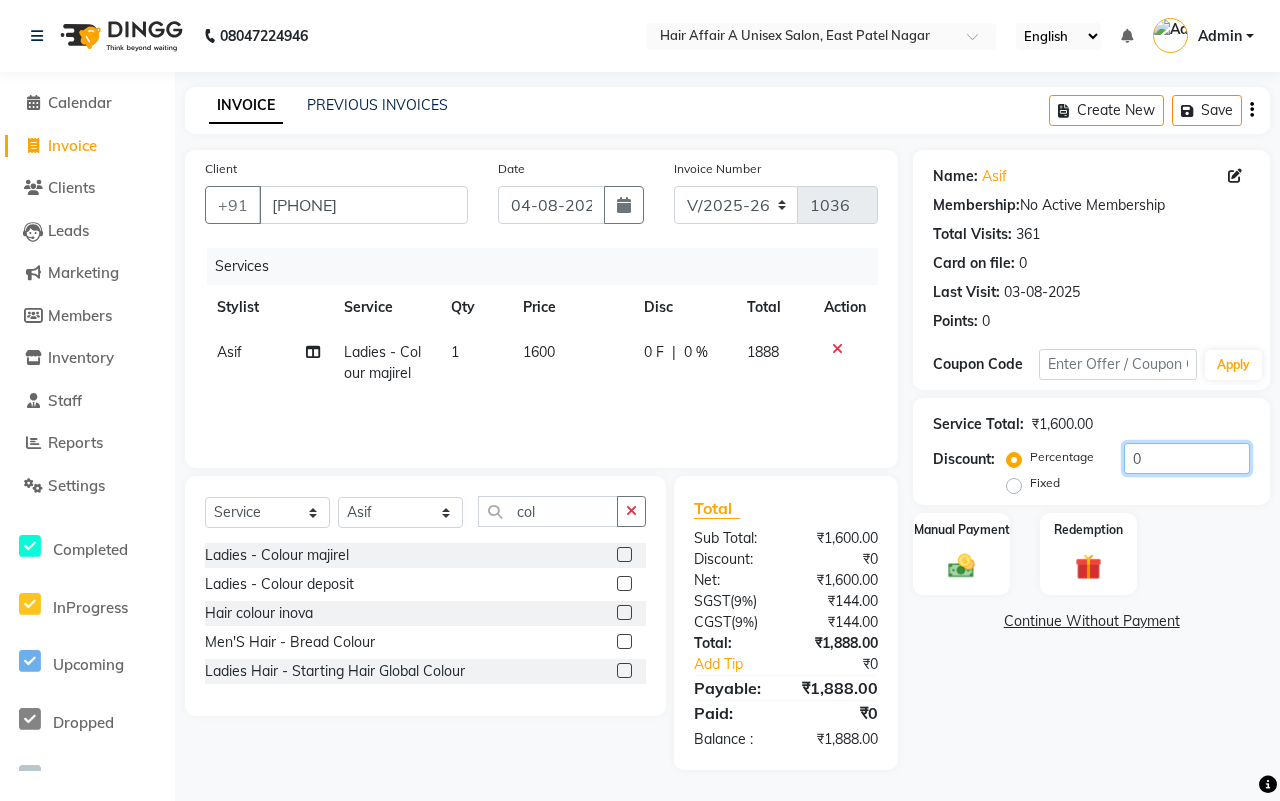 click on "0" 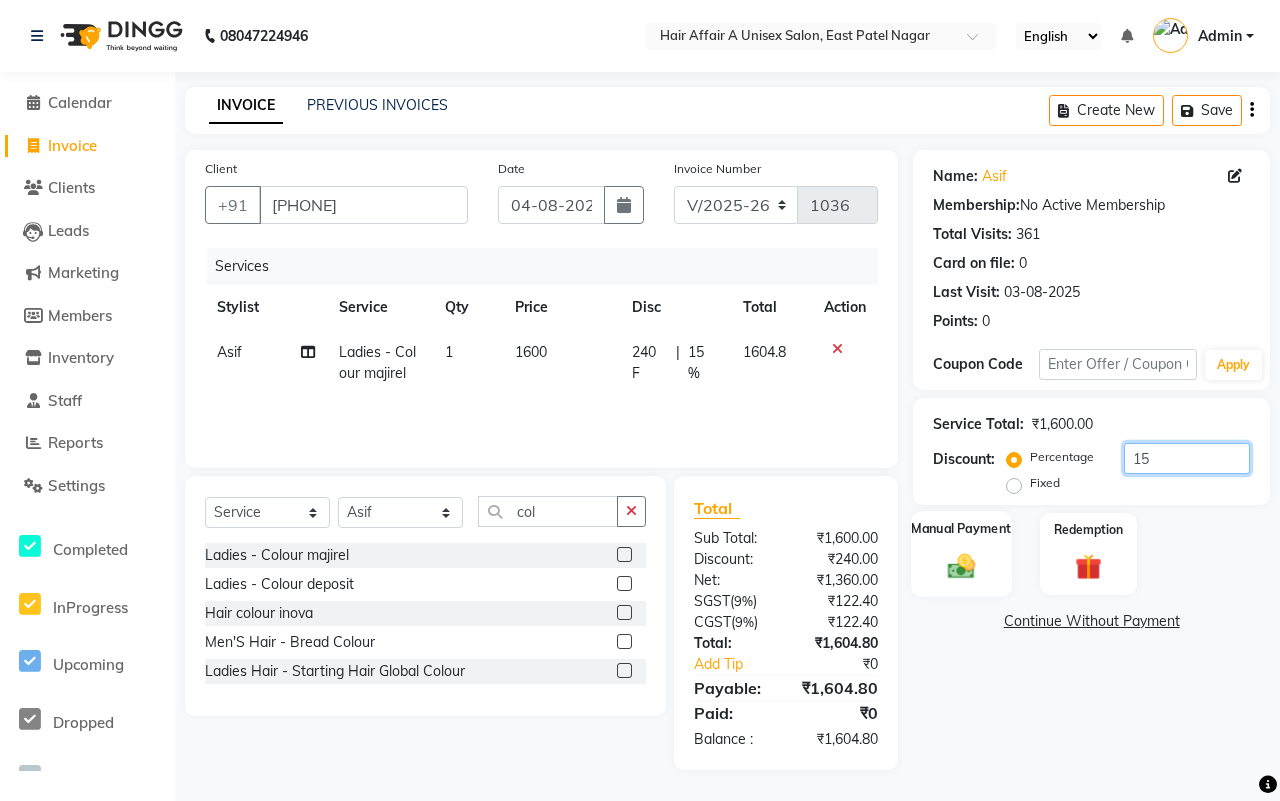 type on "15" 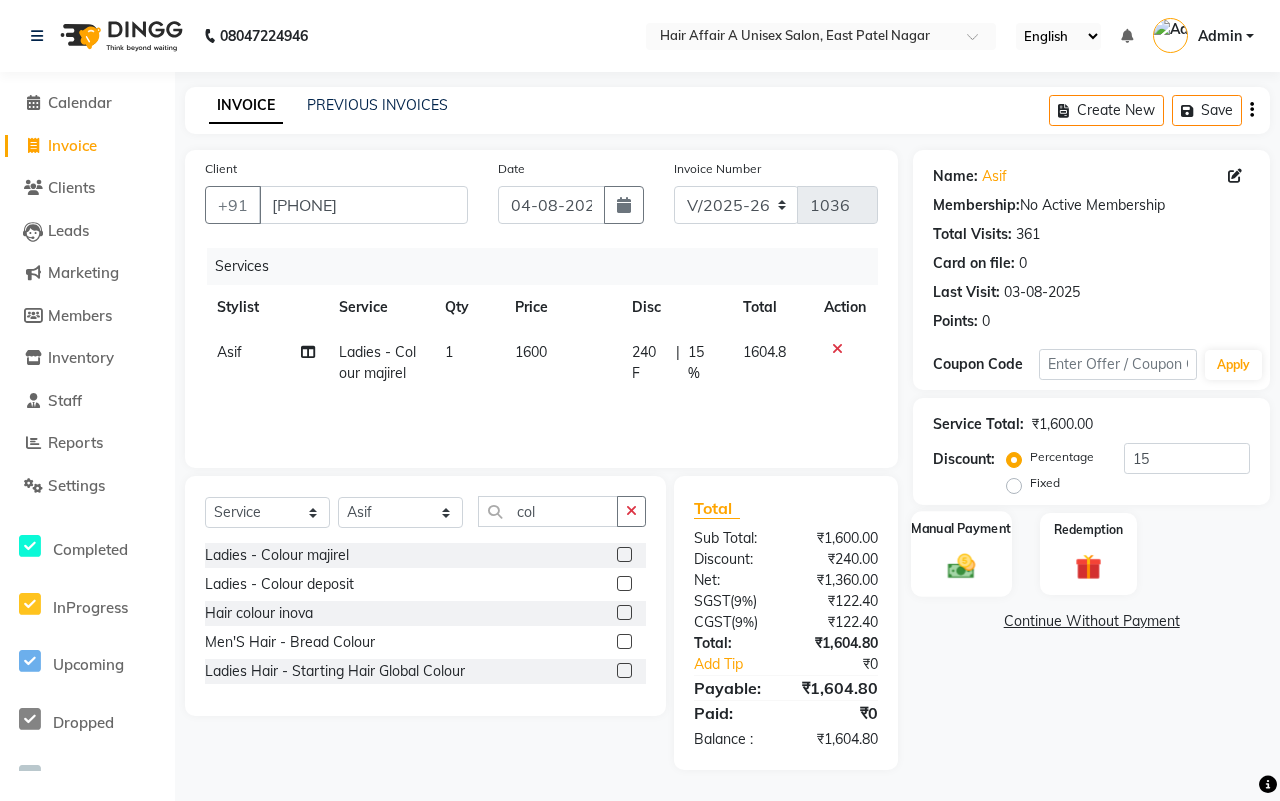 click on "Manual Payment" 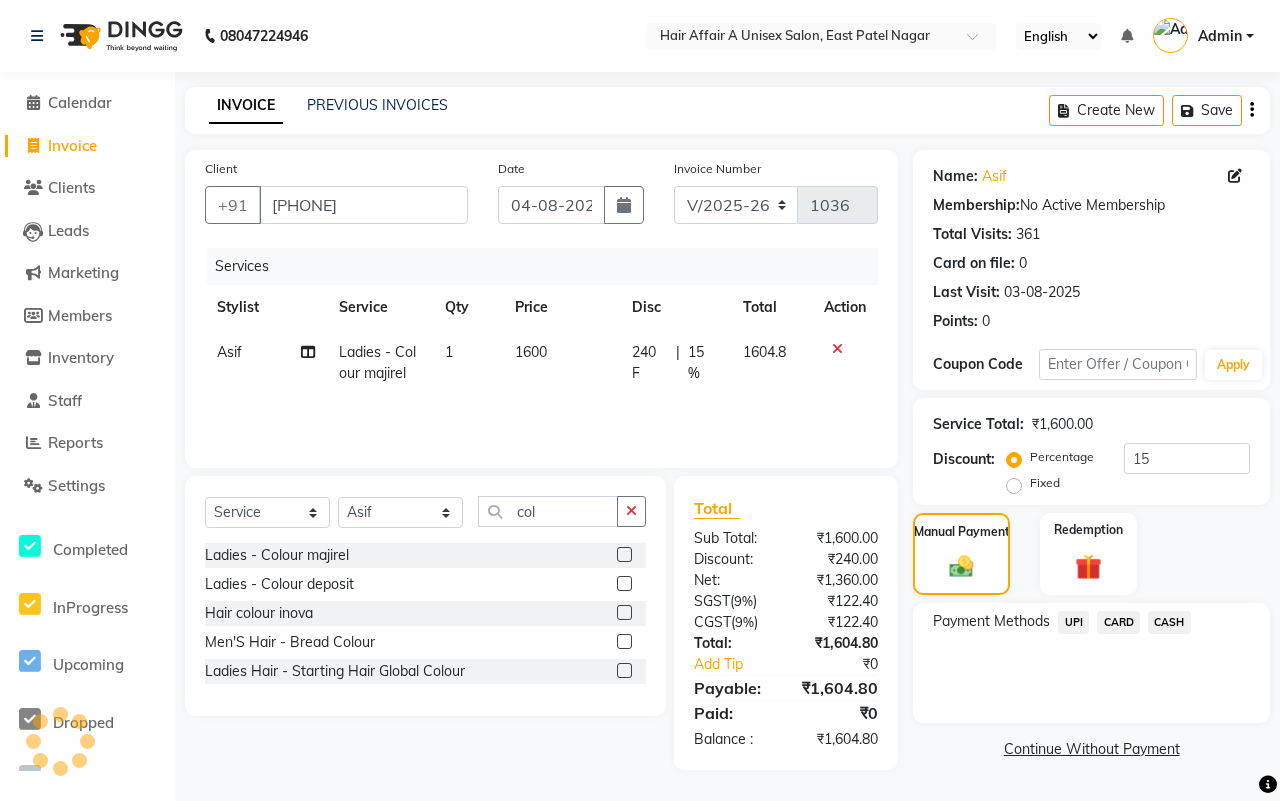 click on "CASH" 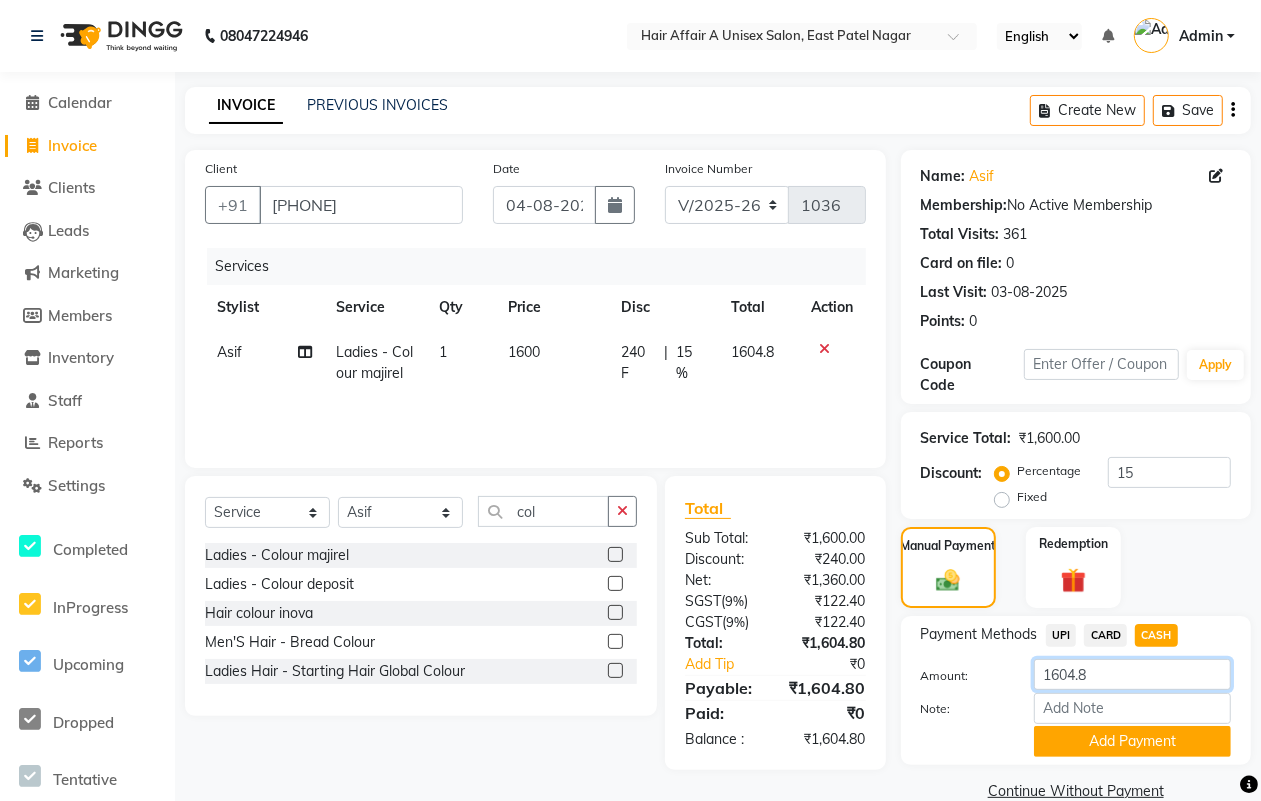 click on "1604.8" 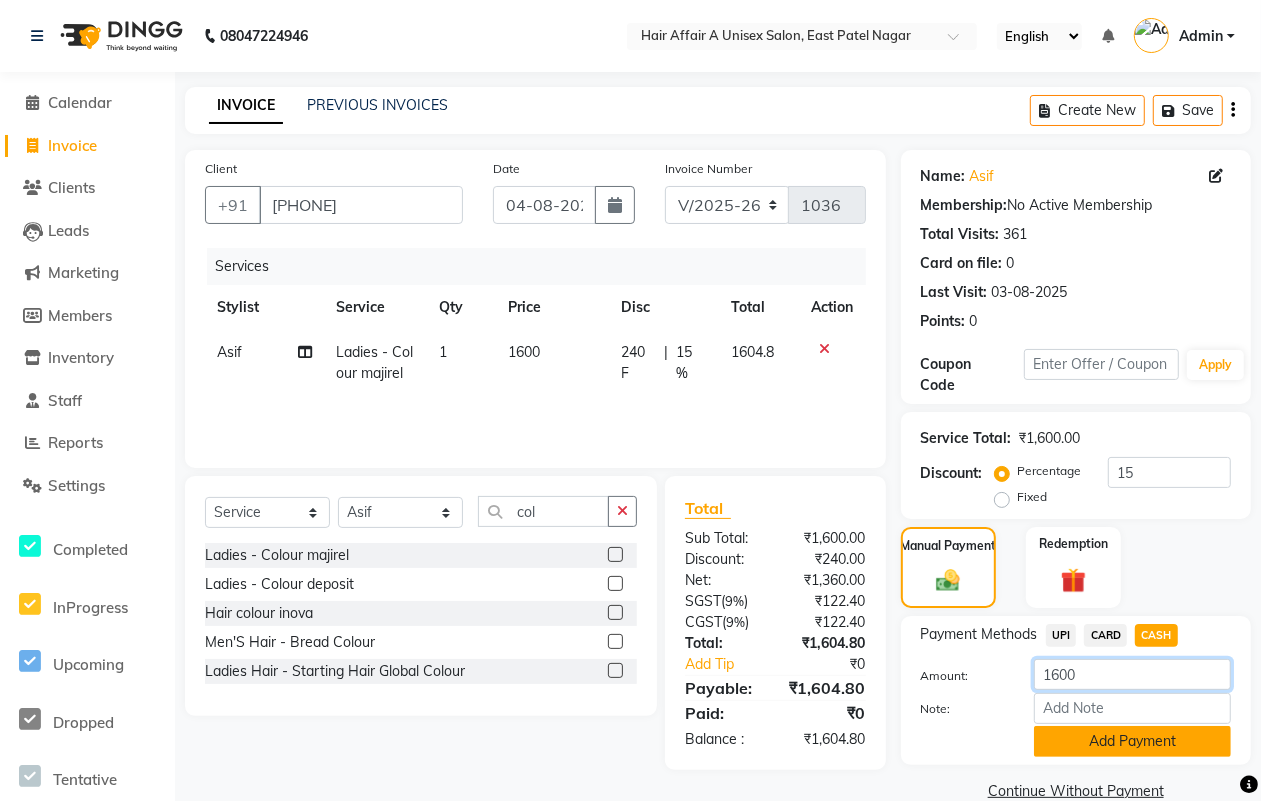 type on "1600" 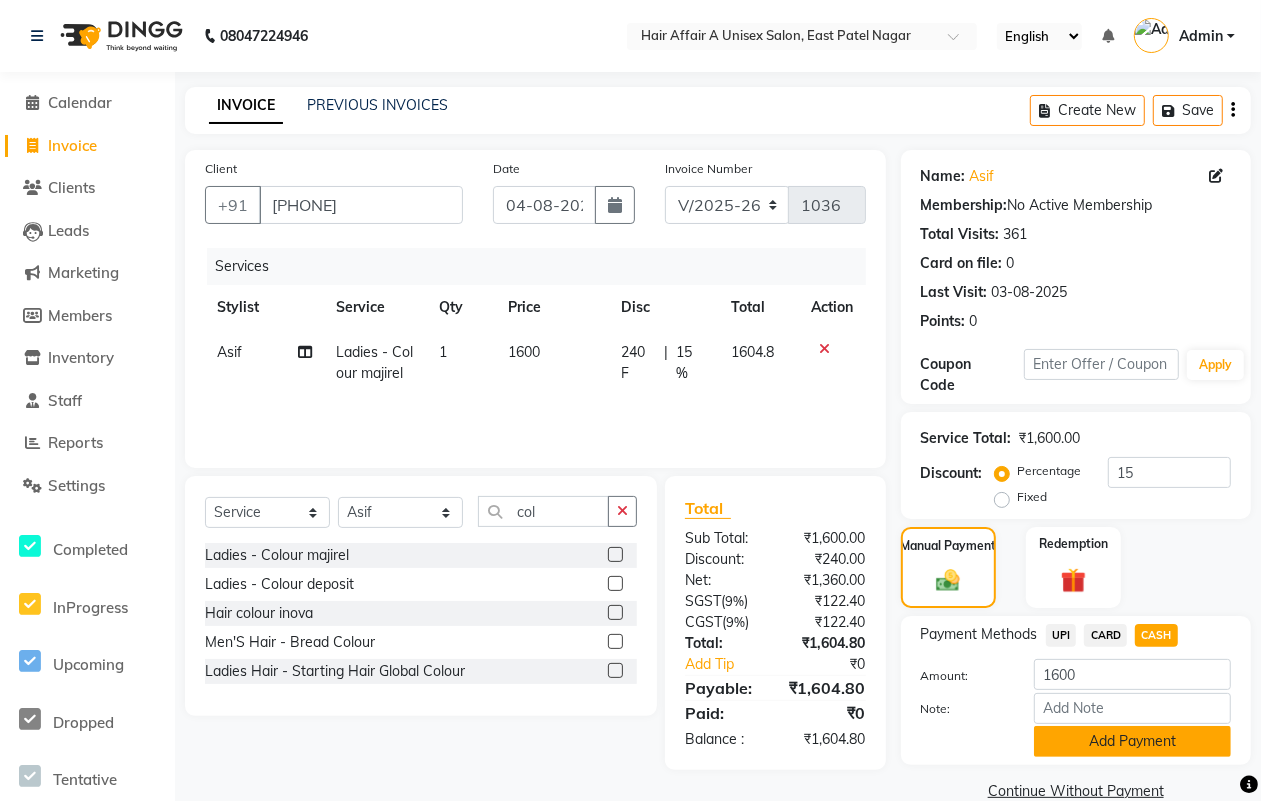 click on "Add Payment" 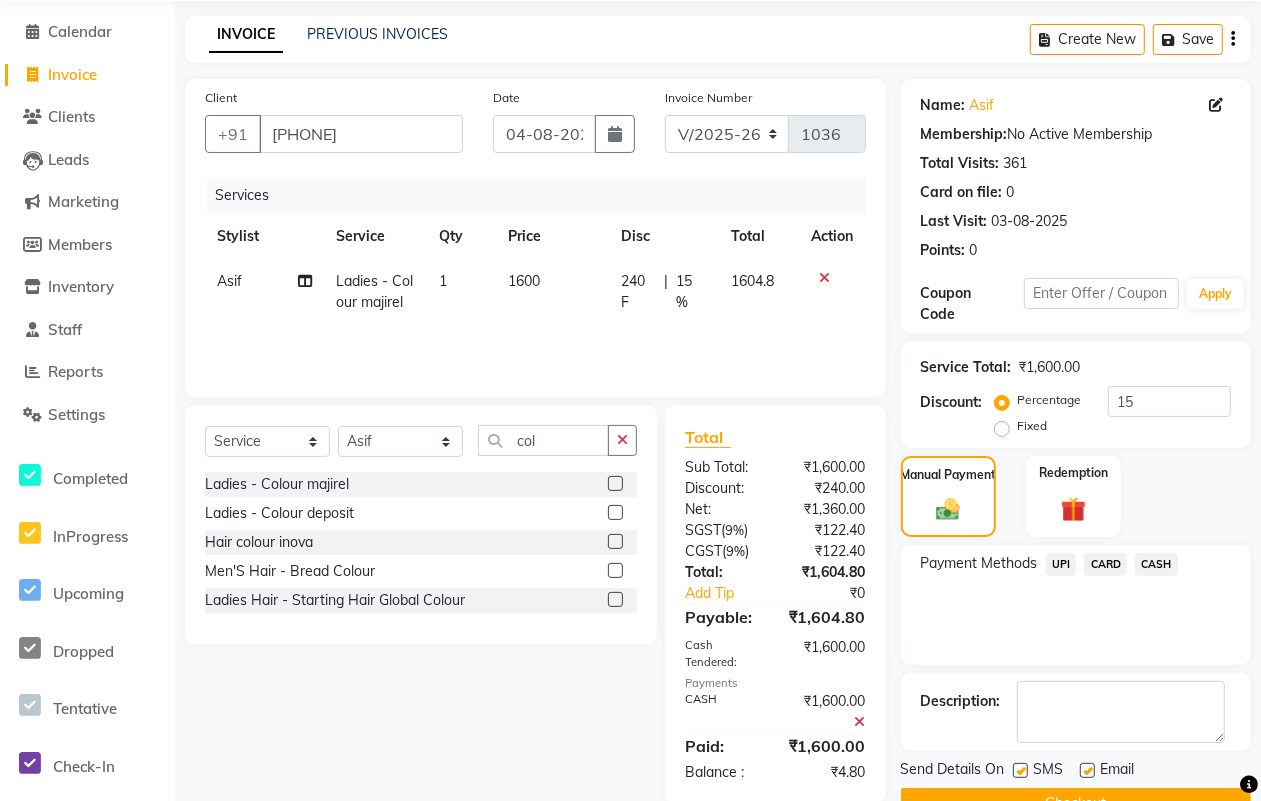 scroll, scrollTop: 120, scrollLeft: 0, axis: vertical 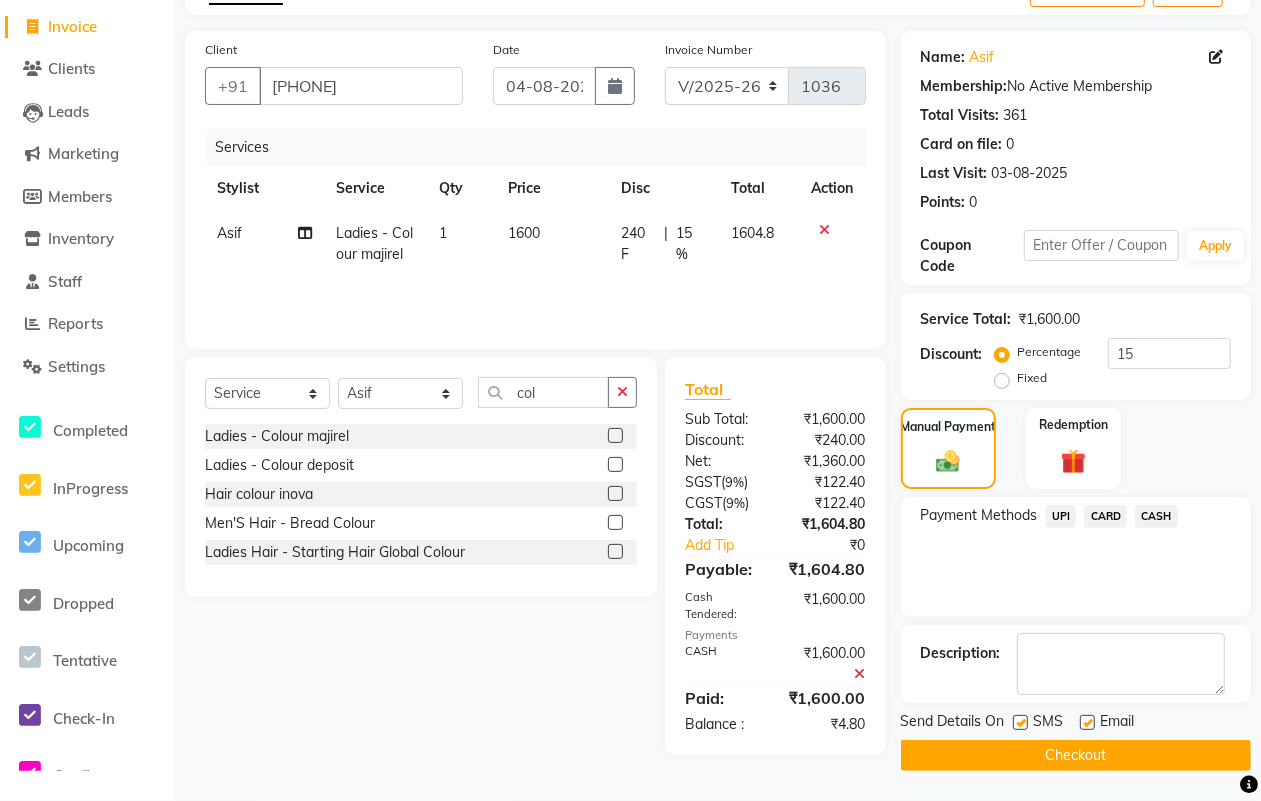 click 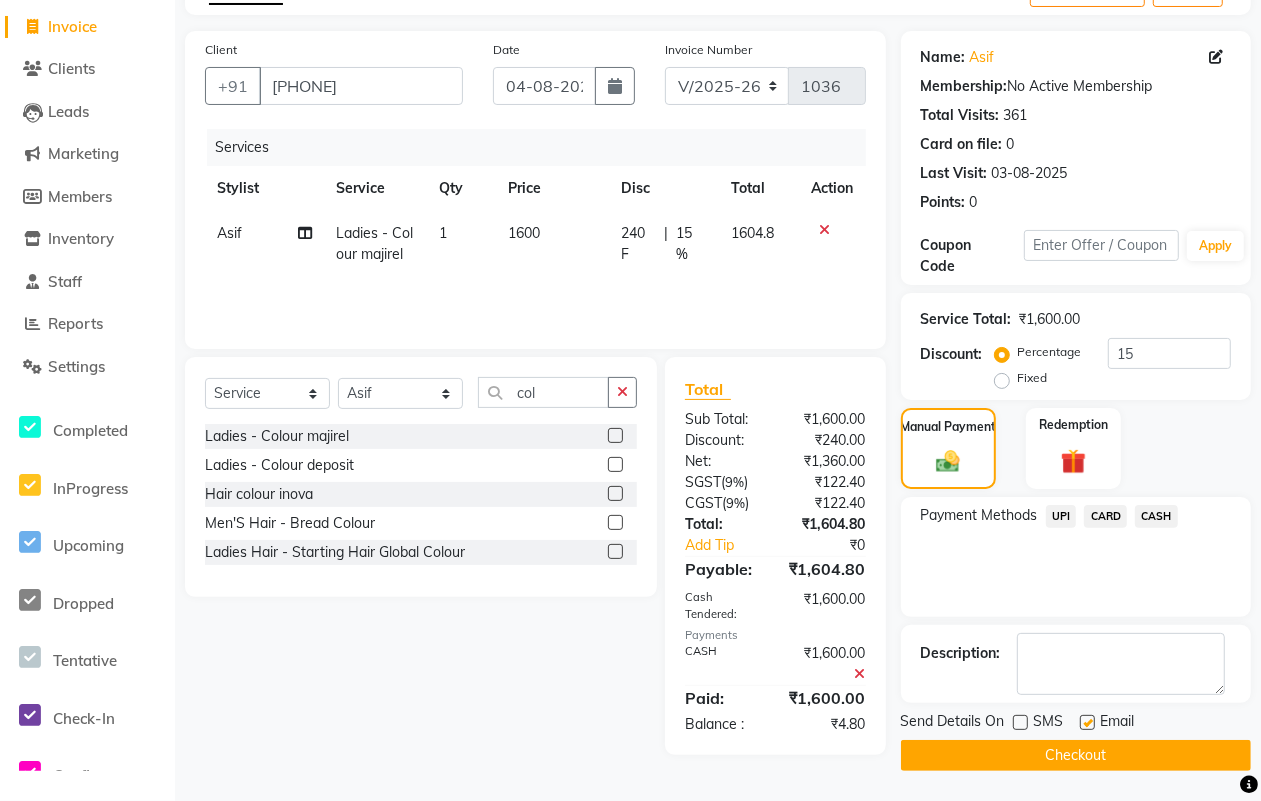 click 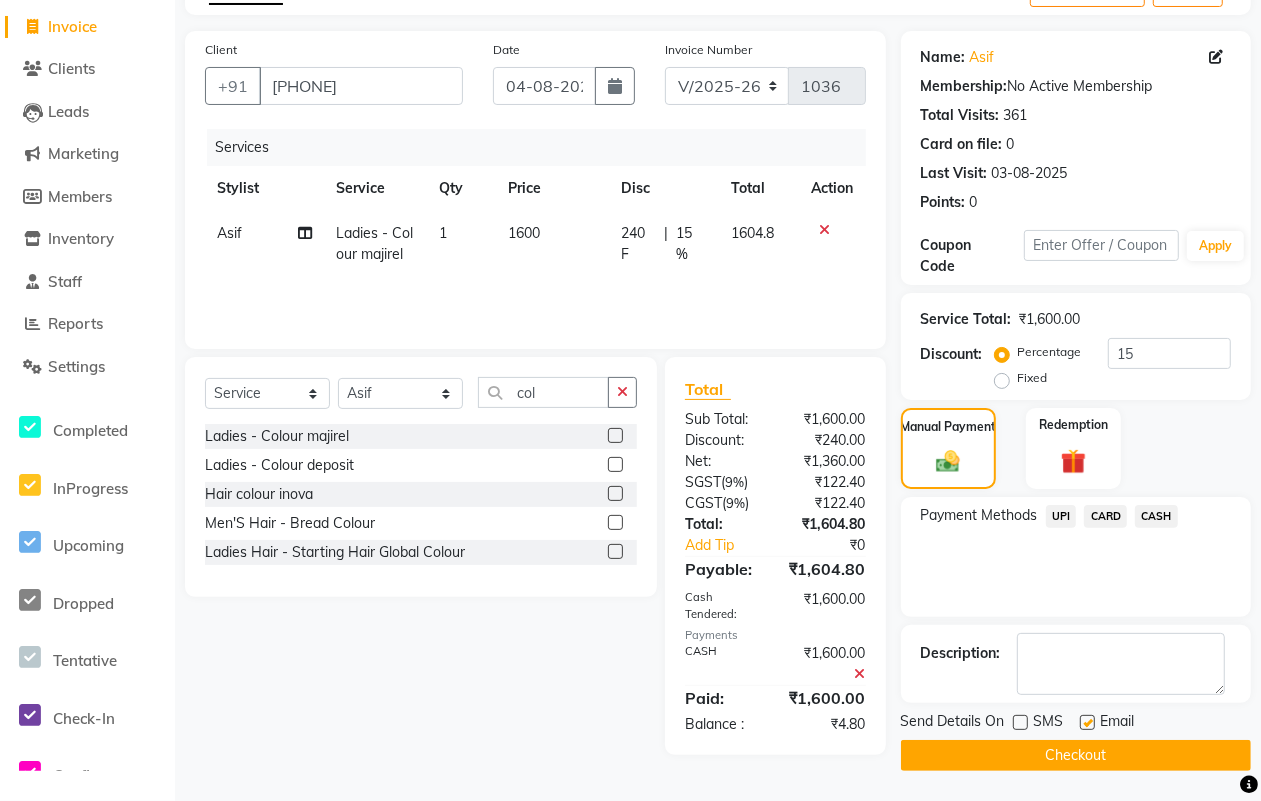 click at bounding box center [1086, 723] 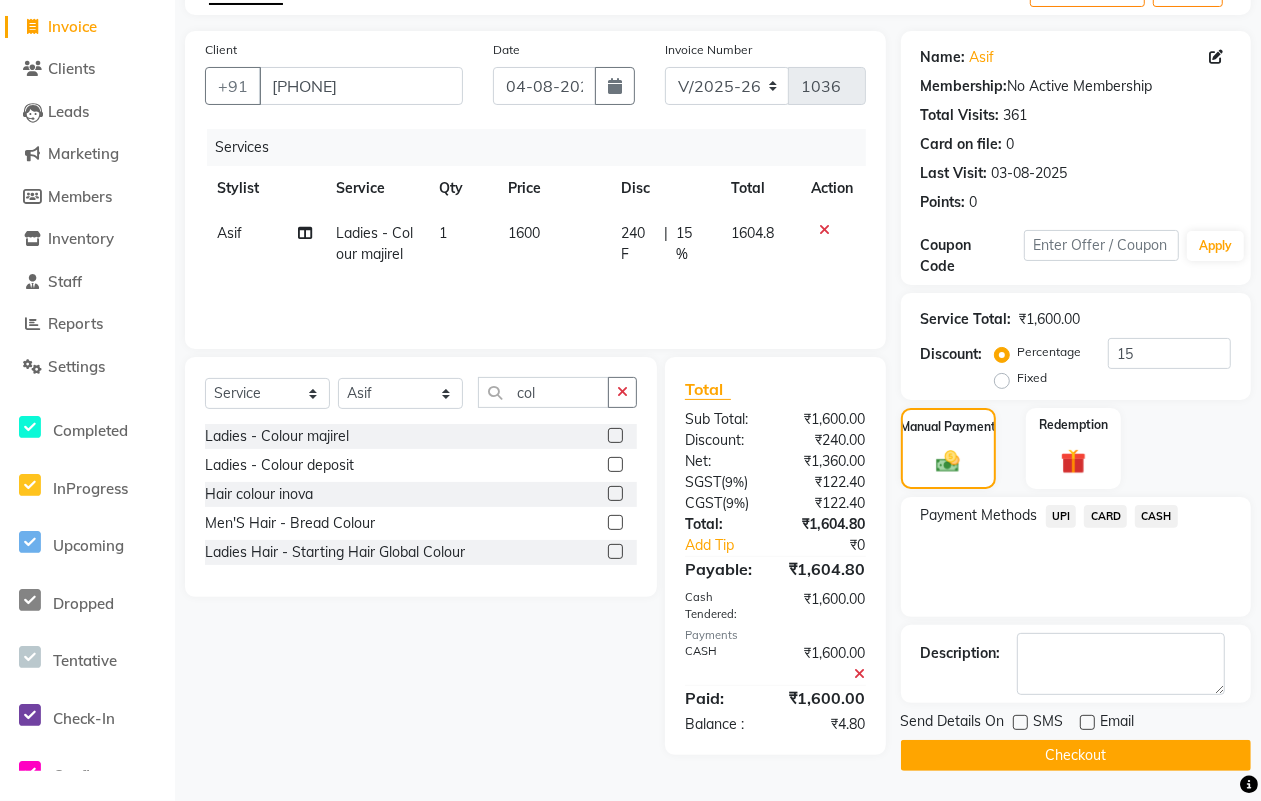 click on "Checkout" 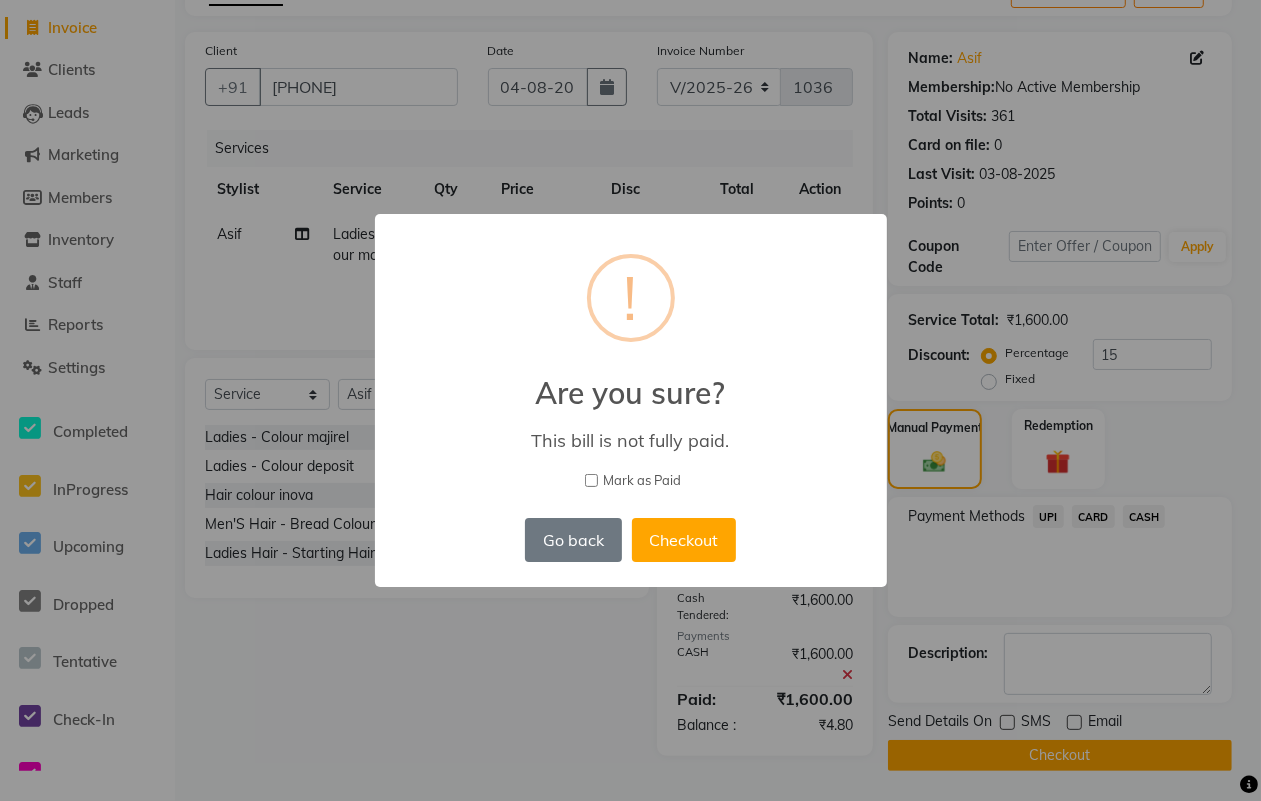 scroll, scrollTop: 106, scrollLeft: 0, axis: vertical 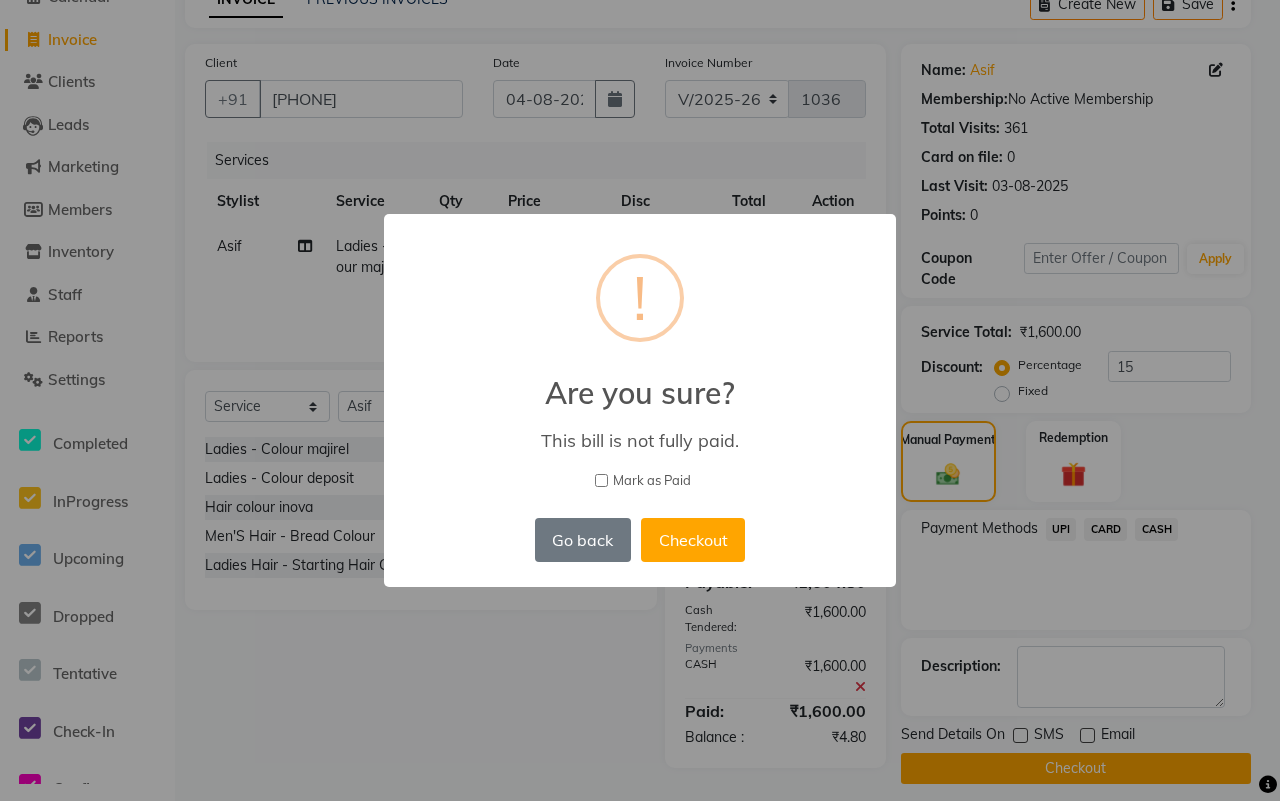 click on "Mark as Paid" at bounding box center (652, 481) 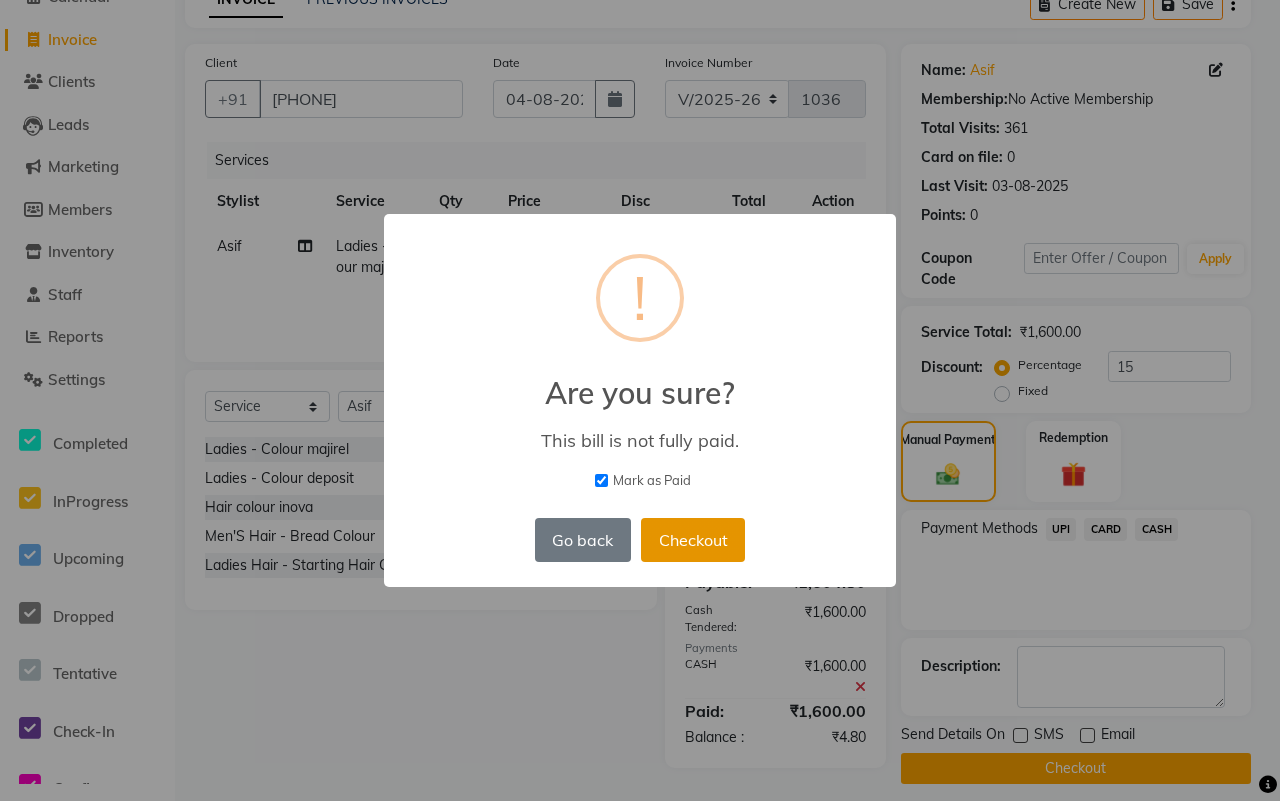 click on "Checkout" at bounding box center (693, 540) 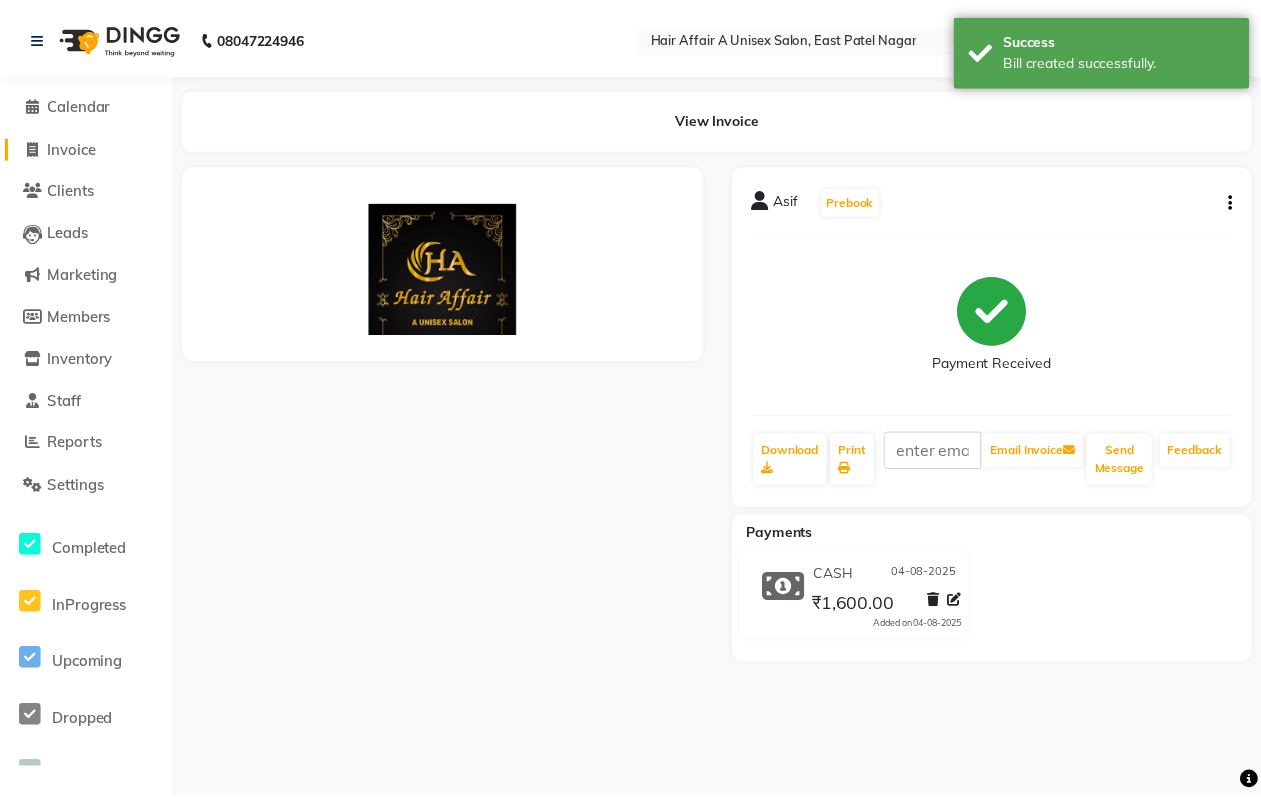 scroll, scrollTop: 0, scrollLeft: 0, axis: both 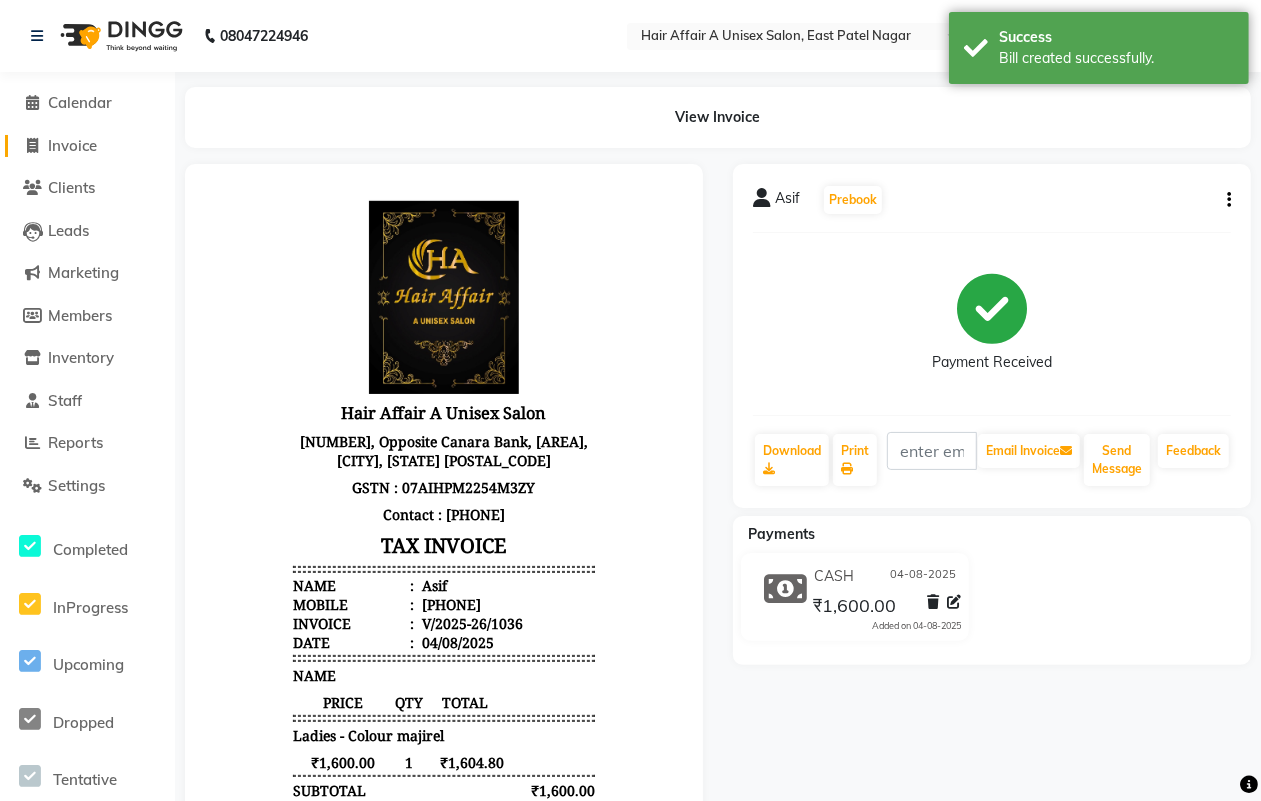 click on "Invoice" 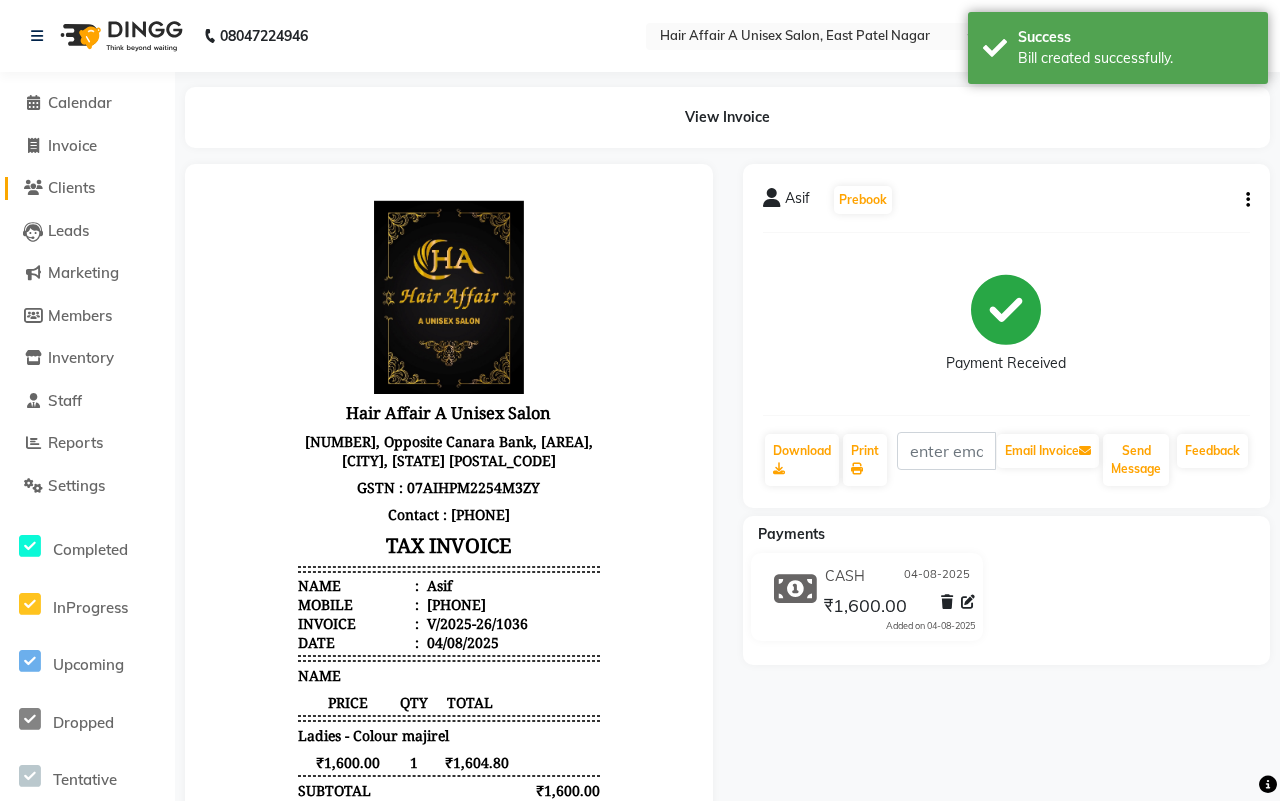 select on "4464" 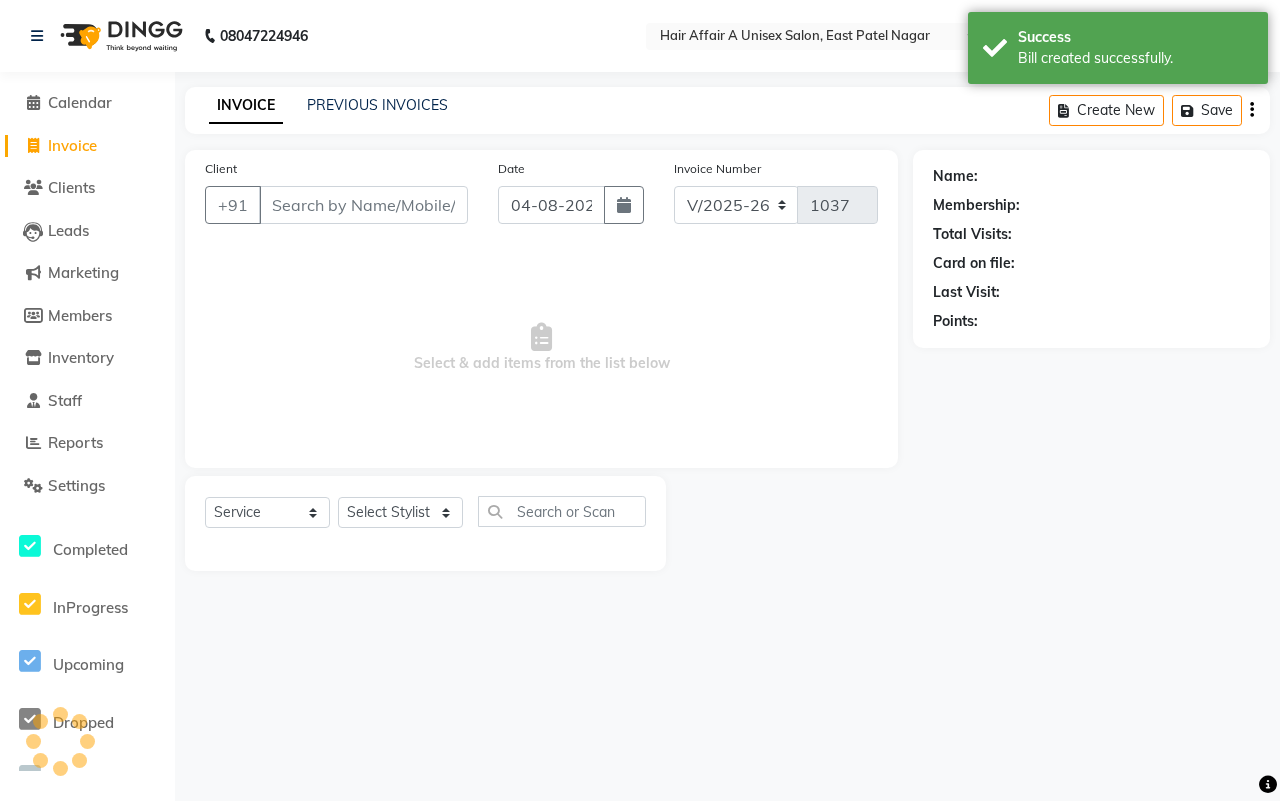 click on "Client" at bounding box center [363, 205] 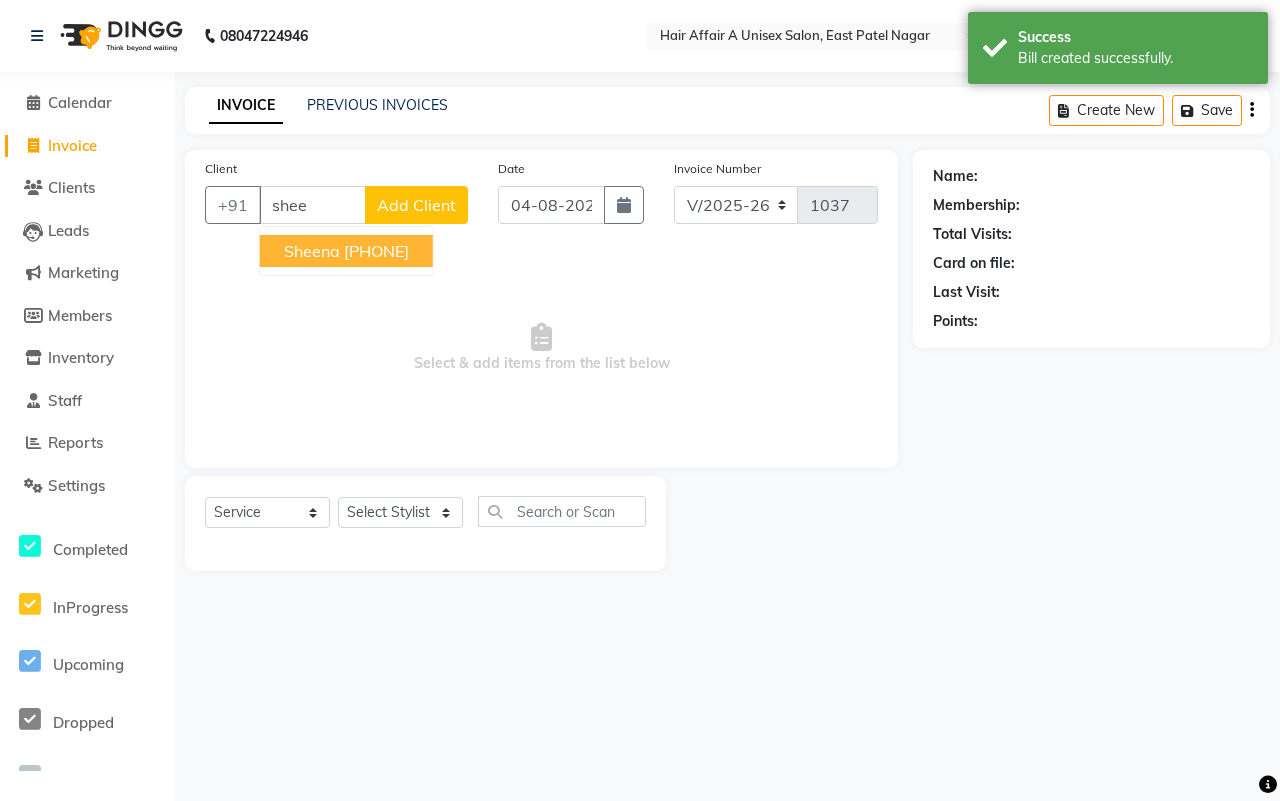click on "sheena" at bounding box center [312, 251] 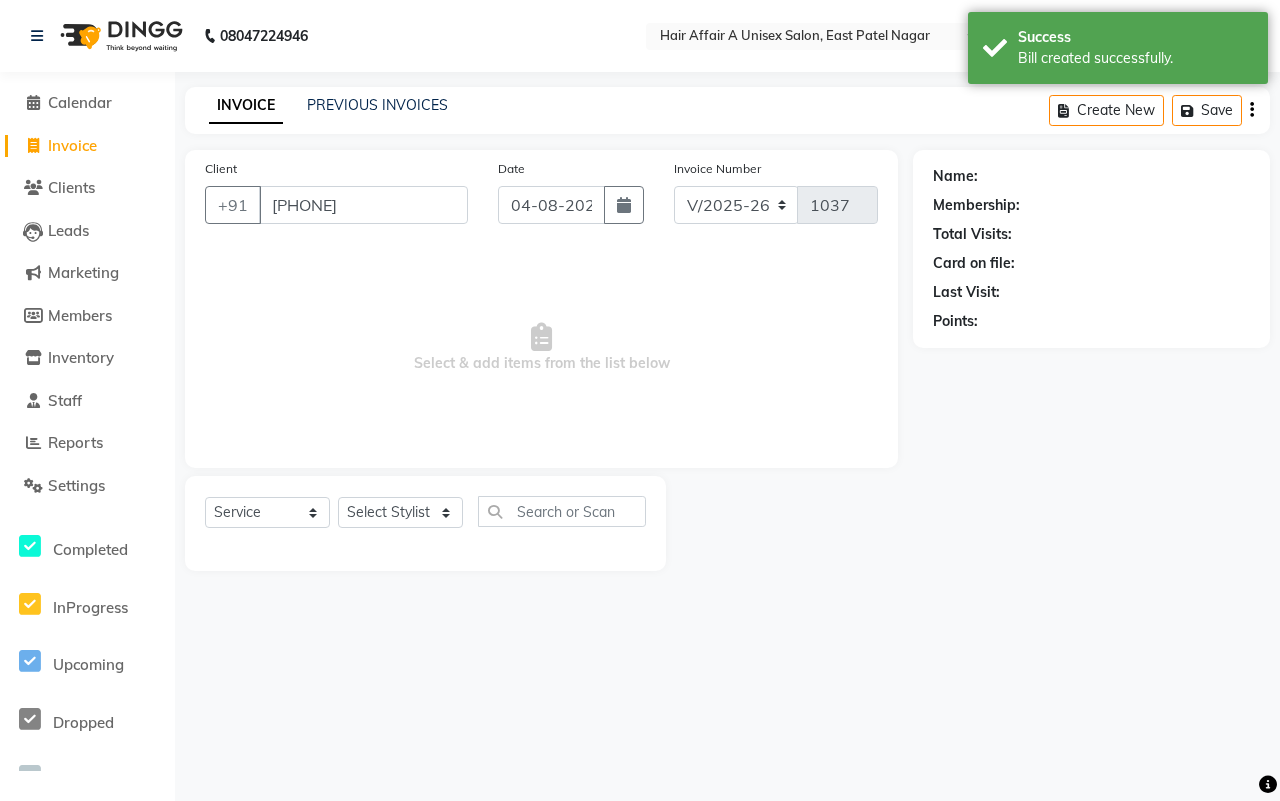 type on "8650155093" 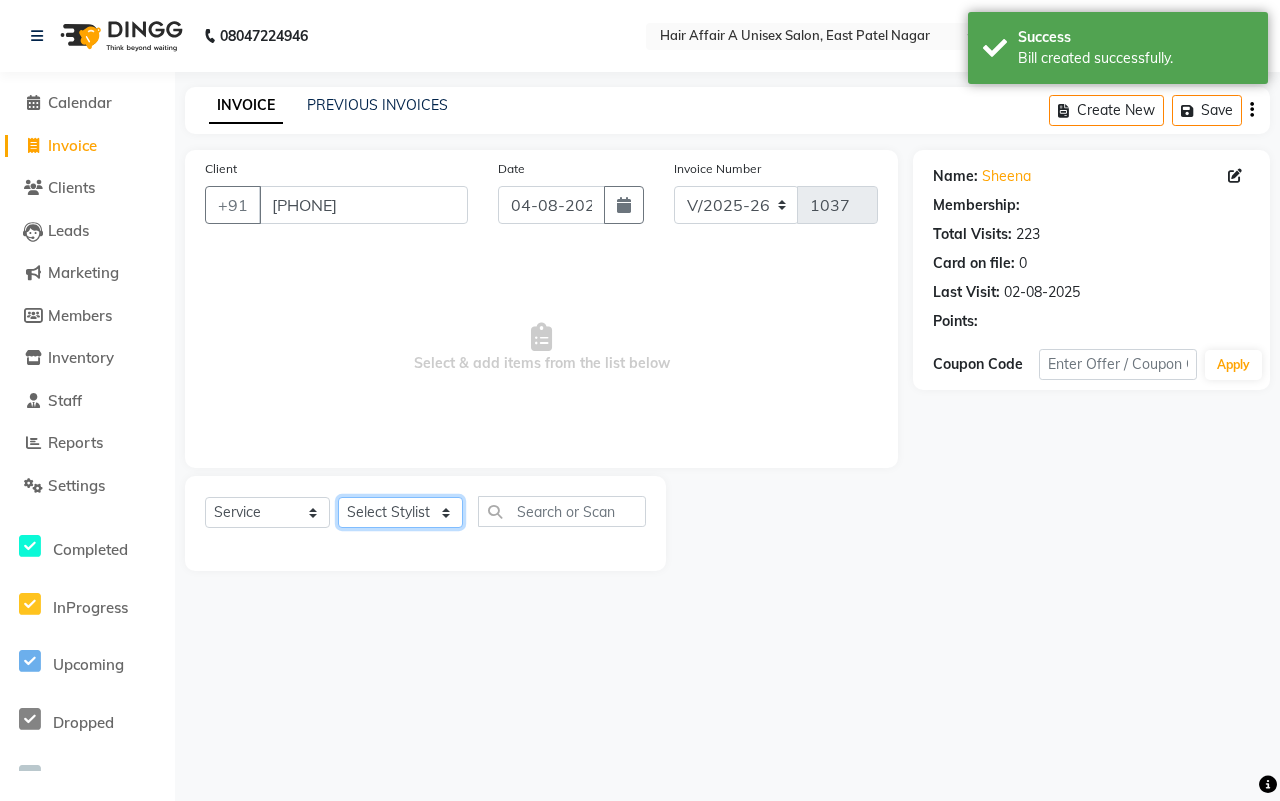 click on "Select Stylist Asif Chanchal harsh Ishu Kajal Kunal Neeraj Nitin Sheena Sonu Vikas Waseem" 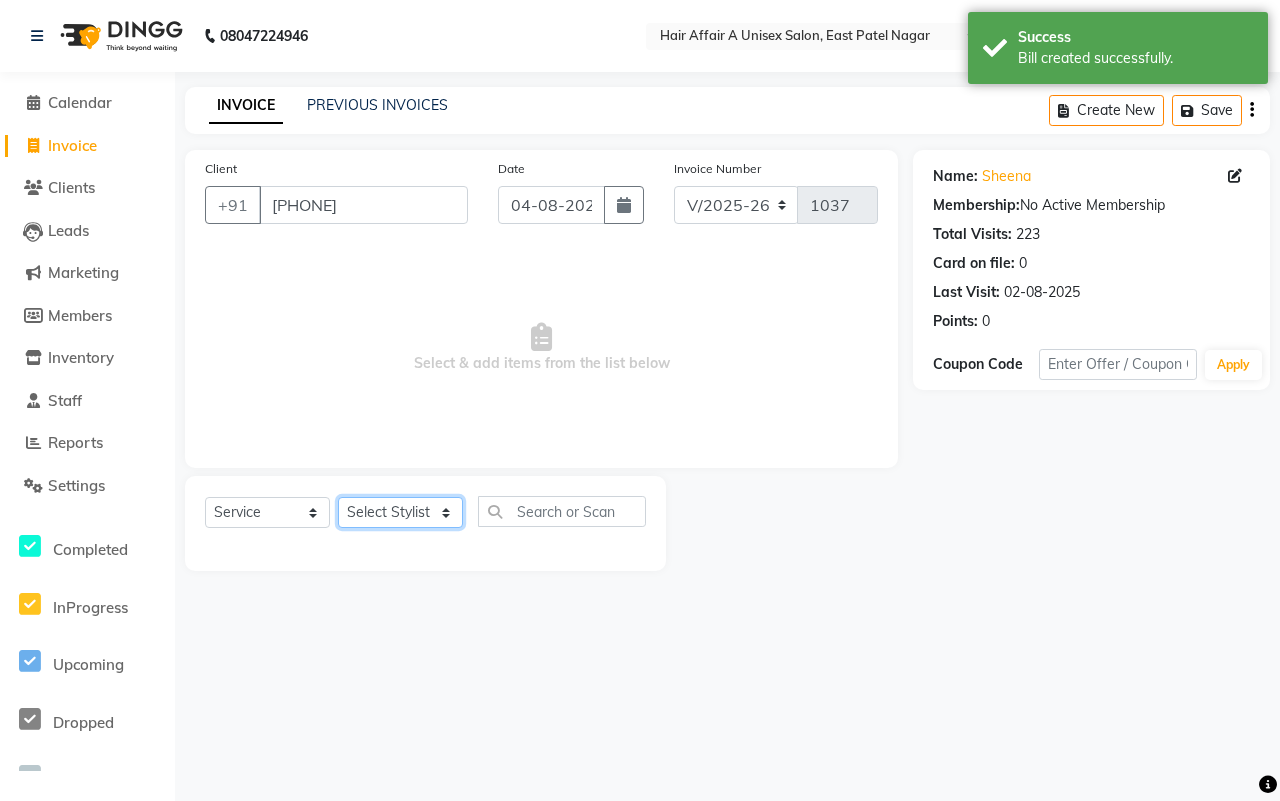 select on "25275" 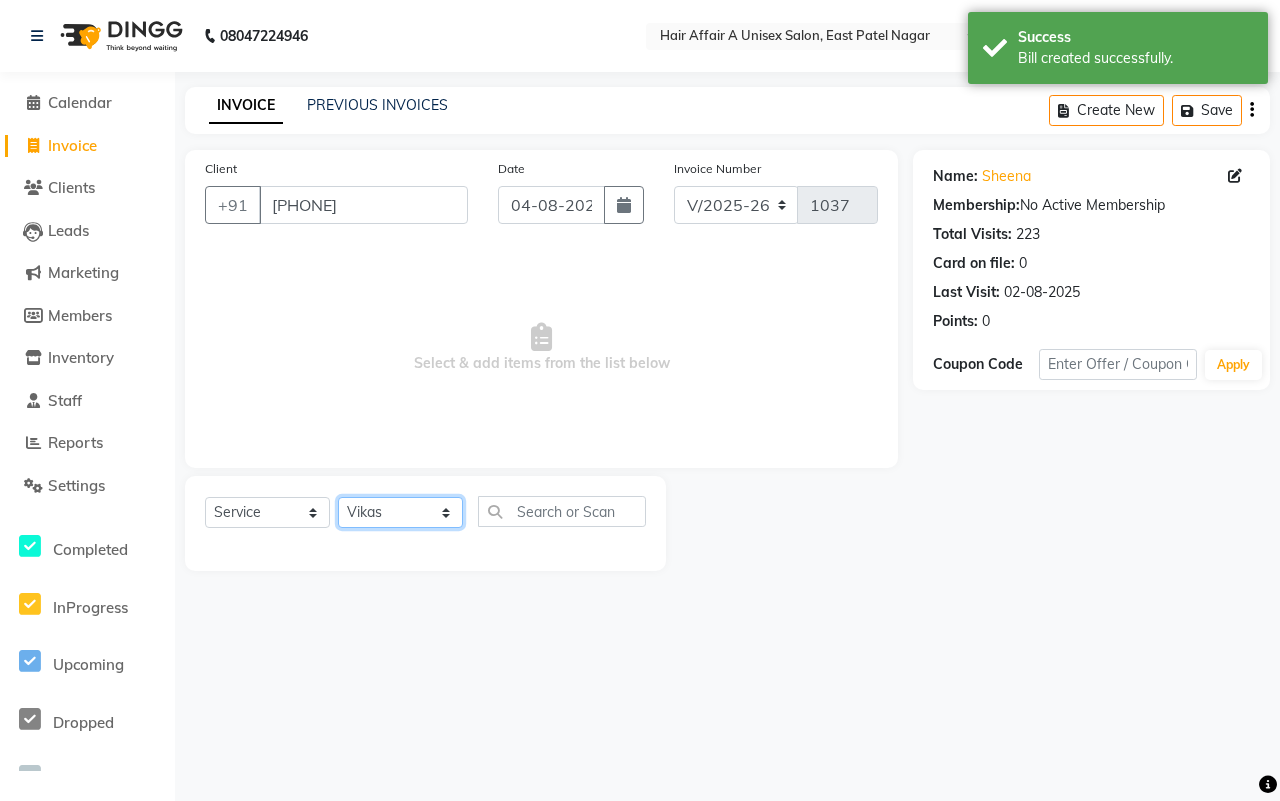 click on "Select Stylist Asif Chanchal harsh Ishu Kajal Kunal Neeraj Nitin Sheena Sonu Vikas Waseem" 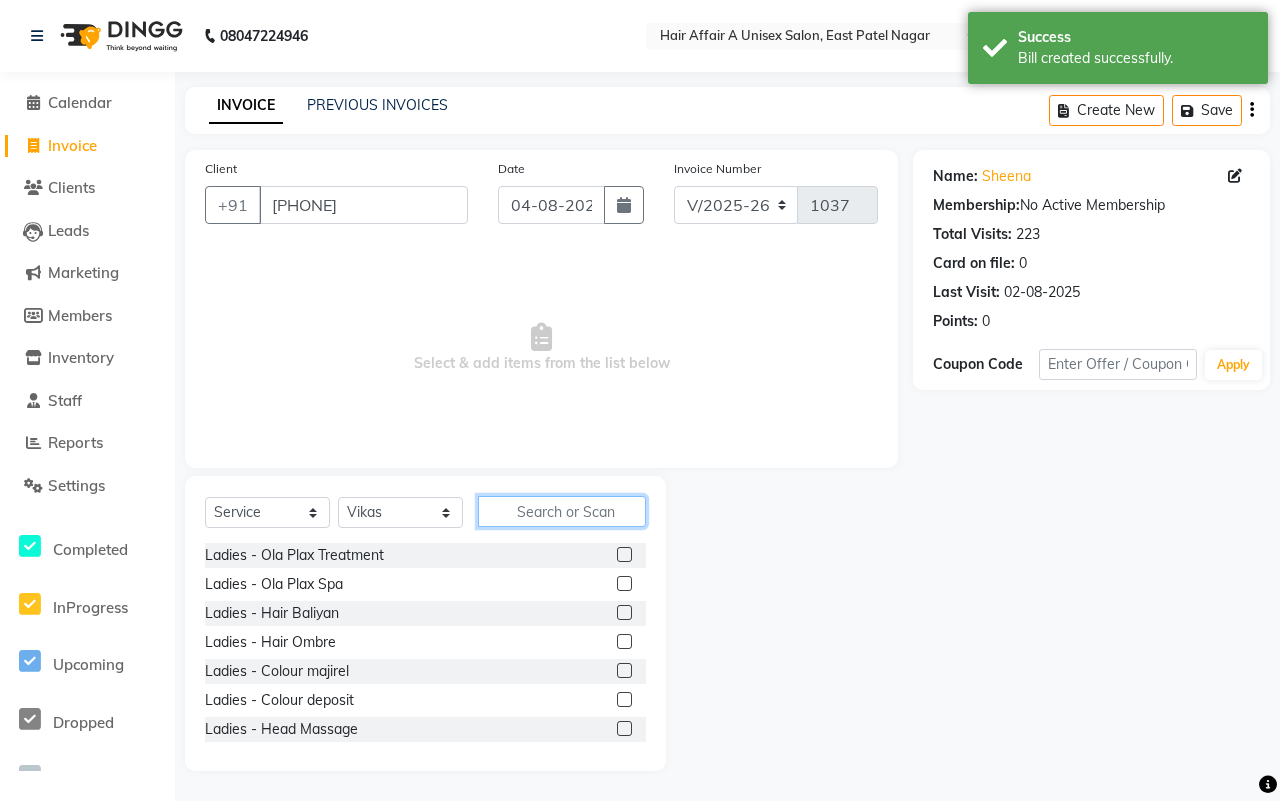 click 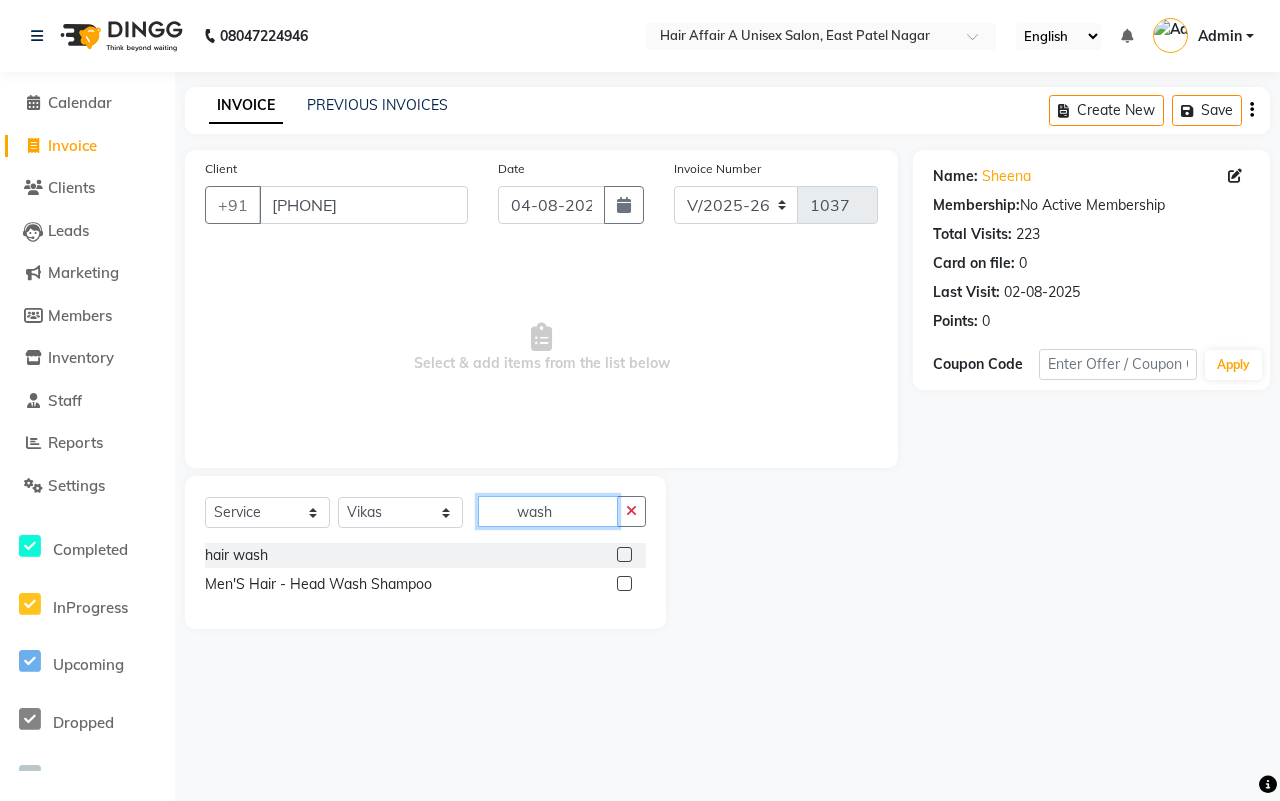 type on "wash" 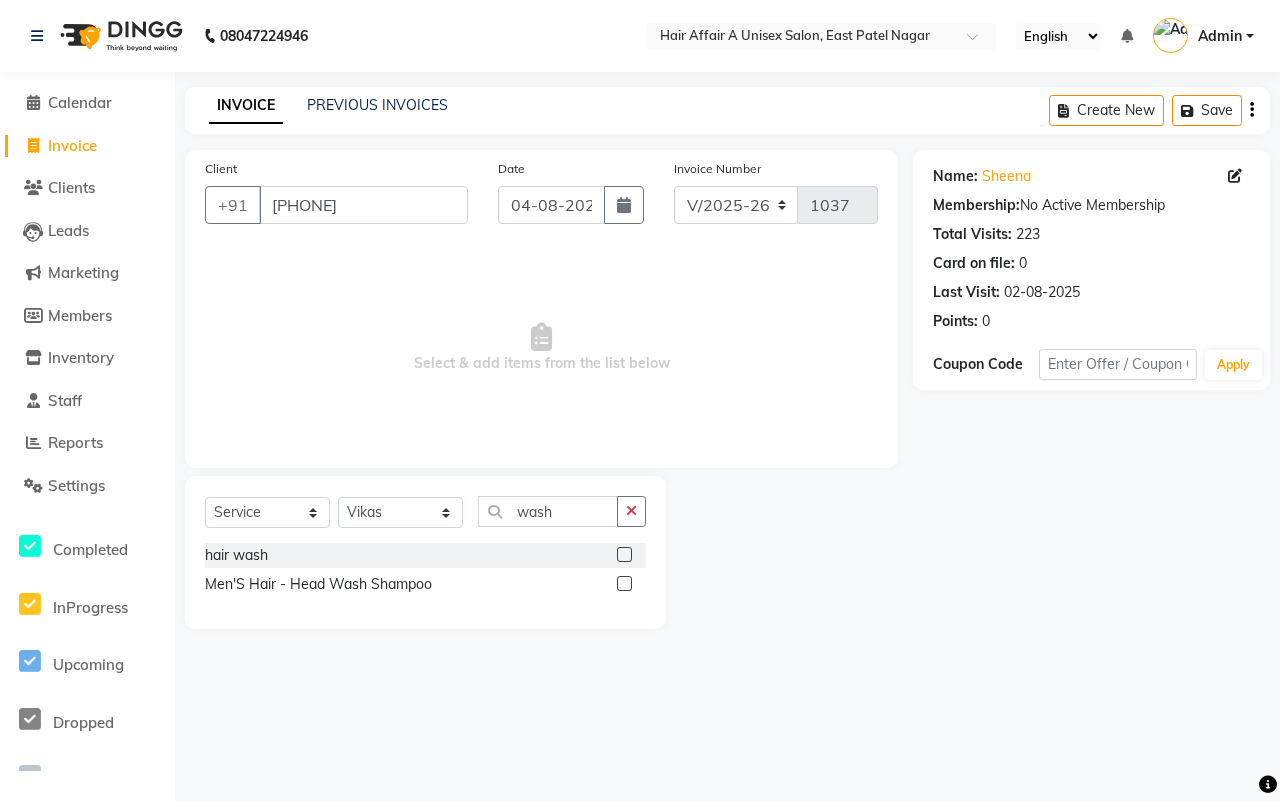 click 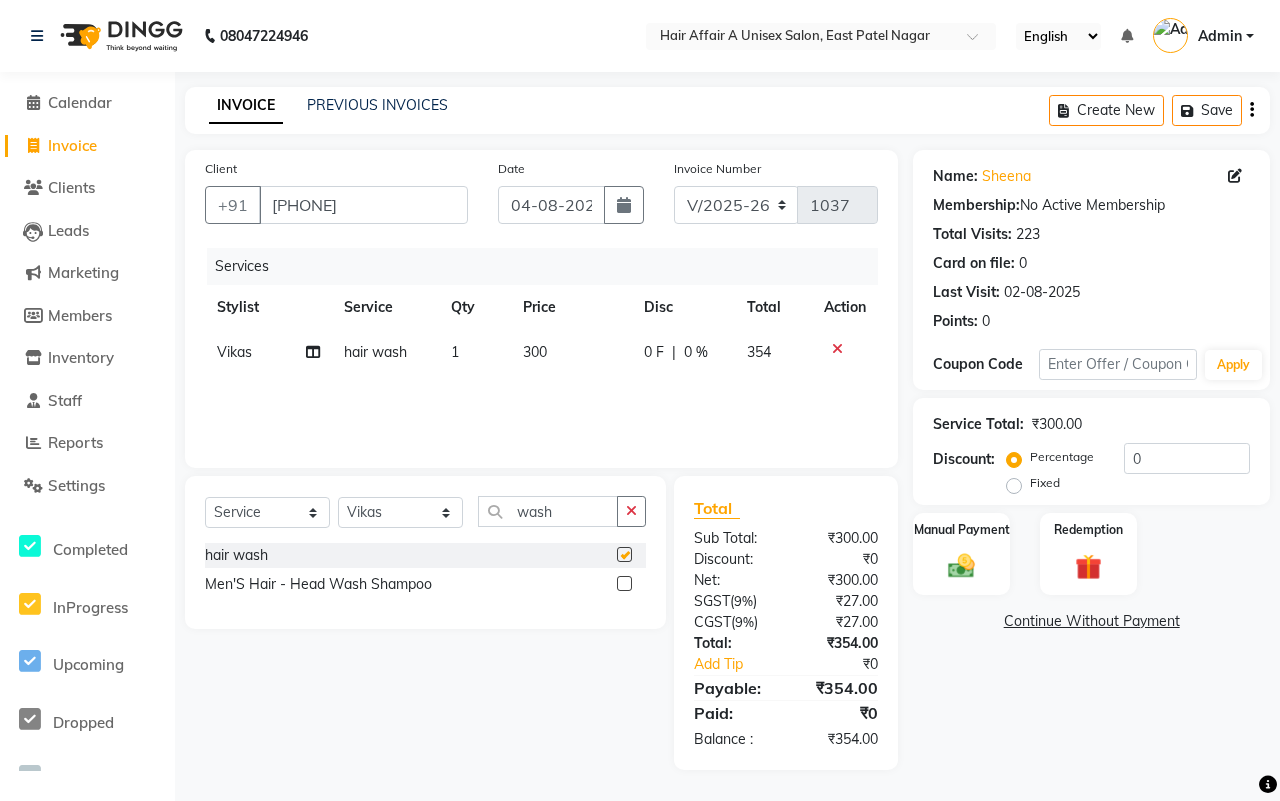 checkbox on "false" 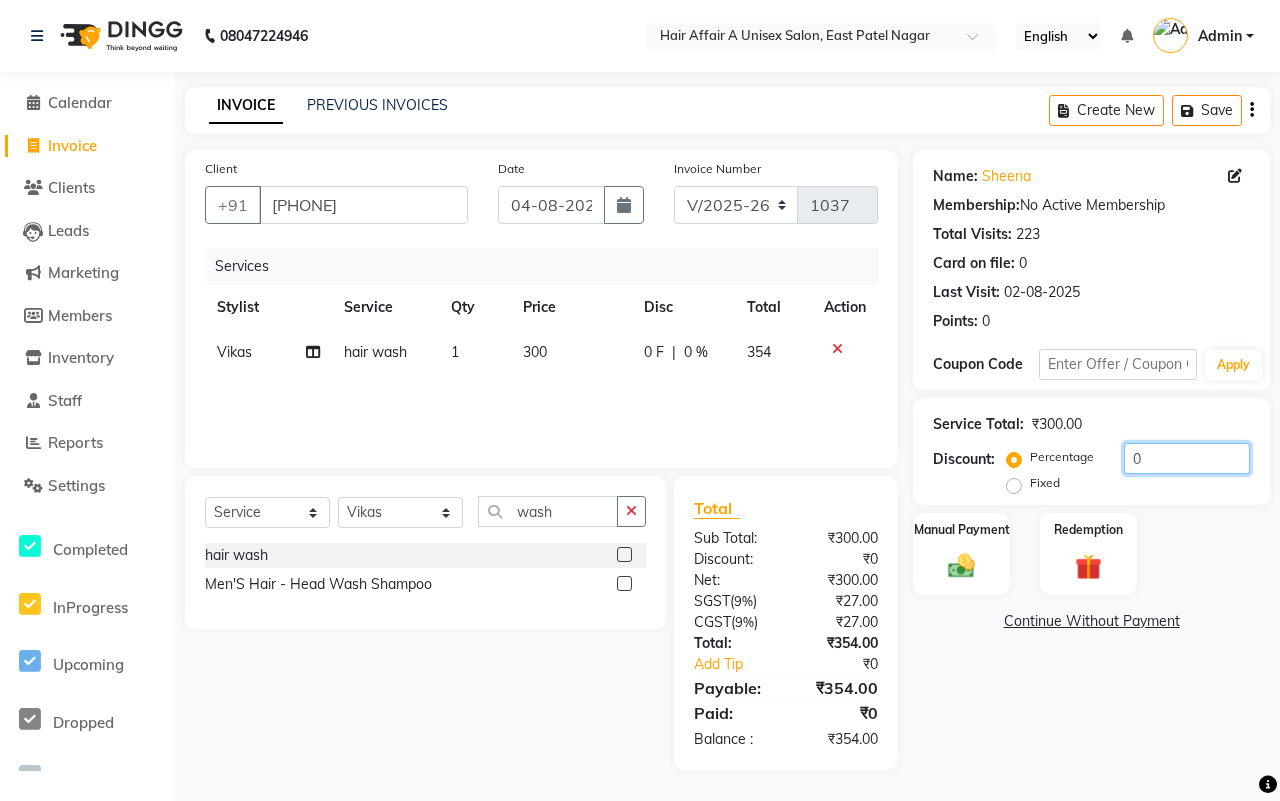 click on "0" 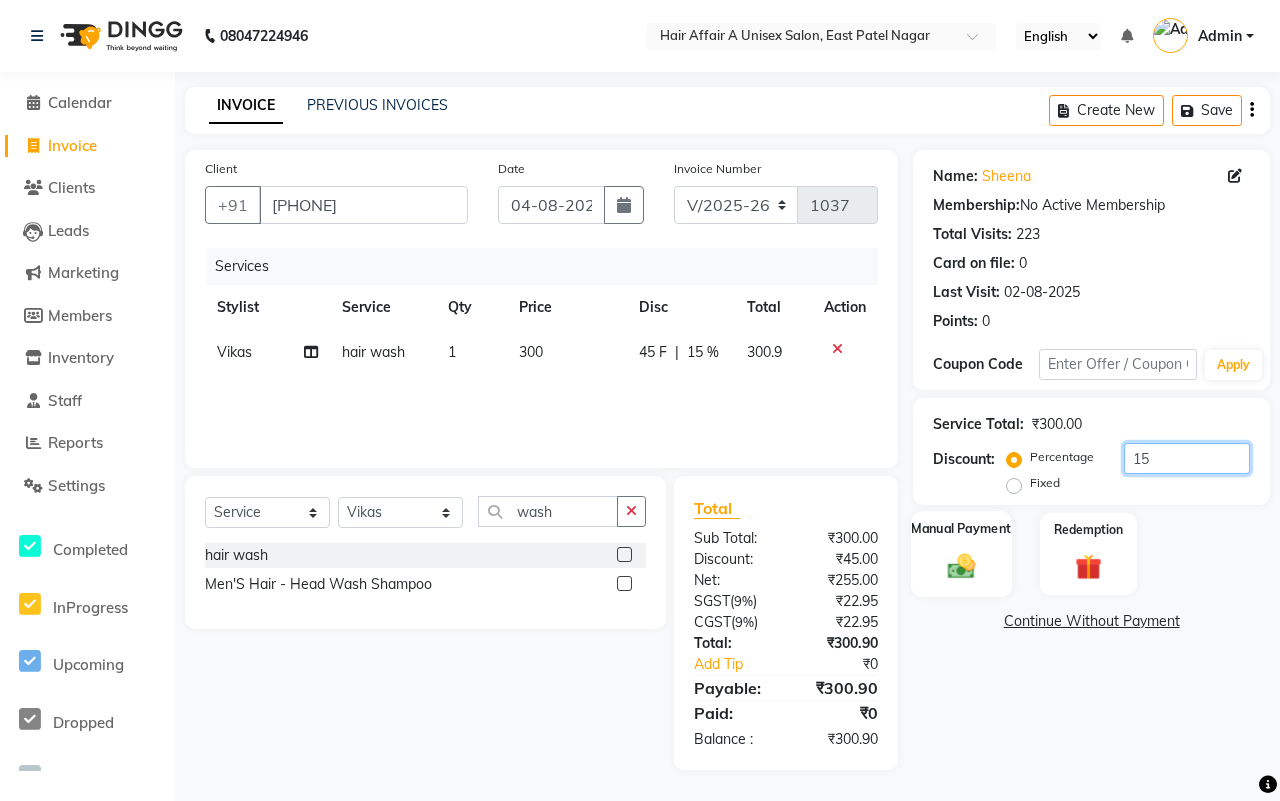 type on "15" 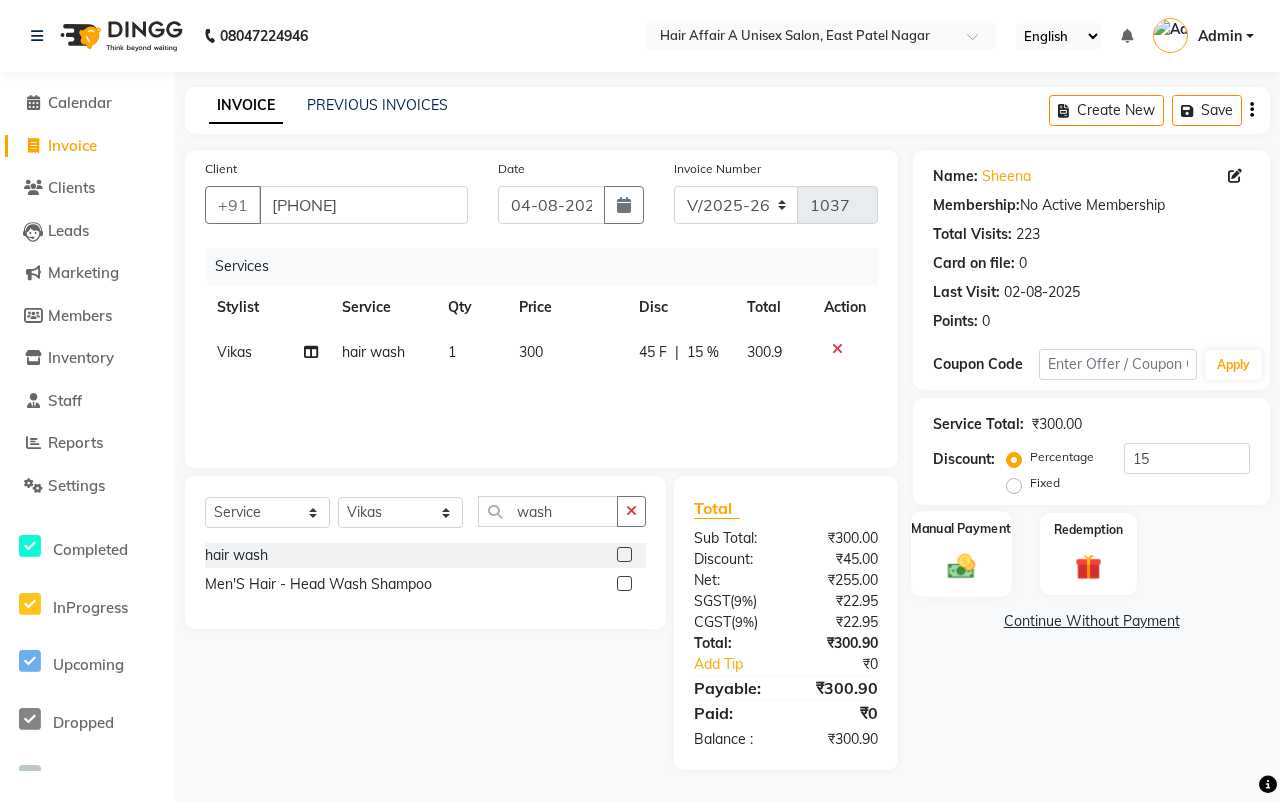 click 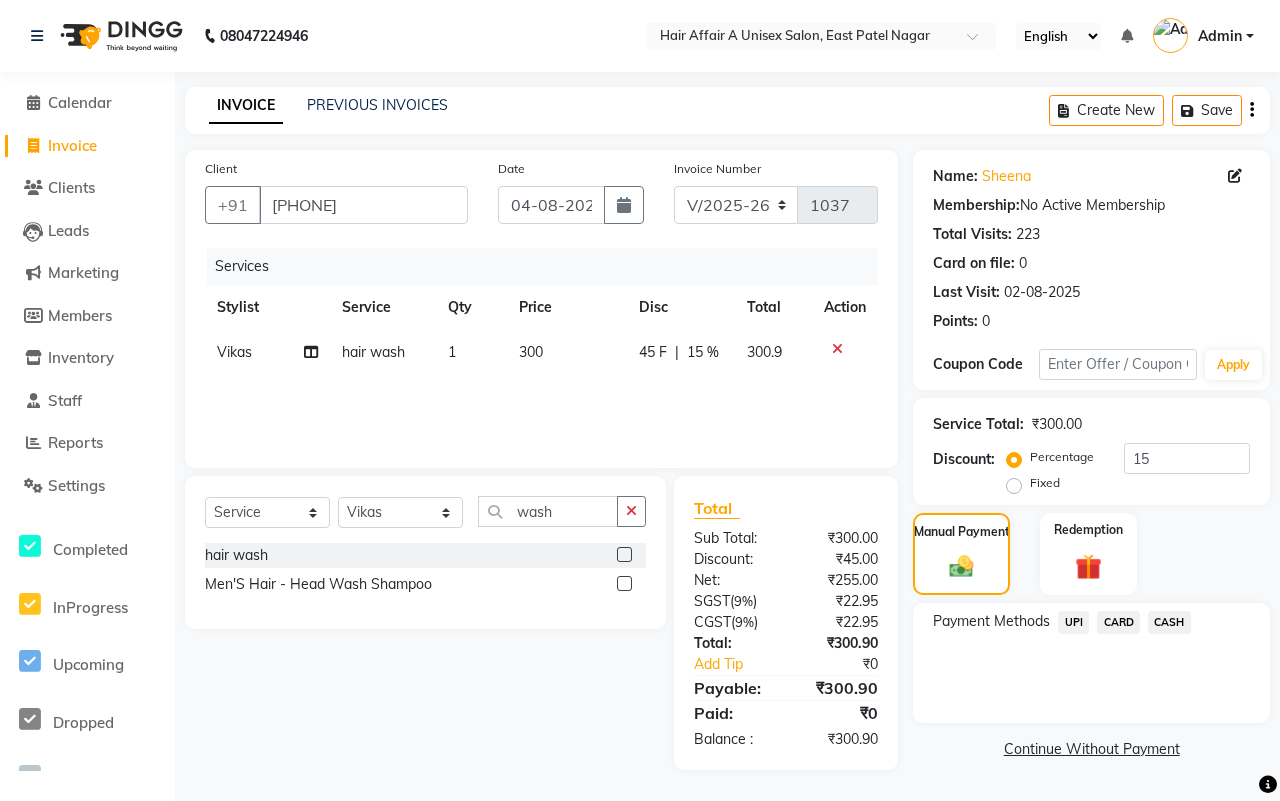 click on "UPI" 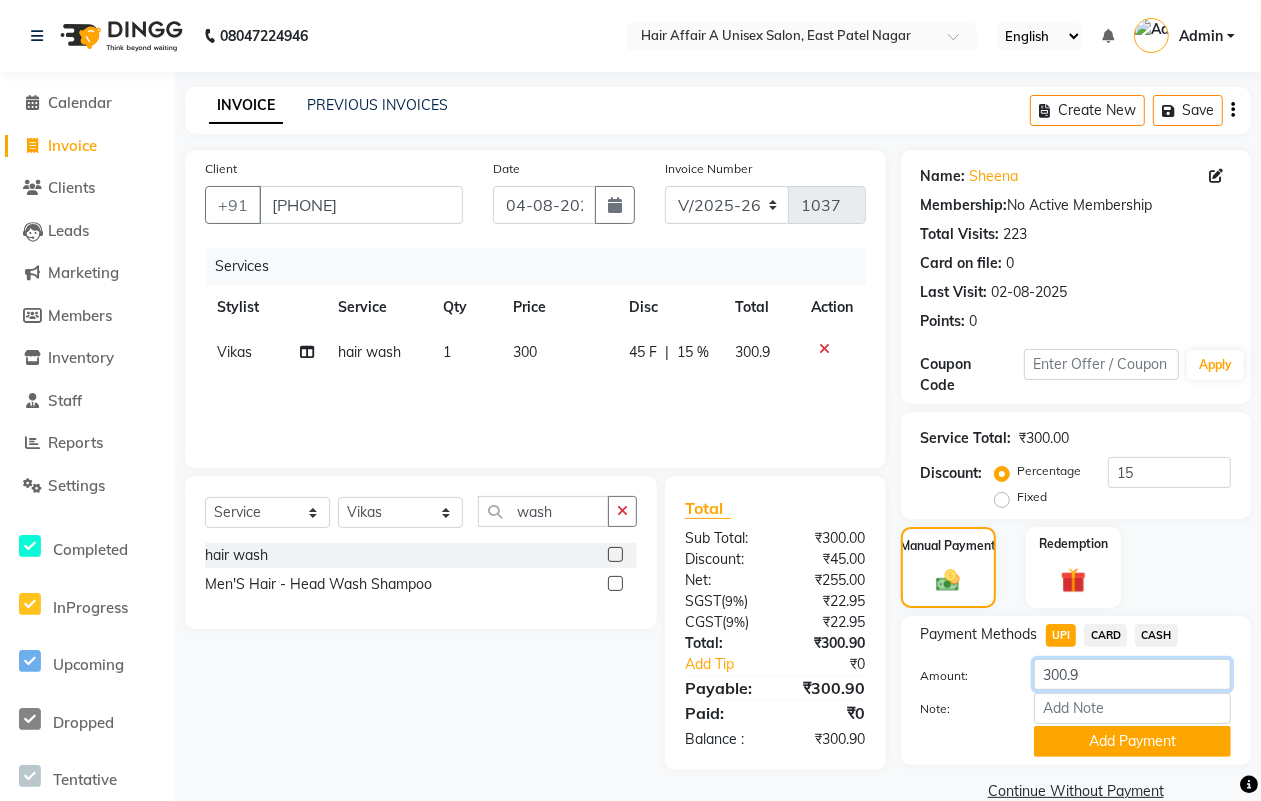 click on "300.9" 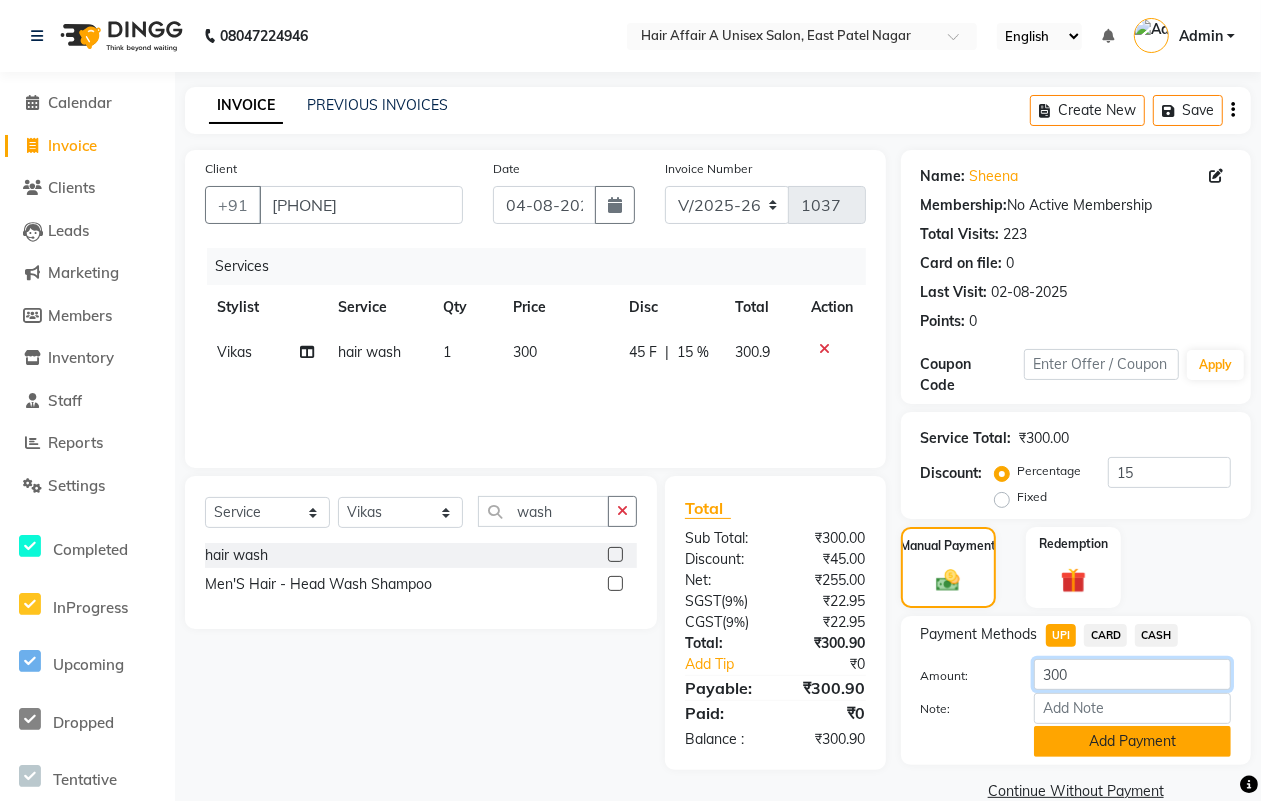 type on "300" 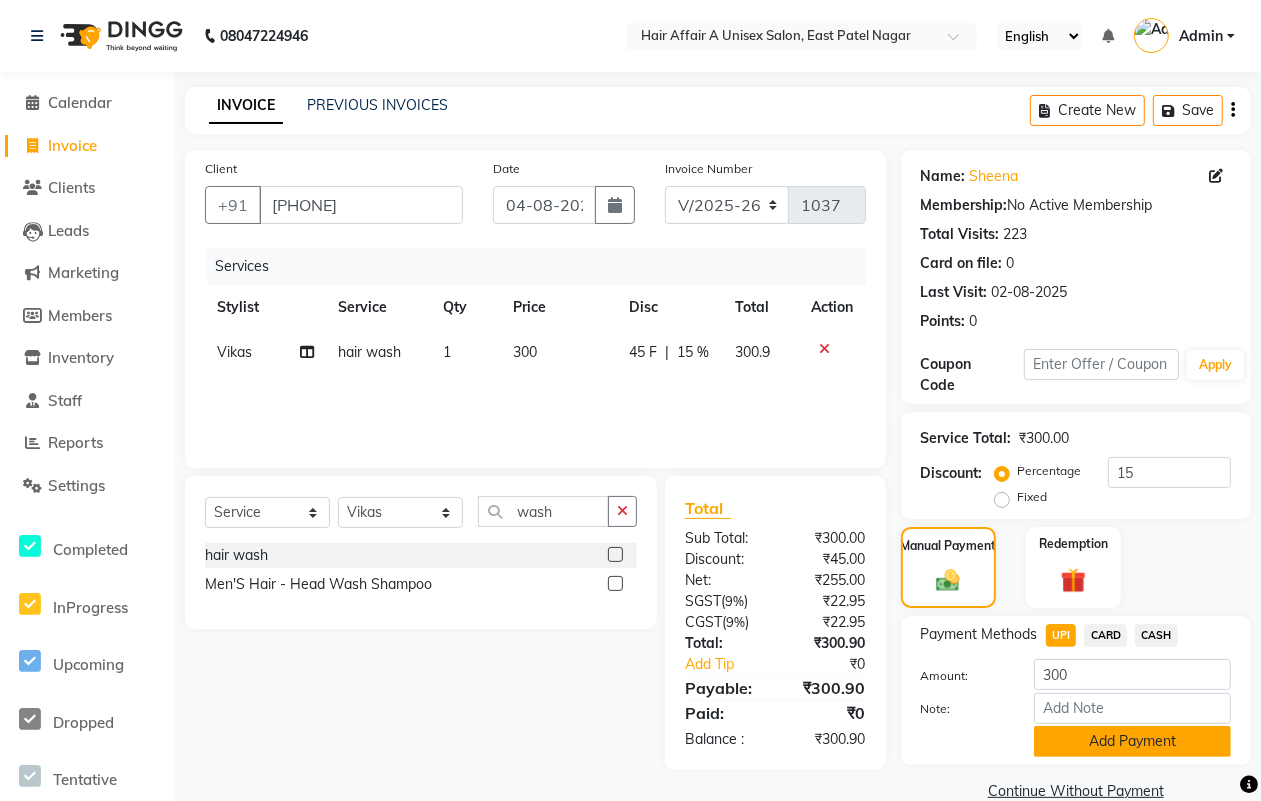 click on "Add Payment" 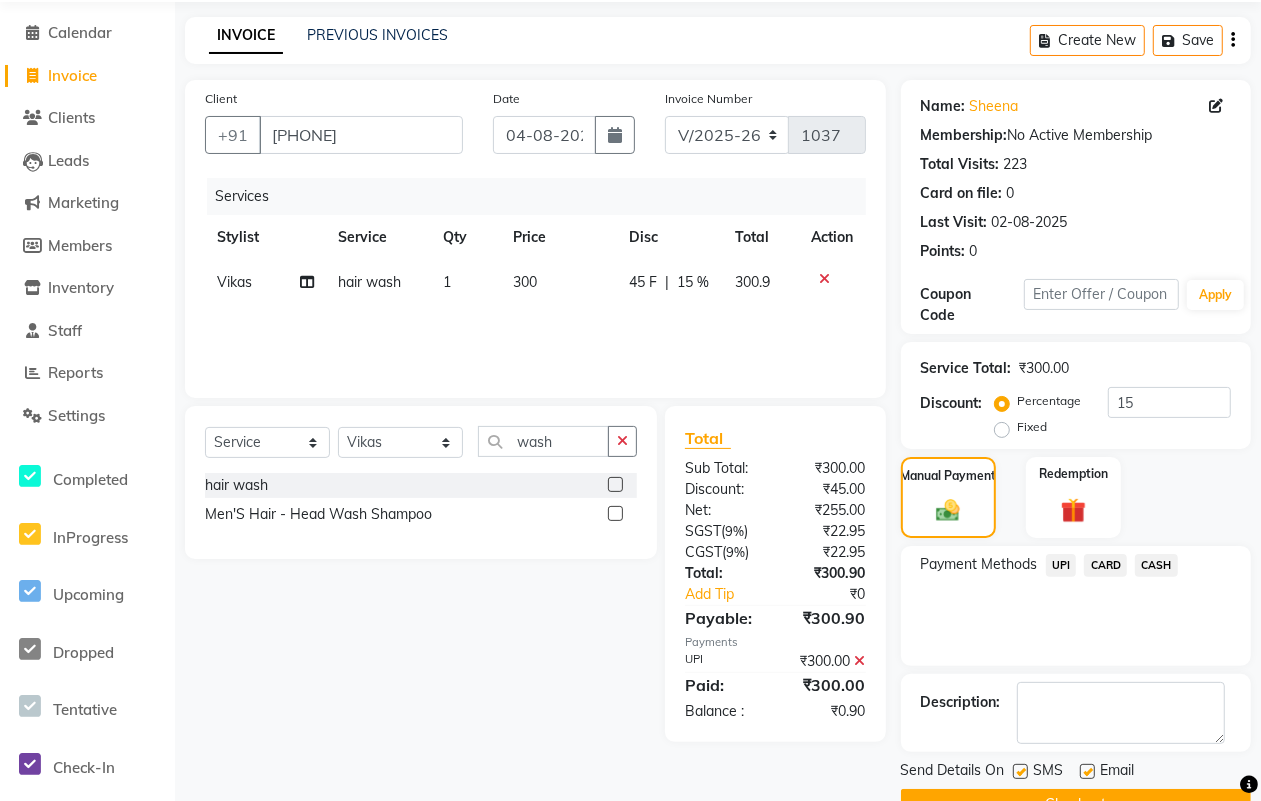 scroll, scrollTop: 120, scrollLeft: 0, axis: vertical 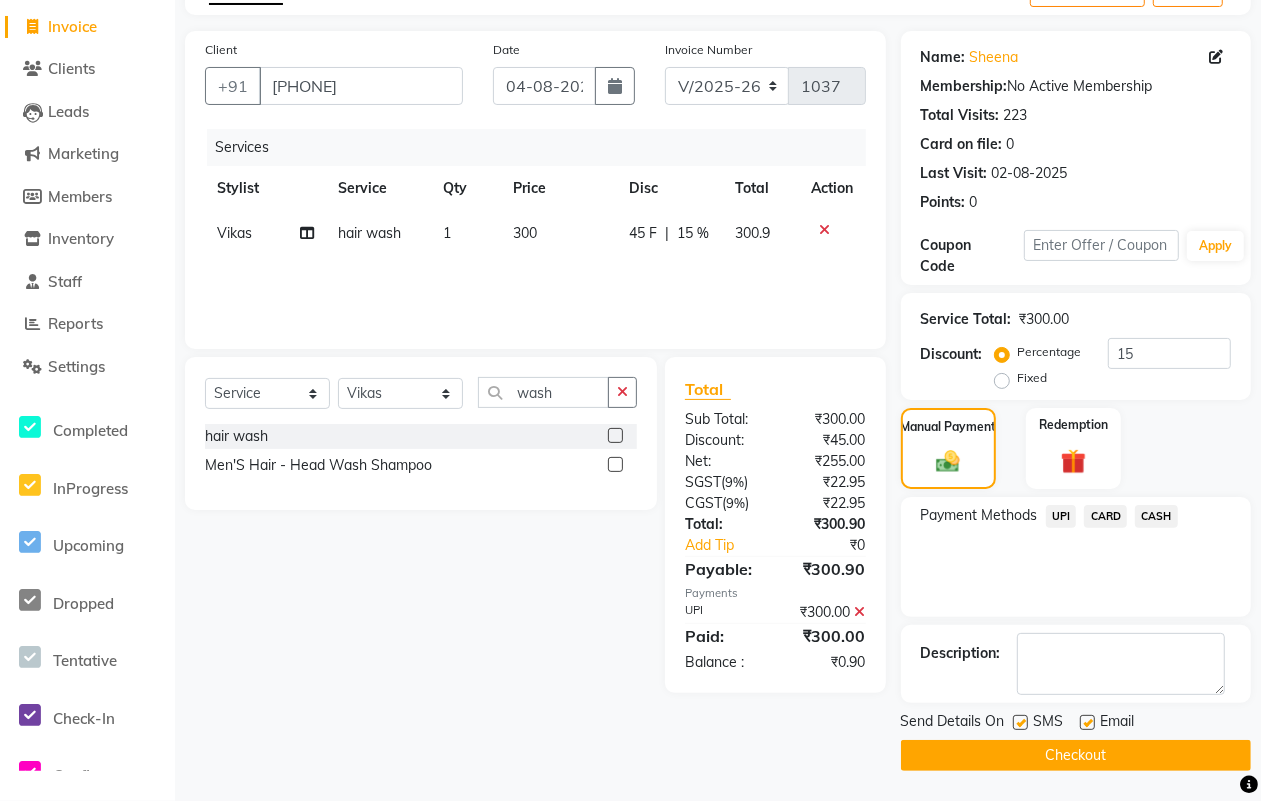 click 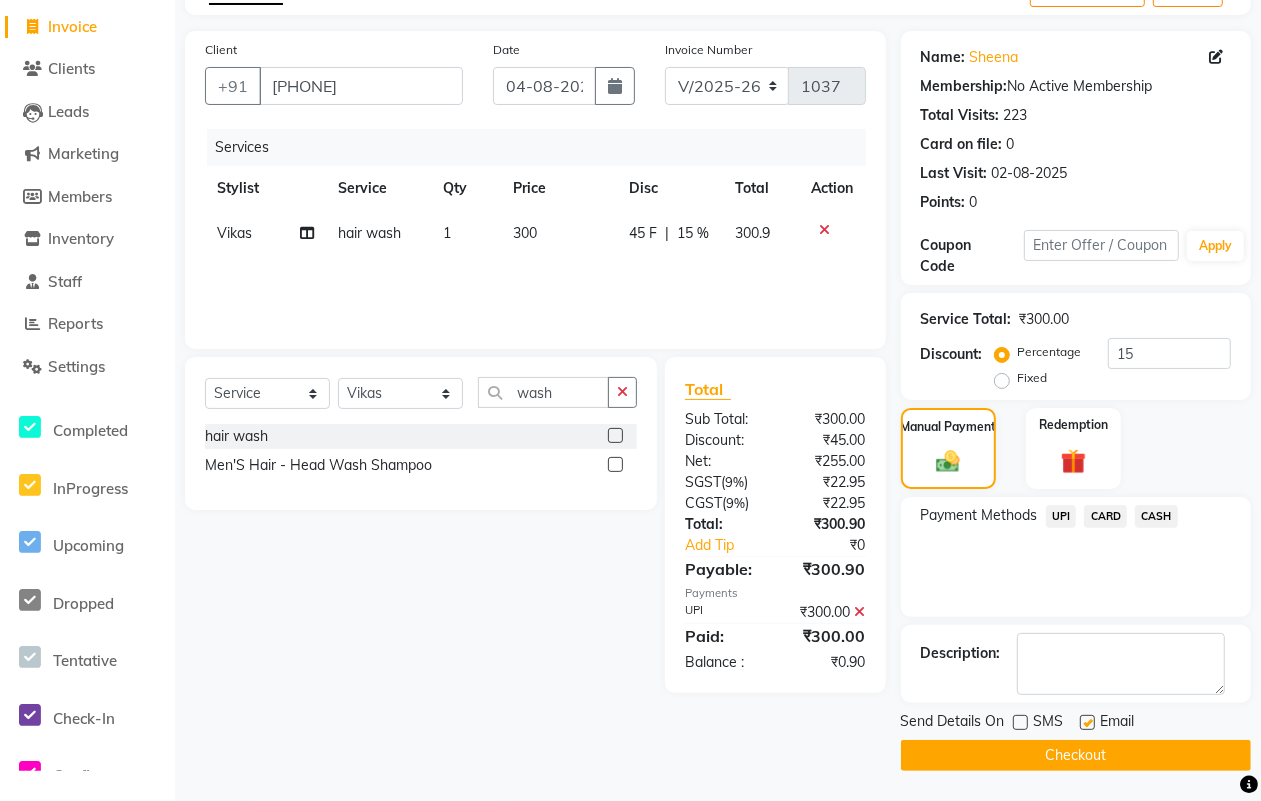 click 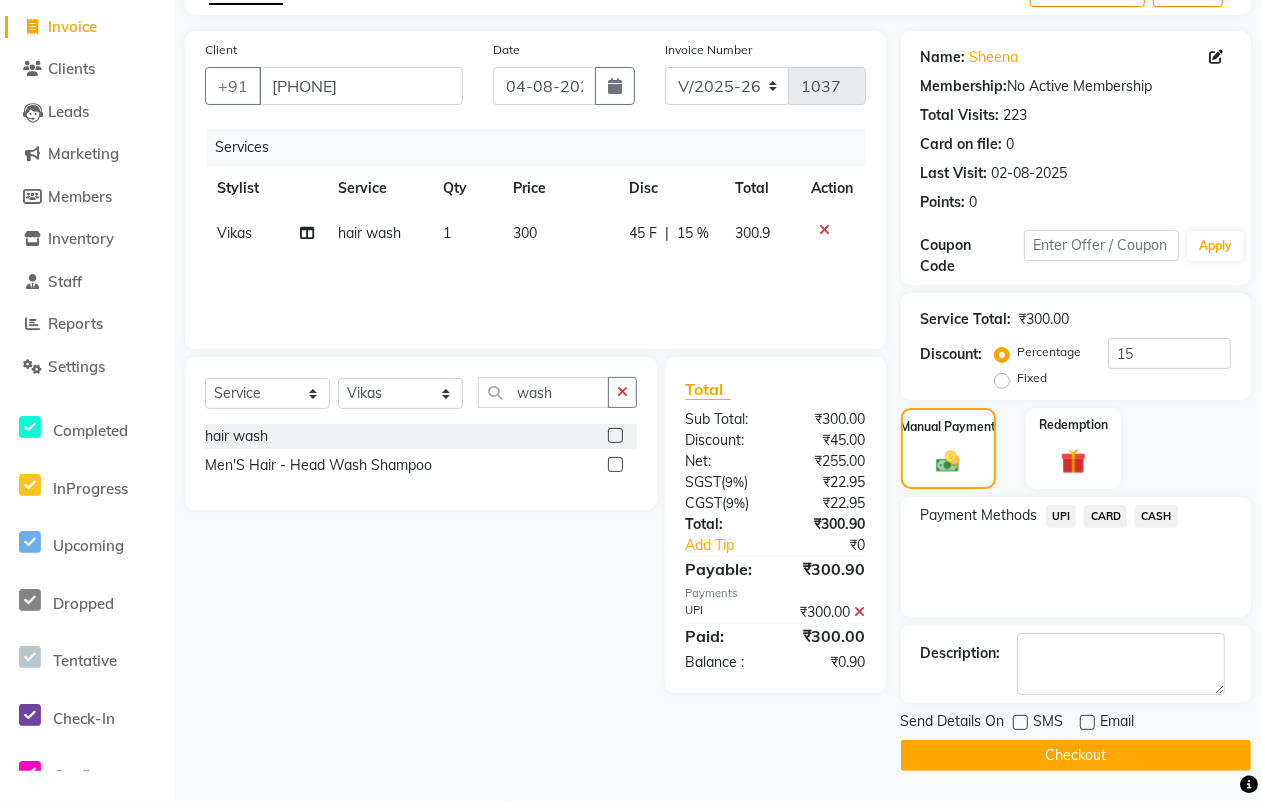 click on "Checkout" 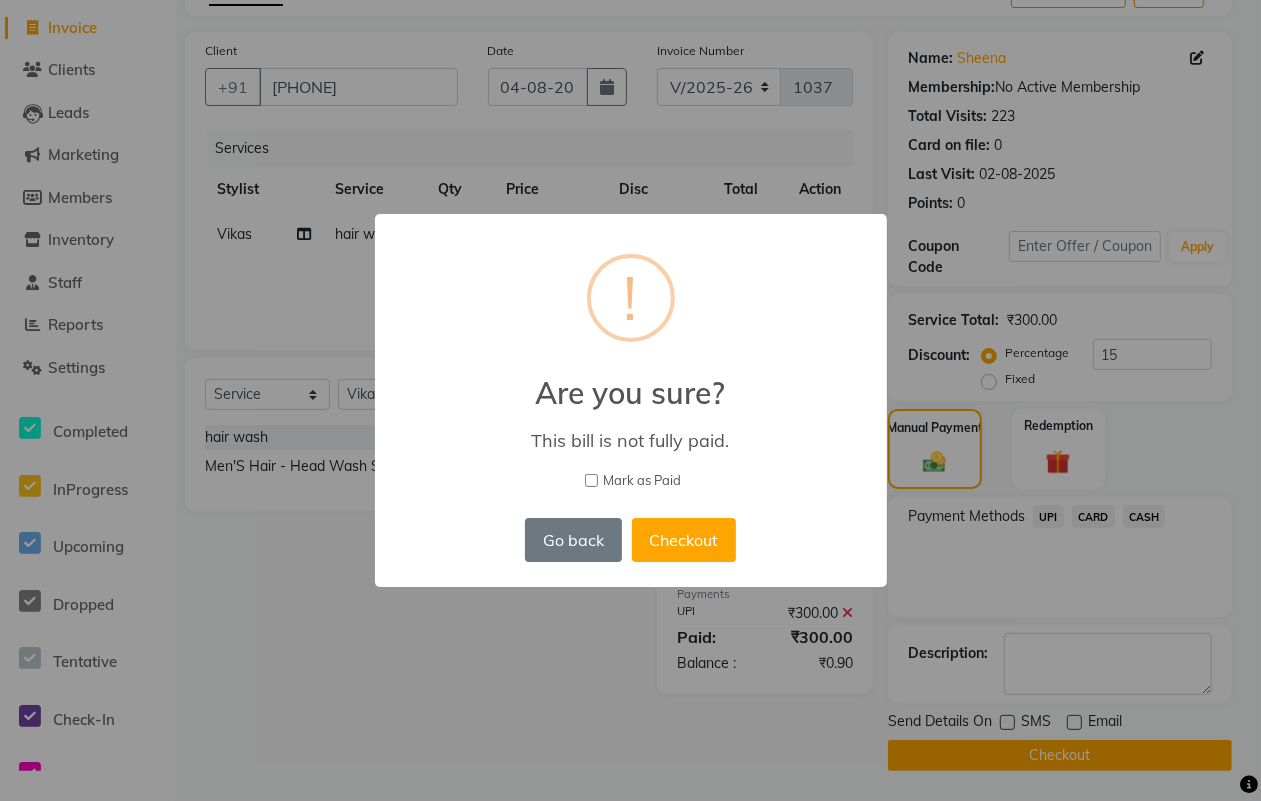 scroll, scrollTop: 106, scrollLeft: 0, axis: vertical 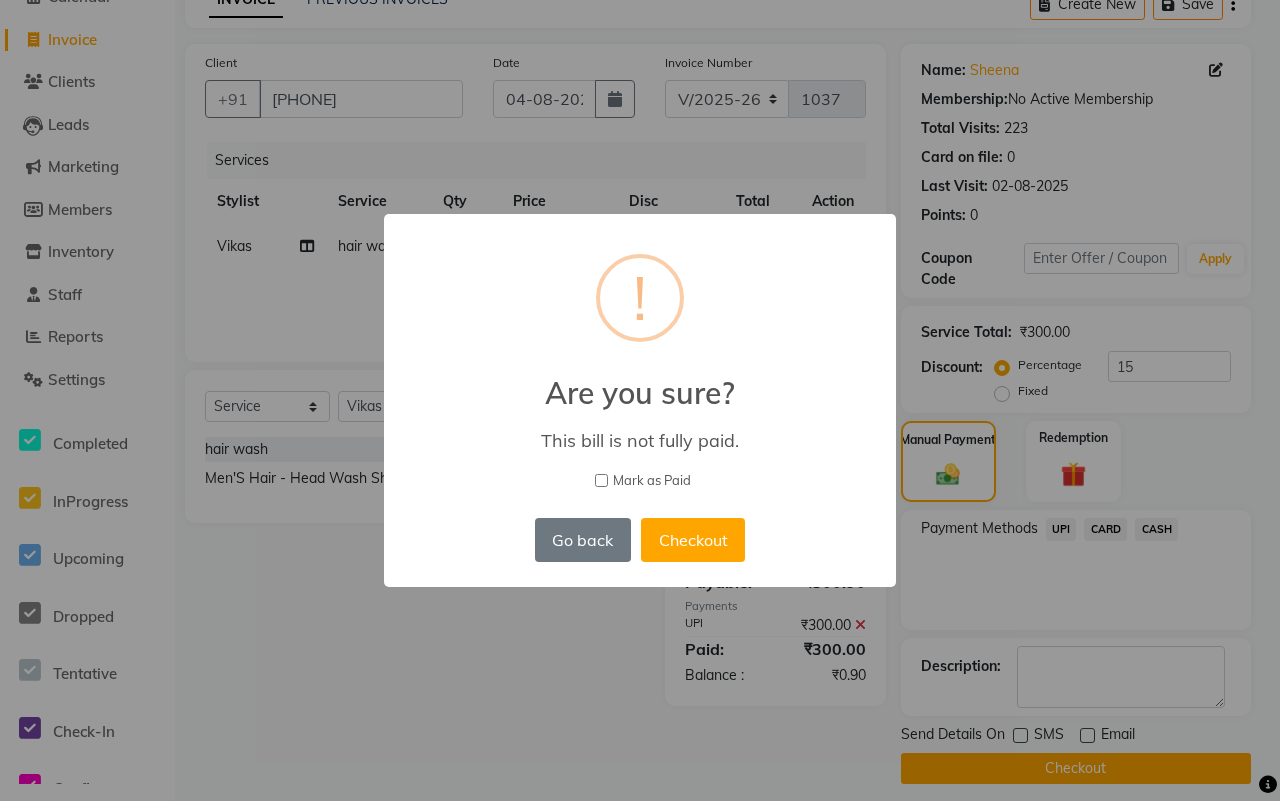 click on "Mark as Paid" at bounding box center (652, 481) 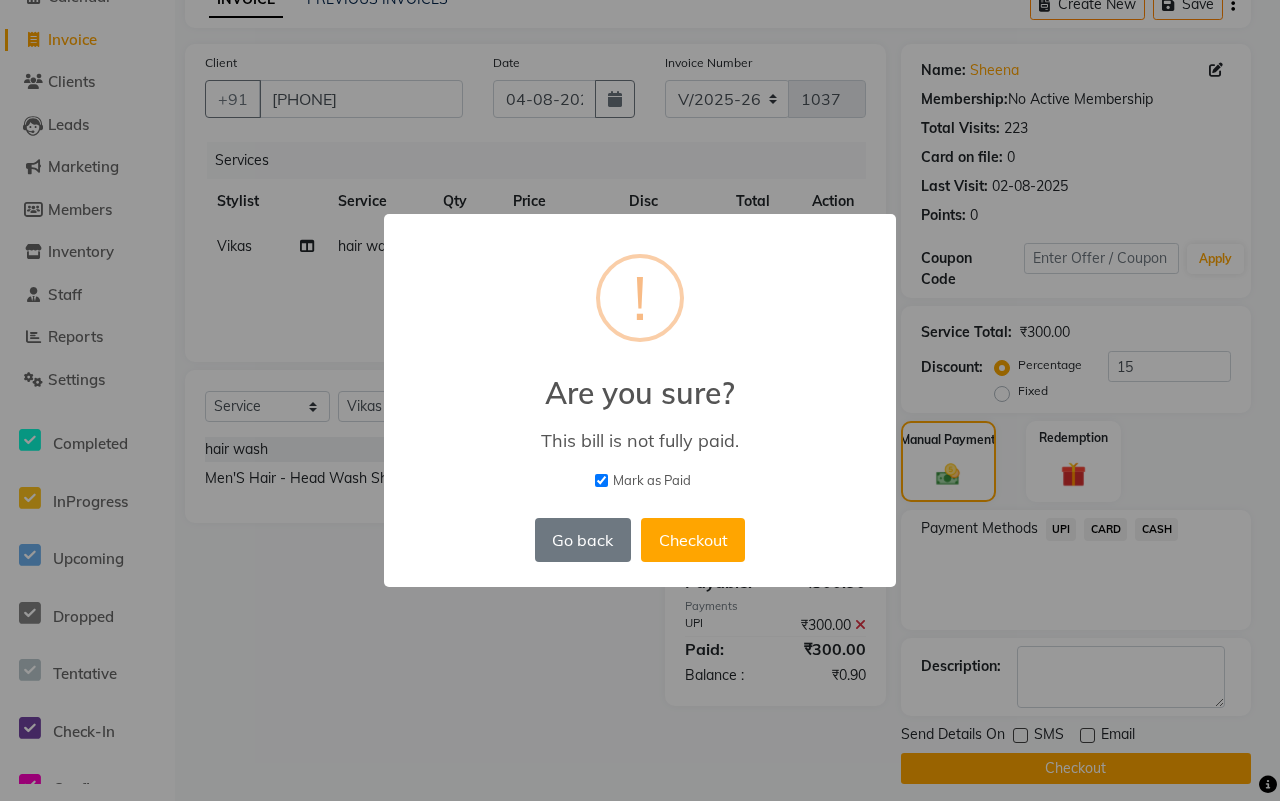 drag, startPoint x: 687, startPoint y: 523, endPoint x: 952, endPoint y: 543, distance: 265.75363 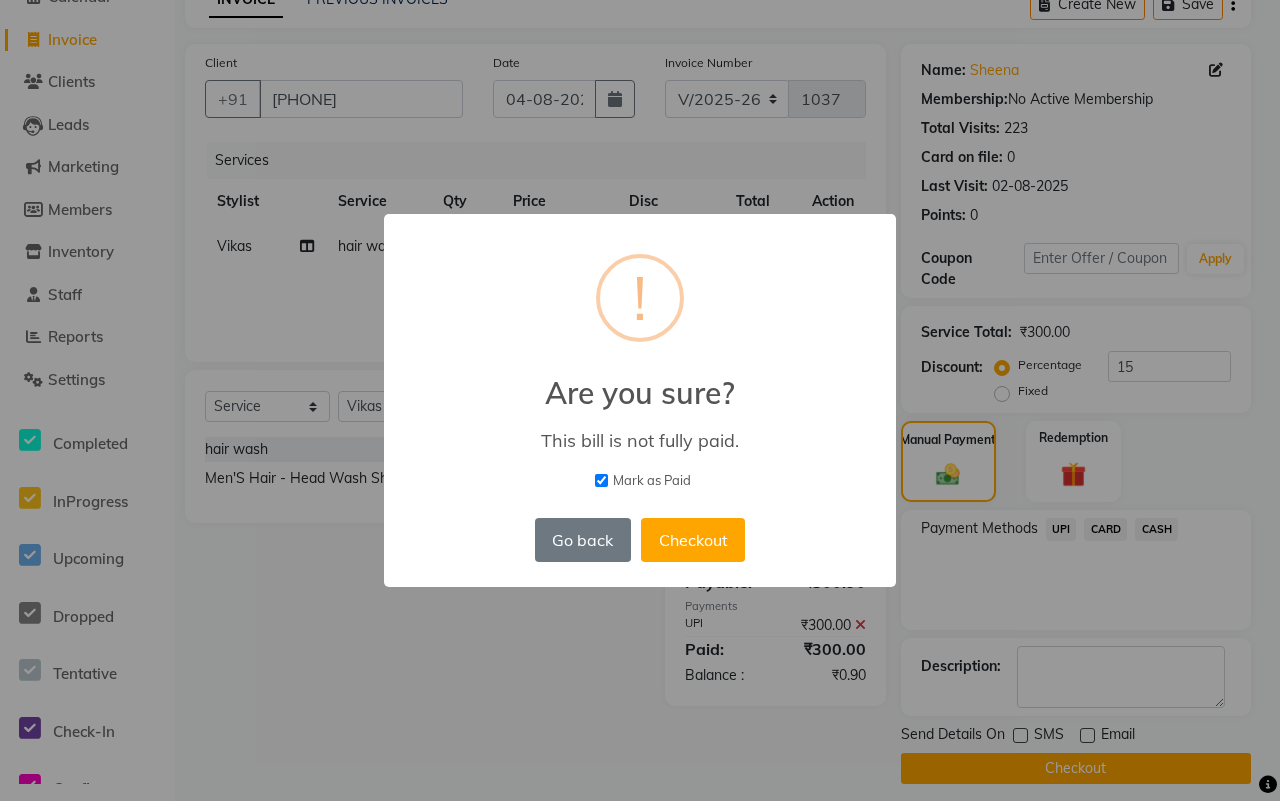 click on "× ! Are you sure? This bill is not fully paid. Mark as Paid Go back No Checkout" at bounding box center (640, 400) 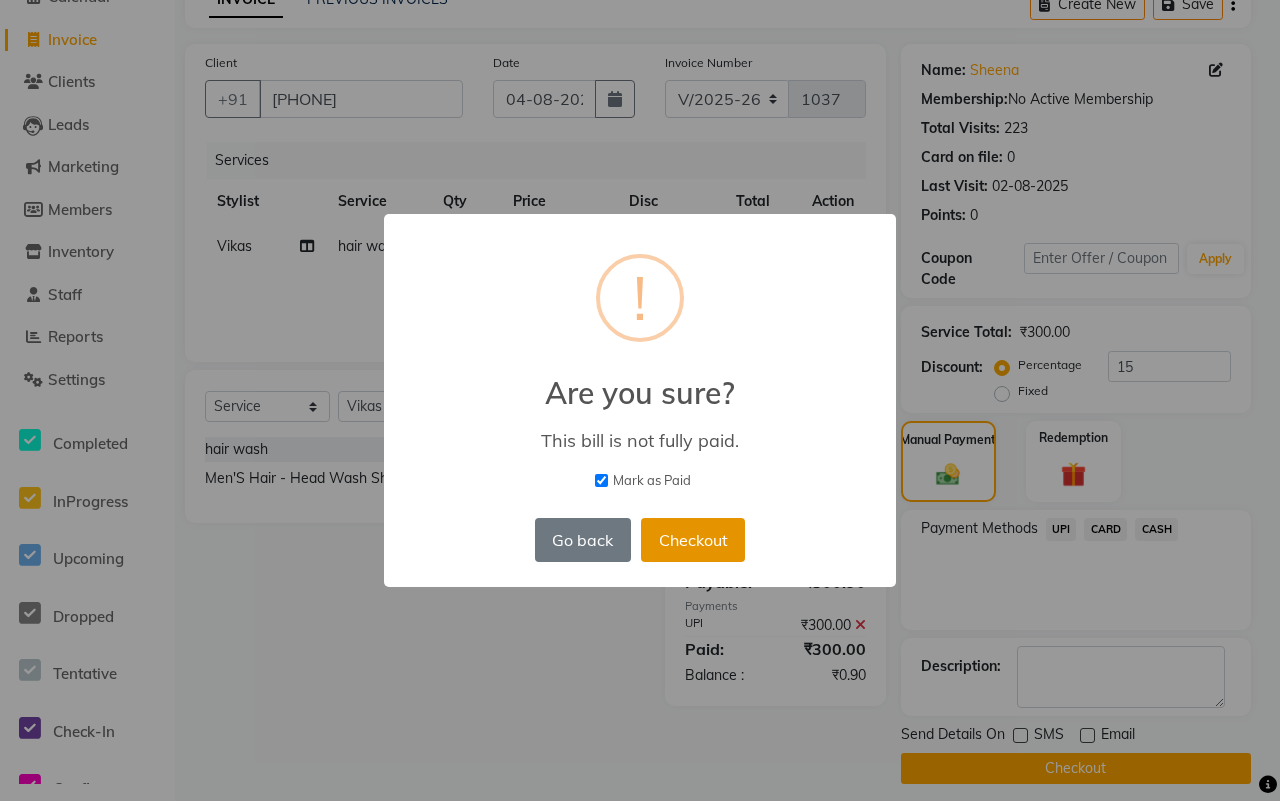 click on "Checkout" at bounding box center (693, 540) 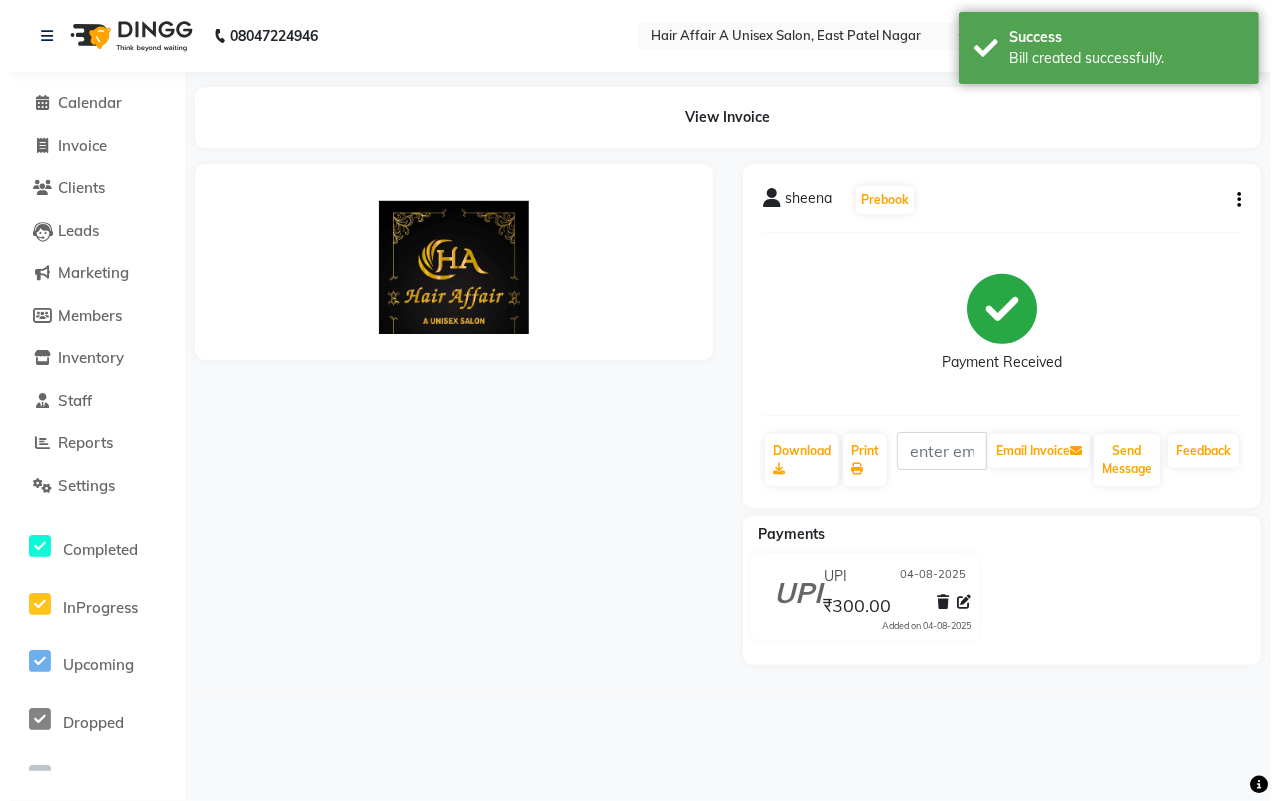 scroll, scrollTop: 0, scrollLeft: 0, axis: both 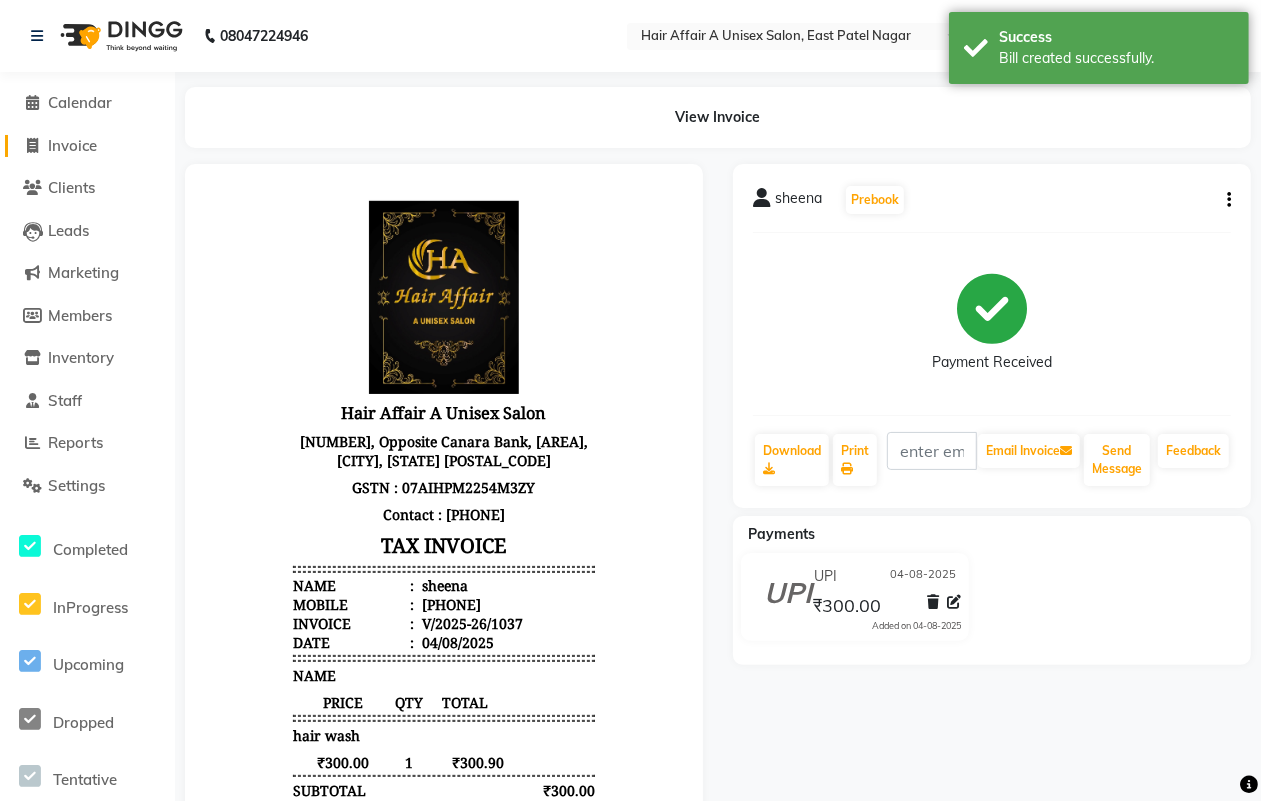 click on "Invoice" 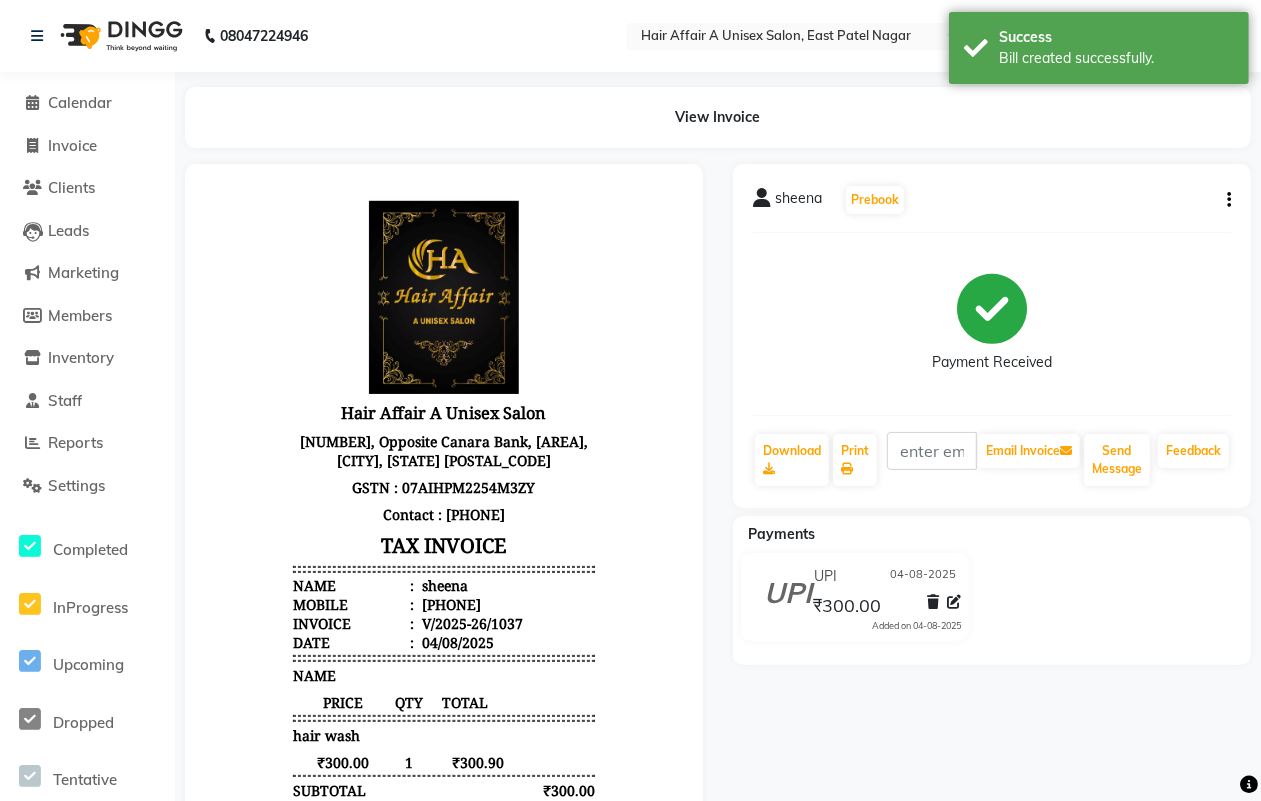 select on "4464" 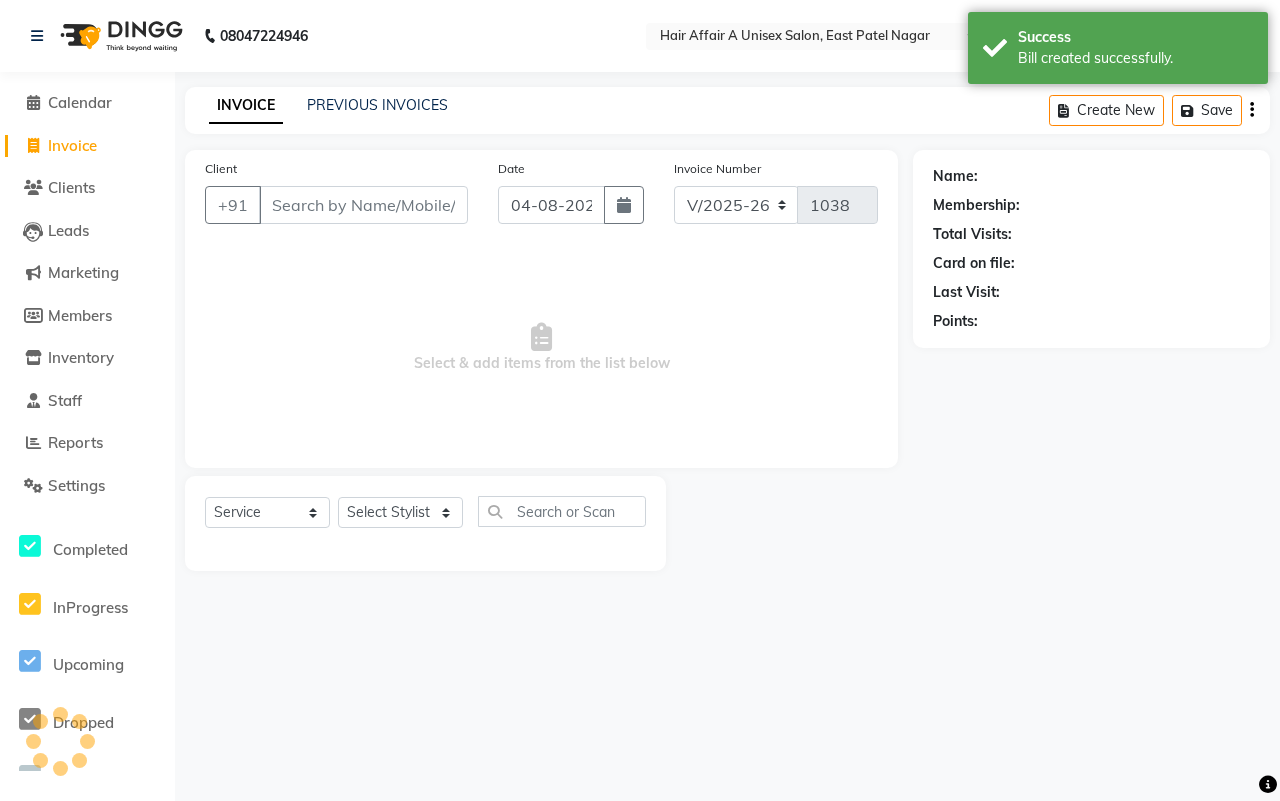 click on "Client" at bounding box center [363, 205] 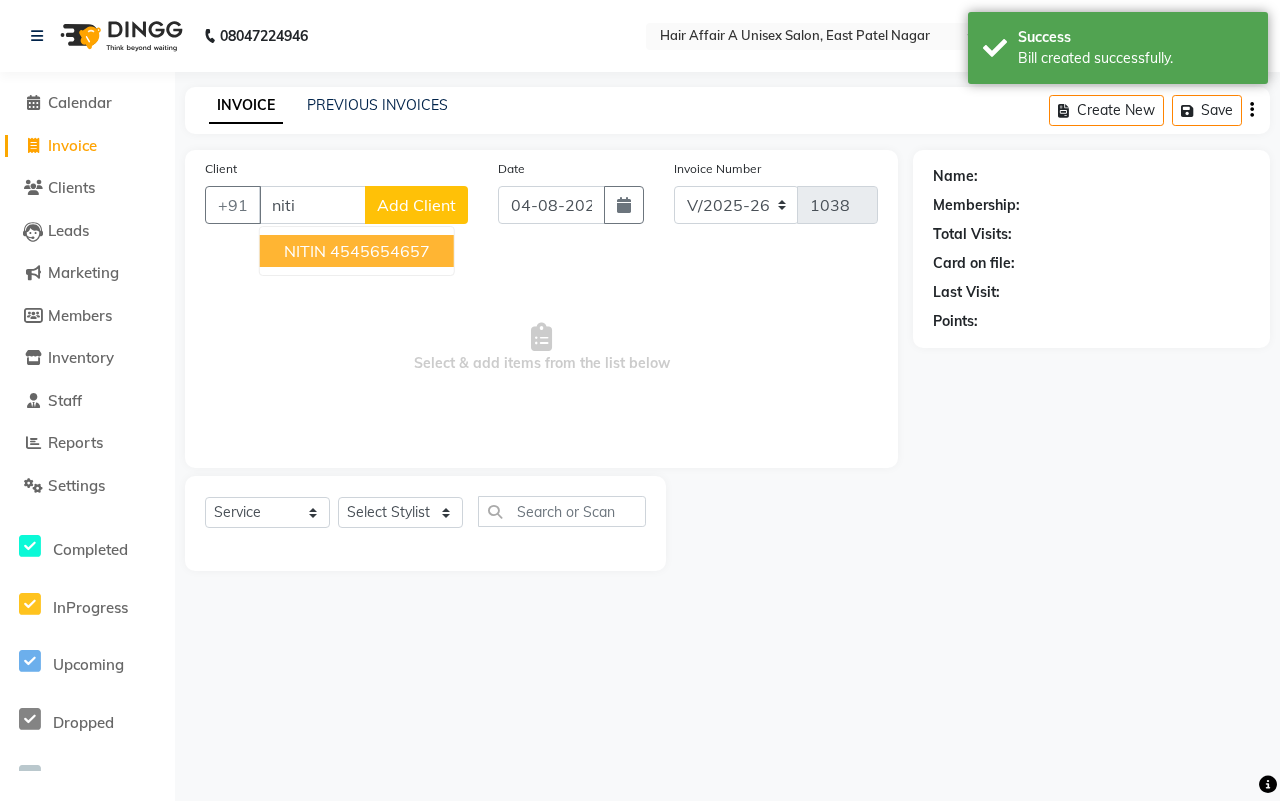 click on "NITIN" at bounding box center [305, 251] 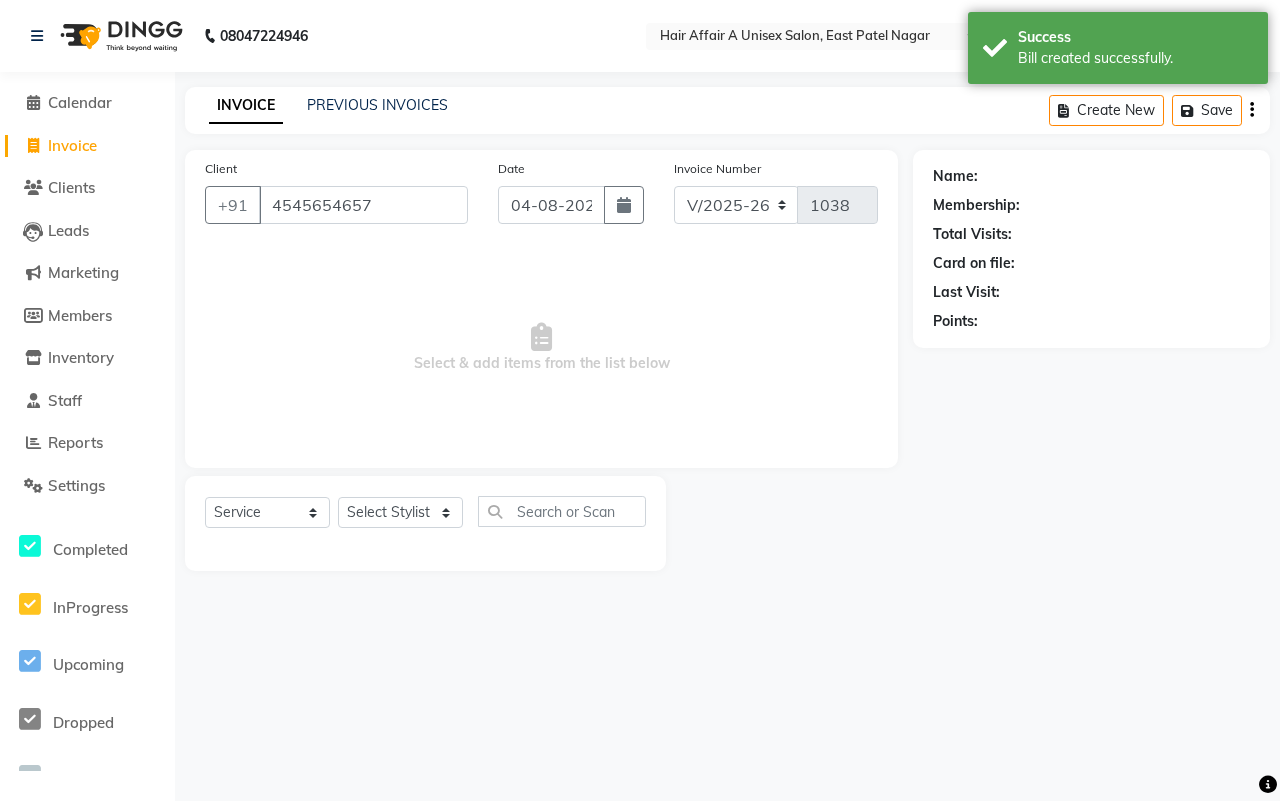 type on "4545654657" 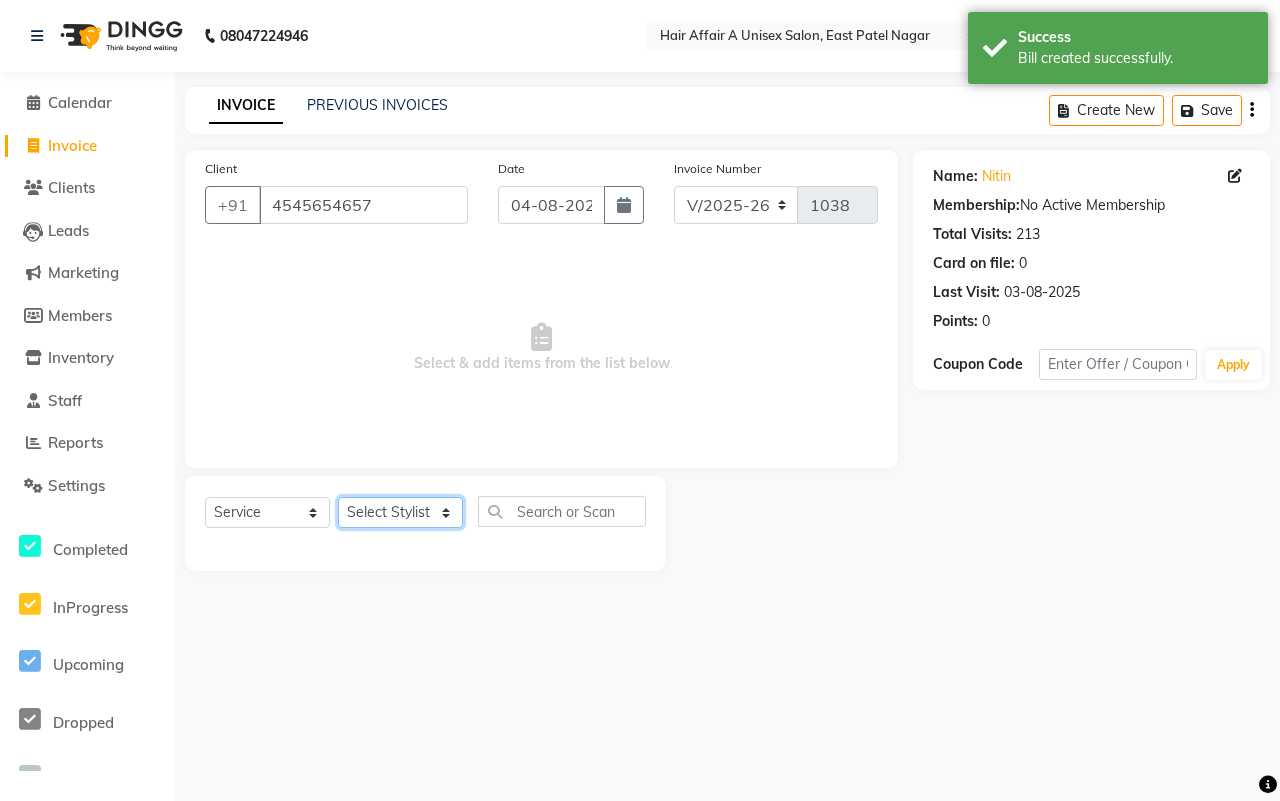 click on "Select Stylist Asif Chanchal harsh Ishu Kajal Kunal Neeraj Nitin Sheena Sonu Vikas Waseem" 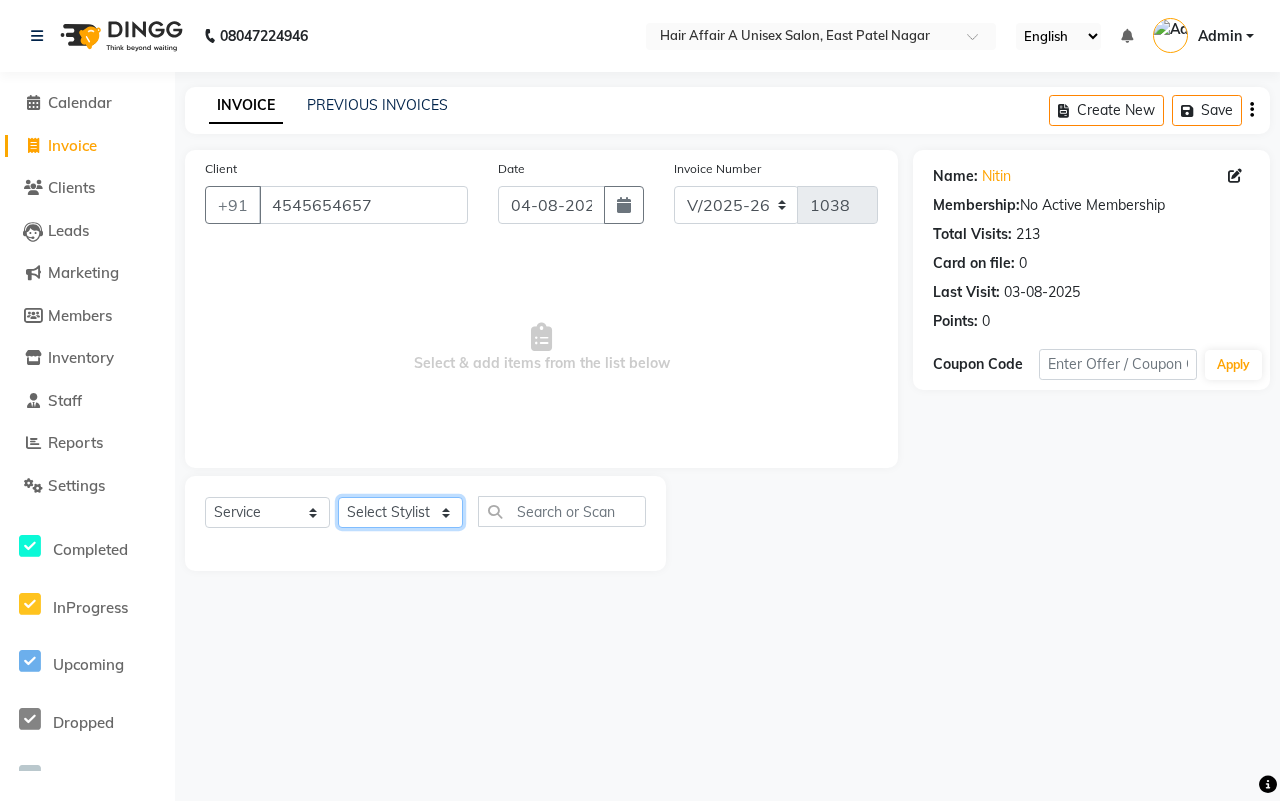 select on "25231" 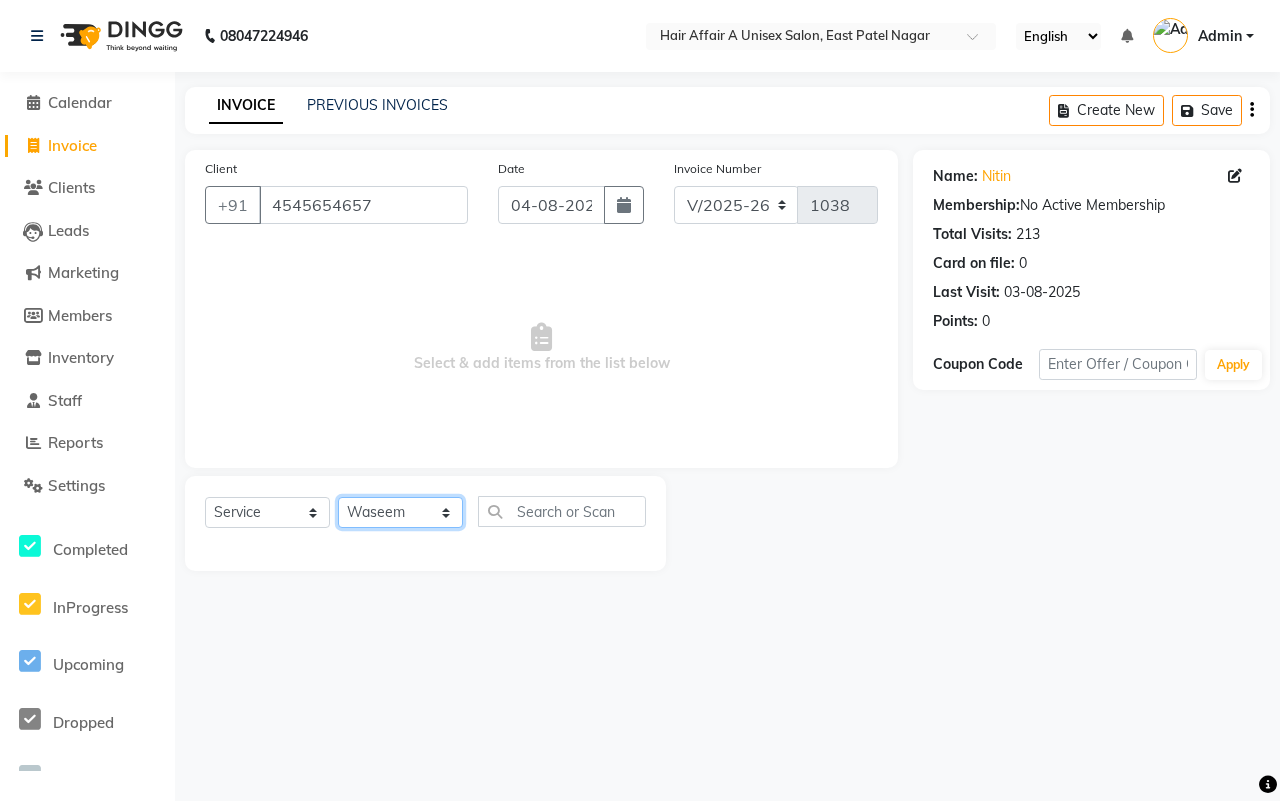 click on "Select Stylist Asif Chanchal harsh Ishu Kajal Kunal Neeraj Nitin Sheena Sonu Vikas Waseem" 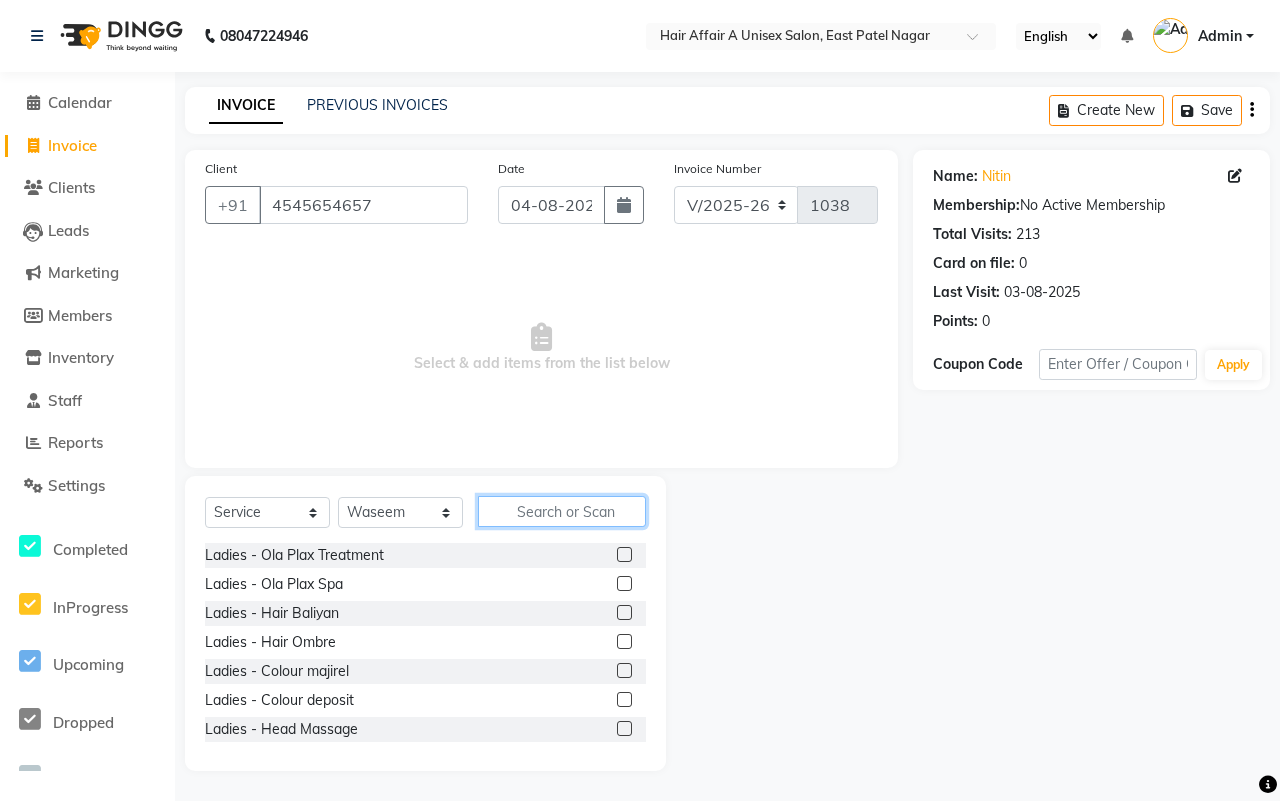 click 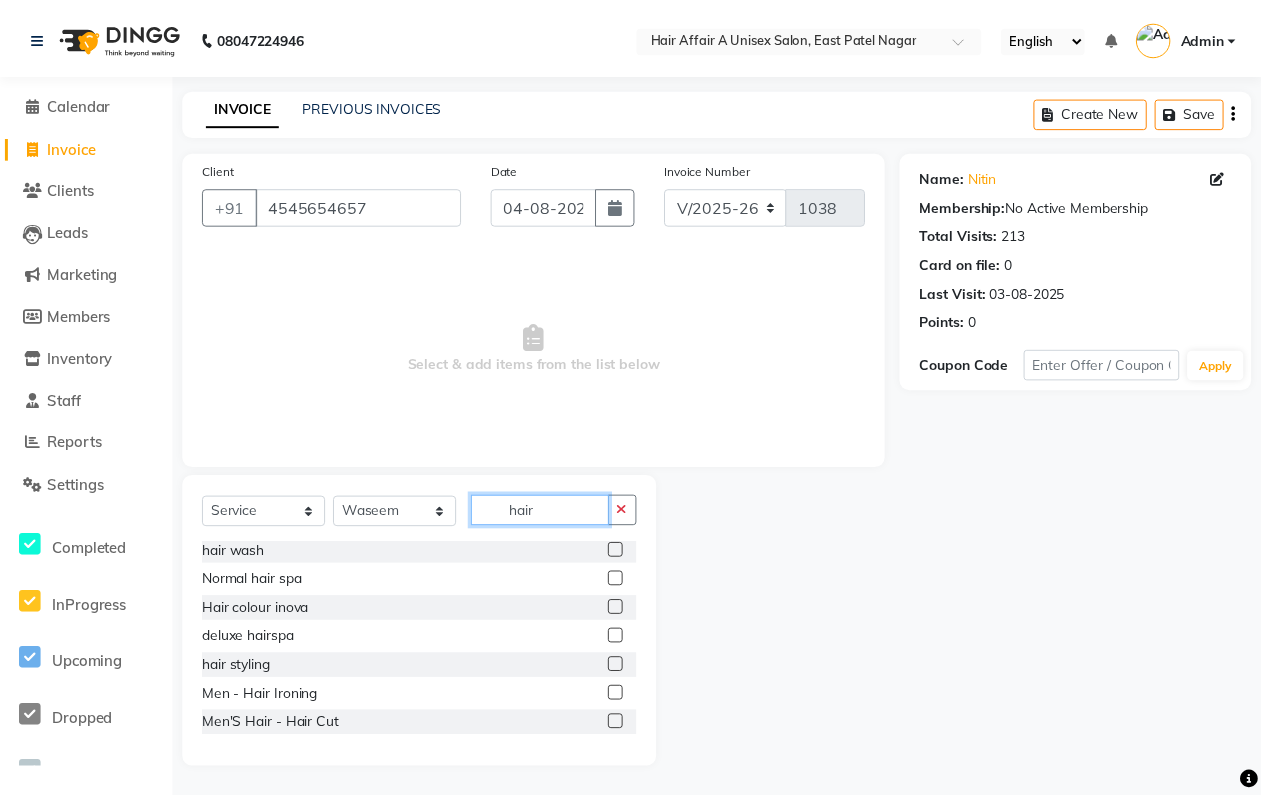 scroll, scrollTop: 125, scrollLeft: 0, axis: vertical 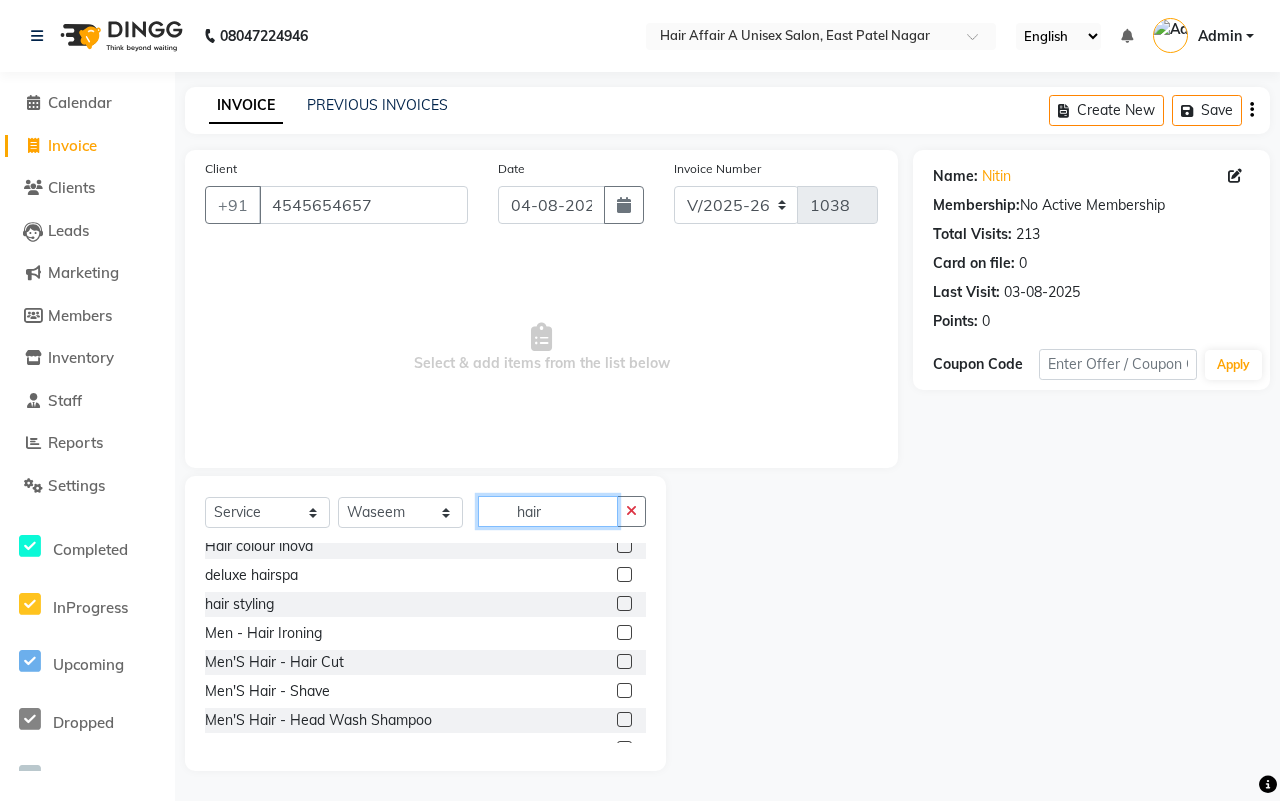 type on "hair" 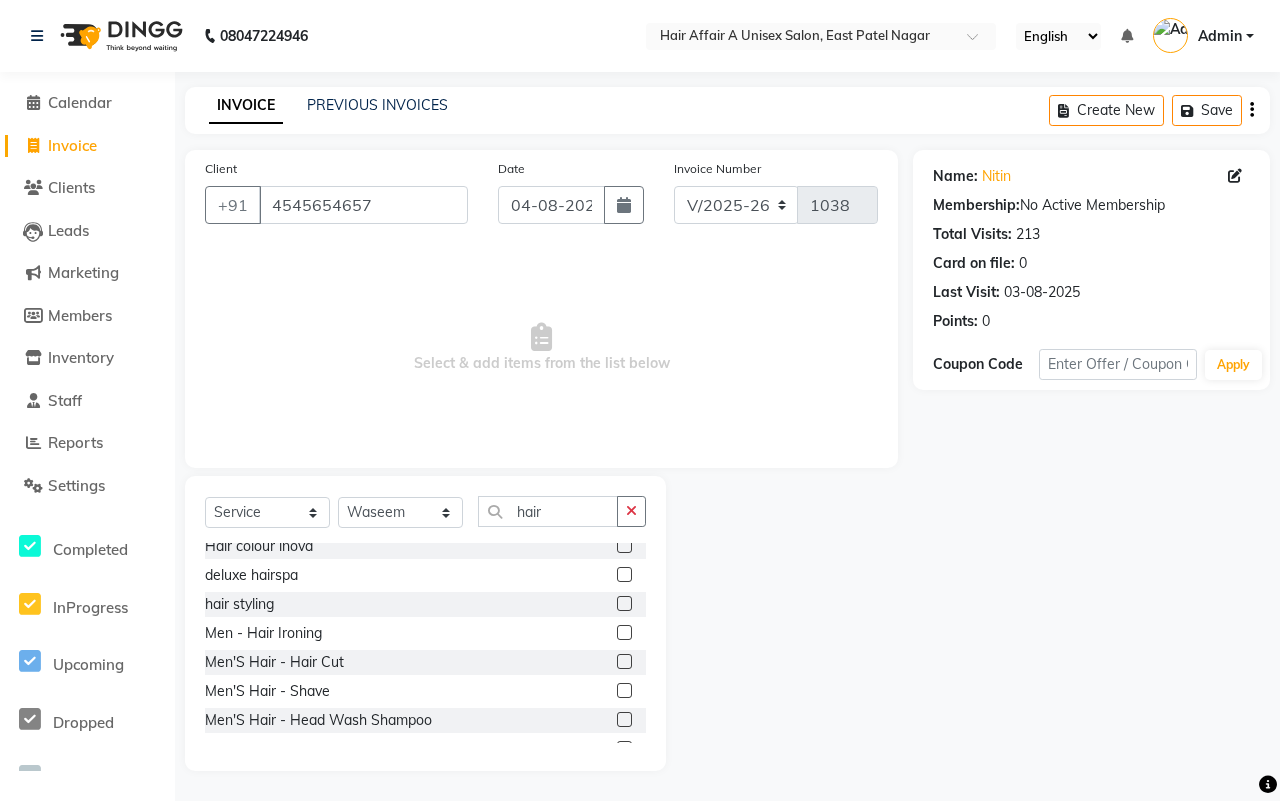 click 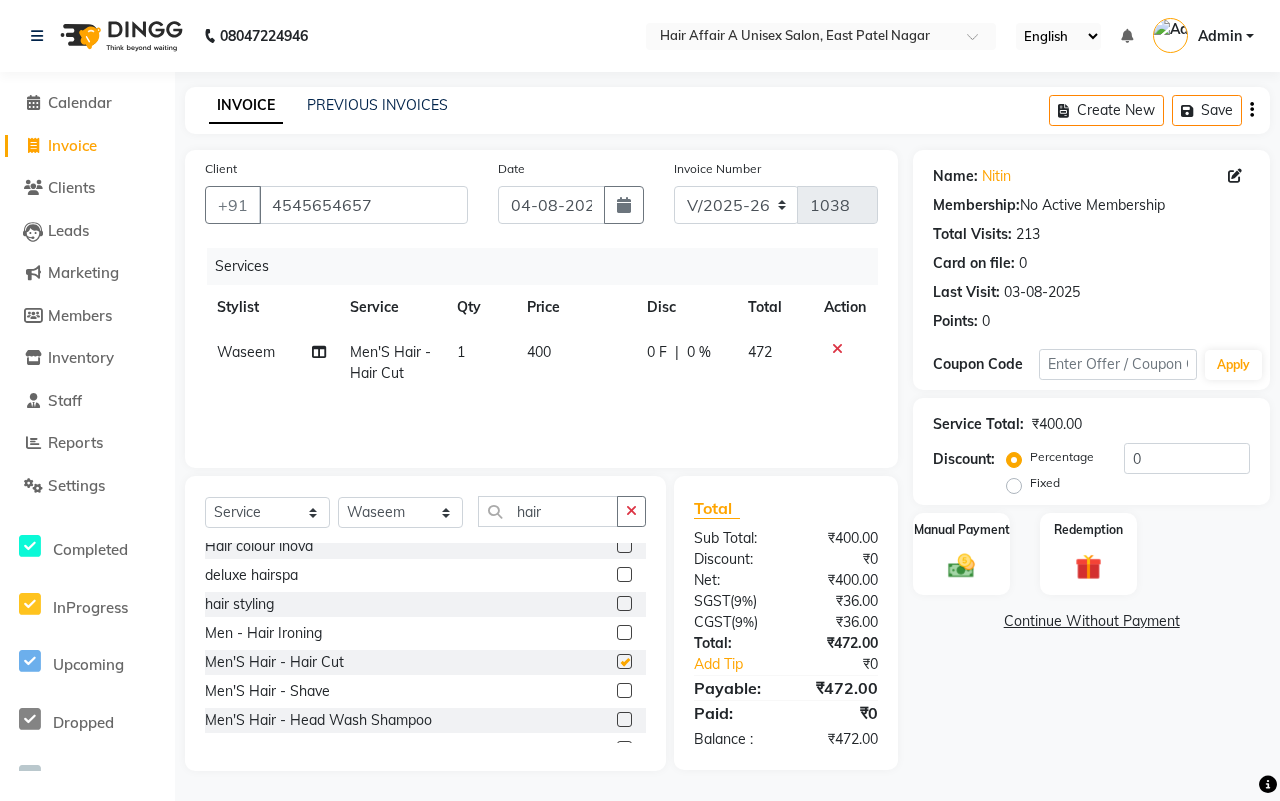 checkbox on "false" 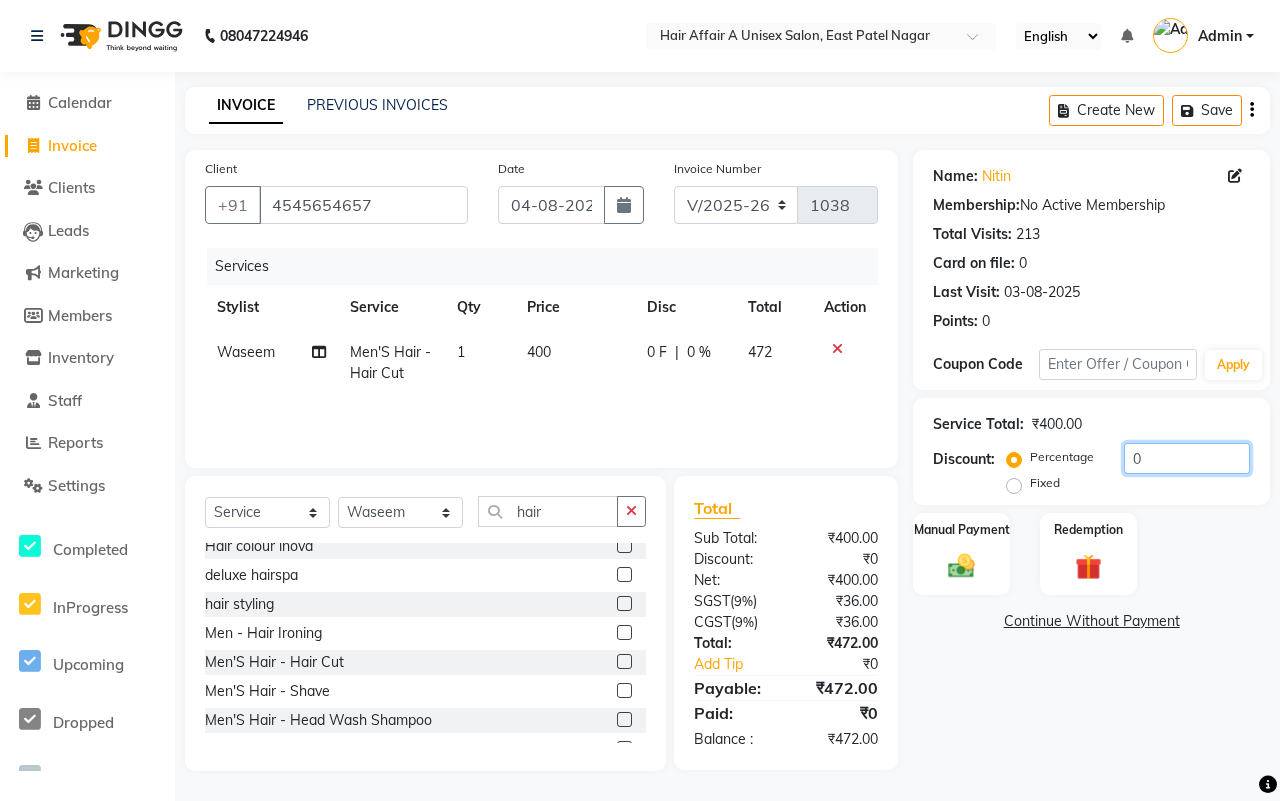 click on "0" 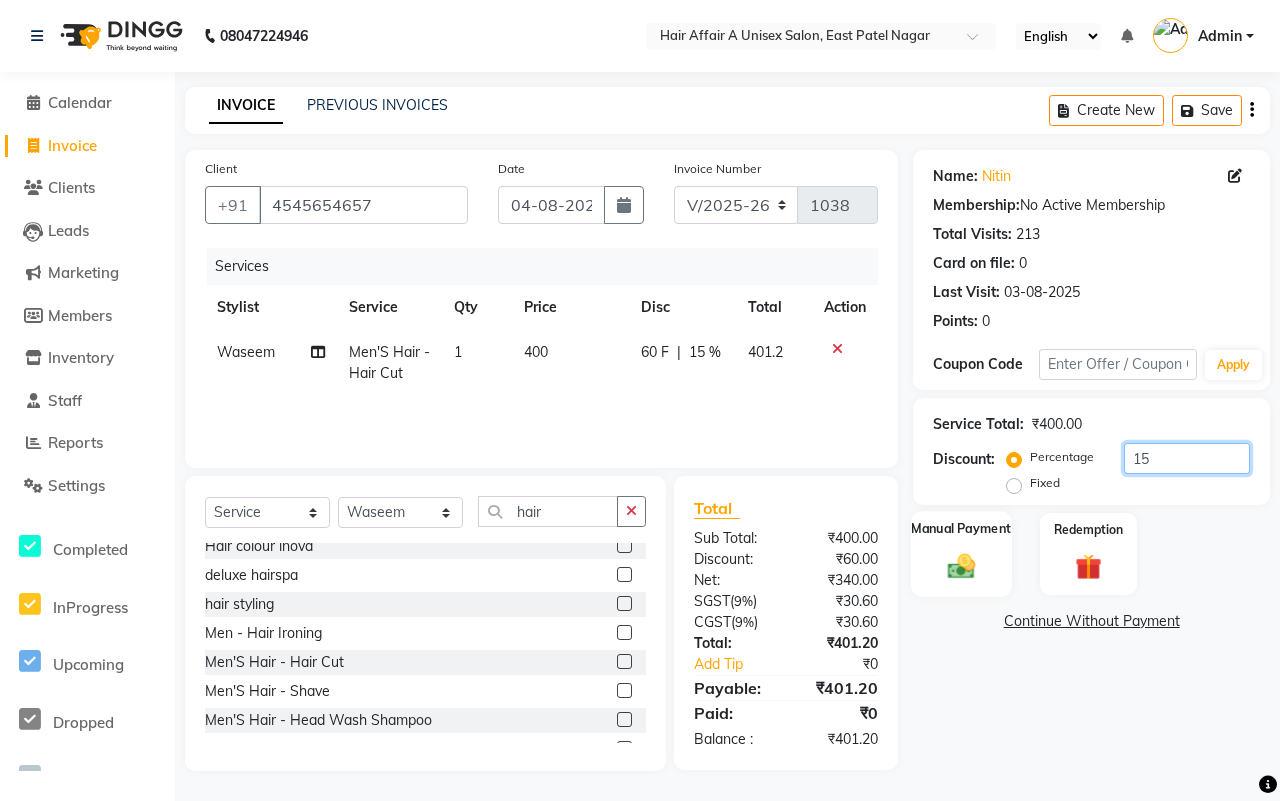 type on "15" 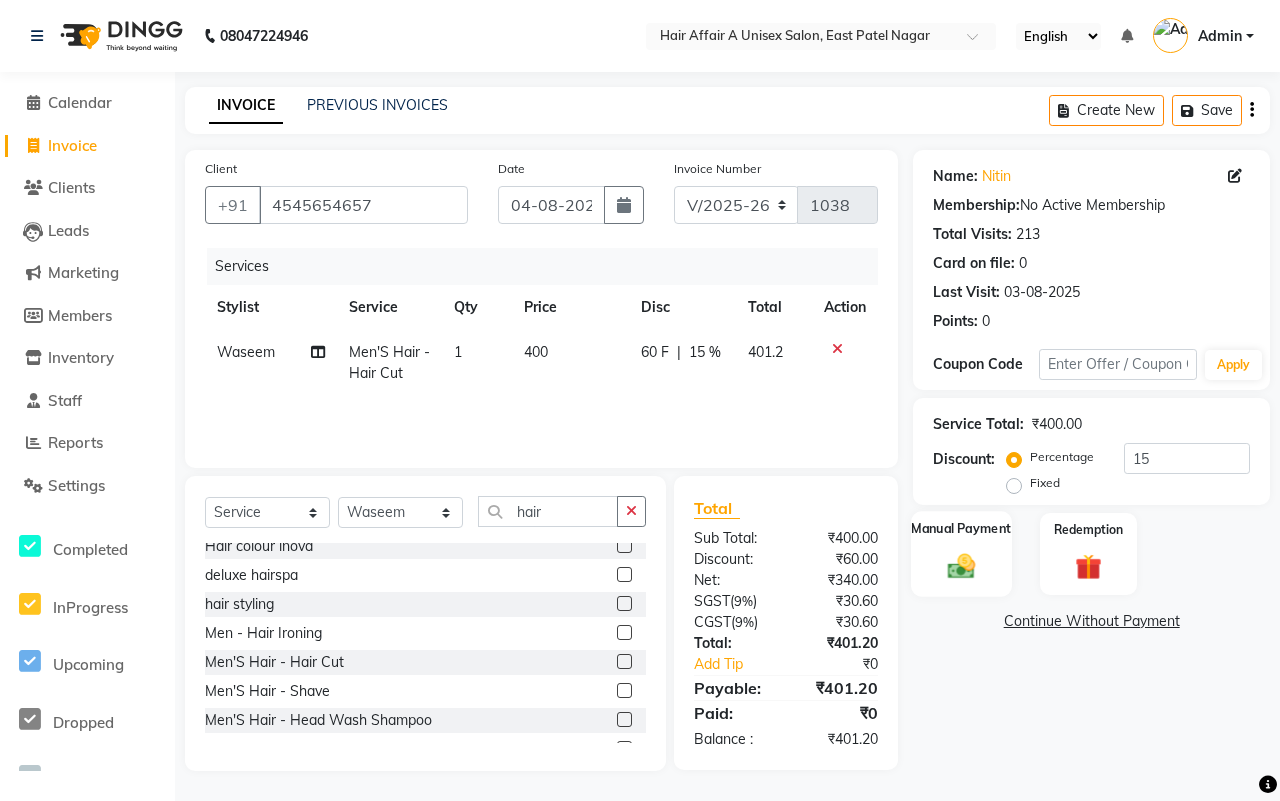 click 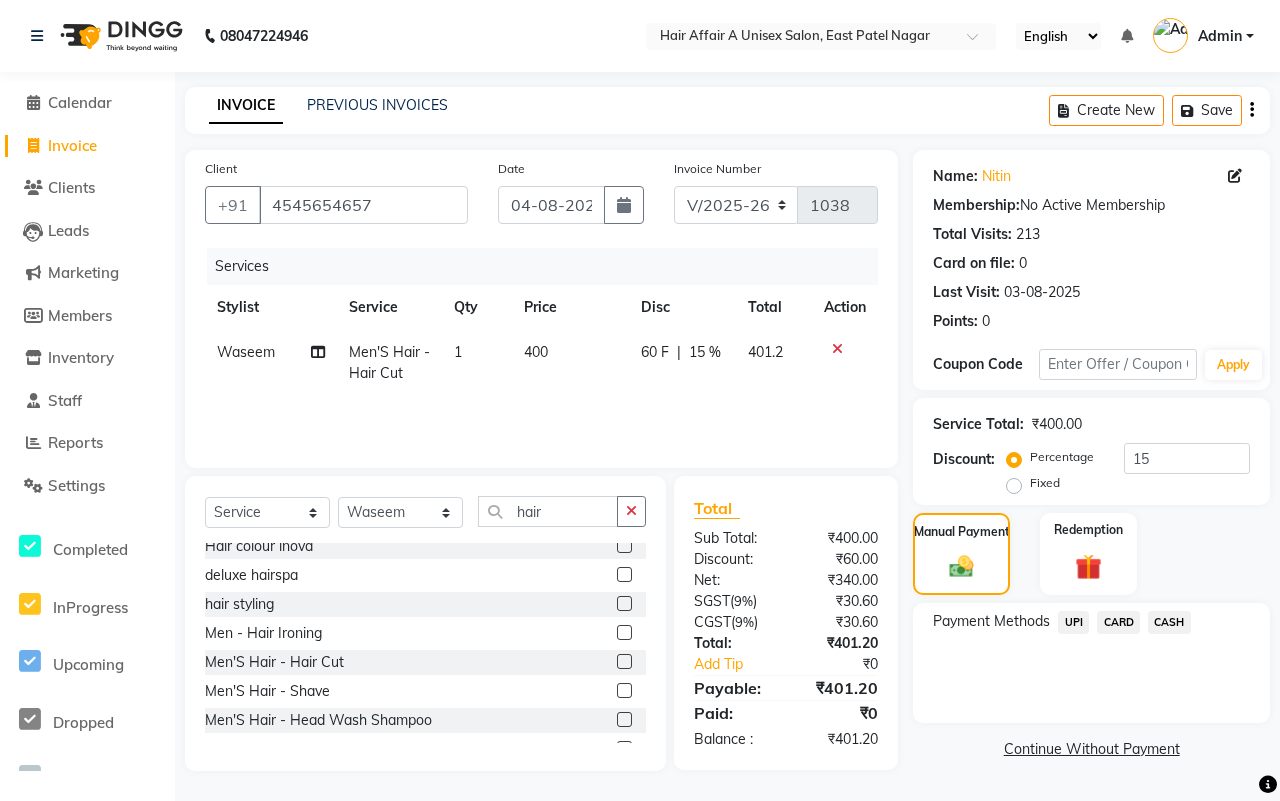 click on "UPI" 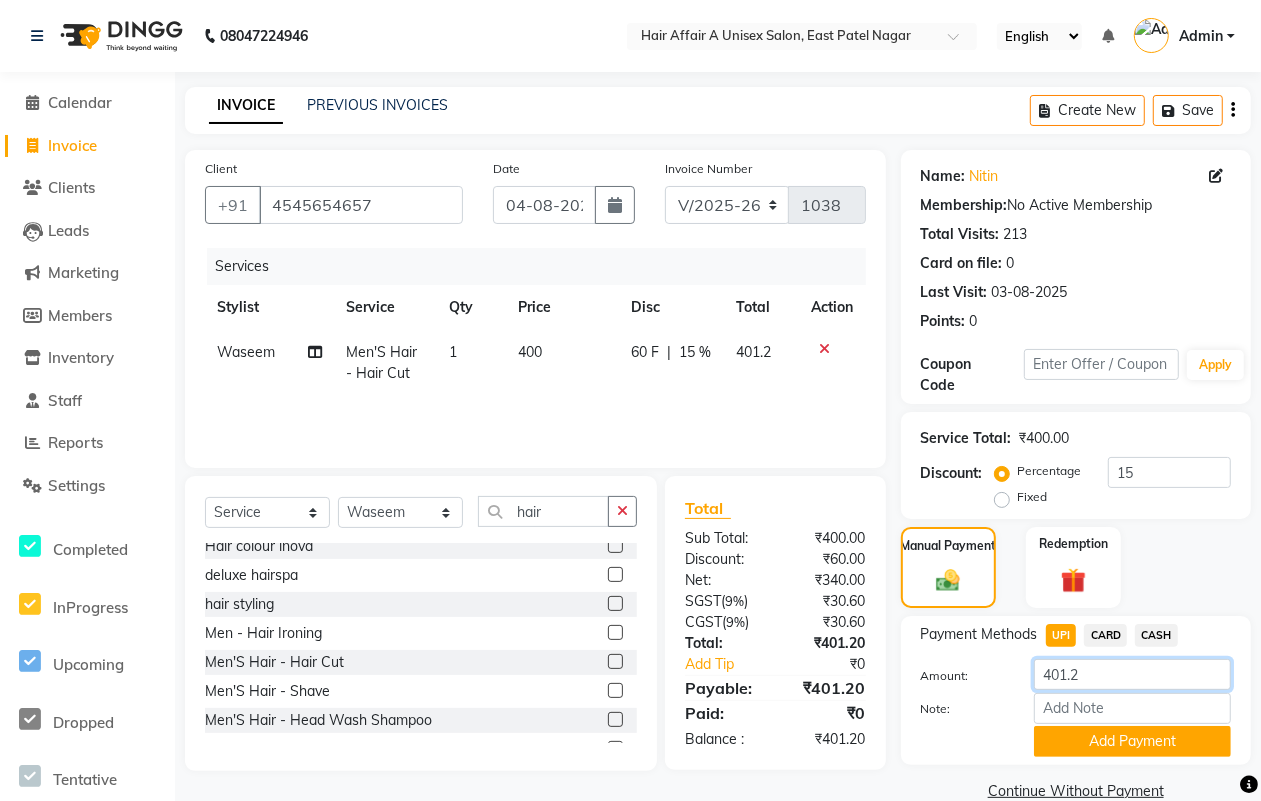 click on "401.2" 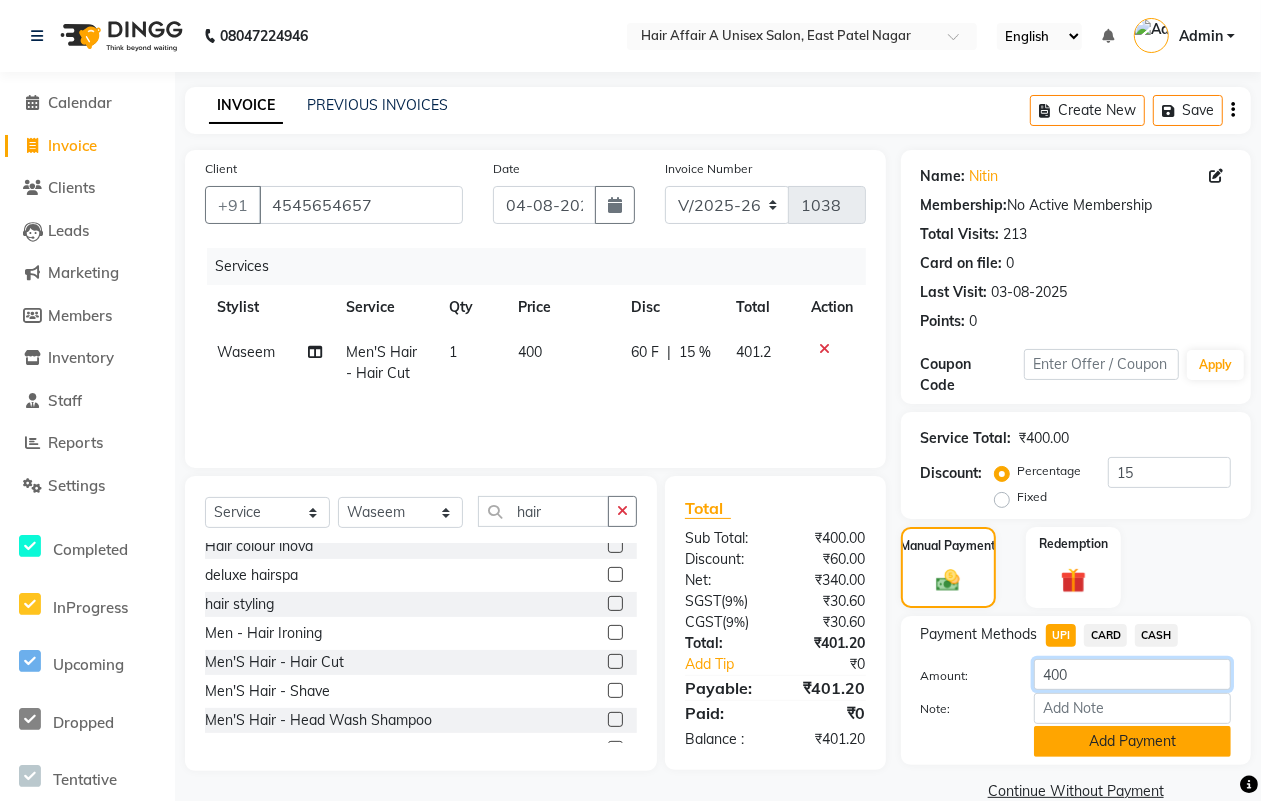 type on "400" 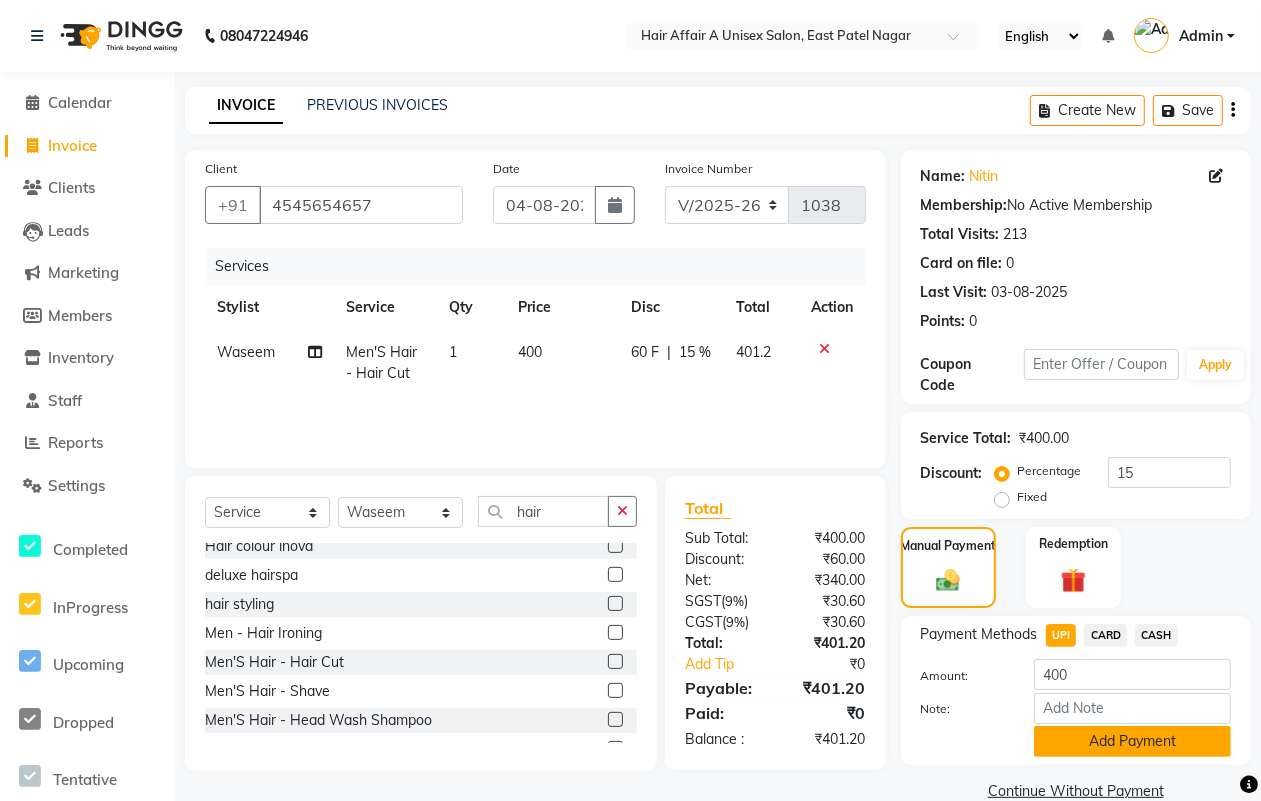 click on "Add Payment" 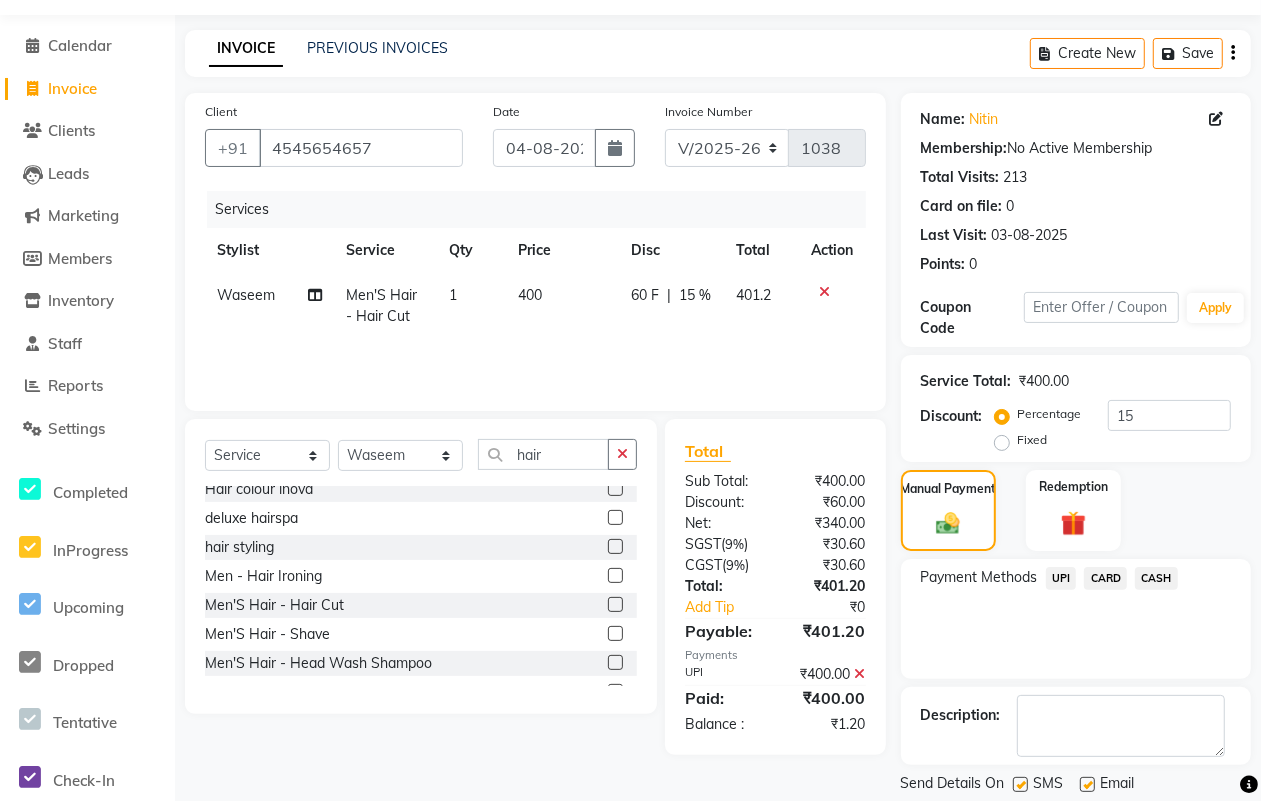 scroll, scrollTop: 120, scrollLeft: 0, axis: vertical 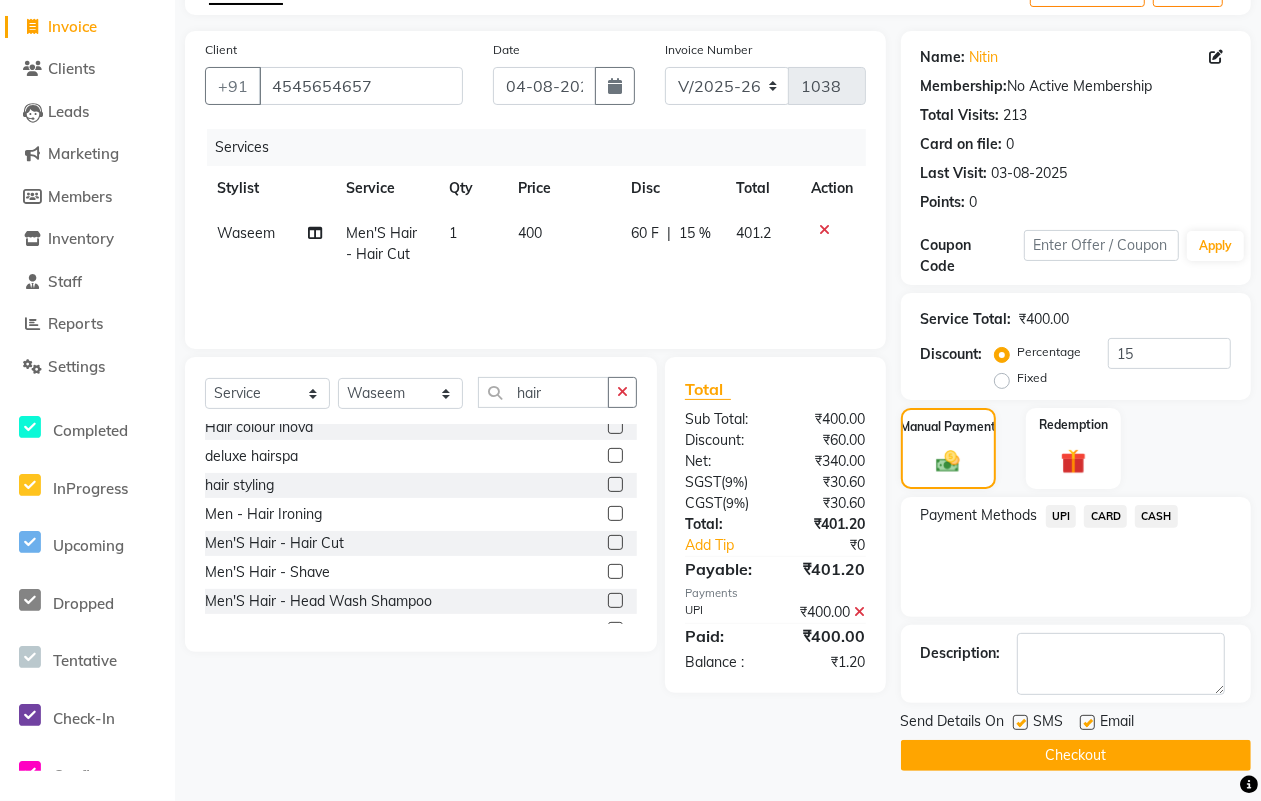 click 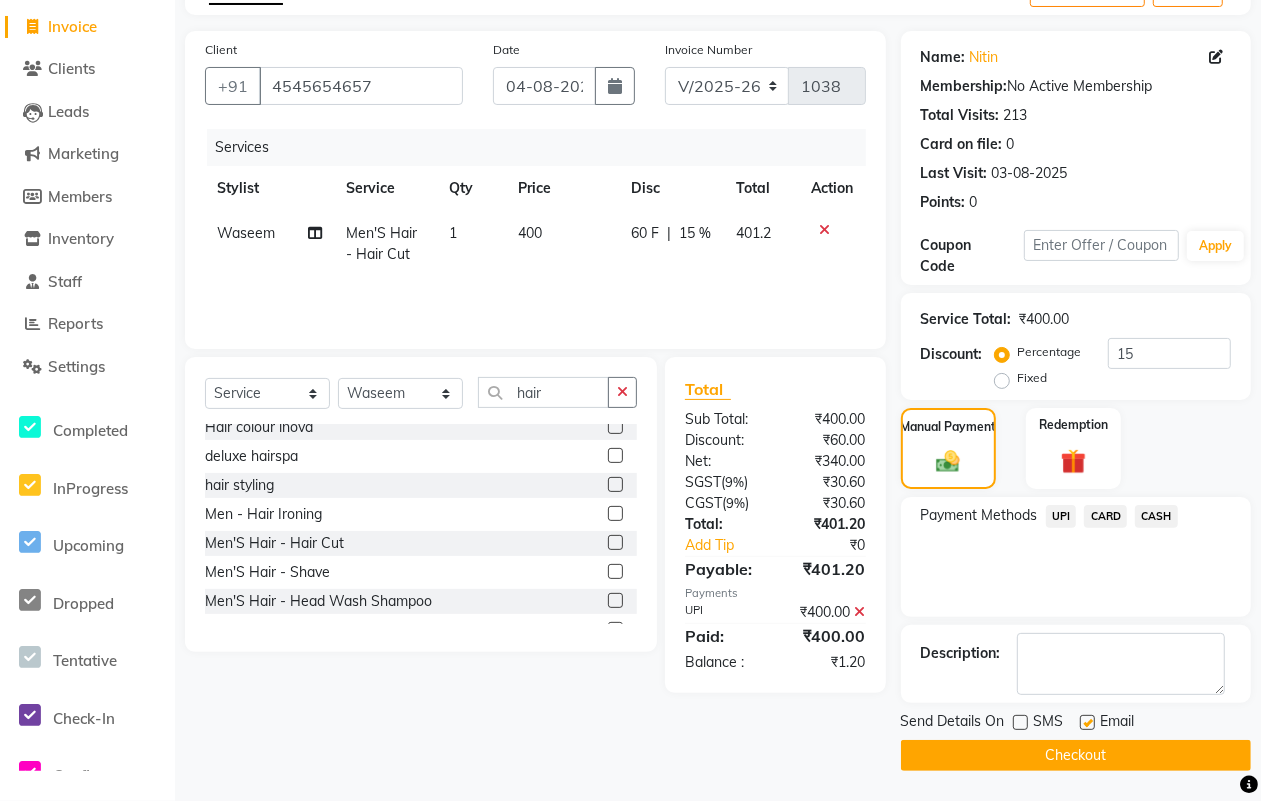 click 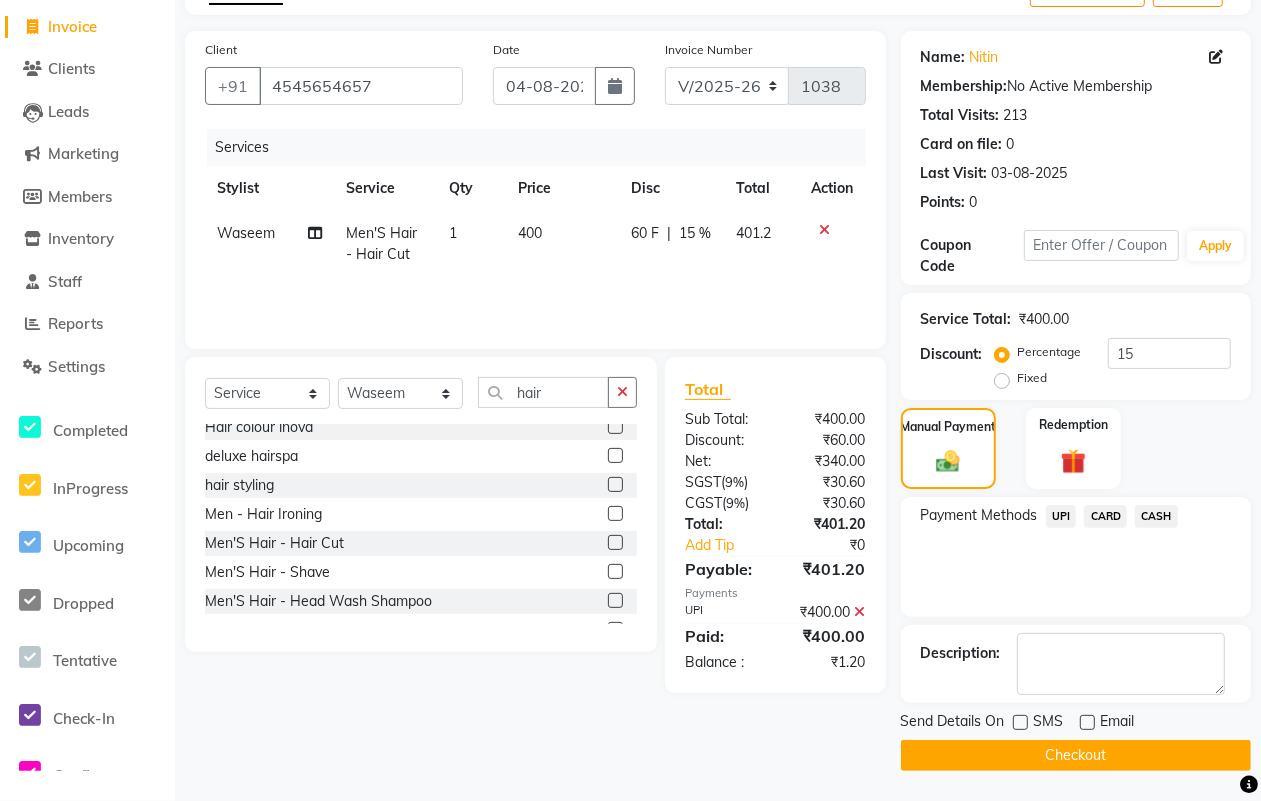 click on "Checkout" 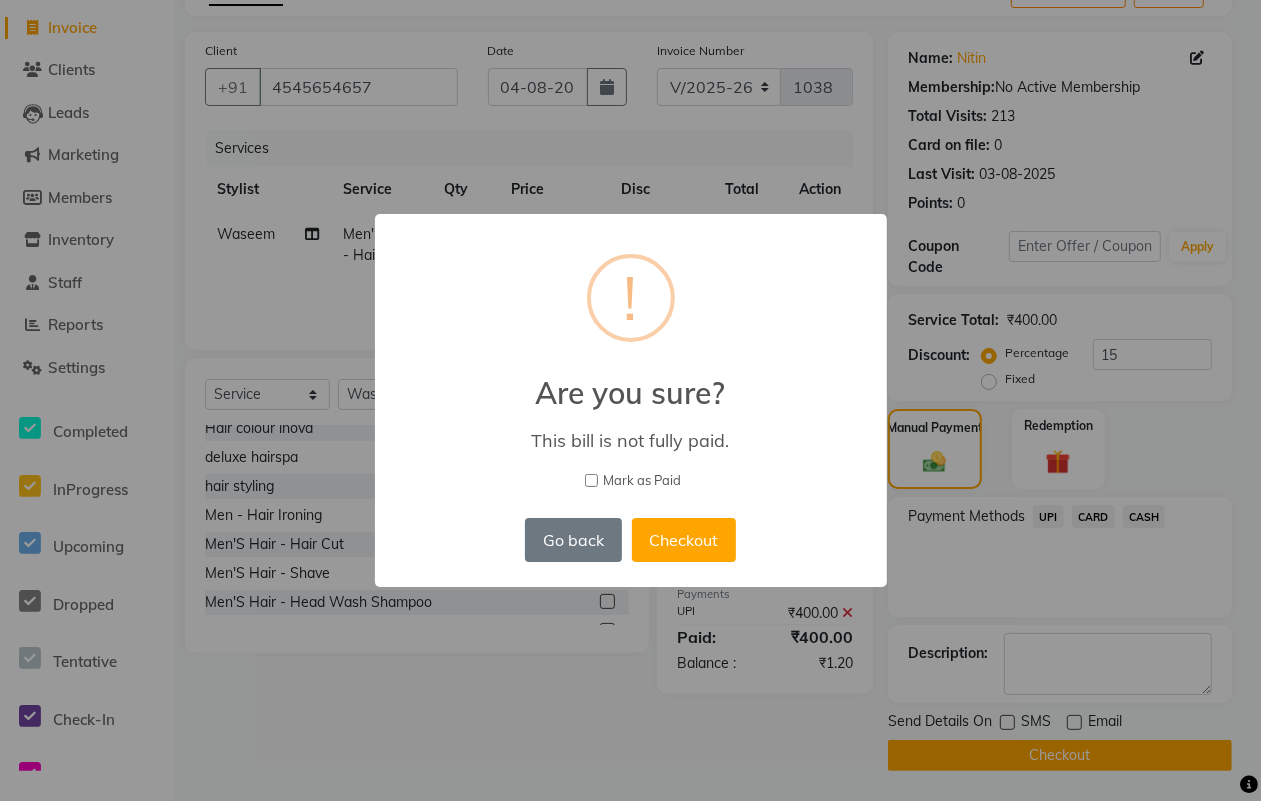 scroll, scrollTop: 106, scrollLeft: 0, axis: vertical 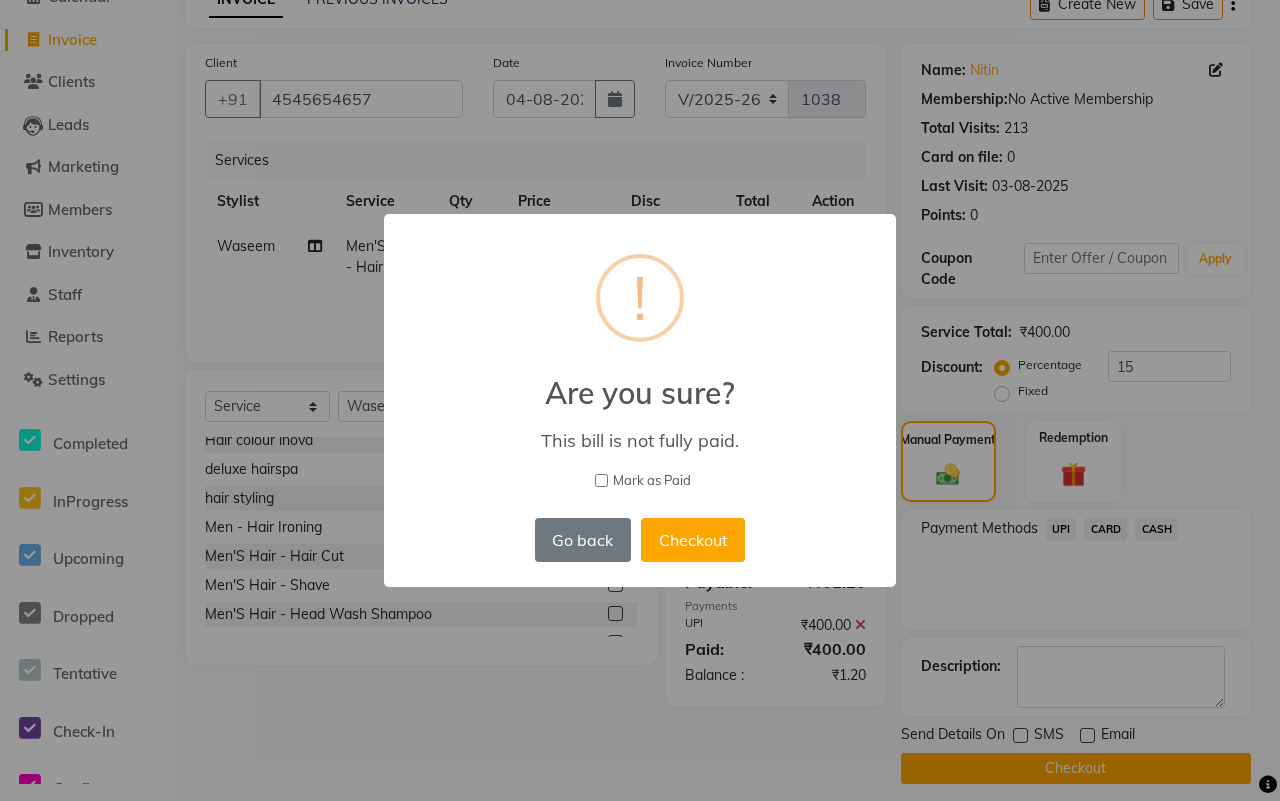 click on "Mark as Paid" at bounding box center [652, 481] 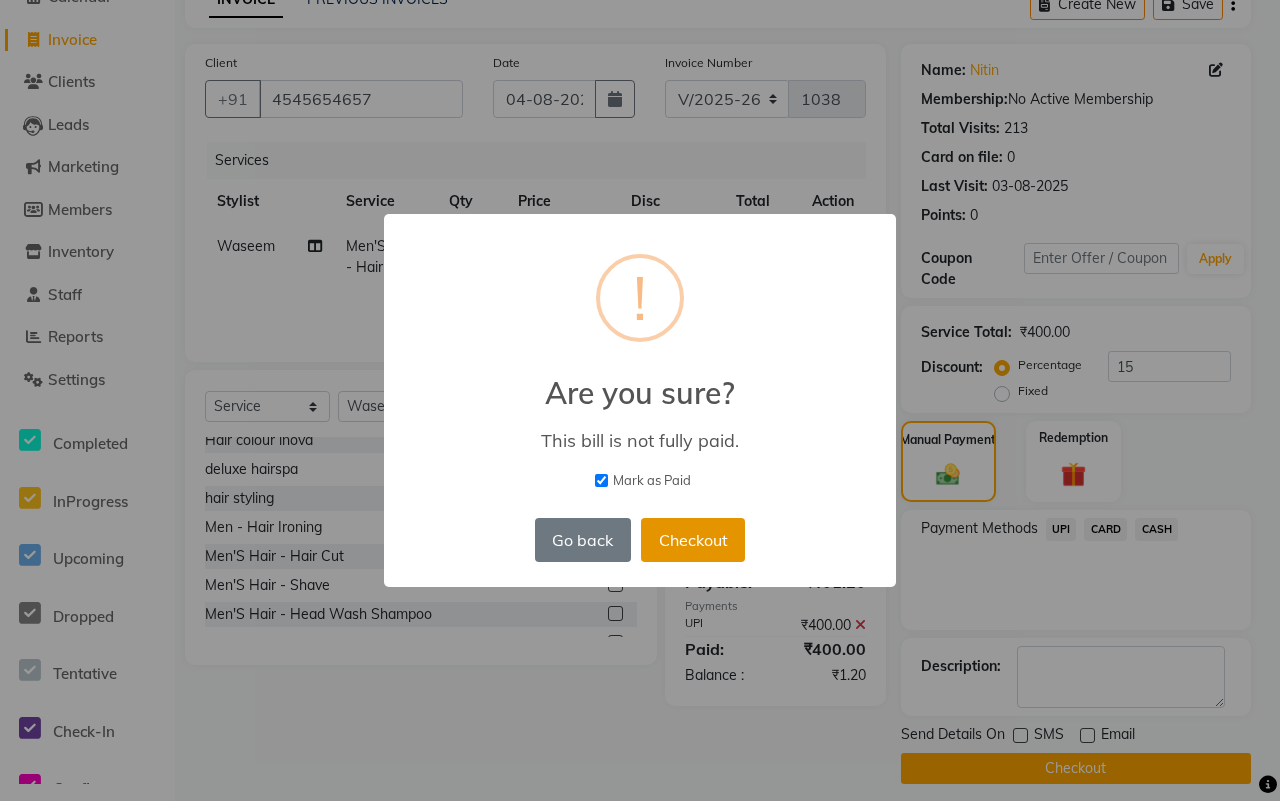 click on "Checkout" at bounding box center (693, 540) 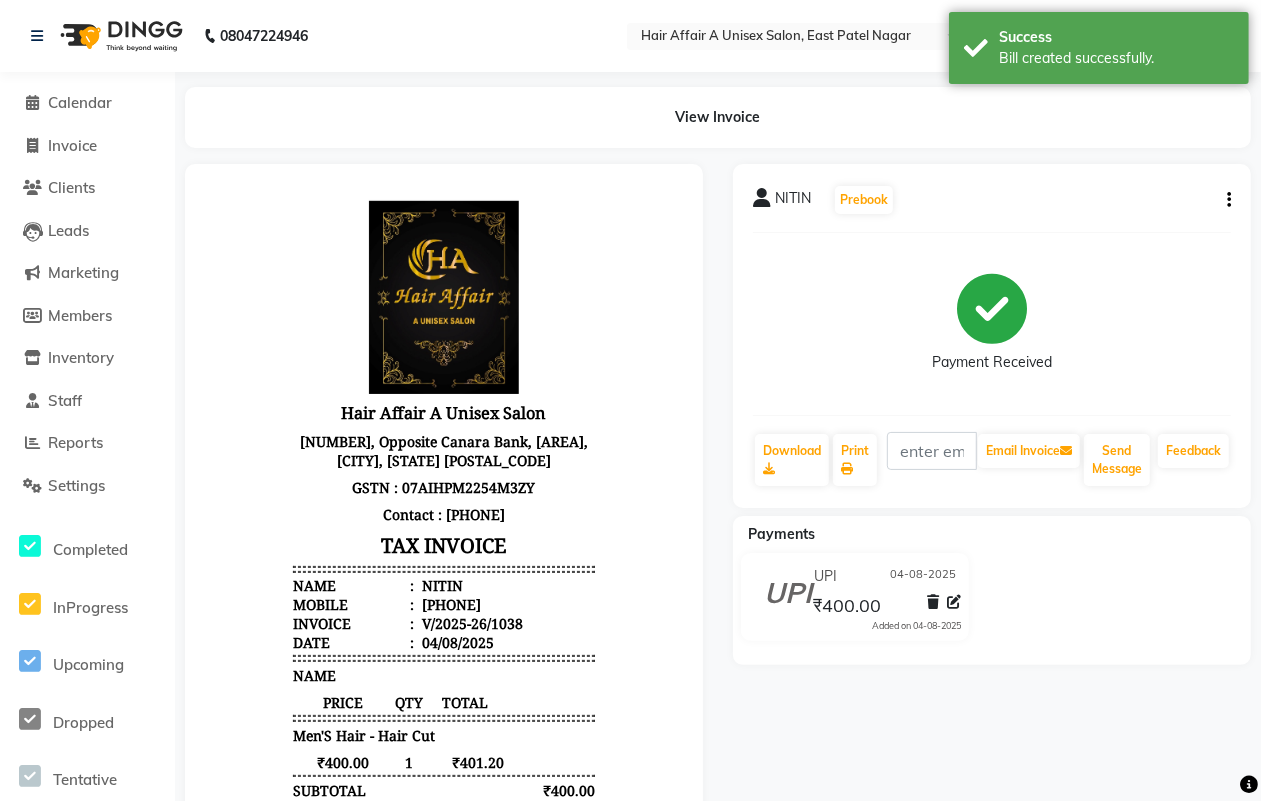 scroll, scrollTop: 0, scrollLeft: 0, axis: both 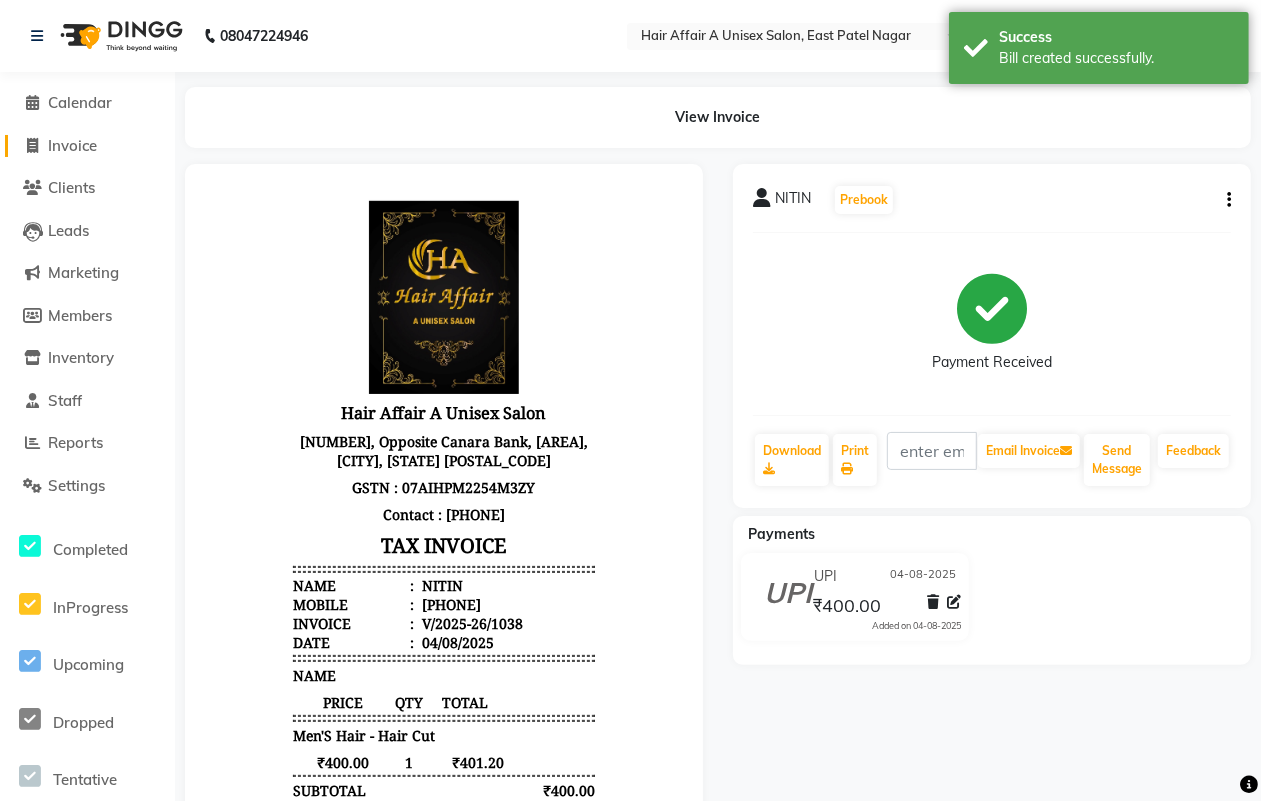 click on "Invoice" 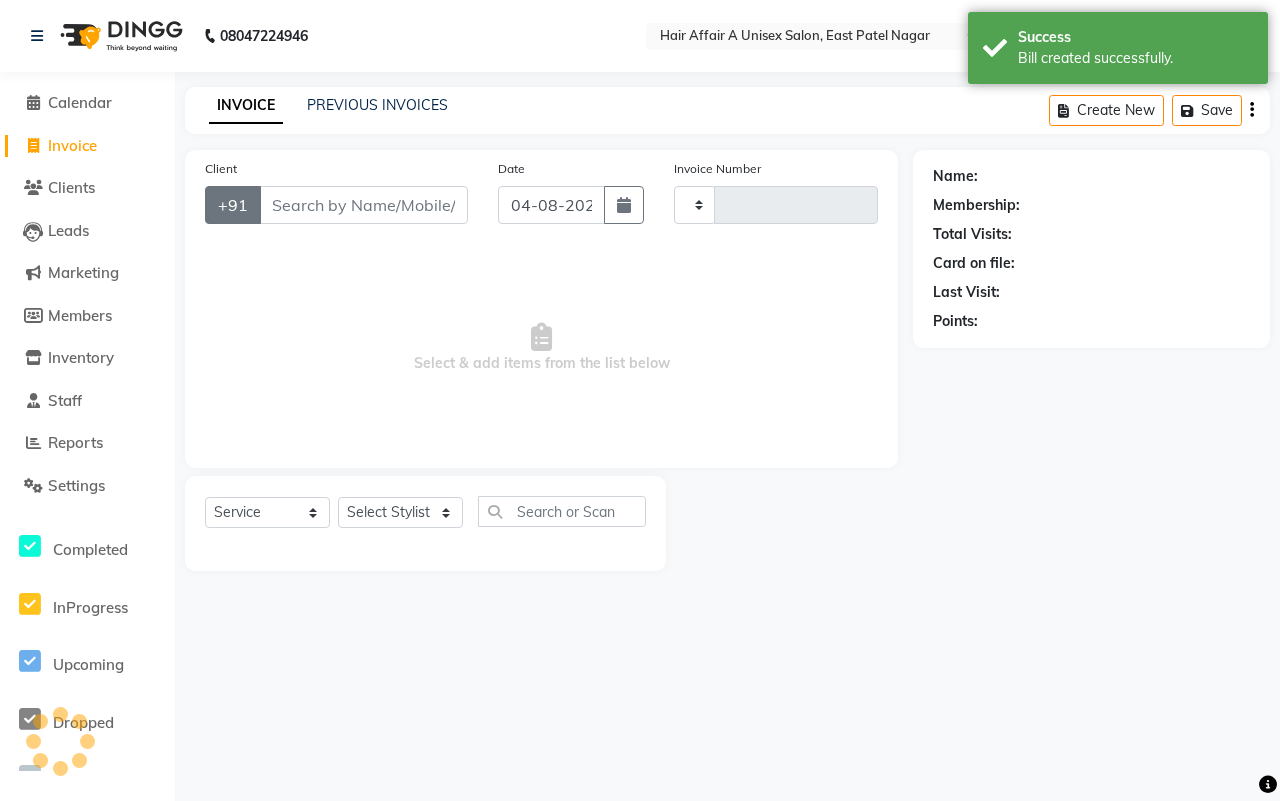 type on "1039" 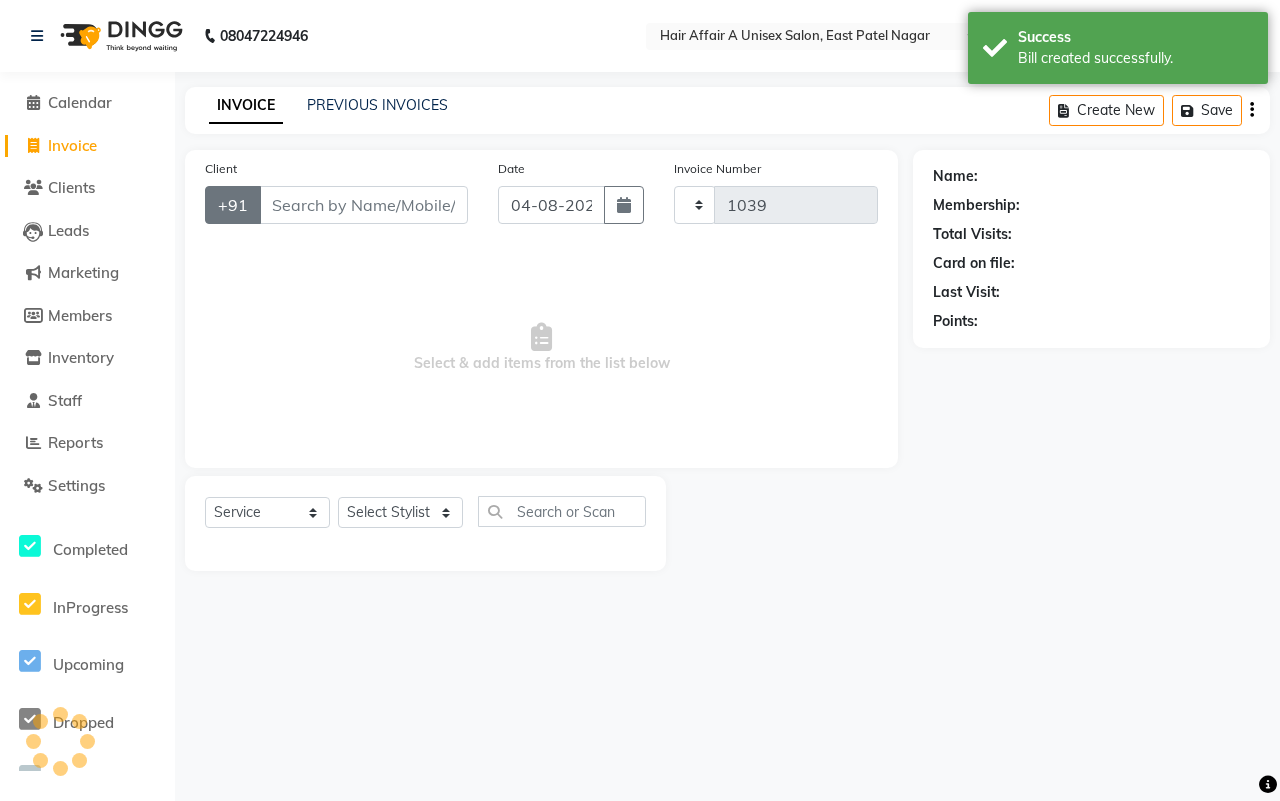 select on "4464" 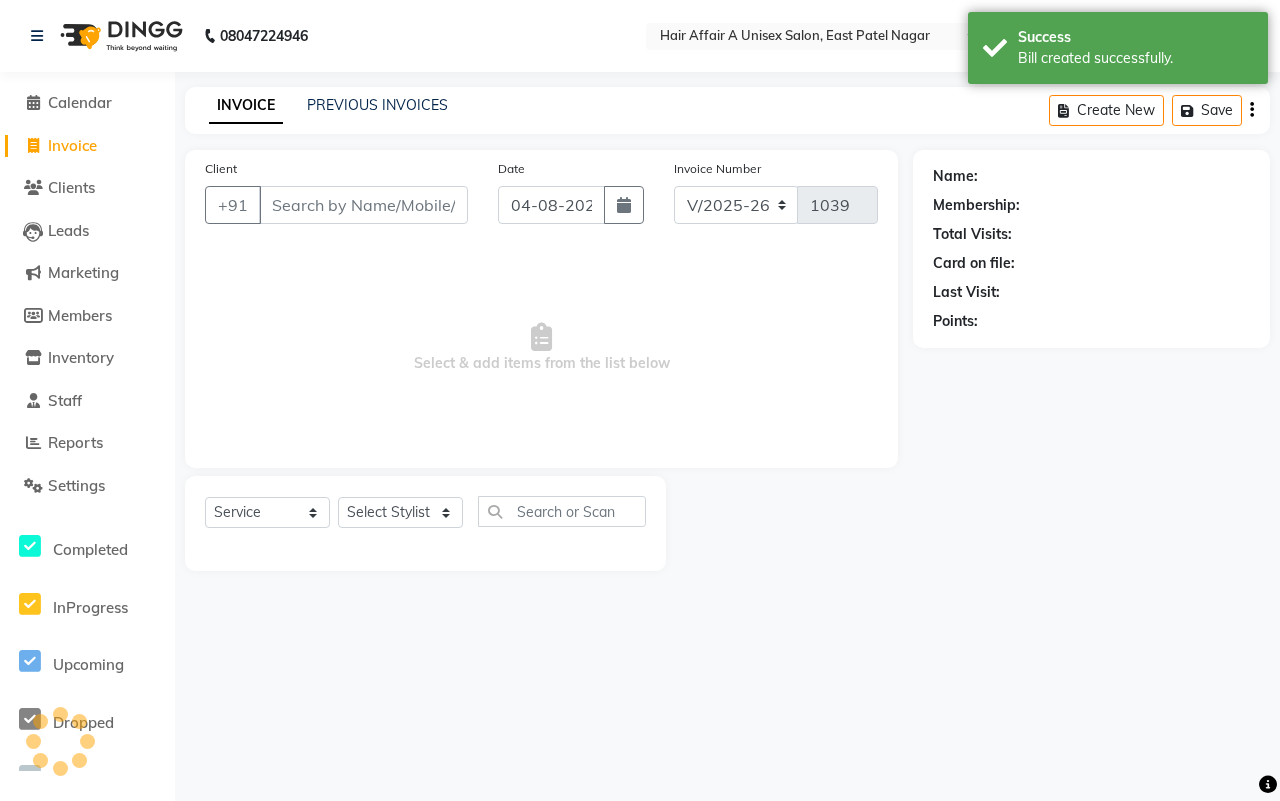 click on "Client" at bounding box center [363, 205] 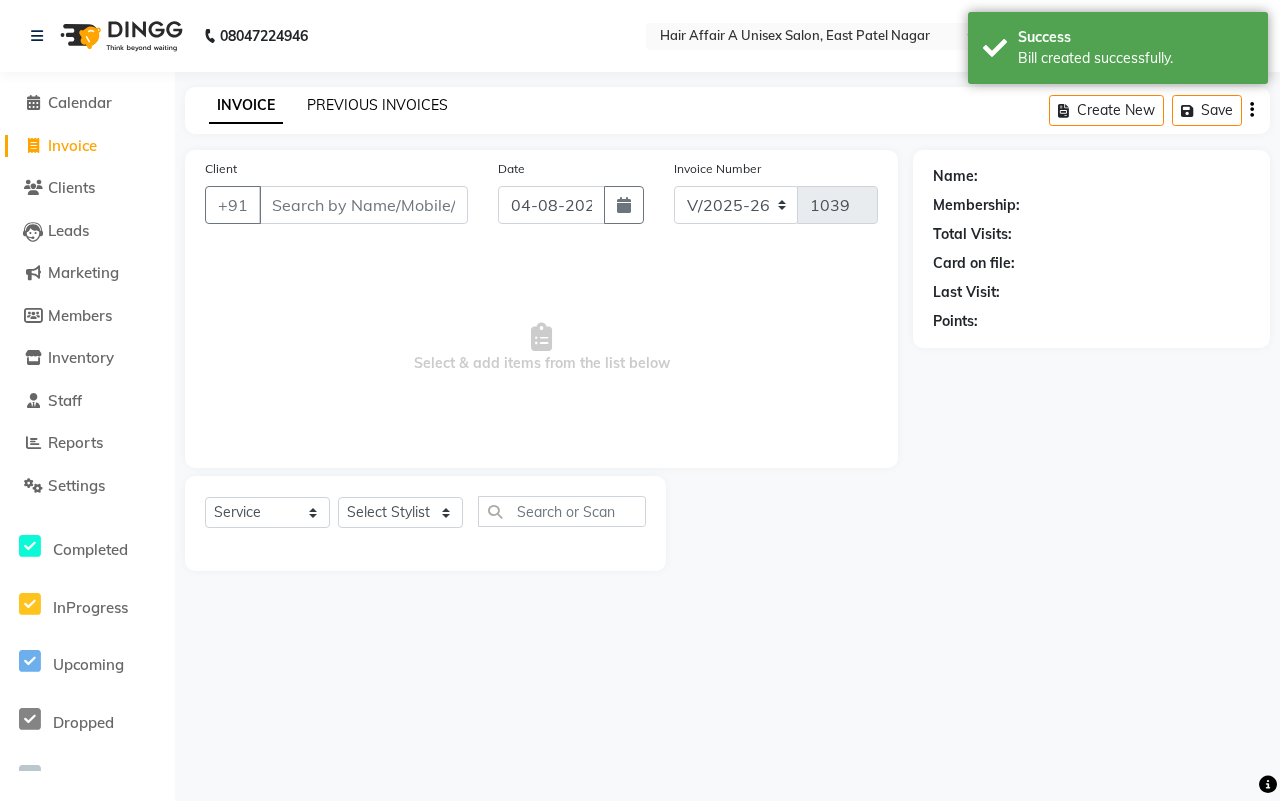 click on "PREVIOUS INVOICES" 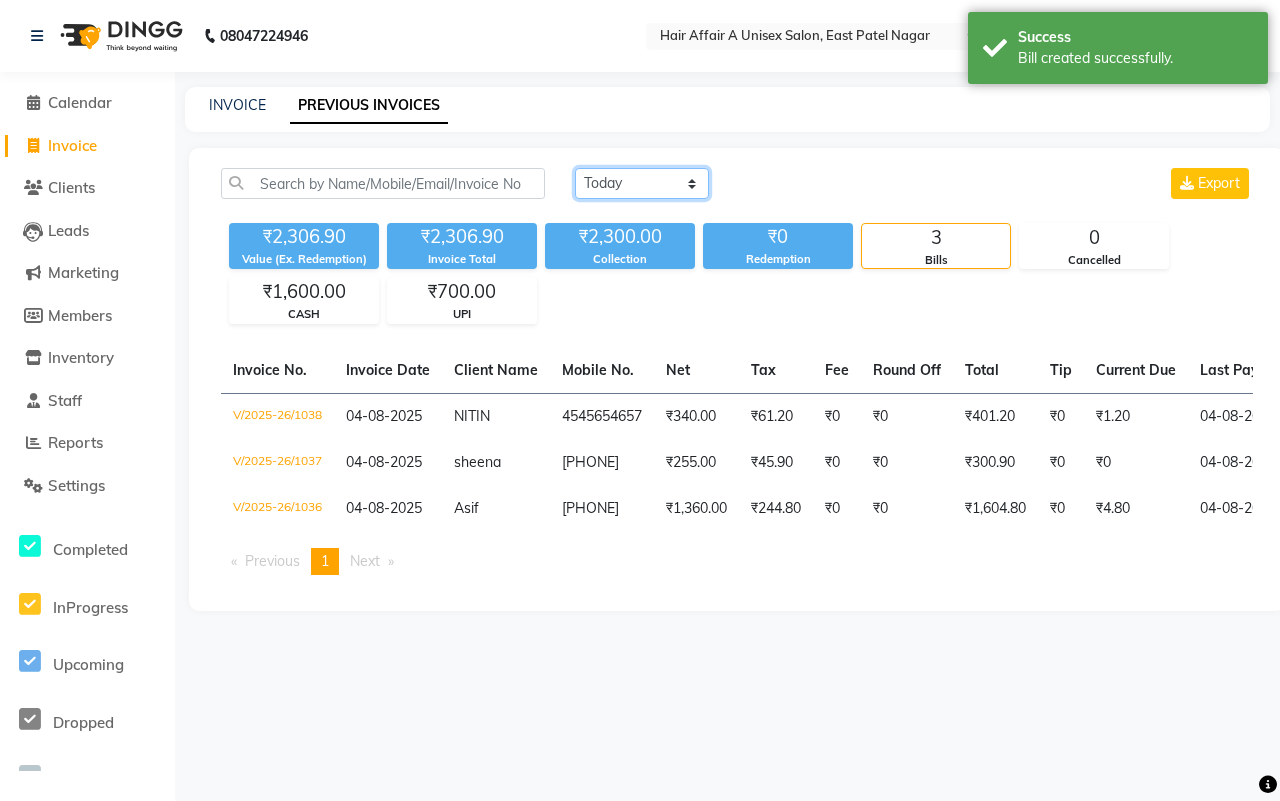 click on "Today Yesterday Custom Range" 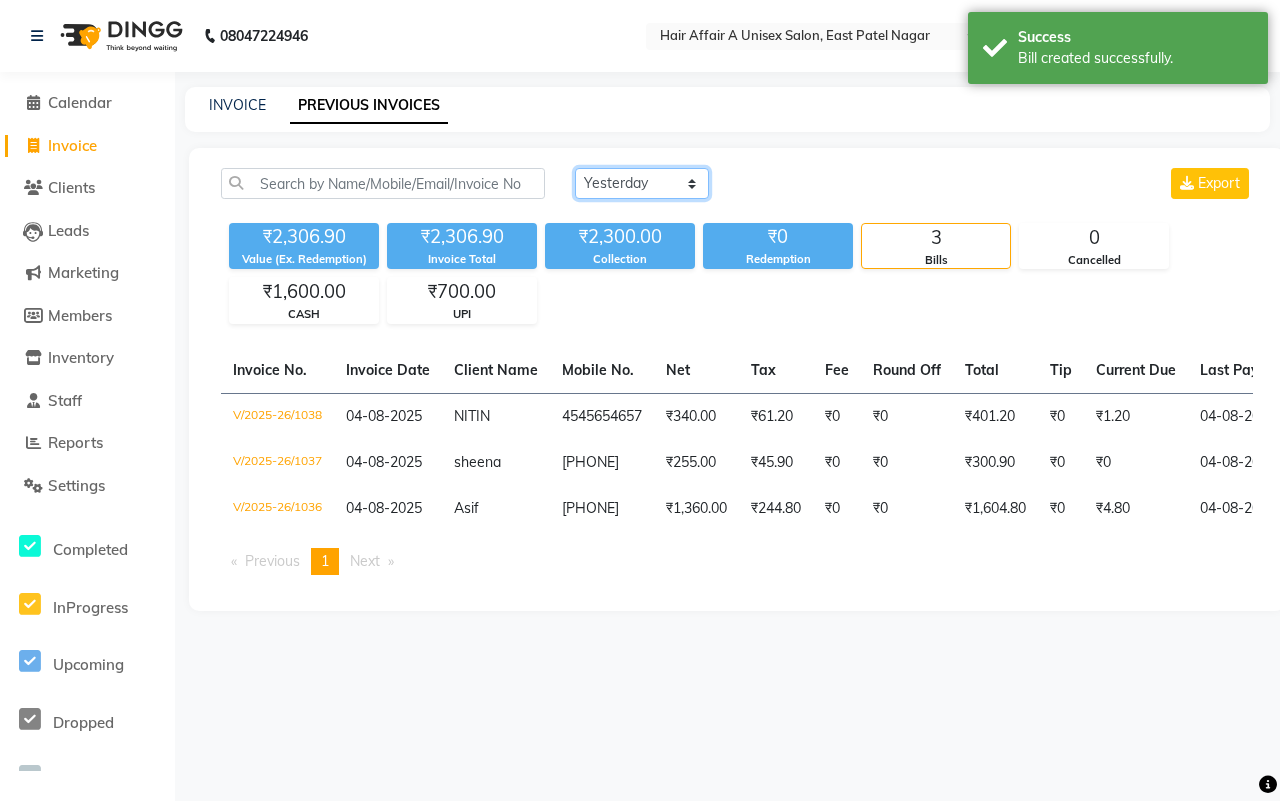click on "Today Yesterday Custom Range" 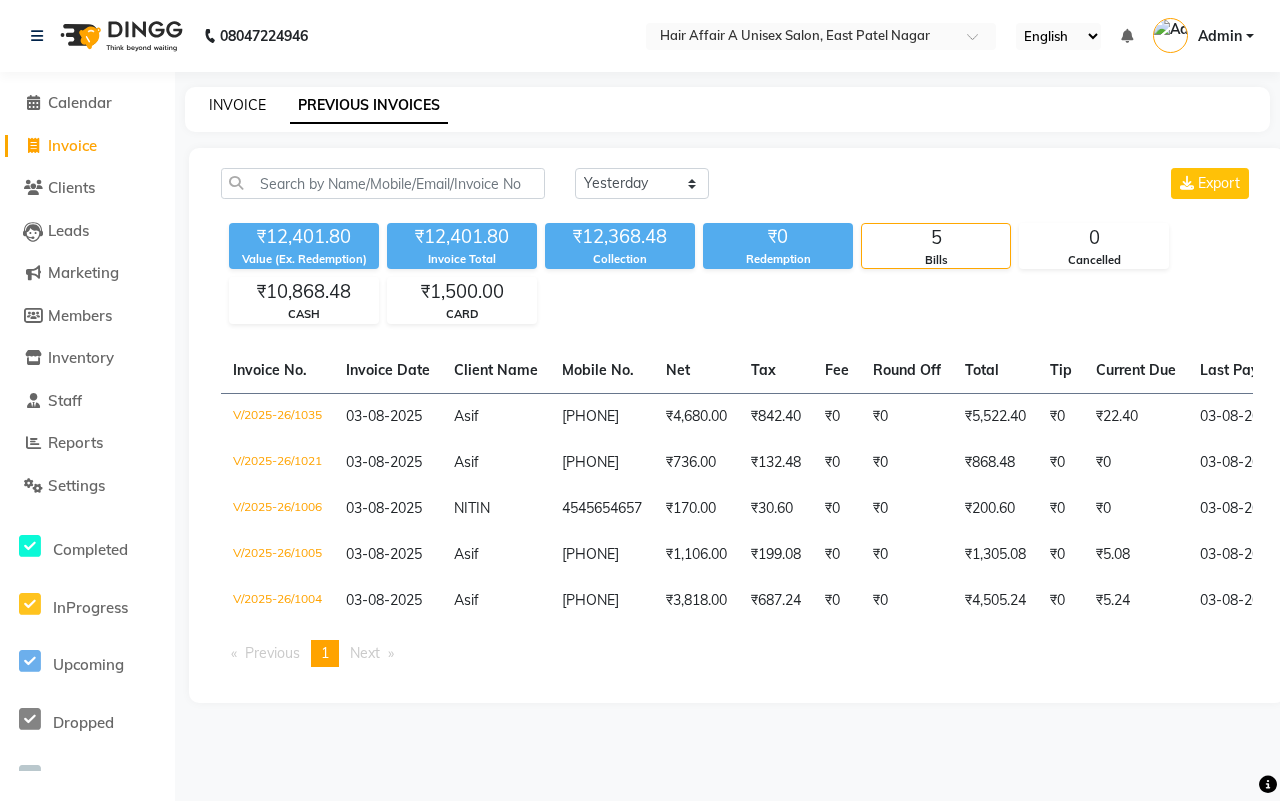 click on "INVOICE" 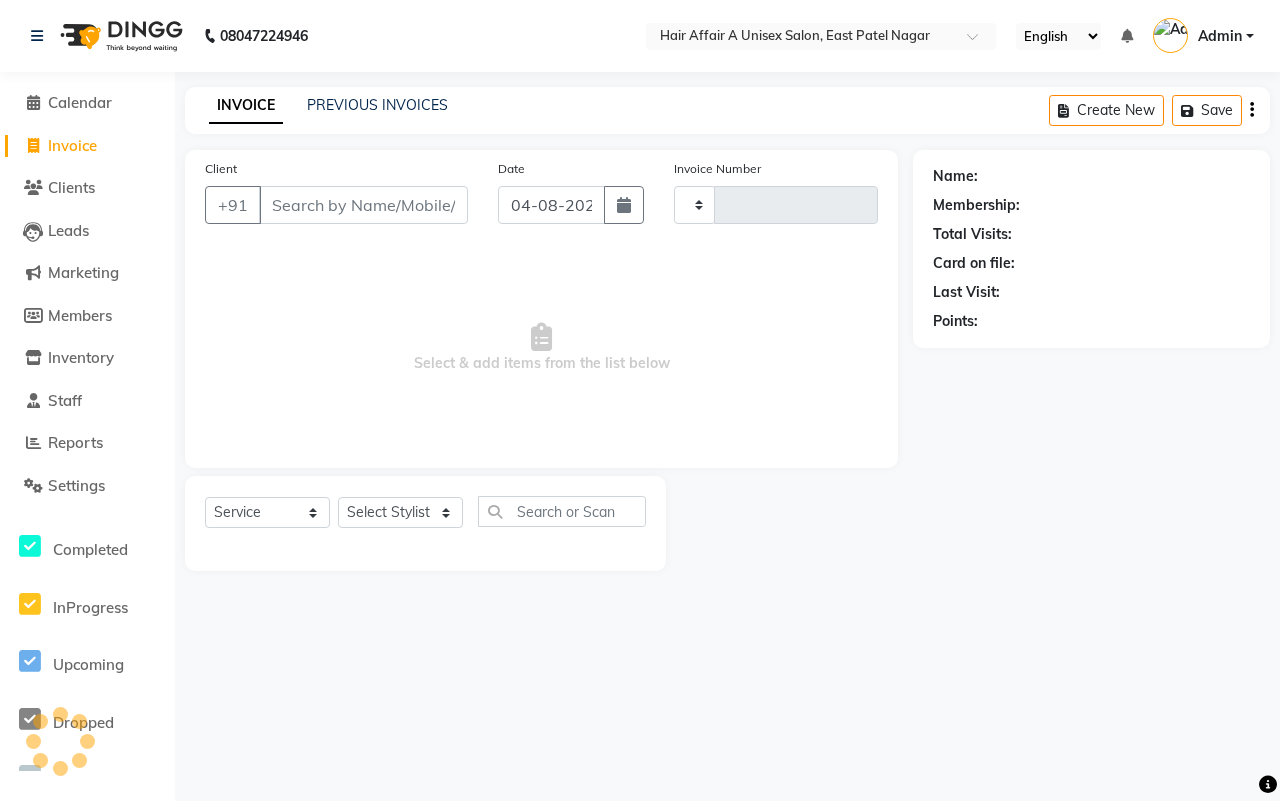 type on "1039" 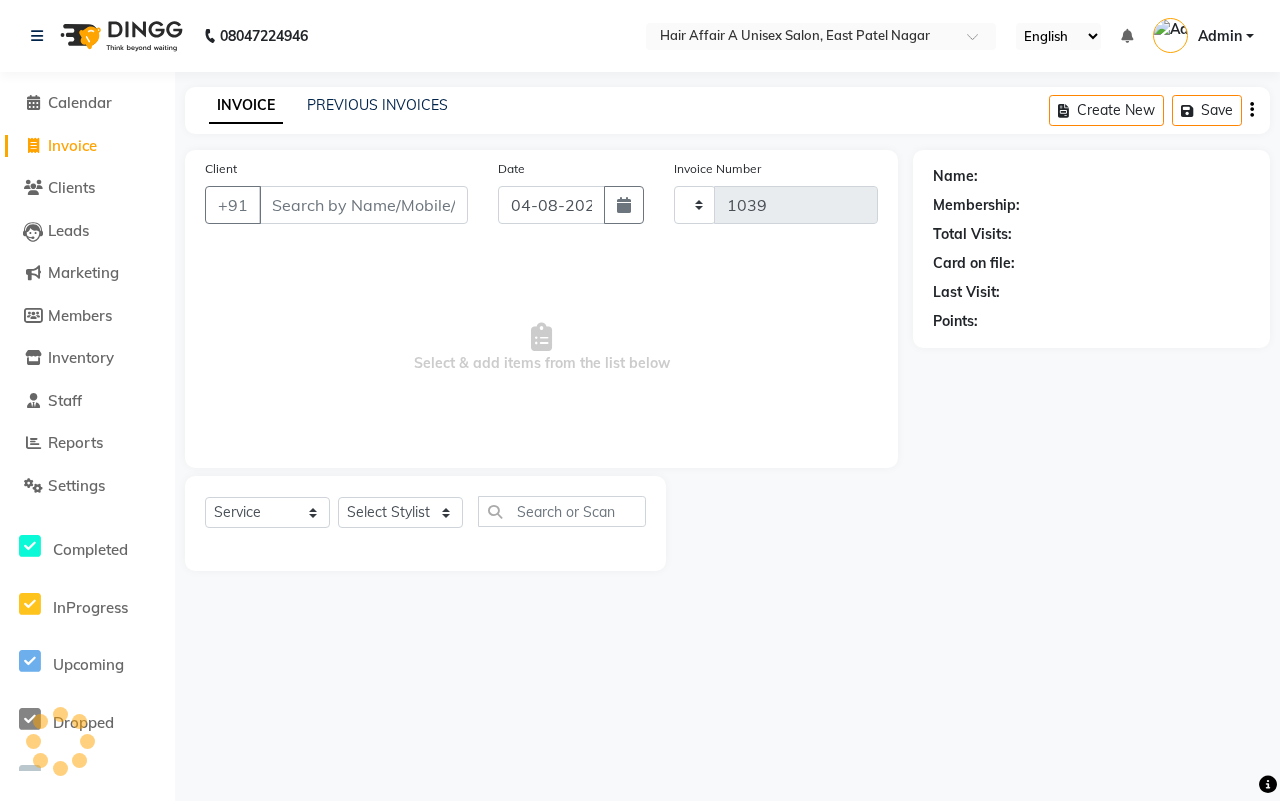 select on "4464" 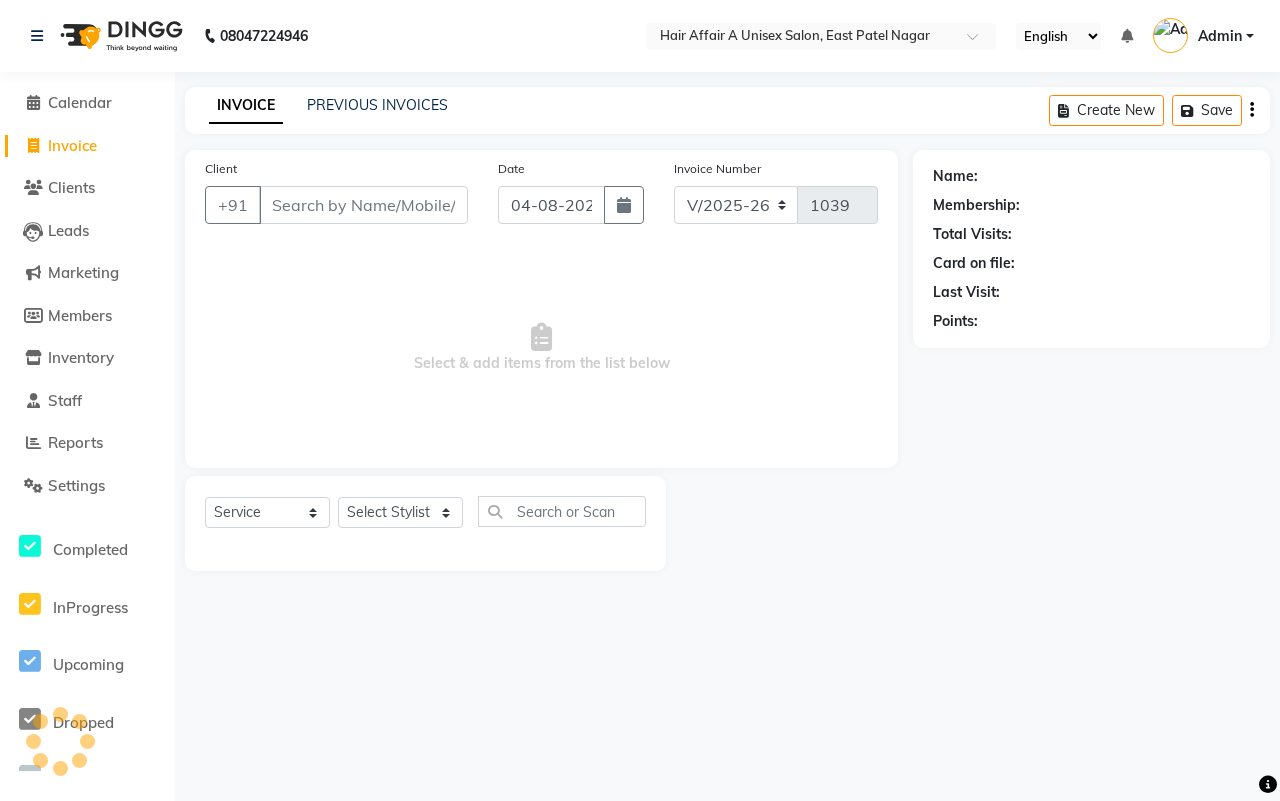 click on "Client" at bounding box center [363, 205] 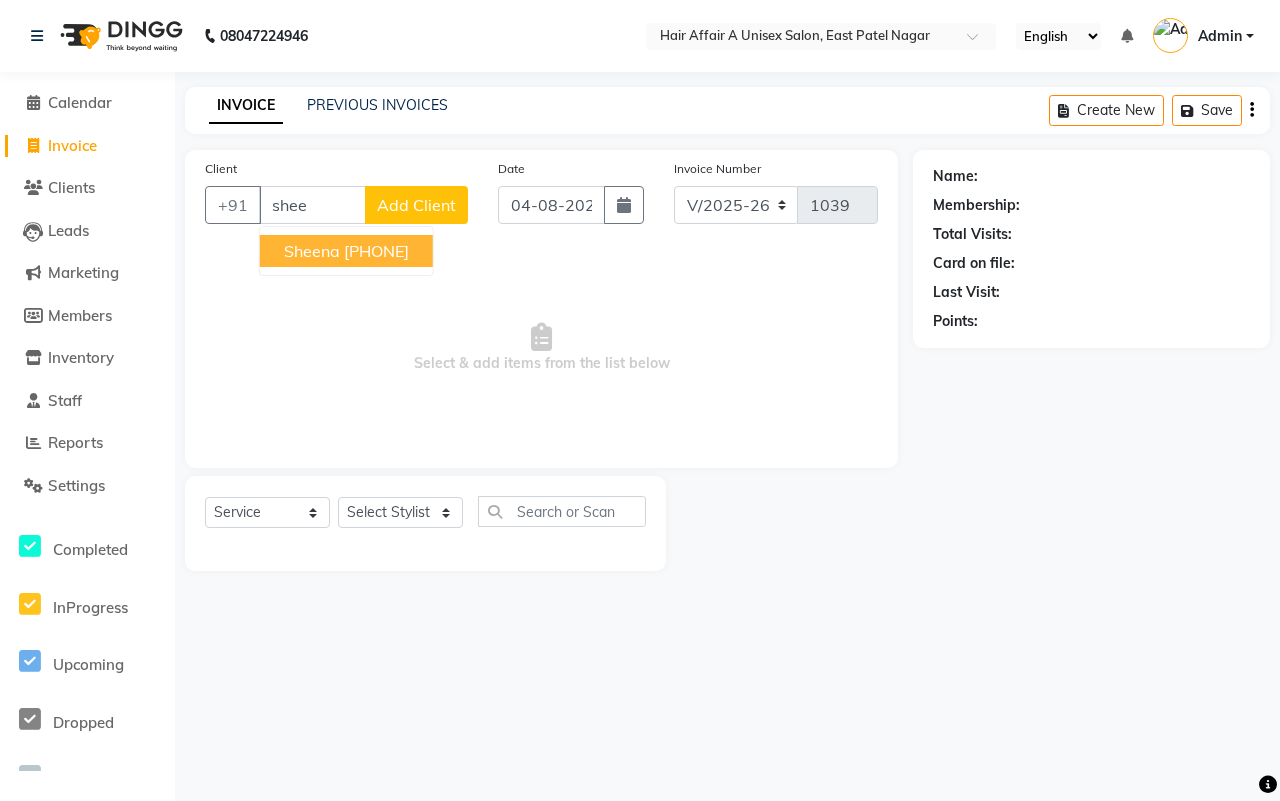 click on "sheena" at bounding box center (312, 251) 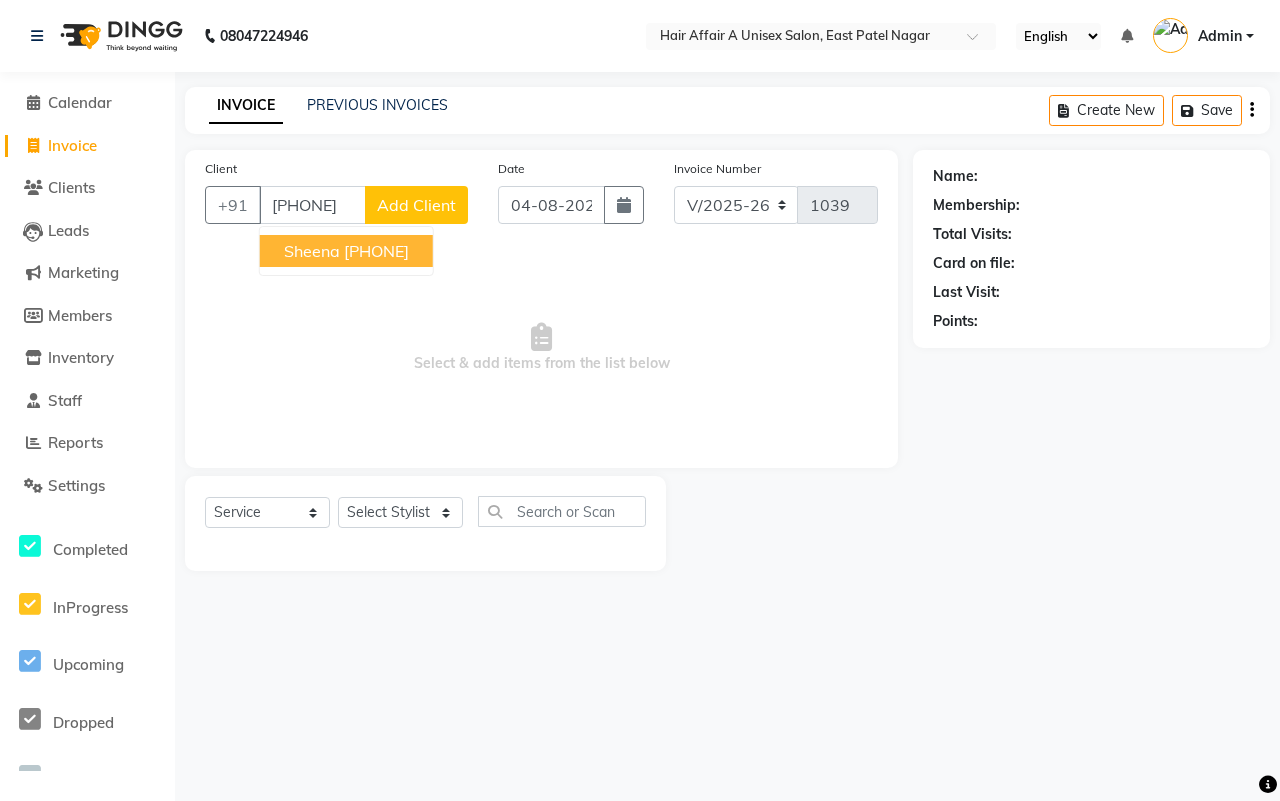 type on "8650155093" 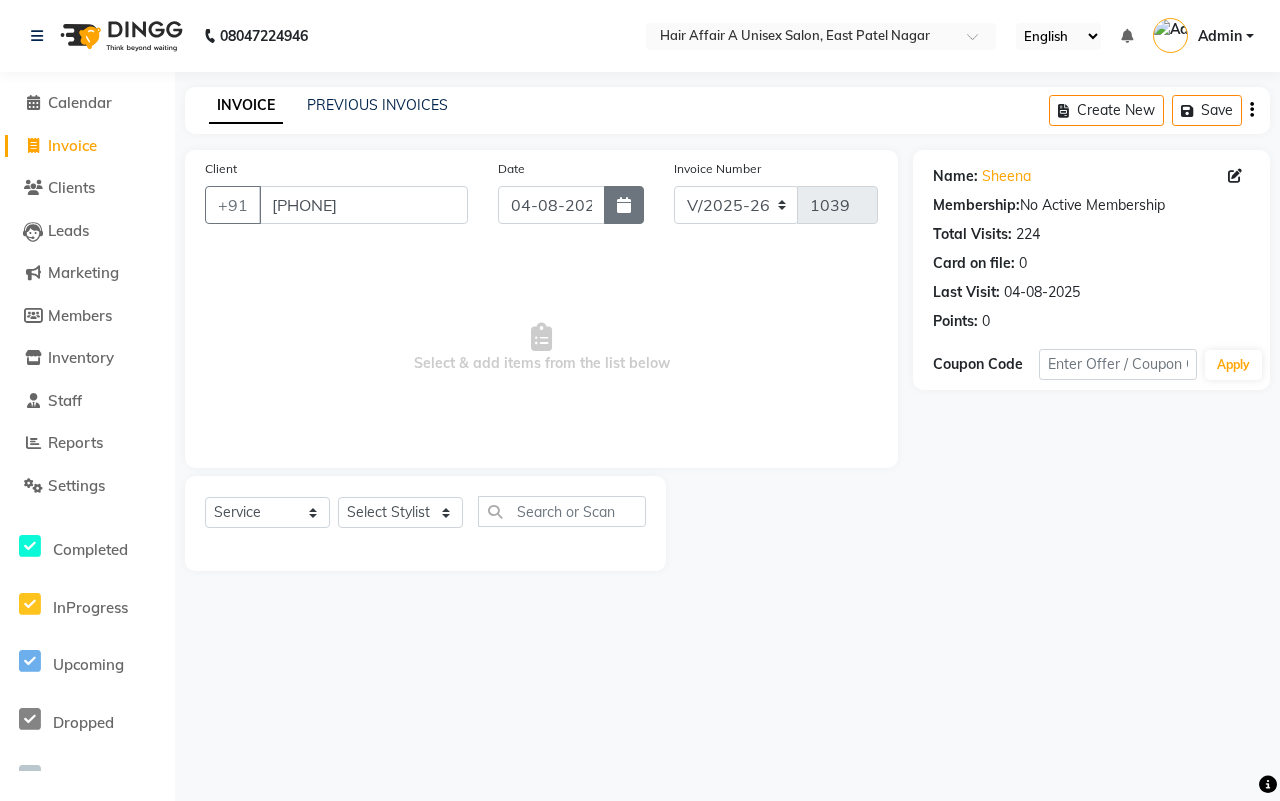 click 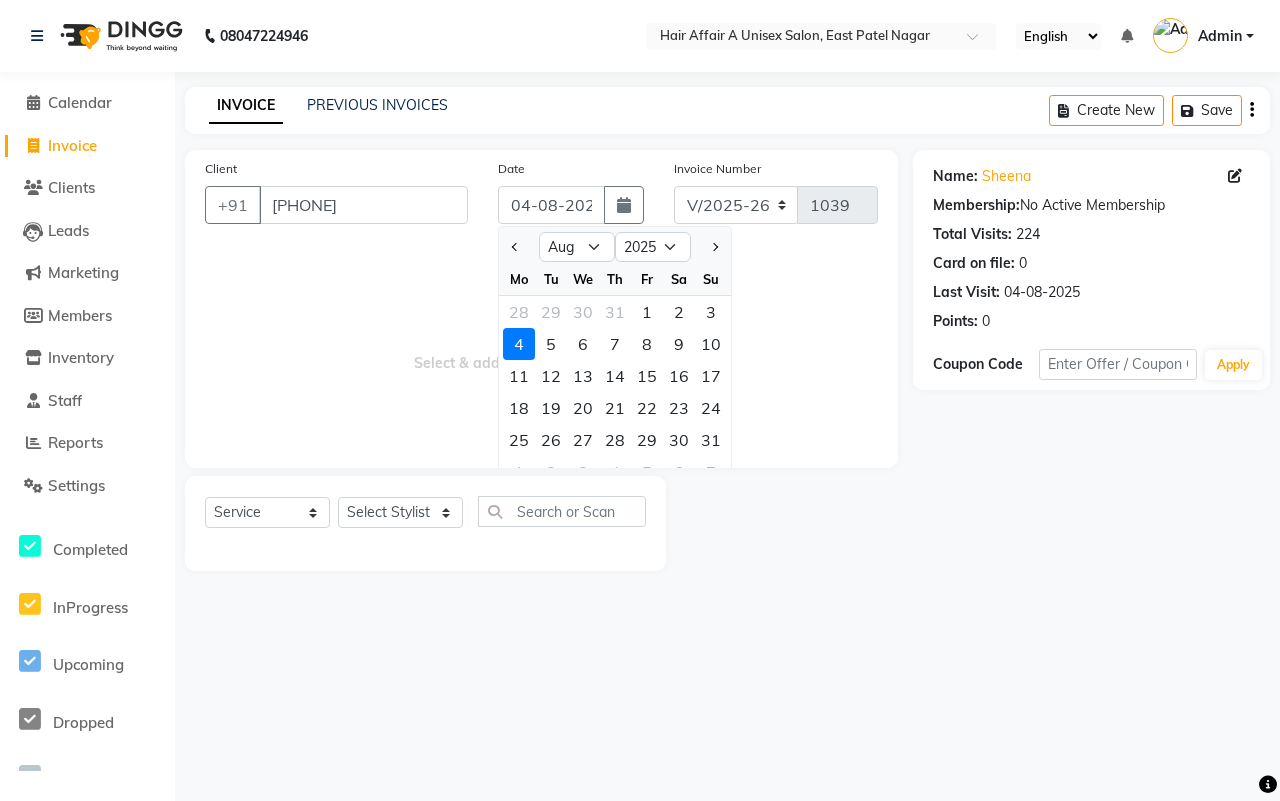 click on "3" 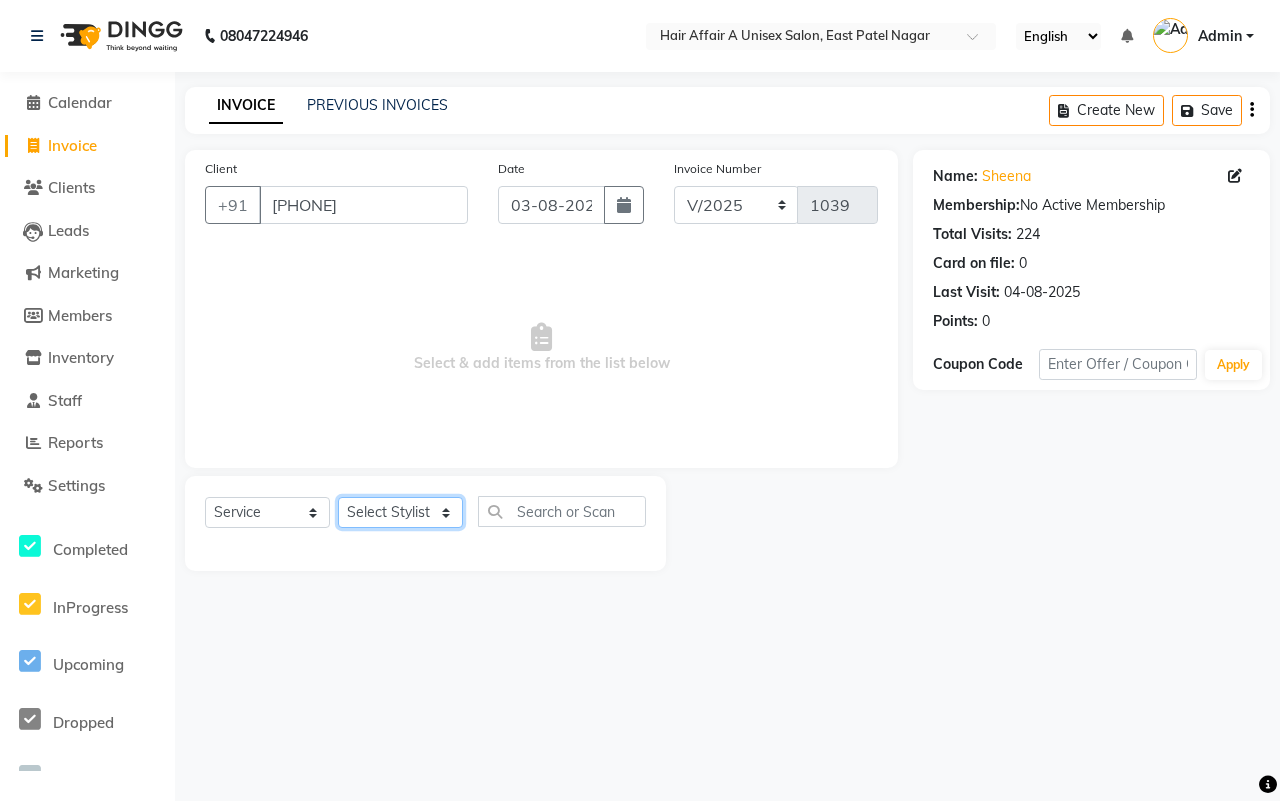 click on "Select Stylist Asif Chanchal harsh Ishu Kajal Kunal Neeraj Nitin Sheena Sonu Vikas Waseem" 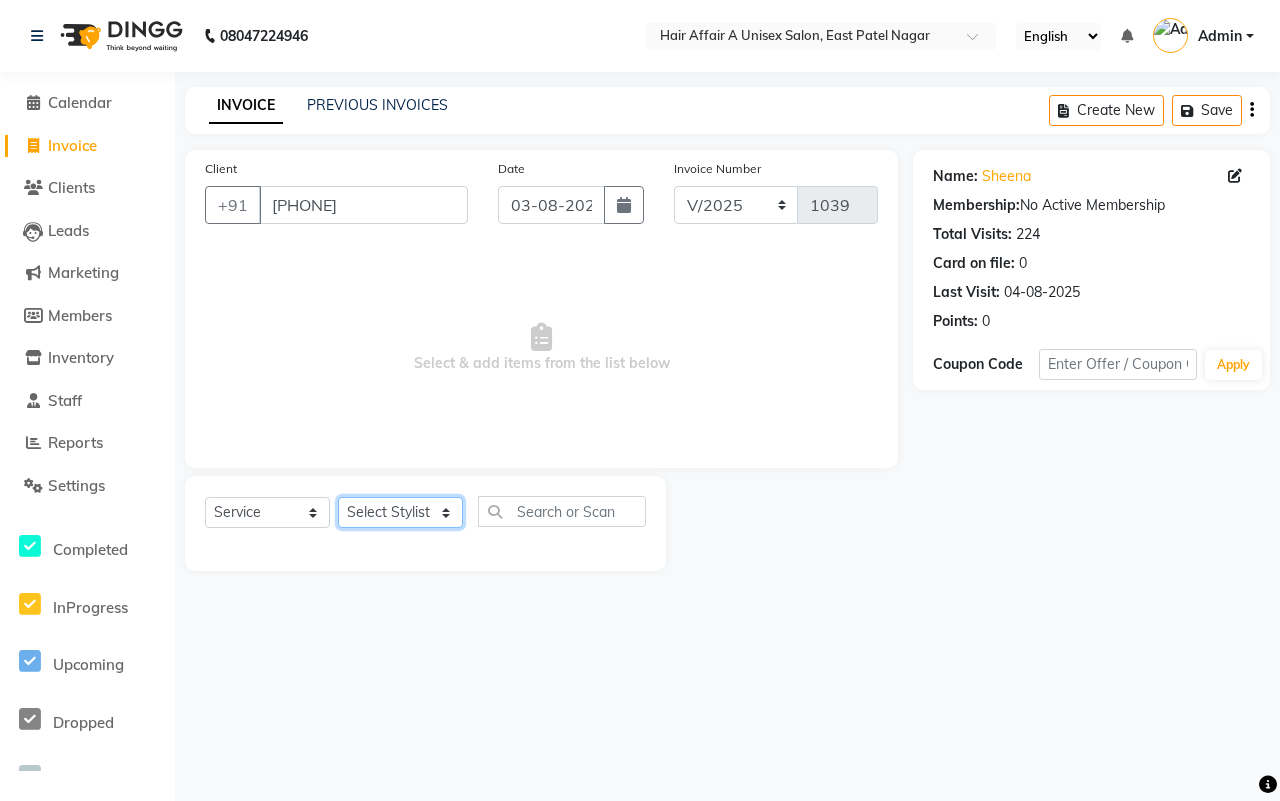 select on "25233" 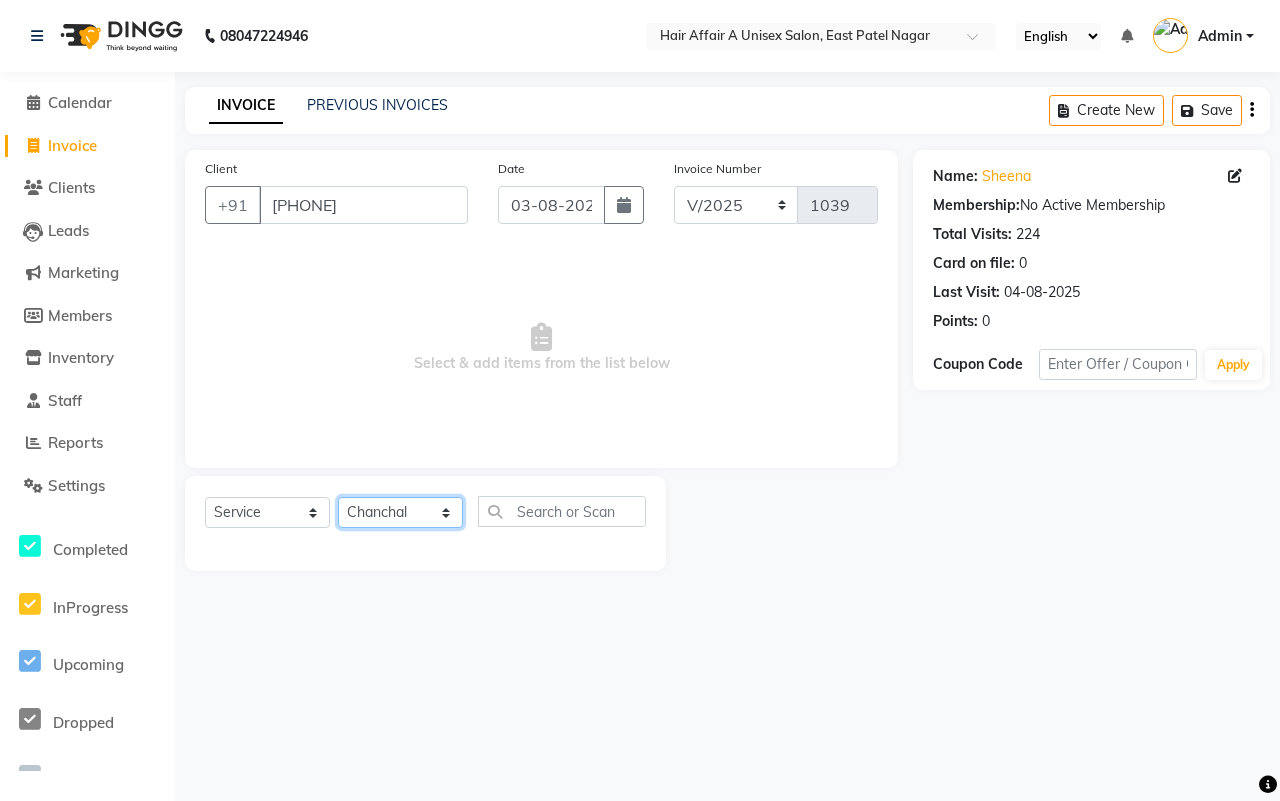 click on "Select Stylist Asif Chanchal harsh Ishu Kajal Kunal Neeraj Nitin Sheena Sonu Vikas Waseem" 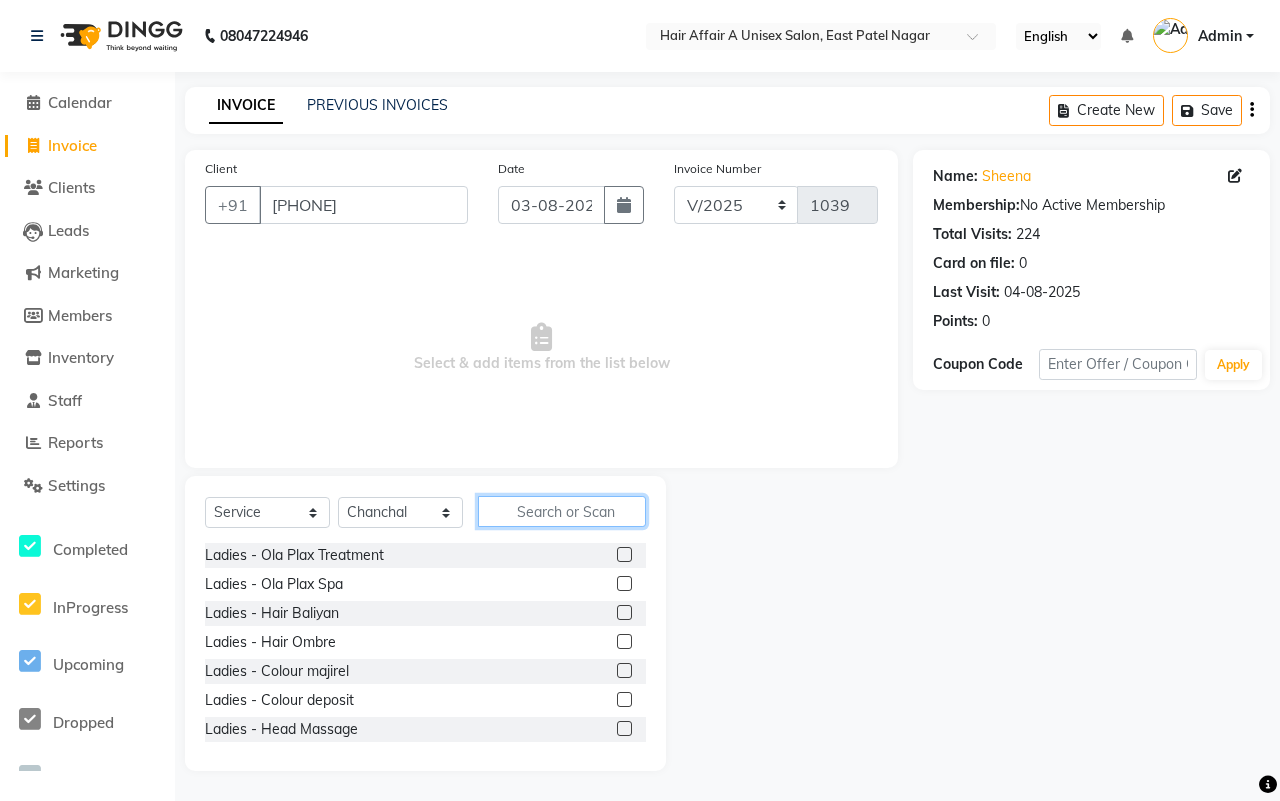 click 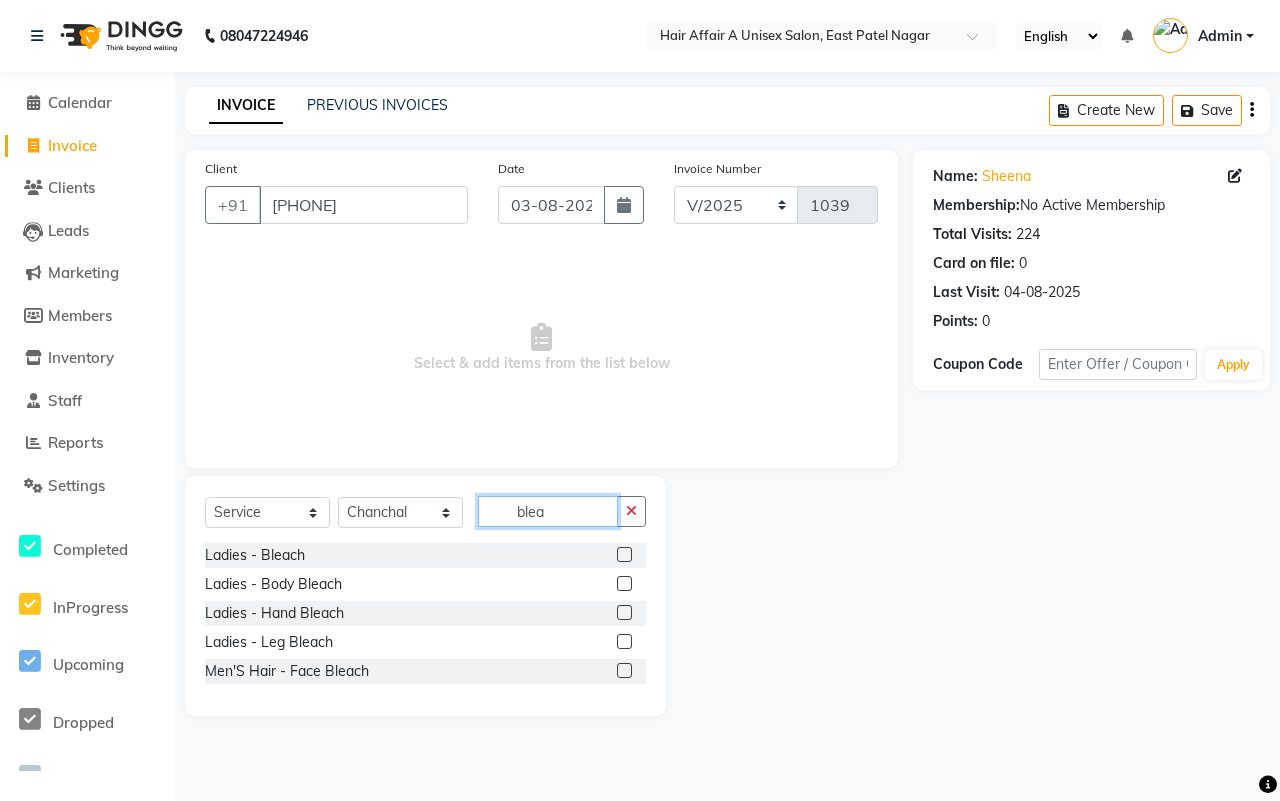 type on "blea" 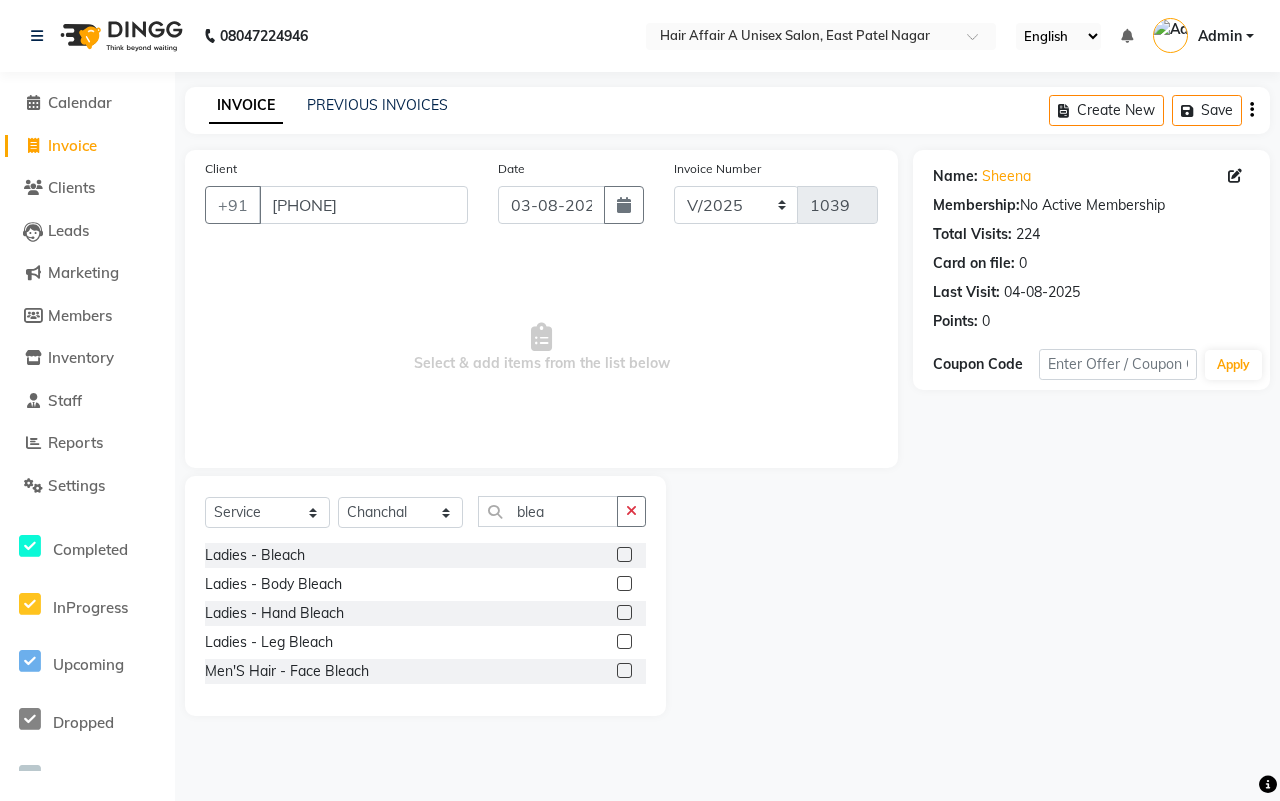 click 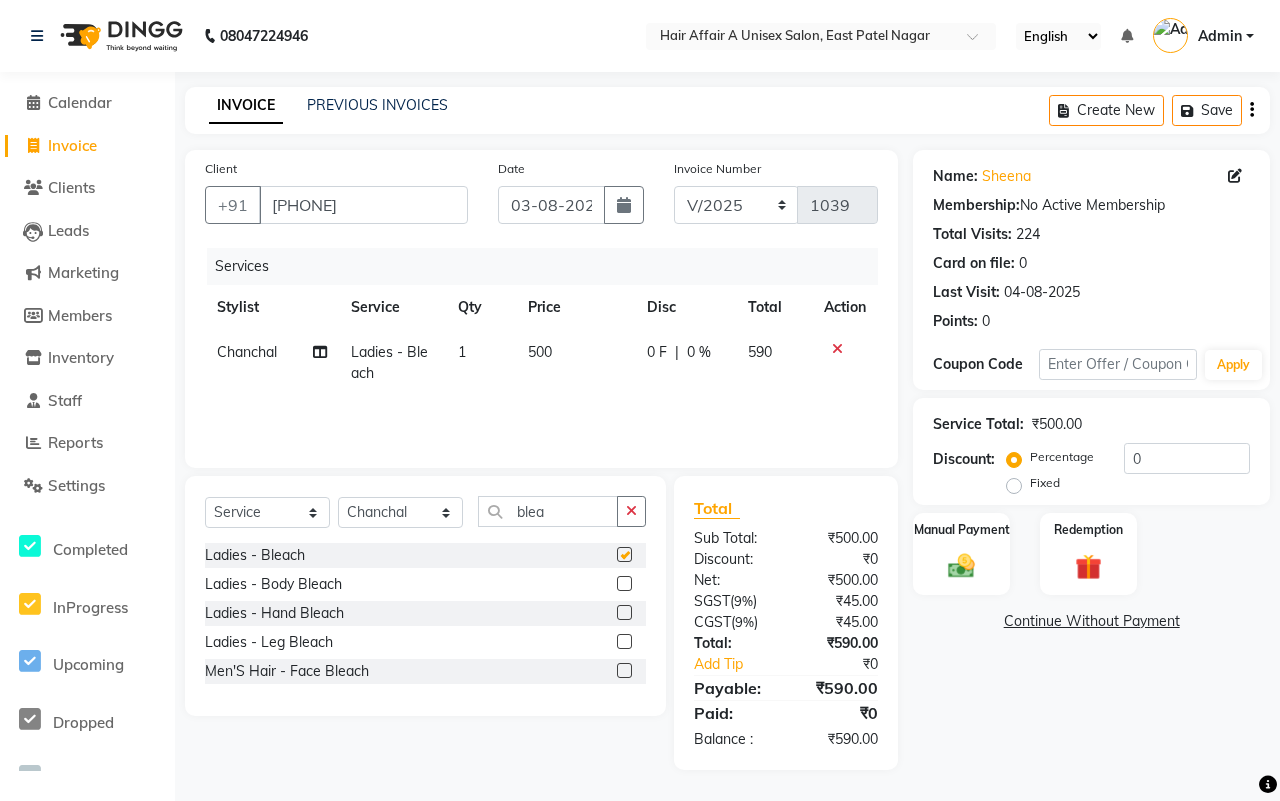 checkbox on "false" 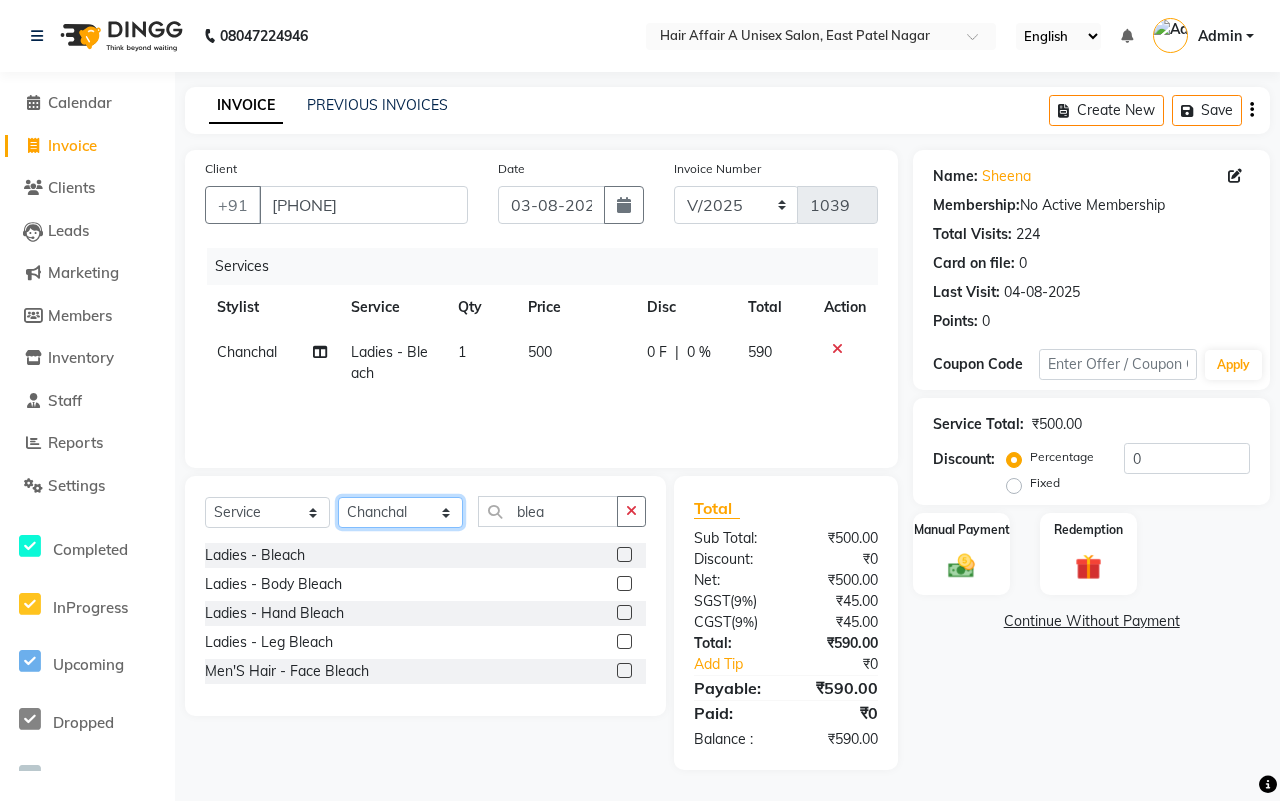 click on "Select Stylist Asif Chanchal harsh Ishu Kajal Kunal Neeraj Nitin Sheena Sonu Vikas Waseem" 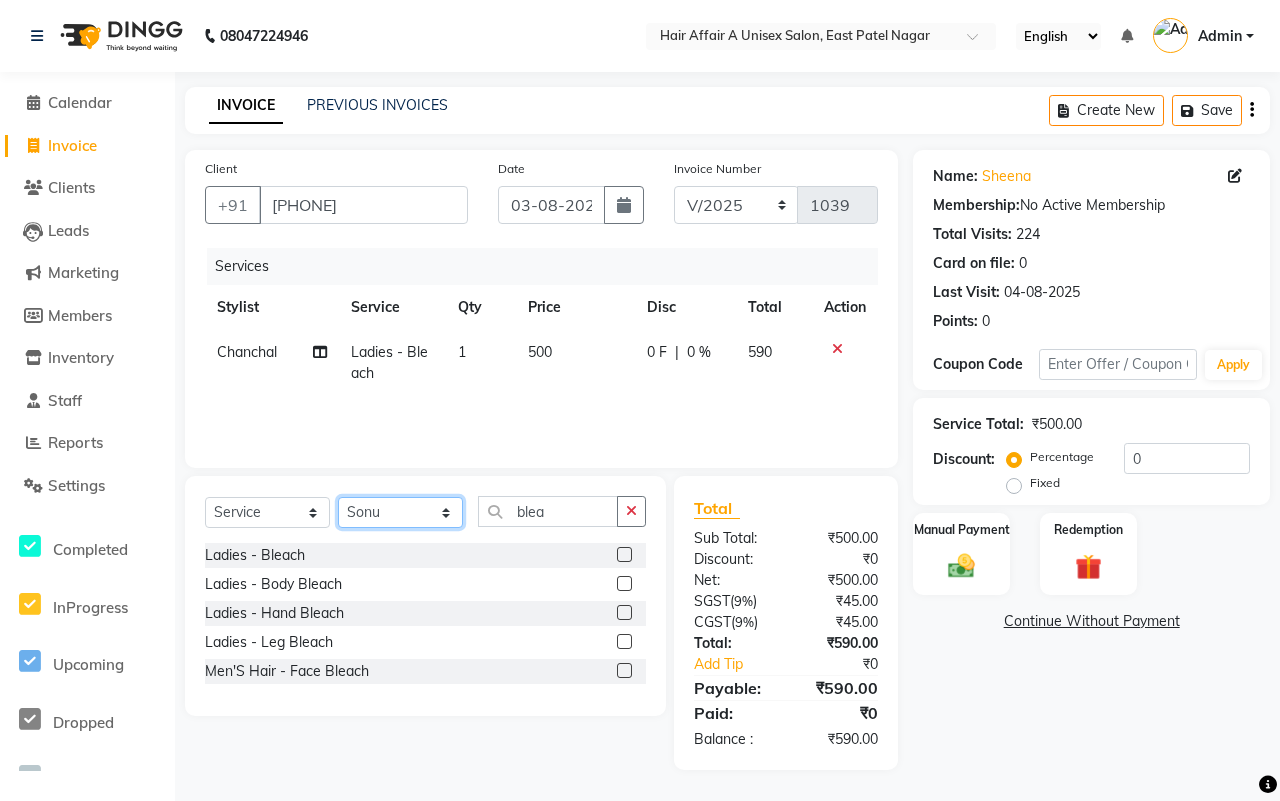 click on "Select Stylist Asif Chanchal harsh Ishu Kajal Kunal Neeraj Nitin Sheena Sonu Vikas Waseem" 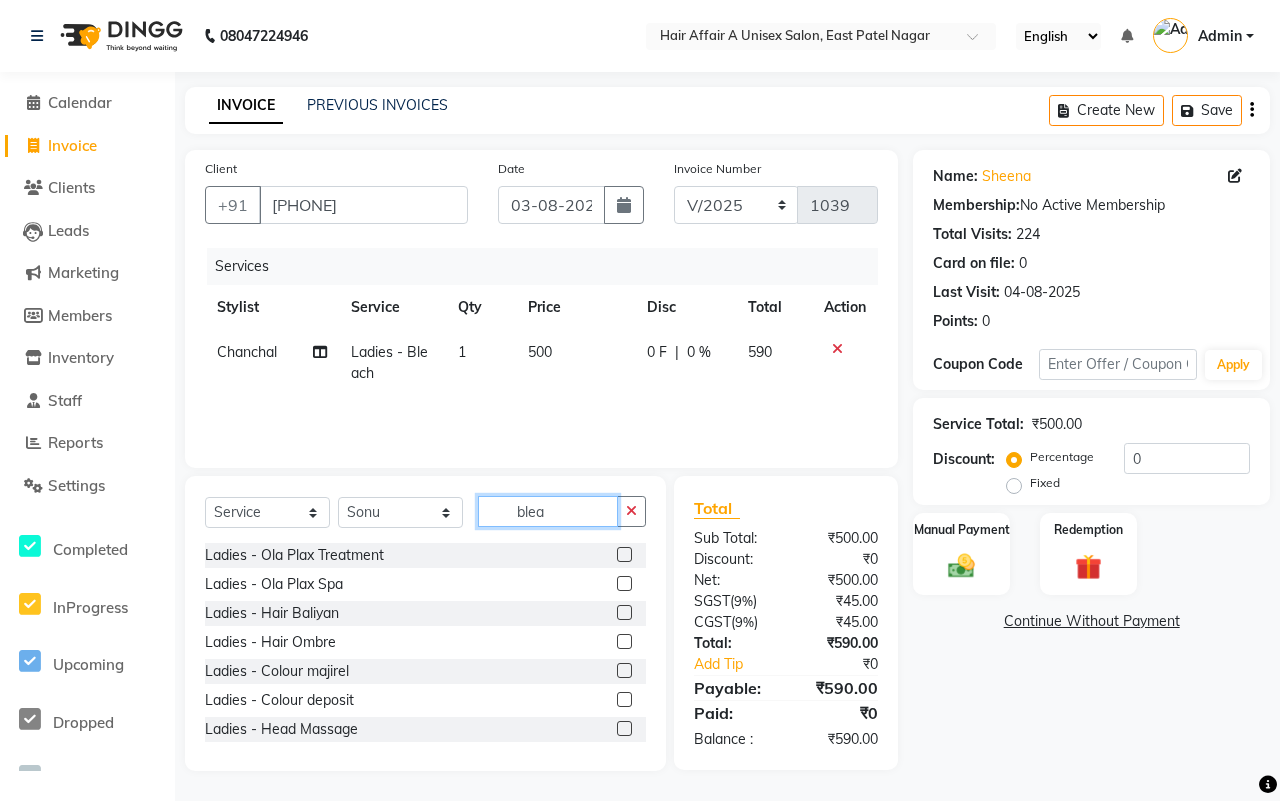 click on "blea" 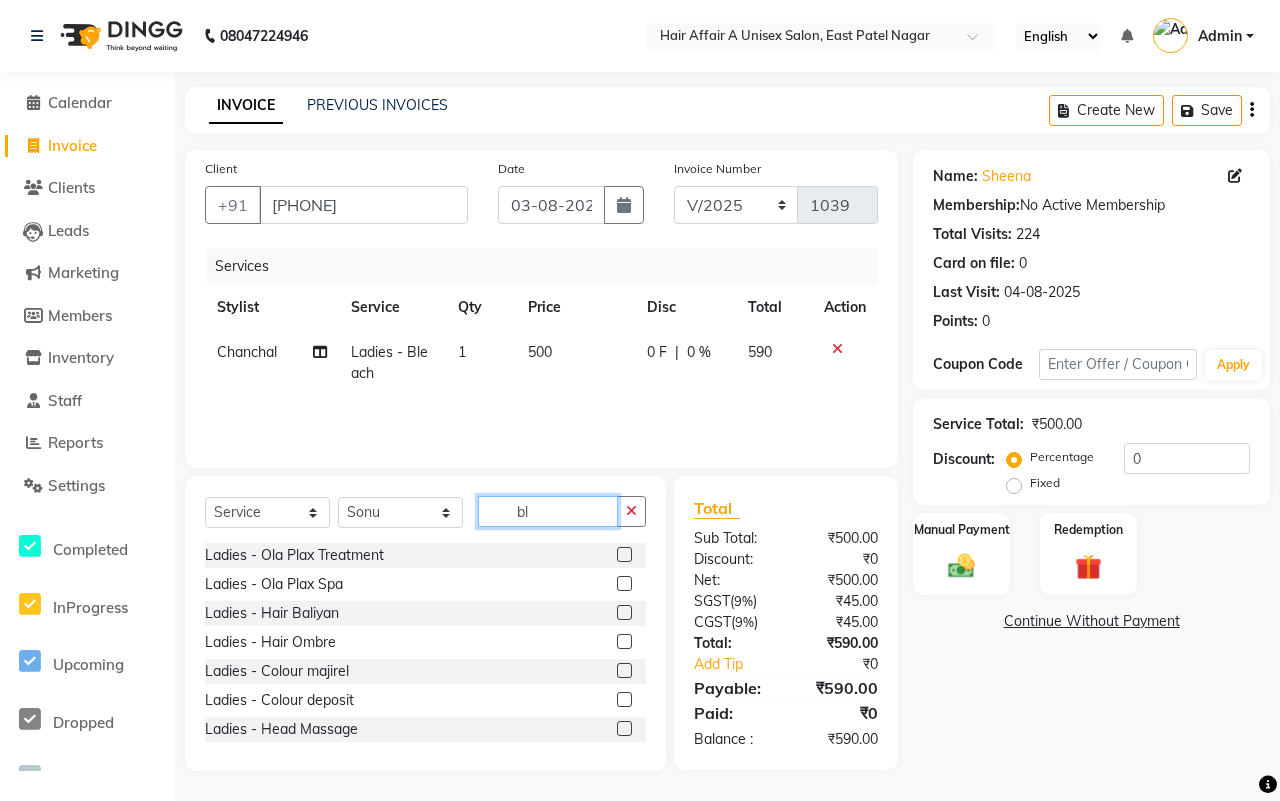 type on "b" 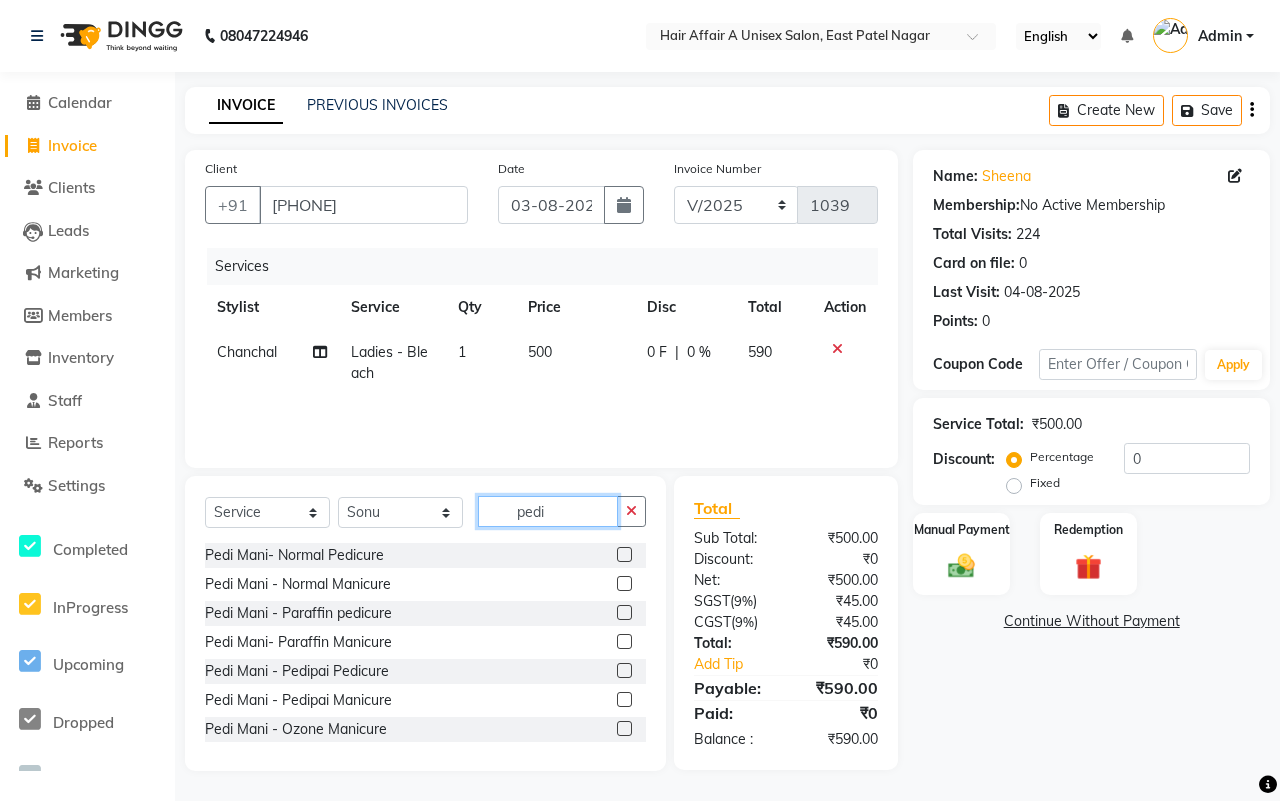 type on "pedi" 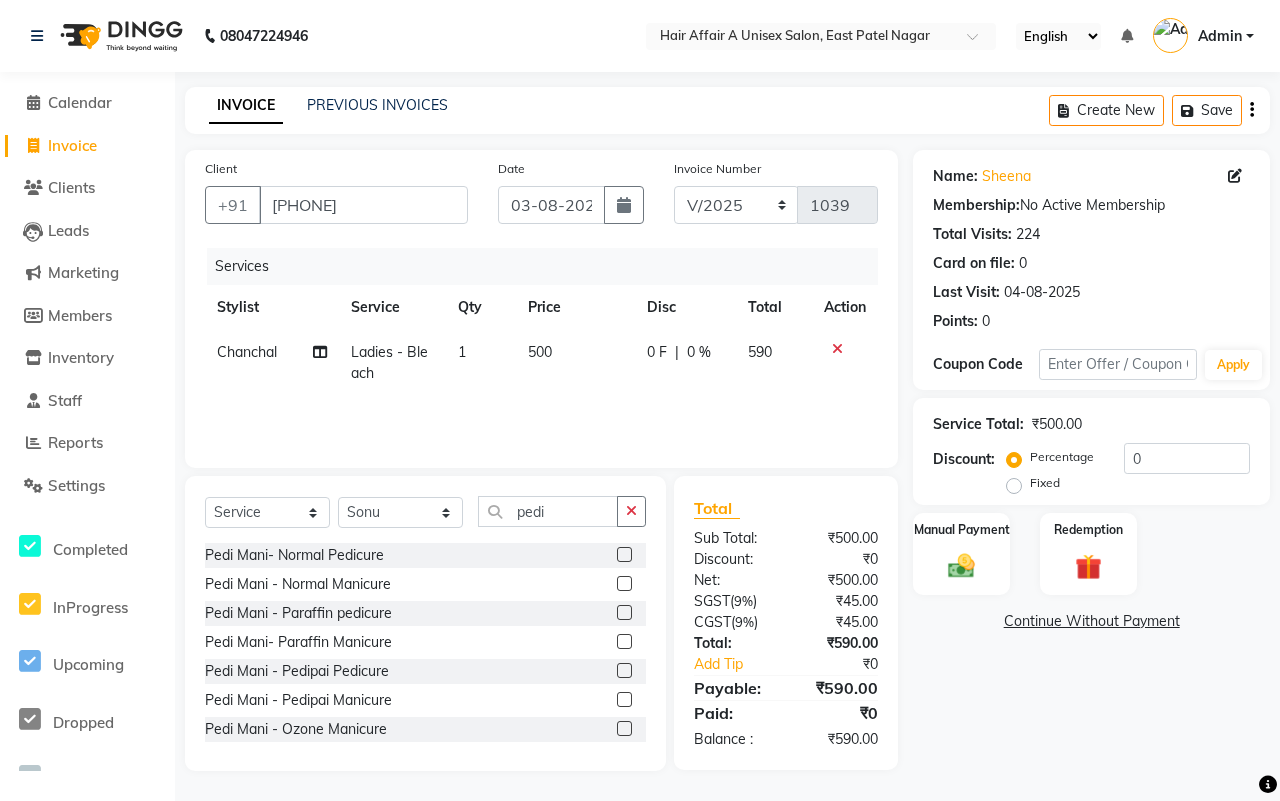 click 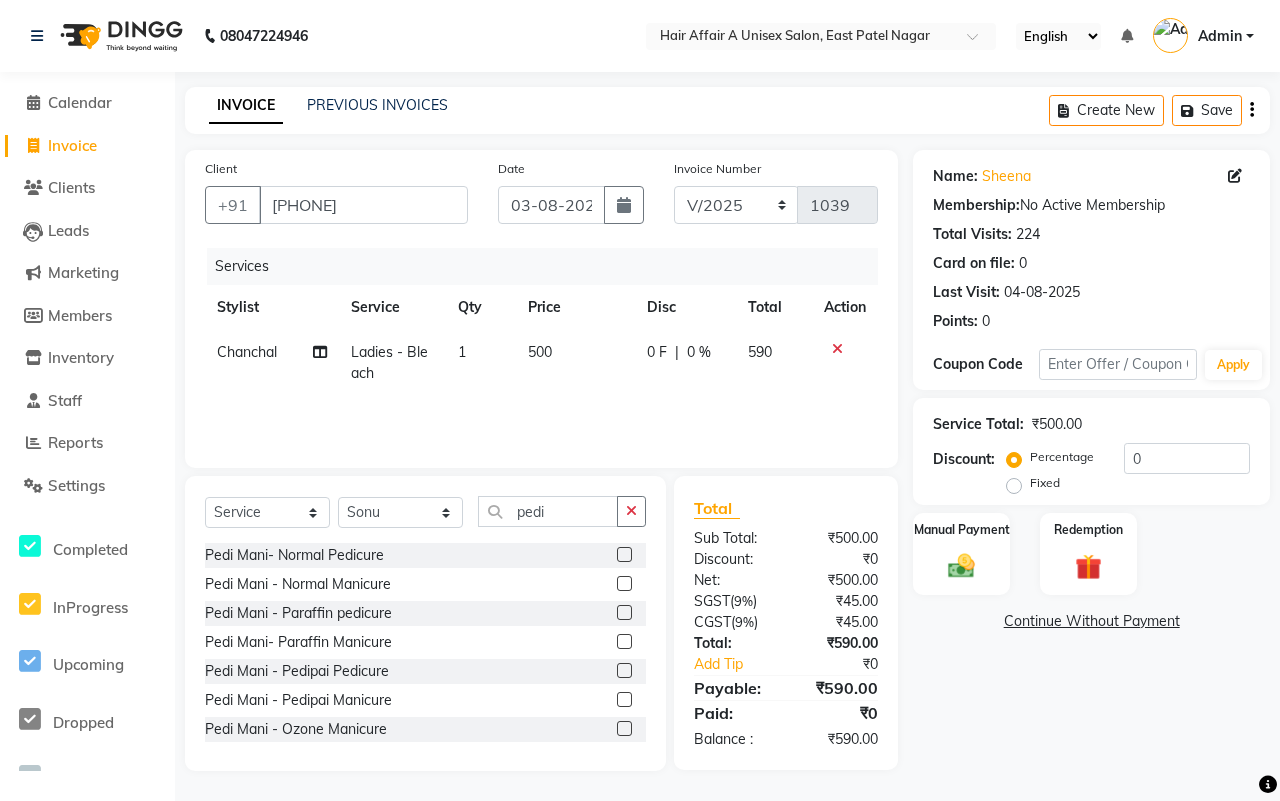 click at bounding box center [623, 671] 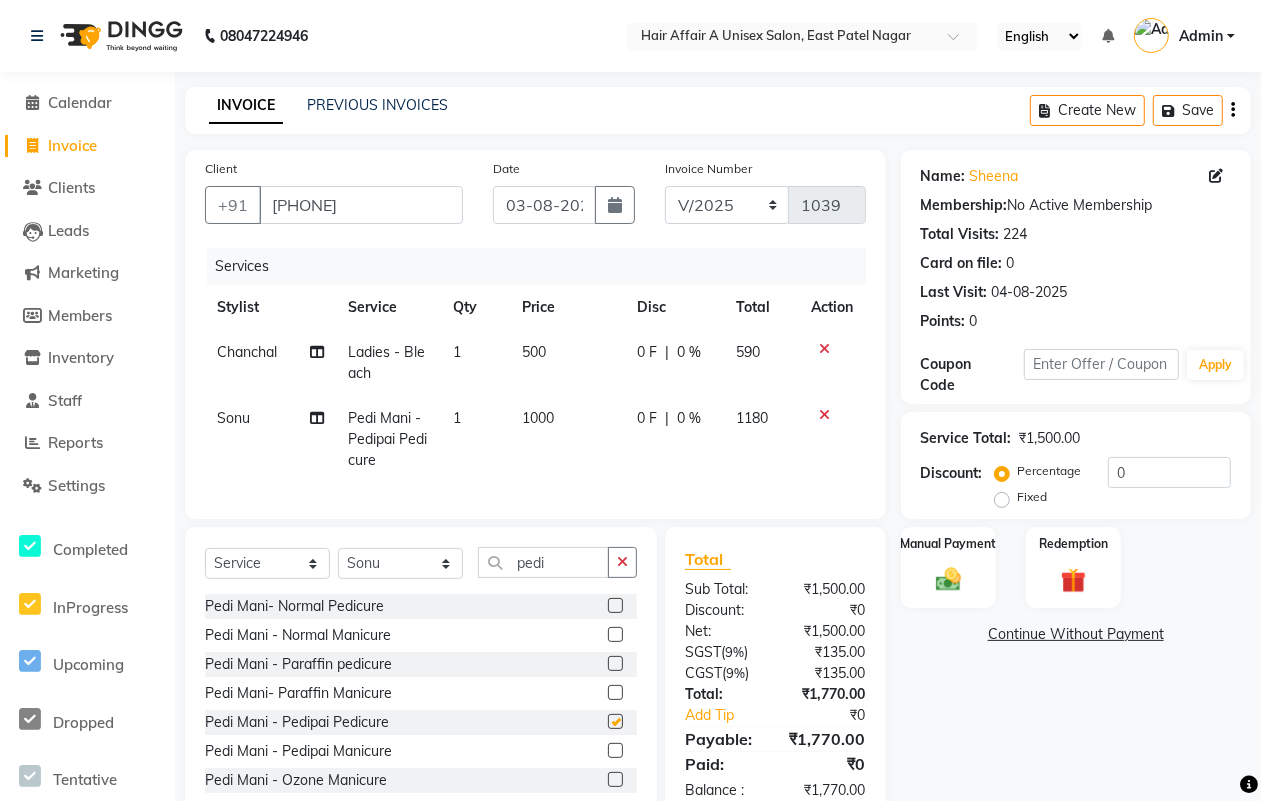 checkbox on "false" 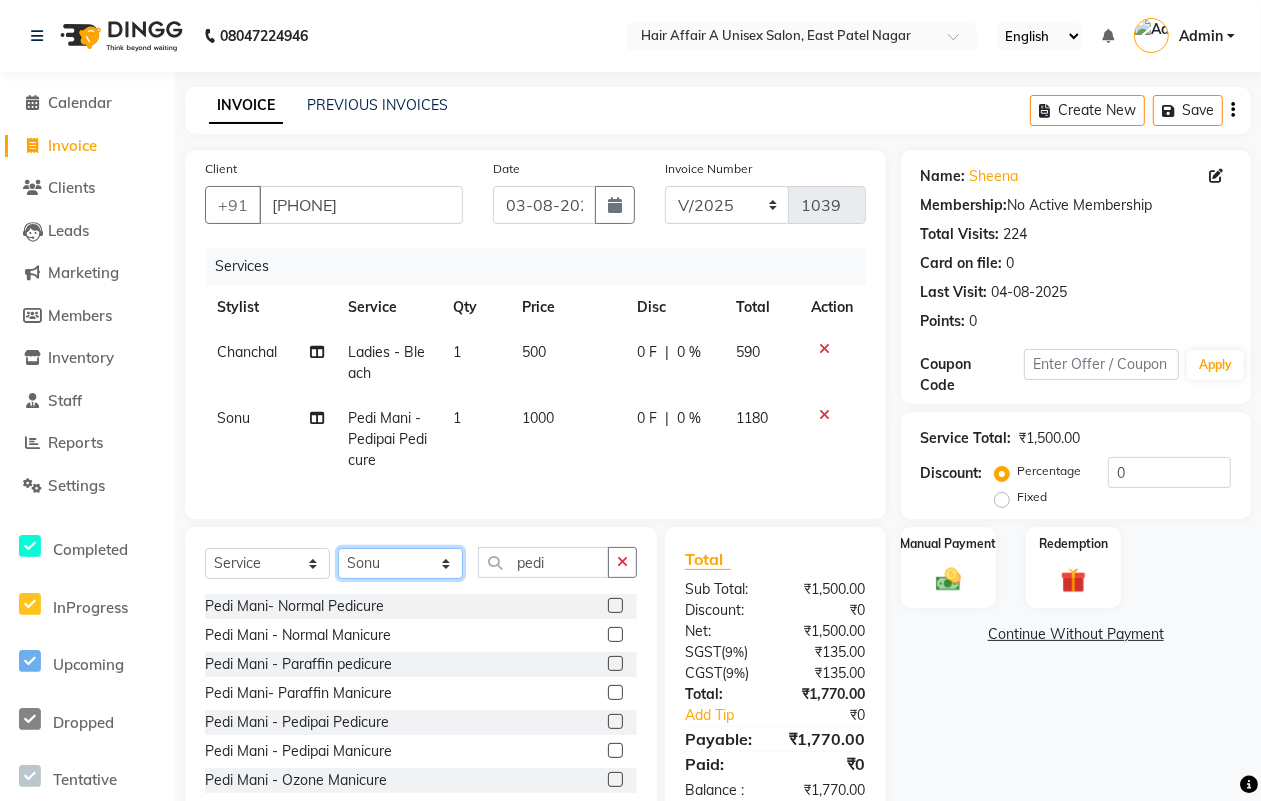 click on "Select Stylist Asif Chanchal harsh Ishu Kajal Kunal Neeraj Nitin Sheena Sonu Vikas Waseem" 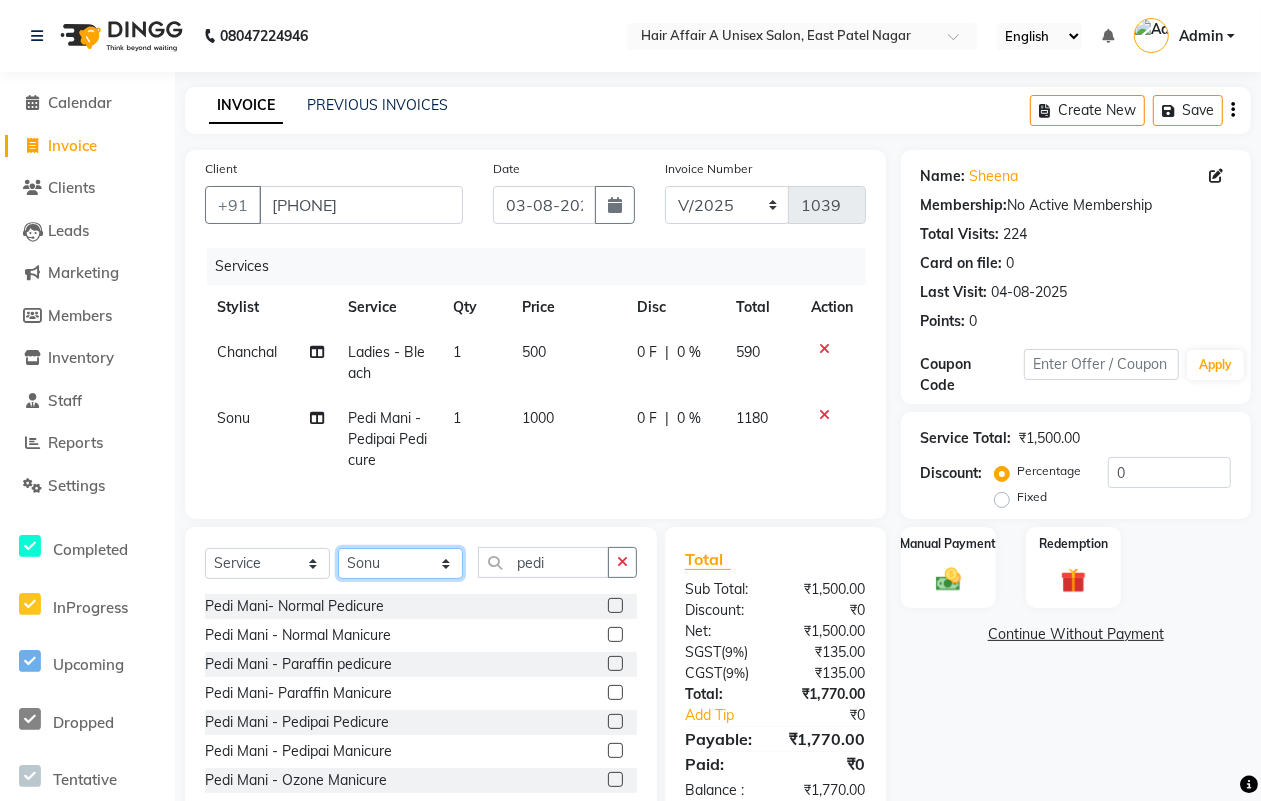 select on "25273" 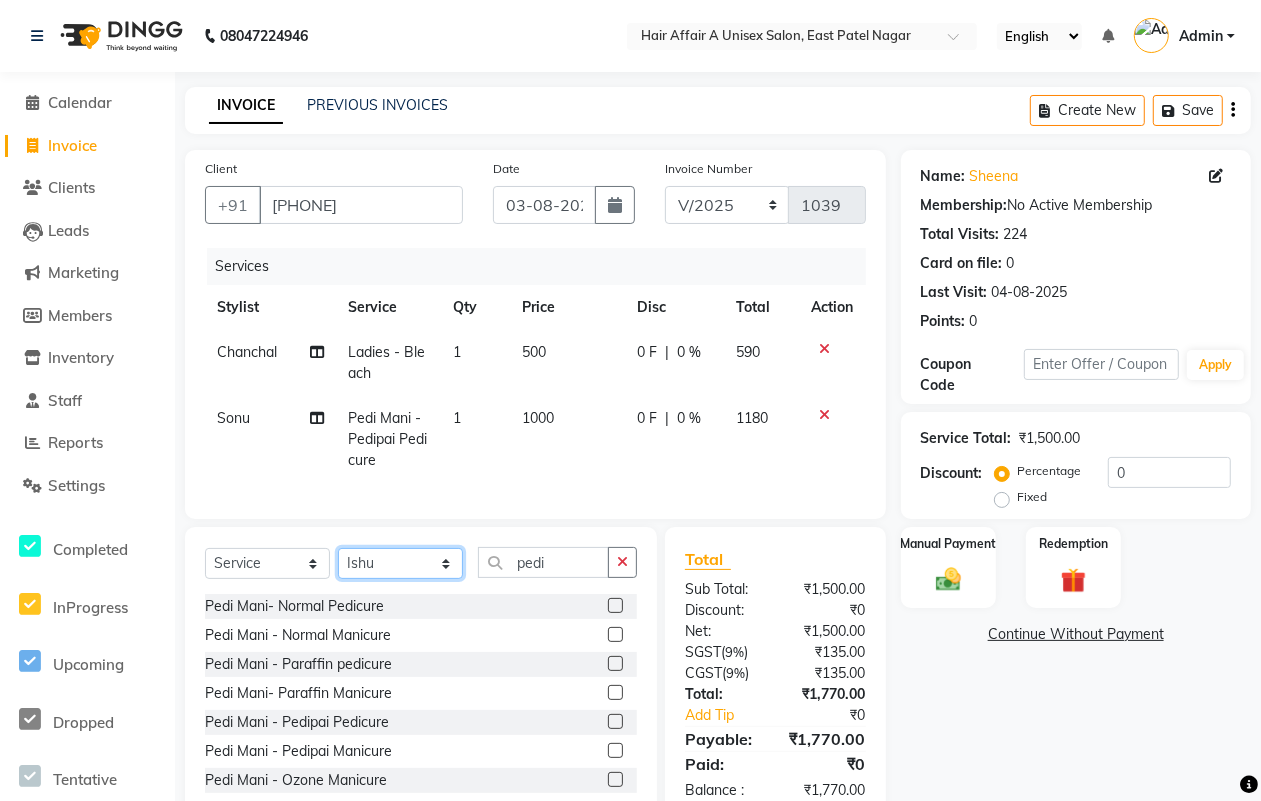 click on "Select Stylist Asif Chanchal harsh Ishu Kajal Kunal Neeraj Nitin Sheena Sonu Vikas Waseem" 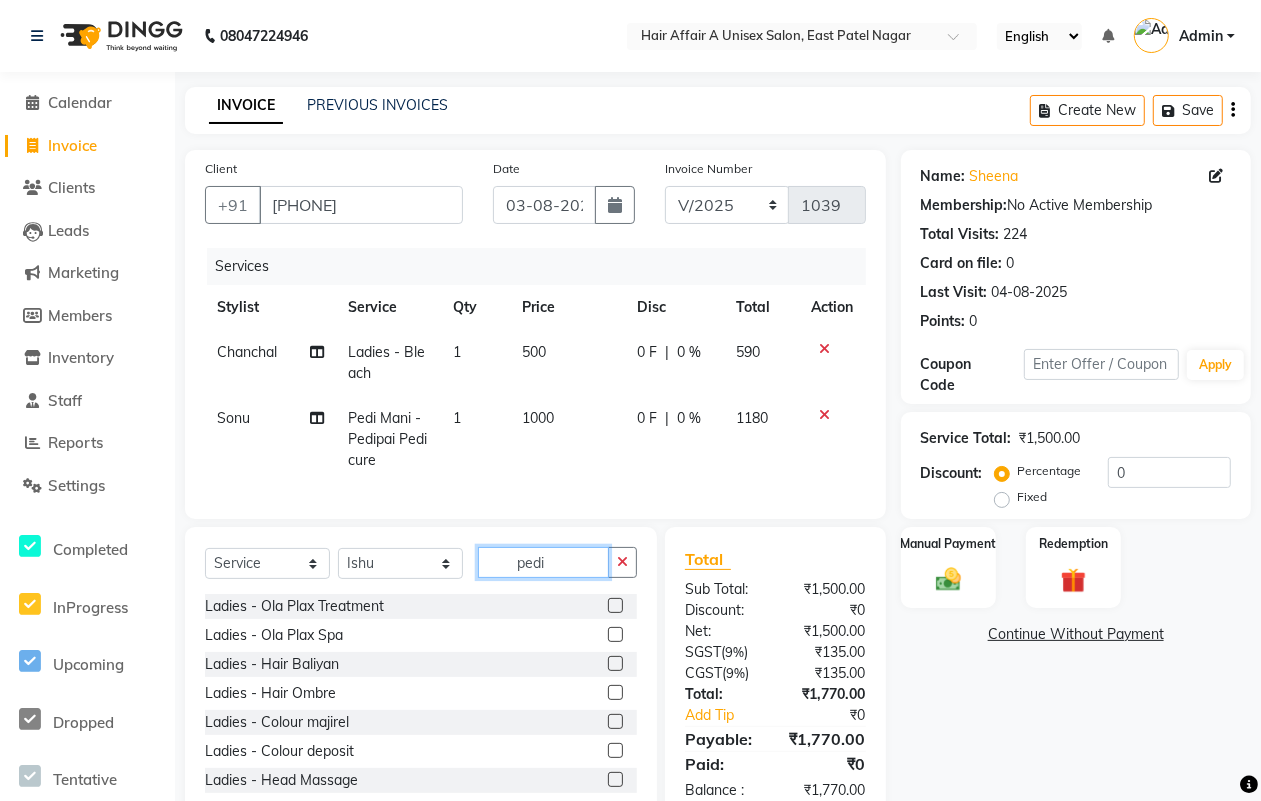 click on "pedi" 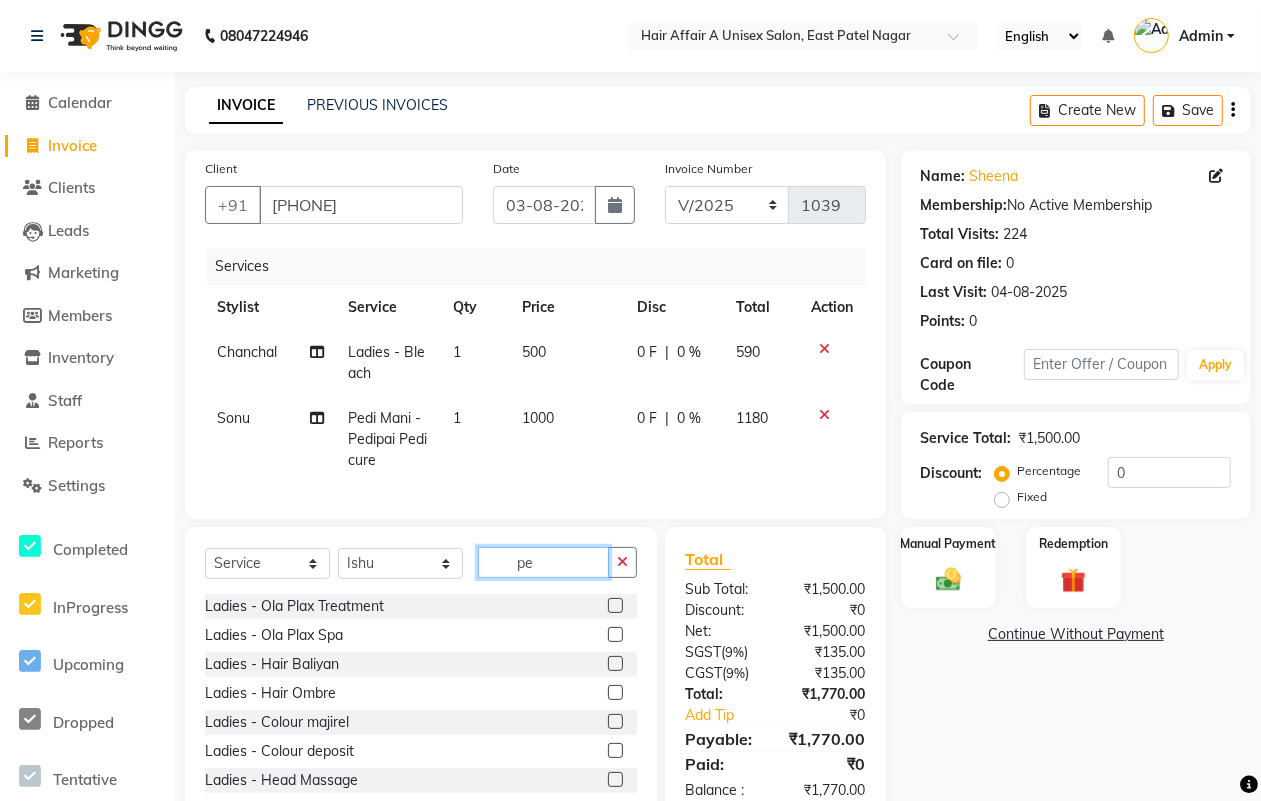 type on "p" 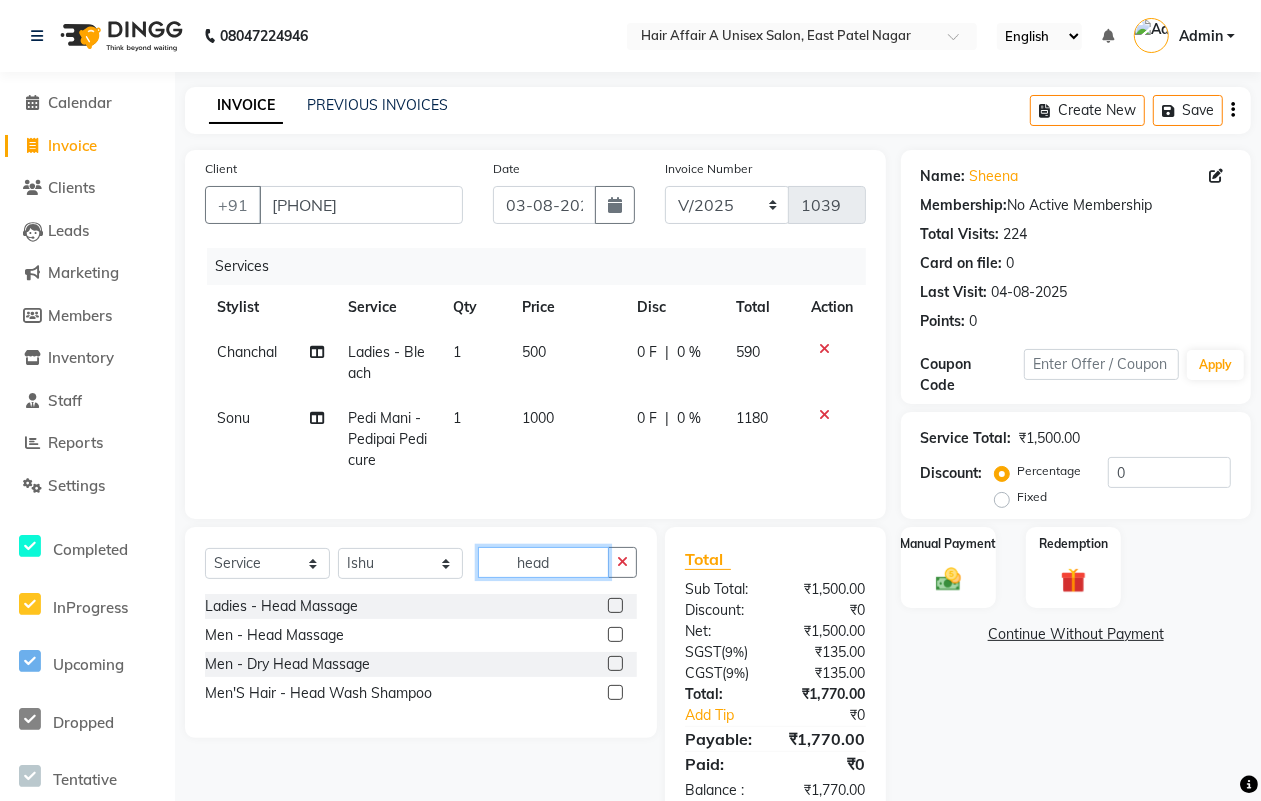 type on "head" 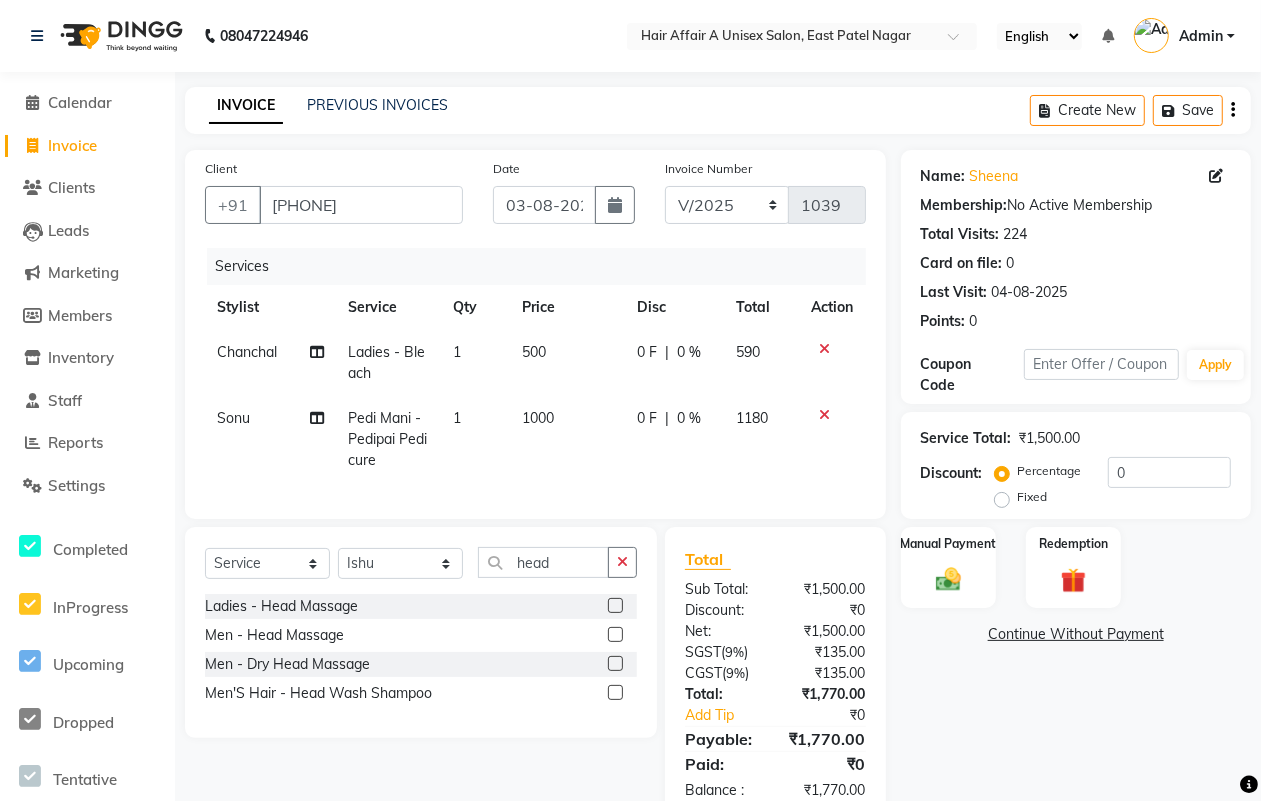 click 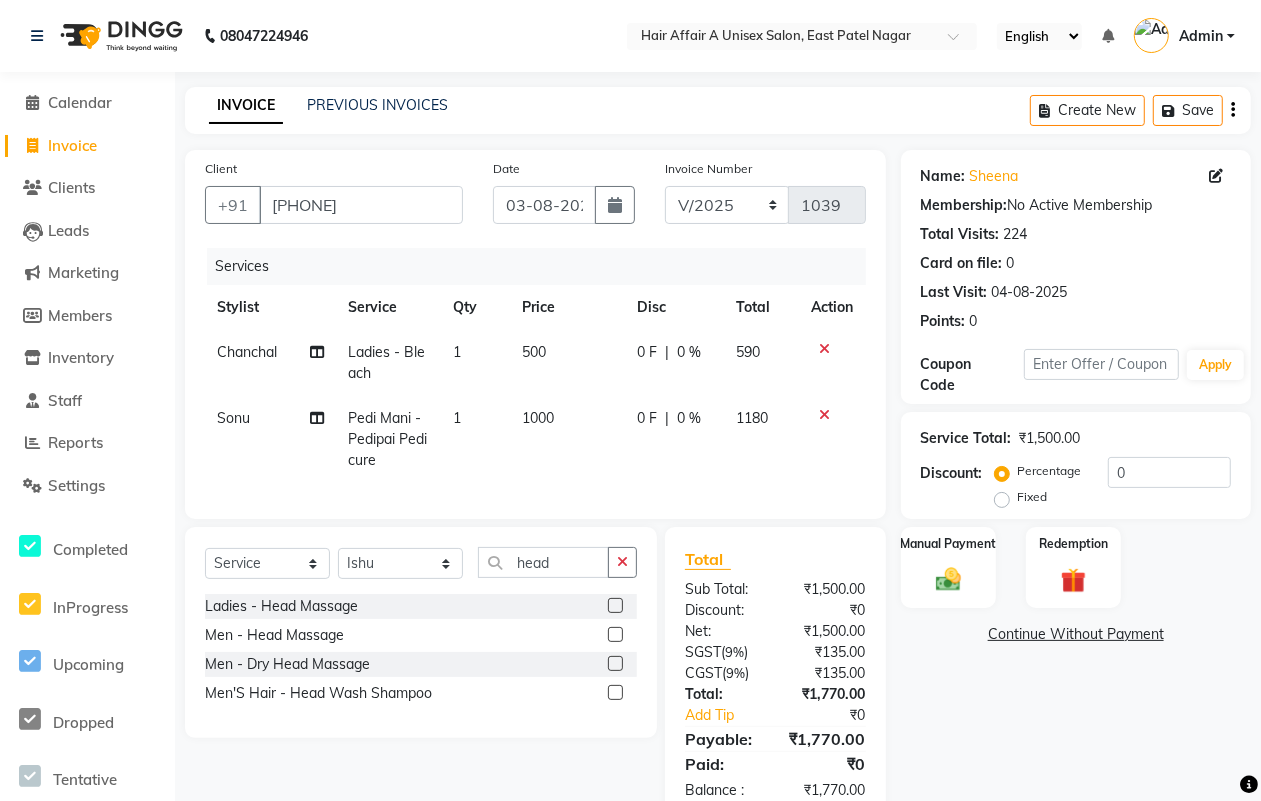 click at bounding box center [614, 635] 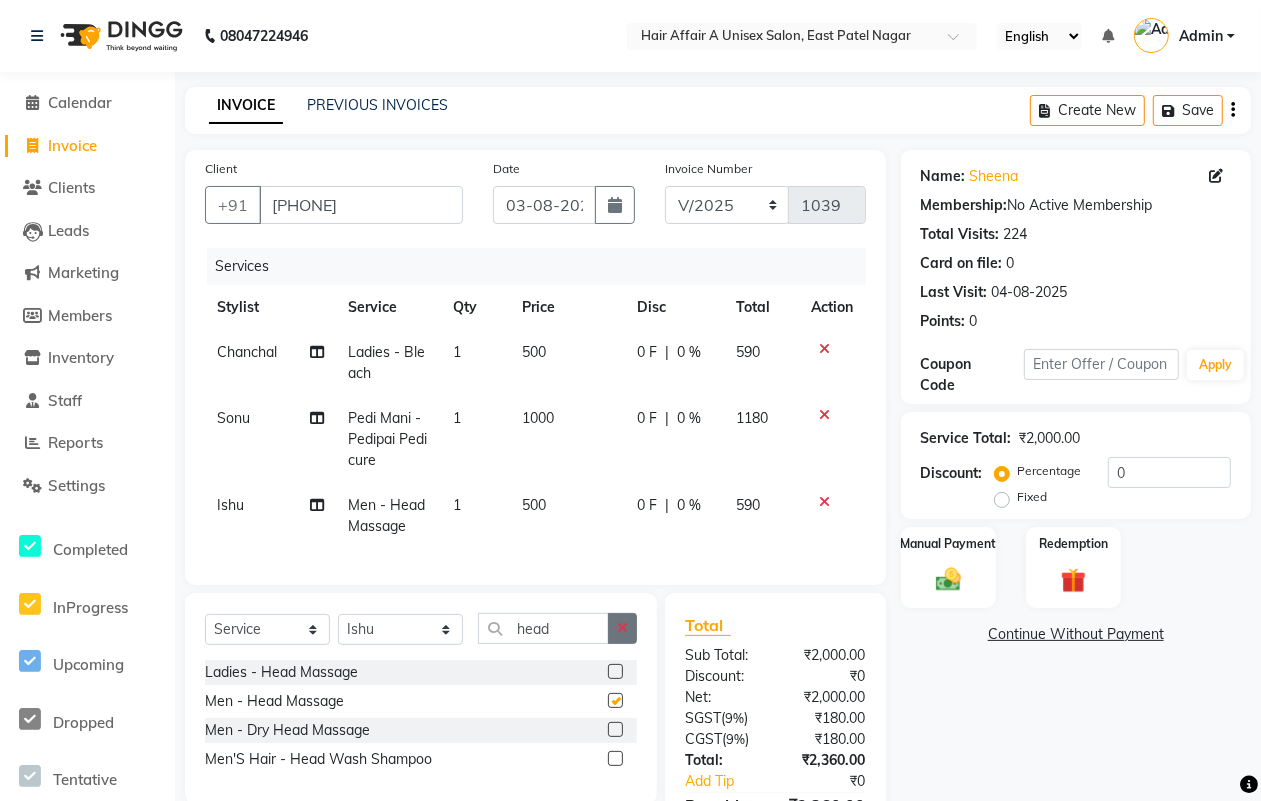 checkbox on "false" 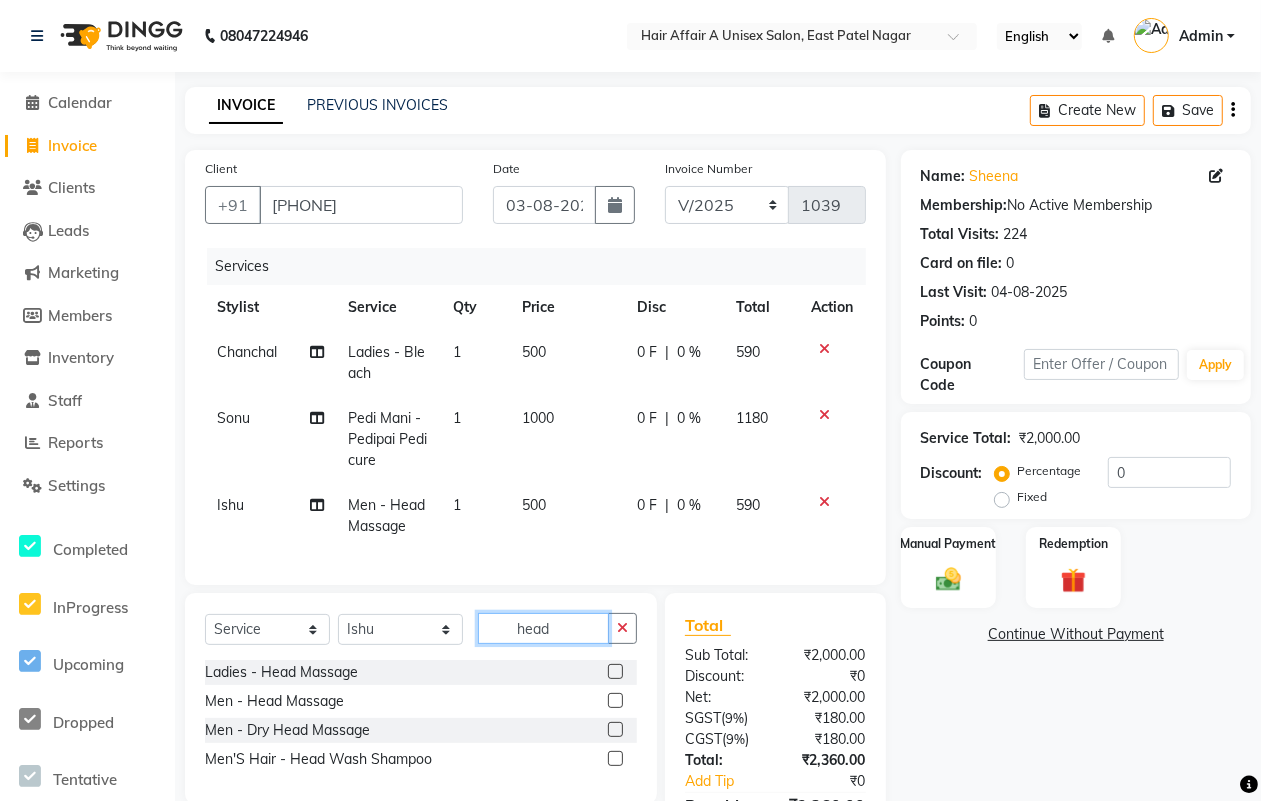 click on "head" 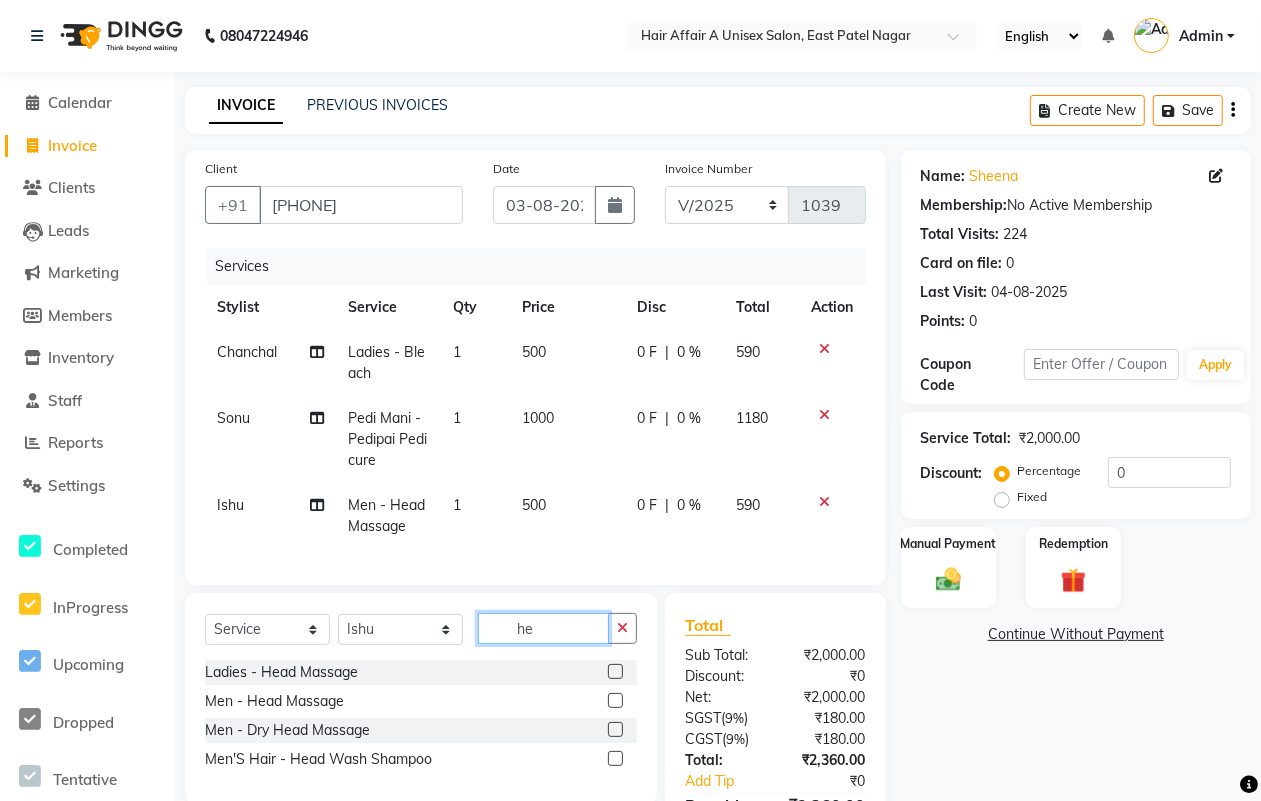 type on "h" 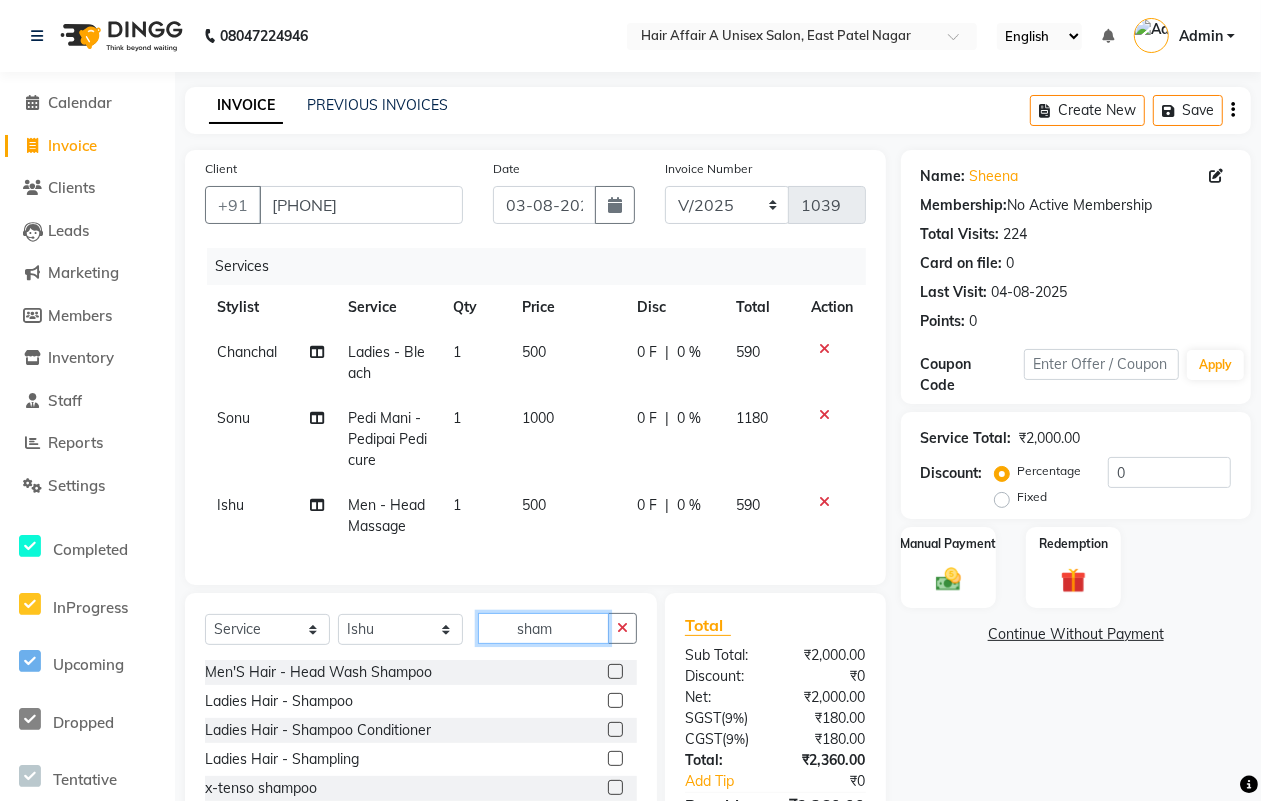 type on "sham" 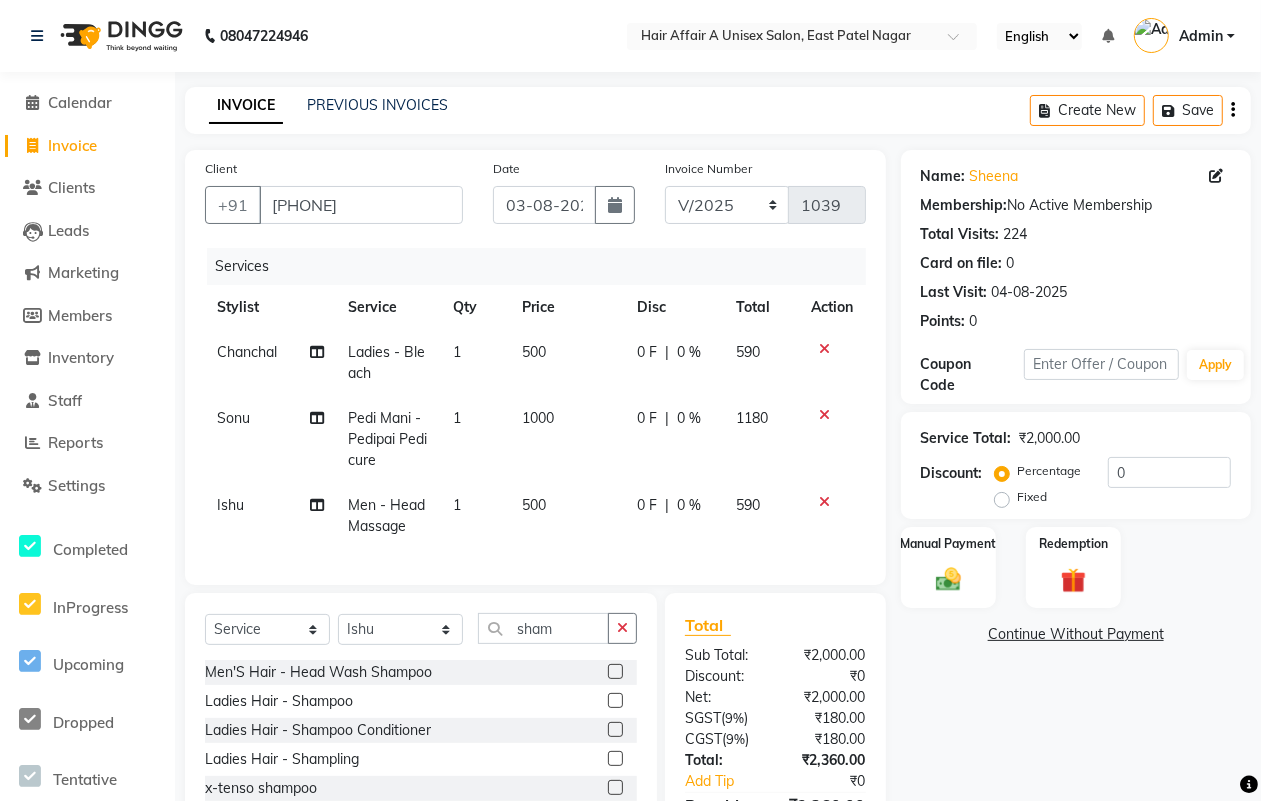 click 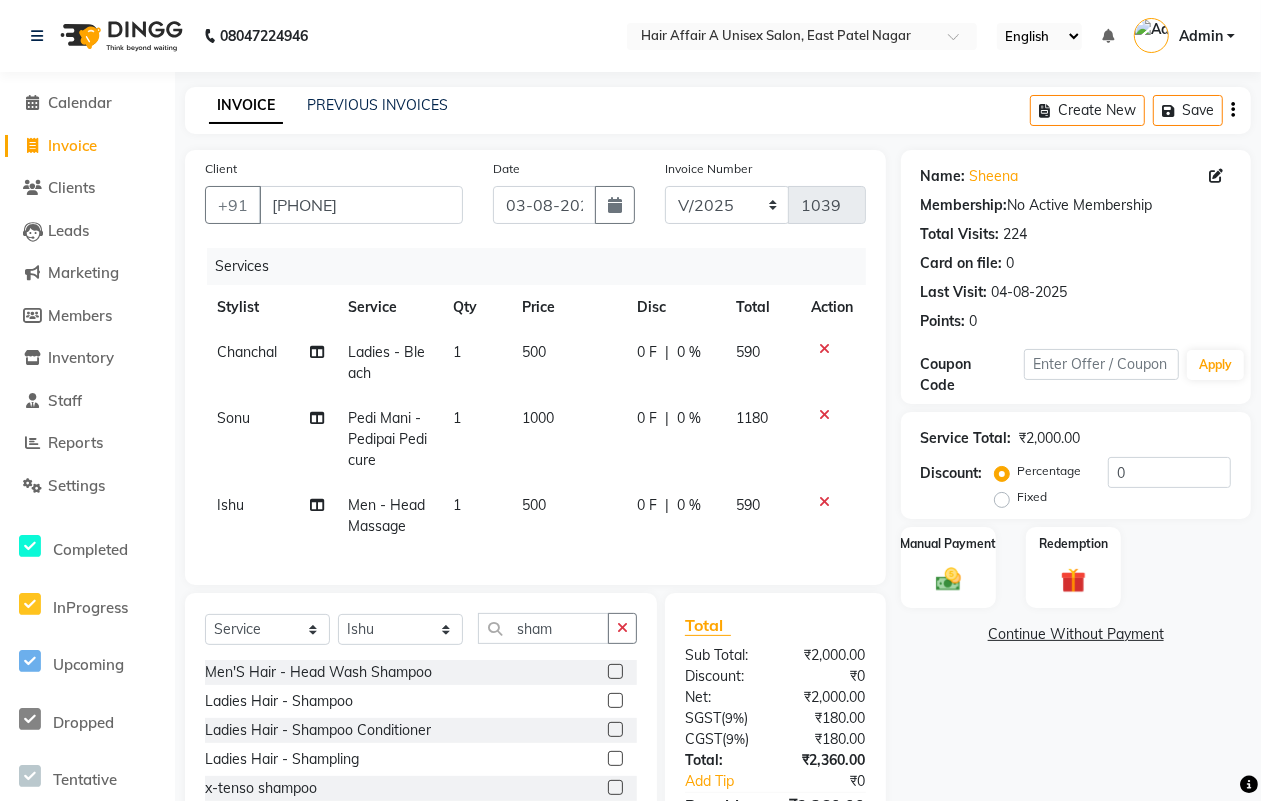 click at bounding box center [614, 701] 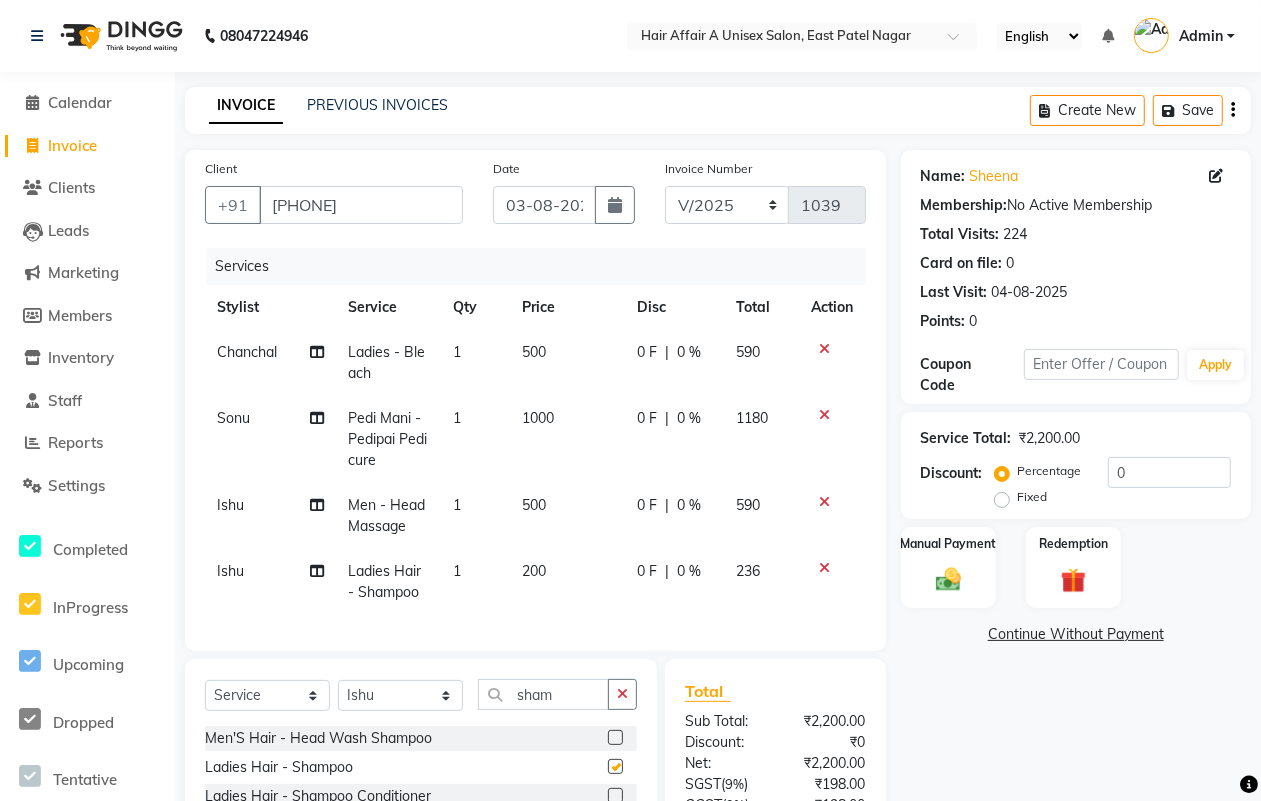 checkbox on "false" 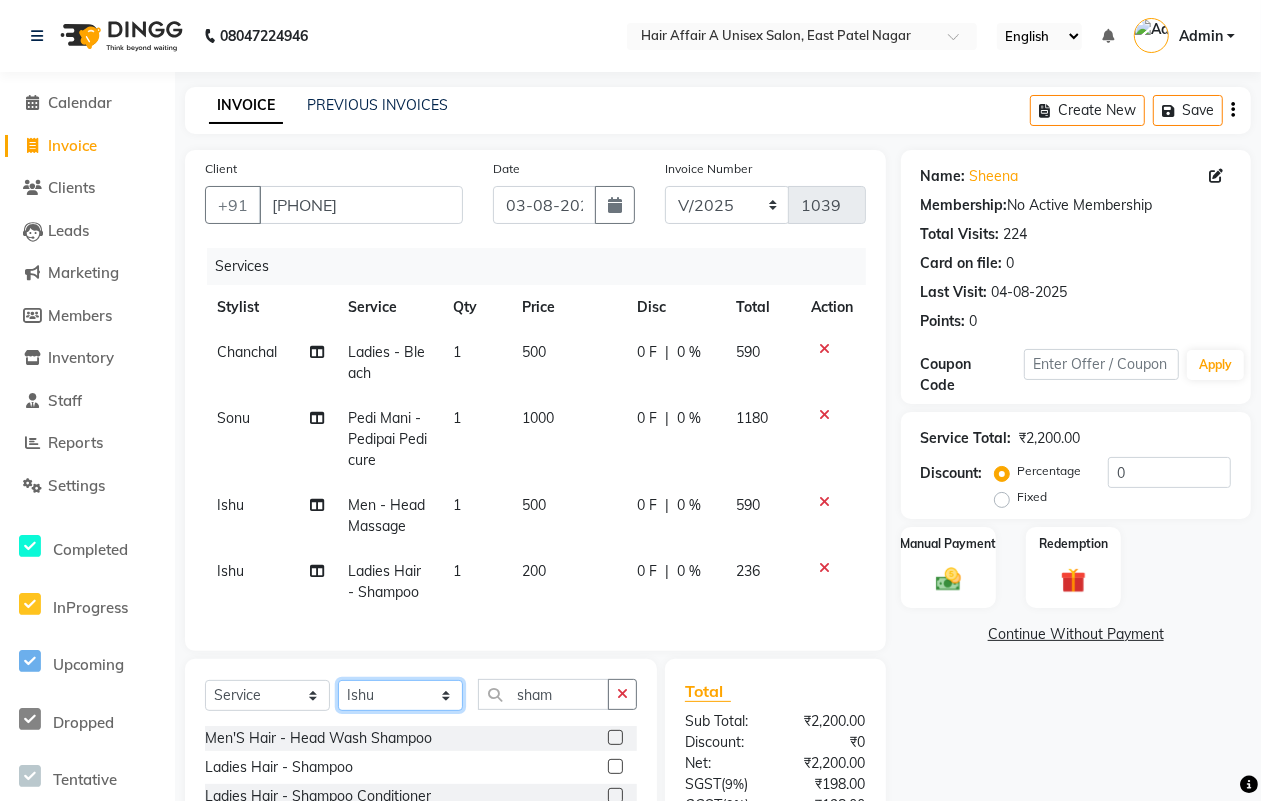 click on "Select Stylist Asif Chanchal harsh Ishu Kajal Kunal Neeraj Nitin Sheena Sonu Vikas Waseem" 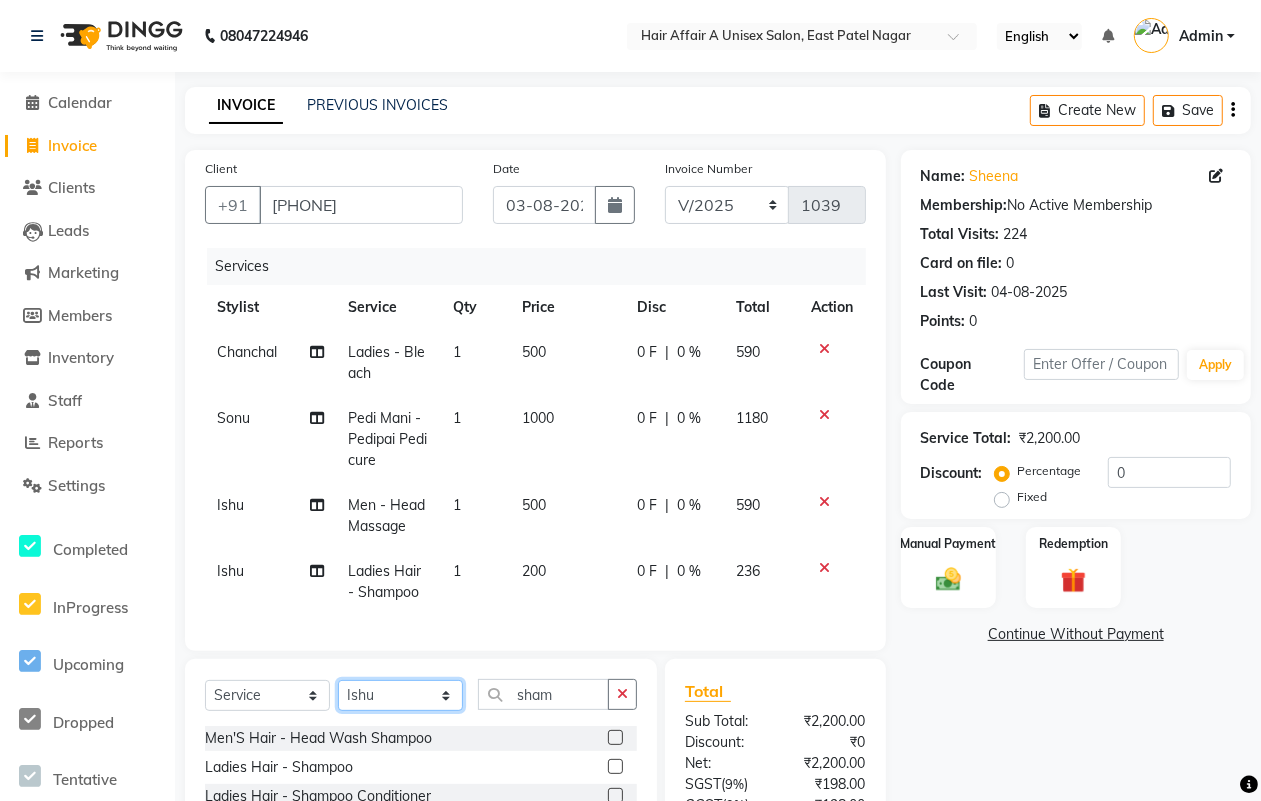 select on "25229" 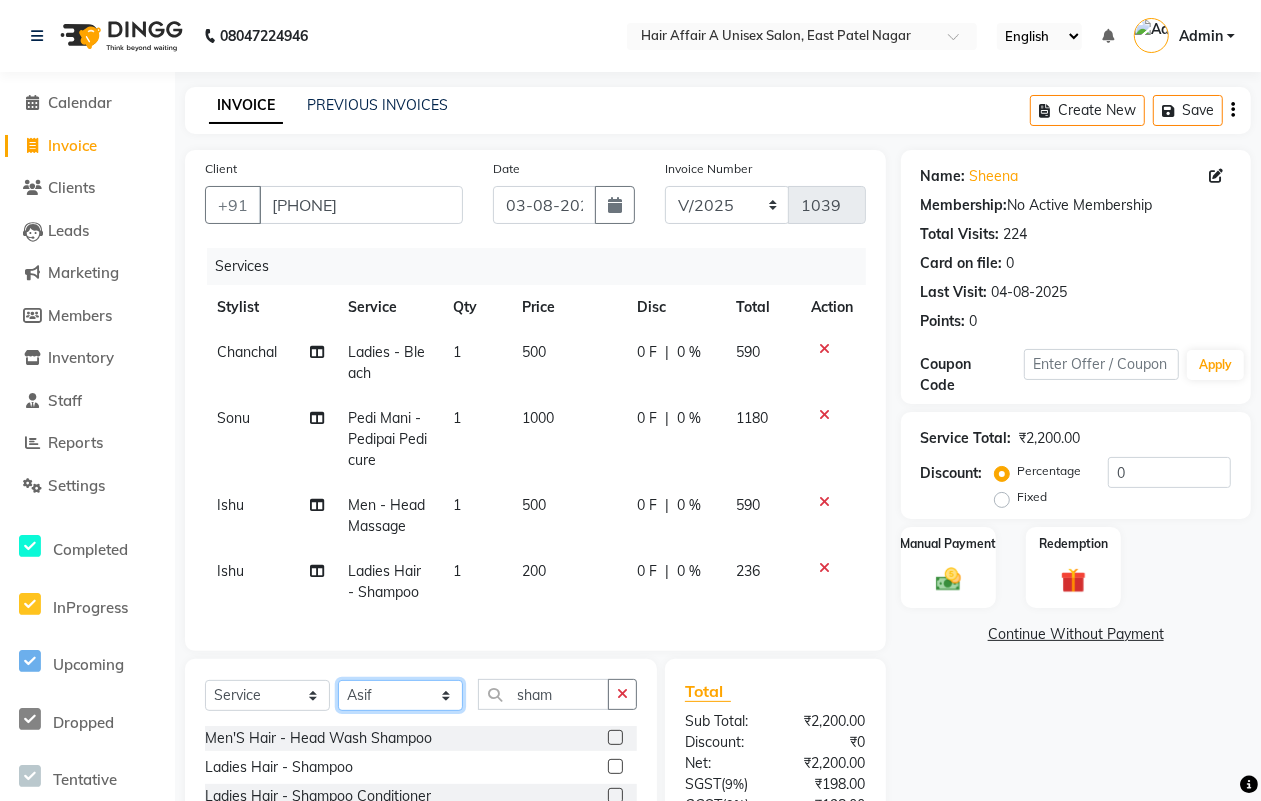 click on "Select Stylist Asif Chanchal harsh Ishu Kajal Kunal Neeraj Nitin Sheena Sonu Vikas Waseem" 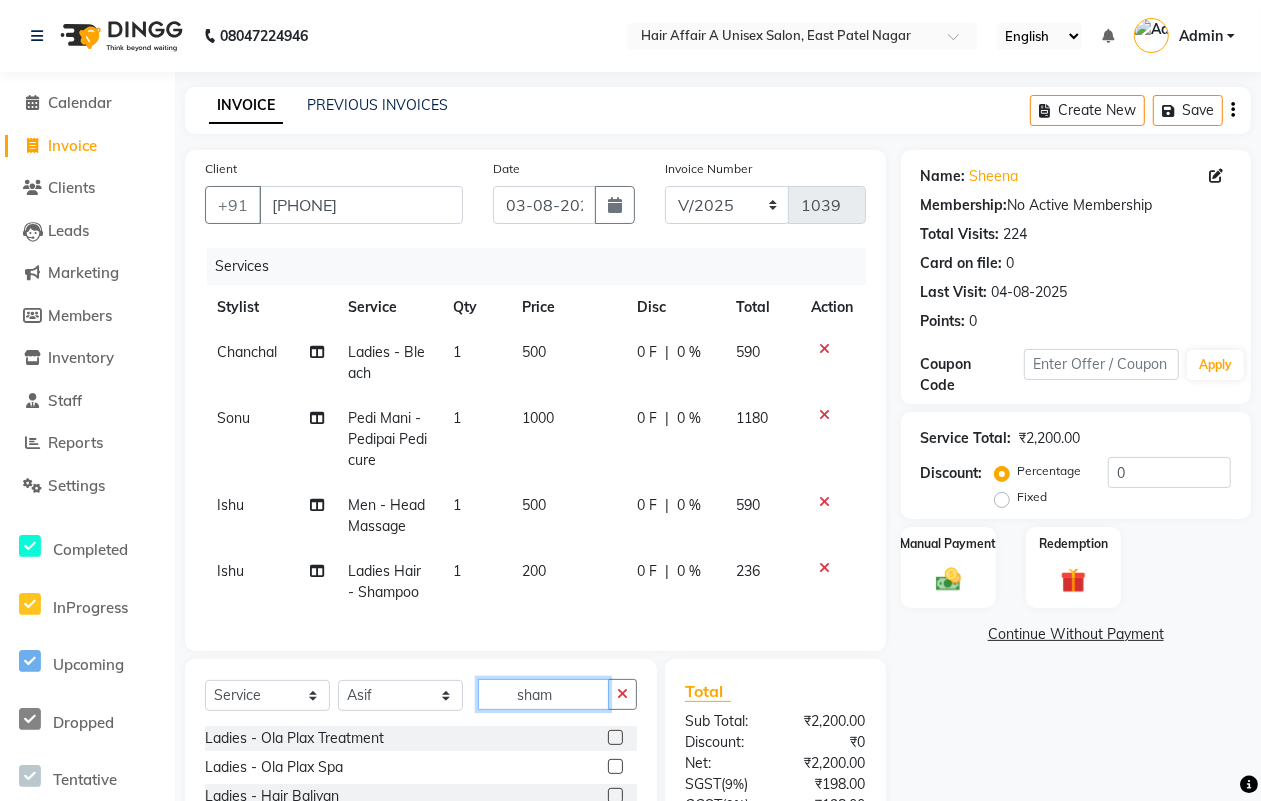 click on "sham" 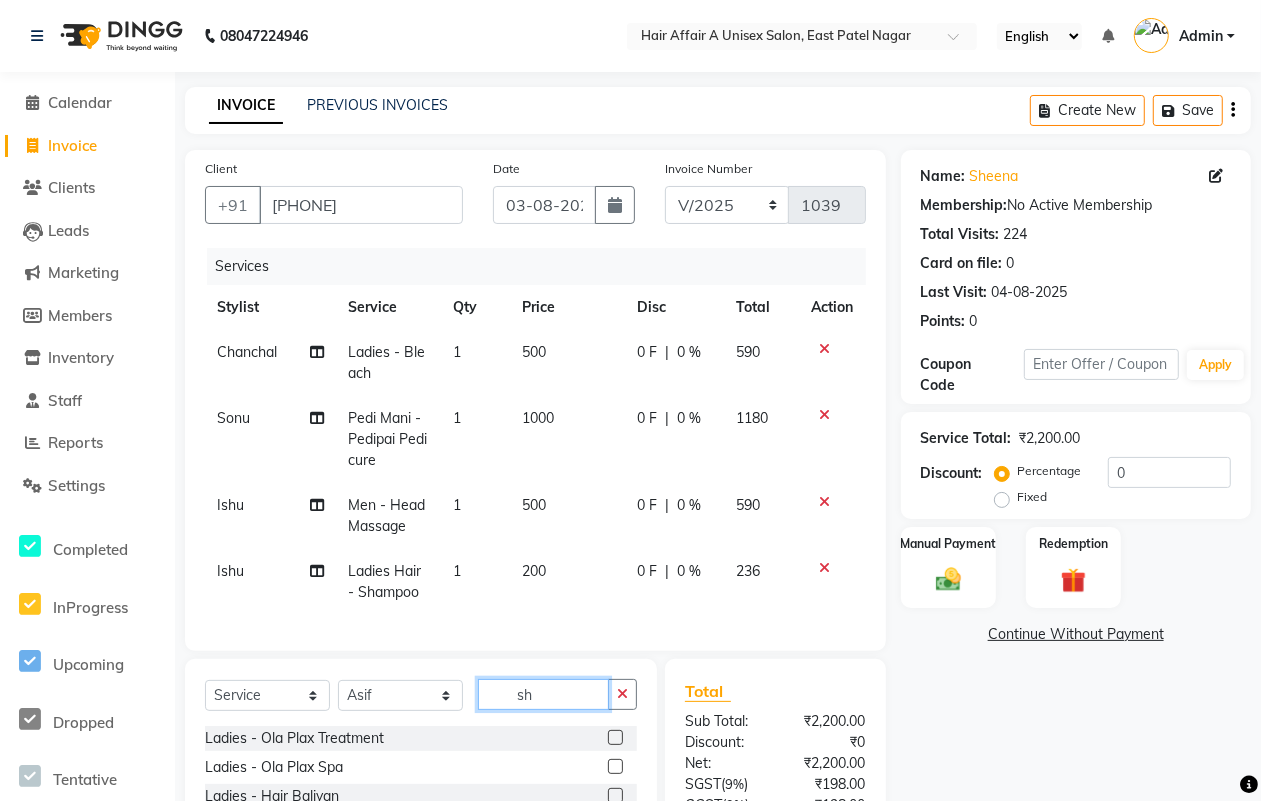 type on "s" 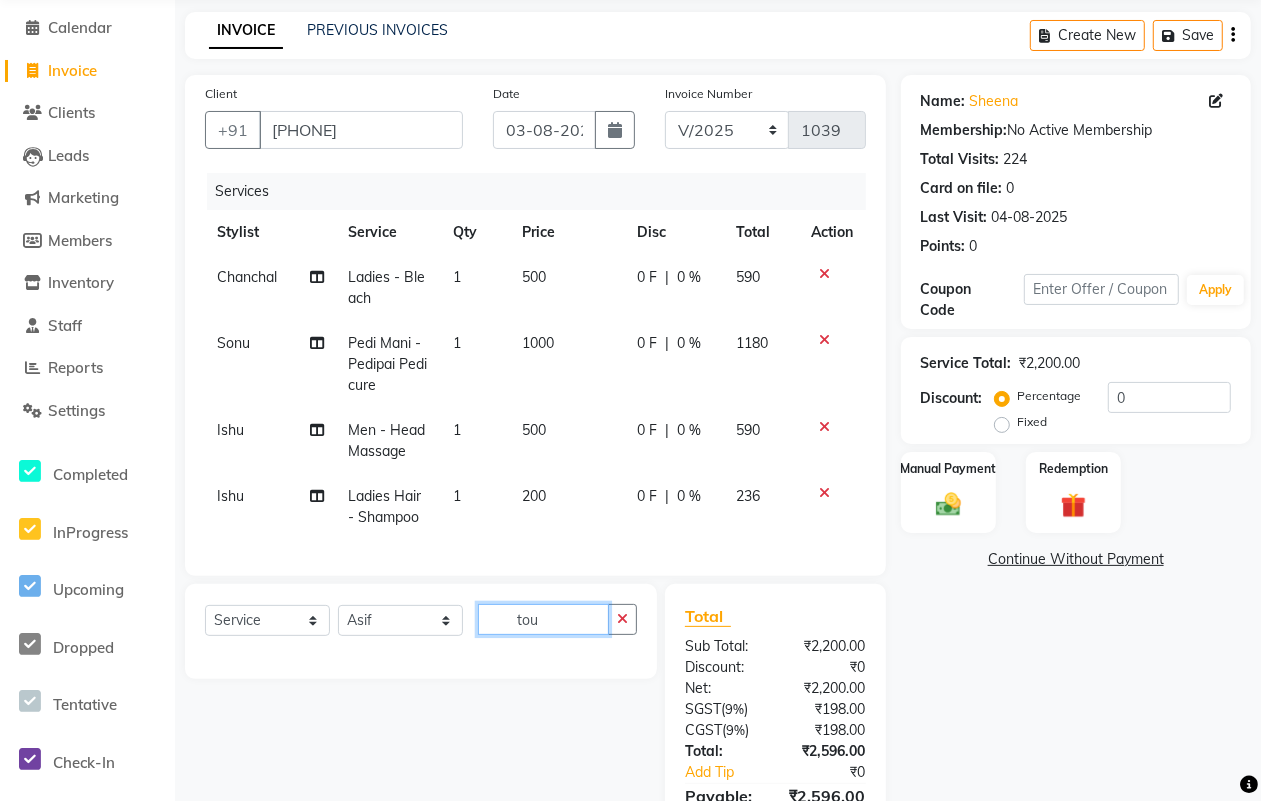 scroll, scrollTop: 200, scrollLeft: 0, axis: vertical 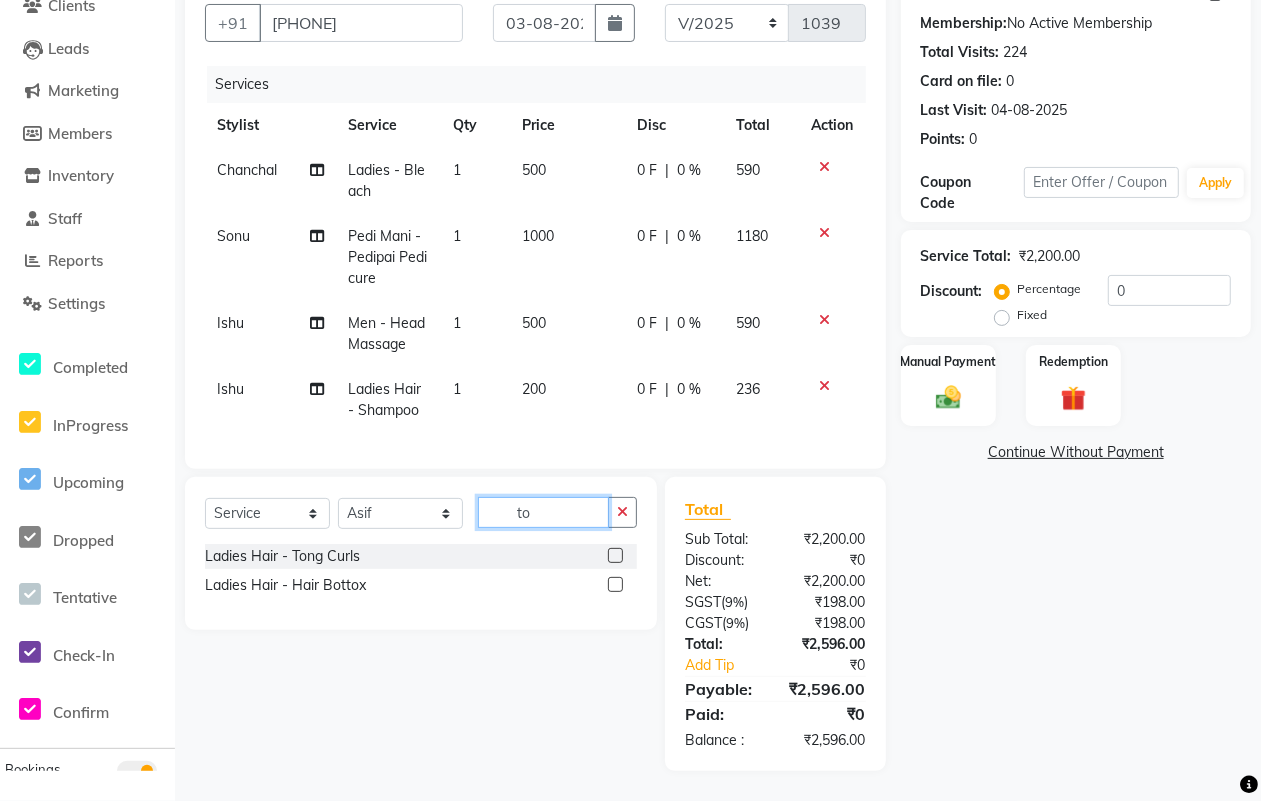 type on "t" 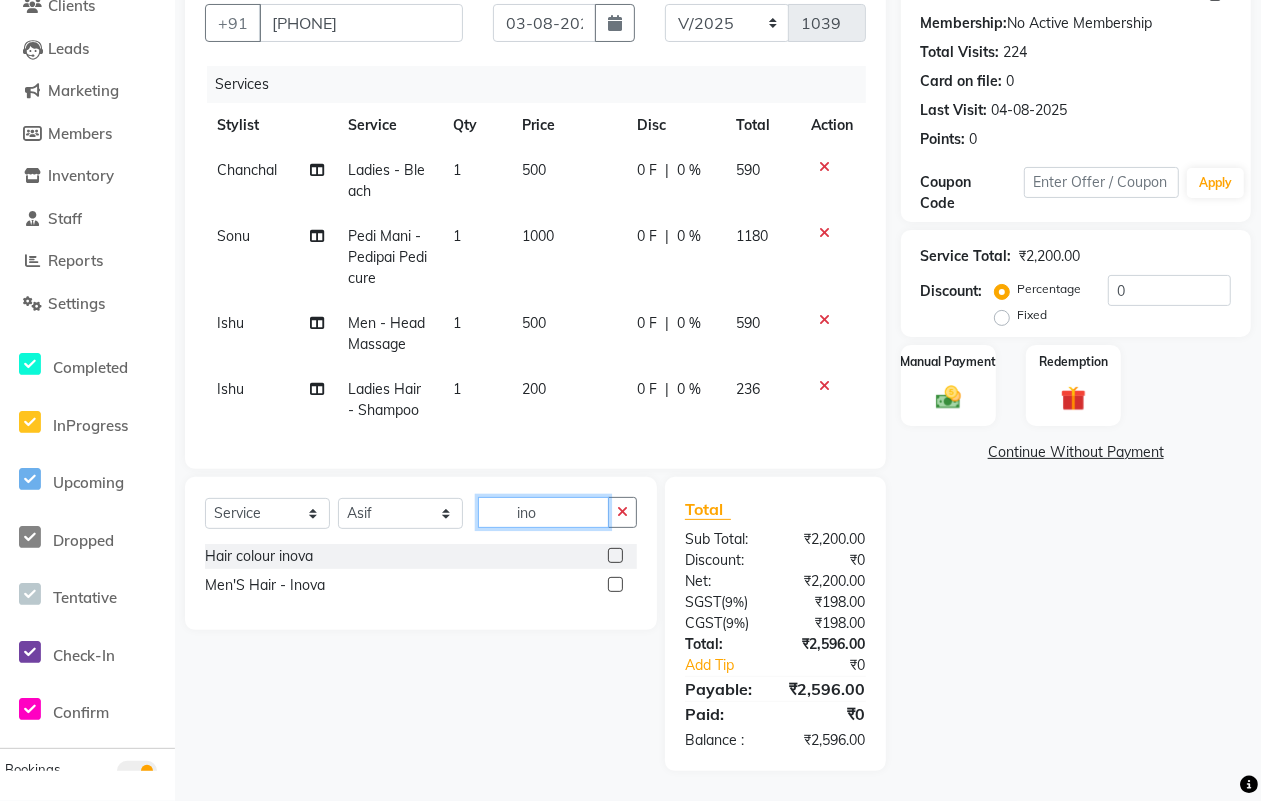 type on "ino" 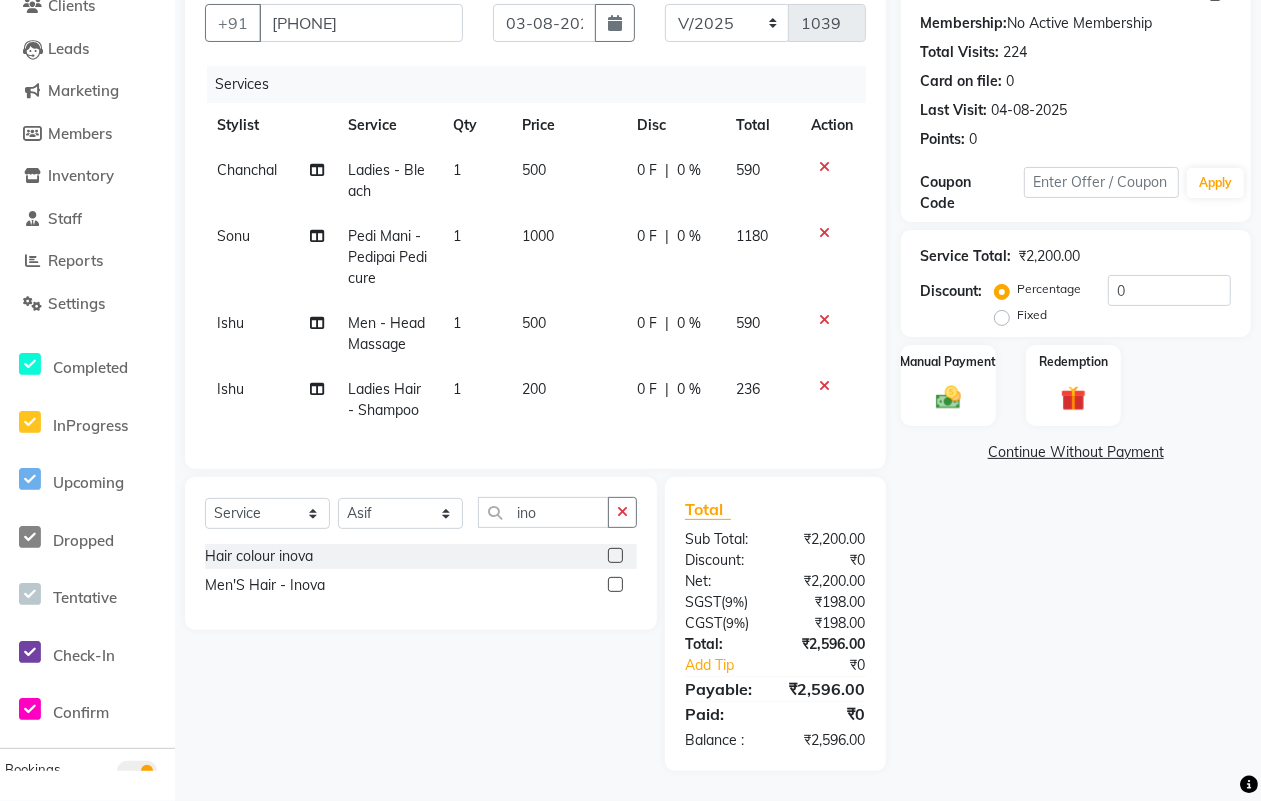 click 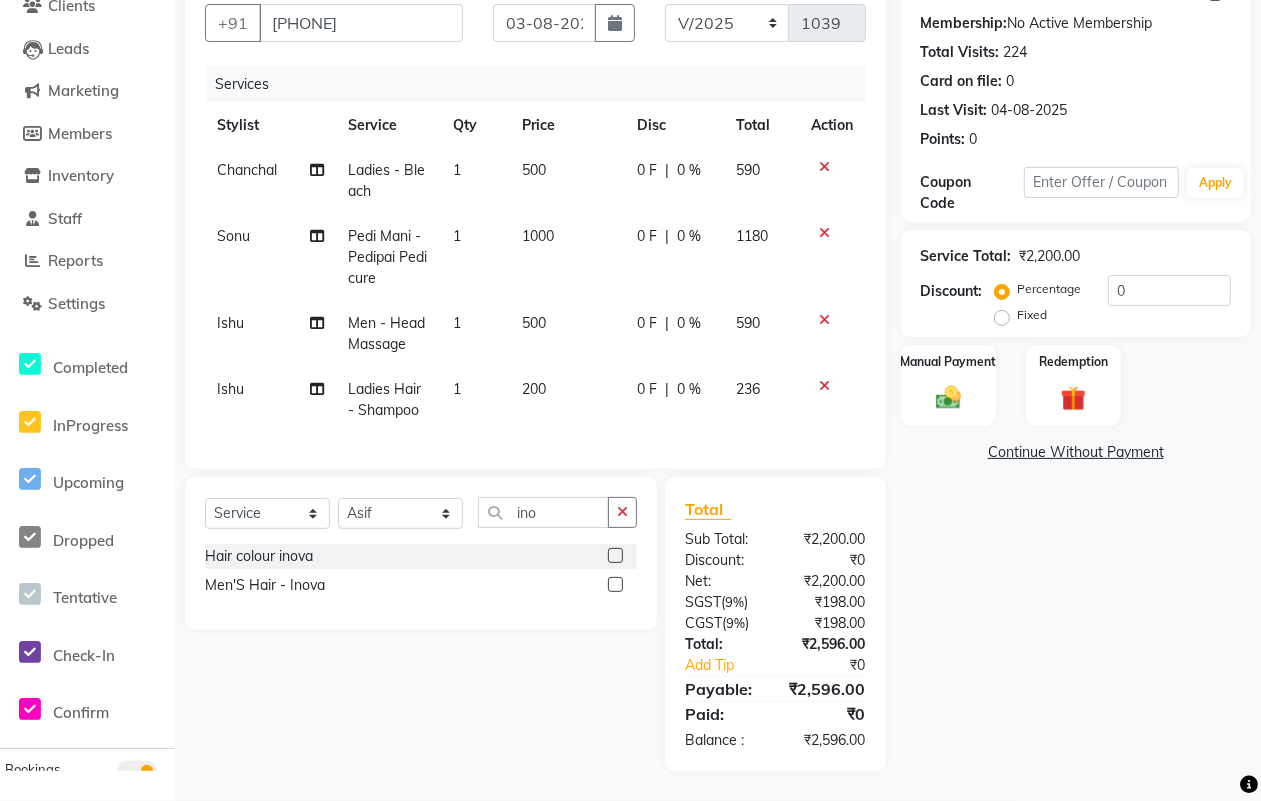 click at bounding box center [614, 556] 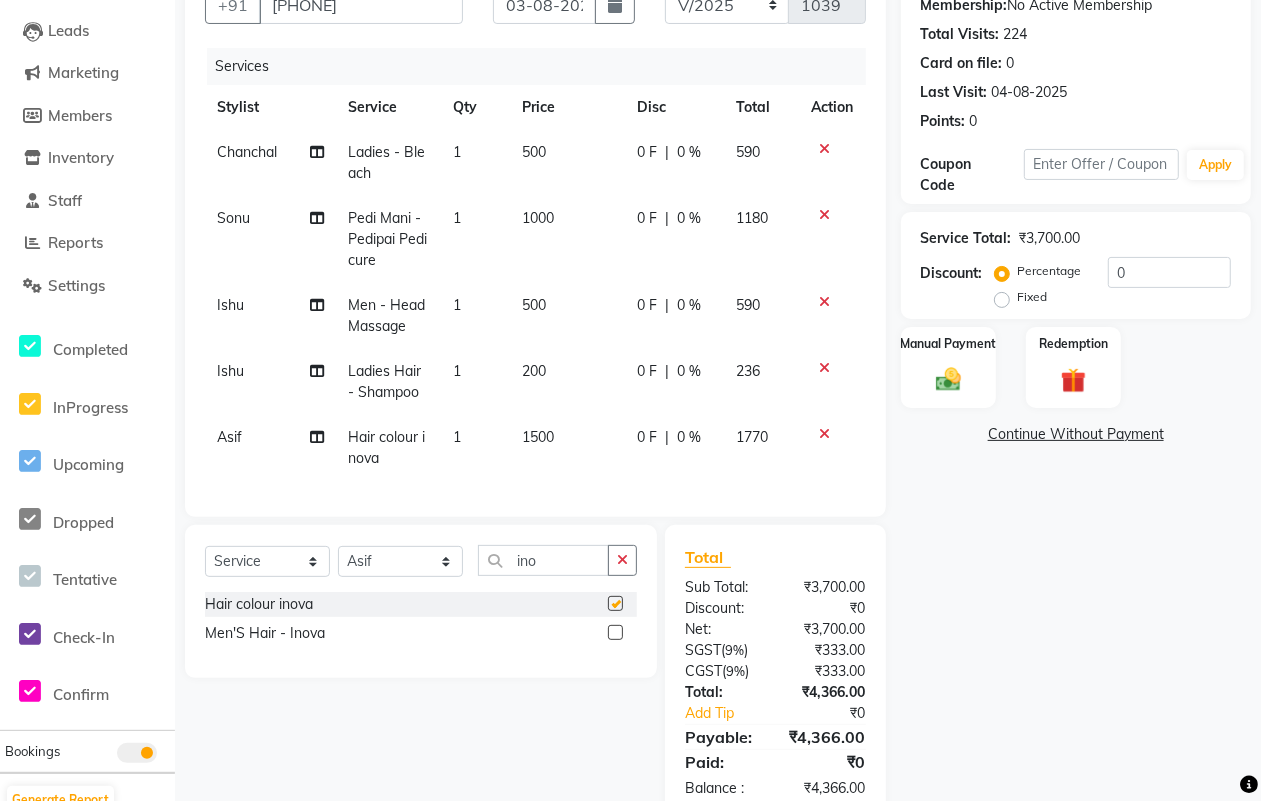 checkbox on "false" 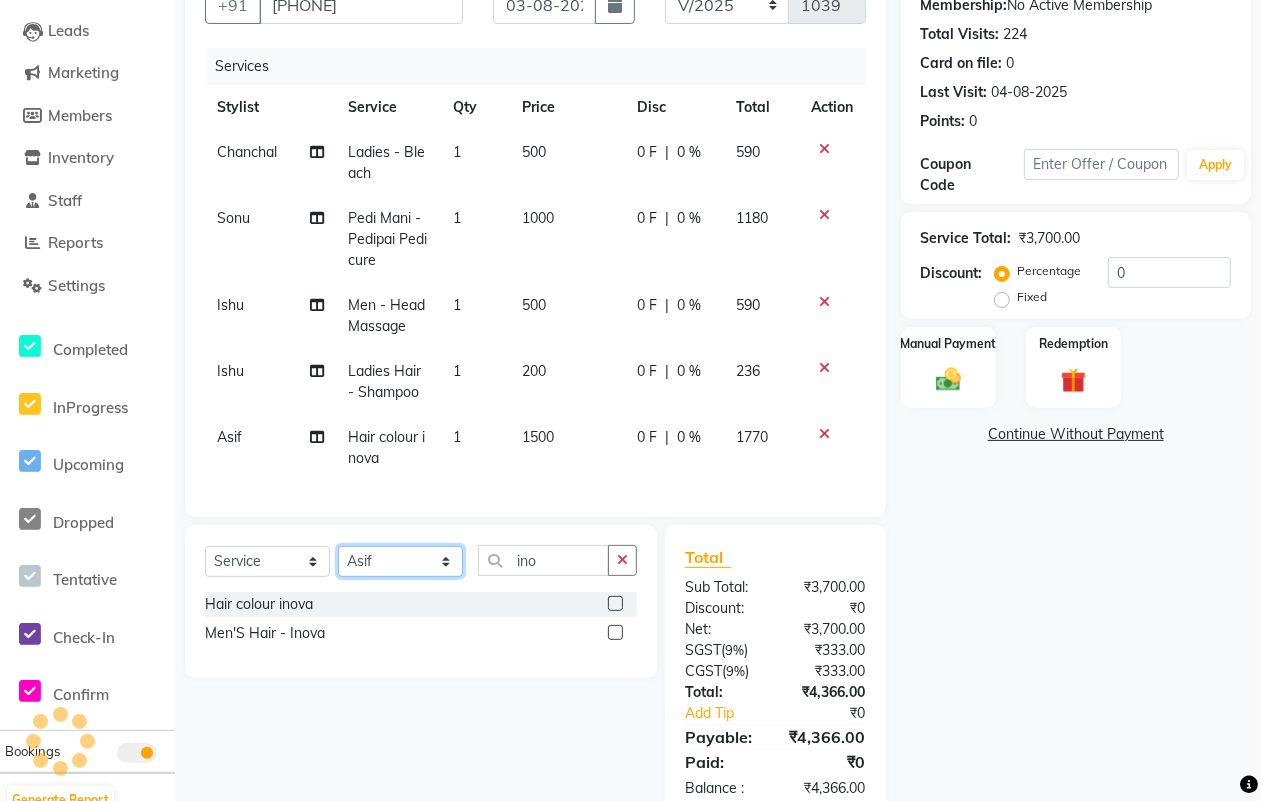 click on "Select Stylist Asif Chanchal harsh Ishu Kajal Kunal Neeraj Nitin Sheena Sonu Vikas Waseem" 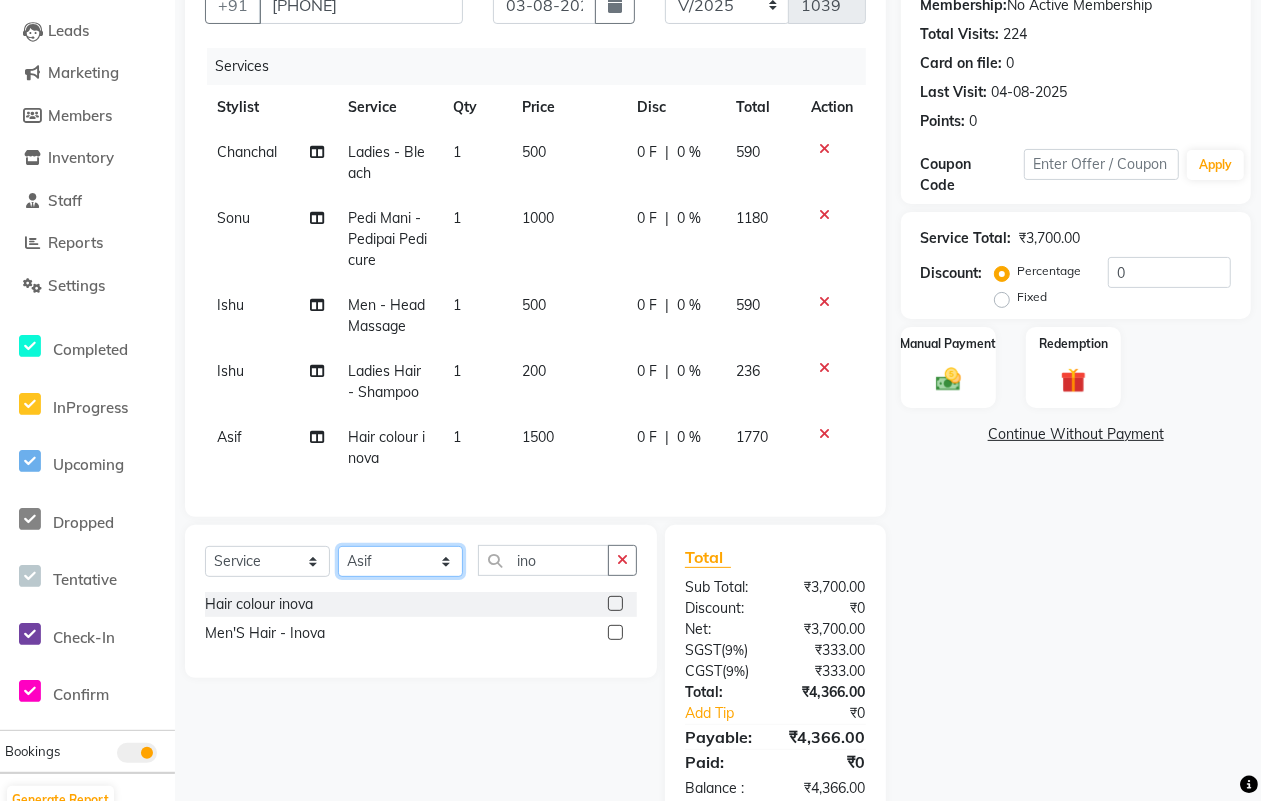 select on "51170" 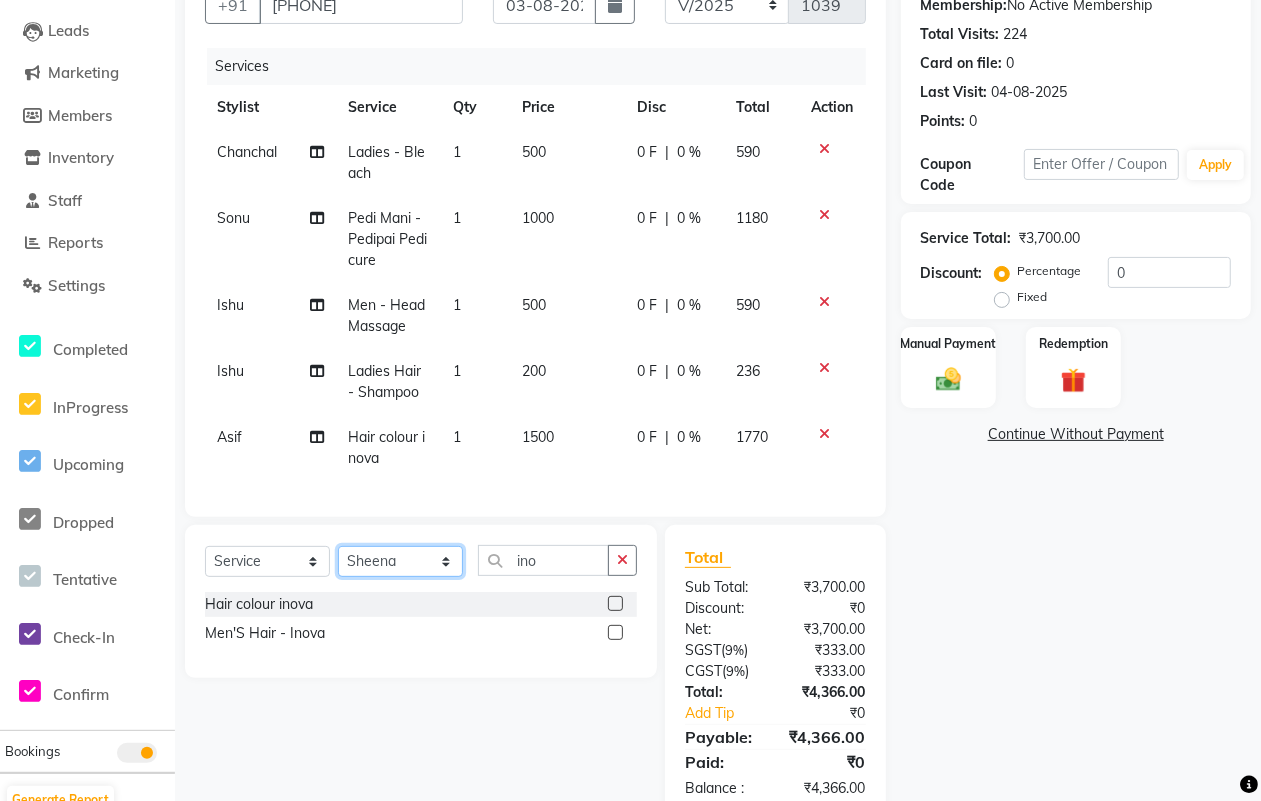 click on "Select Stylist Asif Chanchal harsh Ishu Kajal Kunal Neeraj Nitin Sheena Sonu Vikas Waseem" 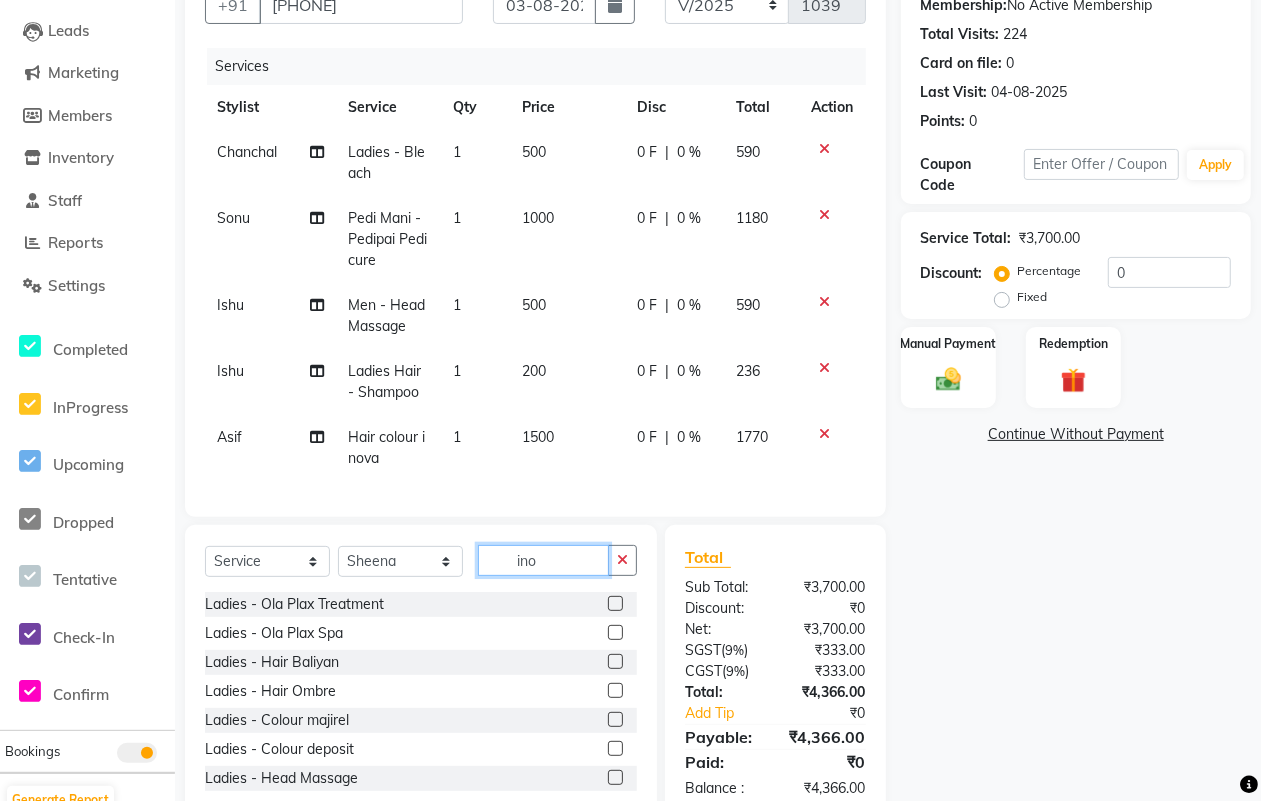 click on "ino" 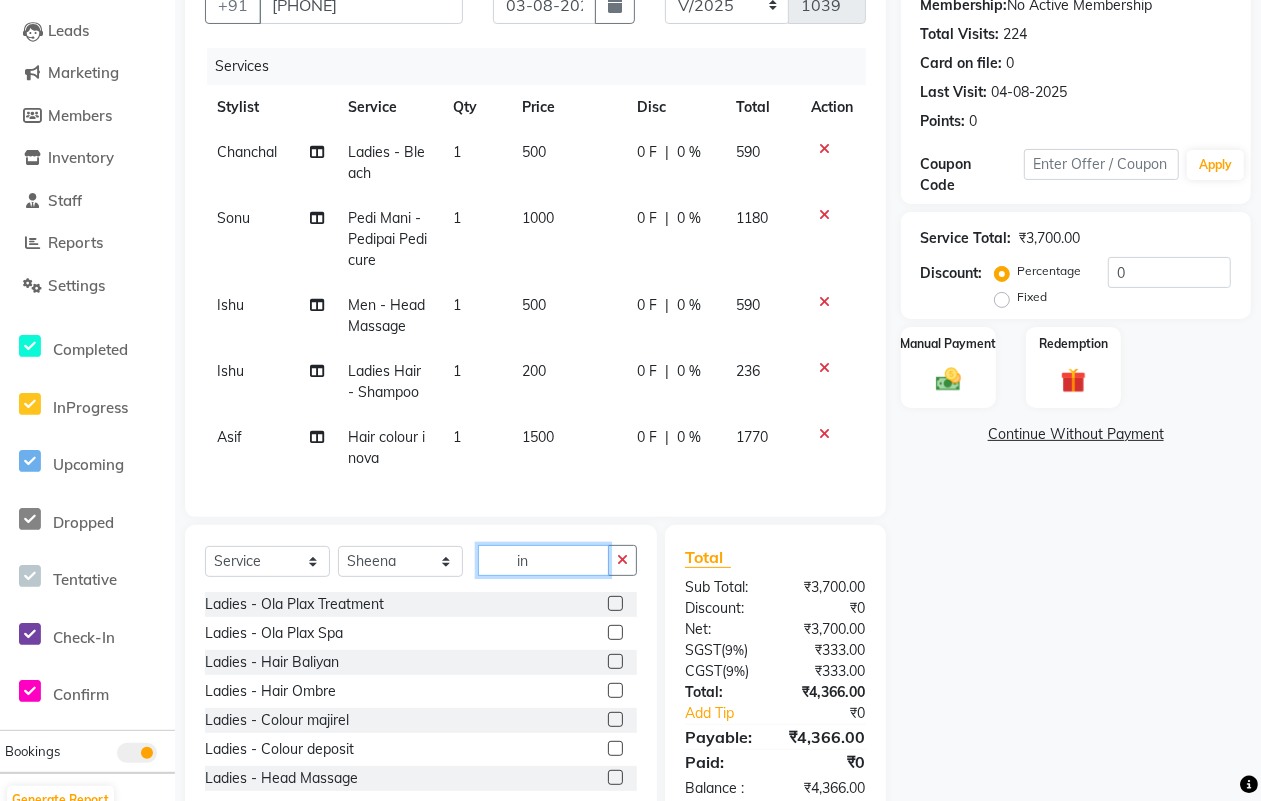 type on "i" 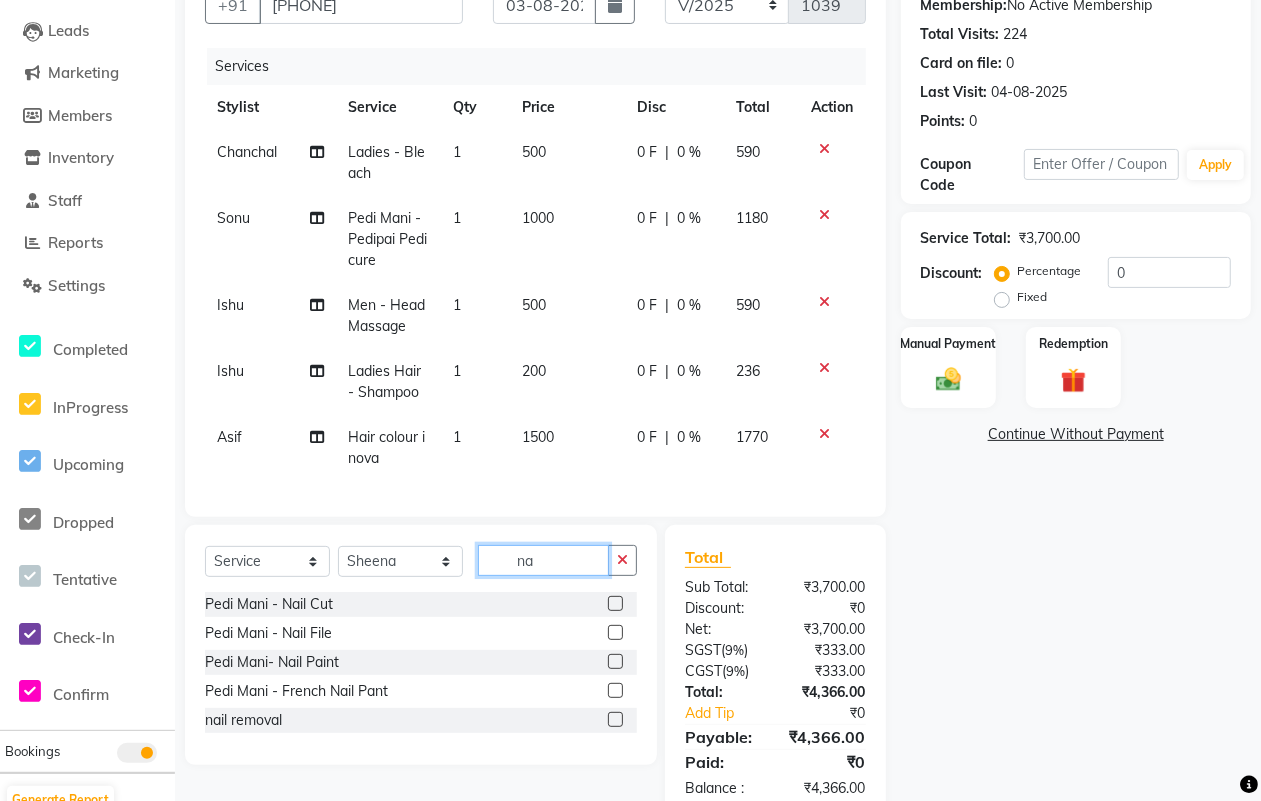 type on "n" 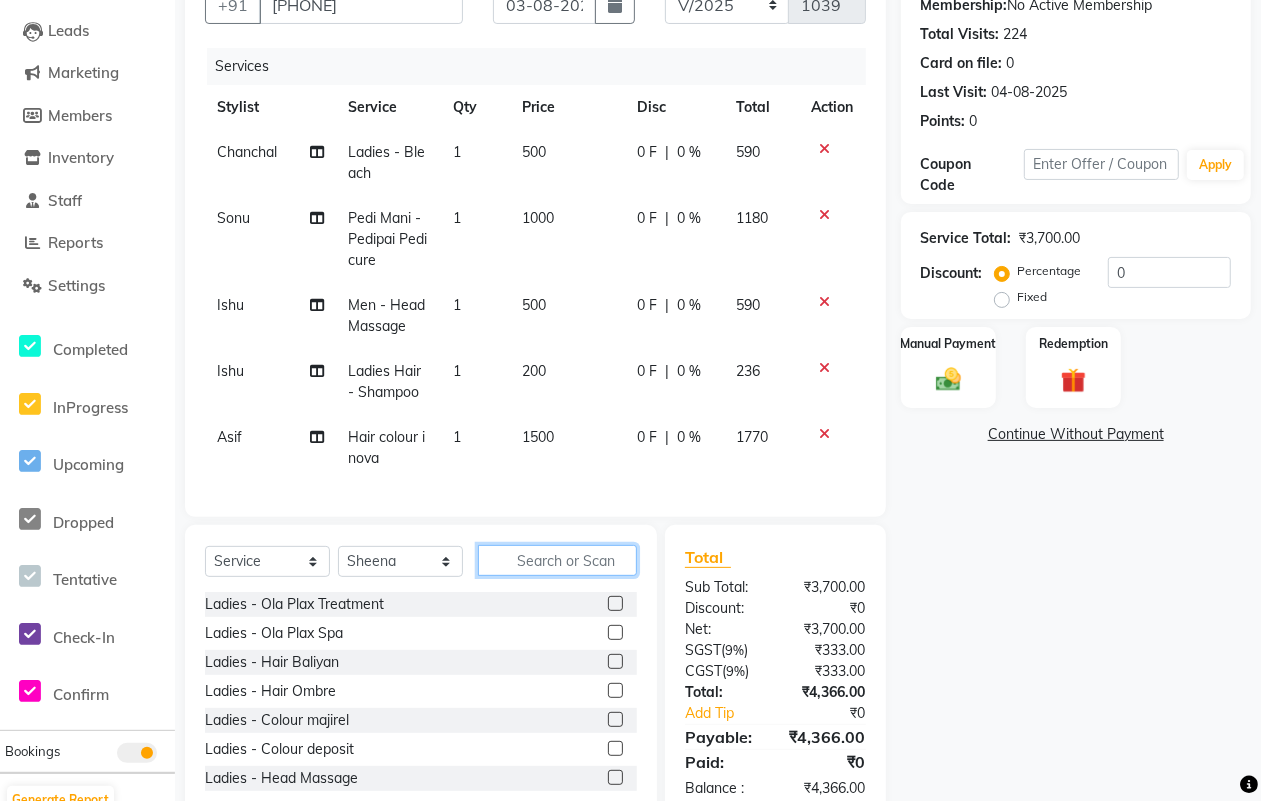 type 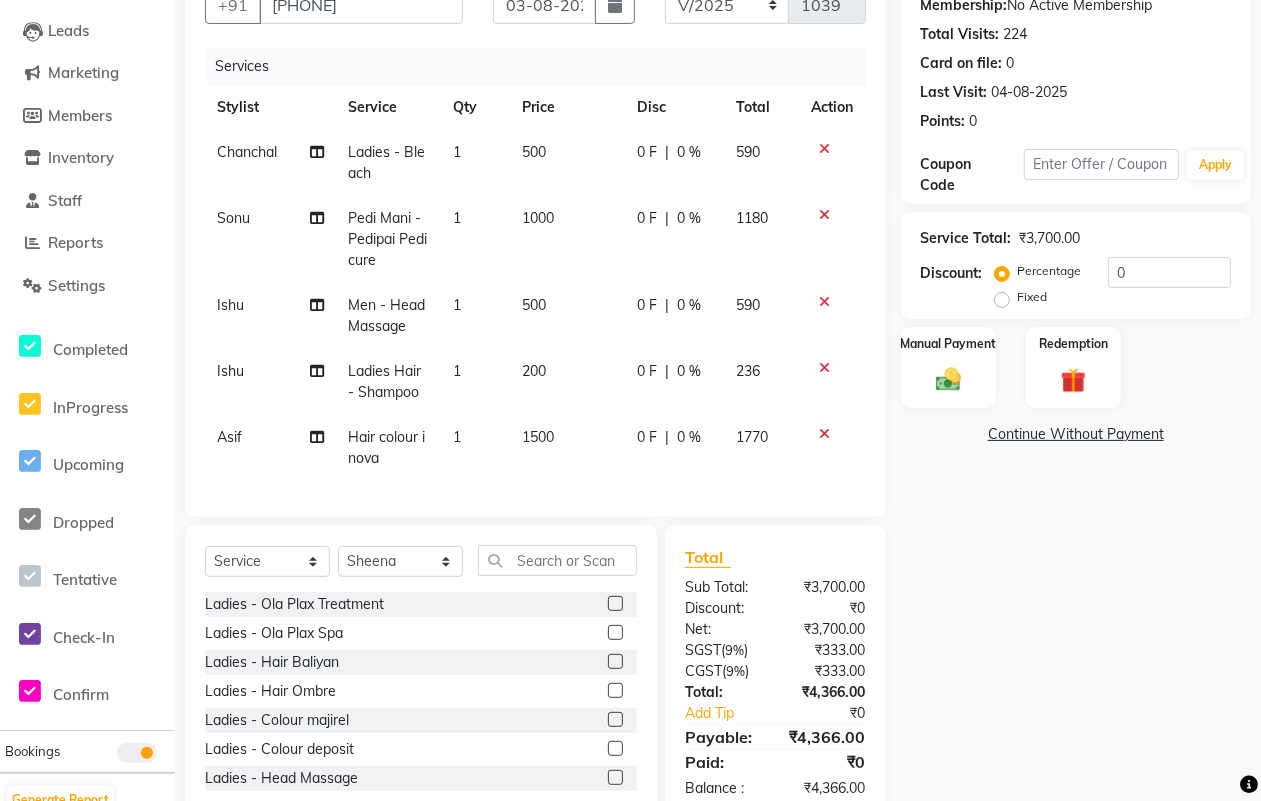 click on "500" 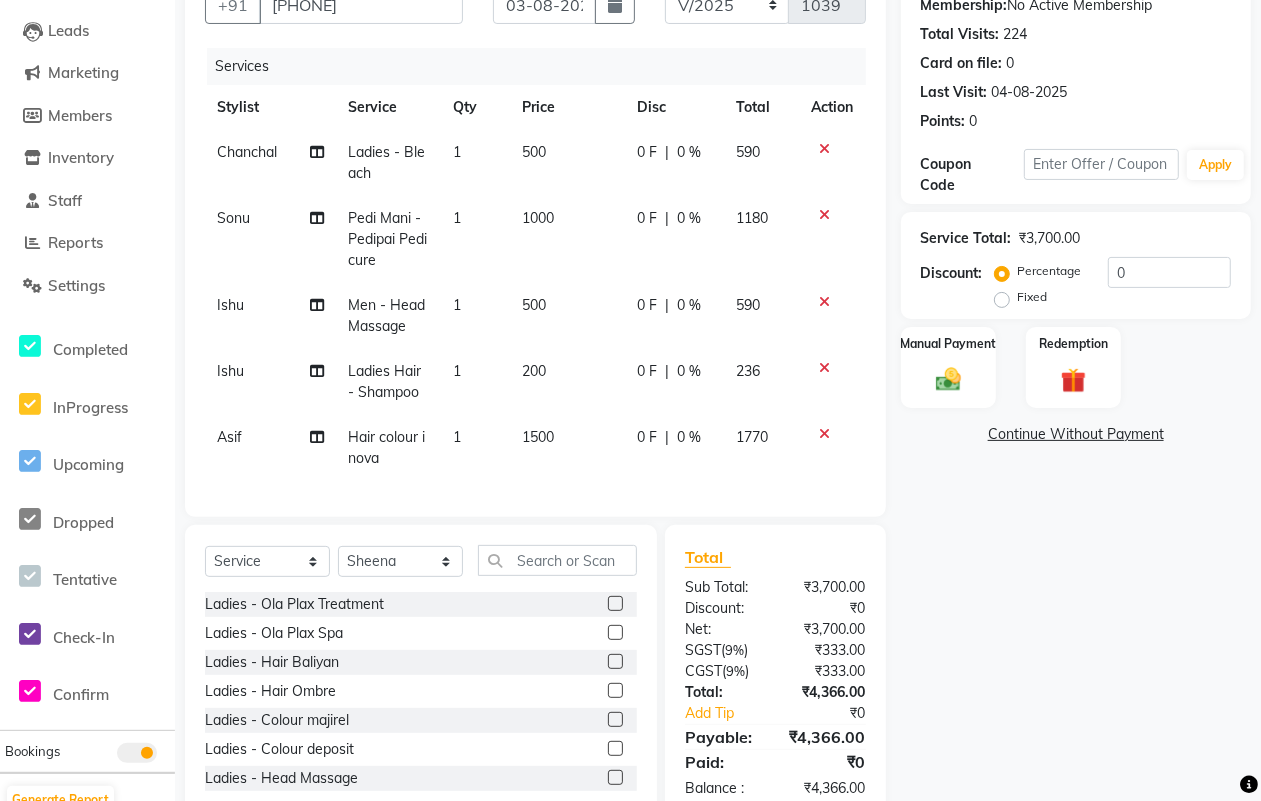 scroll, scrollTop: 192, scrollLeft: 0, axis: vertical 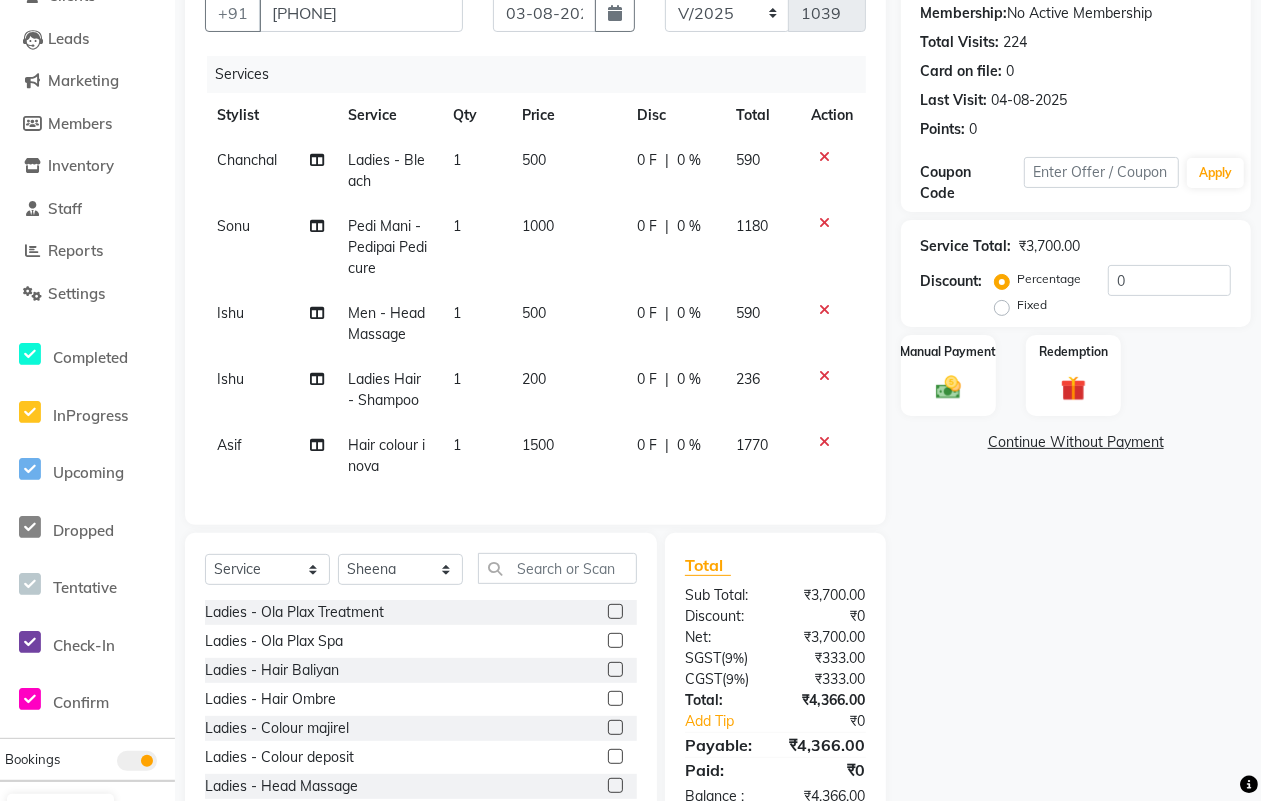 select on "25233" 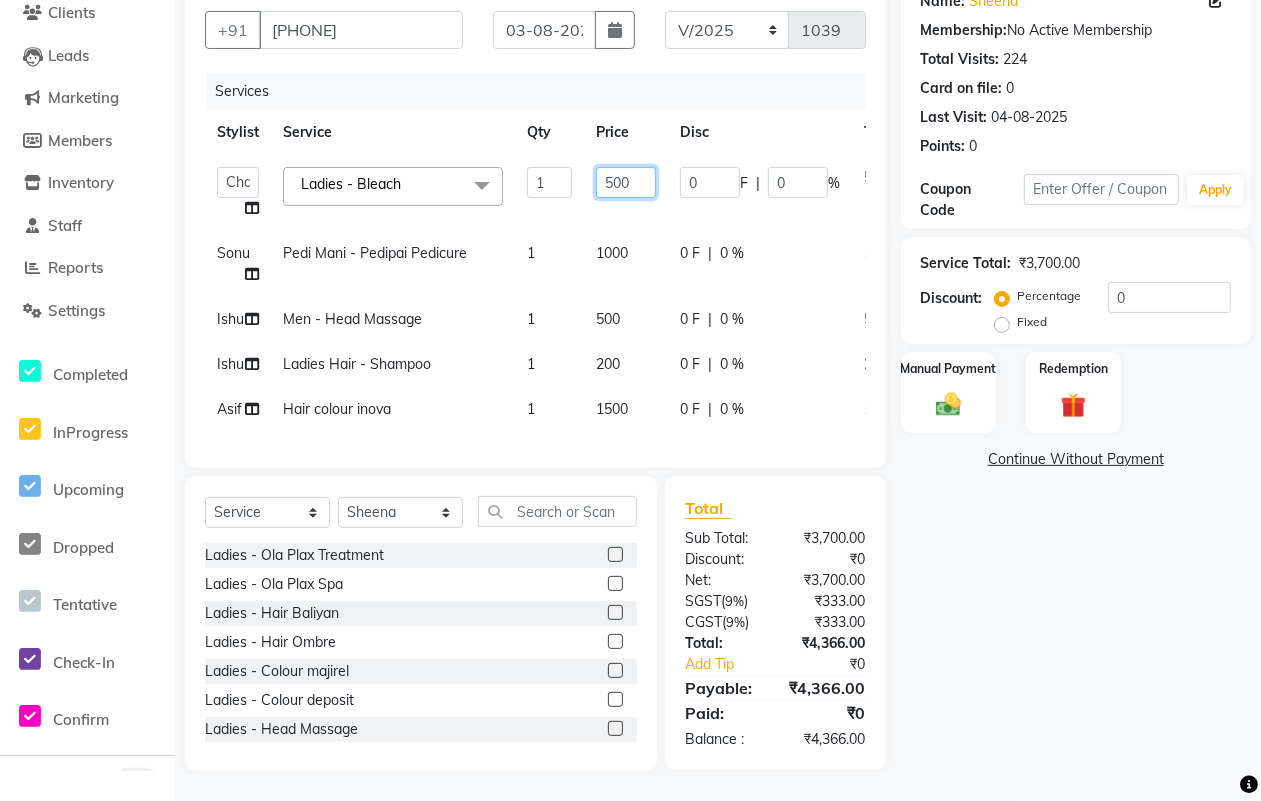 click on "500" 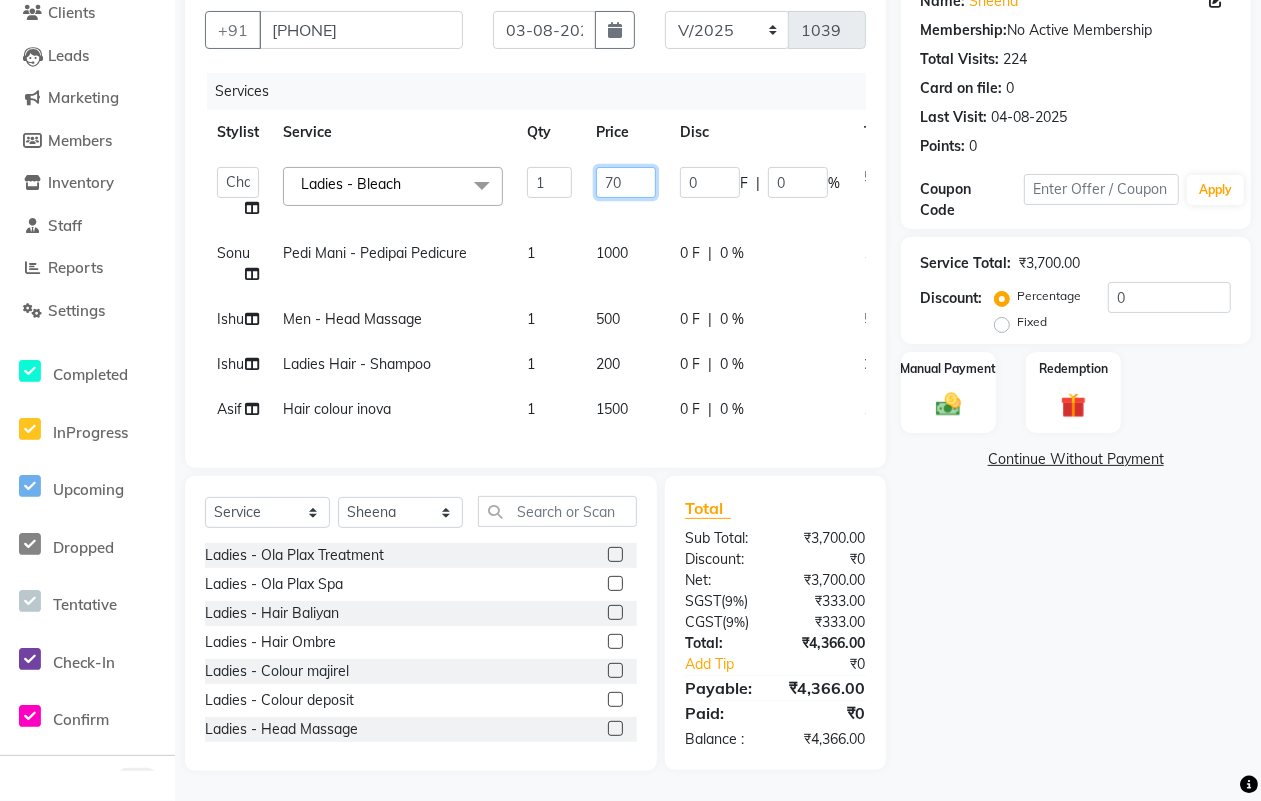type on "720" 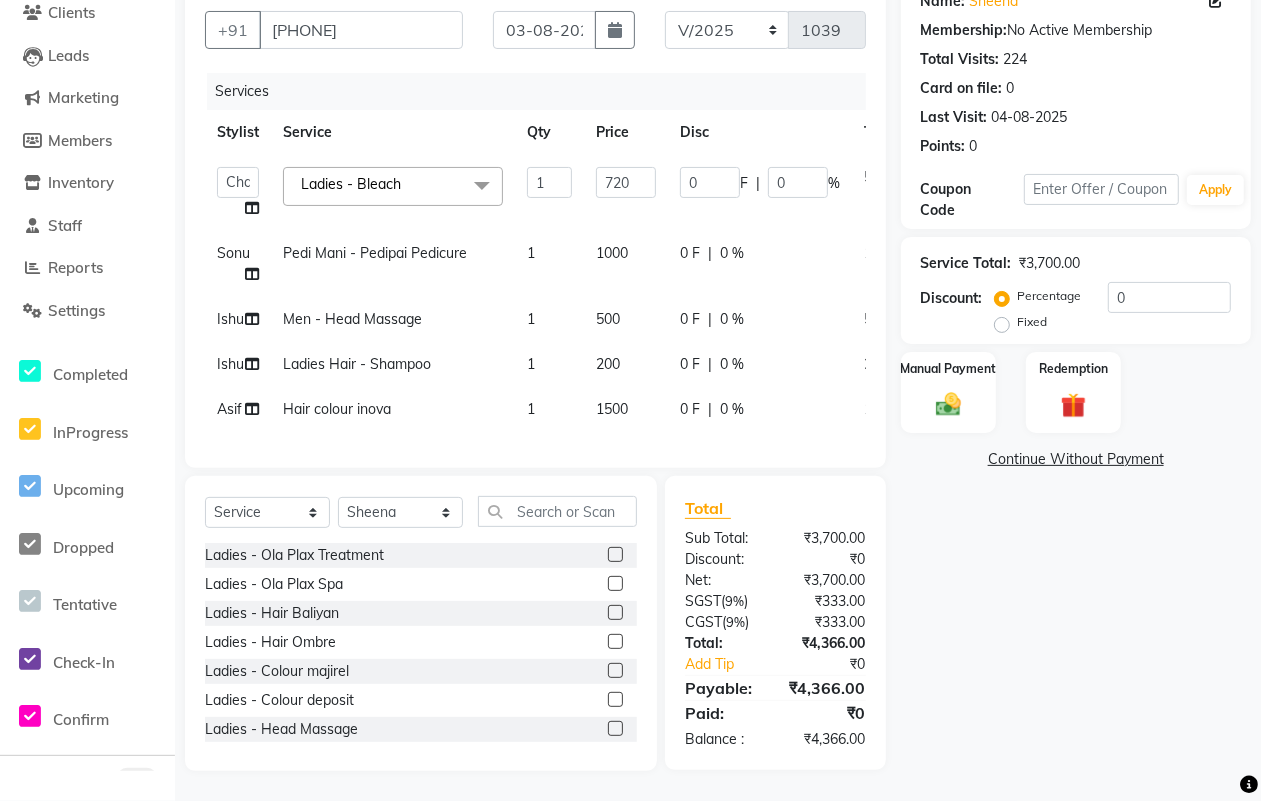 click on "500" 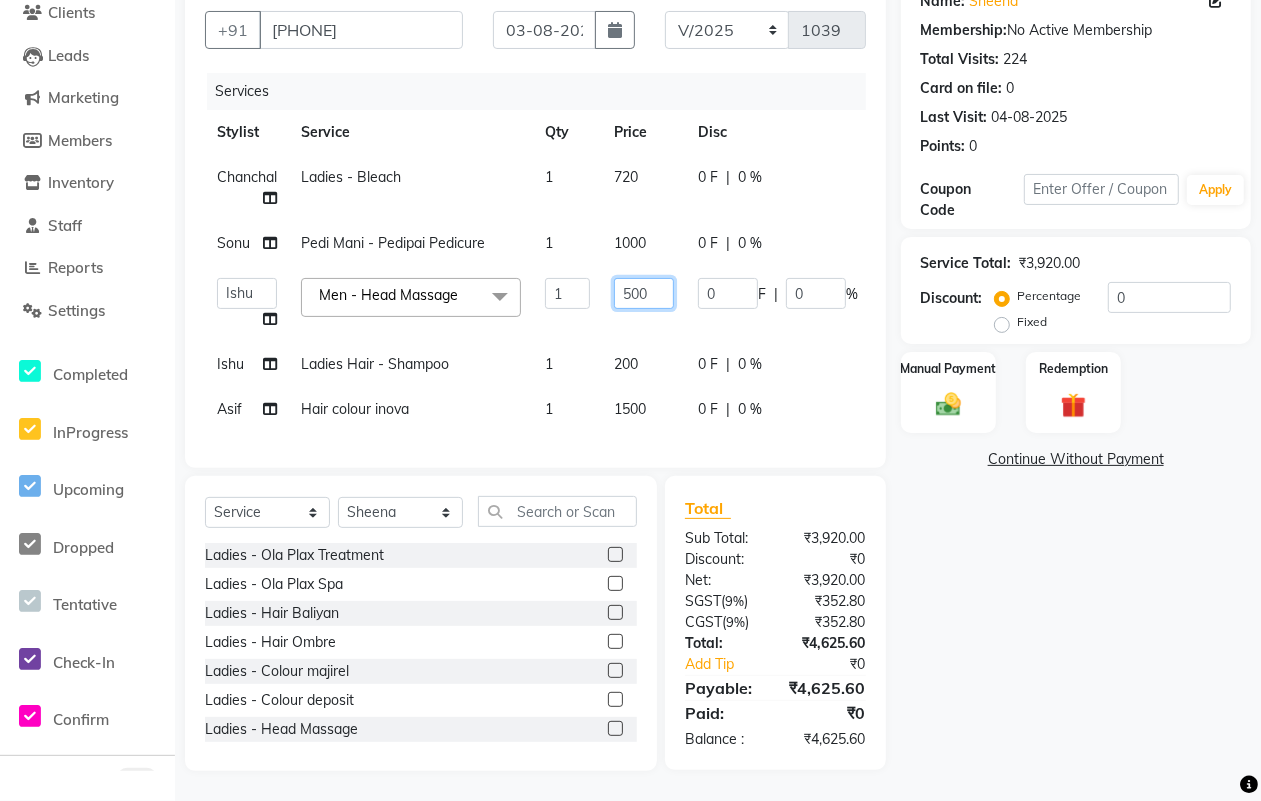 click on "500" 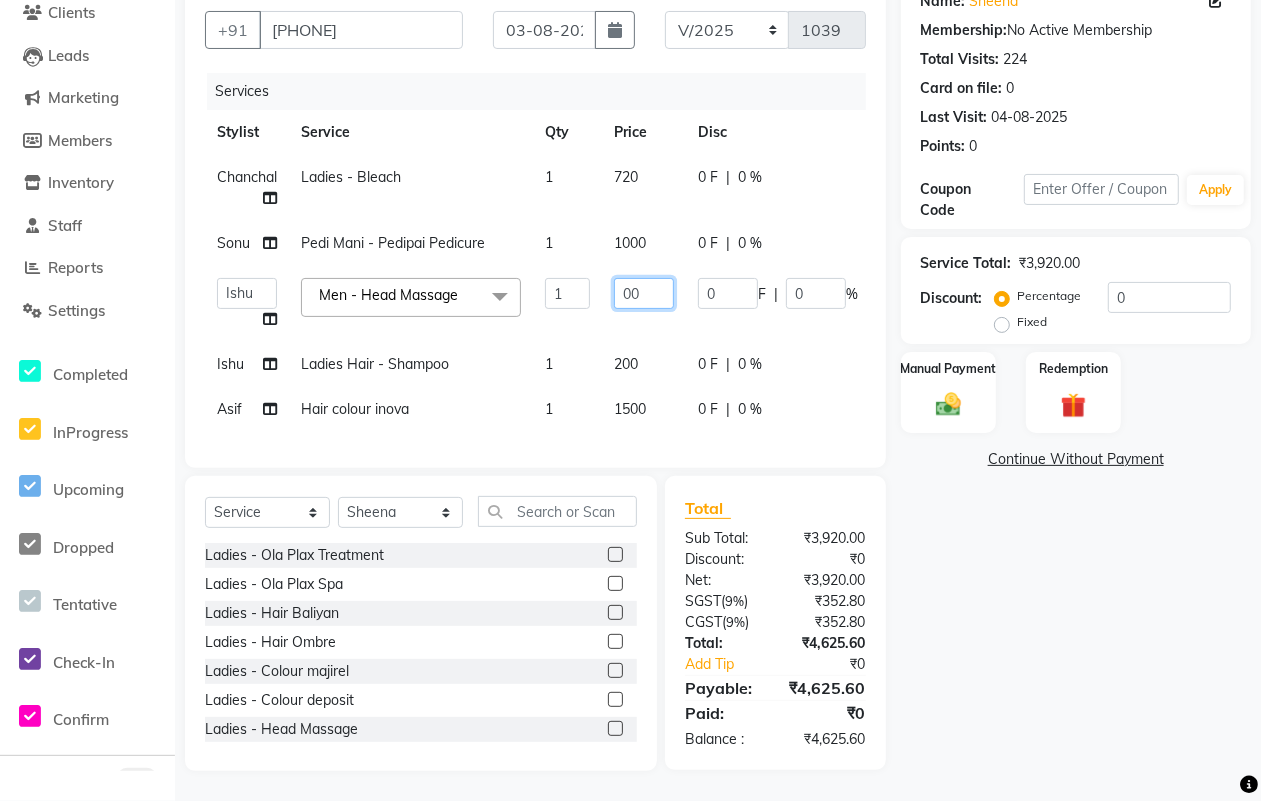 type on "600" 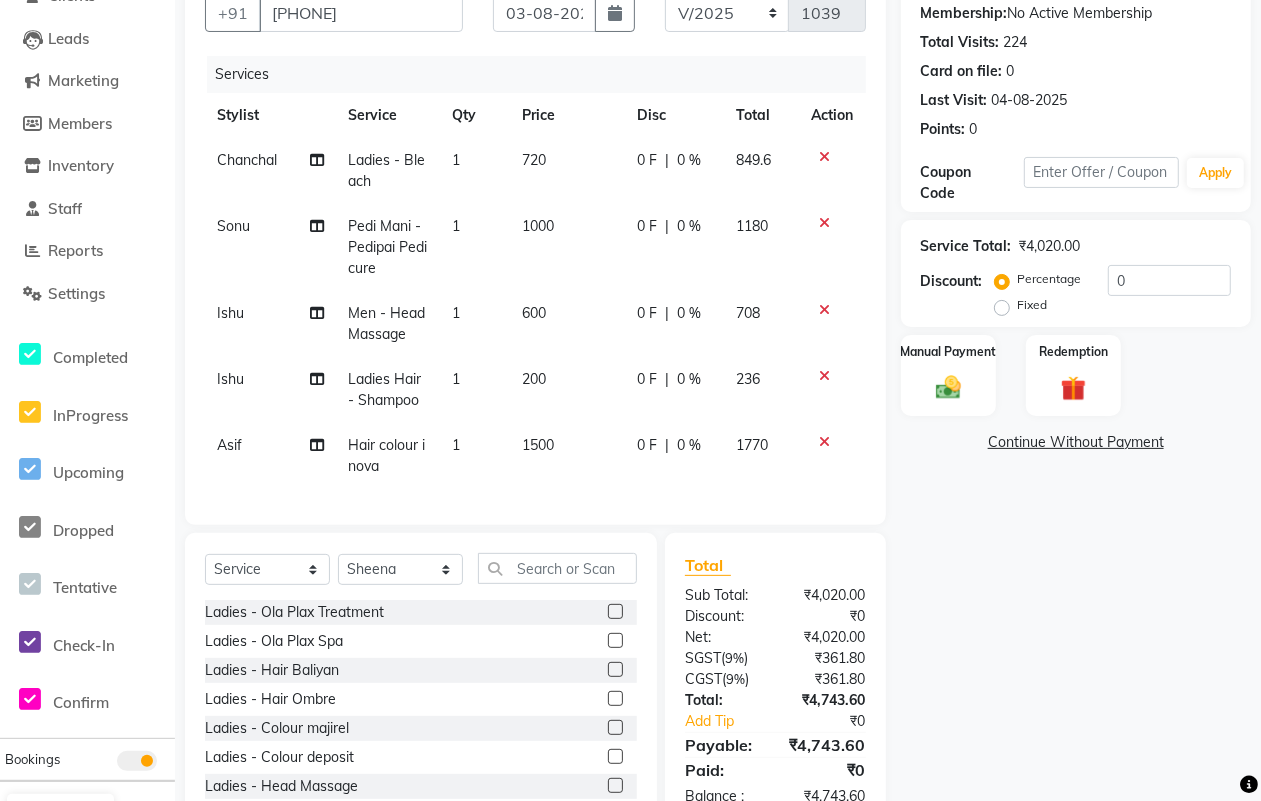 click on "Total Sub Total: ₹4,020.00 Discount: ₹0 Net: ₹4,020.00 SGST  ( 9% ) ₹361.80 CGST  ( 9% ) ₹361.80 Total: ₹4,743.60 Add Tip ₹0 Payable: ₹4,743.60 Paid: ₹0 Balance   : ₹4,743.60" 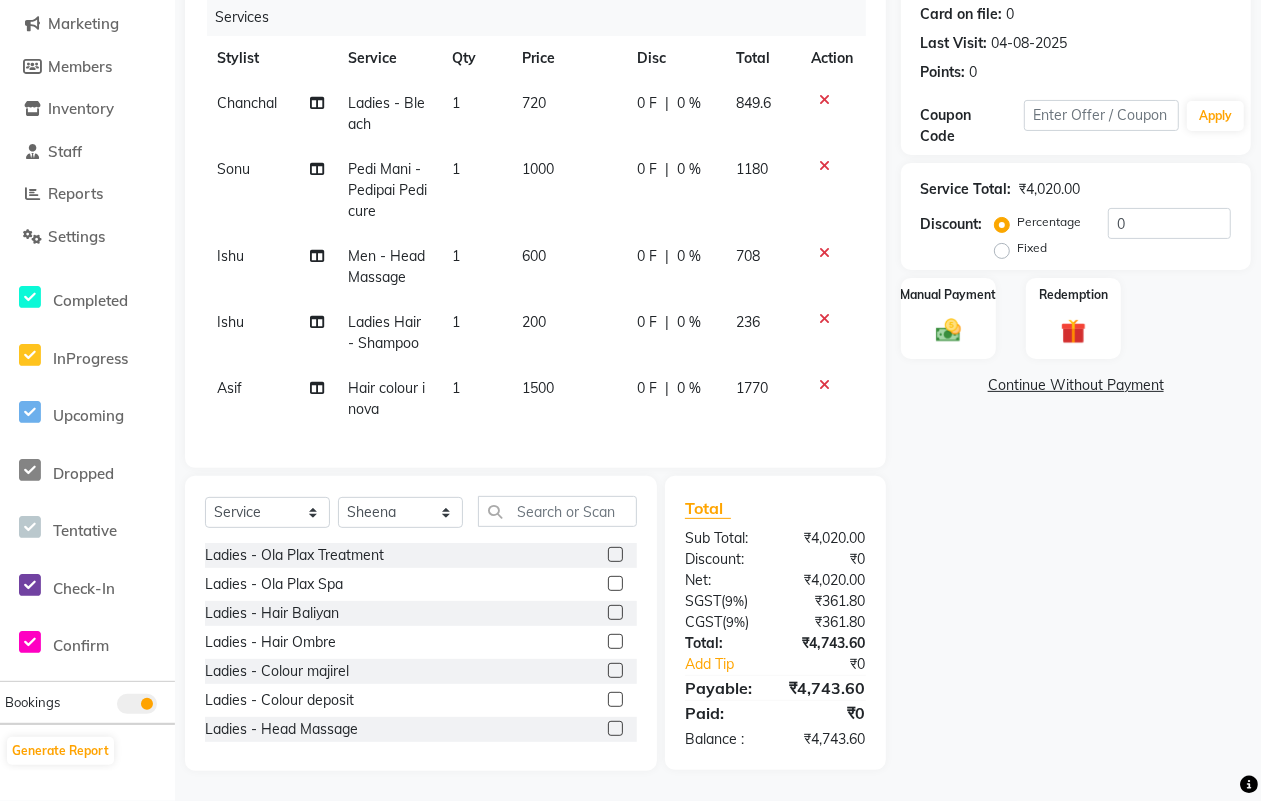 scroll, scrollTop: 267, scrollLeft: 0, axis: vertical 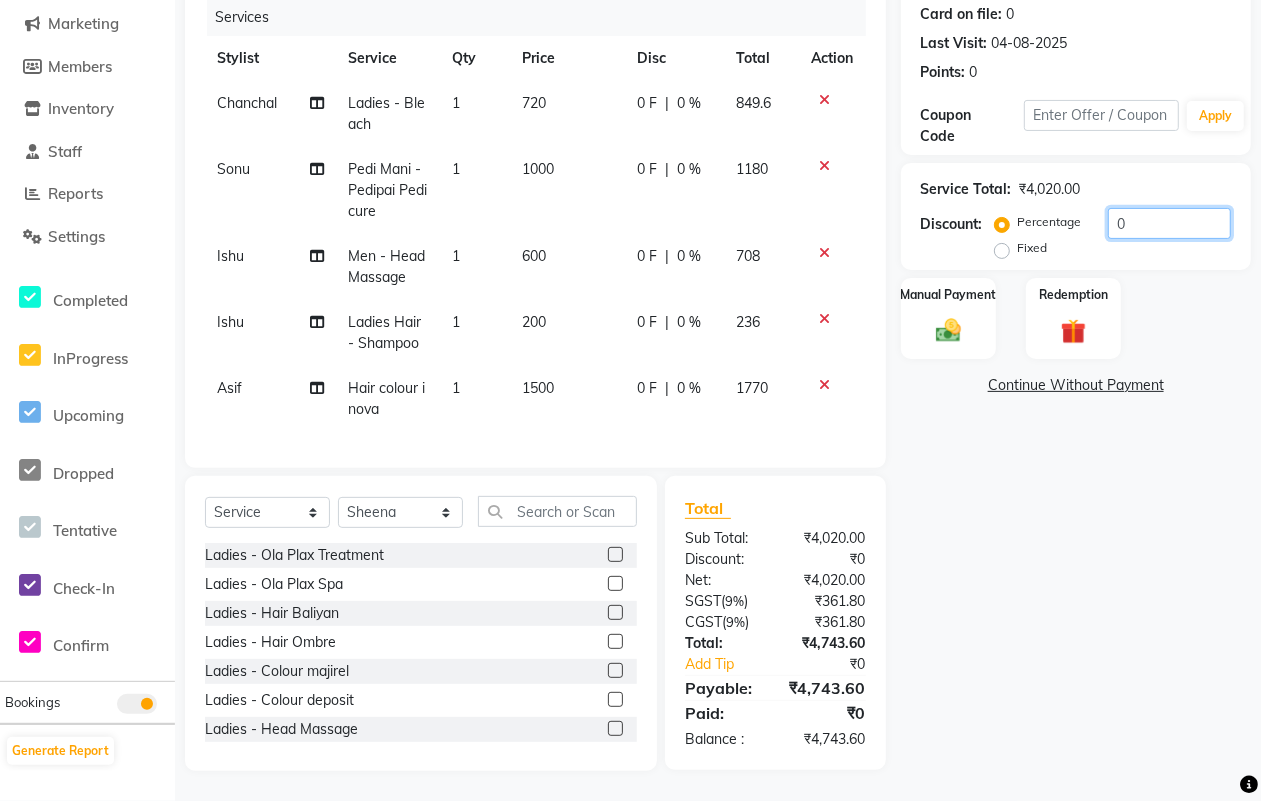click on "0" 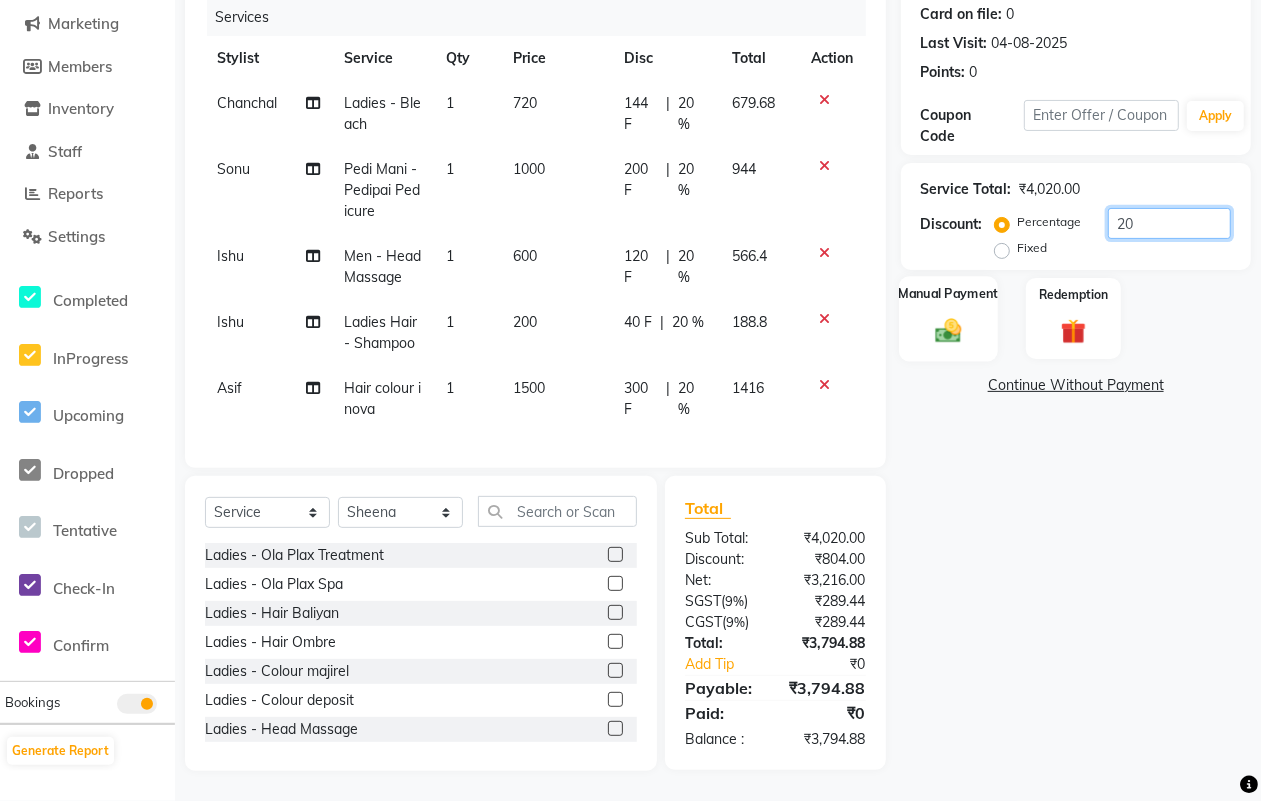 type on "20" 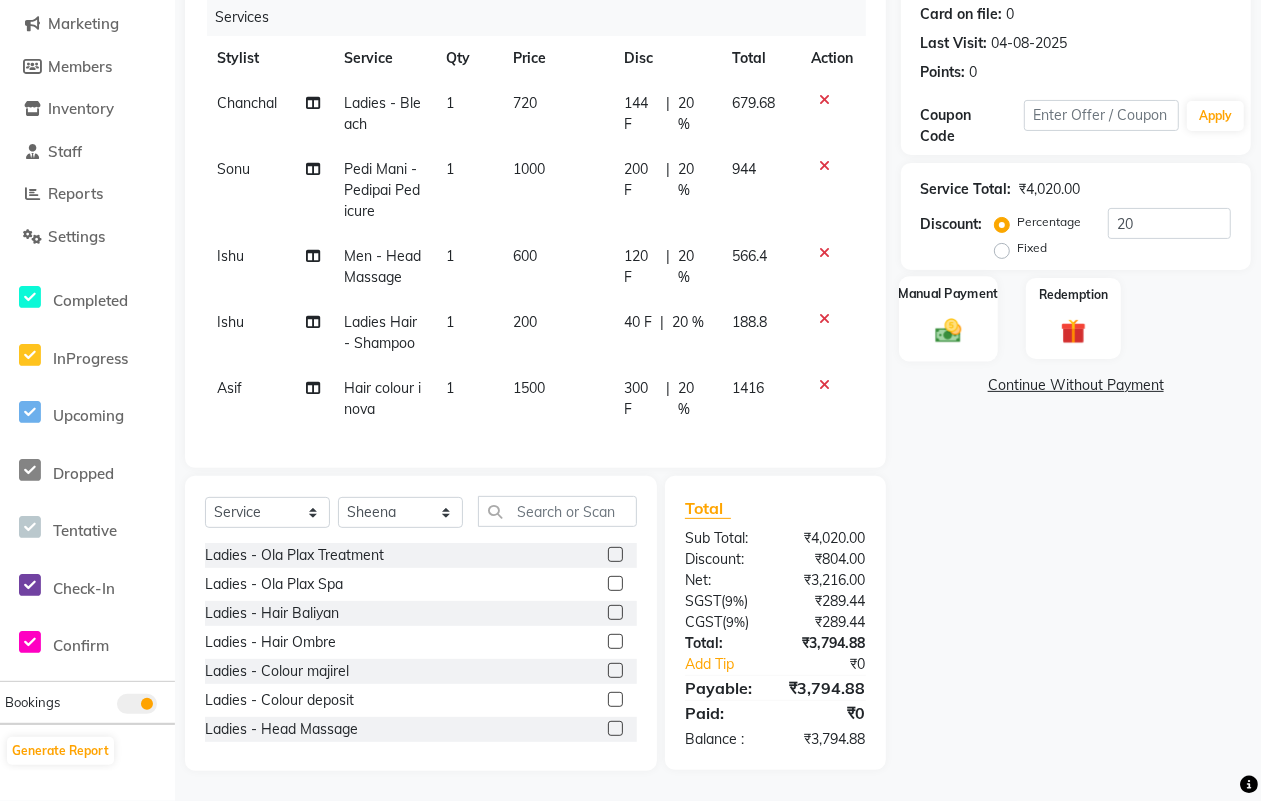 click 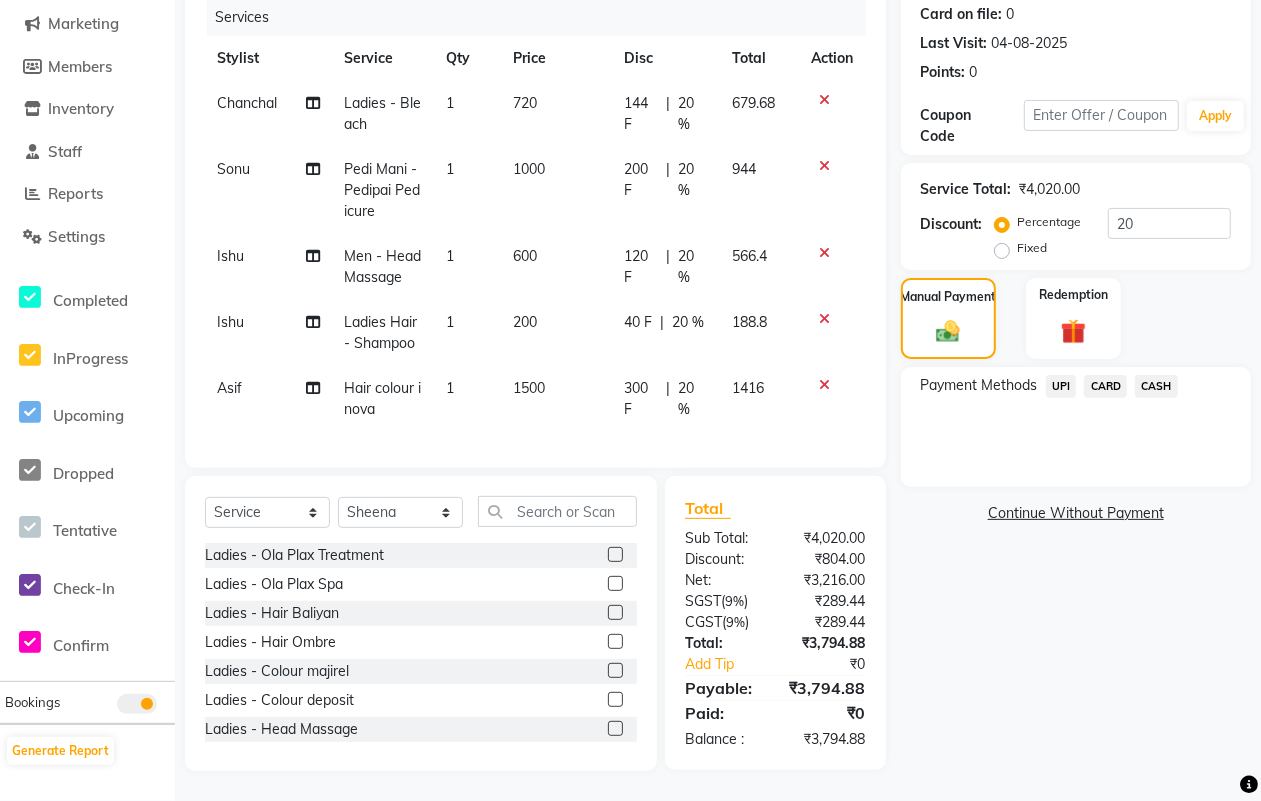 click on "CASH" 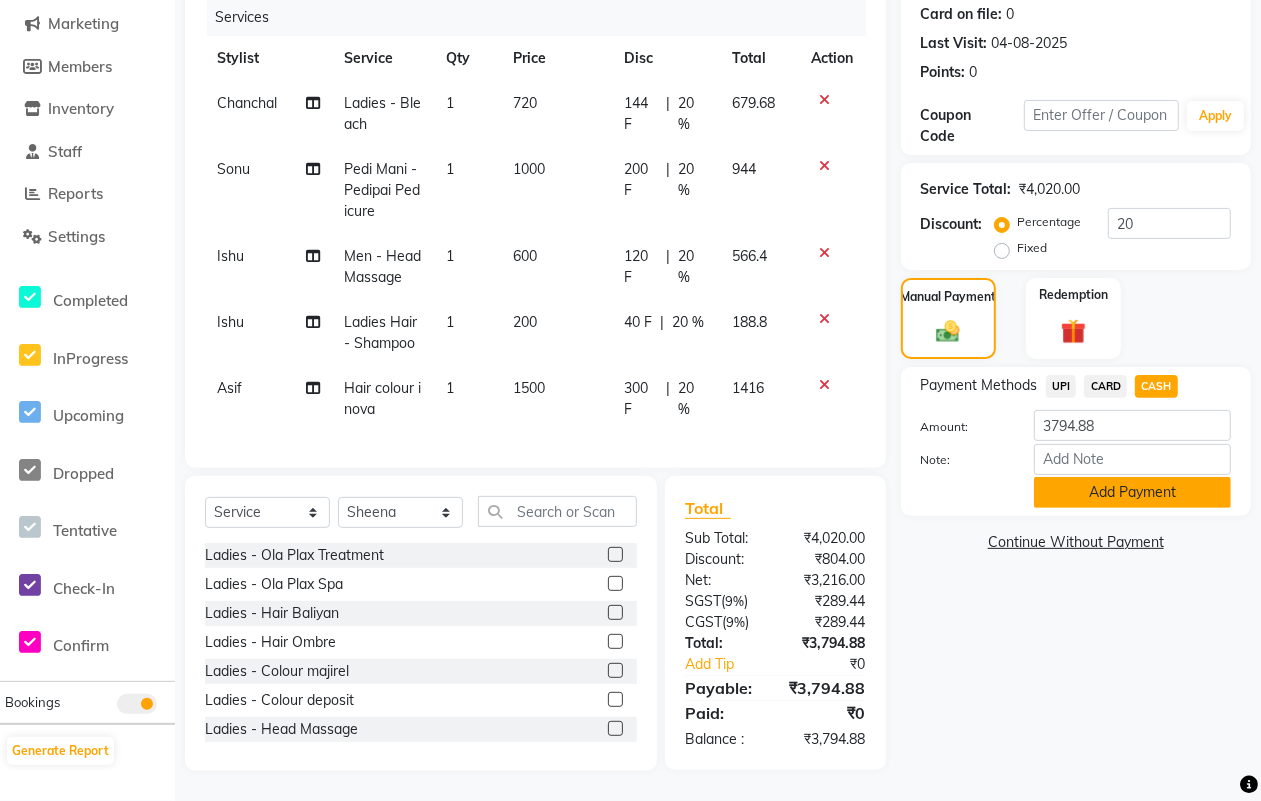click on "Add Payment" 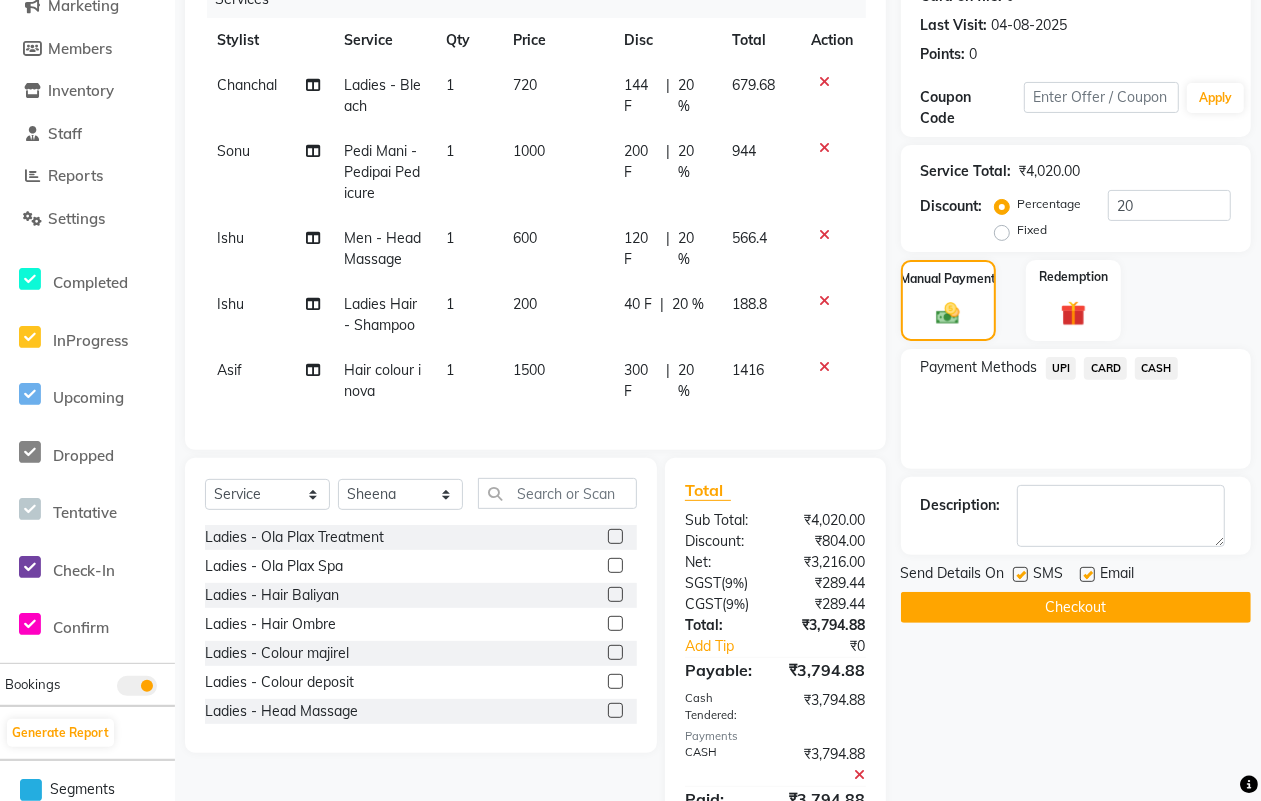 click 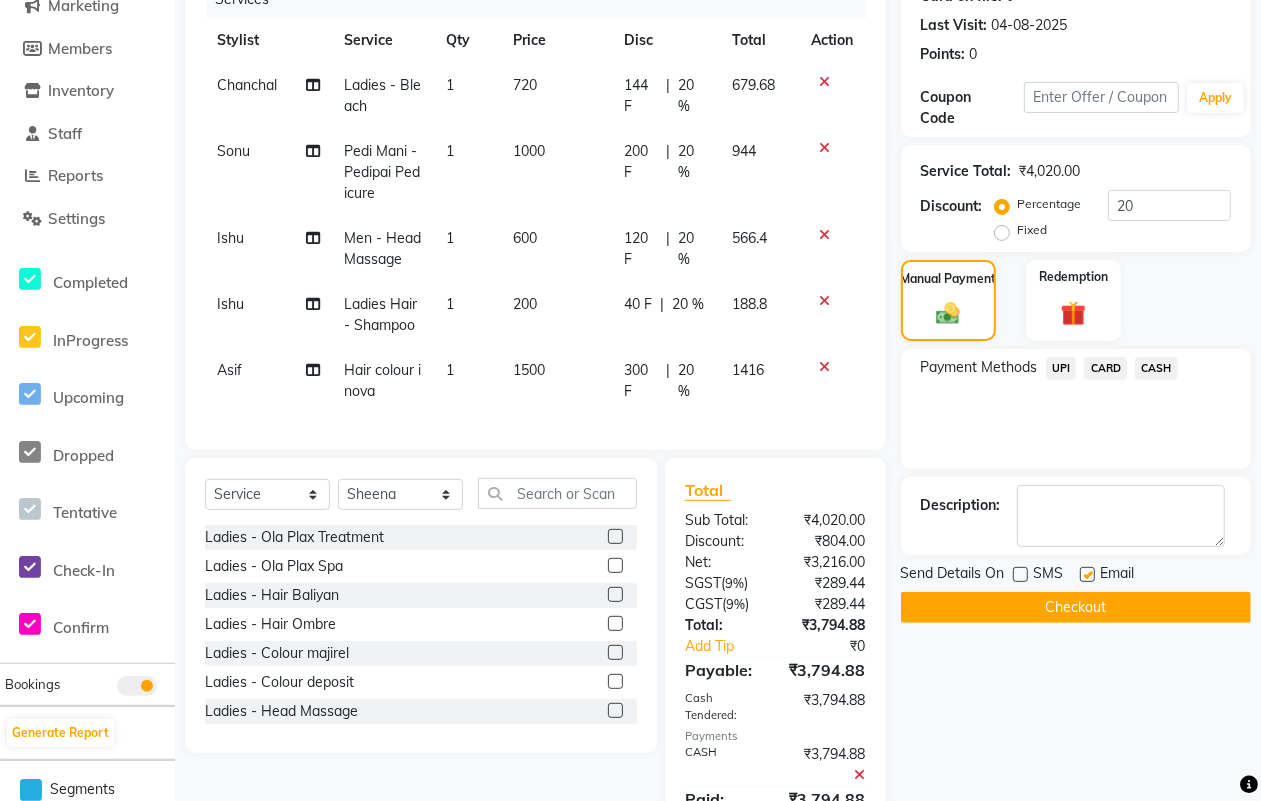 click on "SMS" 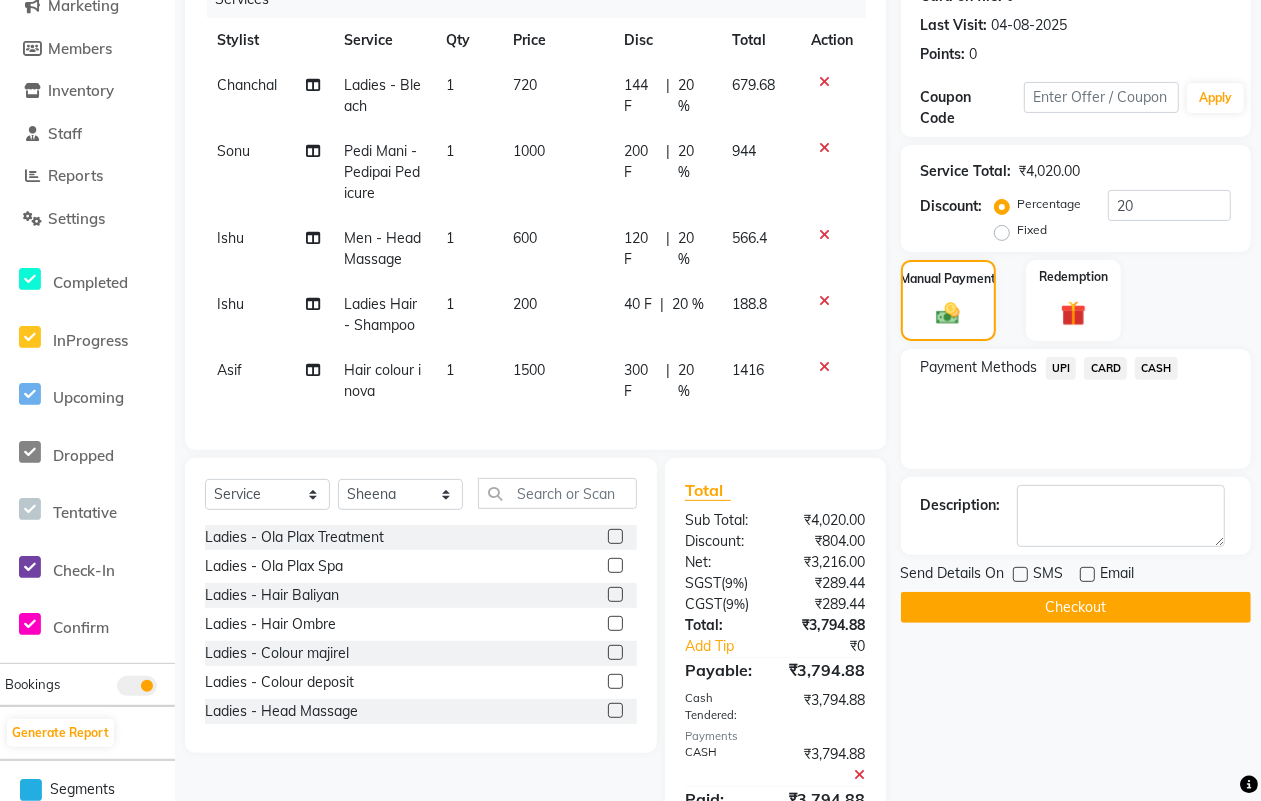 click on "Checkout" 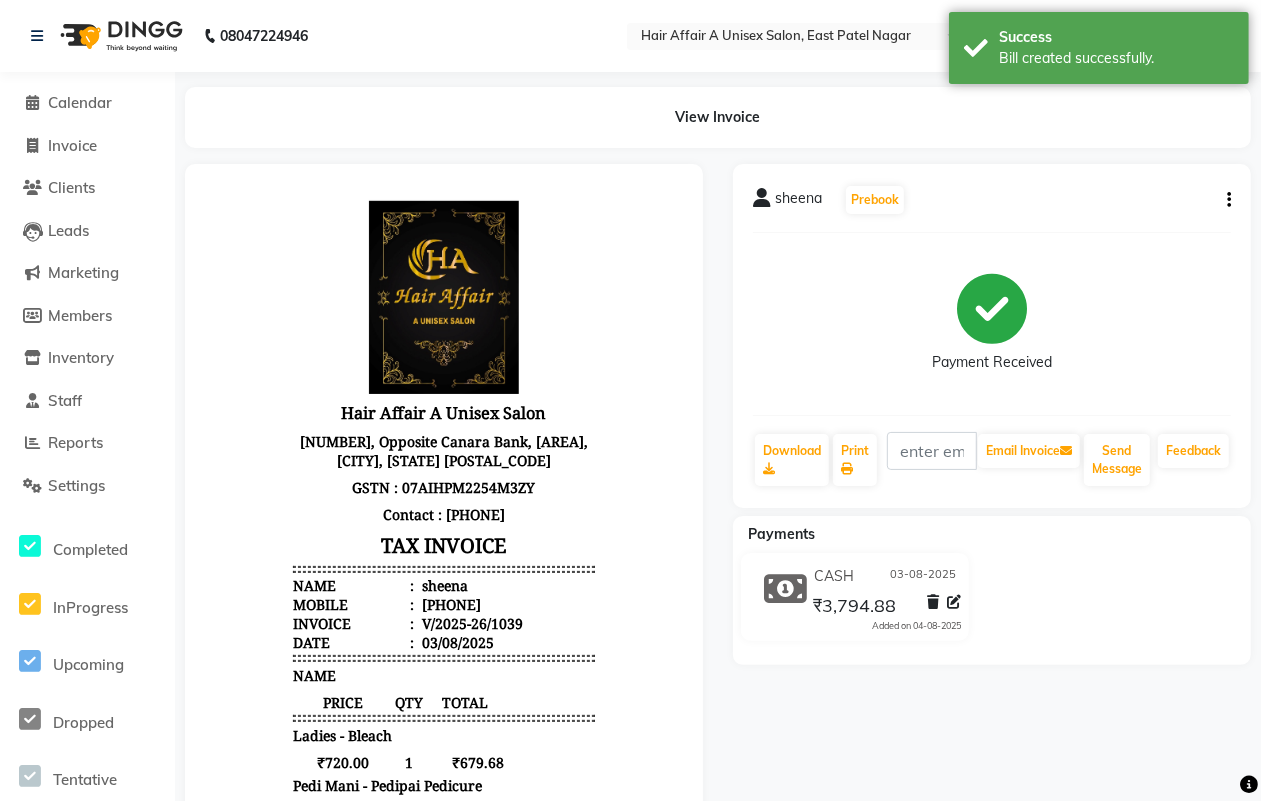 scroll, scrollTop: 0, scrollLeft: 0, axis: both 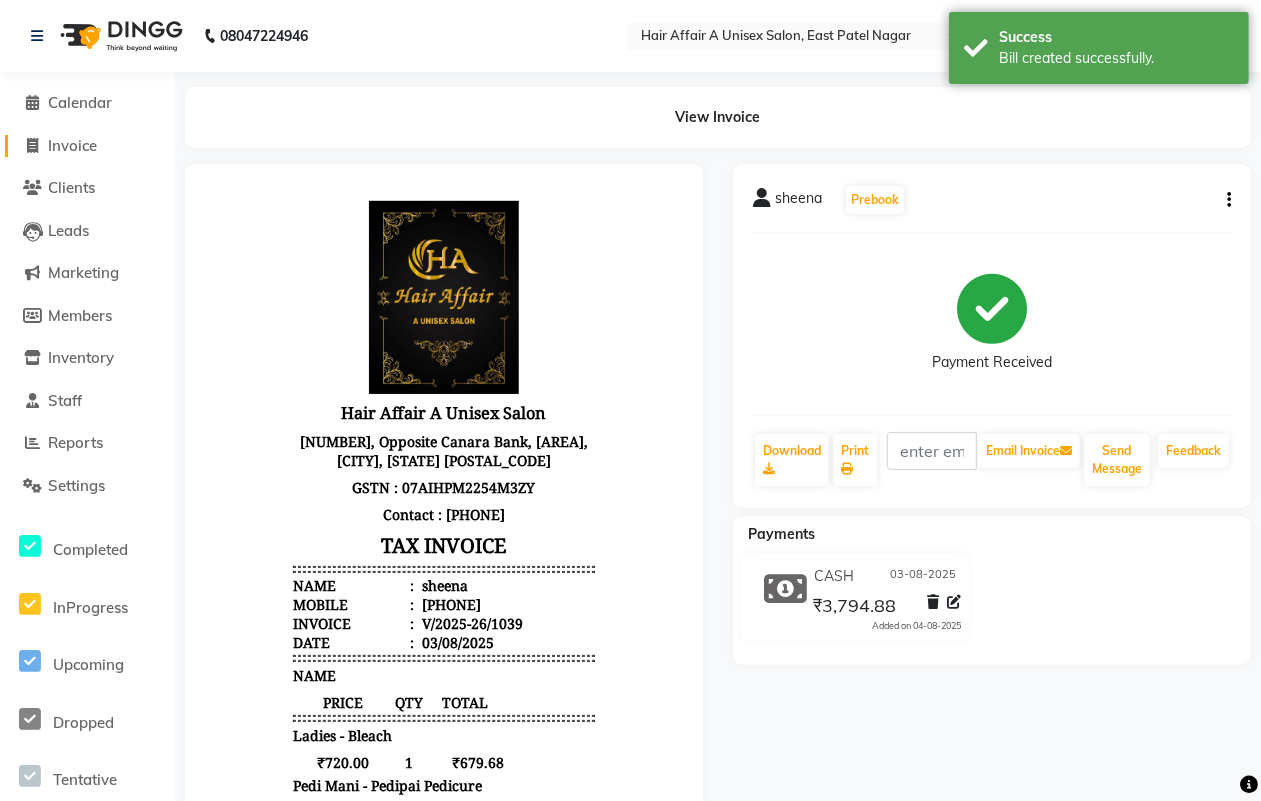 click on "Invoice" 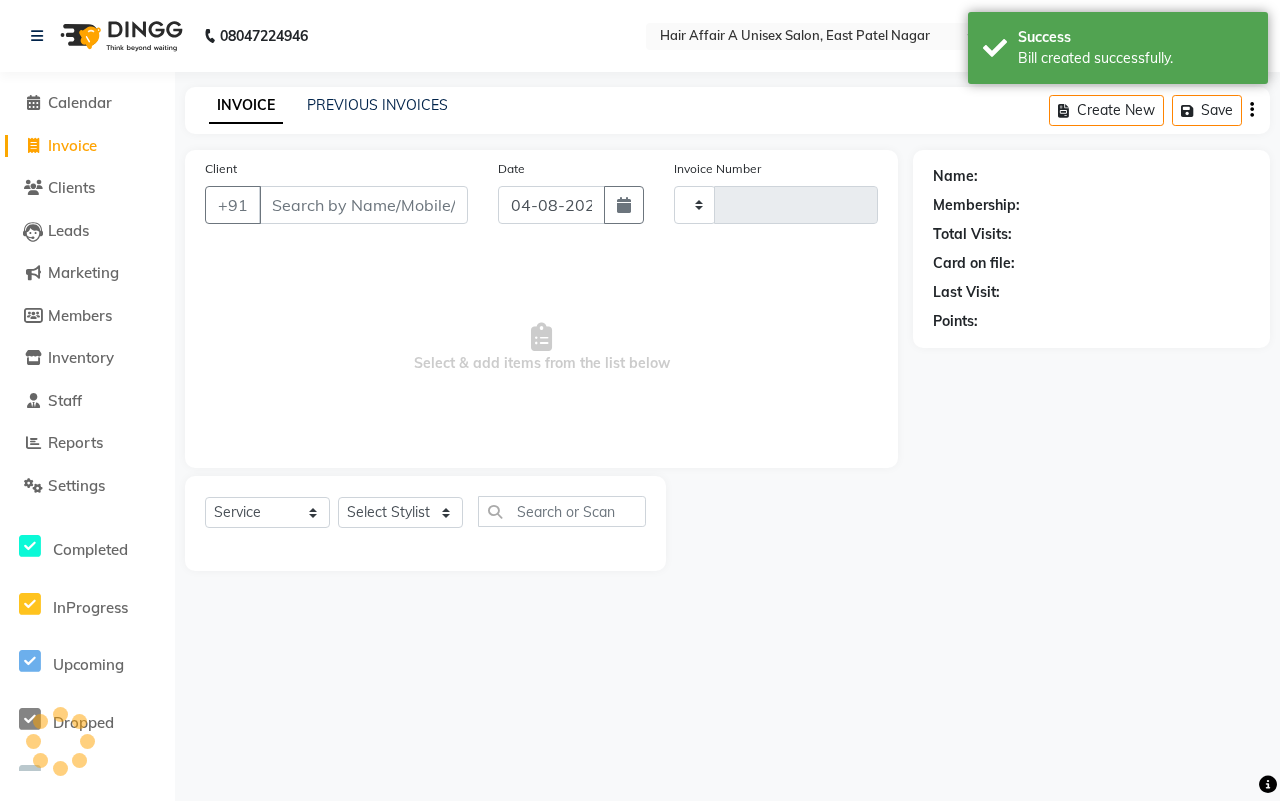 type on "1040" 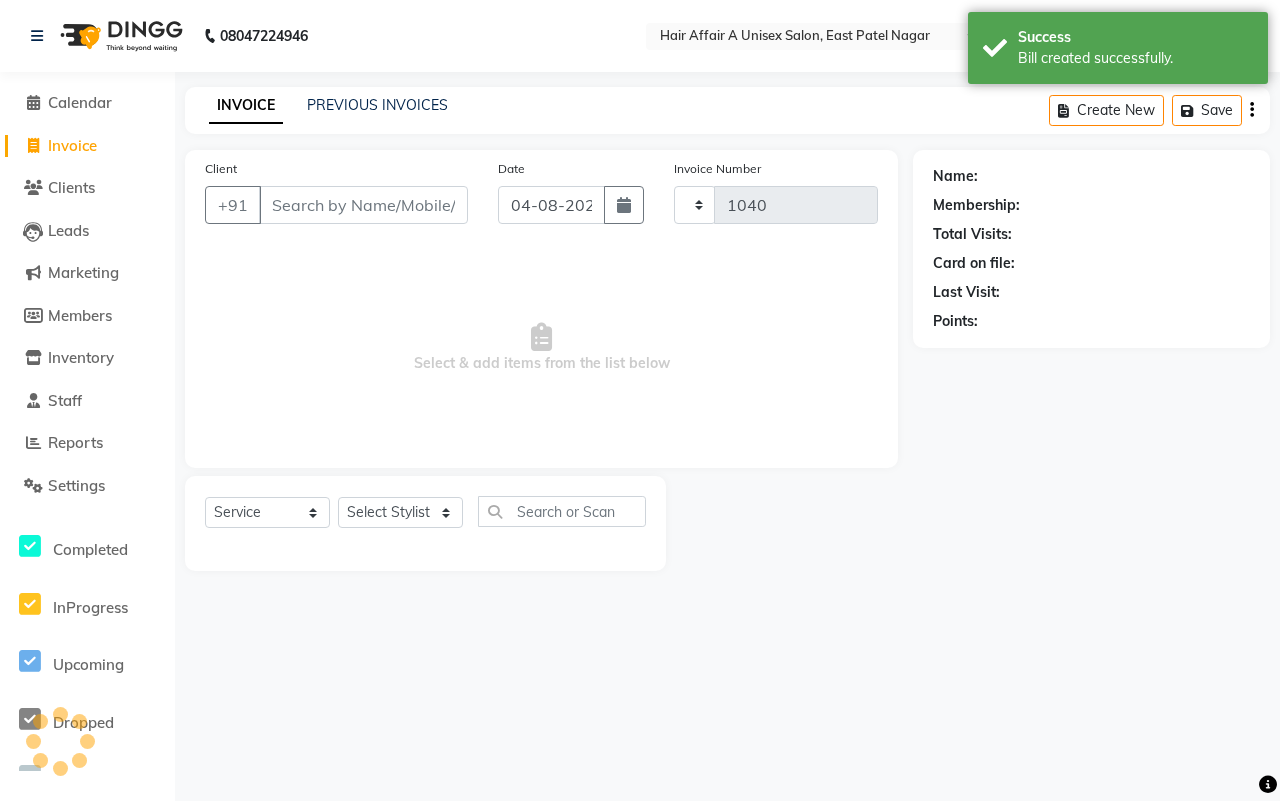 select on "4464" 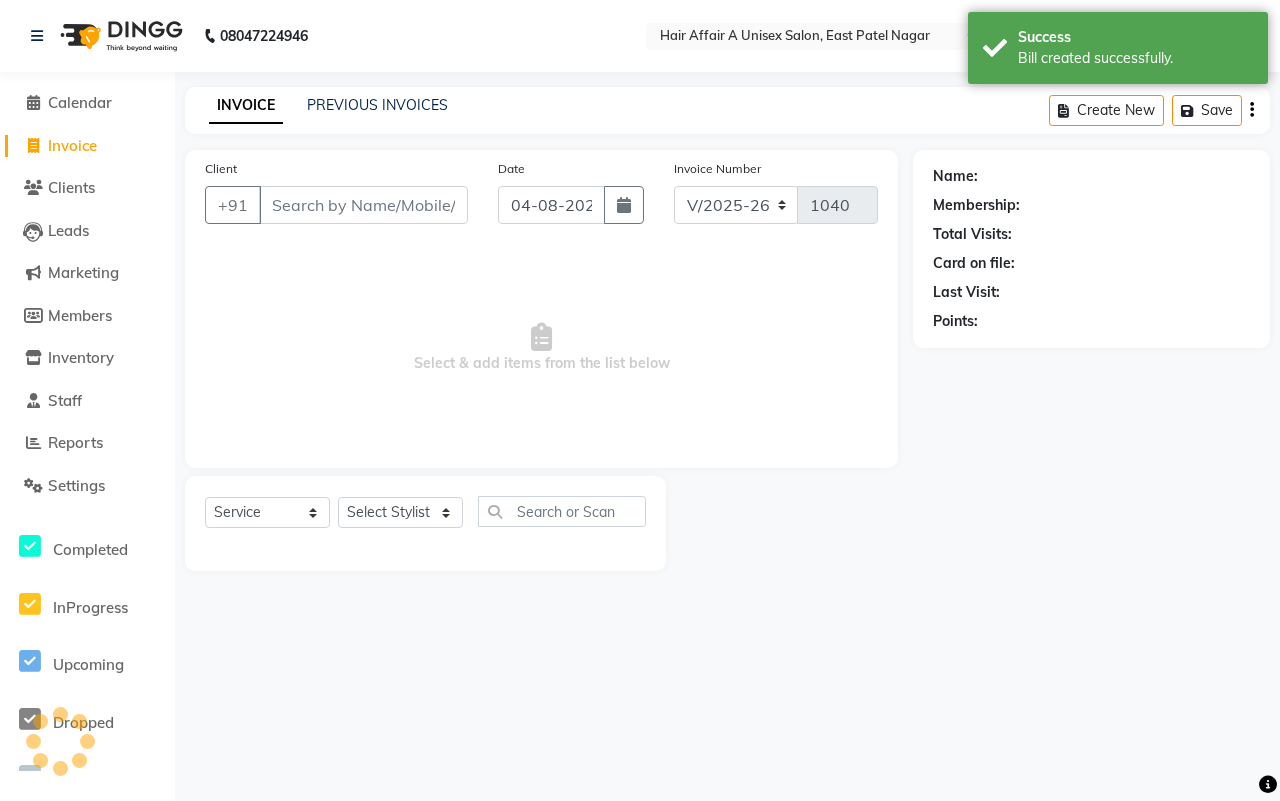 click on "Client" at bounding box center [363, 205] 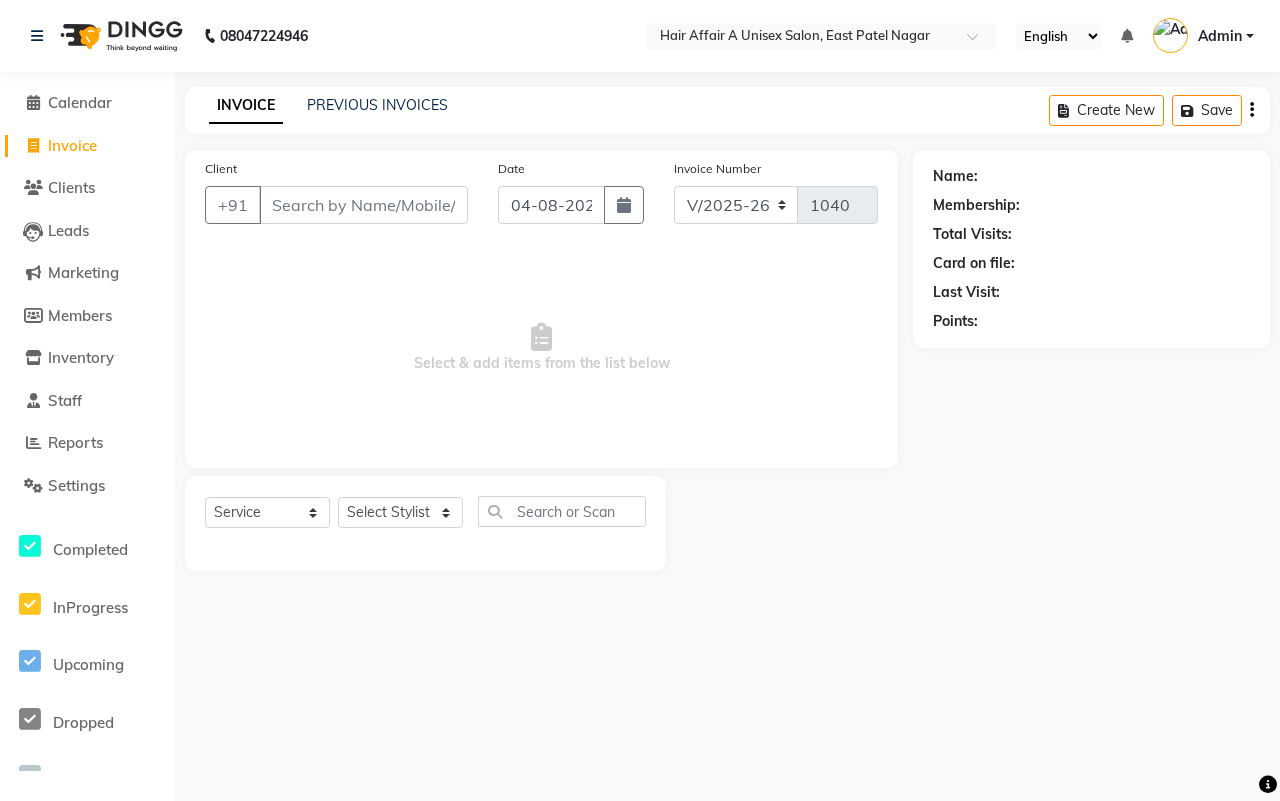 click on "Client" at bounding box center [363, 205] 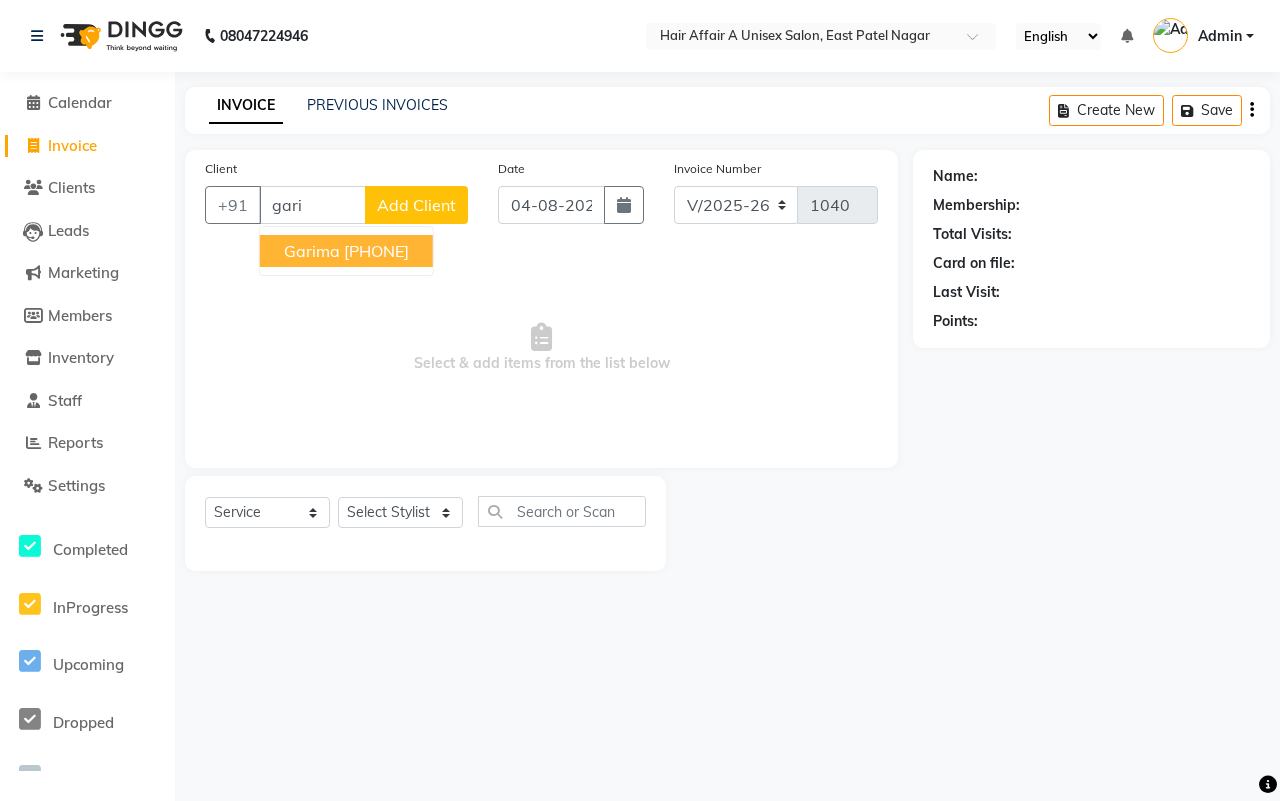 click on "Garima" at bounding box center [312, 251] 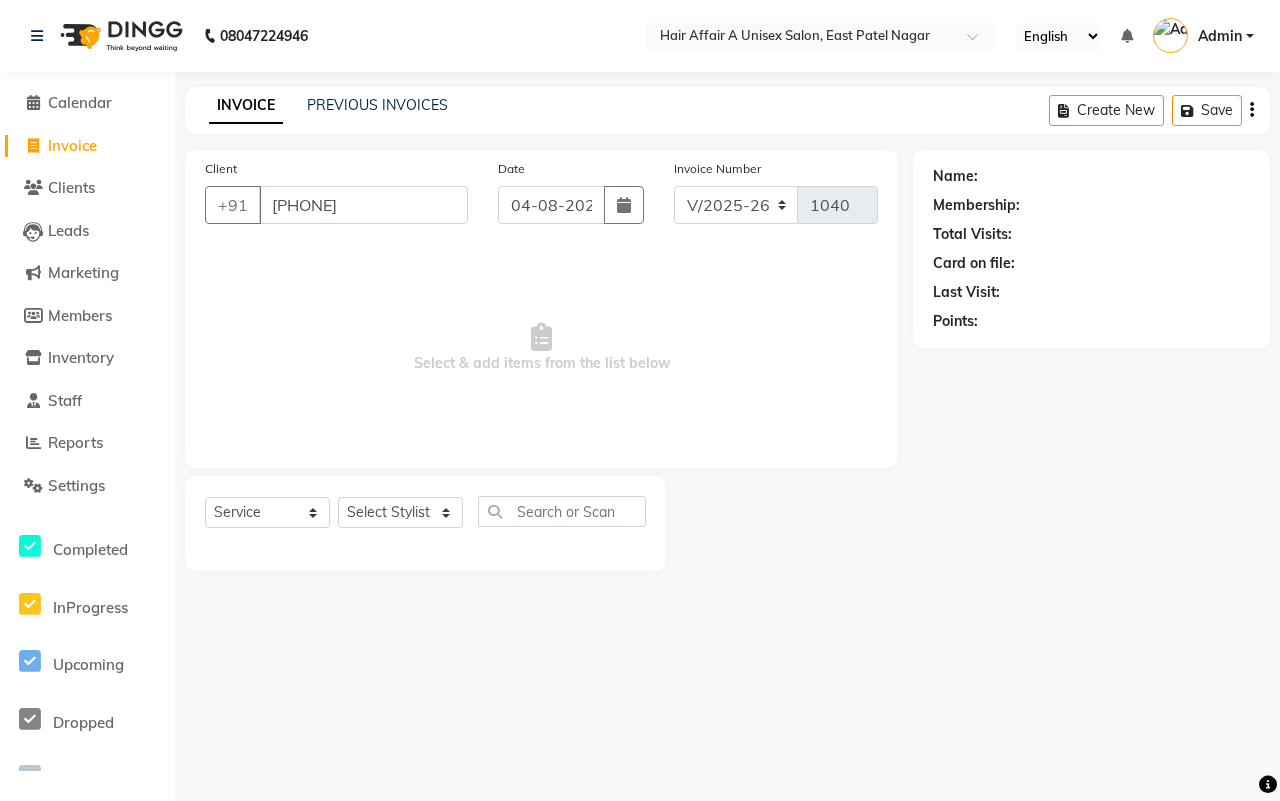 type on "8376817279" 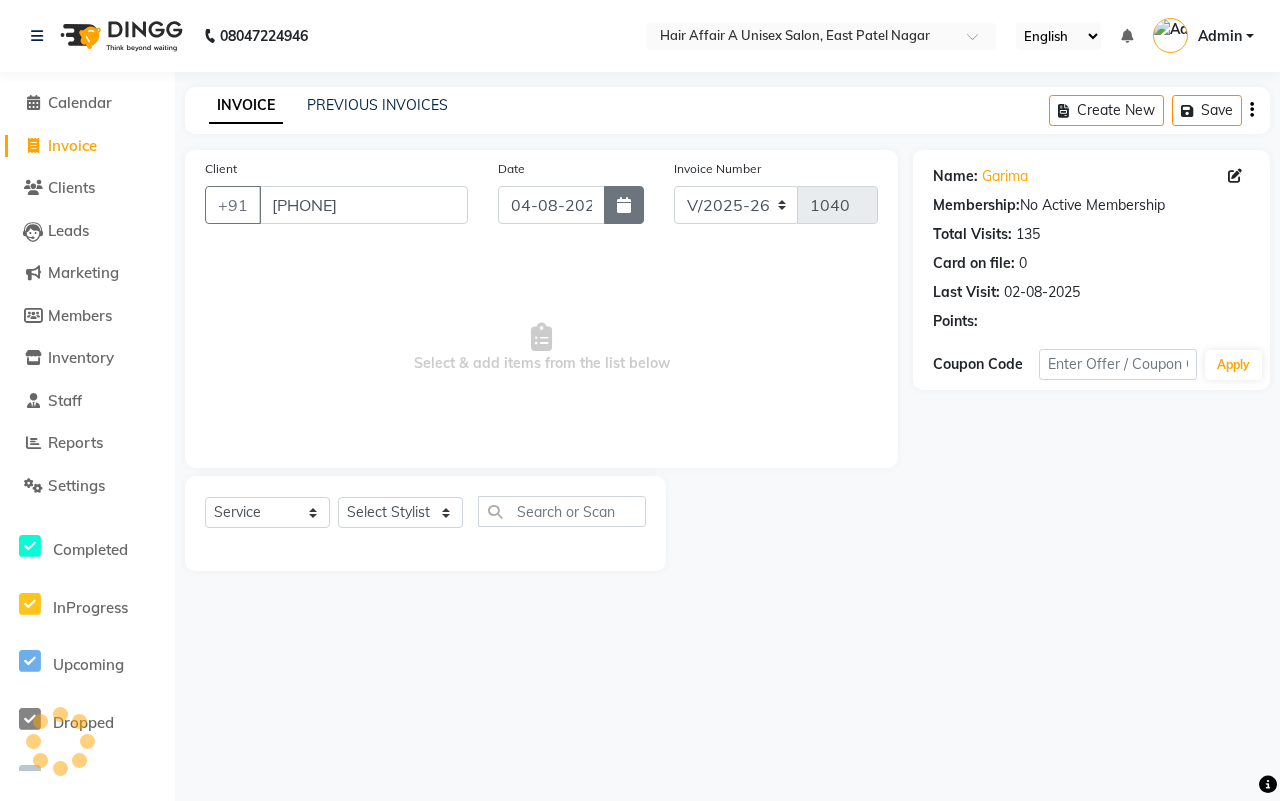 click 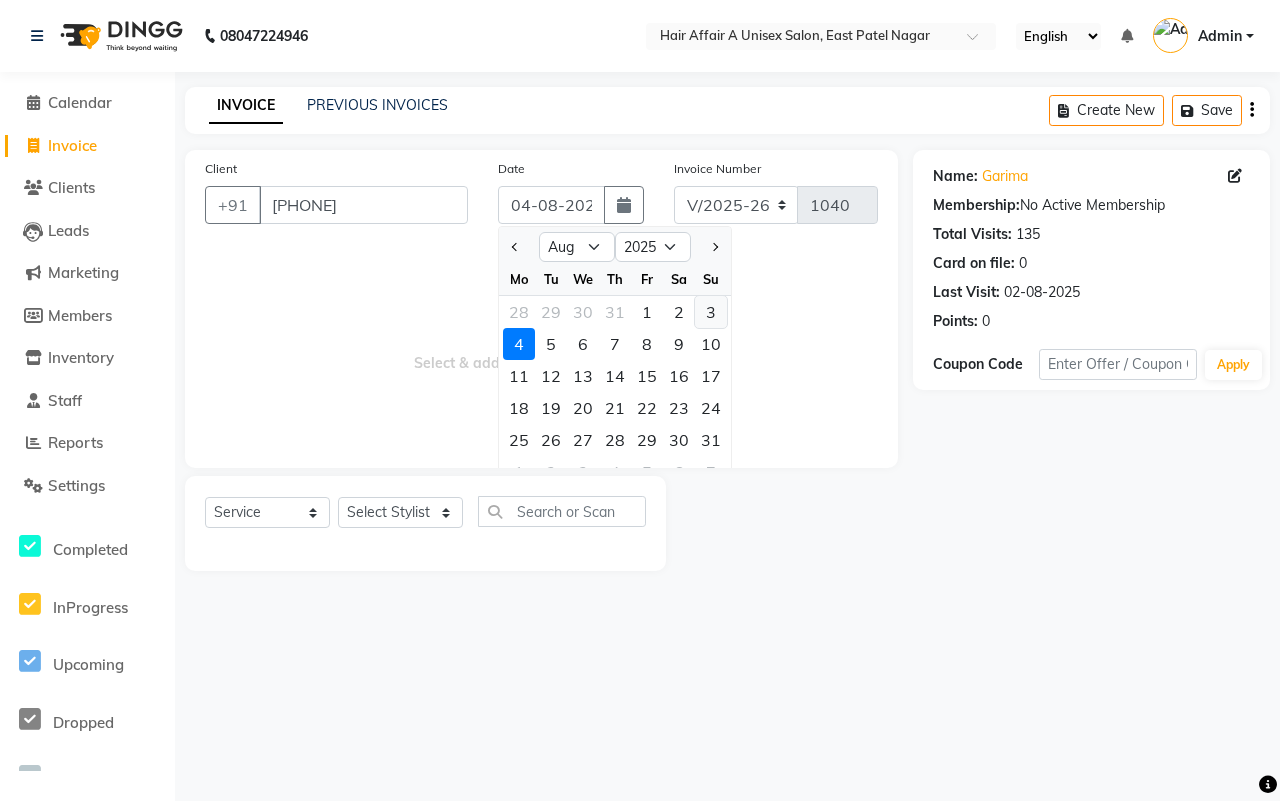 click on "3" 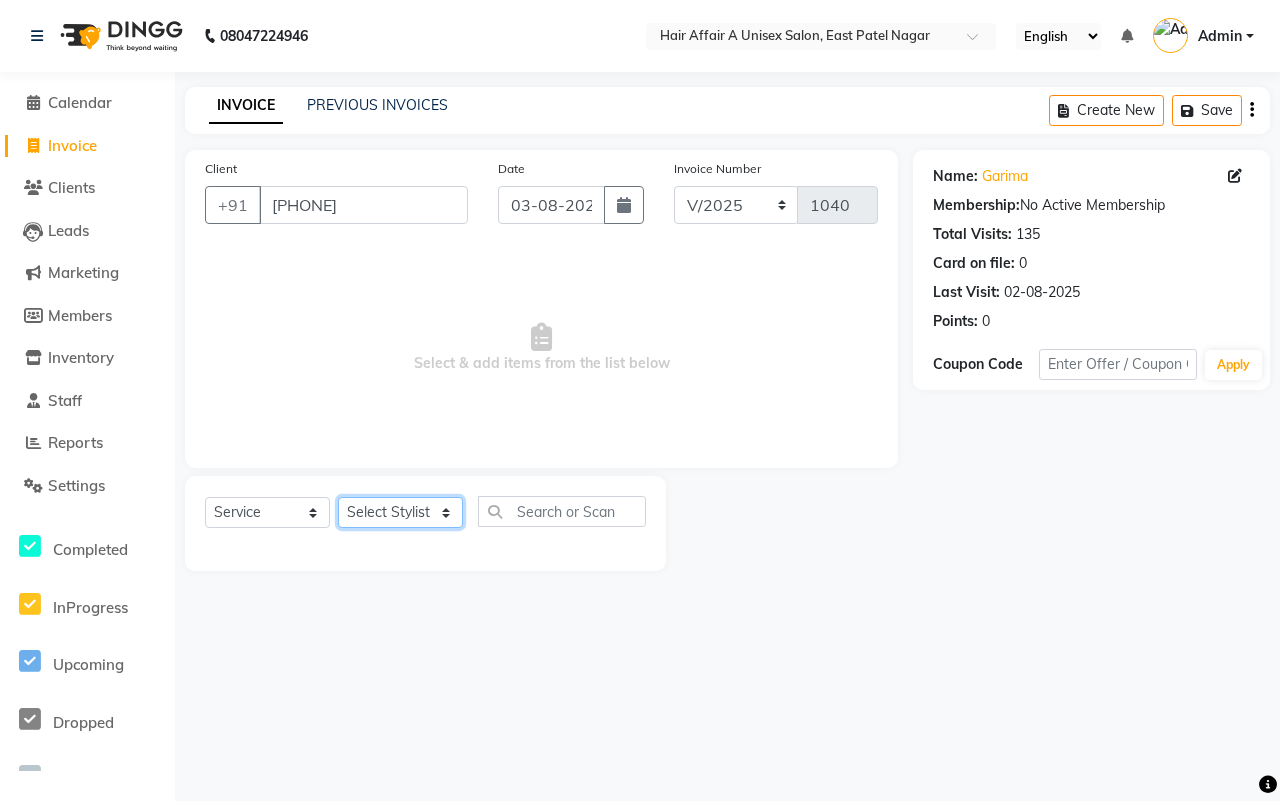 click on "Select Stylist Asif Chanchal harsh Ishu Kajal Kunal Neeraj Nitin Sheena Sonu Vikas Waseem" 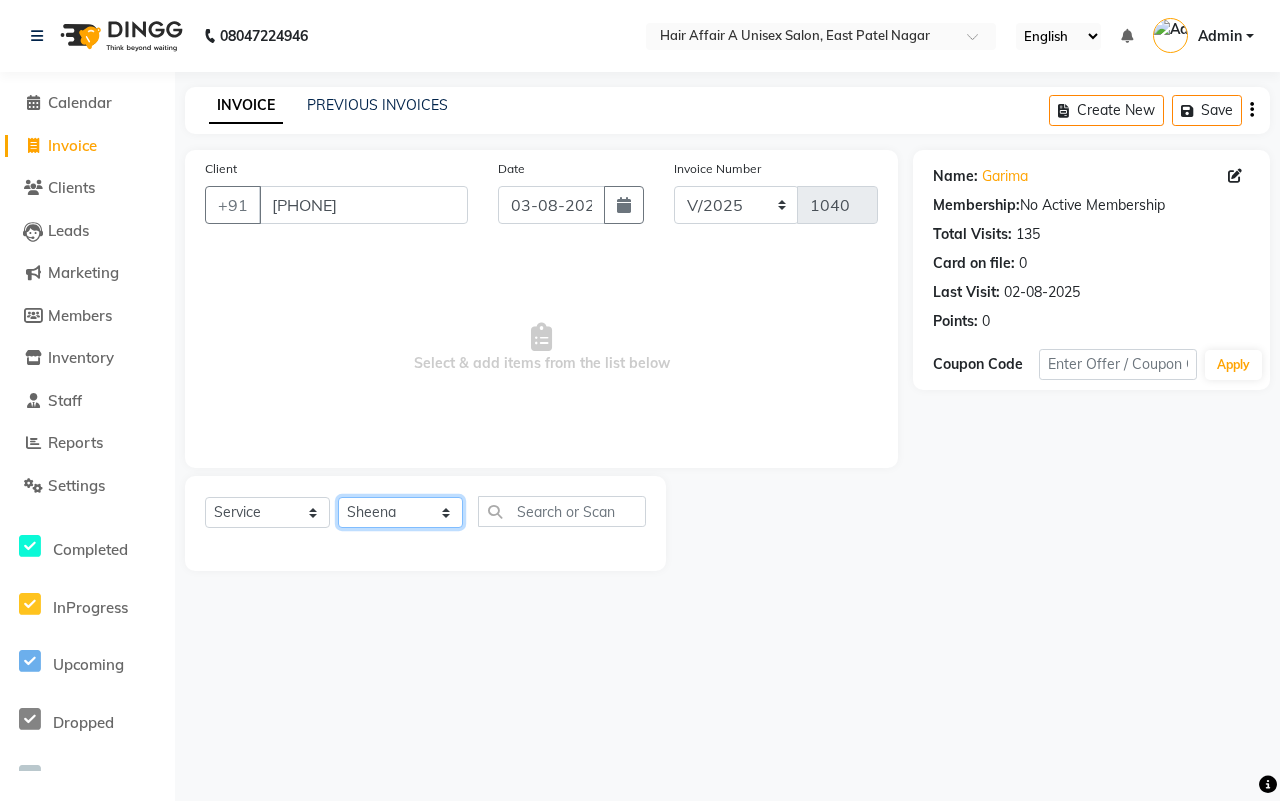 click on "Select Stylist Asif Chanchal harsh Ishu Kajal Kunal Neeraj Nitin Sheena Sonu Vikas Waseem" 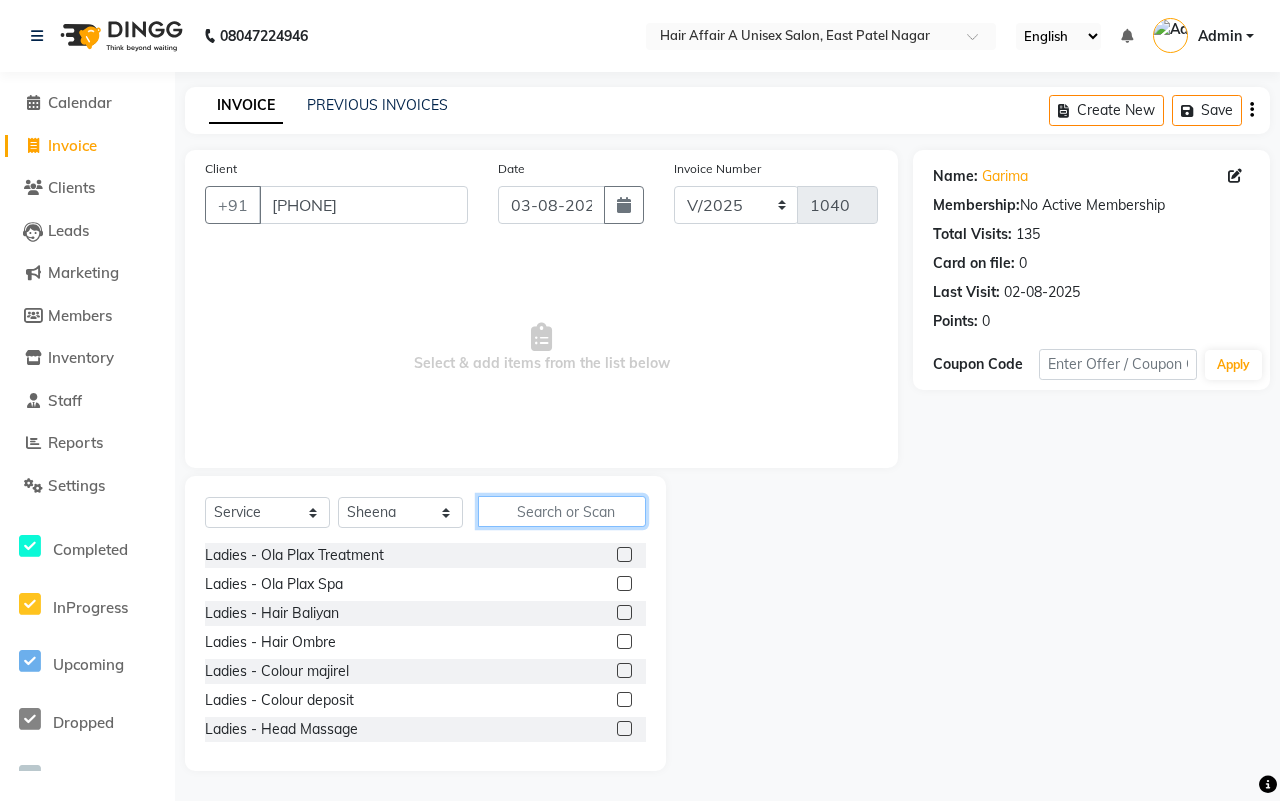click 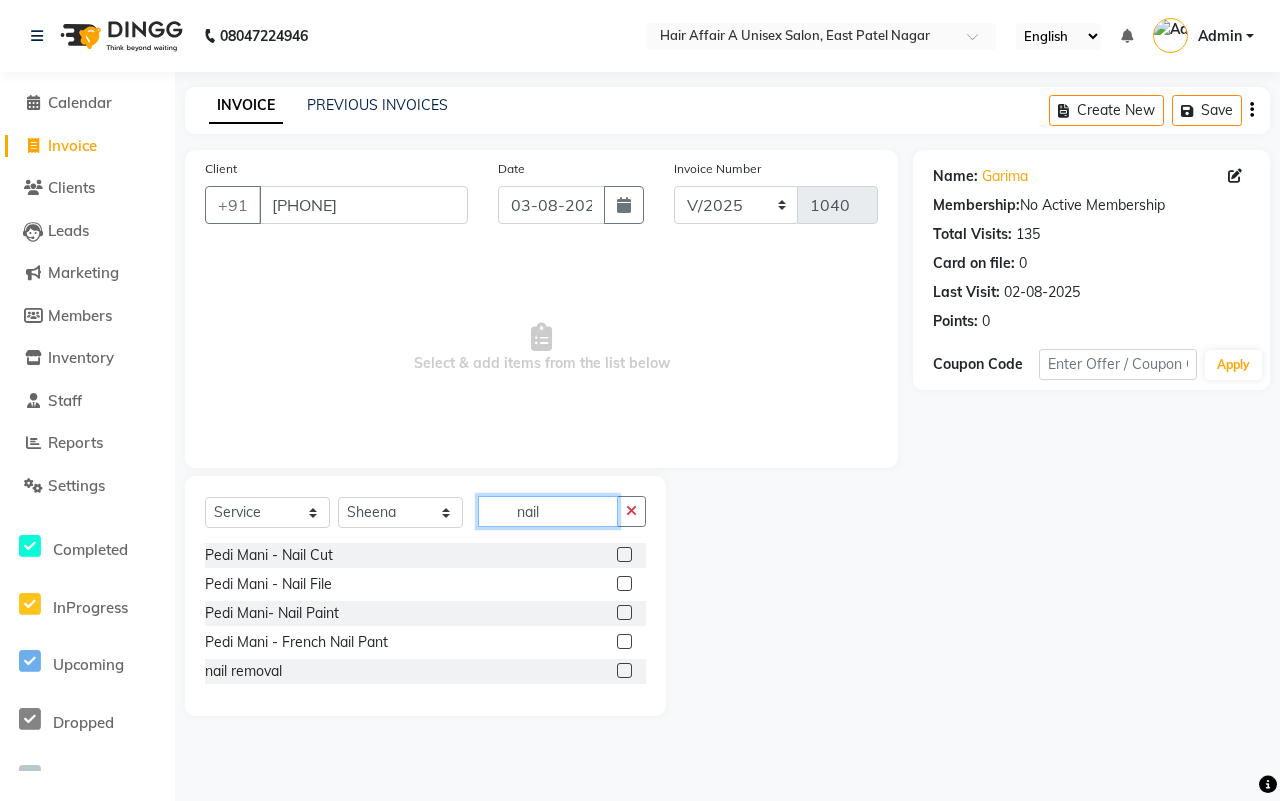 type on "nail" 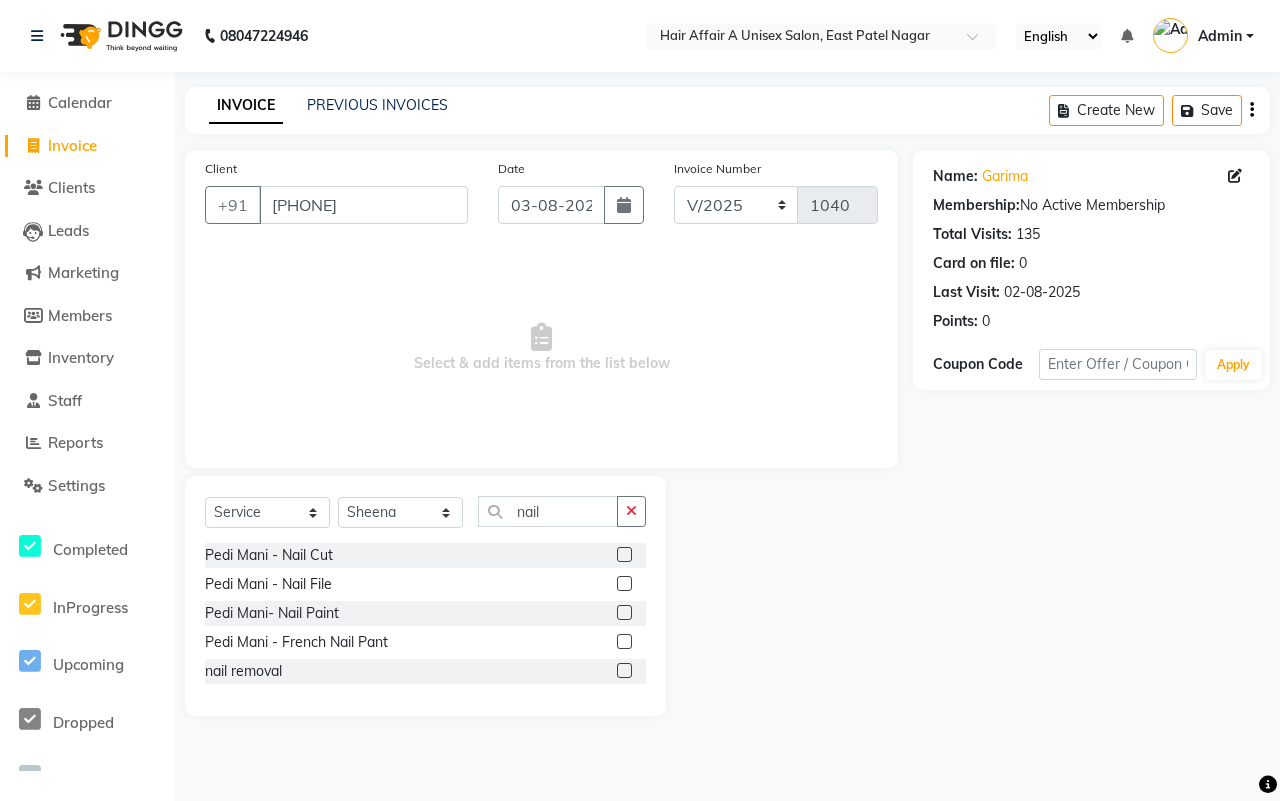 click 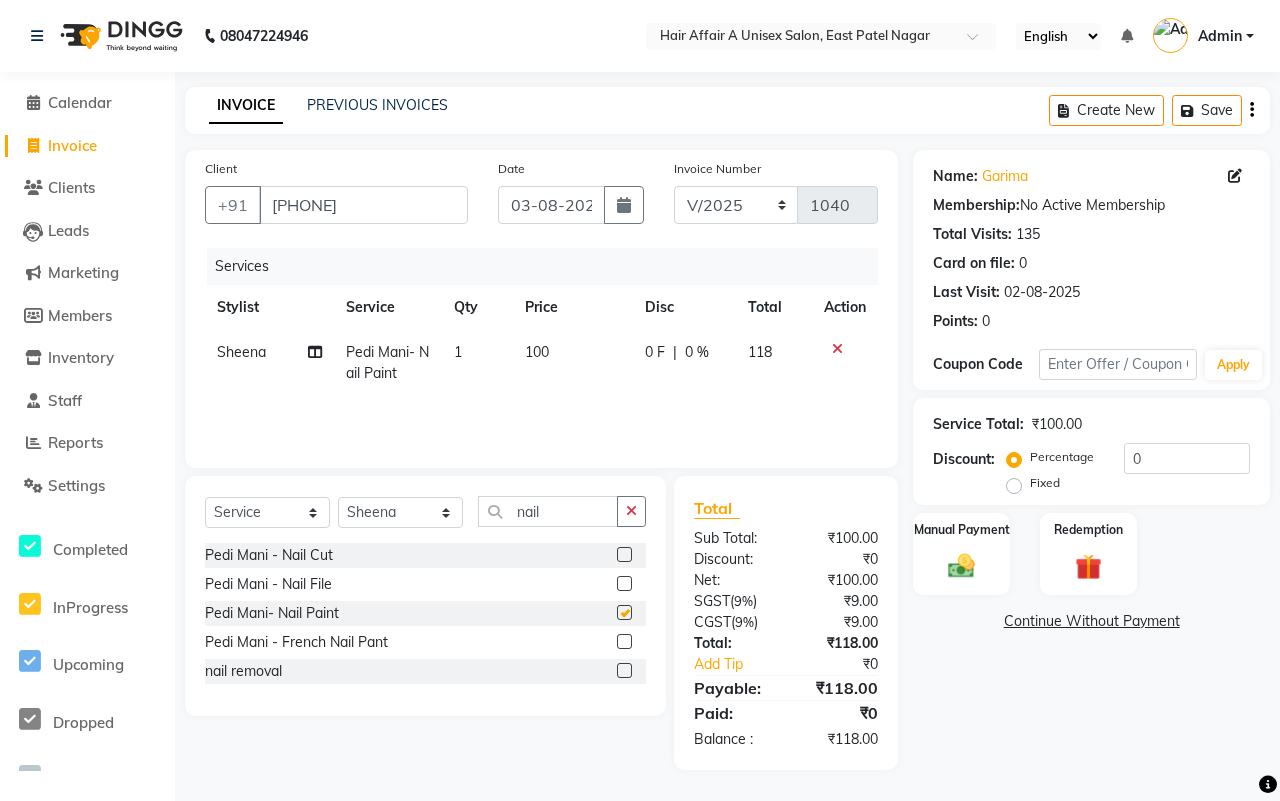 checkbox on "false" 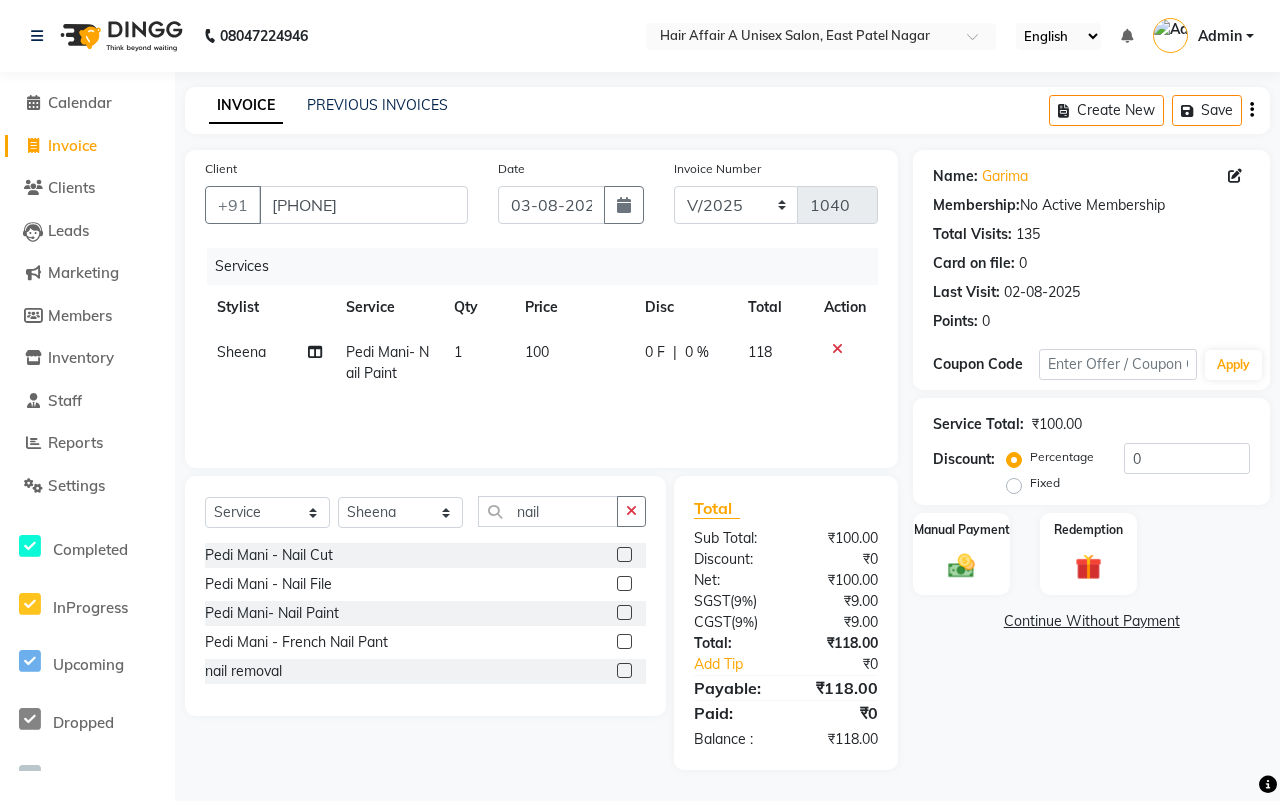 click on "100" 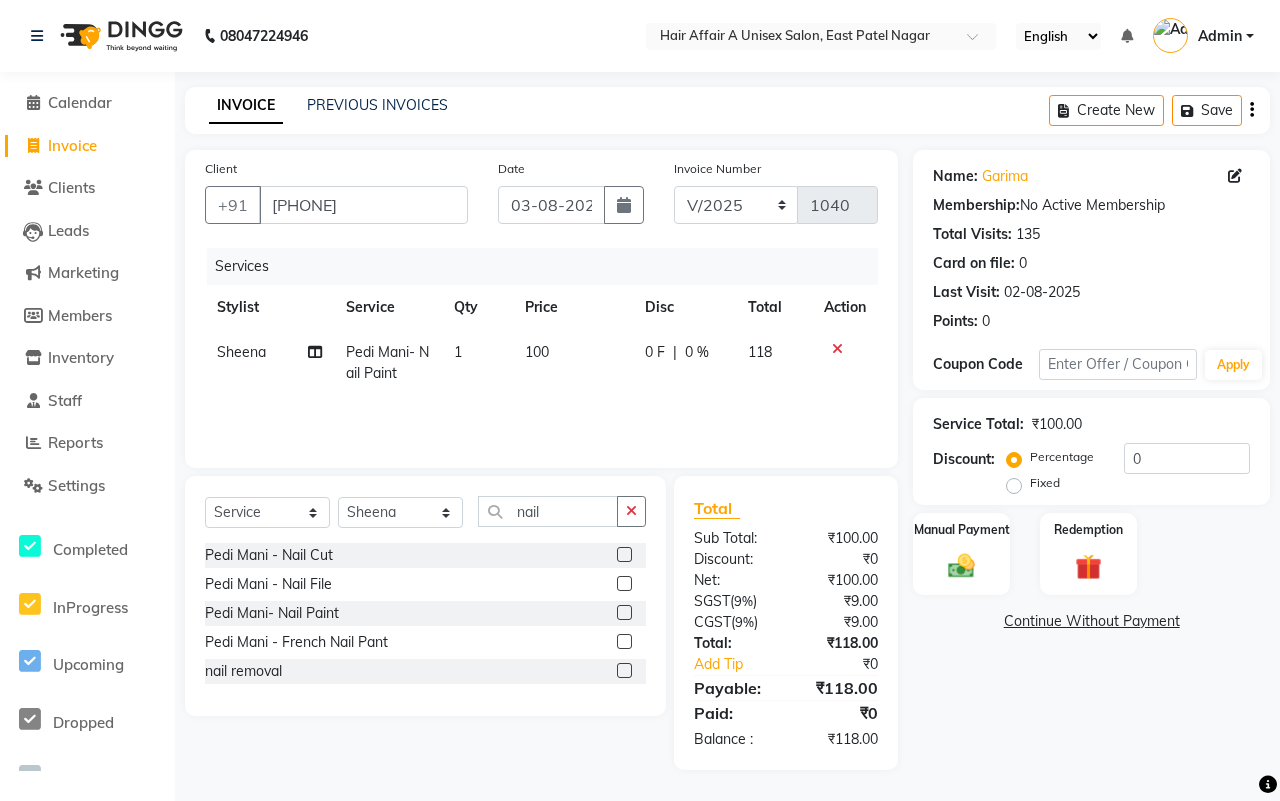 select on "51170" 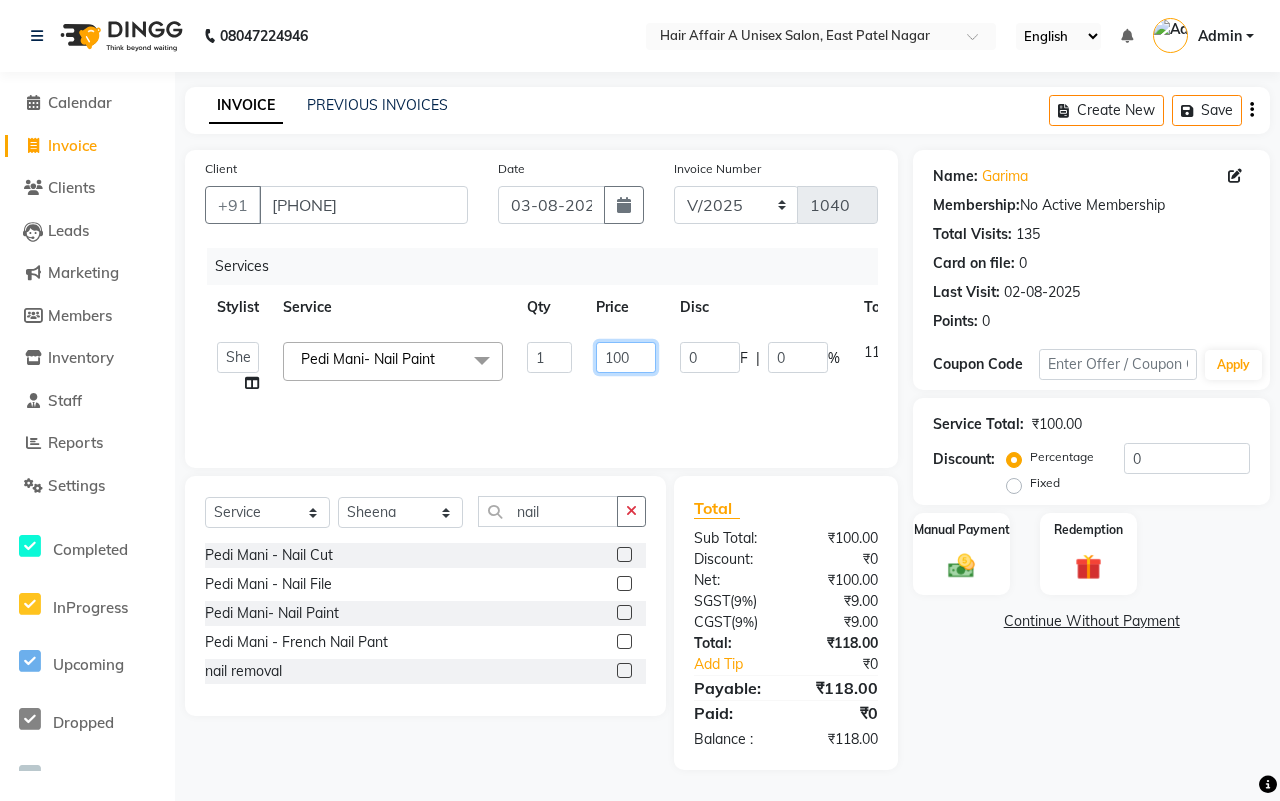 click on "100" 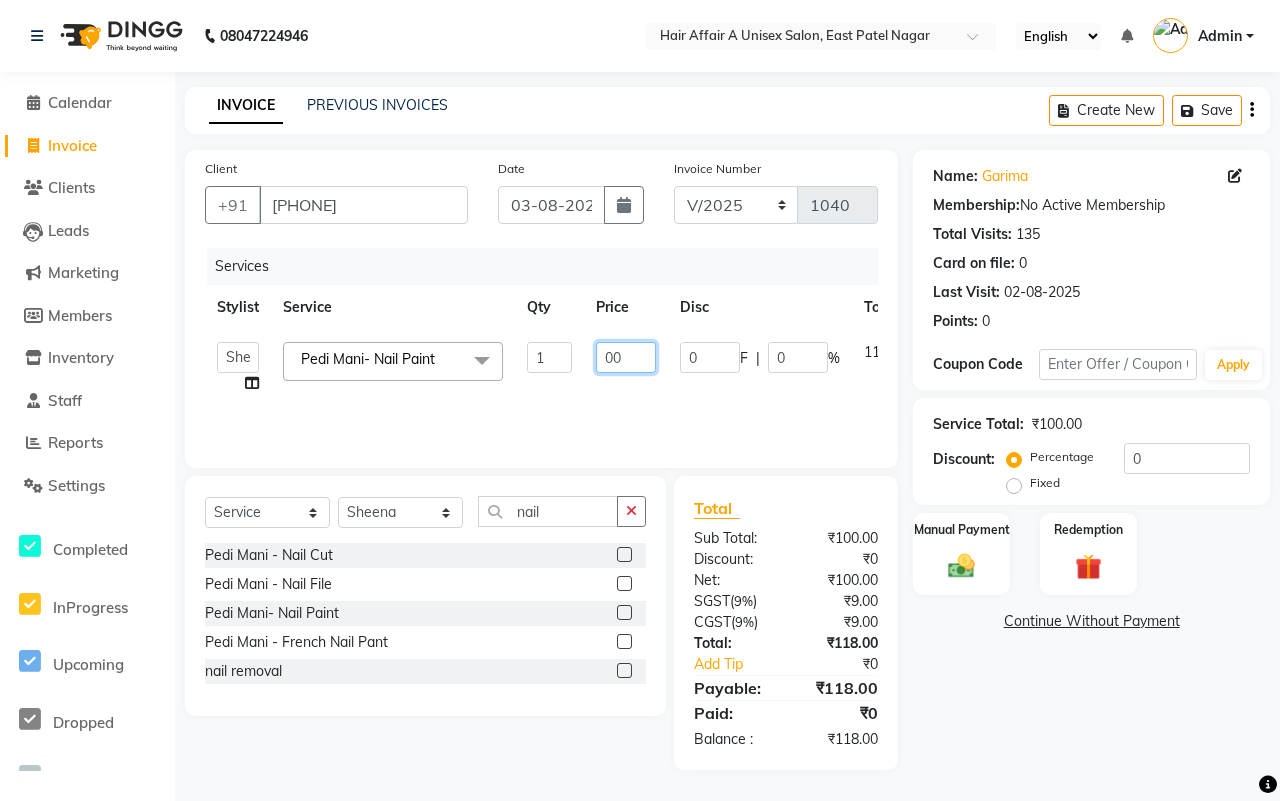 type on "200" 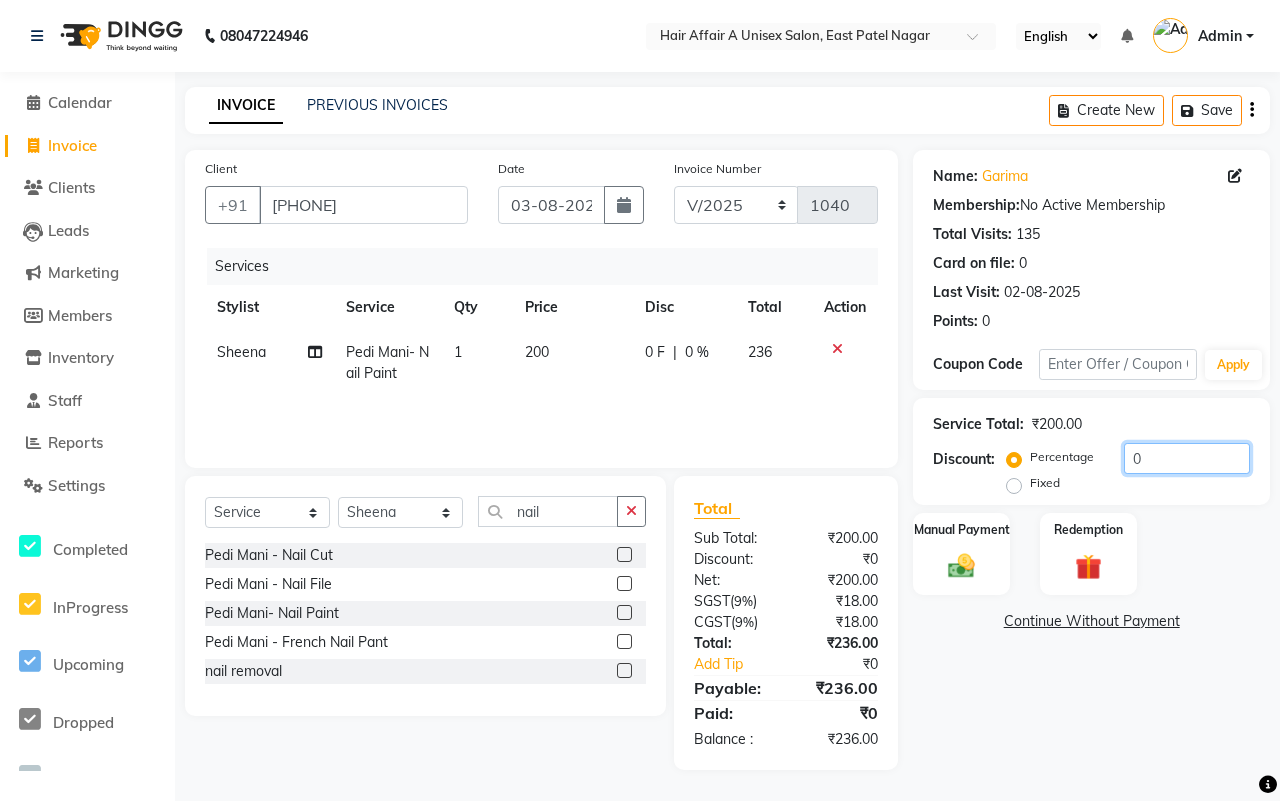 click on "0" 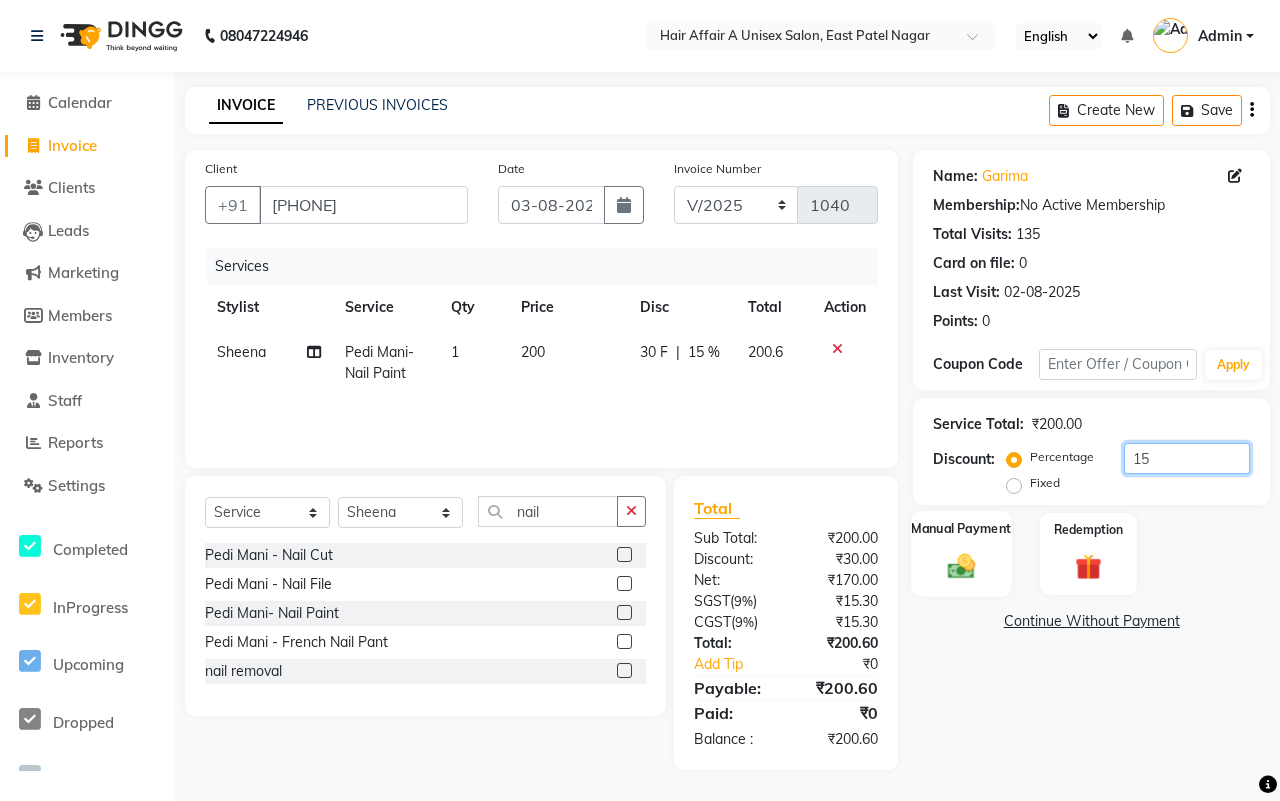 type on "15" 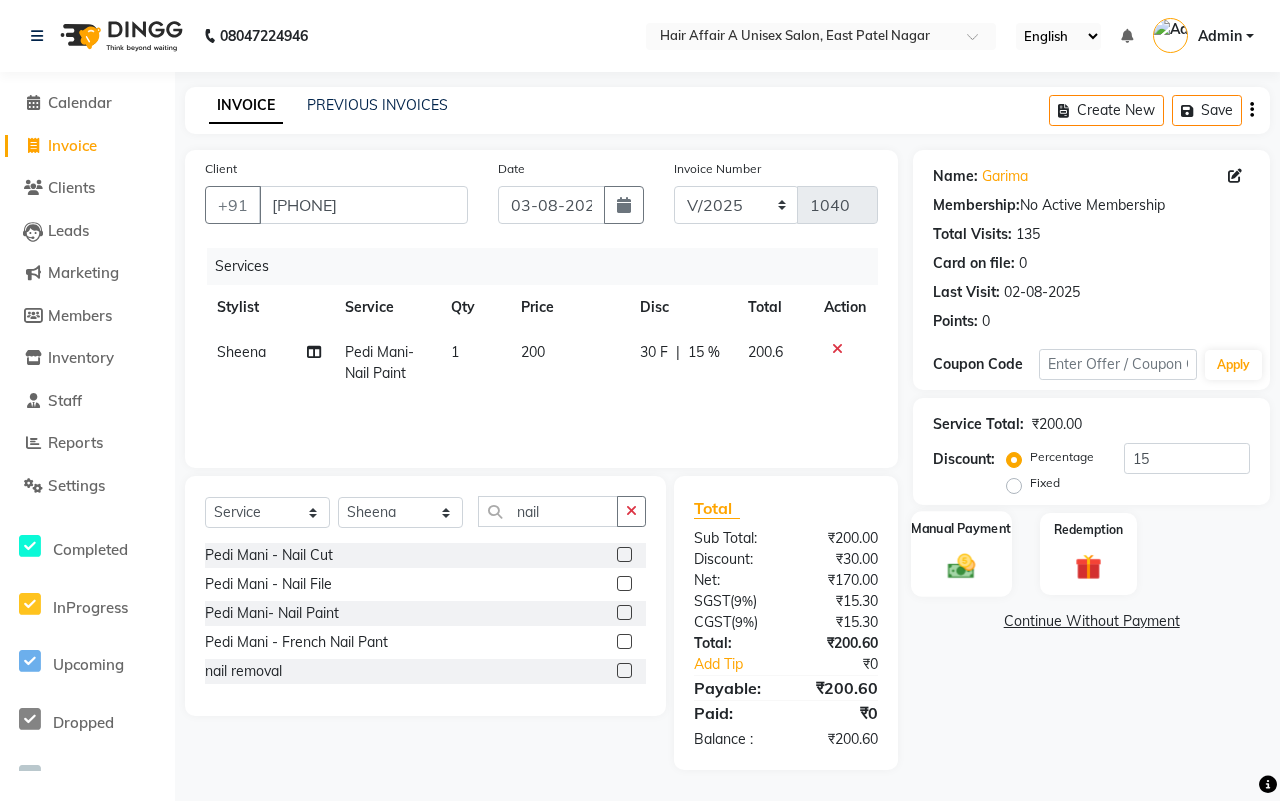 click 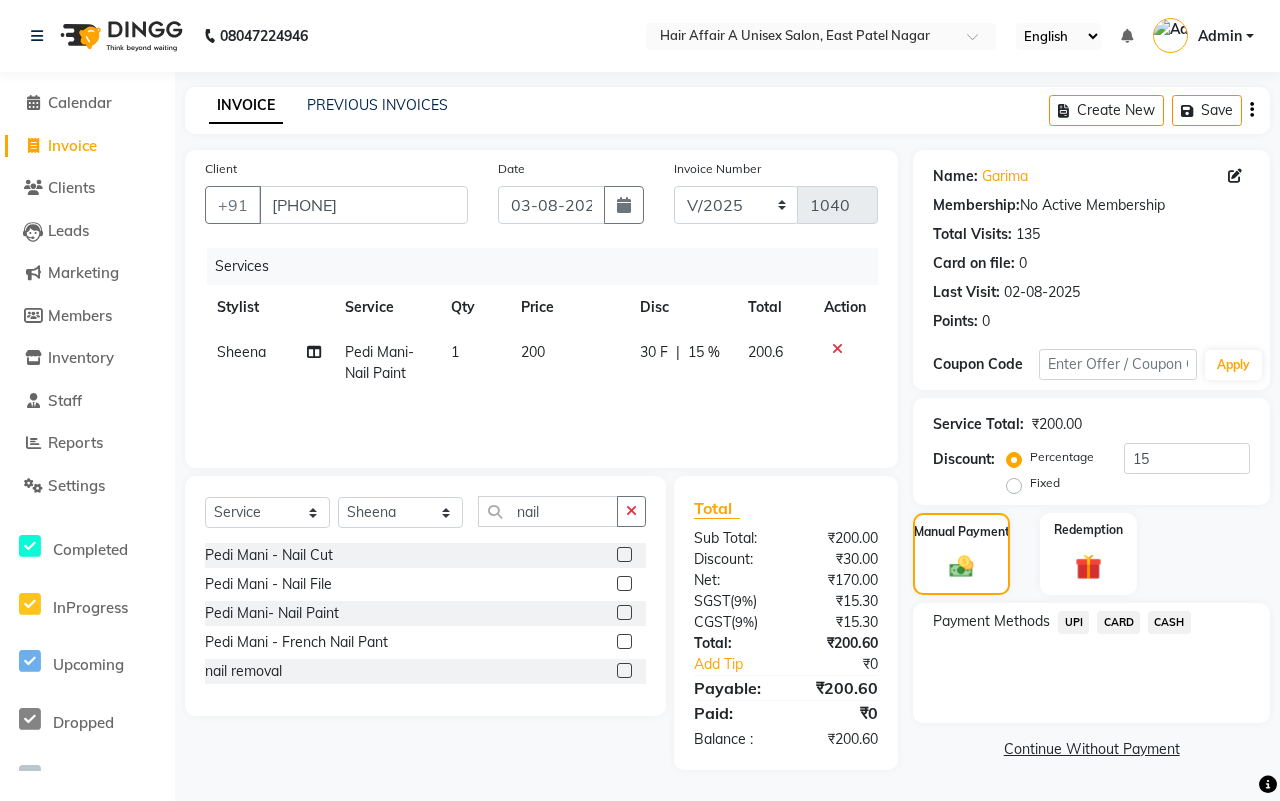 click on "CASH" 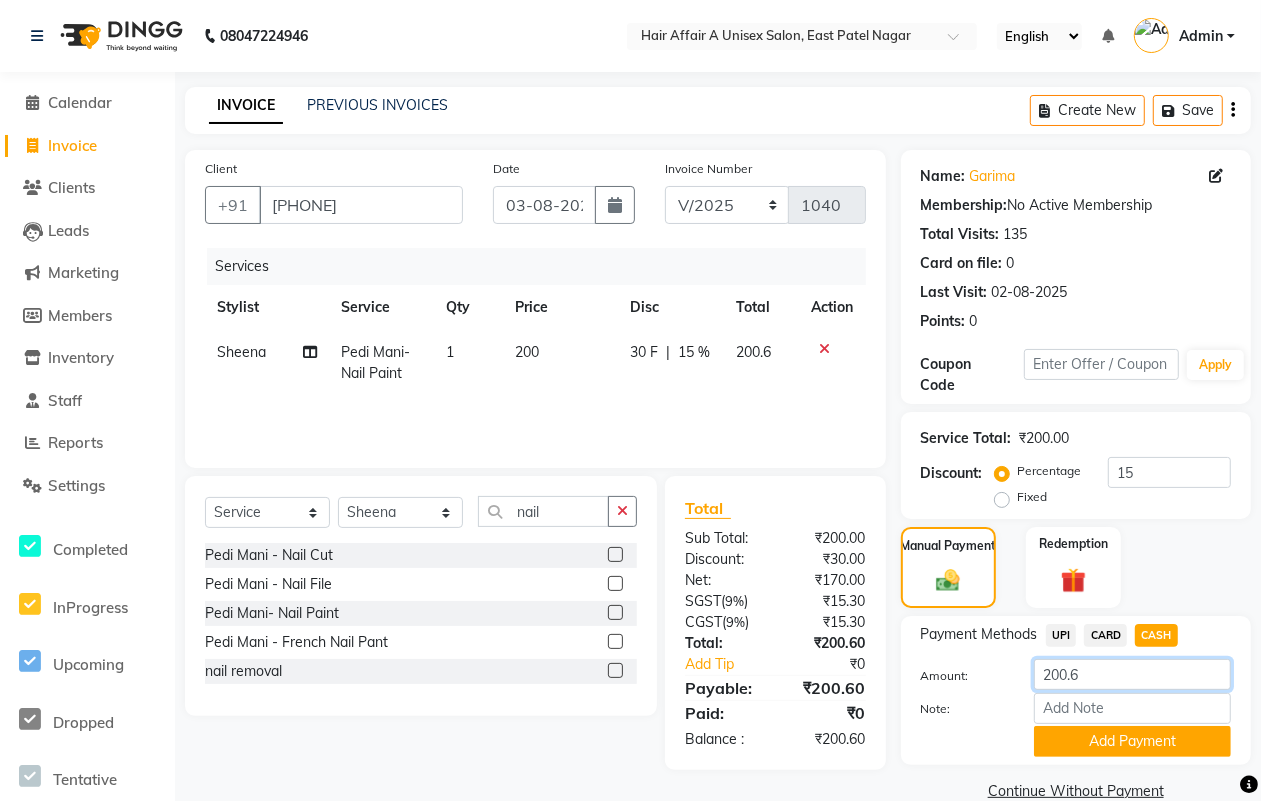 click on "200.6" 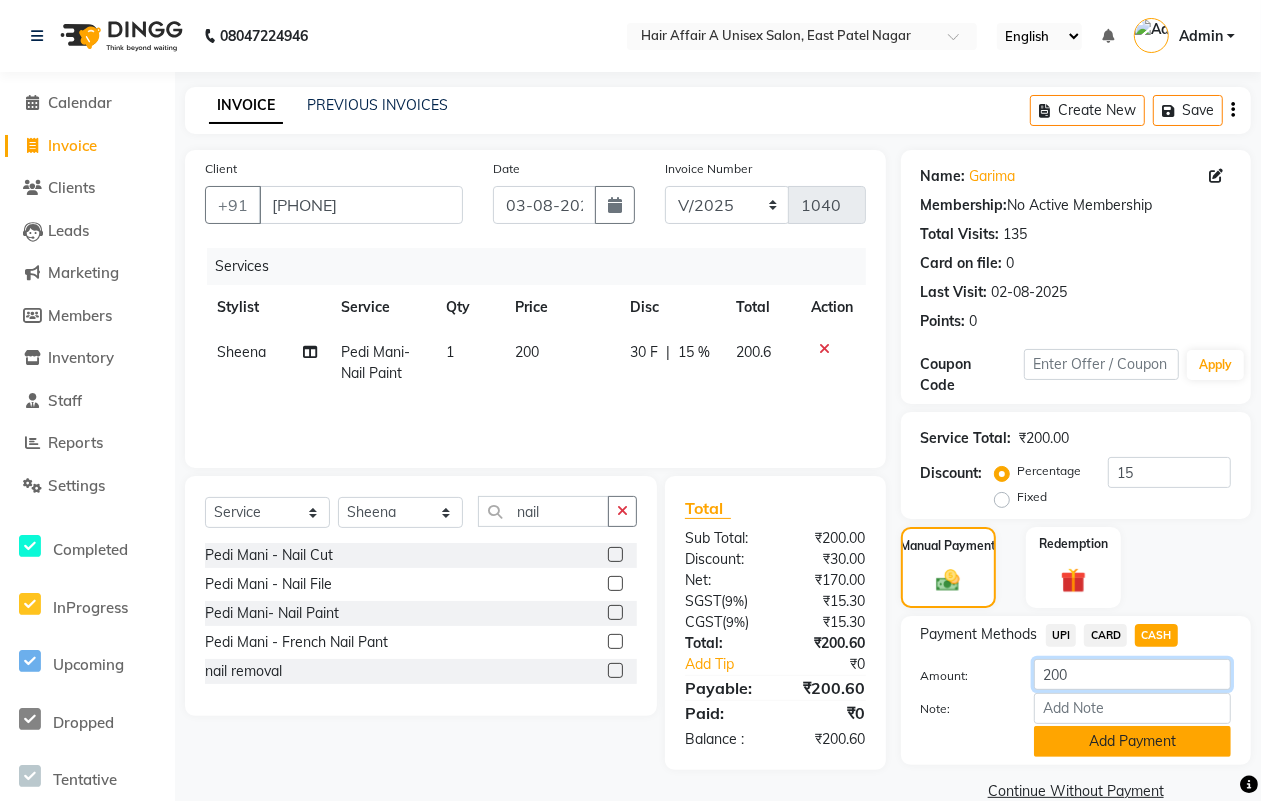 type on "200" 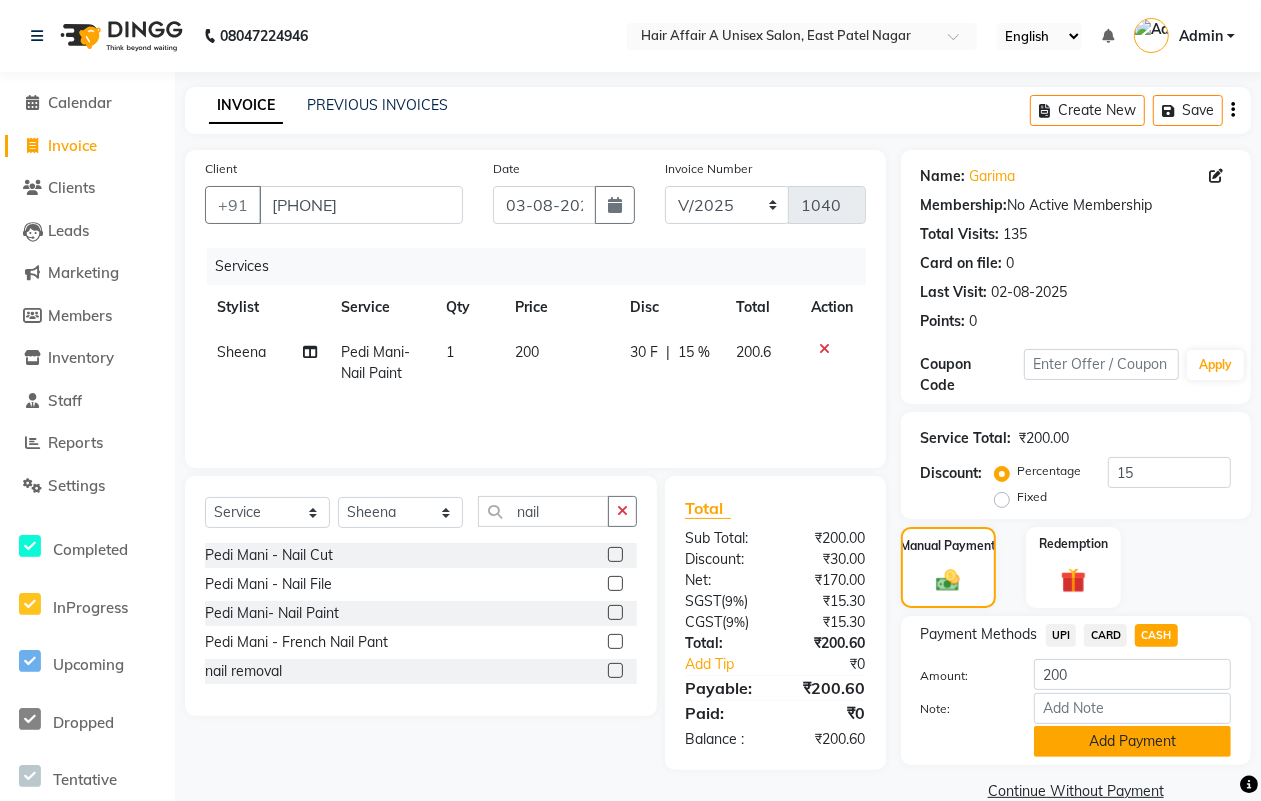 click on "Add Payment" 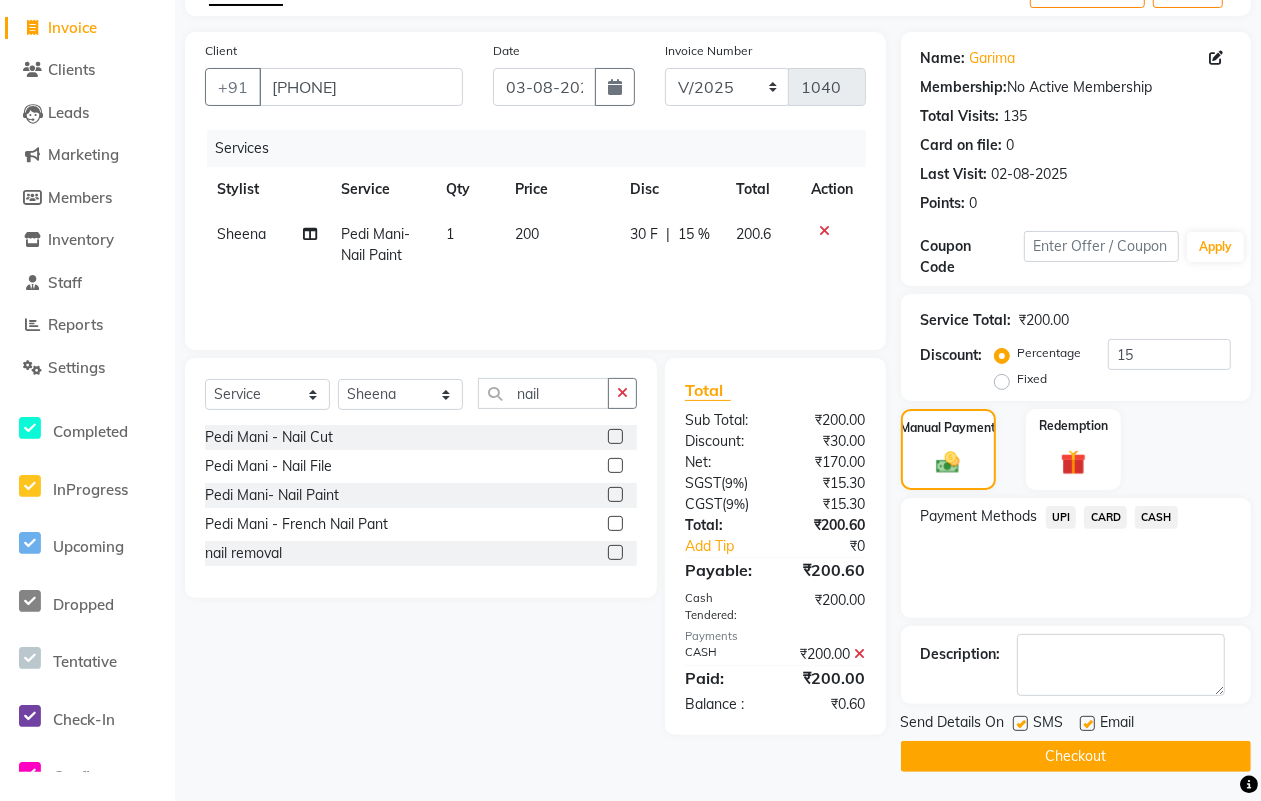 scroll, scrollTop: 120, scrollLeft: 0, axis: vertical 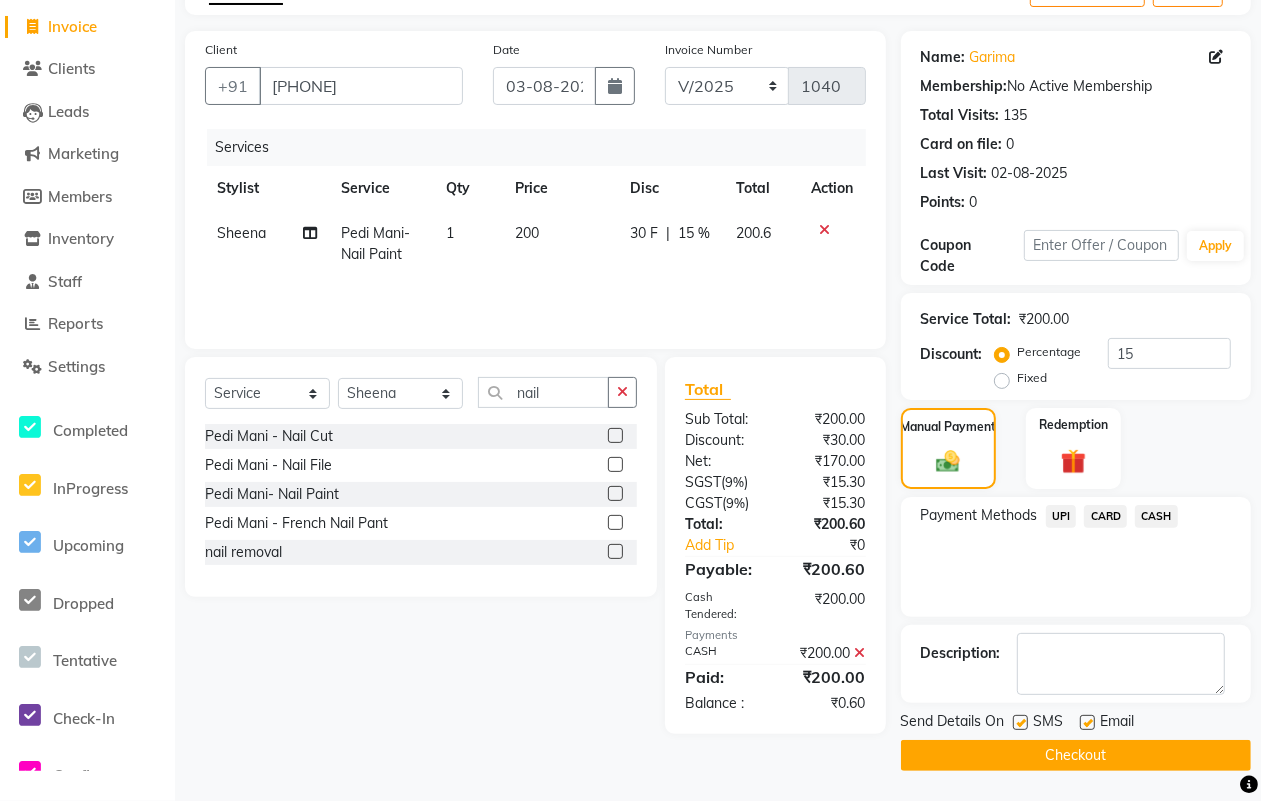 click 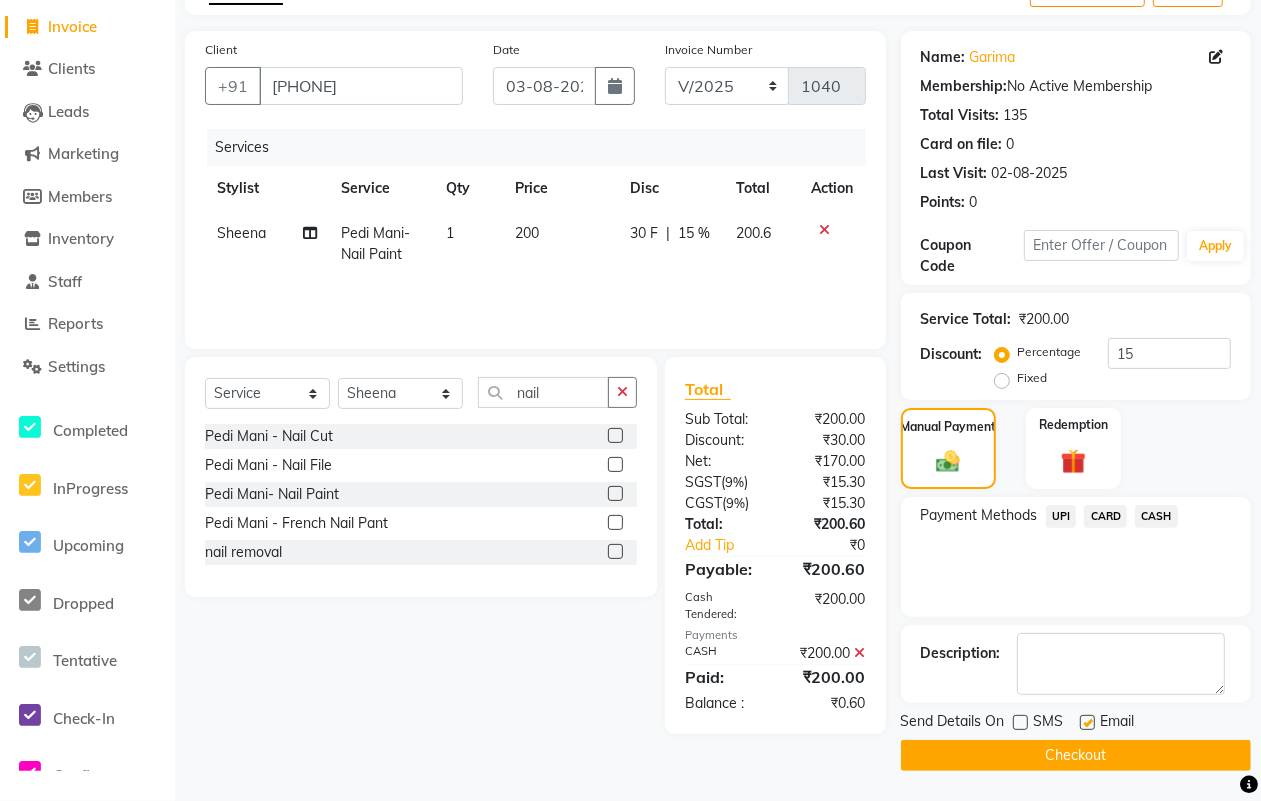 click 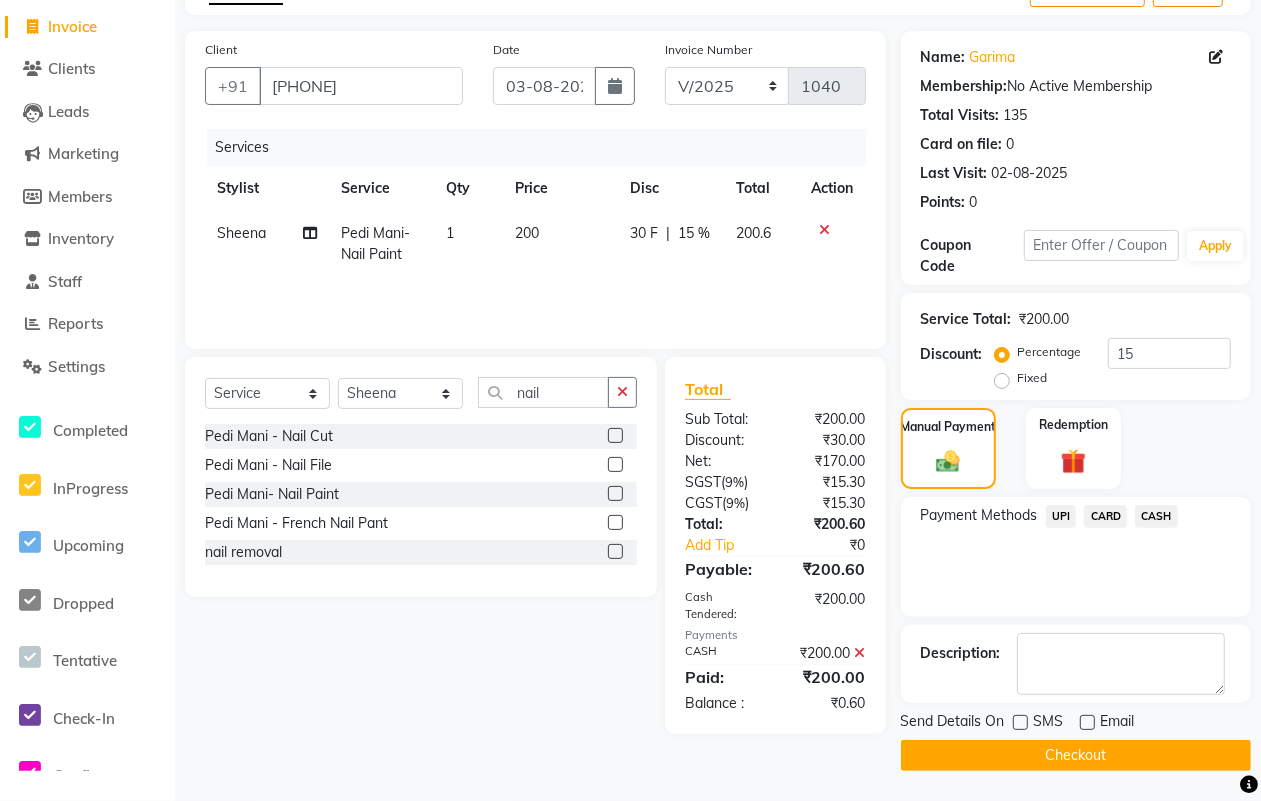 click on "Checkout" 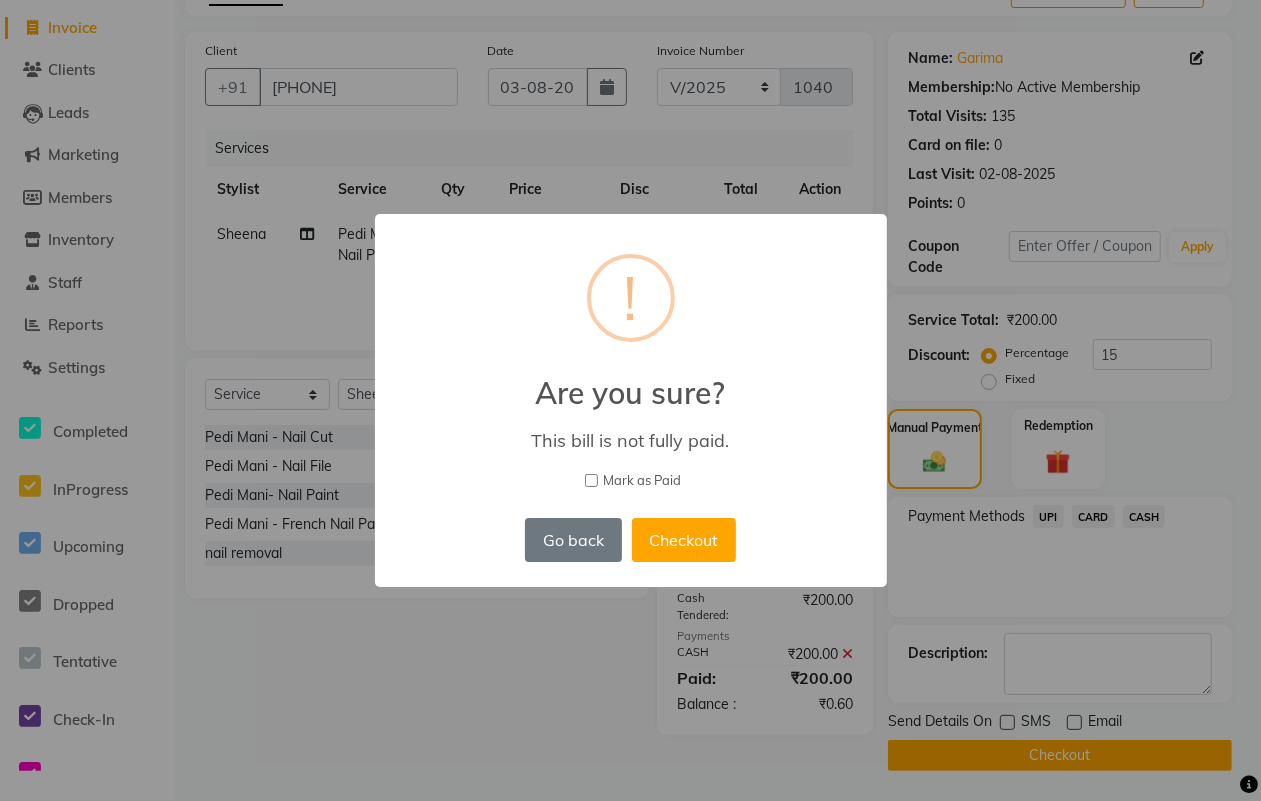 scroll, scrollTop: 106, scrollLeft: 0, axis: vertical 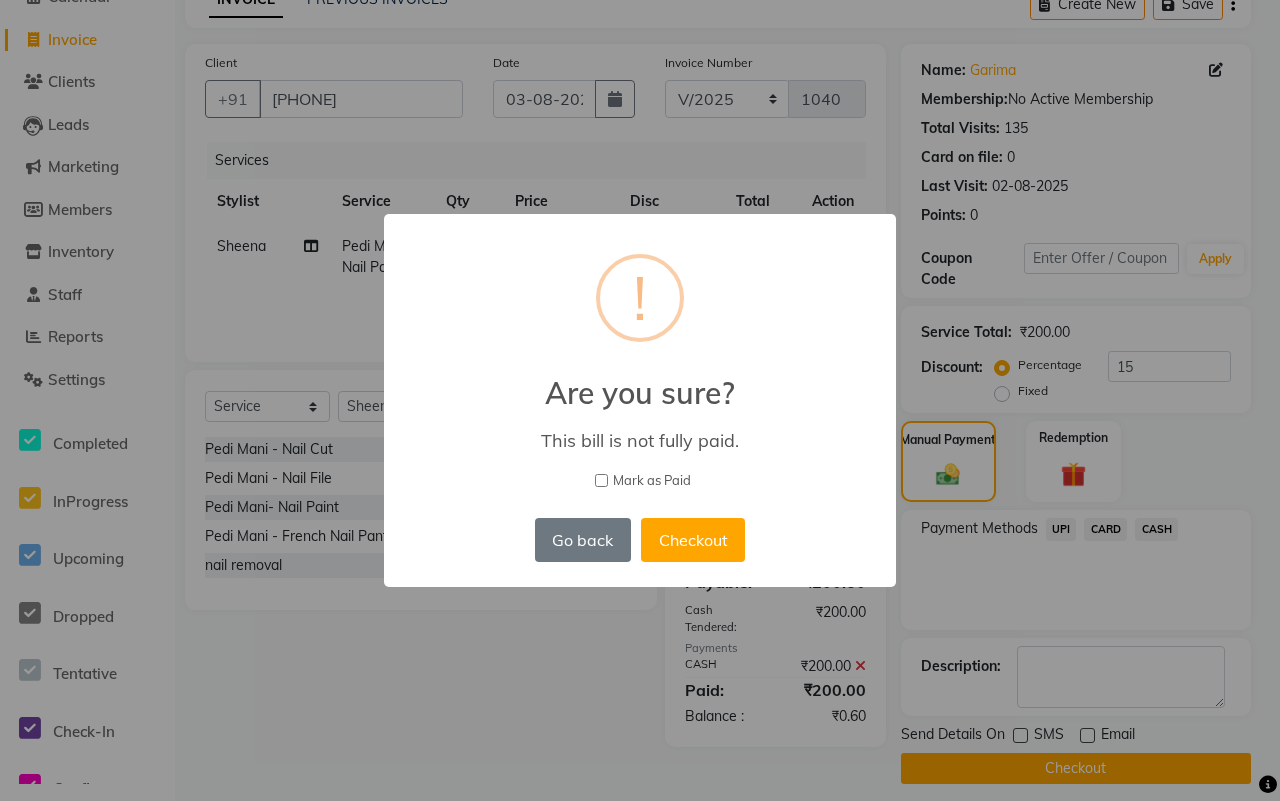 click on "× ! Are you sure? This bill is not fully paid. Mark as Paid Go back No Checkout" at bounding box center (640, 400) 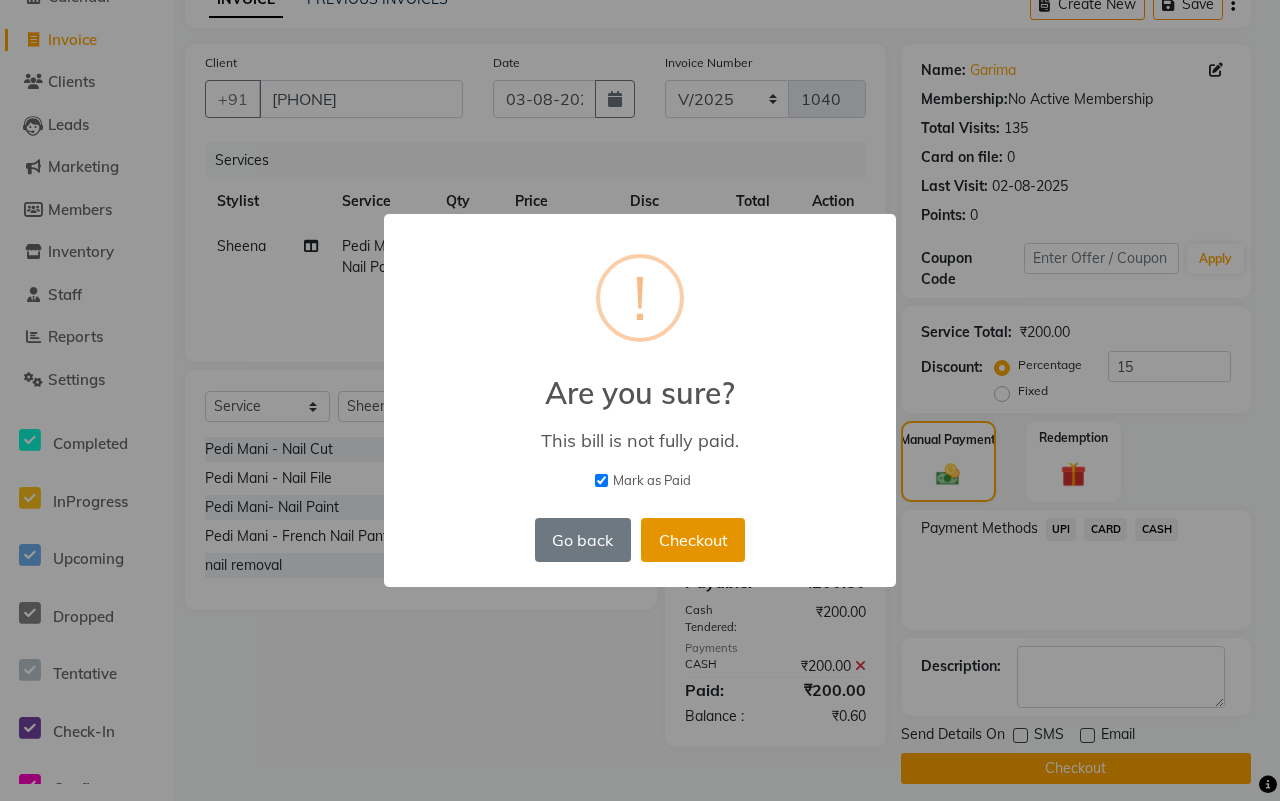 click on "Checkout" at bounding box center (693, 540) 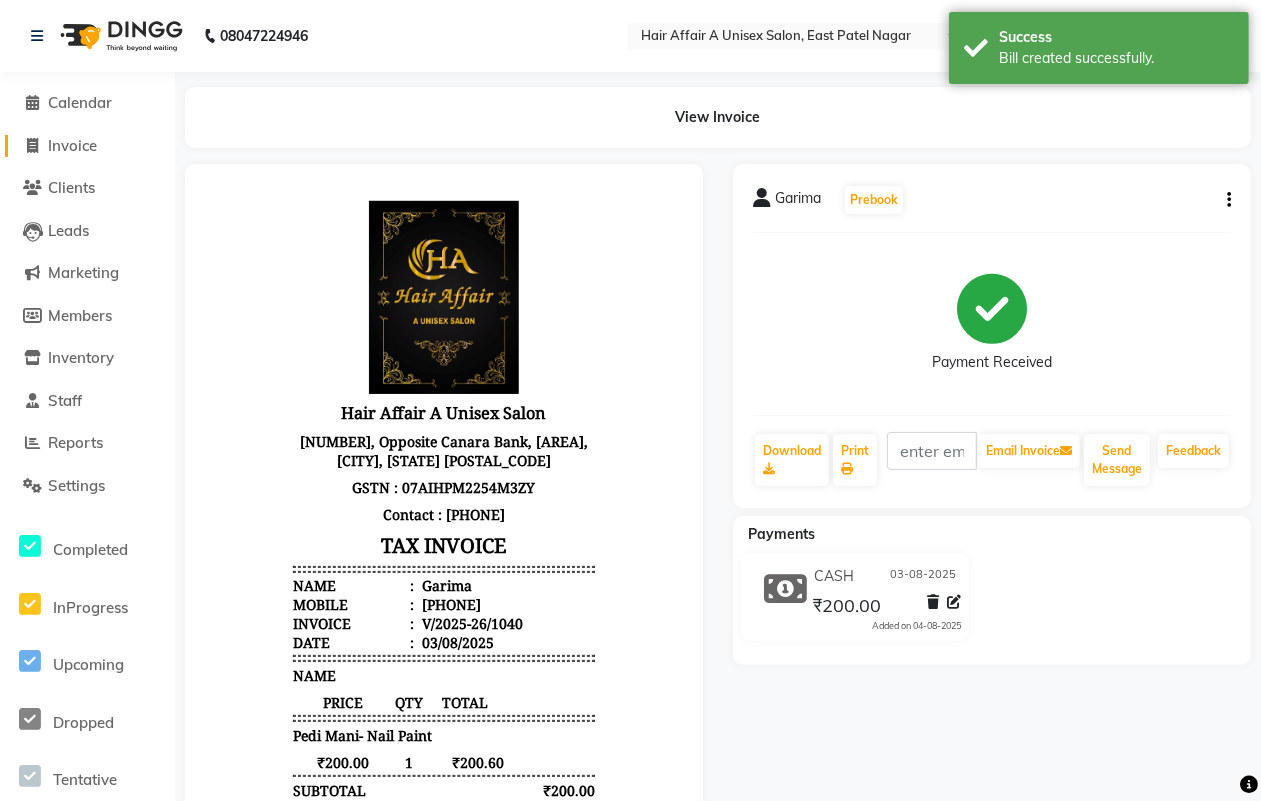 scroll, scrollTop: 0, scrollLeft: 0, axis: both 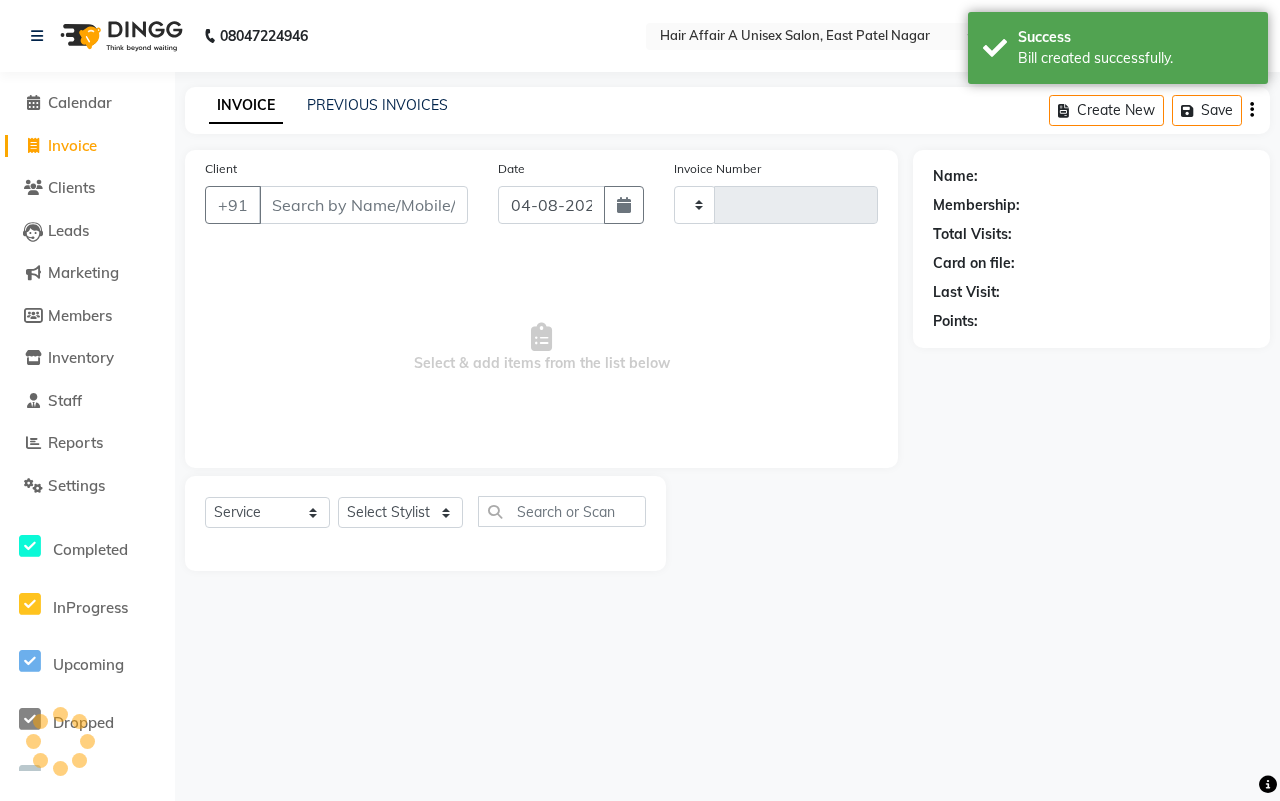 type on "1041" 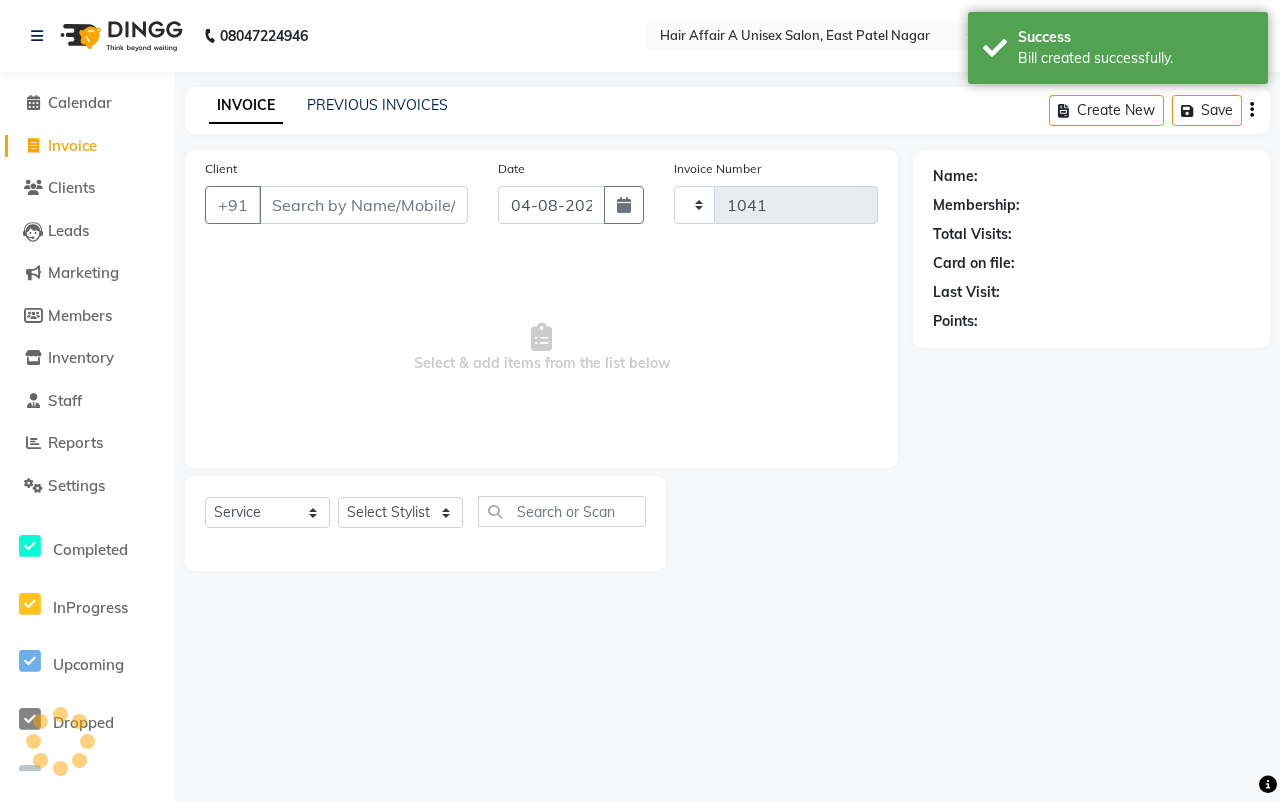 select on "4464" 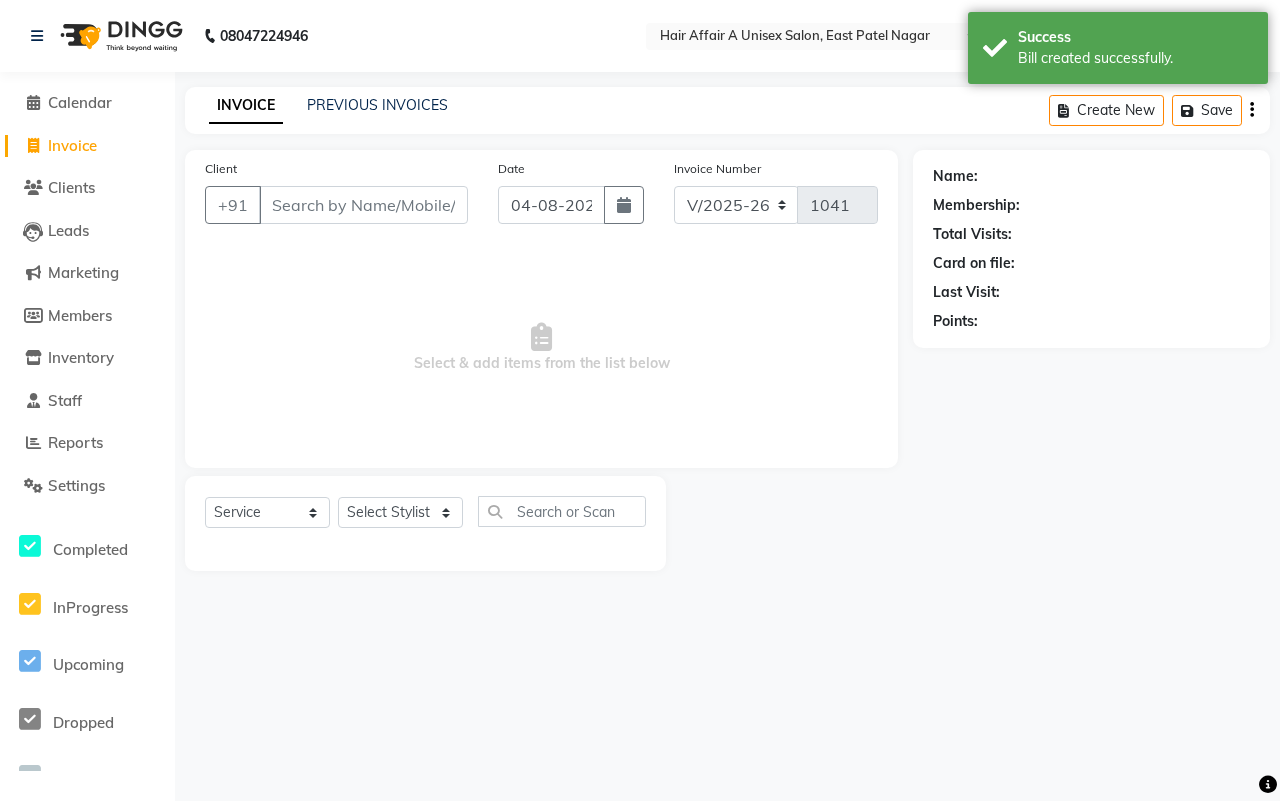click on "Client" at bounding box center [363, 205] 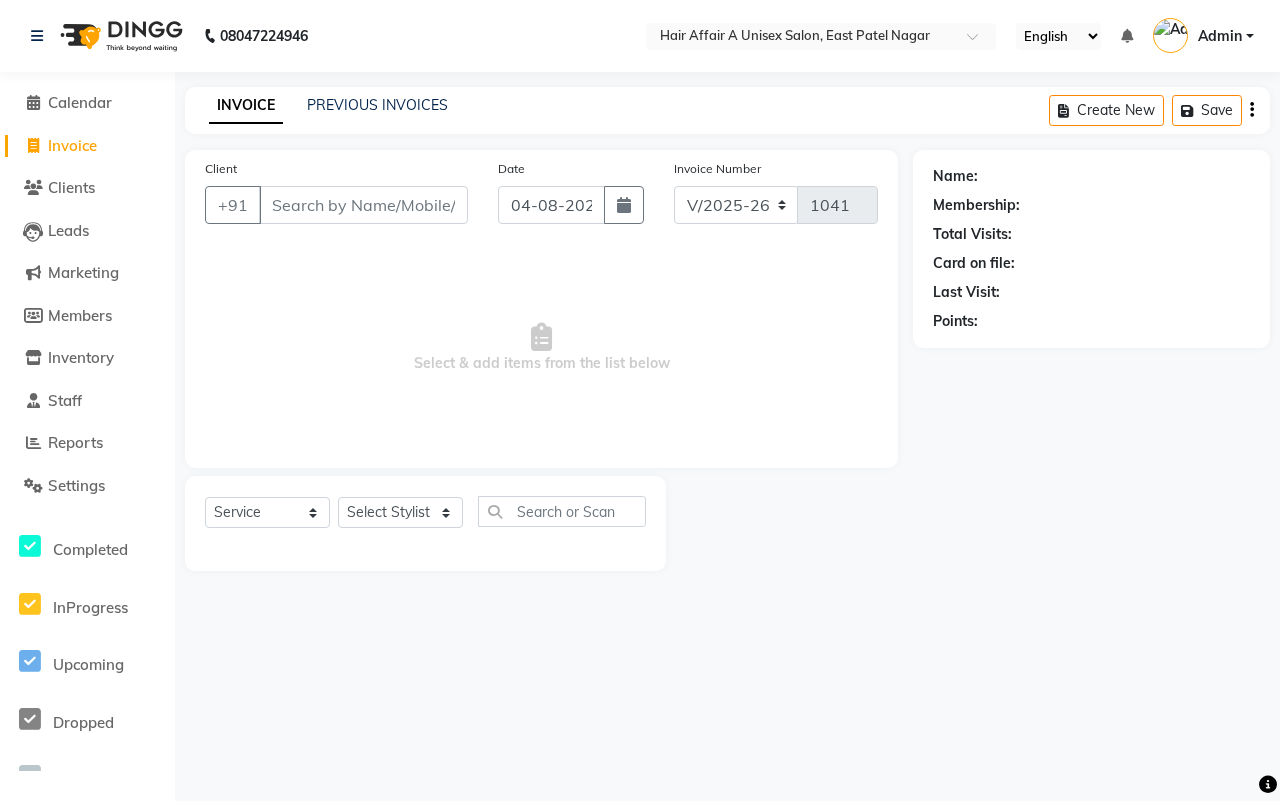 click on "Client" at bounding box center (363, 205) 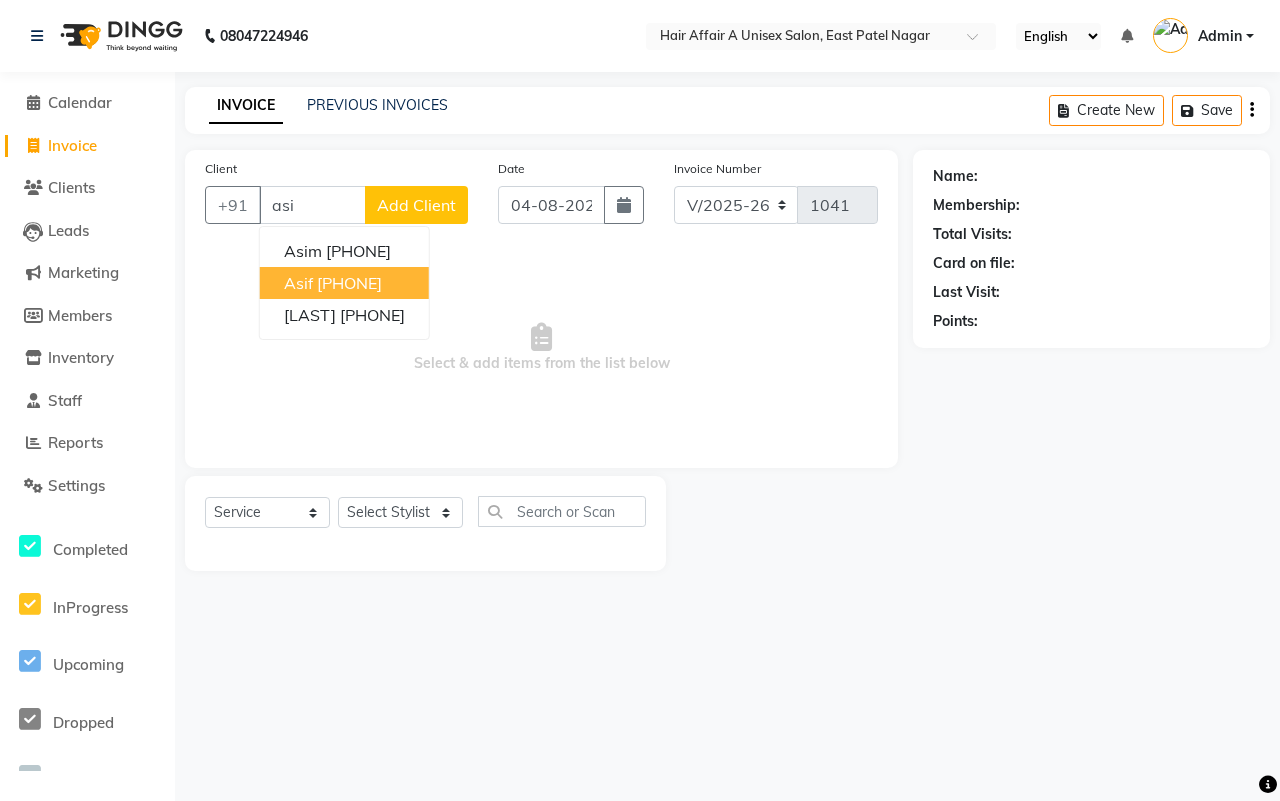 click on "8586887005" at bounding box center (349, 283) 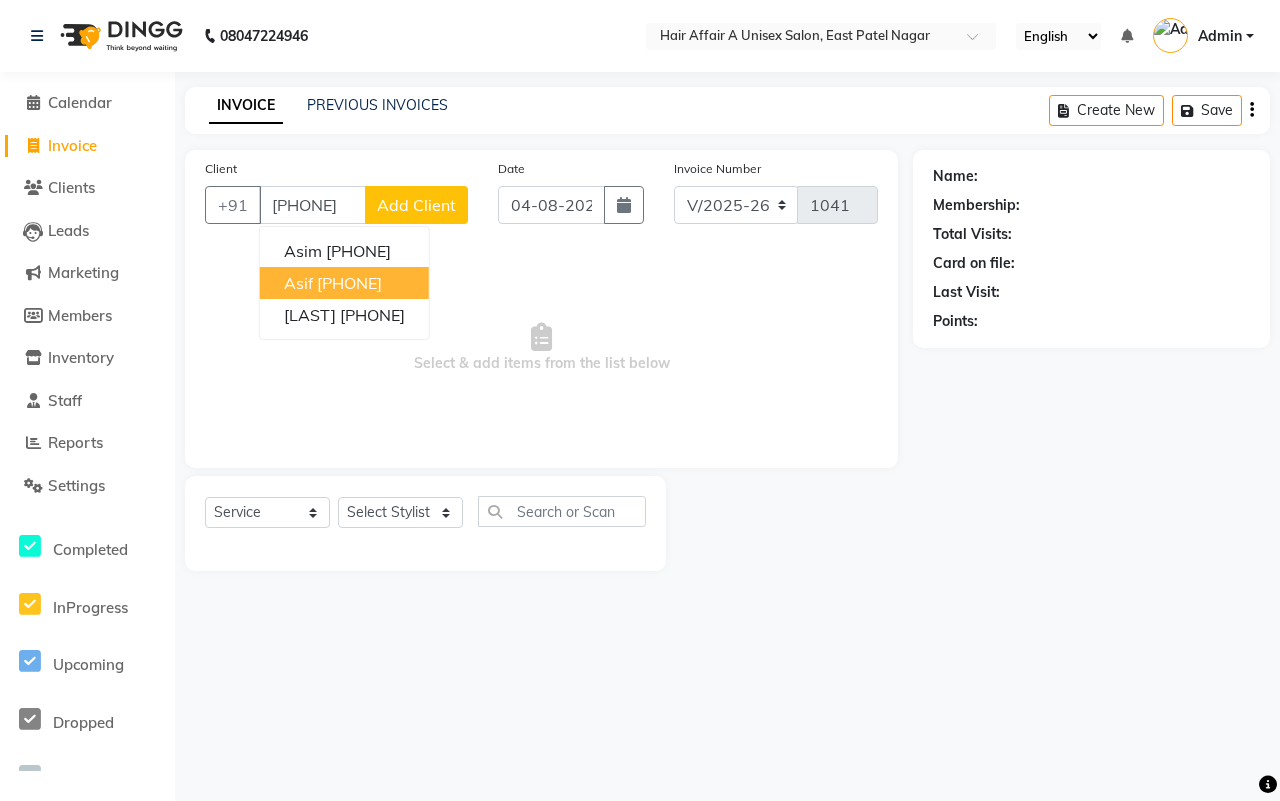 type on "8586887005" 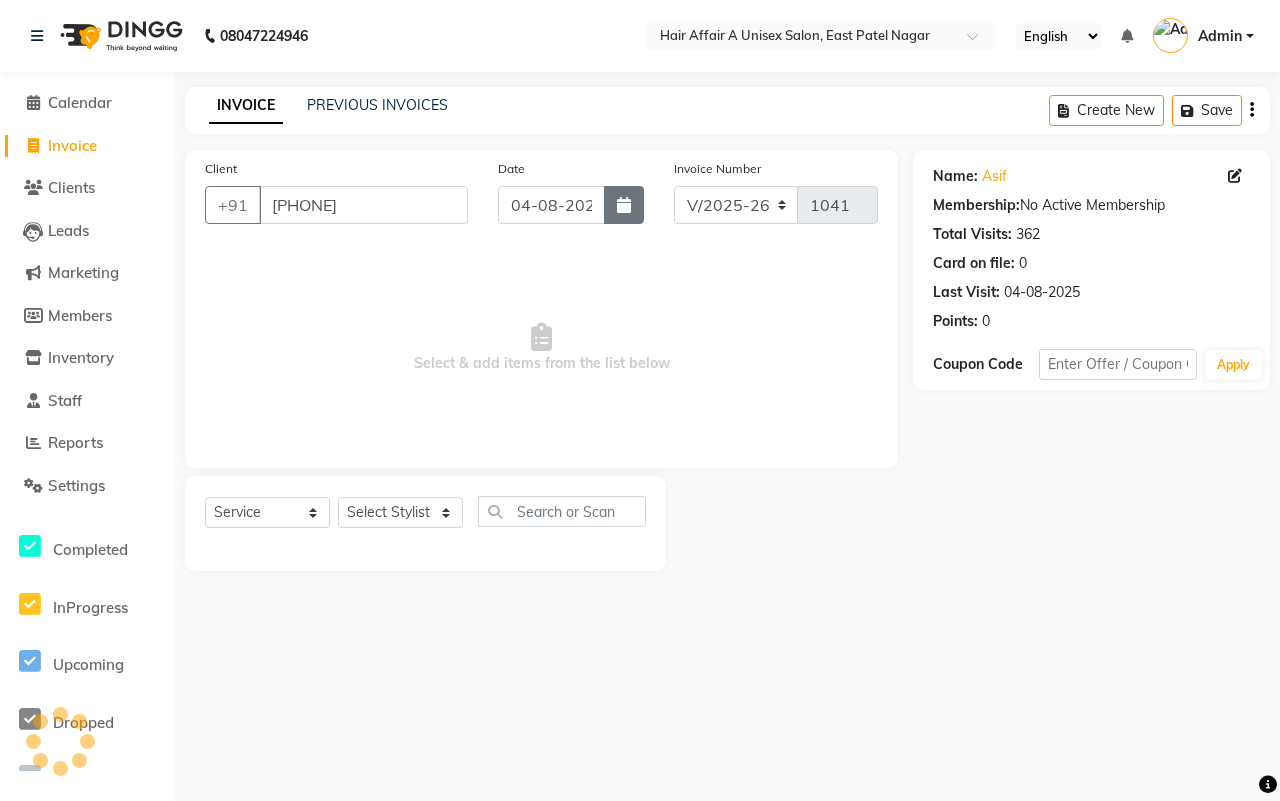 click 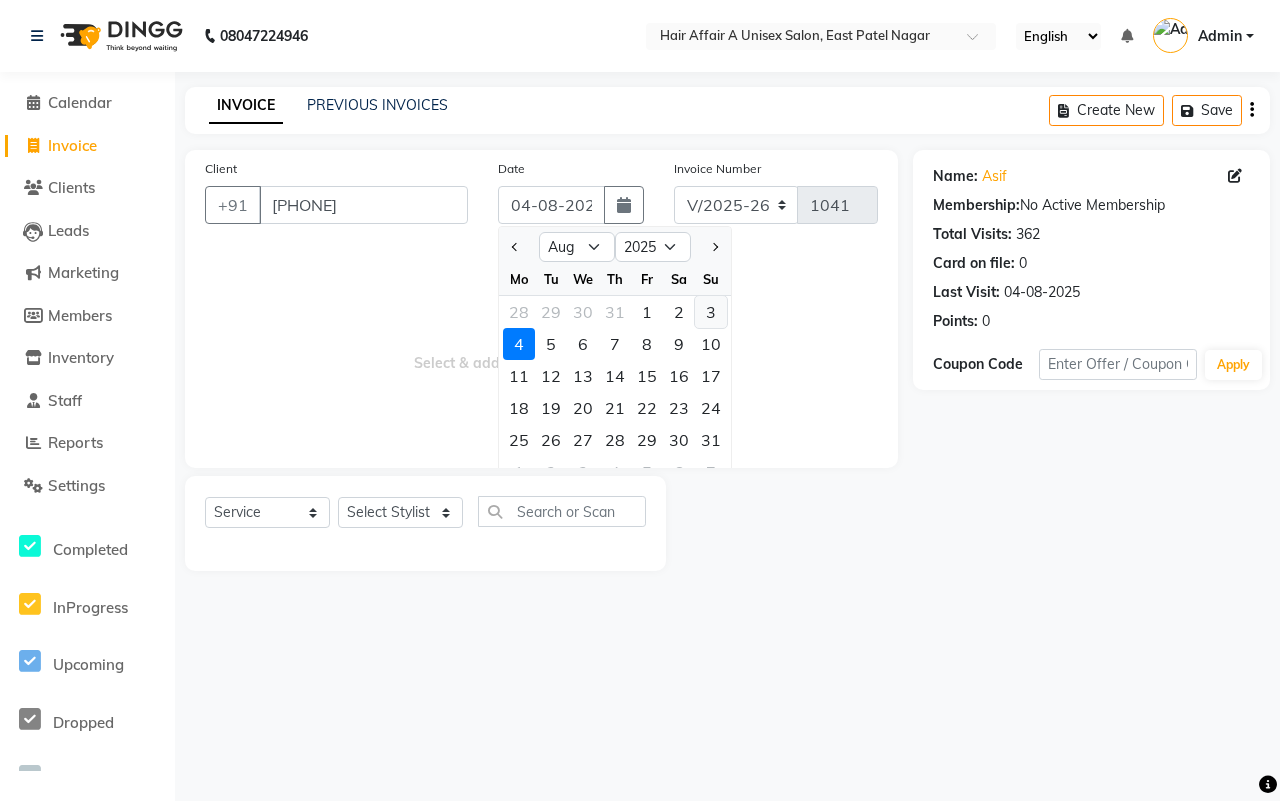 click on "3" 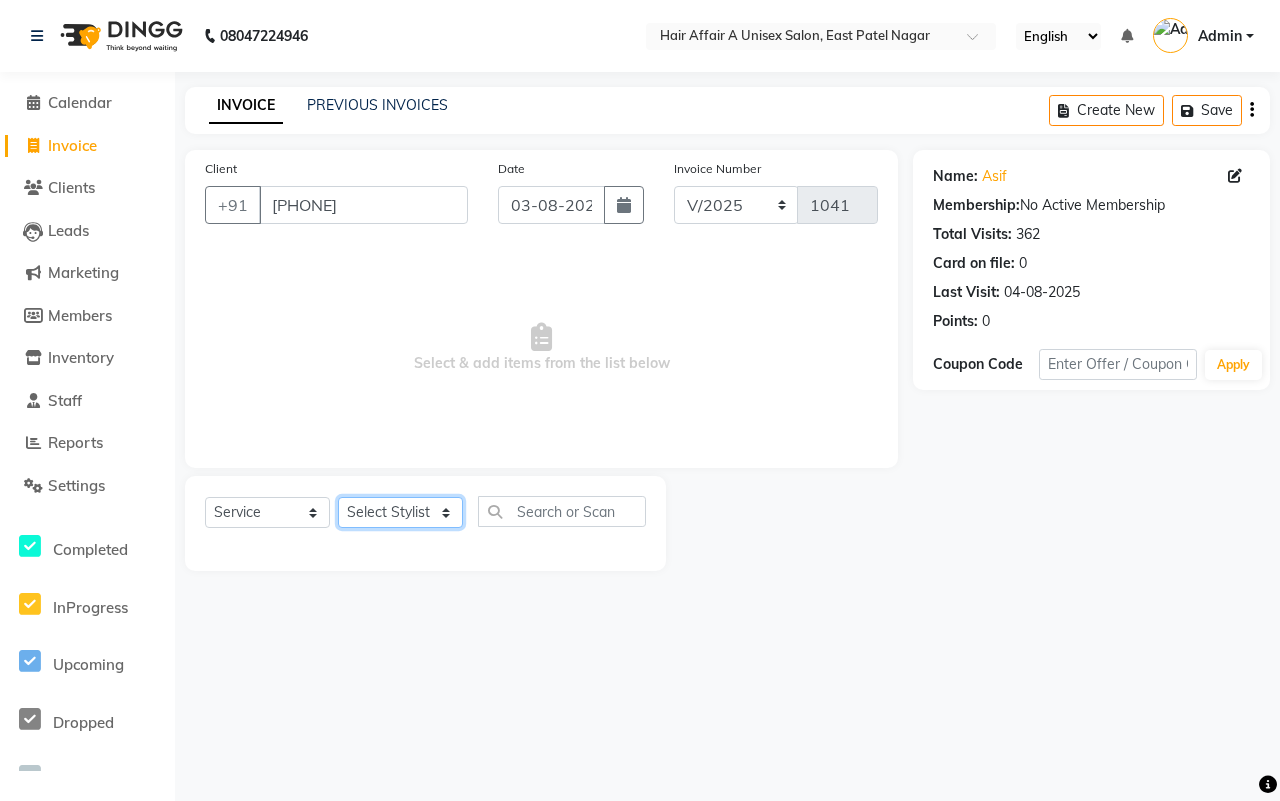 click on "Select Stylist Asif Chanchal harsh Ishu Kajal Kunal Neeraj Nitin Sheena Sonu Vikas Waseem" 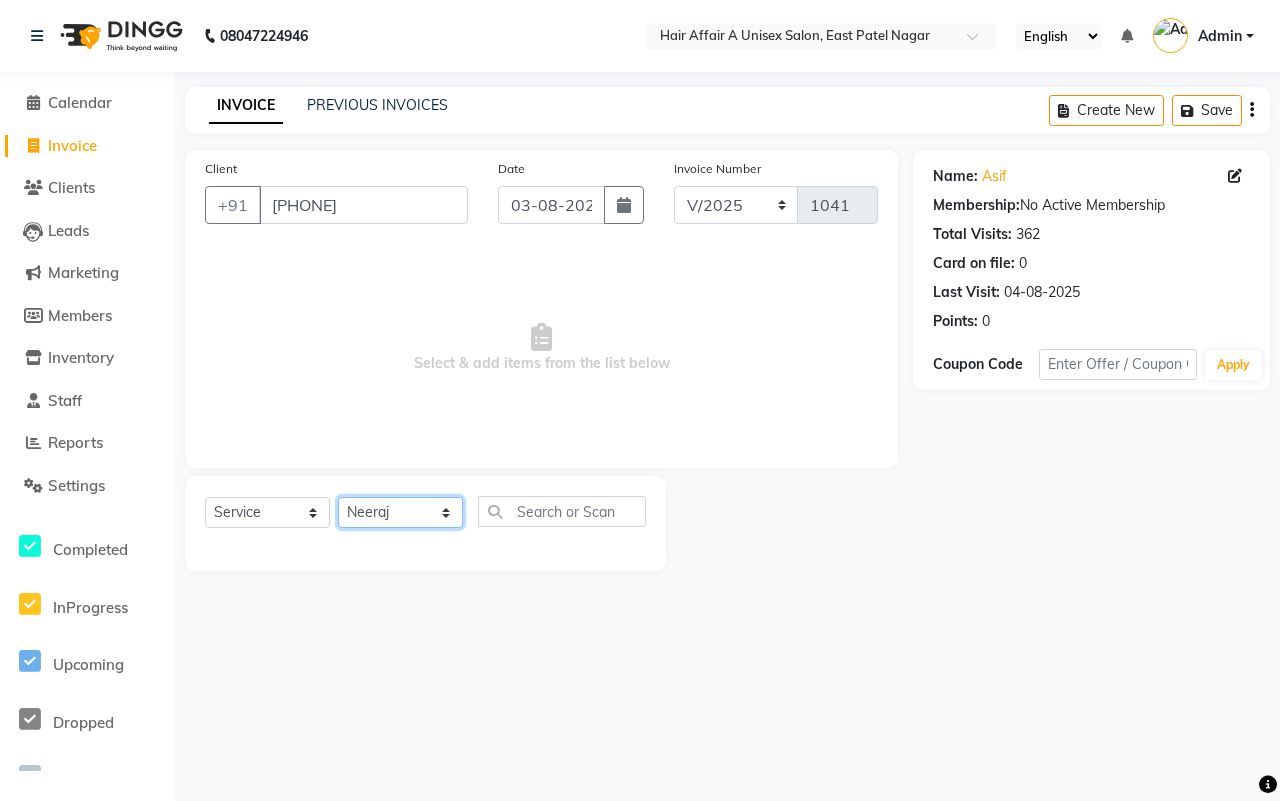 click on "Select Stylist Asif Chanchal harsh Ishu Kajal Kunal Neeraj Nitin Sheena Sonu Vikas Waseem" 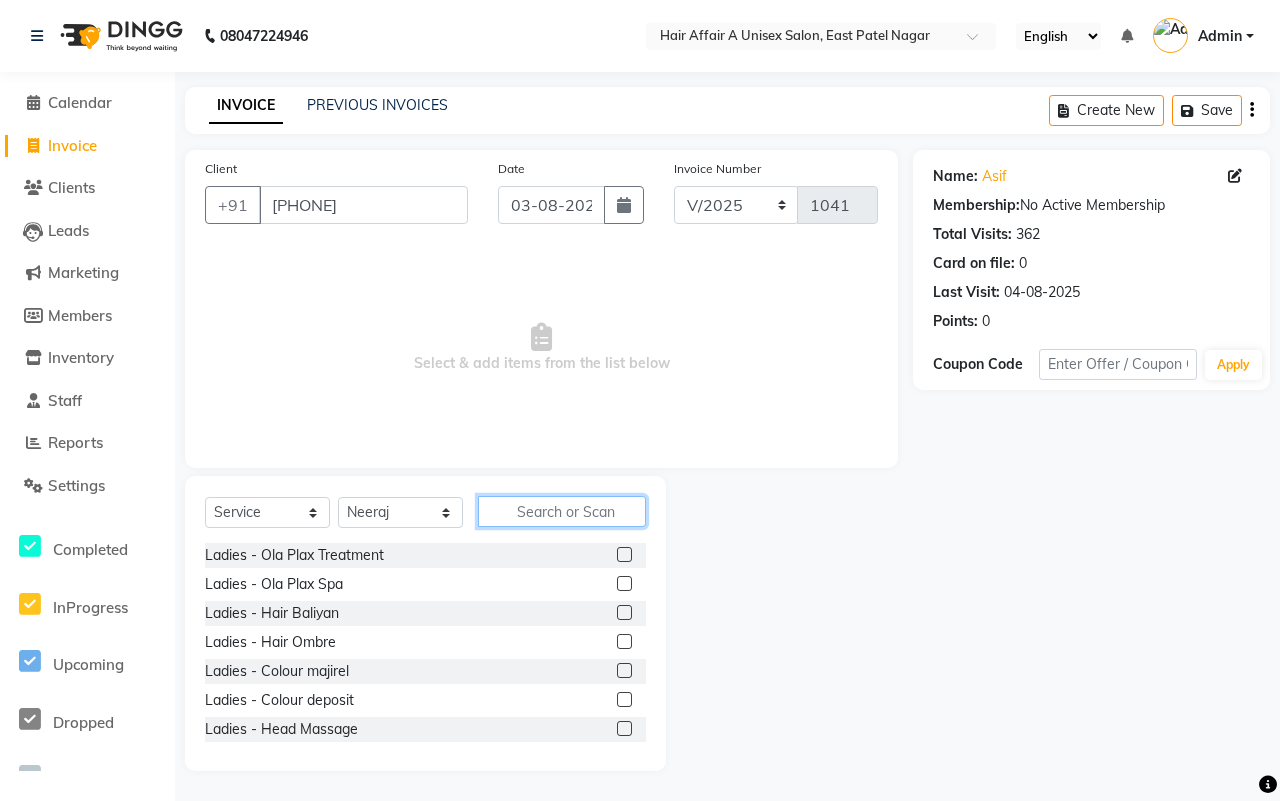 click 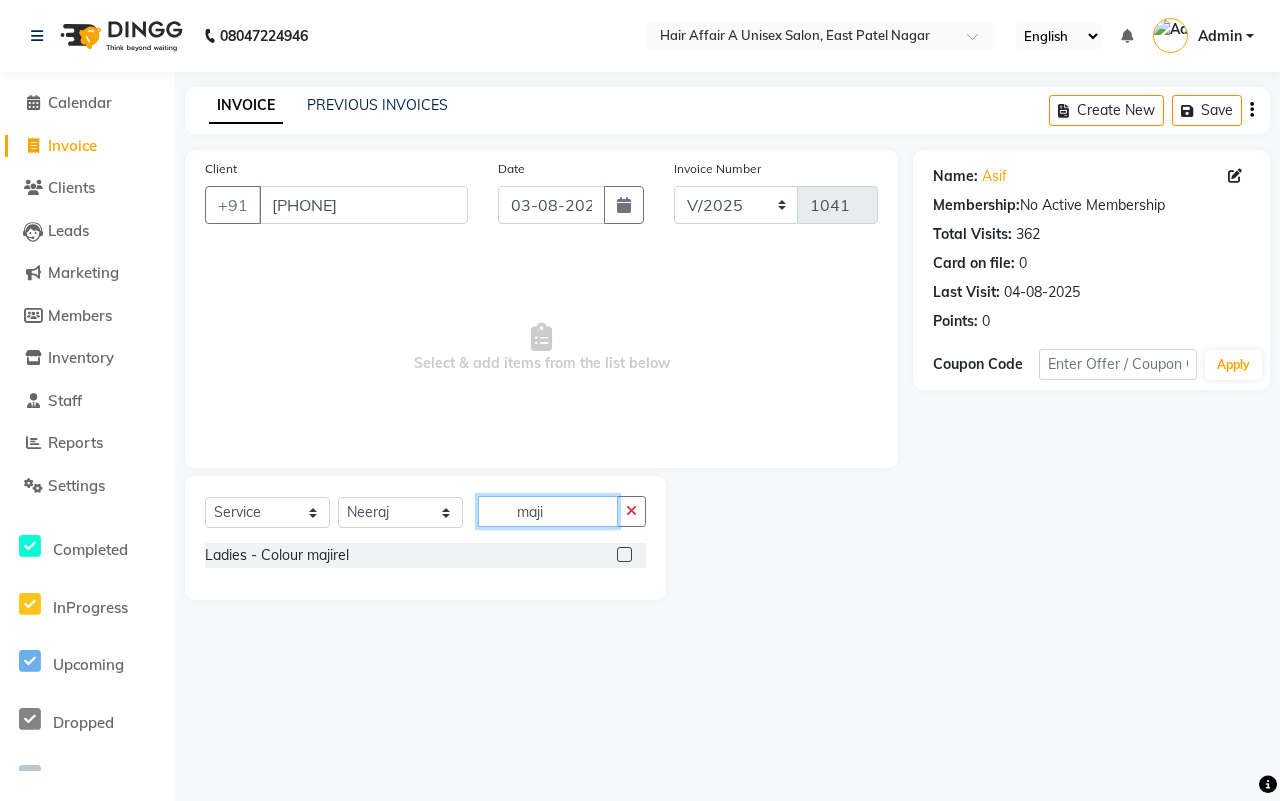 type on "maji" 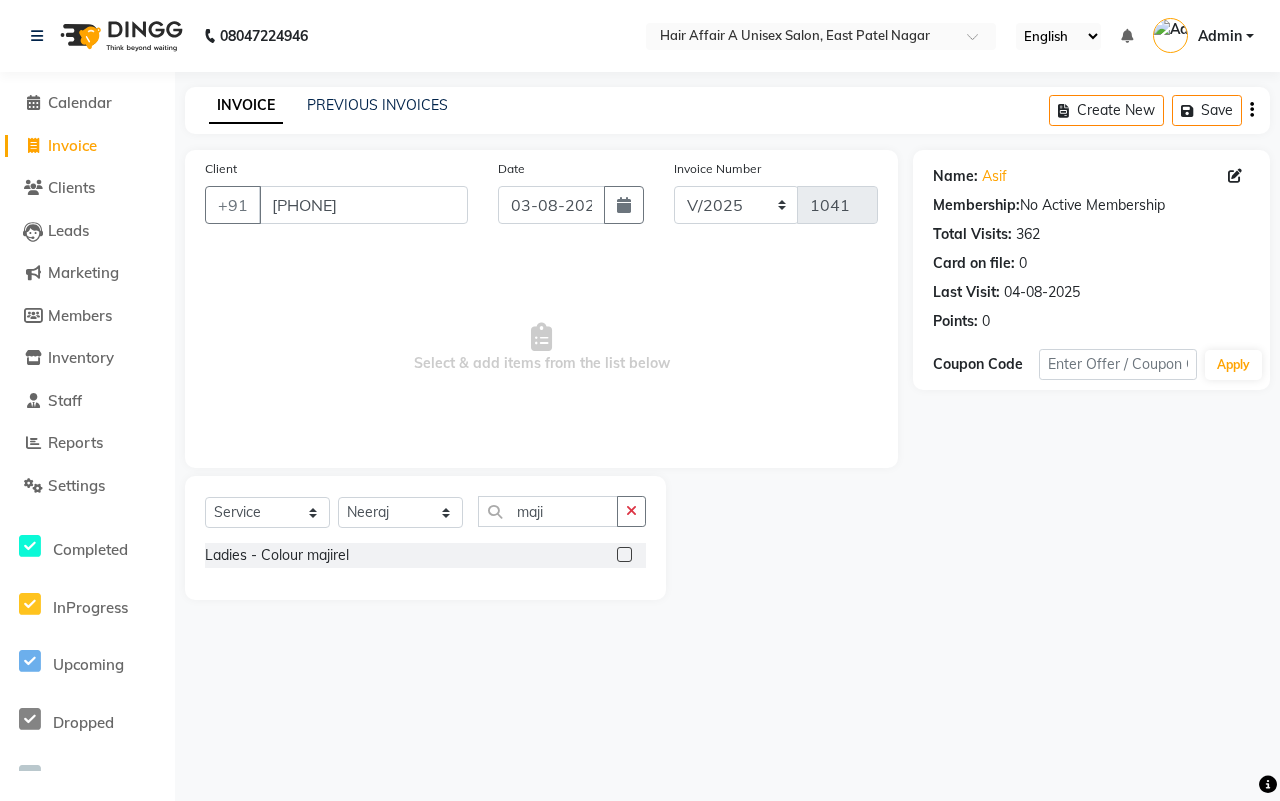 click 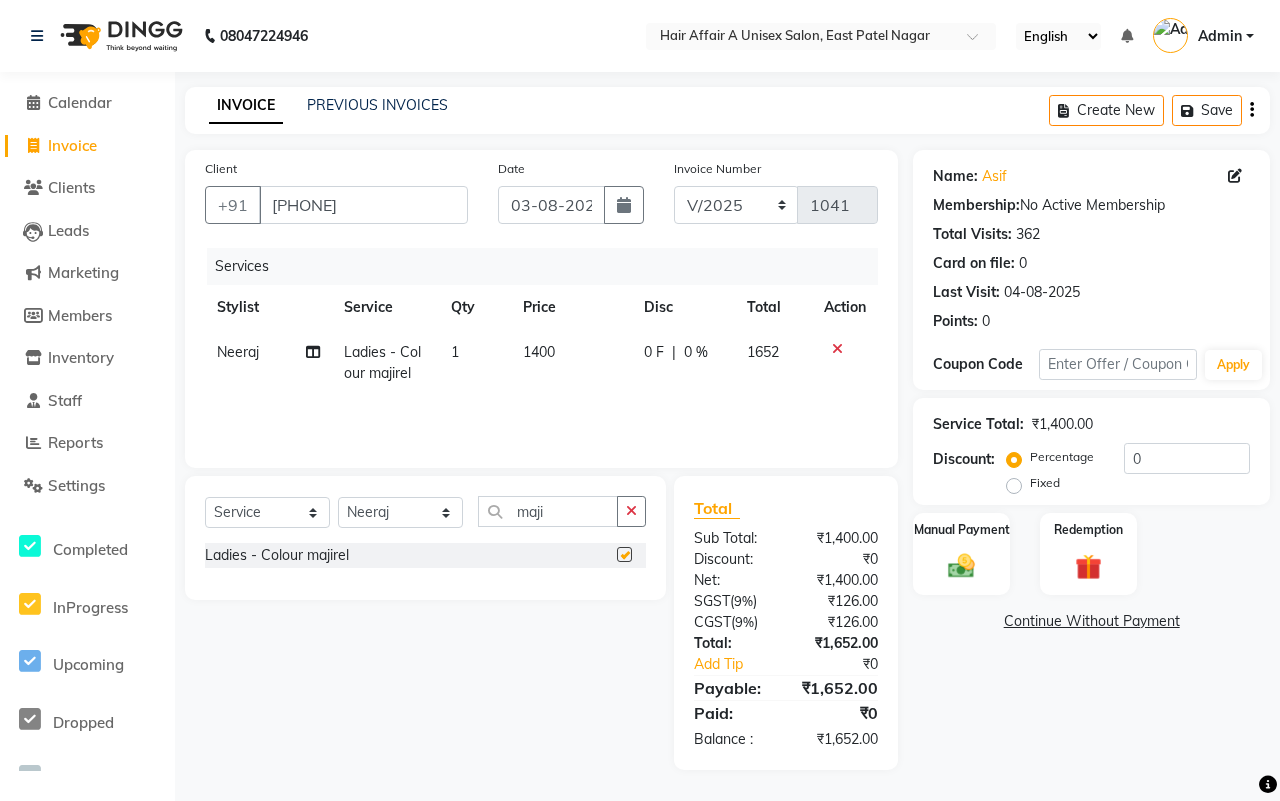 checkbox on "false" 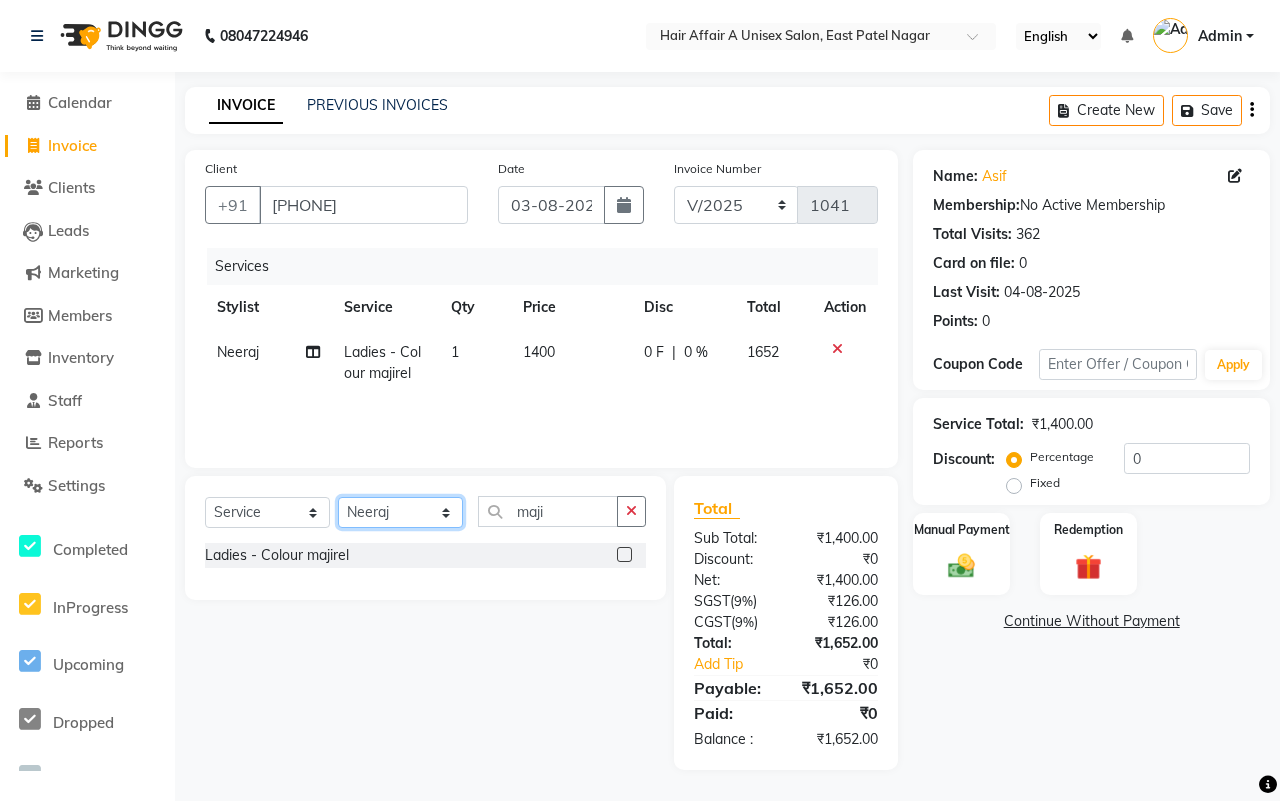 click on "Select Stylist Asif Chanchal harsh Ishu Kajal Kunal Neeraj Nitin Sheena Sonu Vikas Waseem" 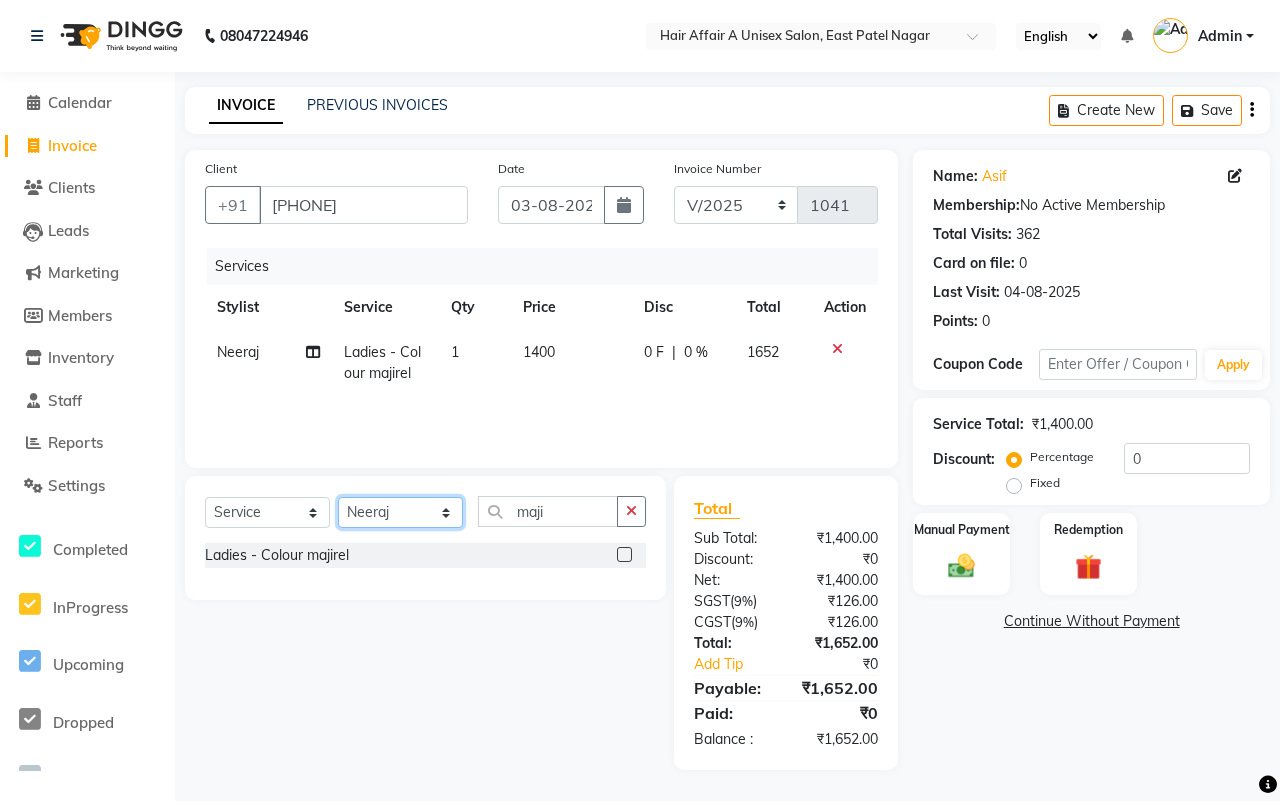 select on "77157" 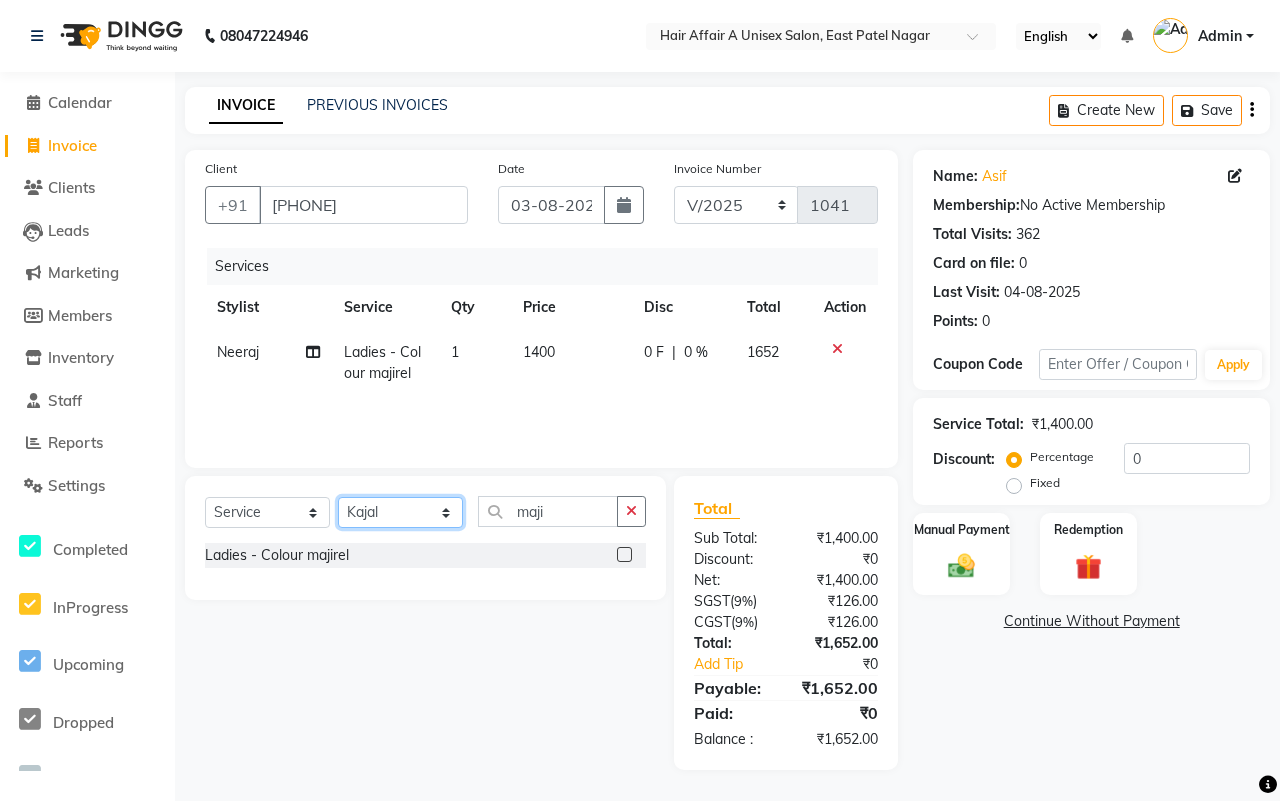 click on "Select Stylist Asif Chanchal harsh Ishu Kajal Kunal Neeraj Nitin Sheena Sonu Vikas Waseem" 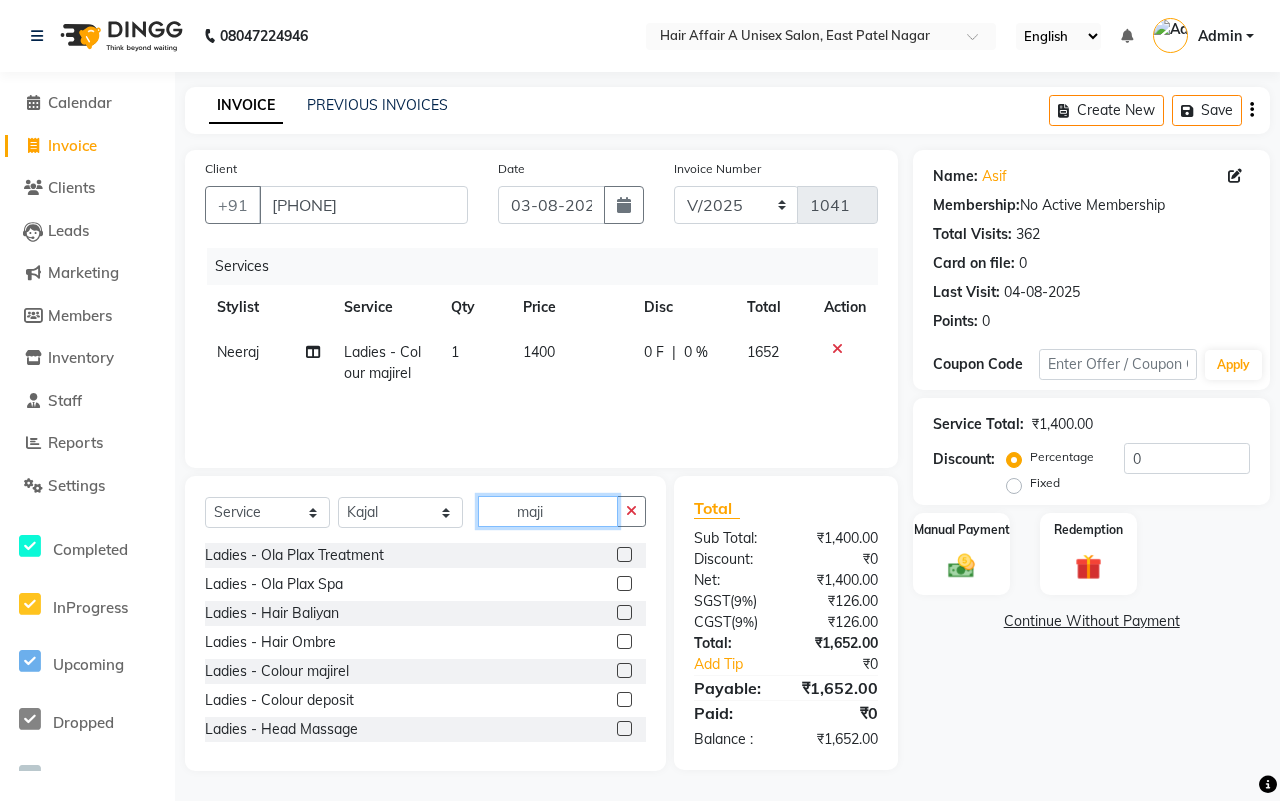 click on "maji" 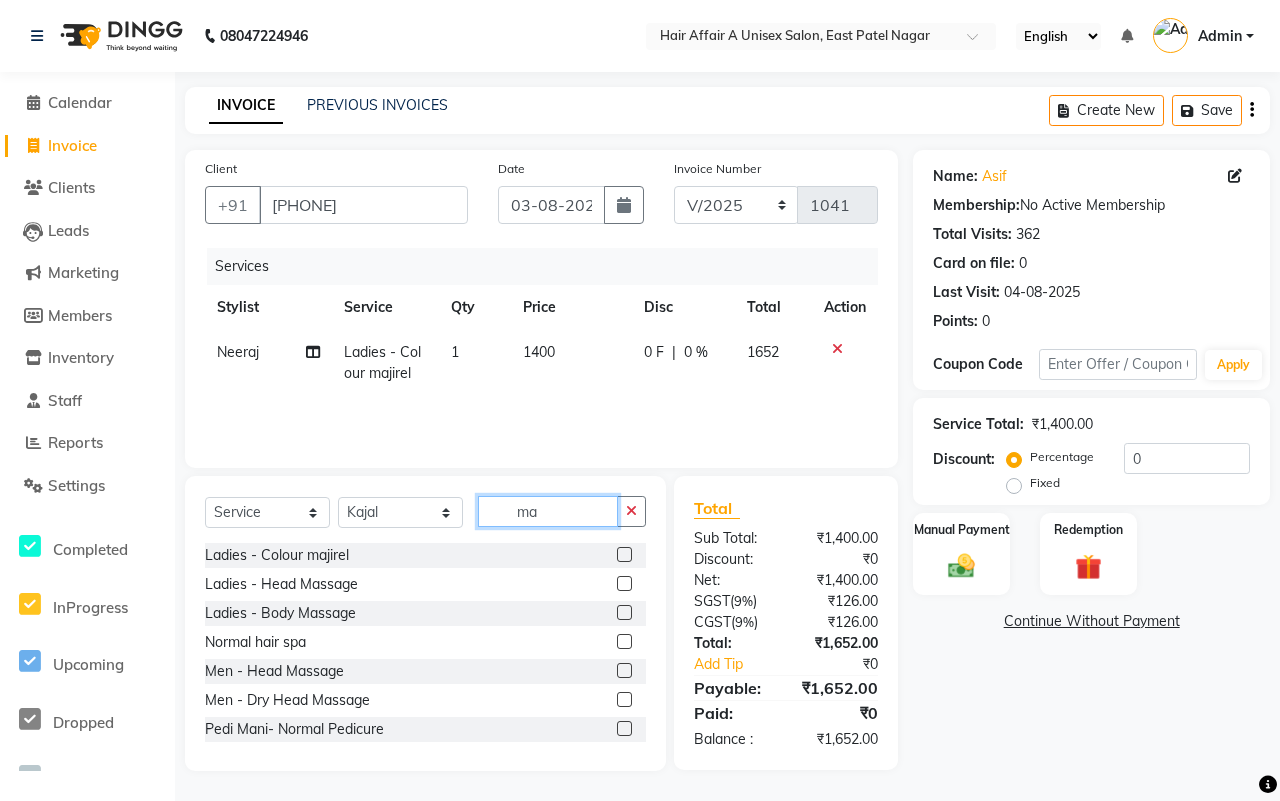 type on "m" 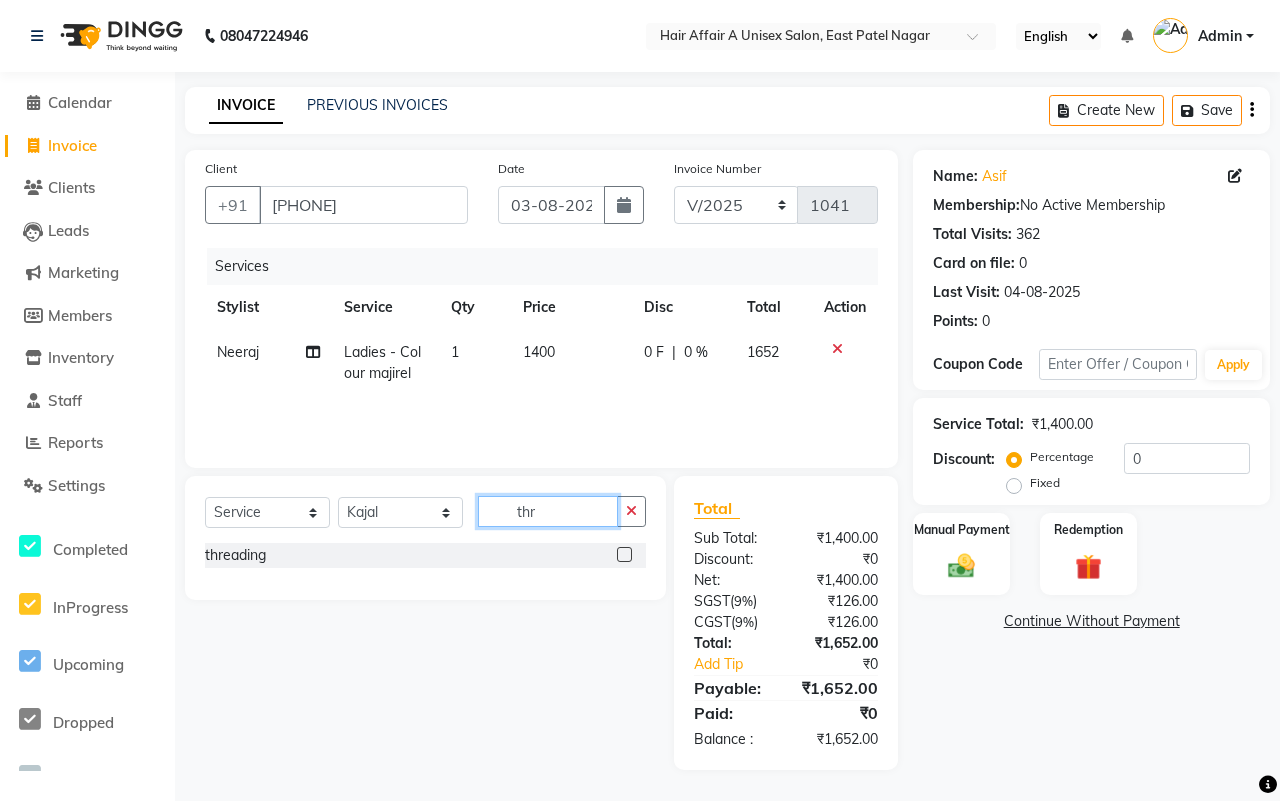 type on "thr" 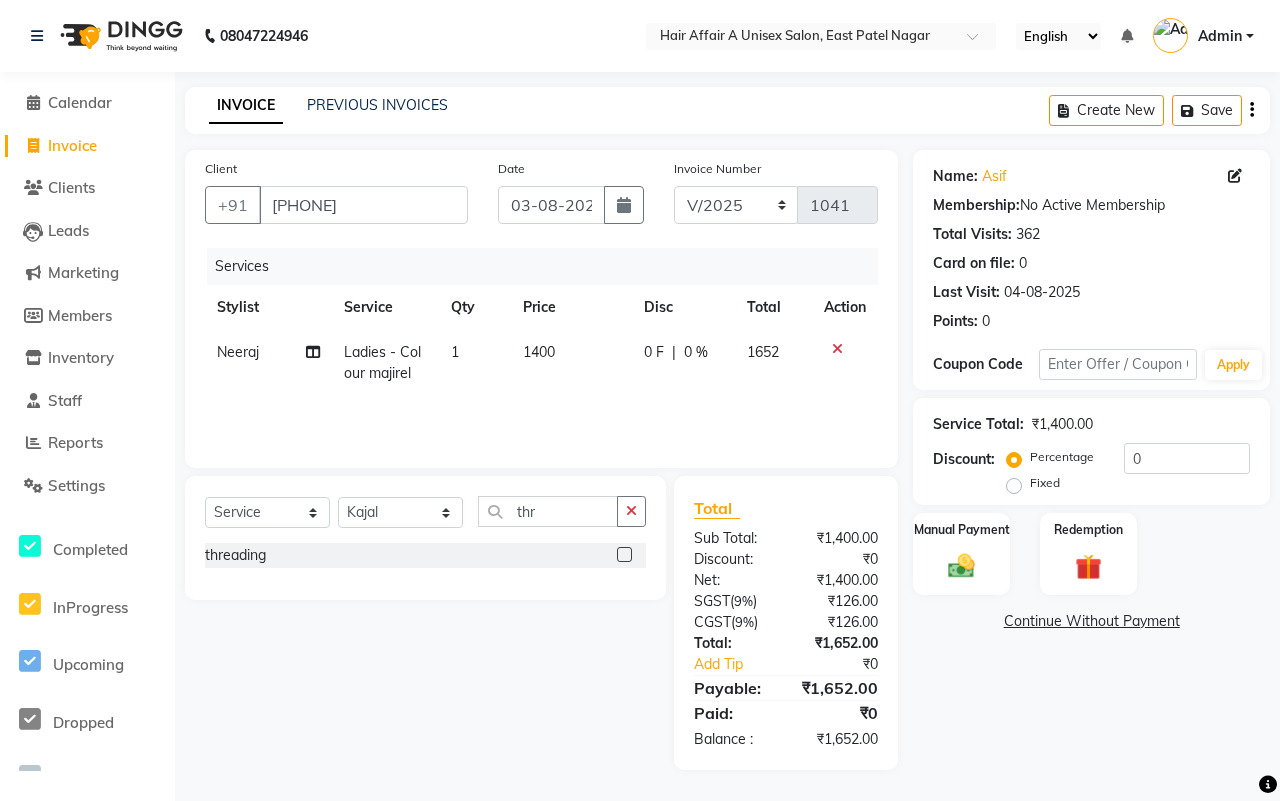 click 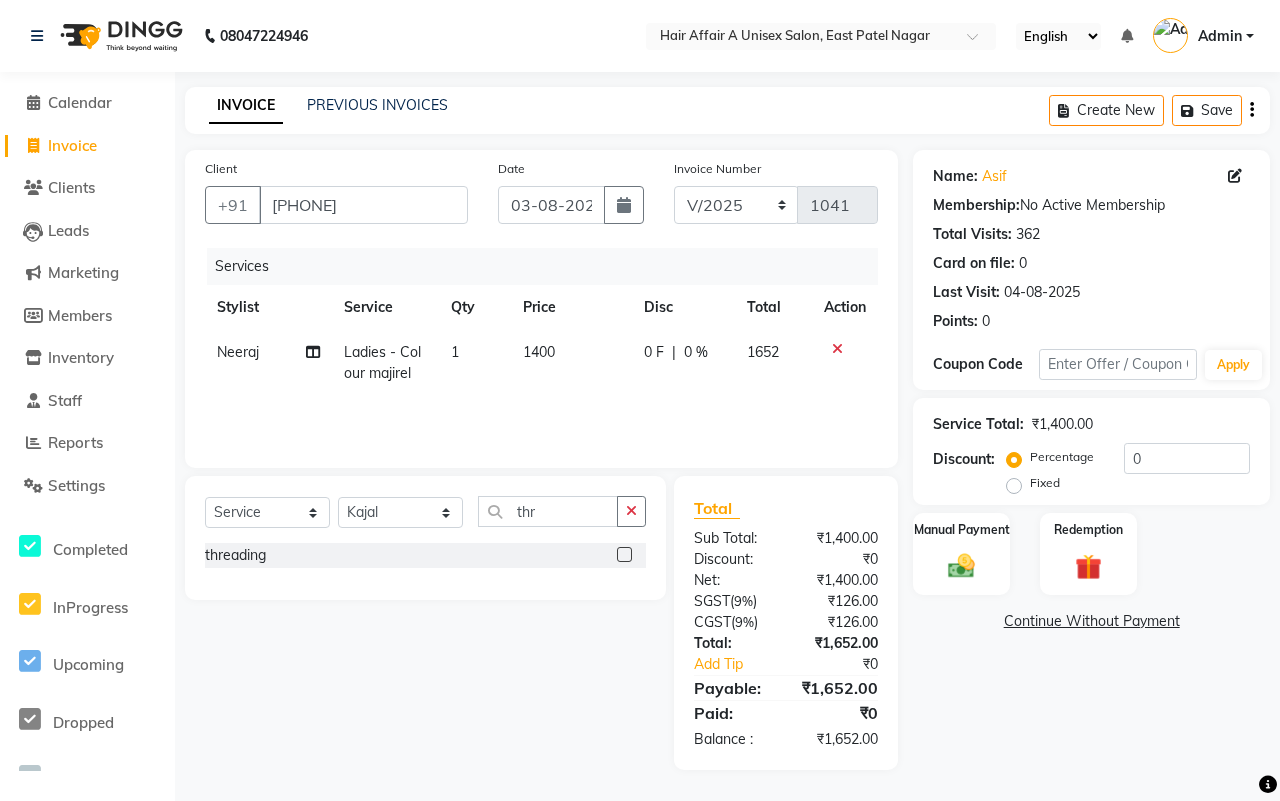 click at bounding box center [623, 555] 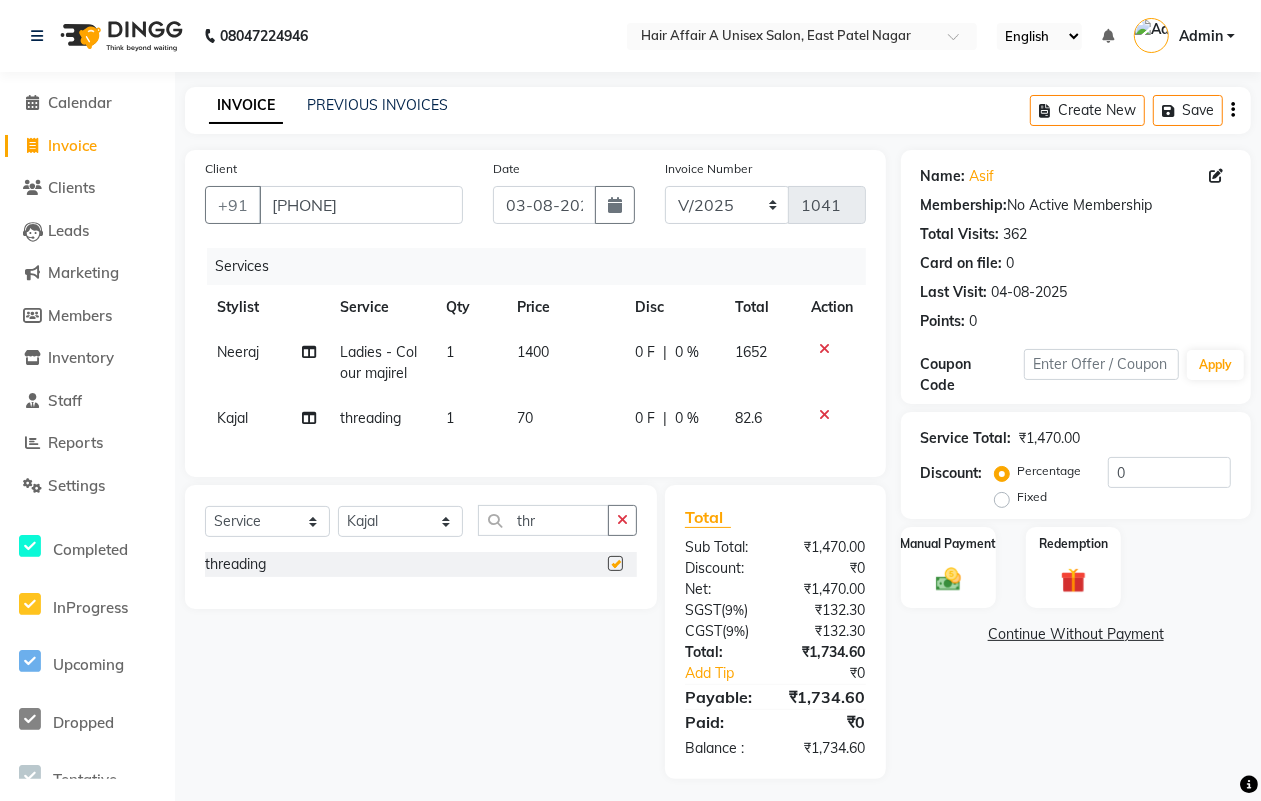 checkbox on "false" 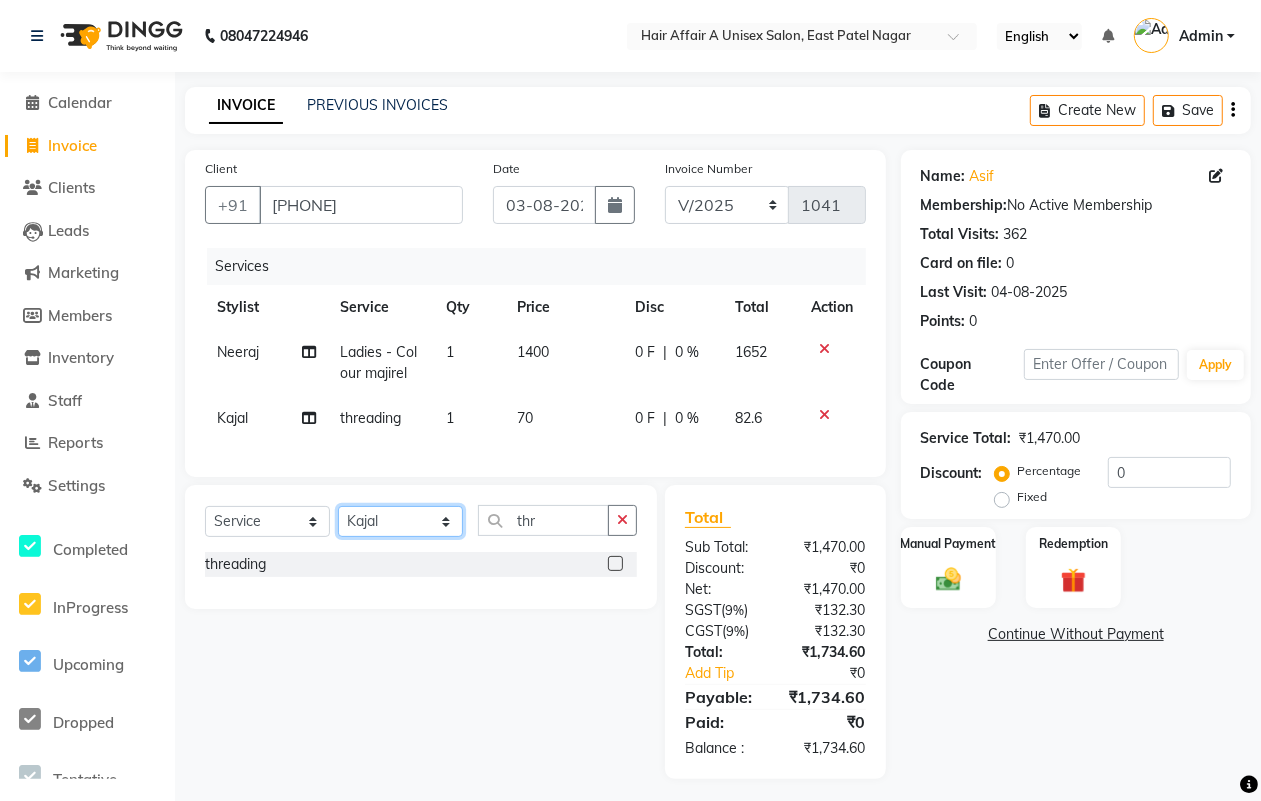 click on "Select Stylist Asif Chanchal harsh Ishu Kajal Kunal Neeraj Nitin Sheena Sonu Vikas Waseem" 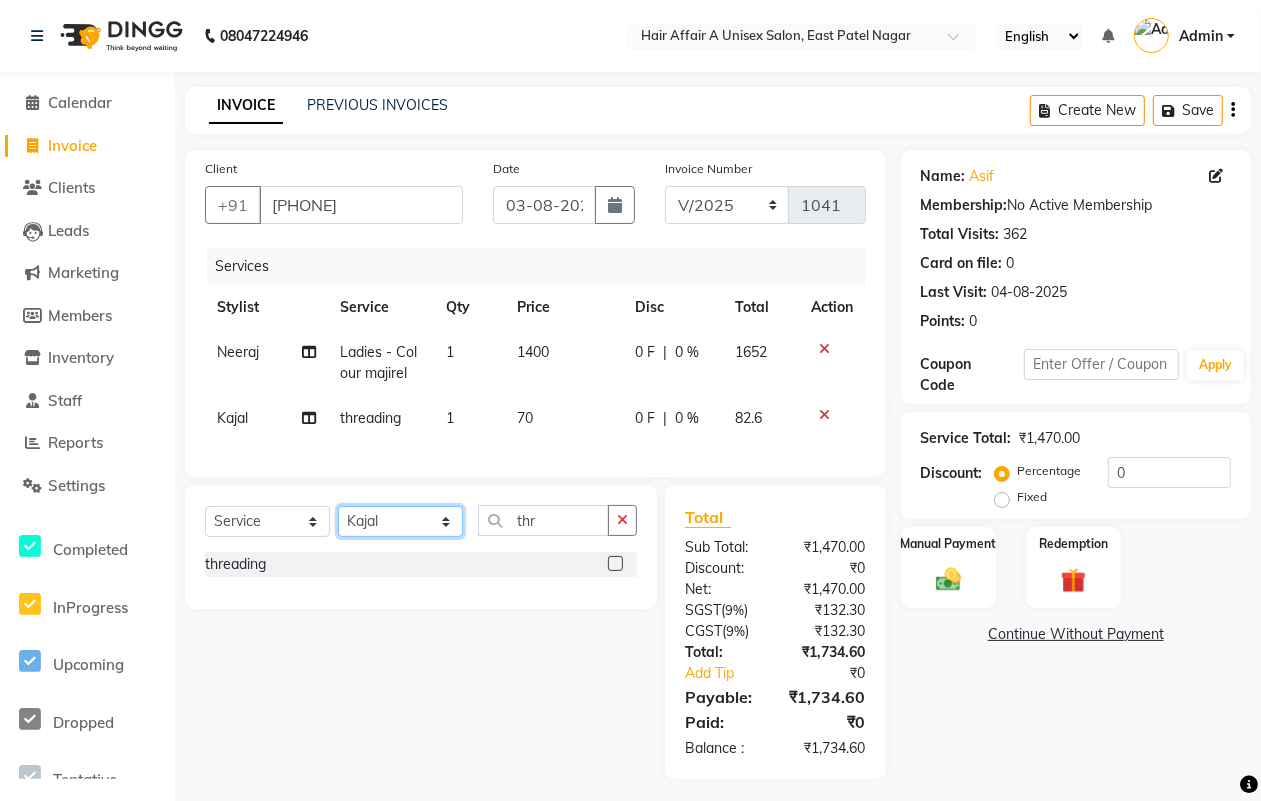 select on "74947" 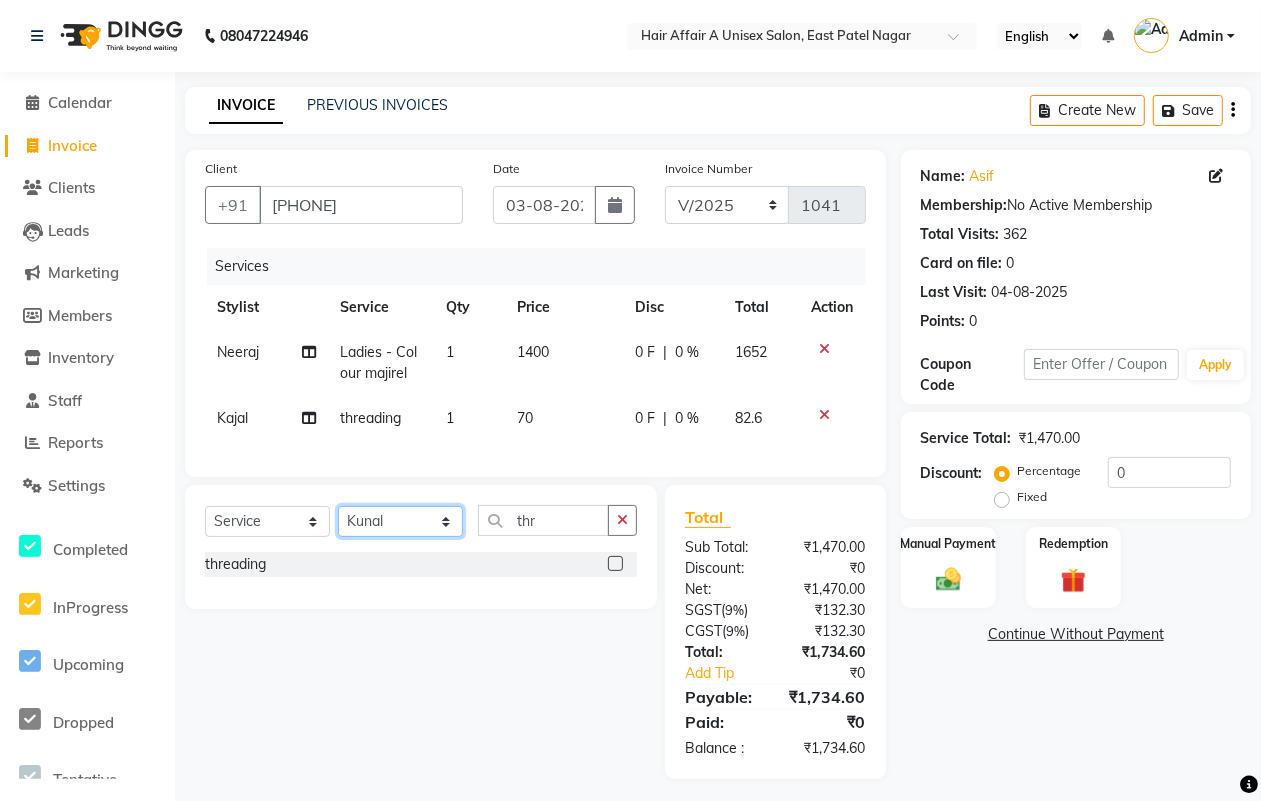 click on "Select Stylist Asif Chanchal harsh Ishu Kajal Kunal Neeraj Nitin Sheena Sonu Vikas Waseem" 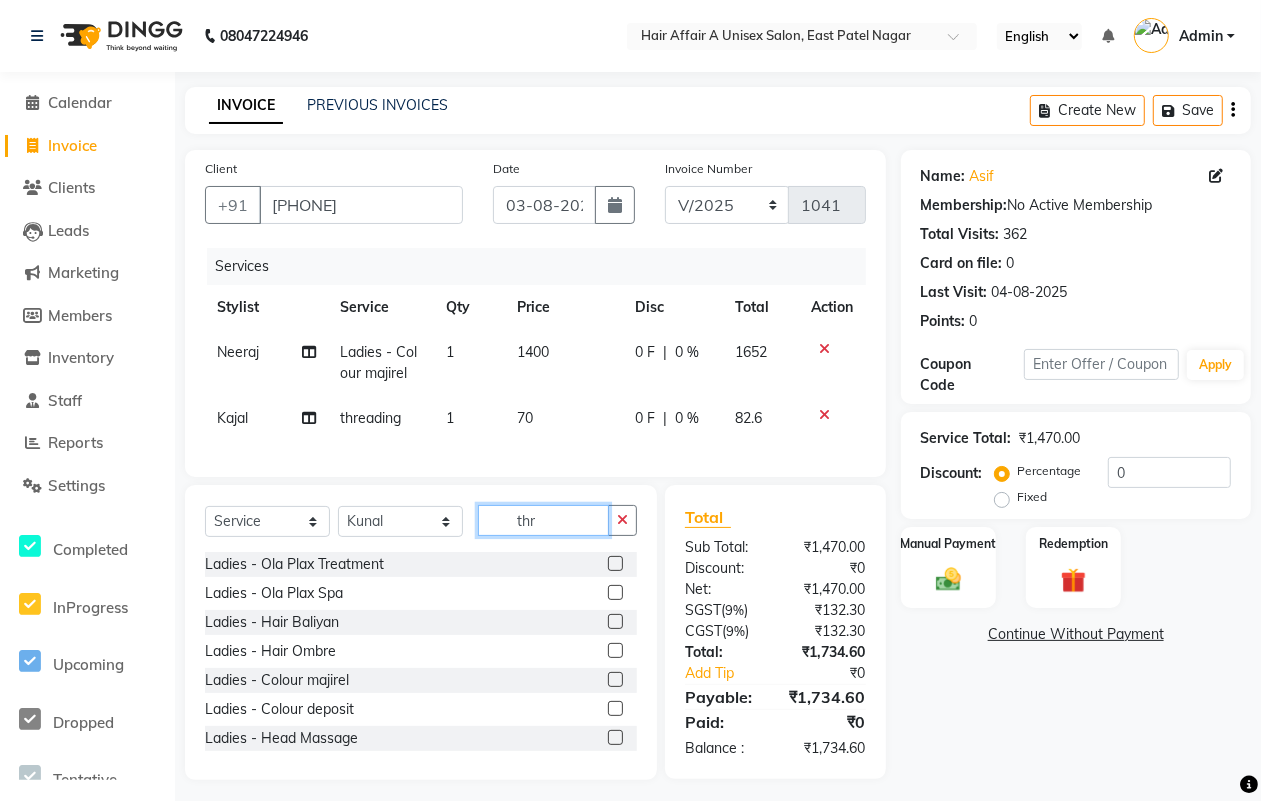 click on "thr" 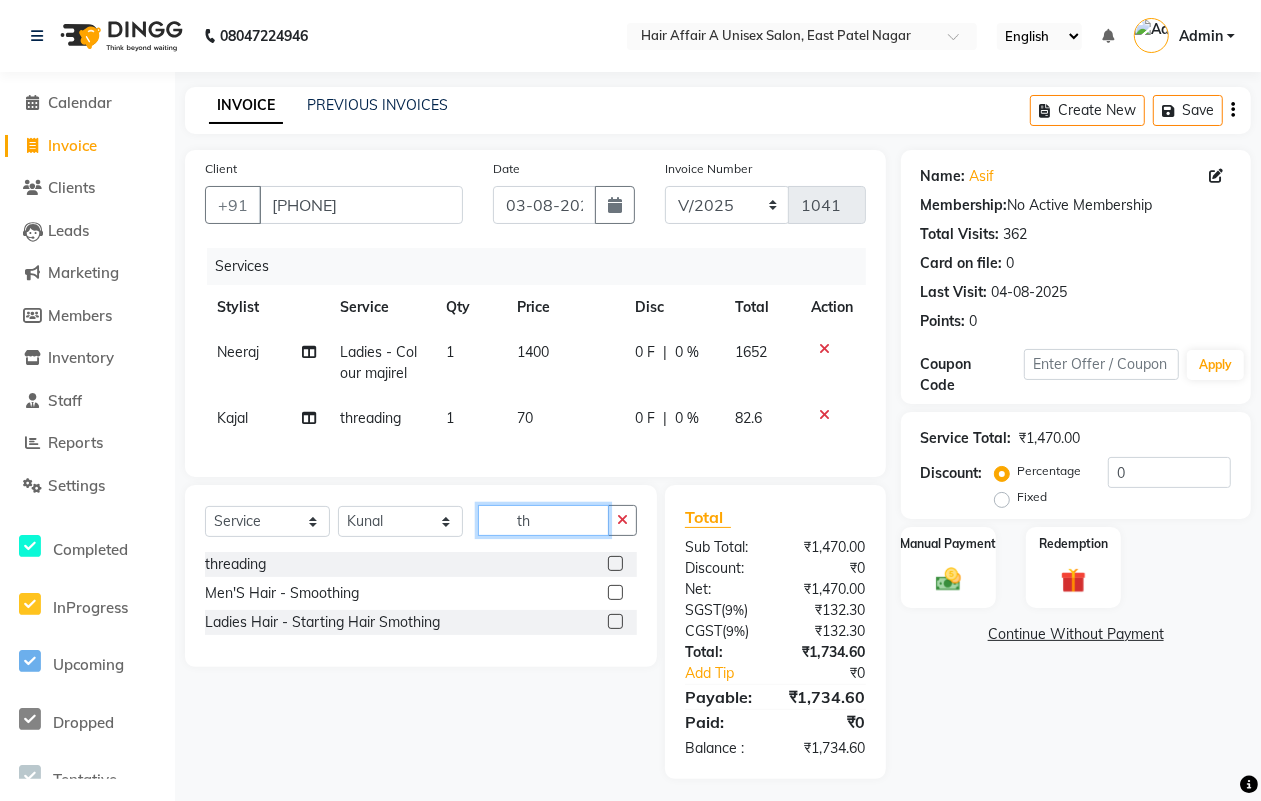 type on "t" 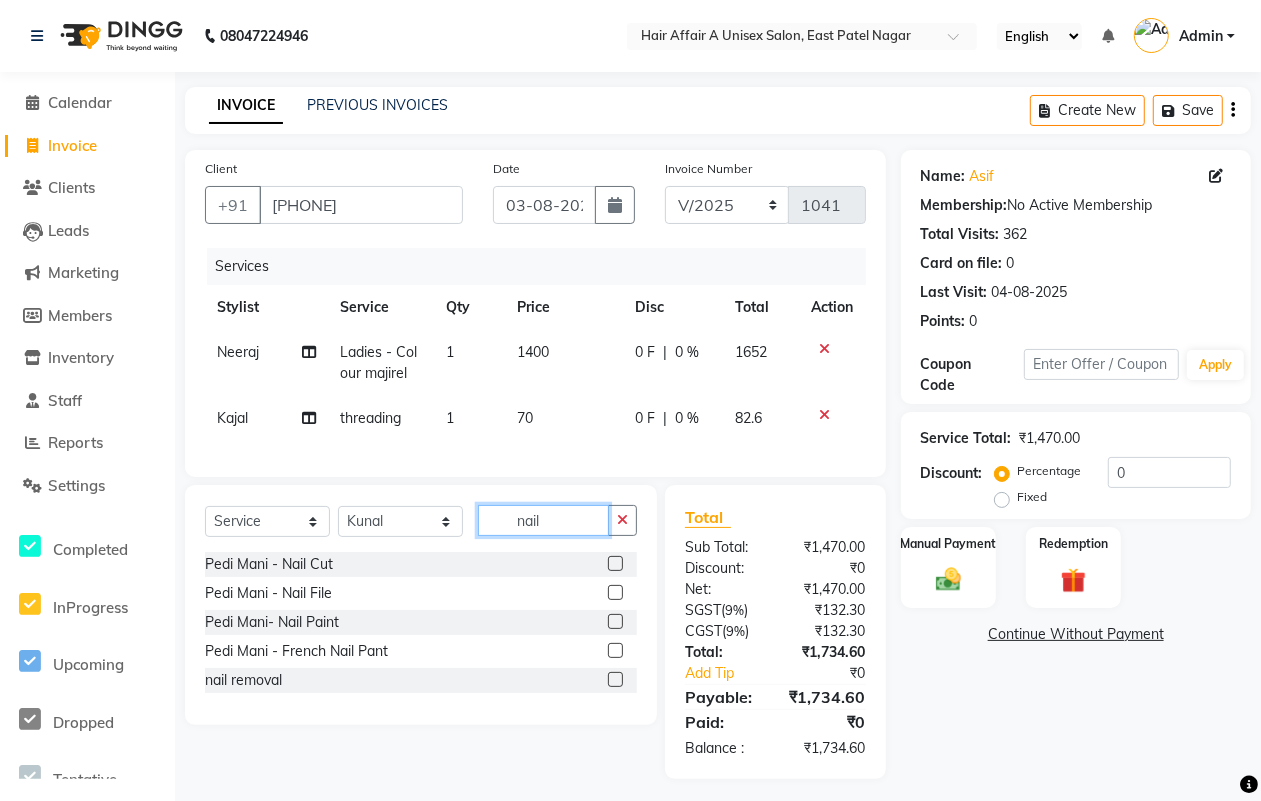 type on "nail" 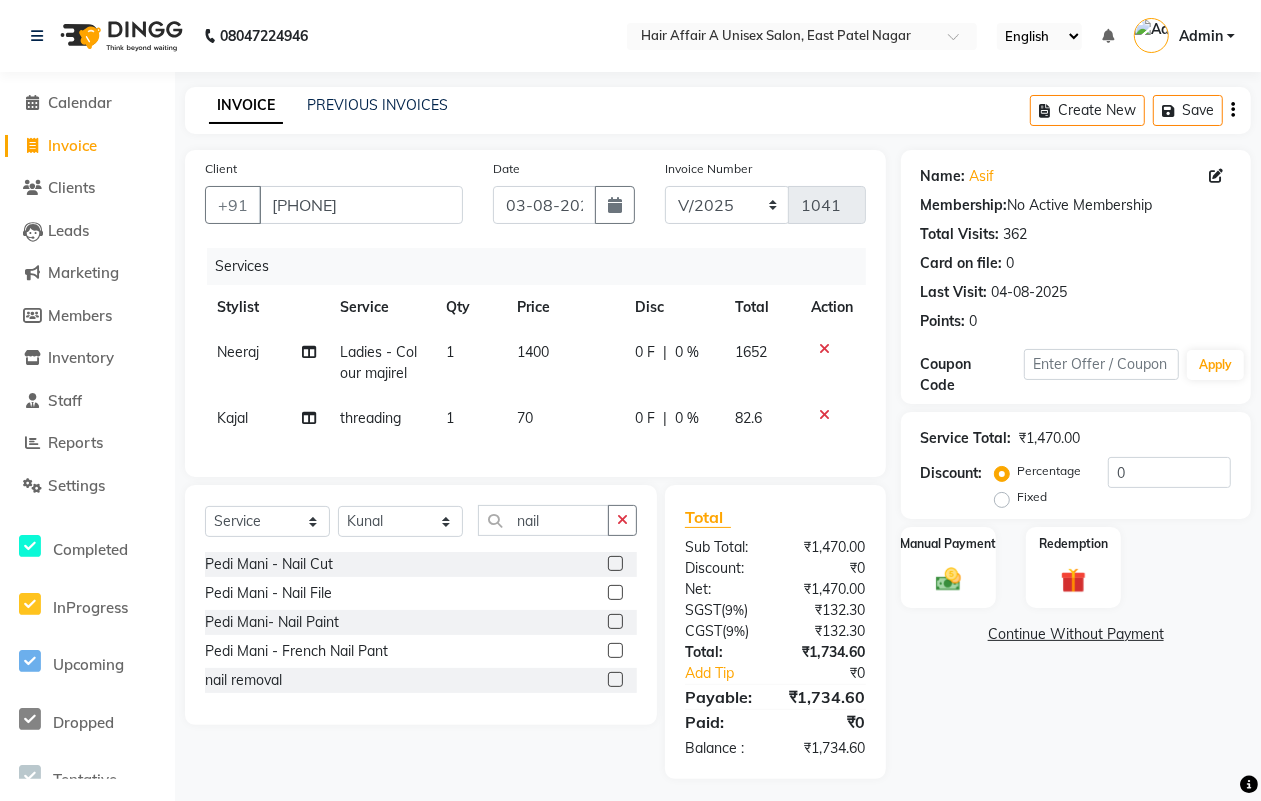click 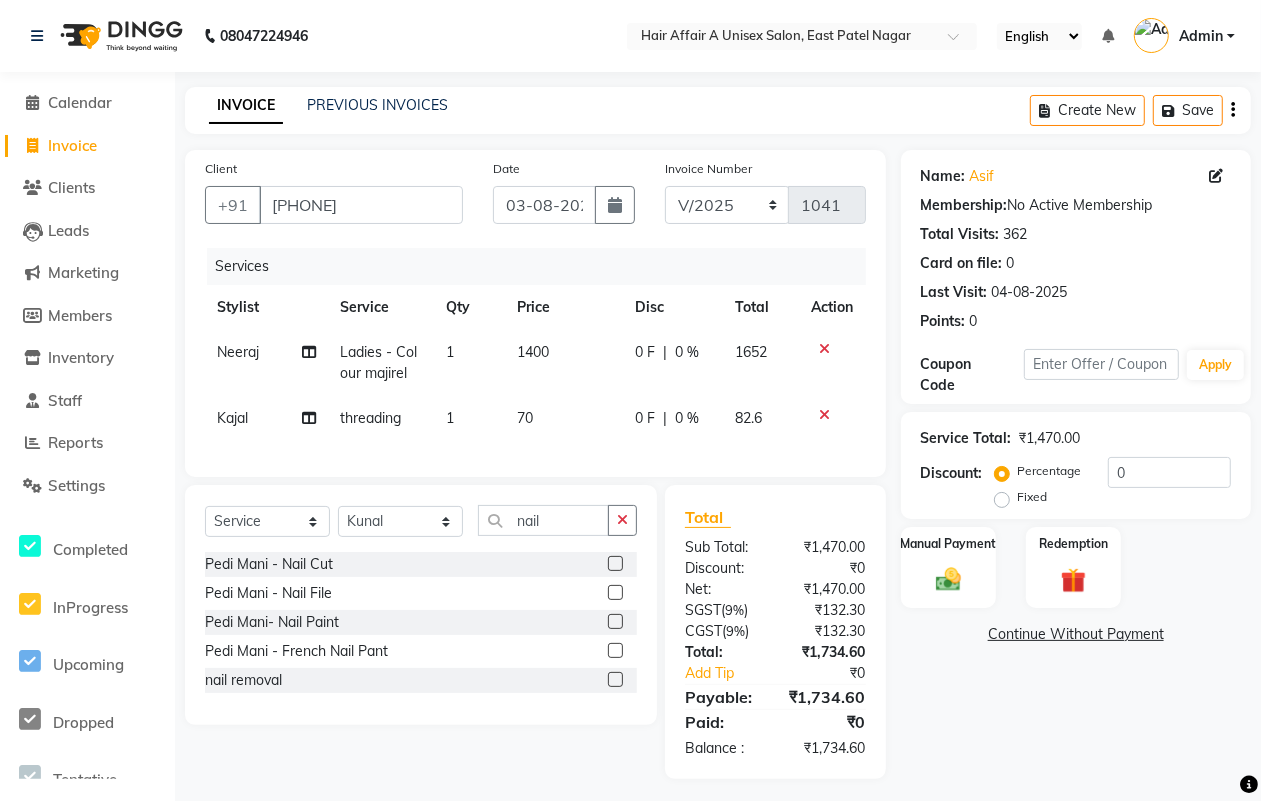 click at bounding box center [614, 622] 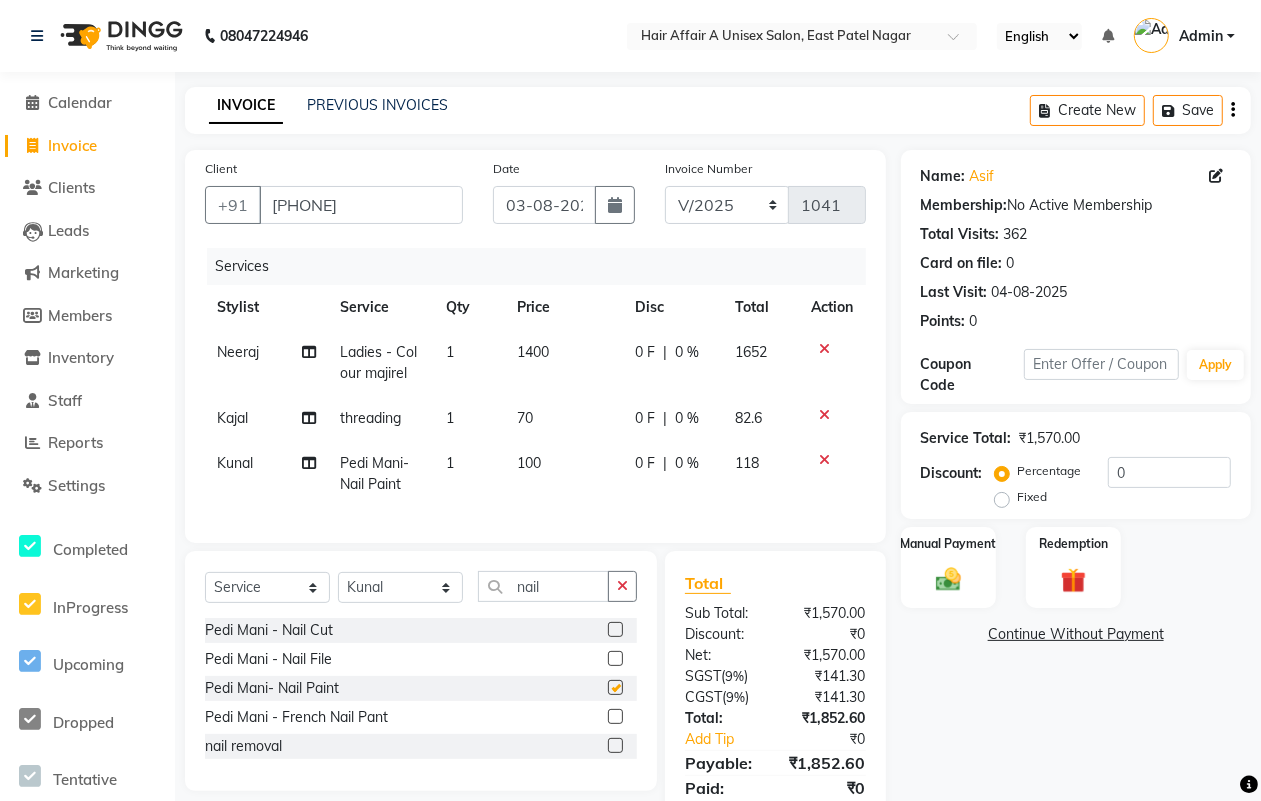 checkbox on "false" 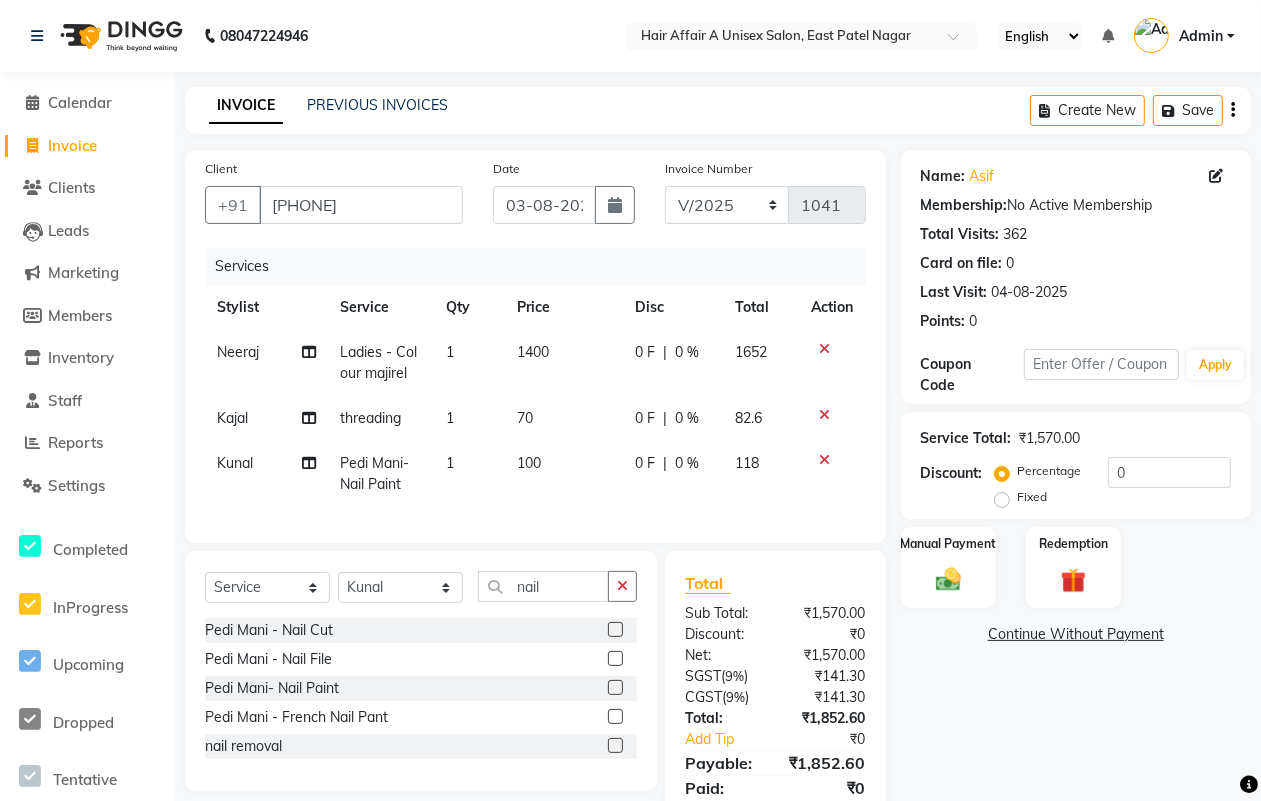 click on "70" 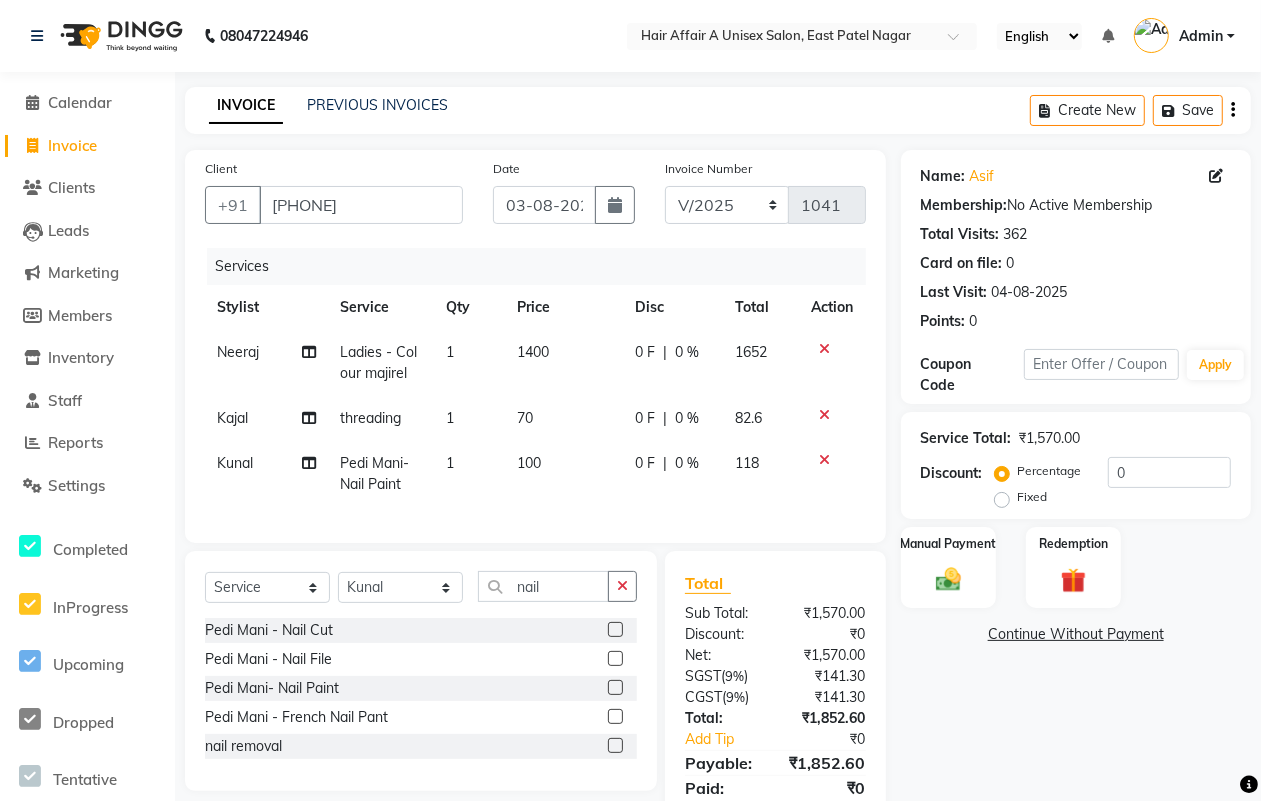 select on "77157" 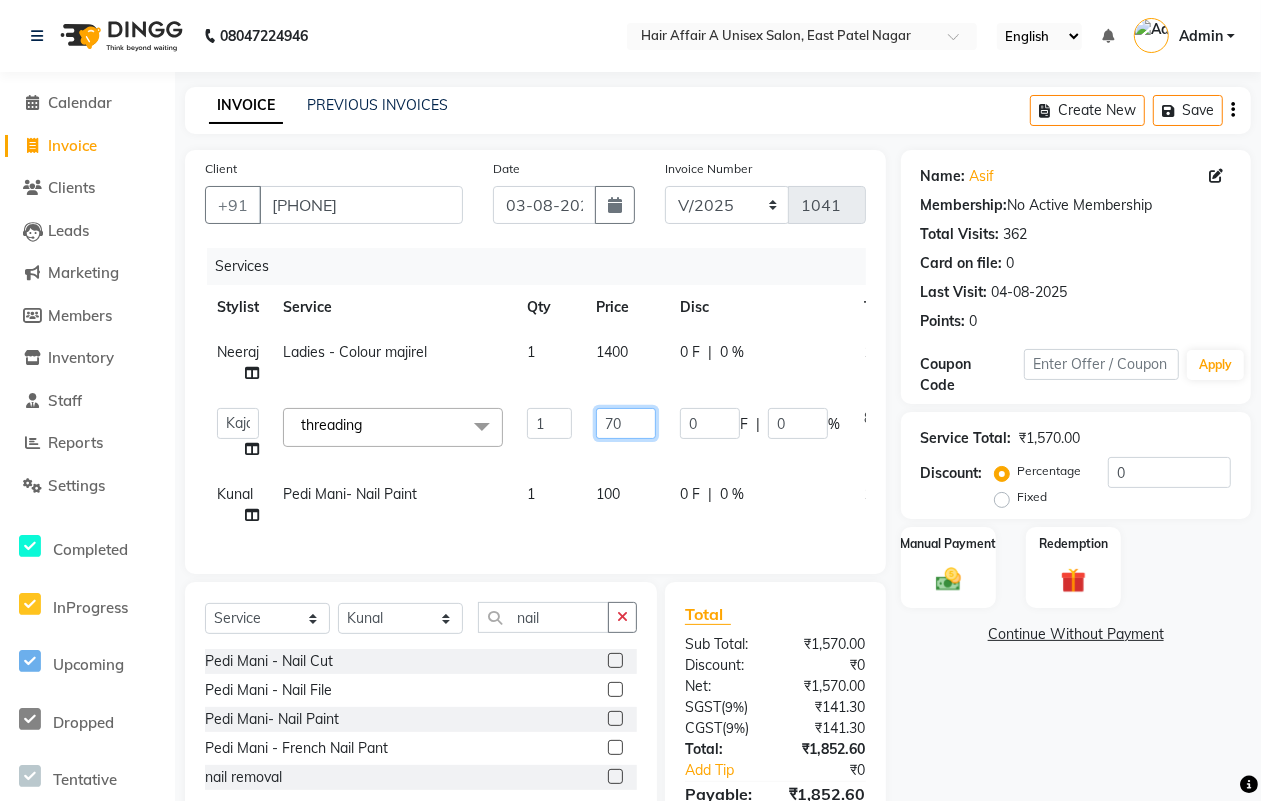 click on "70" 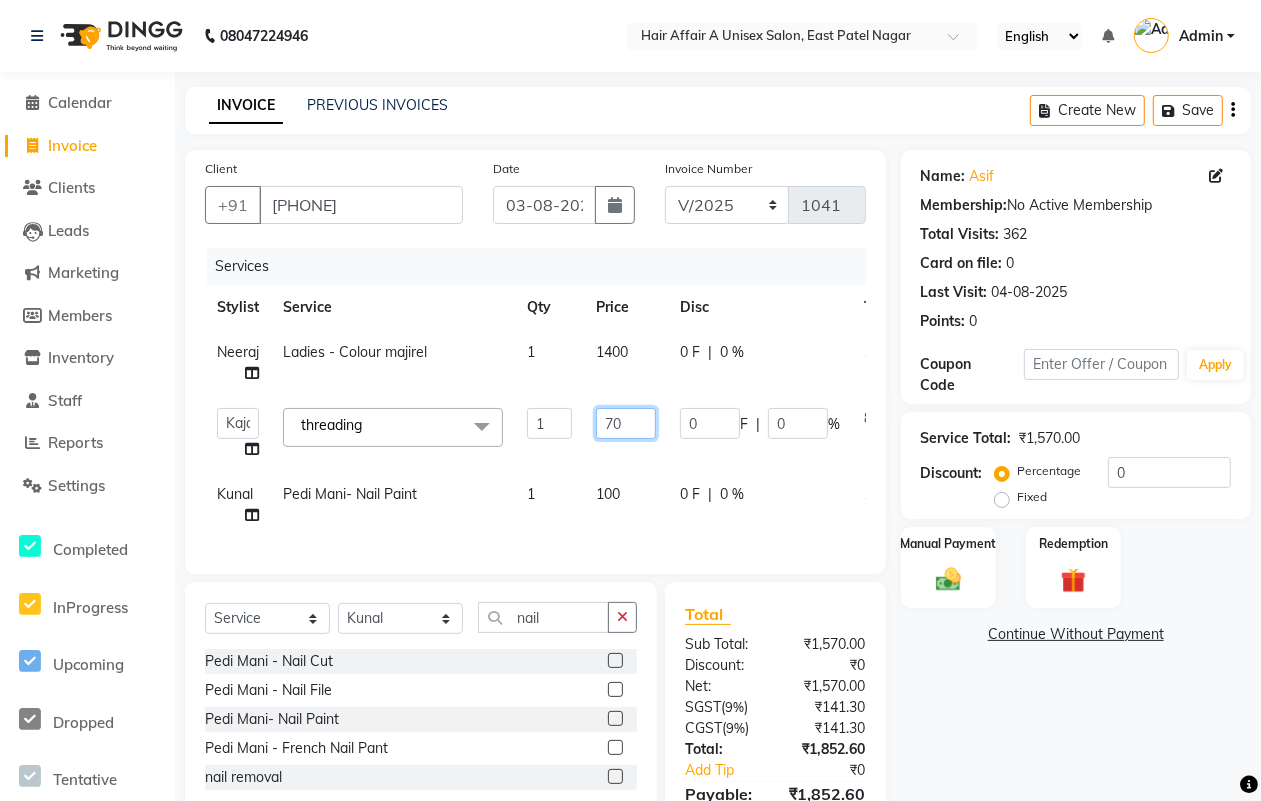 type on "470" 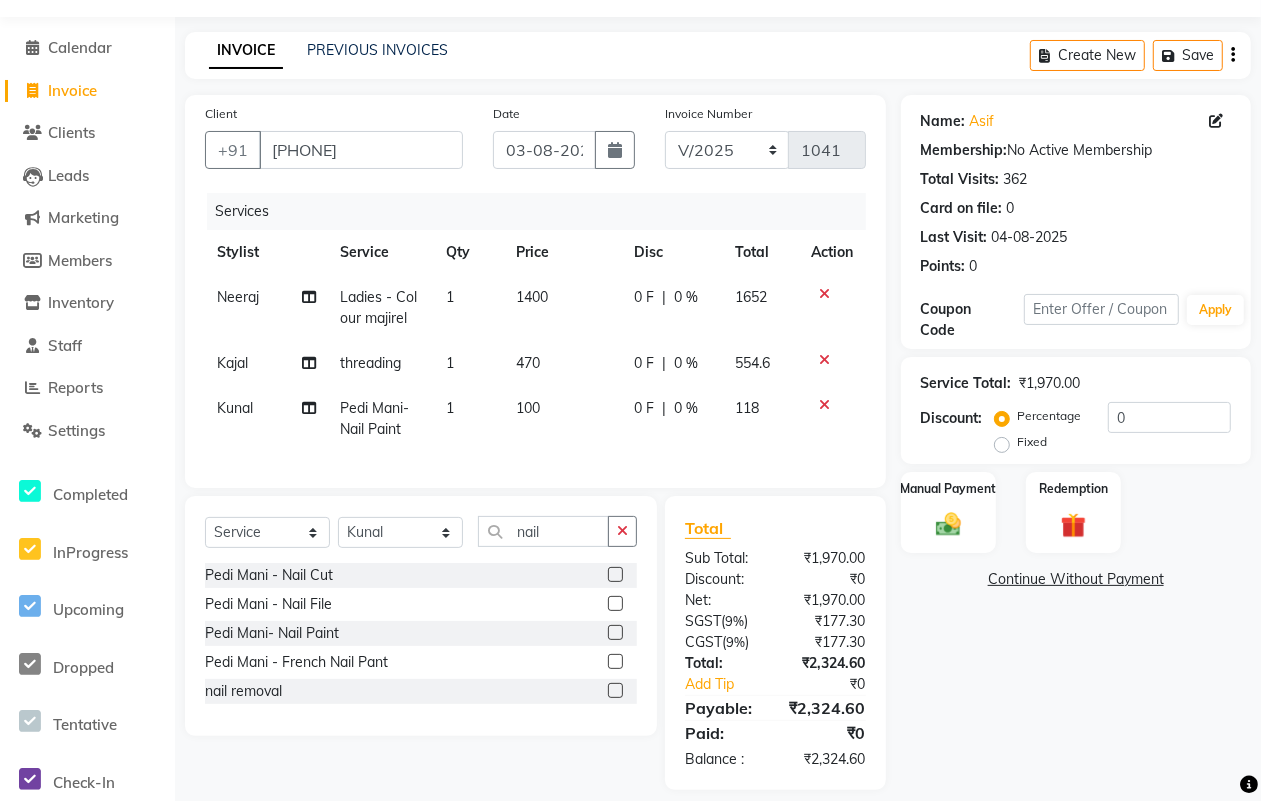 scroll, scrollTop: 92, scrollLeft: 0, axis: vertical 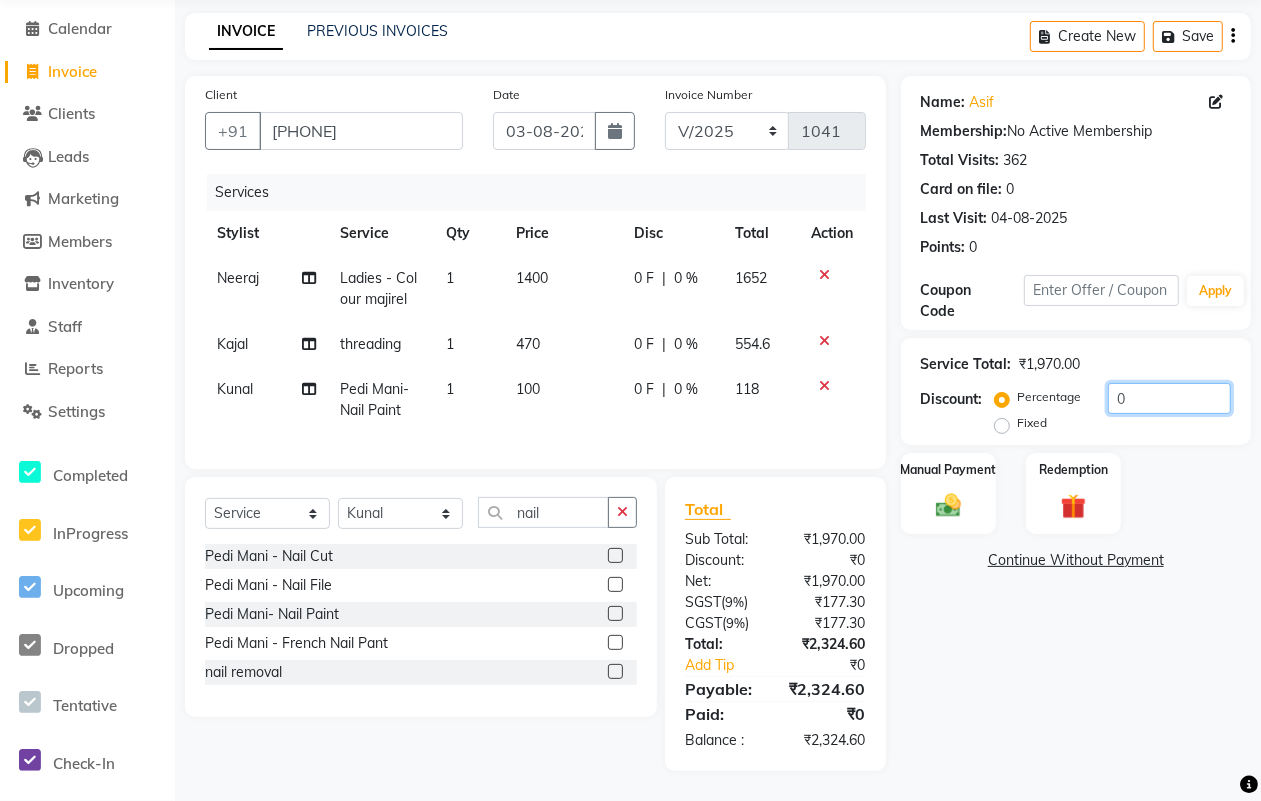 click on "0" 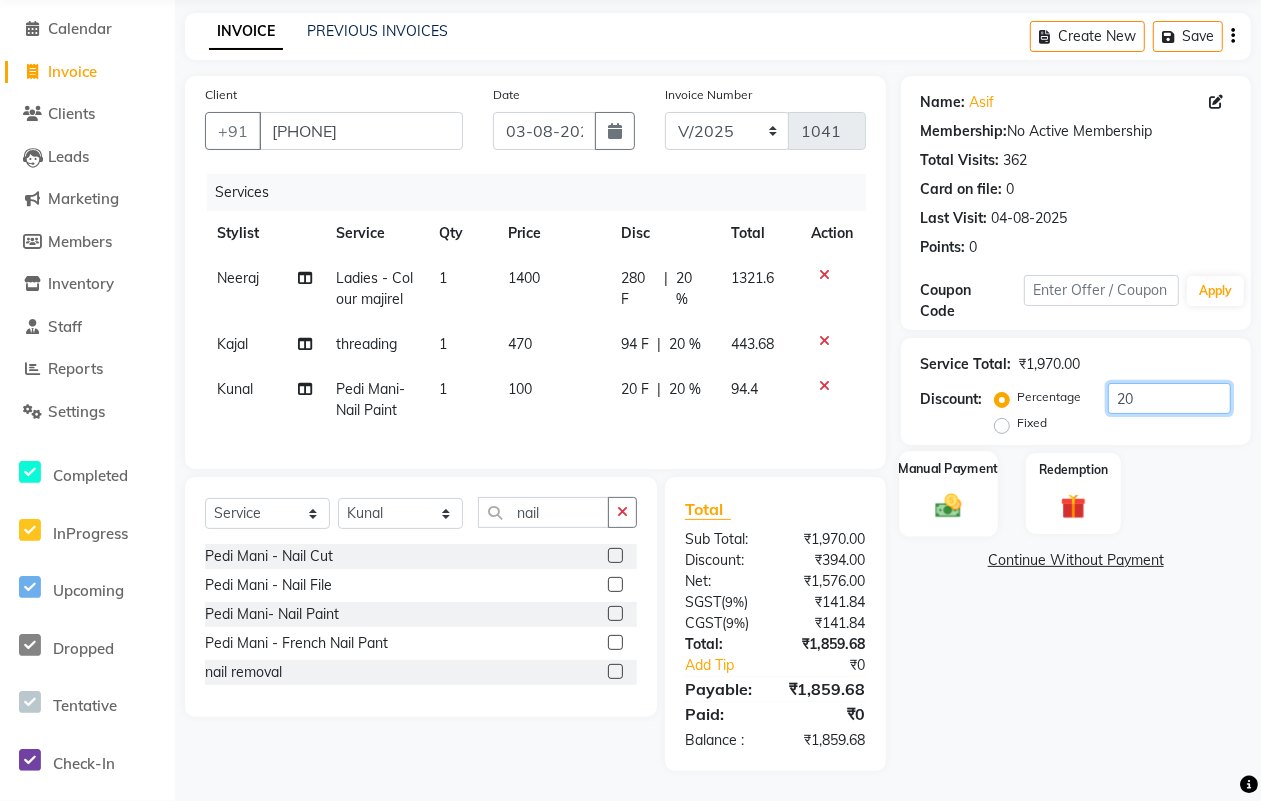 type on "20" 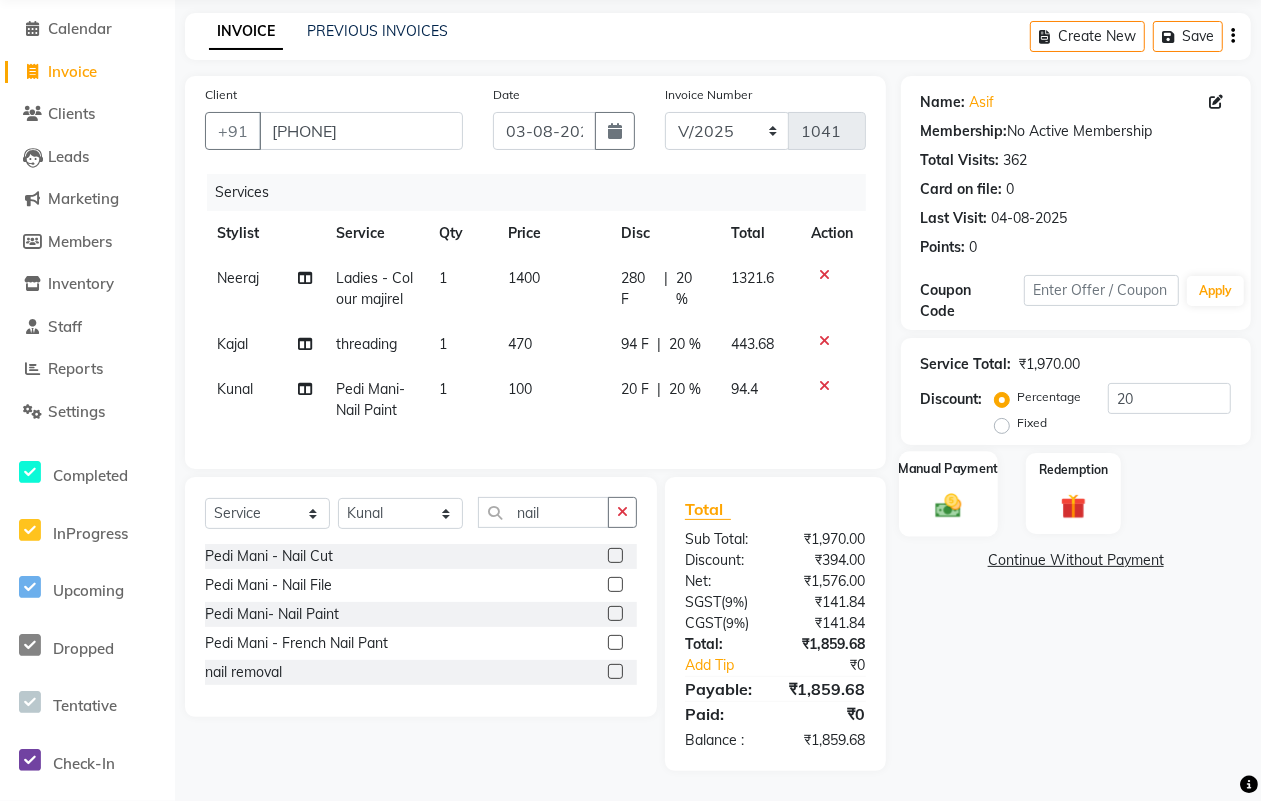 click on "Manual Payment" 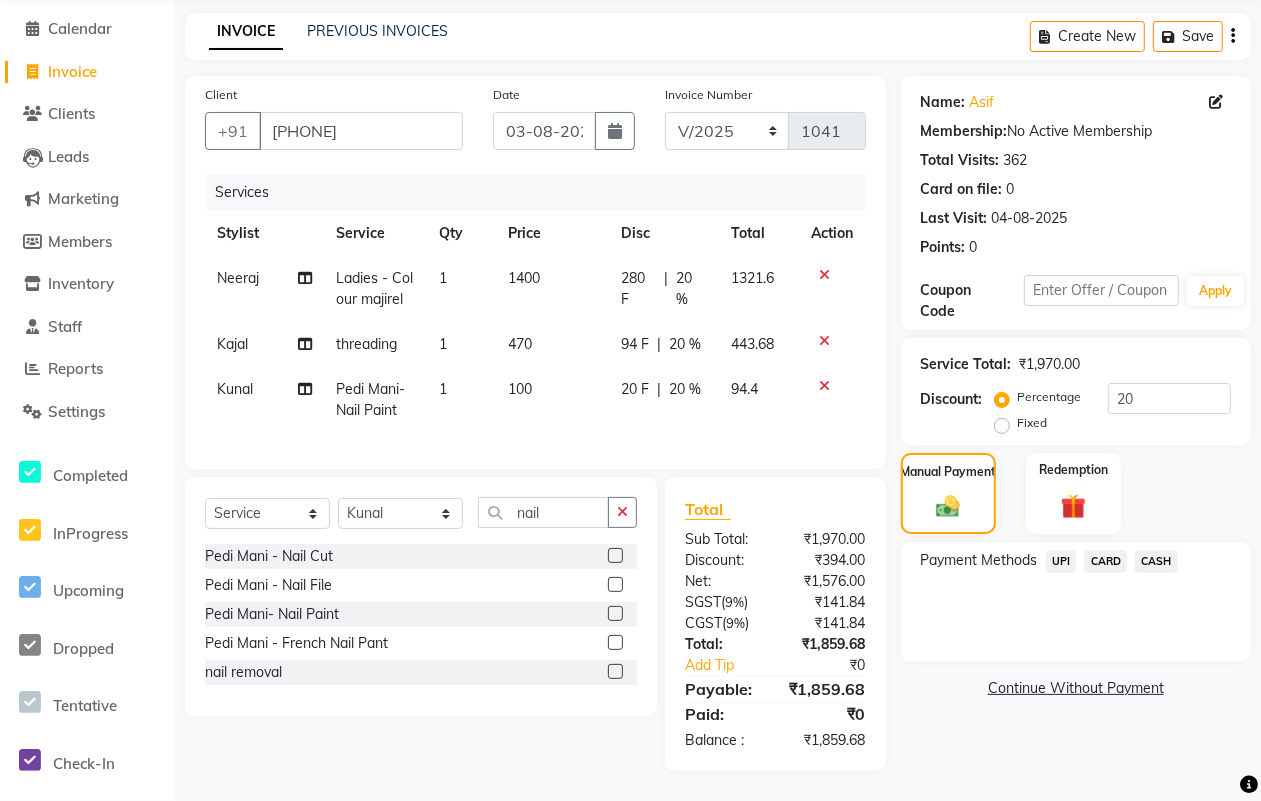 click on "CASH" 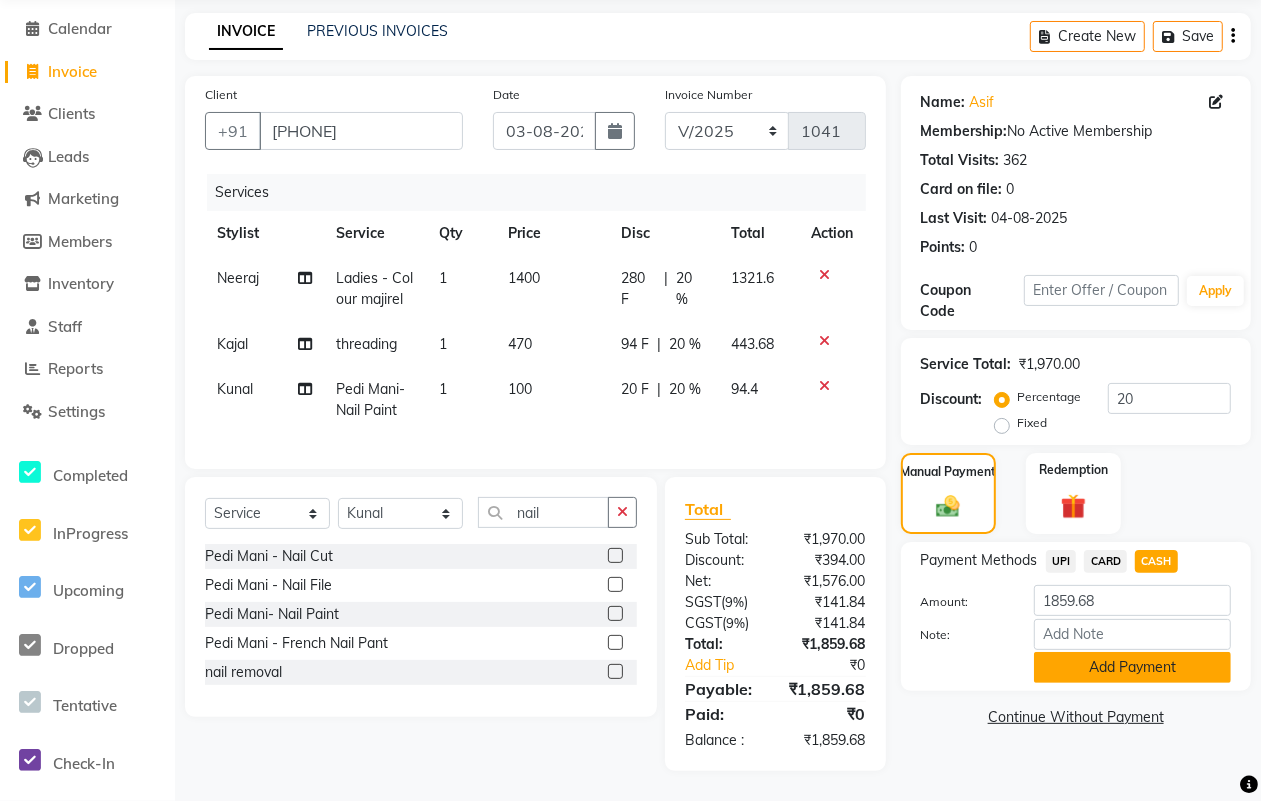 click on "Add Payment" 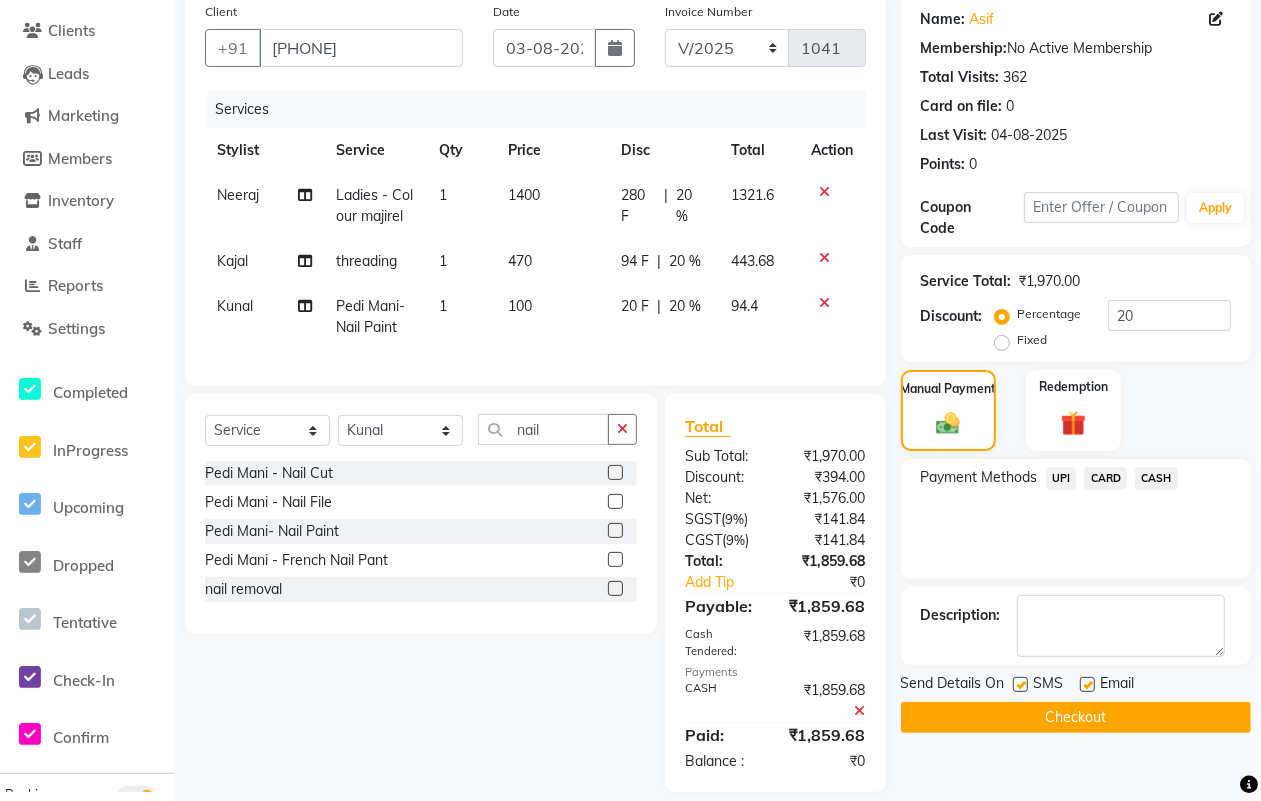 scroll, scrollTop: 196, scrollLeft: 0, axis: vertical 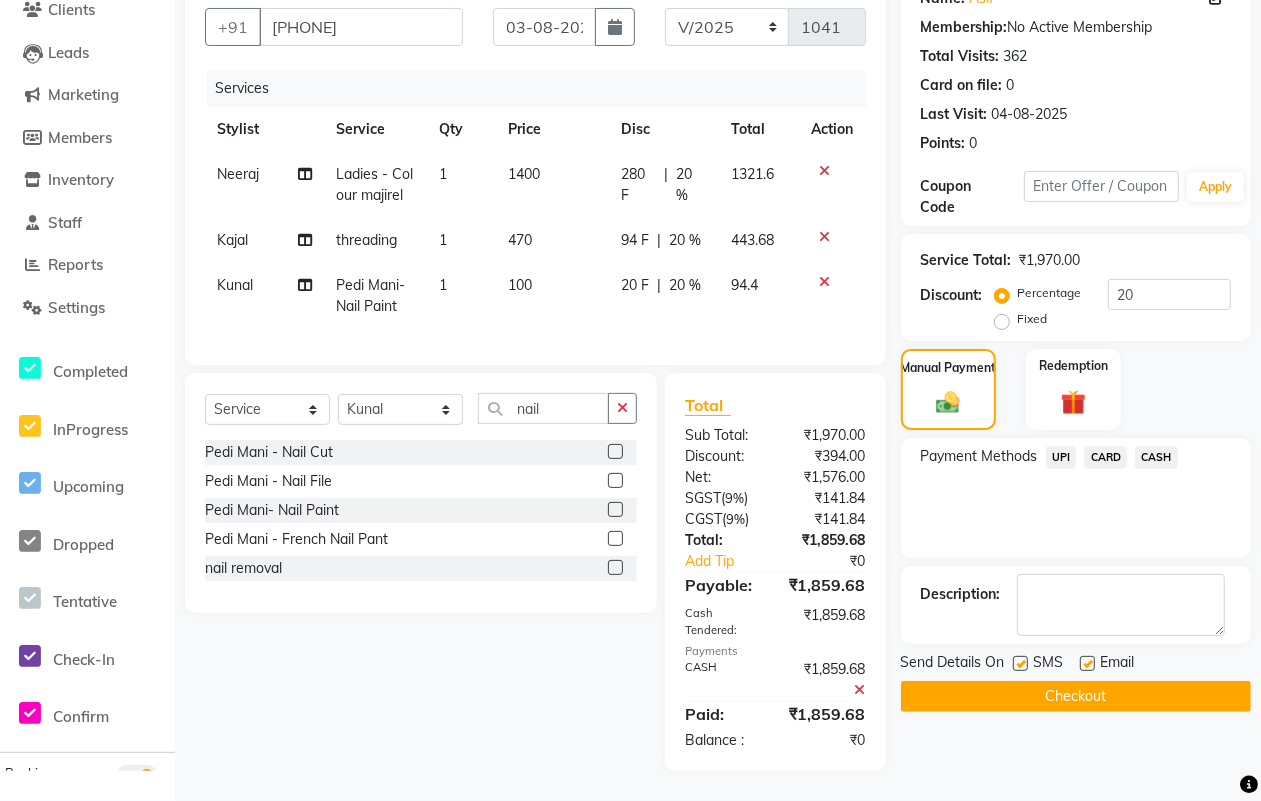 click 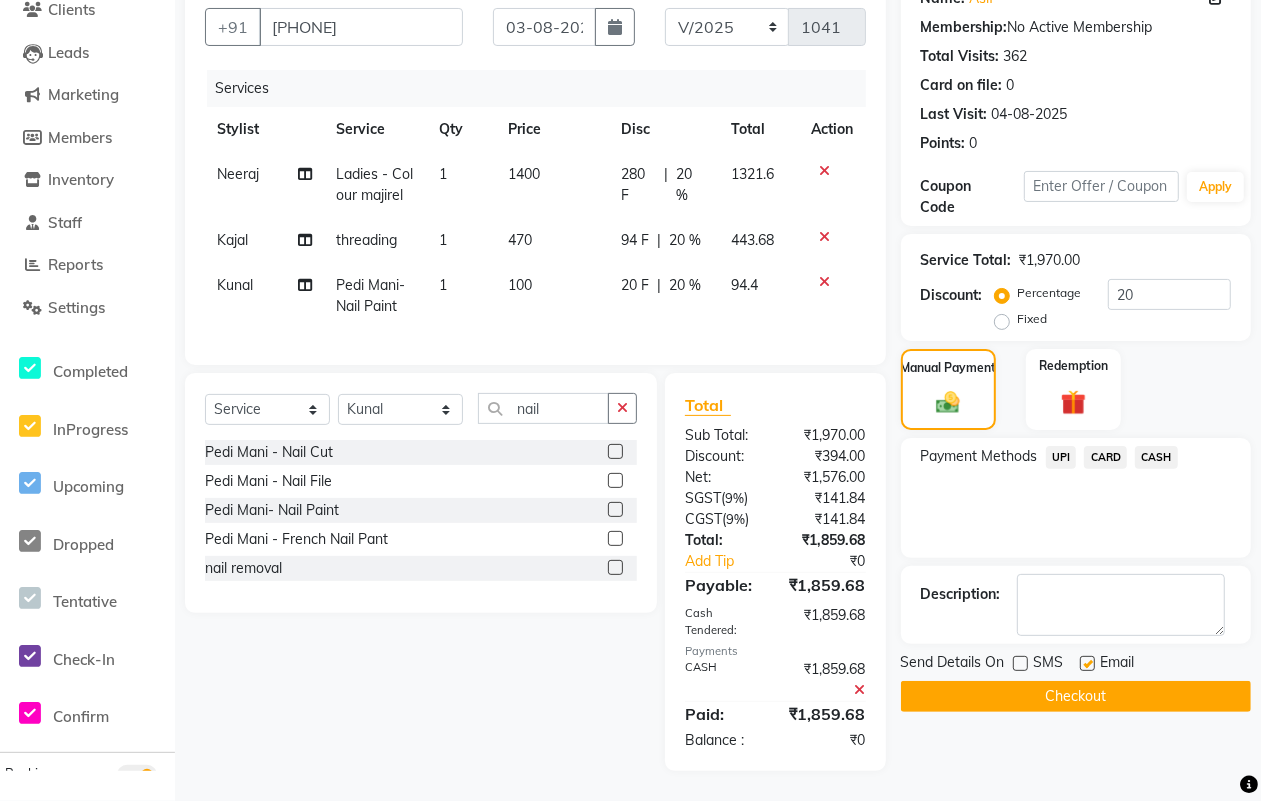 click 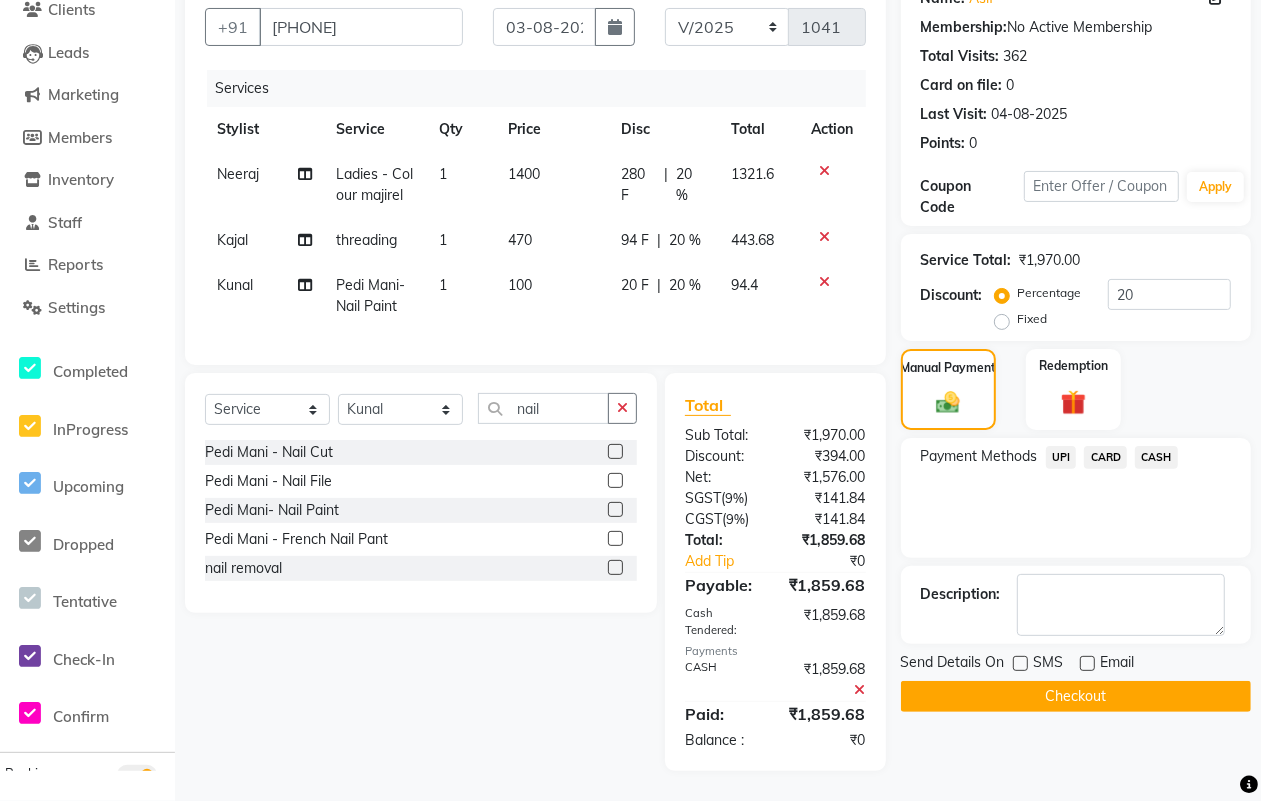 click on "Checkout" 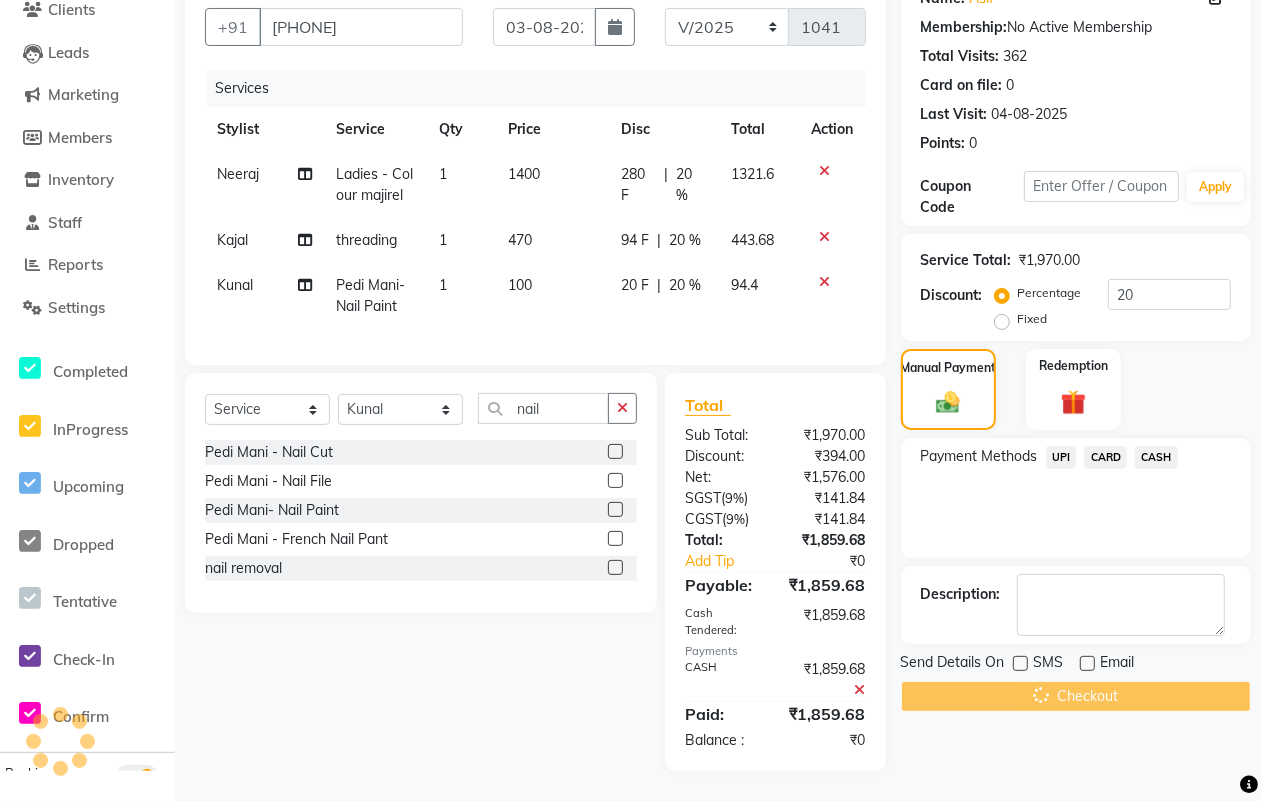 scroll, scrollTop: 0, scrollLeft: 0, axis: both 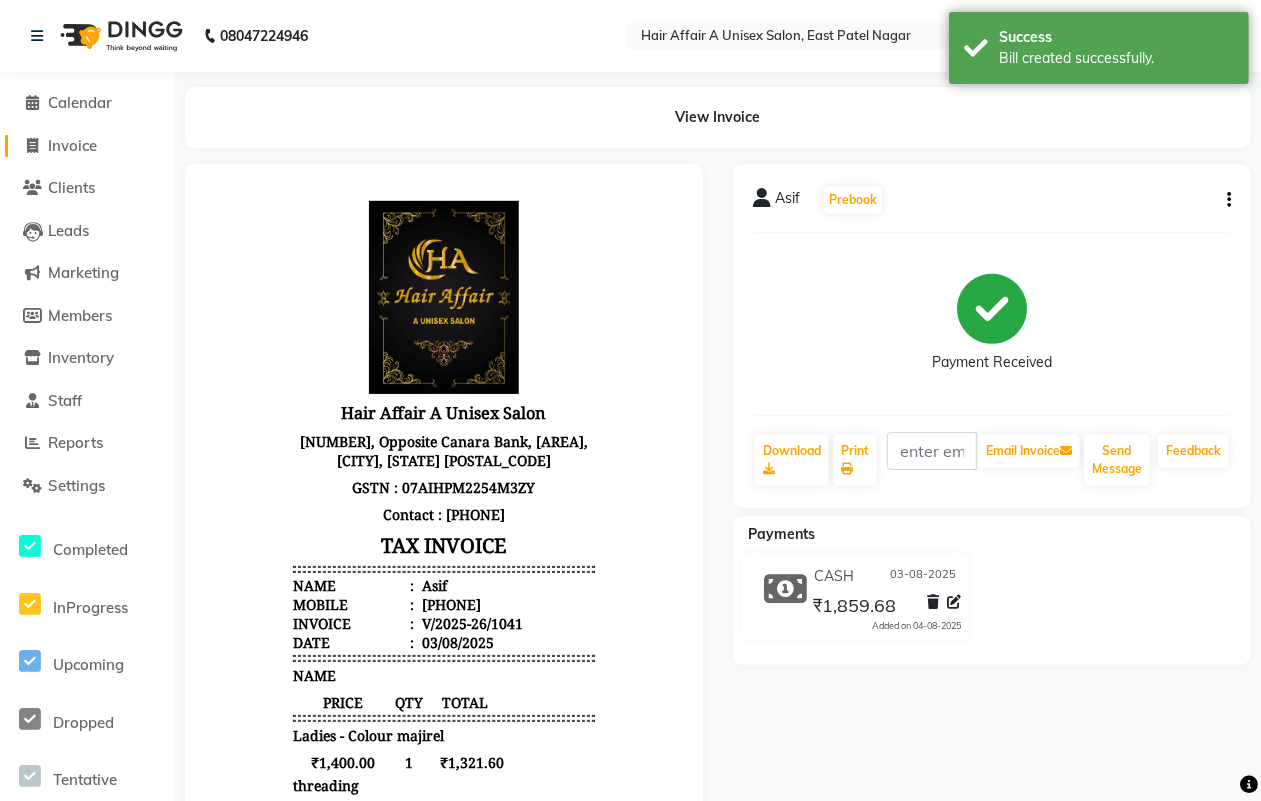 click on "Invoice" 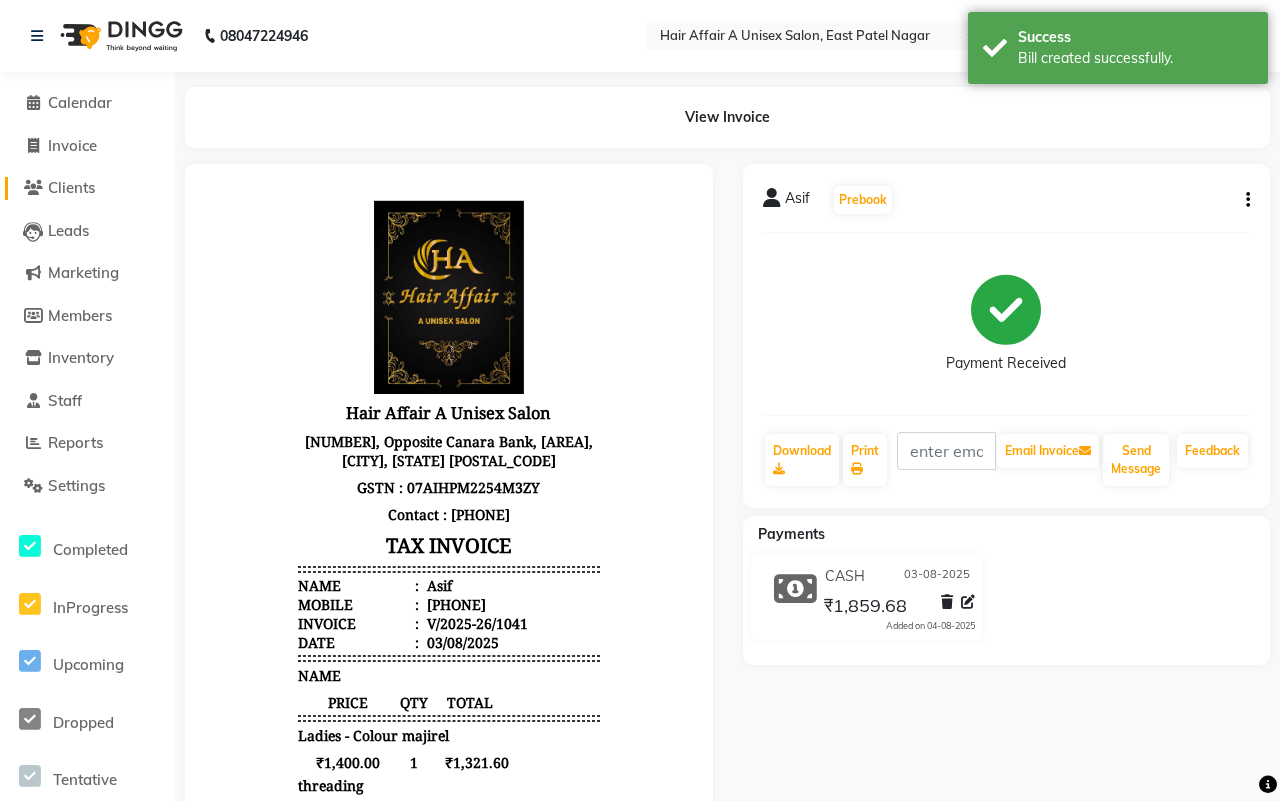 select on "4464" 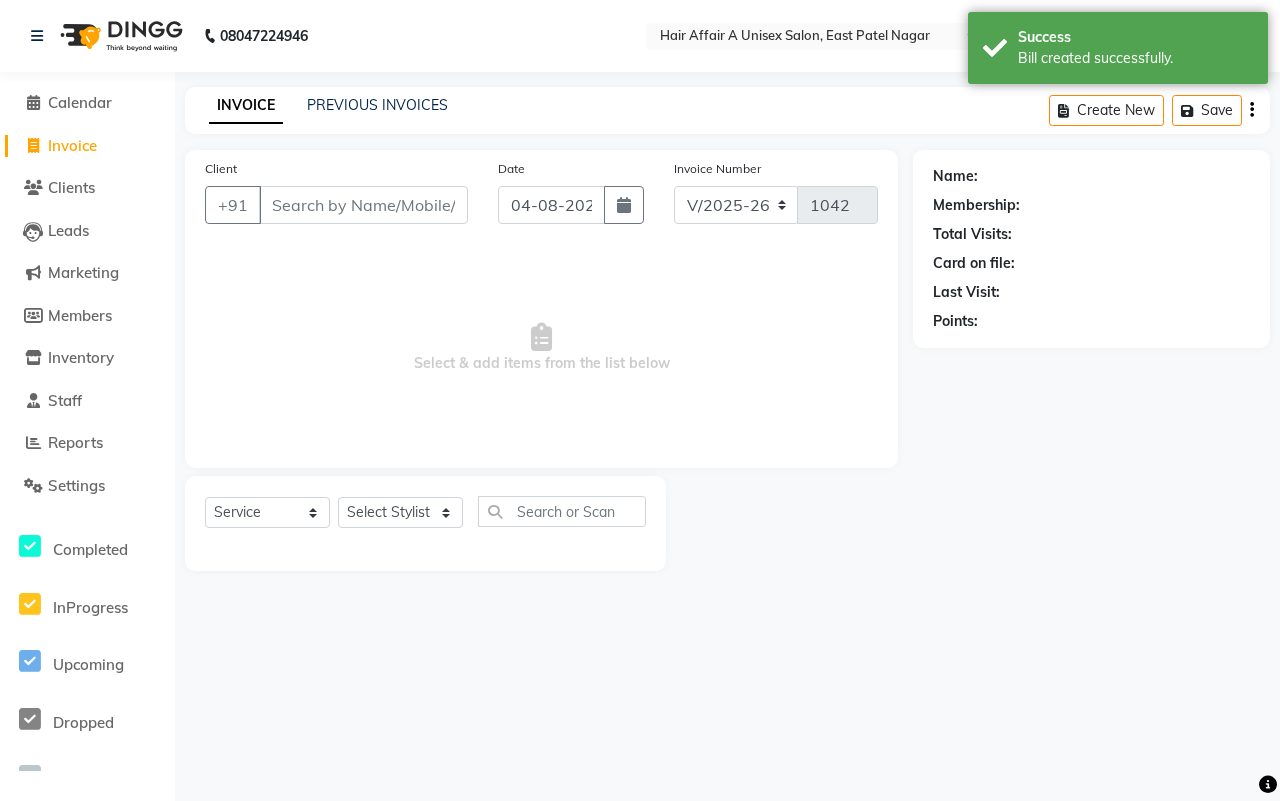 click on "Client" at bounding box center (363, 205) 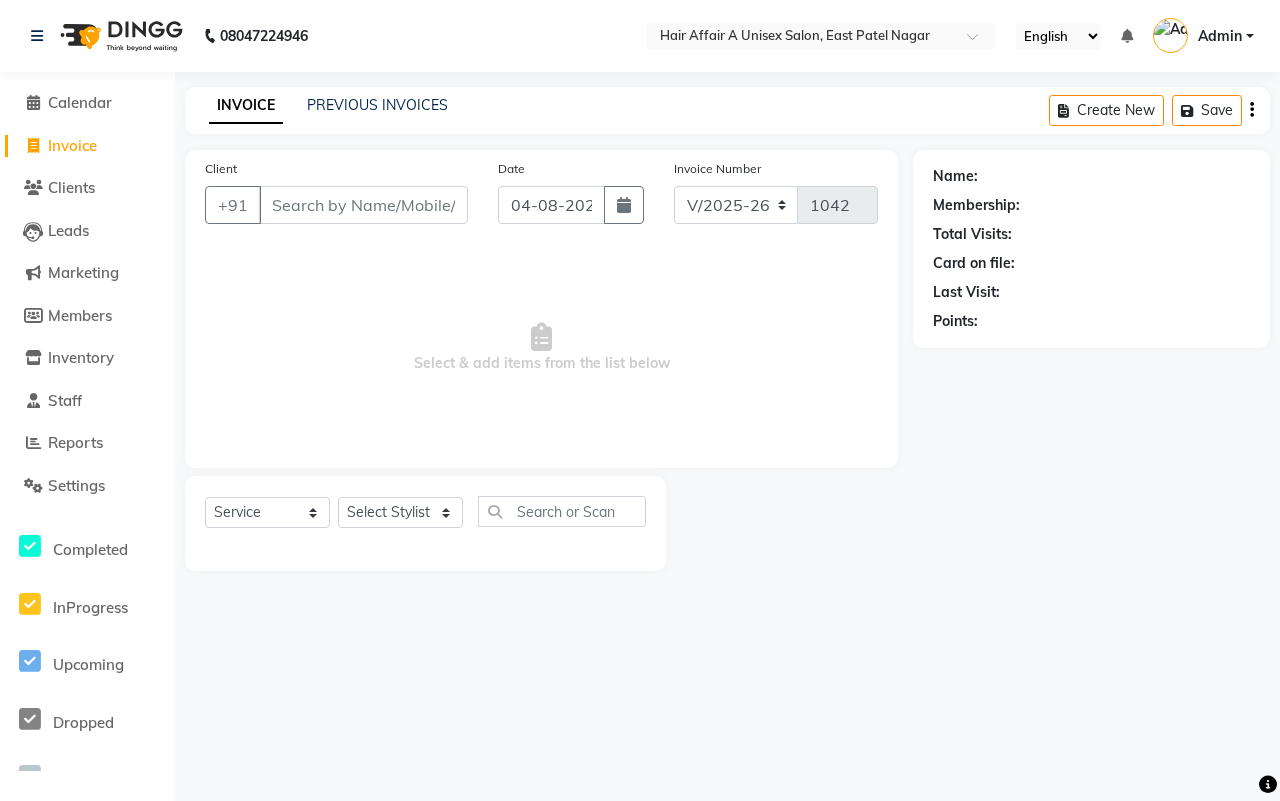 click on "Client" at bounding box center (363, 205) 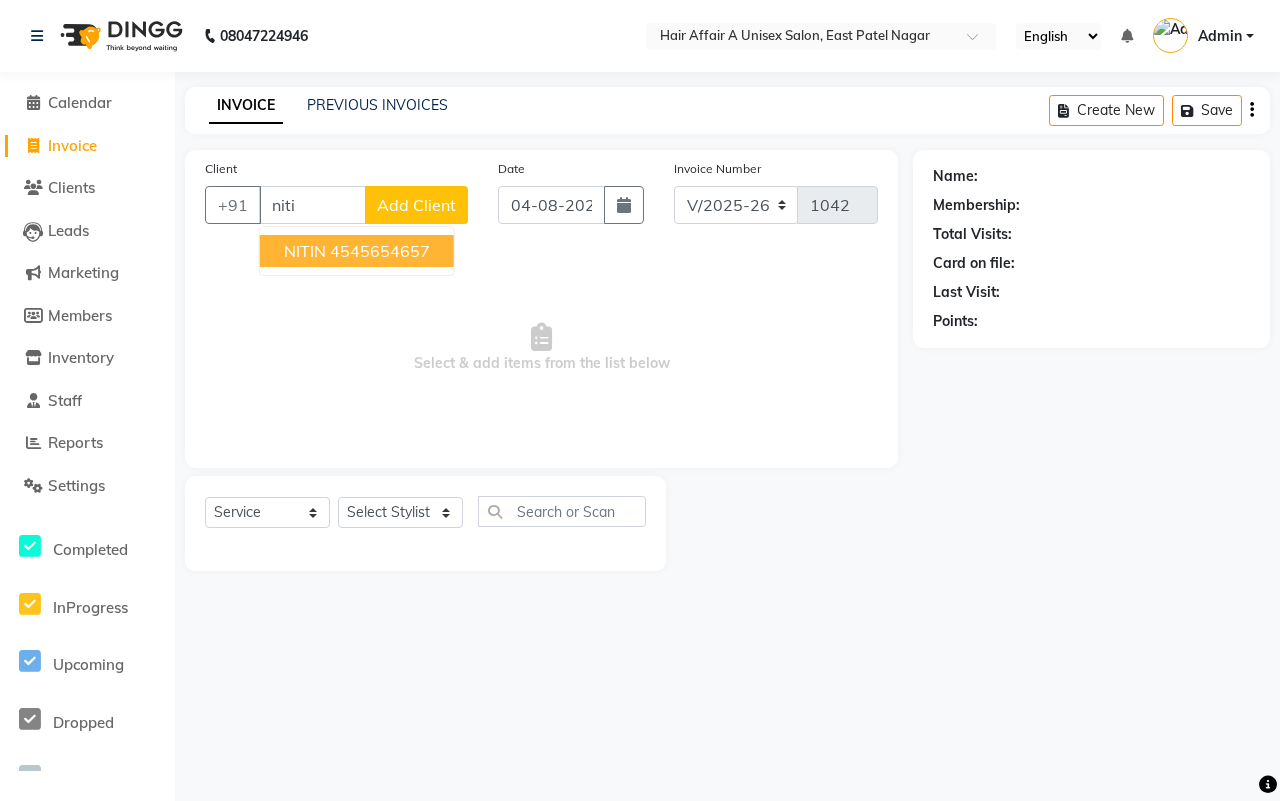 click on "4545654657" at bounding box center [380, 251] 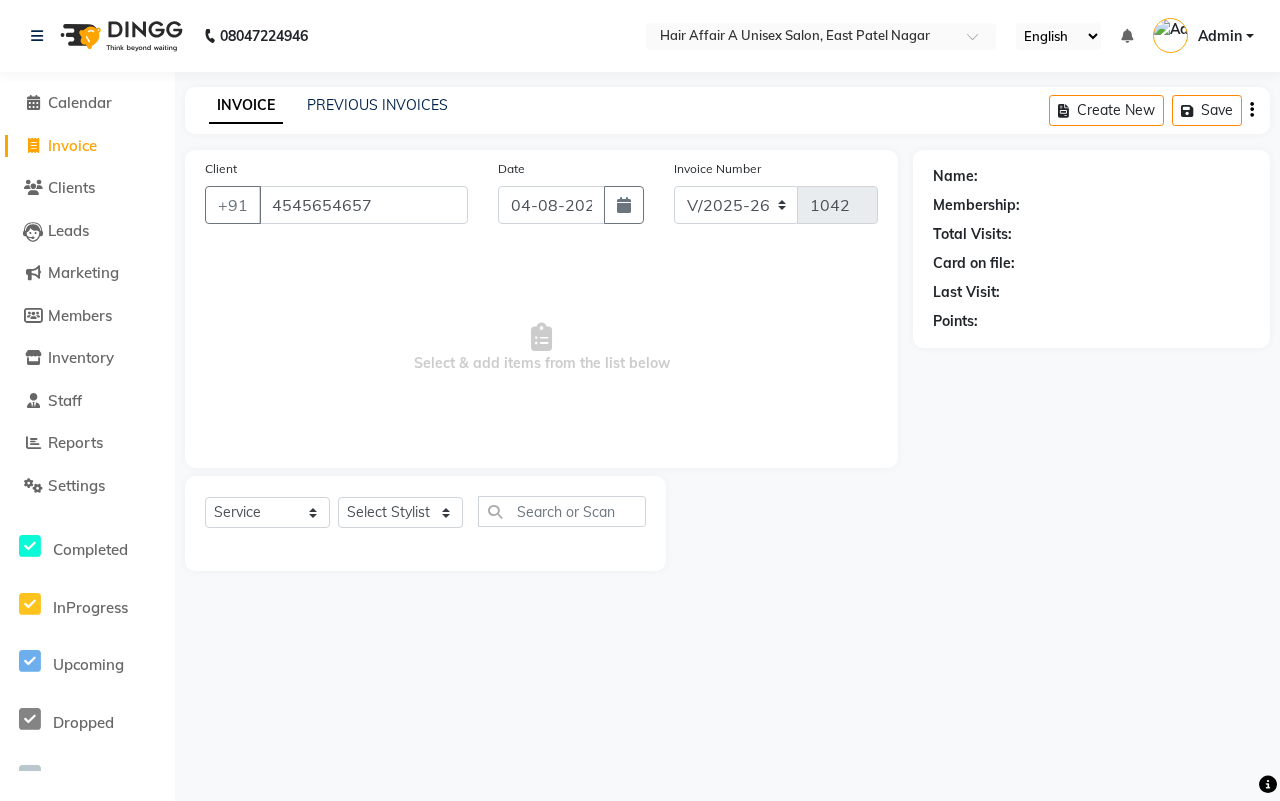 type on "4545654657" 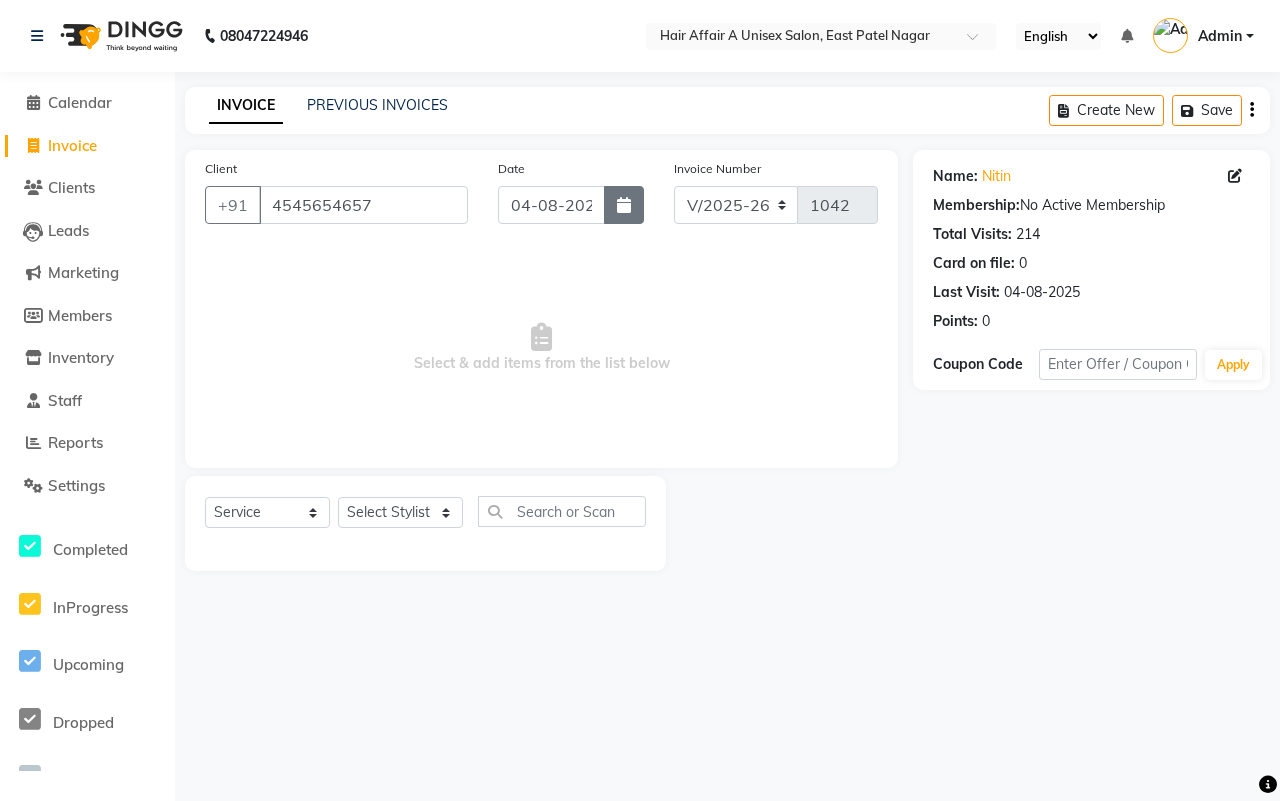 click 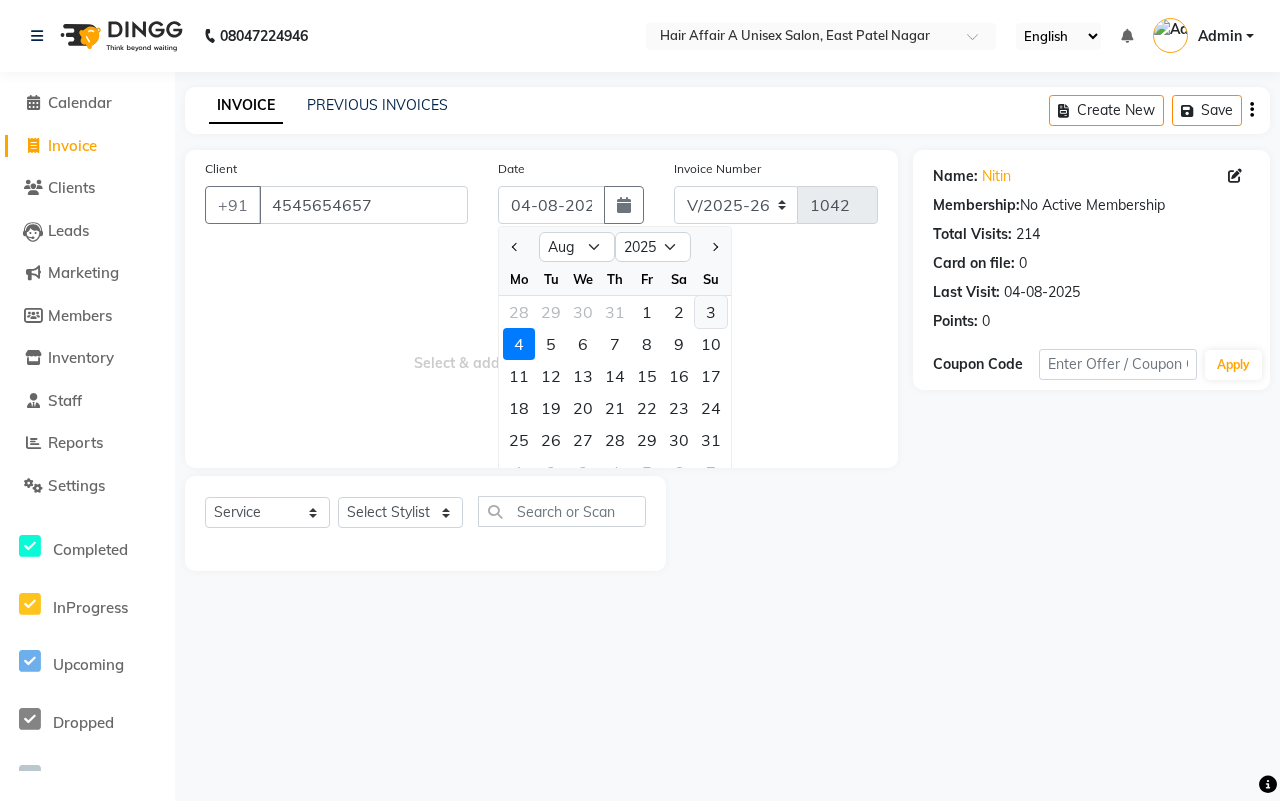 click on "3" 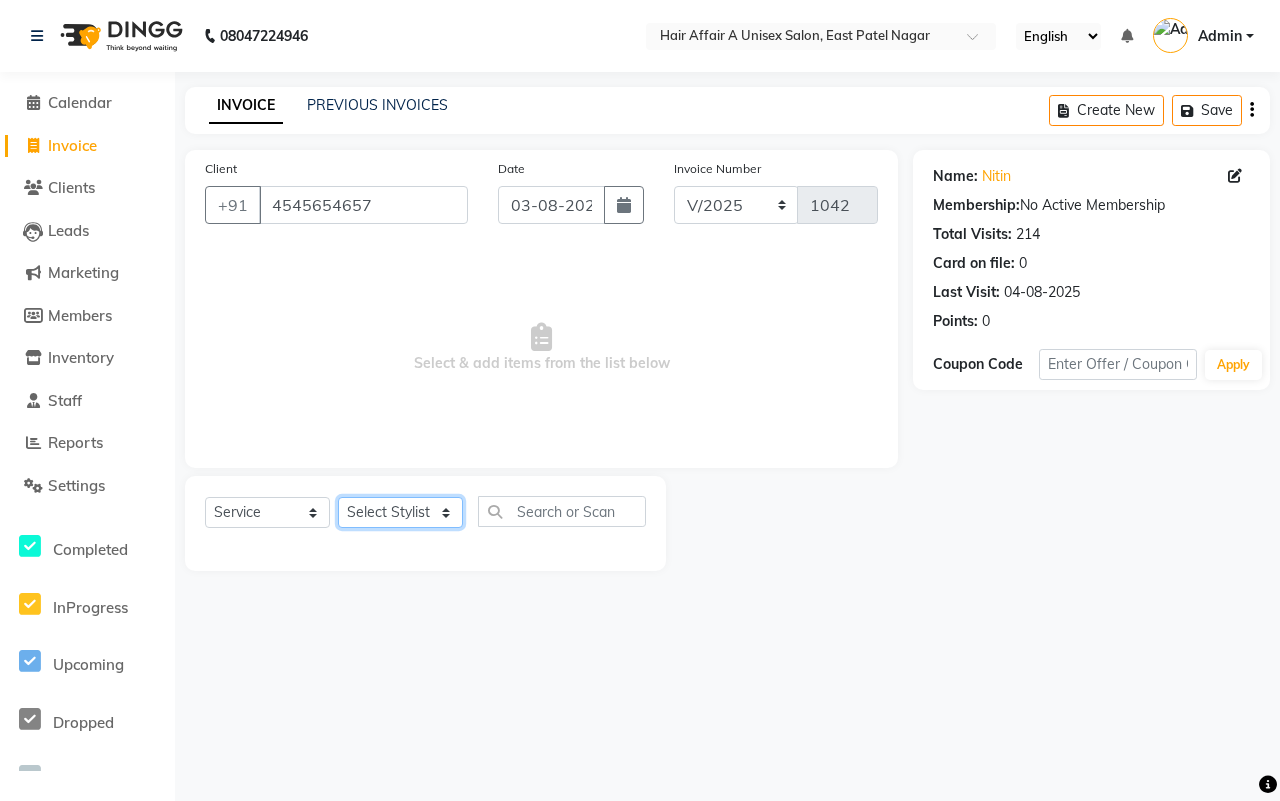 click on "Select Stylist Asif Chanchal harsh Ishu Kajal Kunal Neeraj Nitin Sheena Sonu Vikas Waseem" 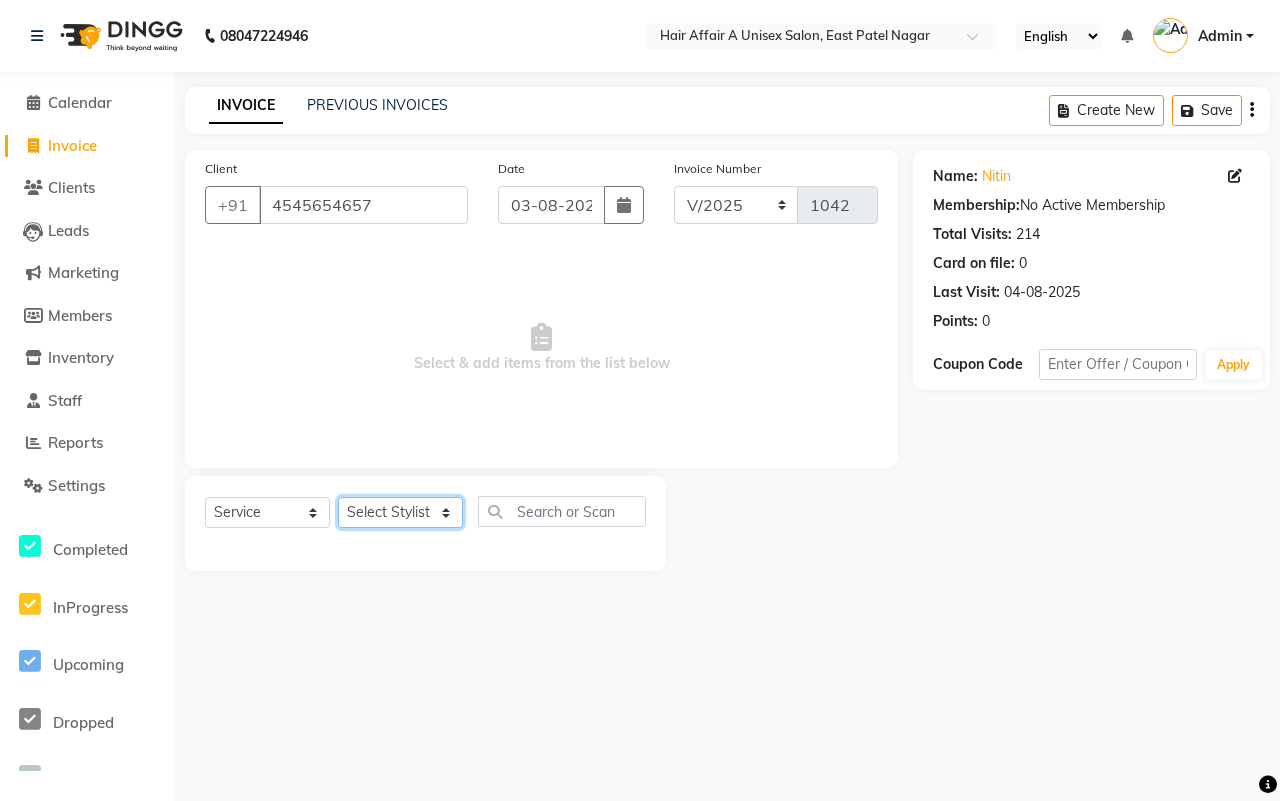 select on "25232" 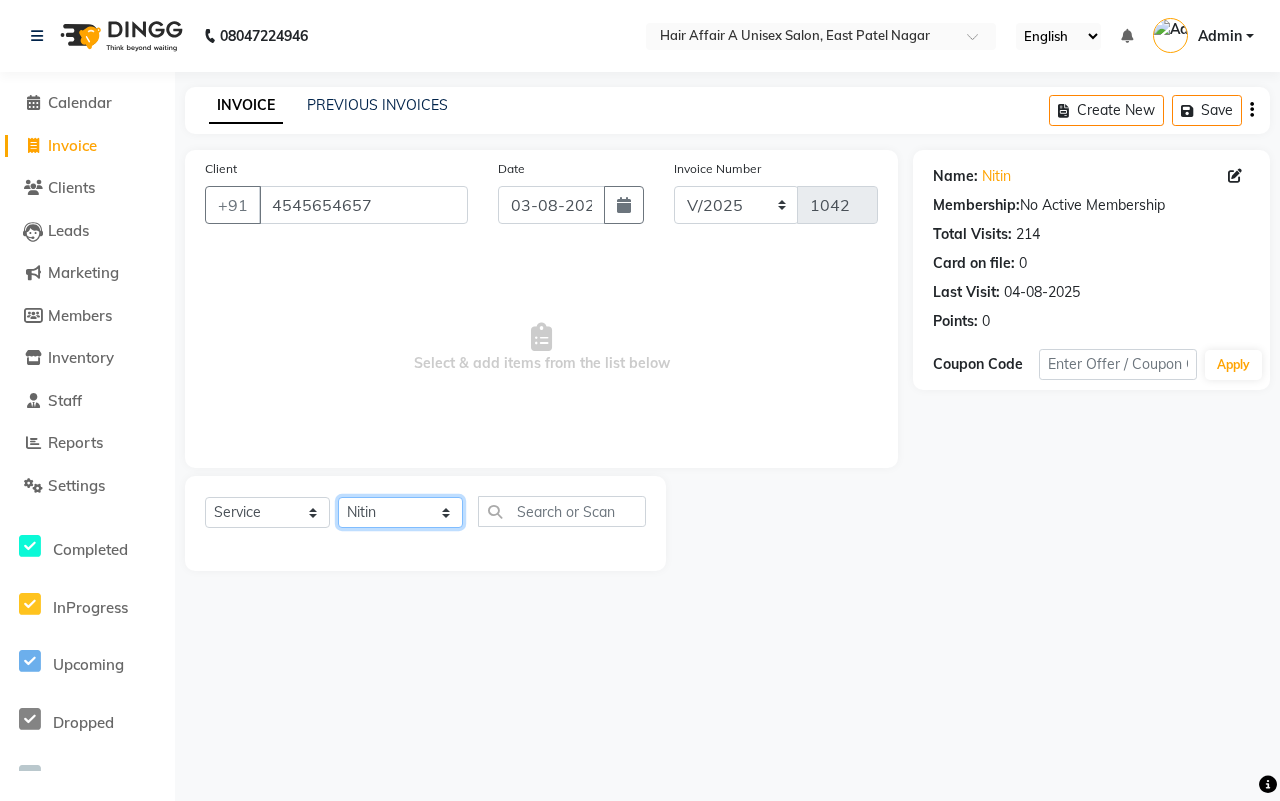 click on "Select Stylist Asif Chanchal harsh Ishu Kajal Kunal Neeraj Nitin Sheena Sonu Vikas Waseem" 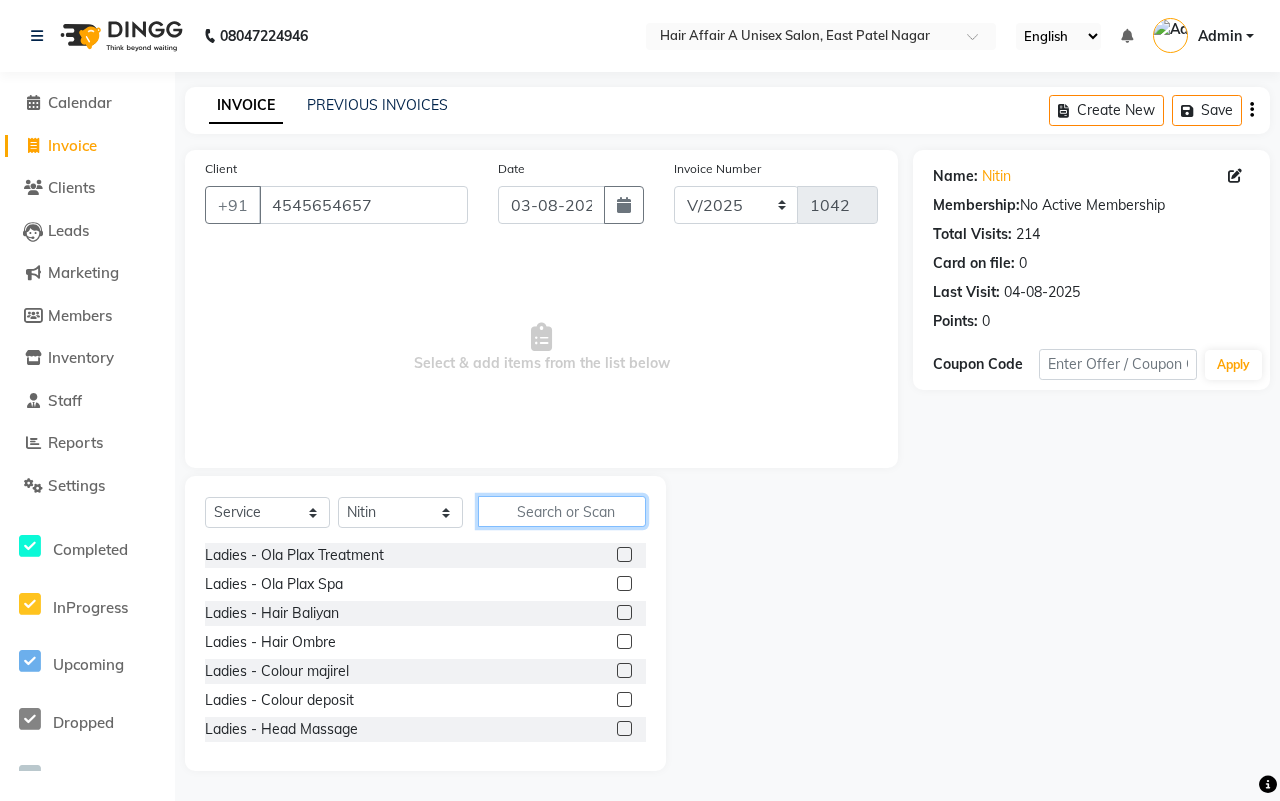 click 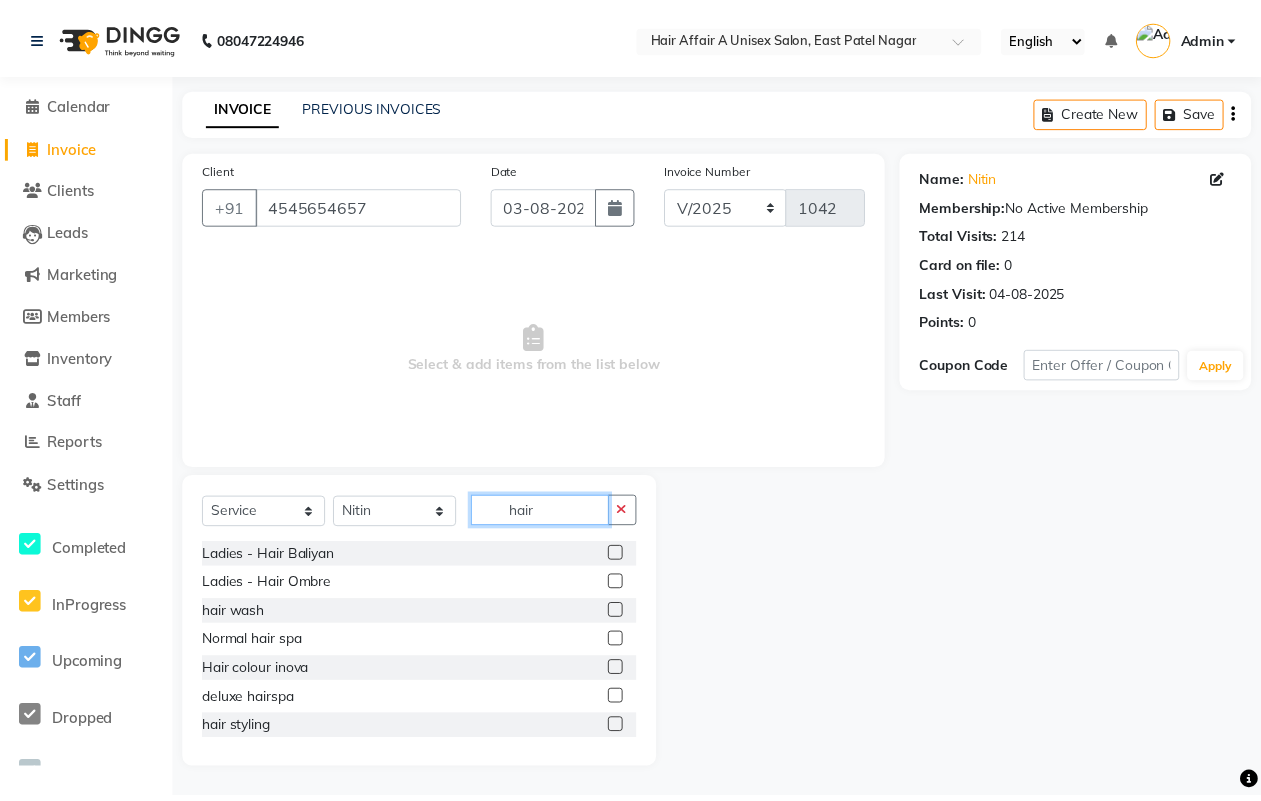 scroll, scrollTop: 125, scrollLeft: 0, axis: vertical 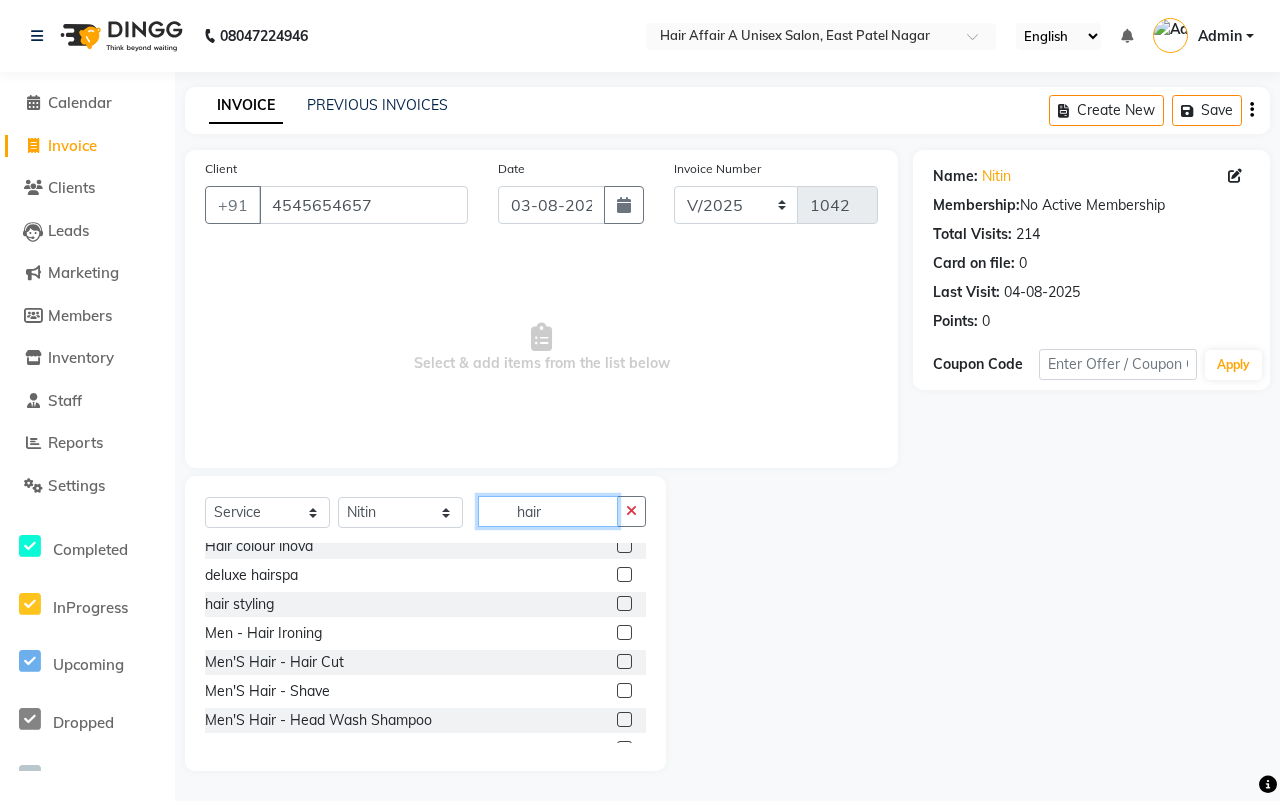 type on "hair" 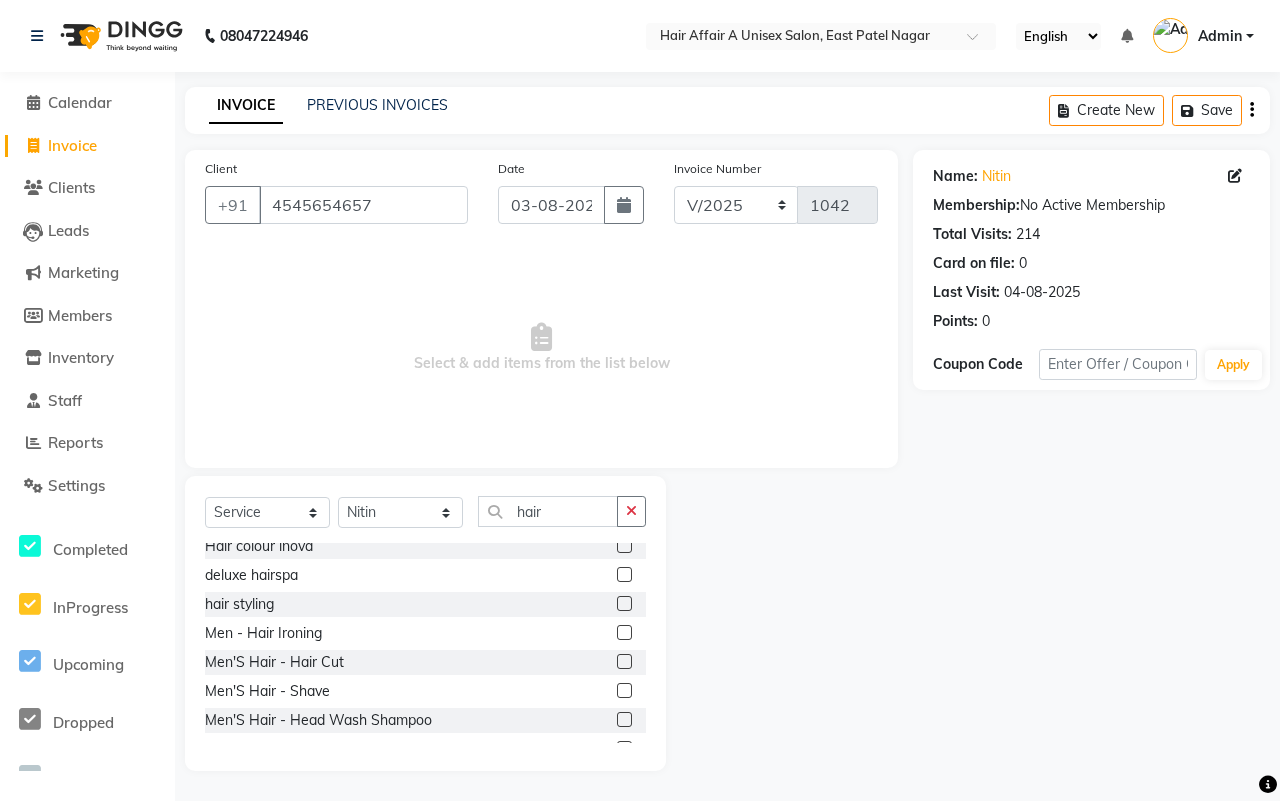 click 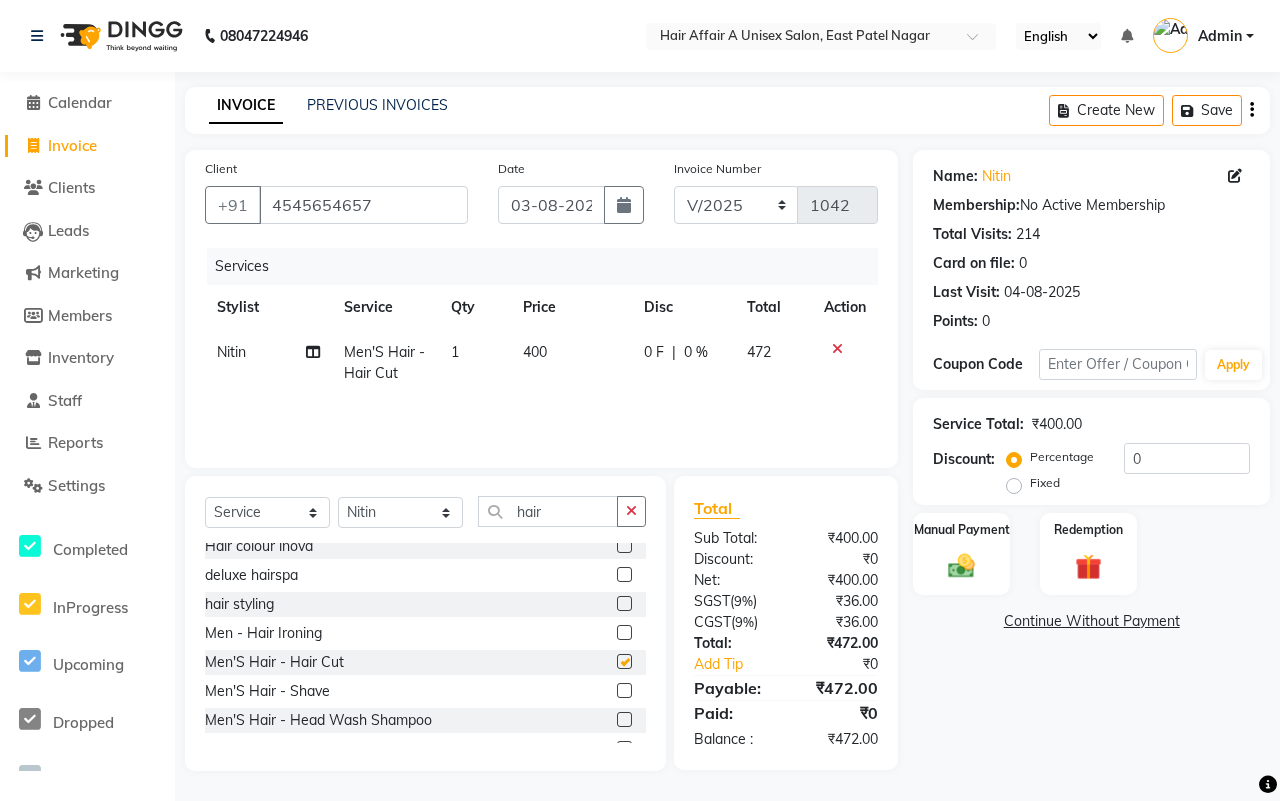 checkbox on "false" 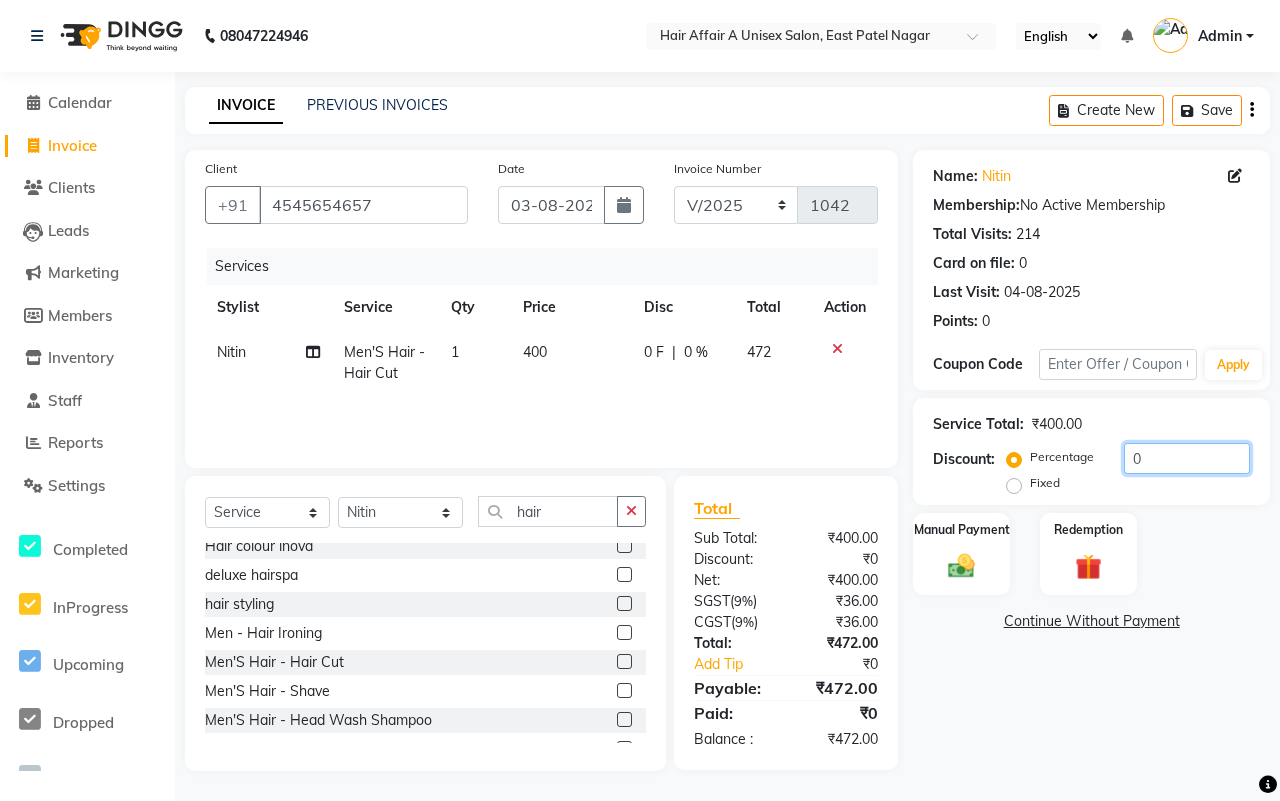 click on "0" 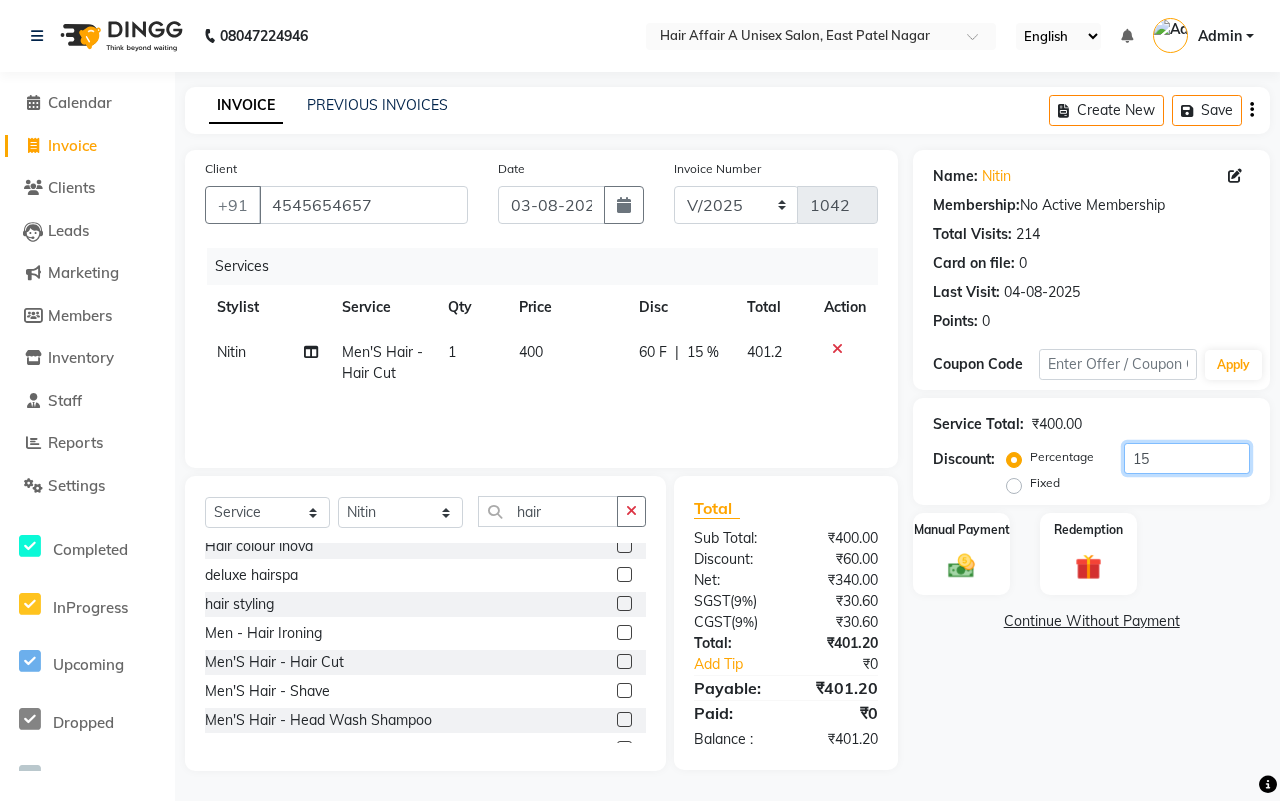 type on "15" 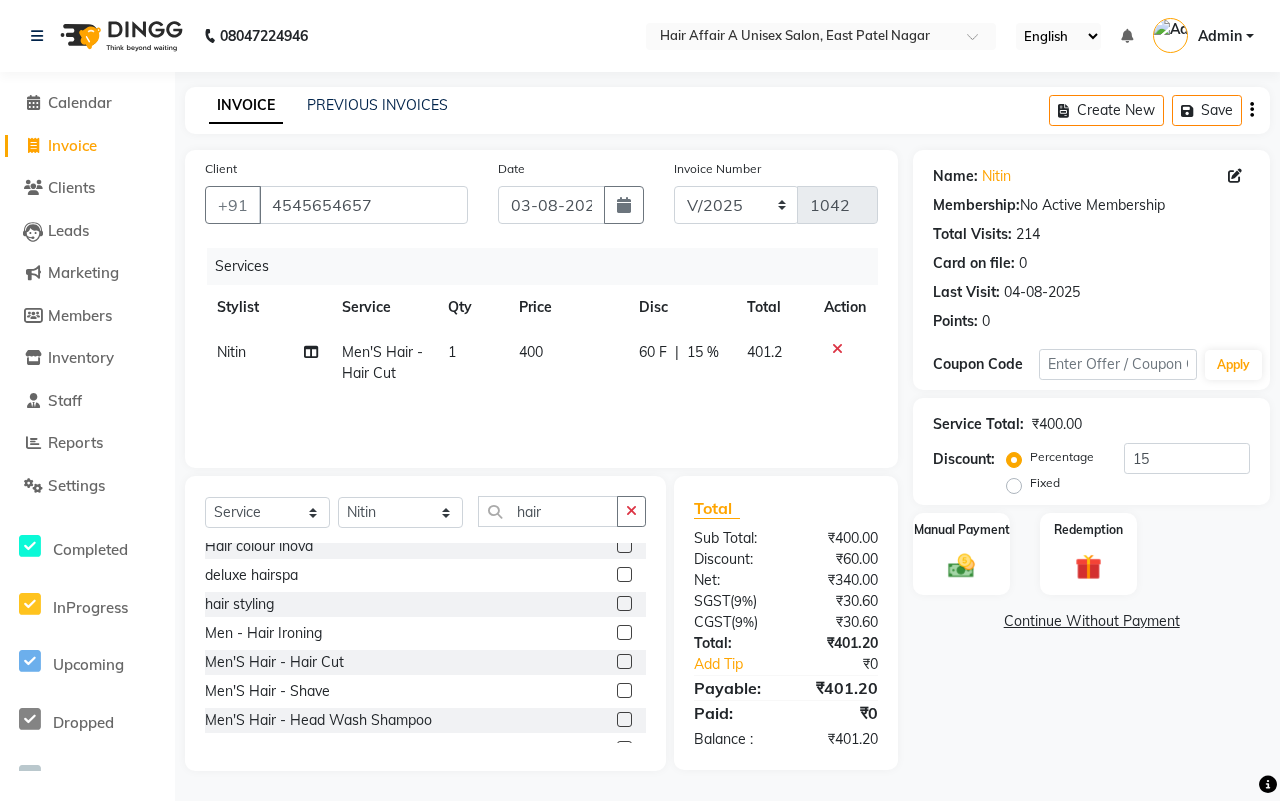 click on "Manual Payment Redemption" 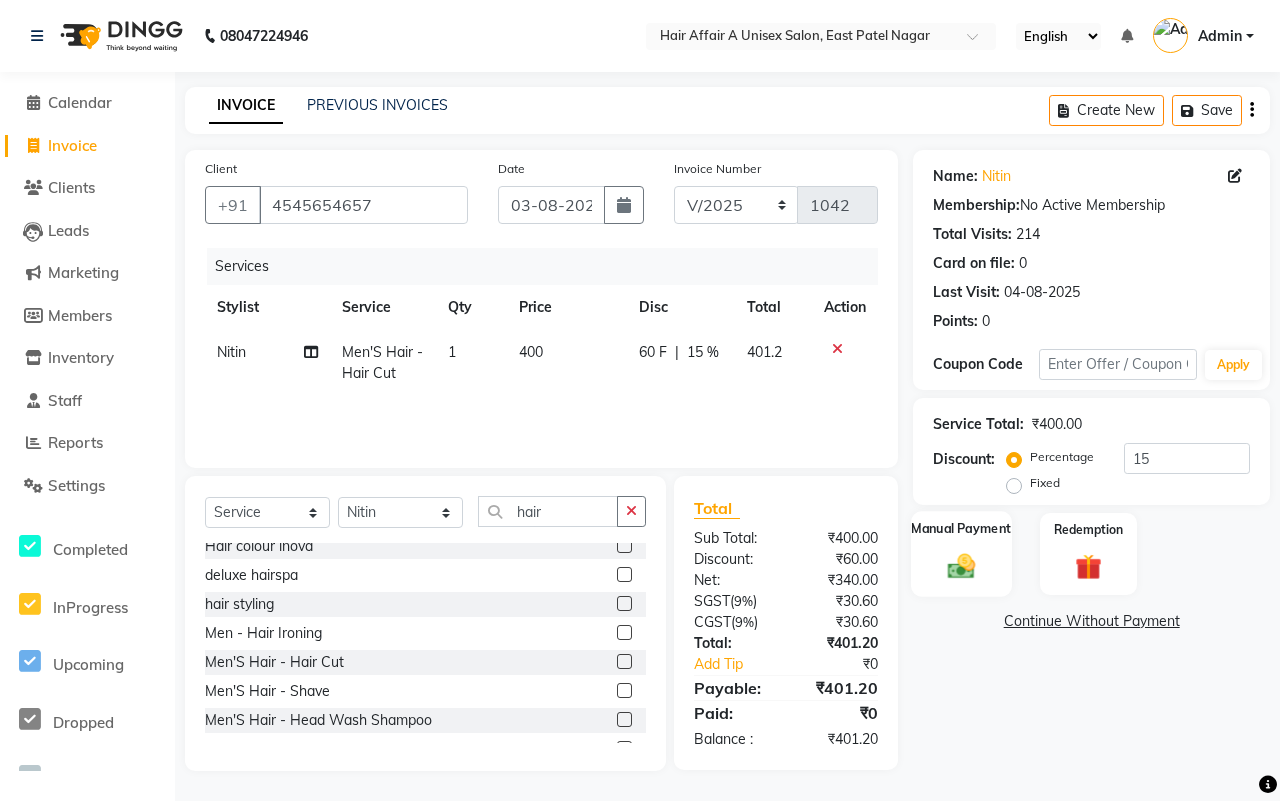 click 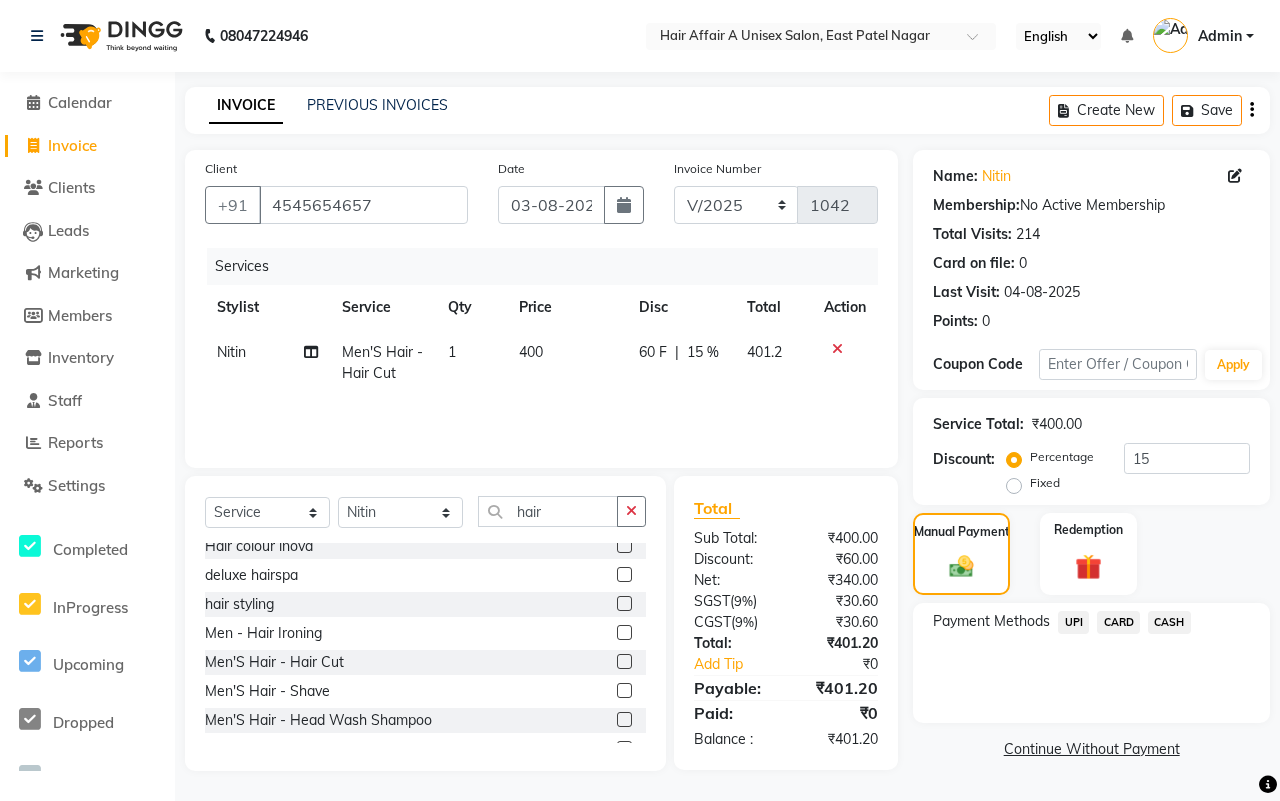 click on "UPI" 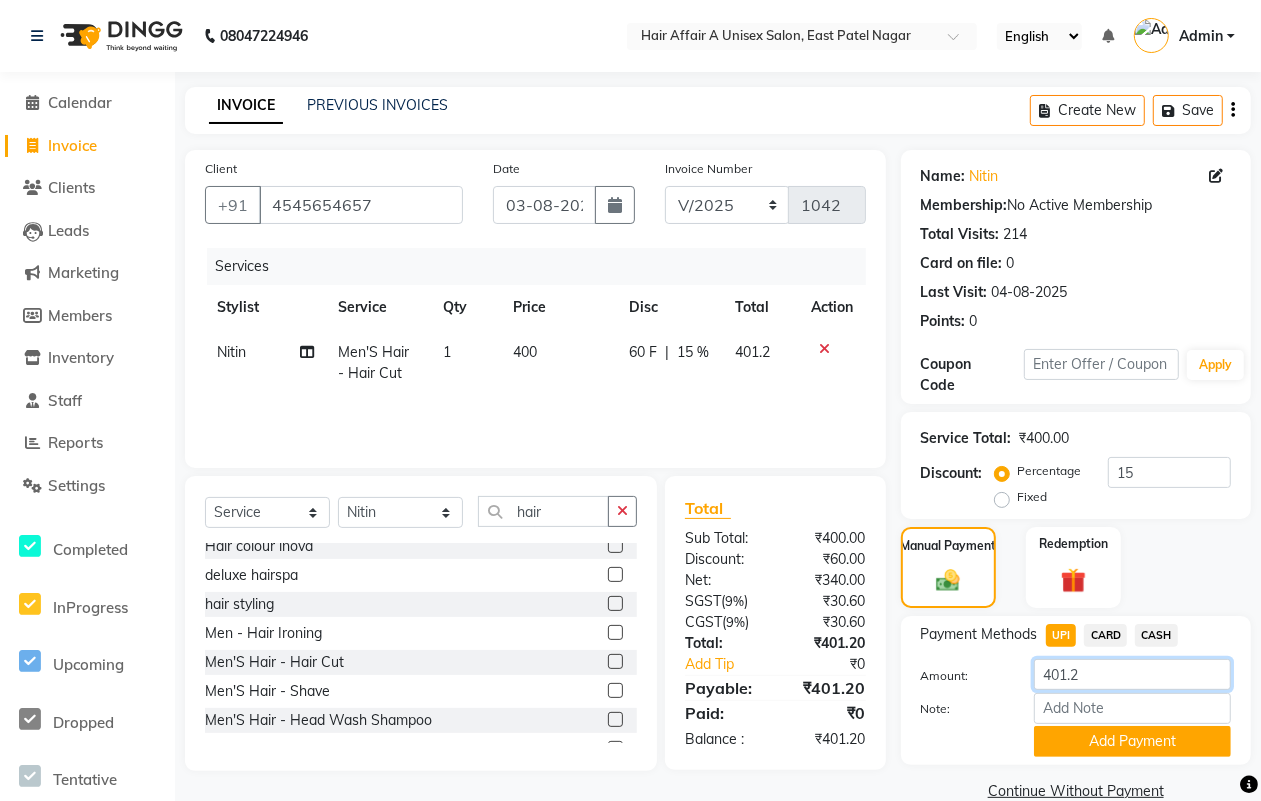 click on "401.2" 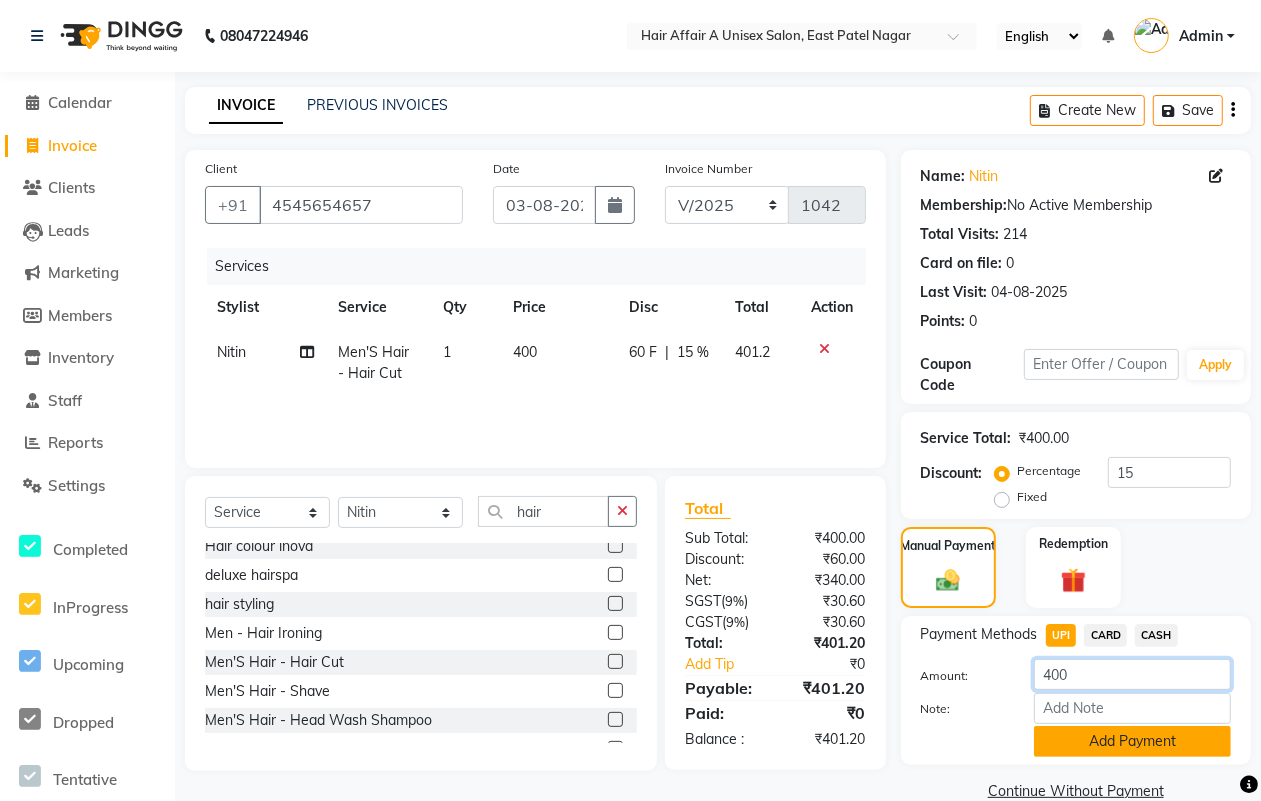 type on "400" 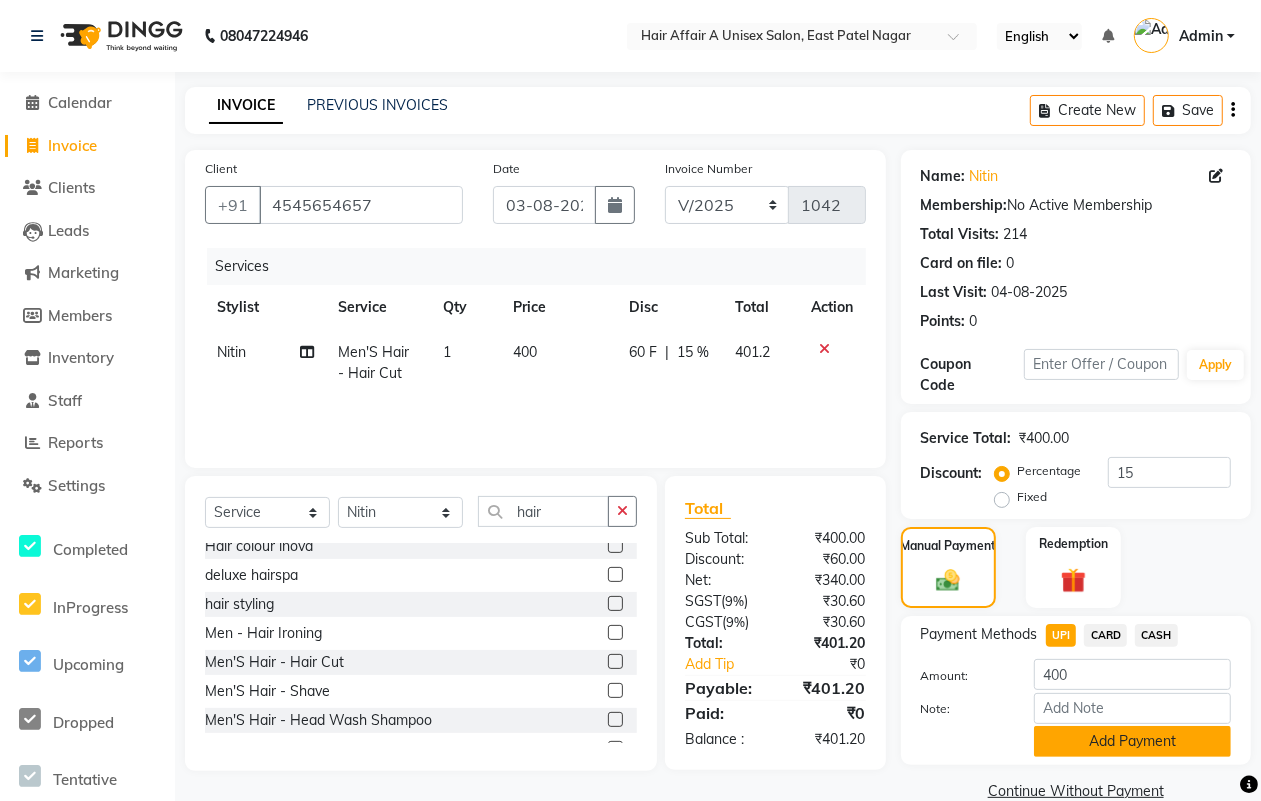 click on "Add Payment" 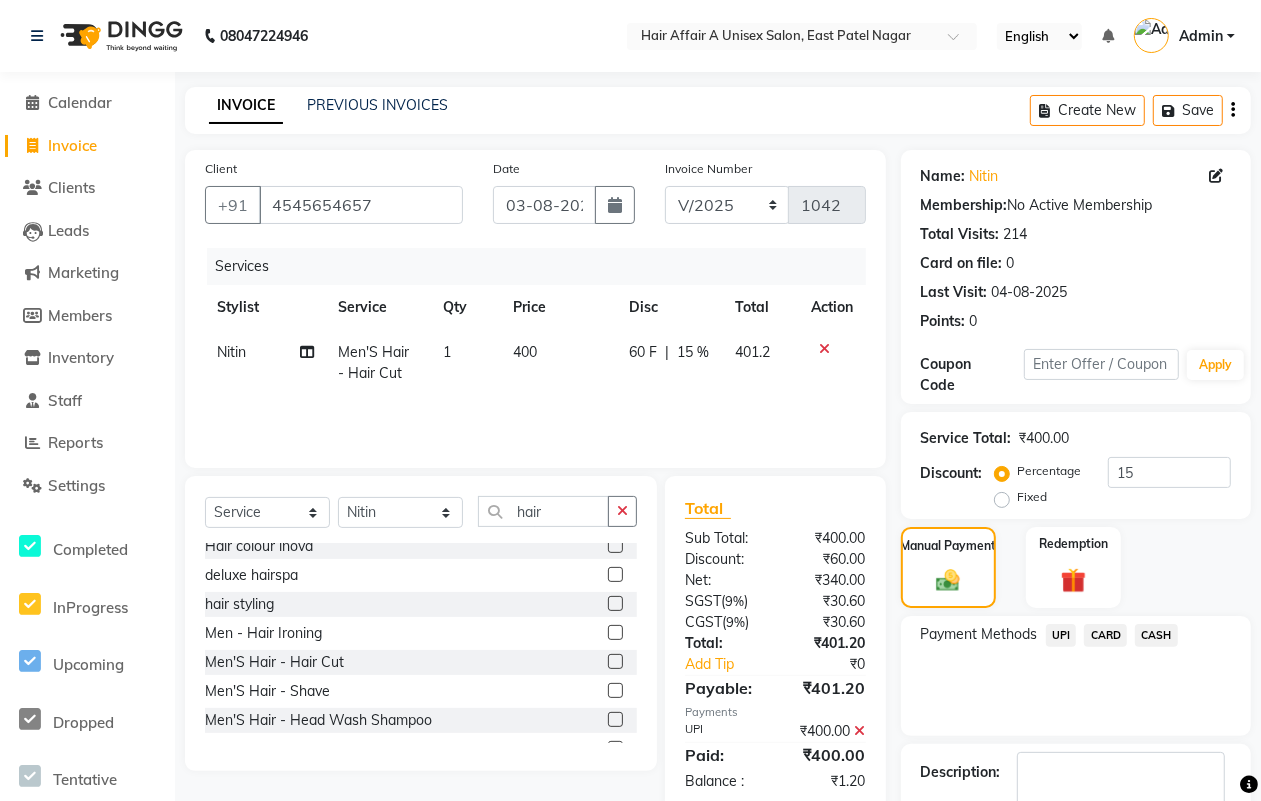 click on "UPI" 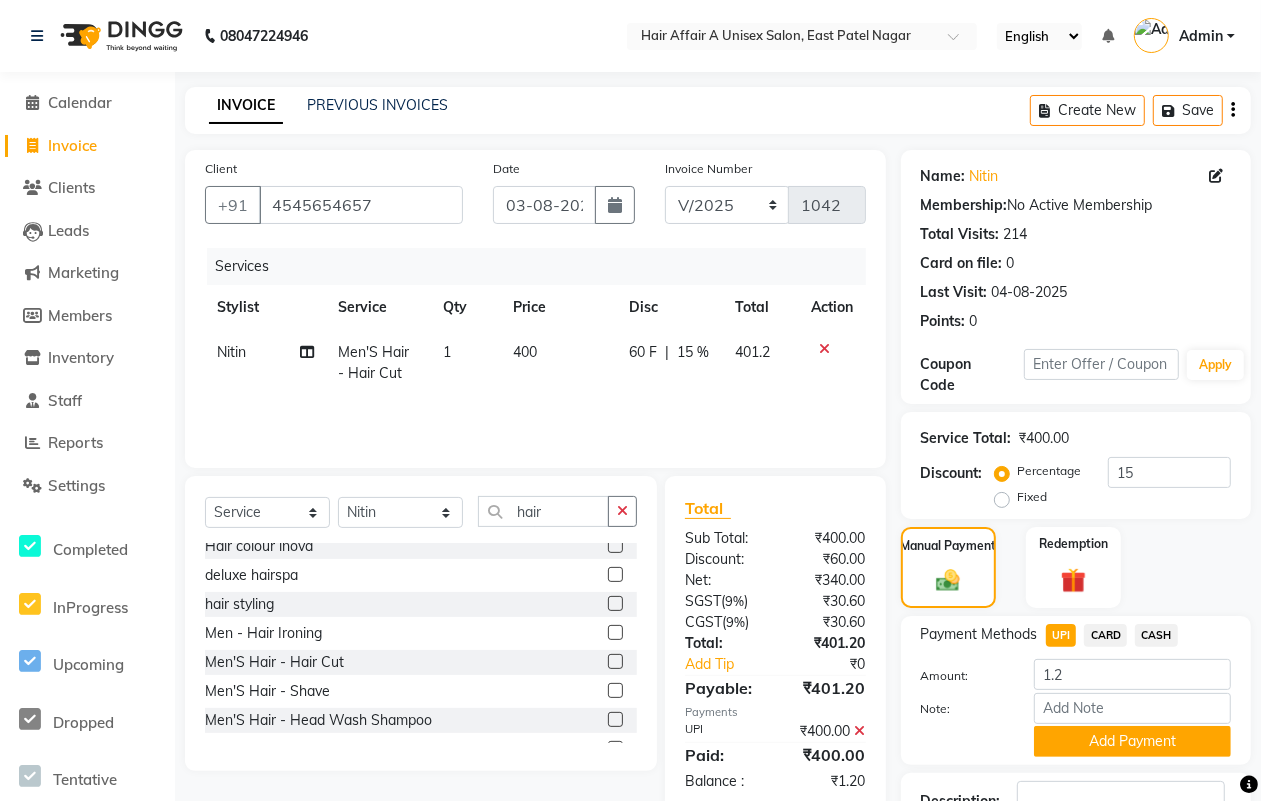 click on "UPI" 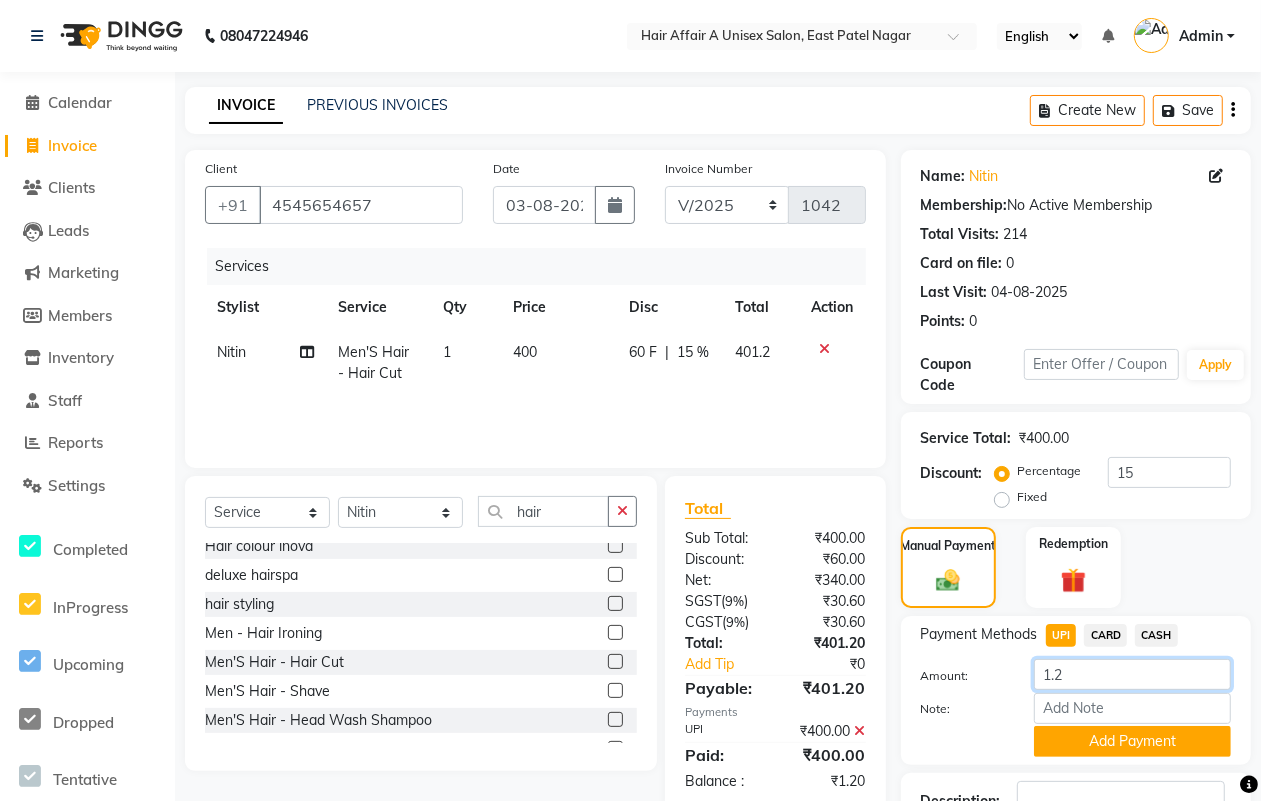 drag, startPoint x: 1082, startPoint y: 665, endPoint x: 991, endPoint y: 670, distance: 91.13726 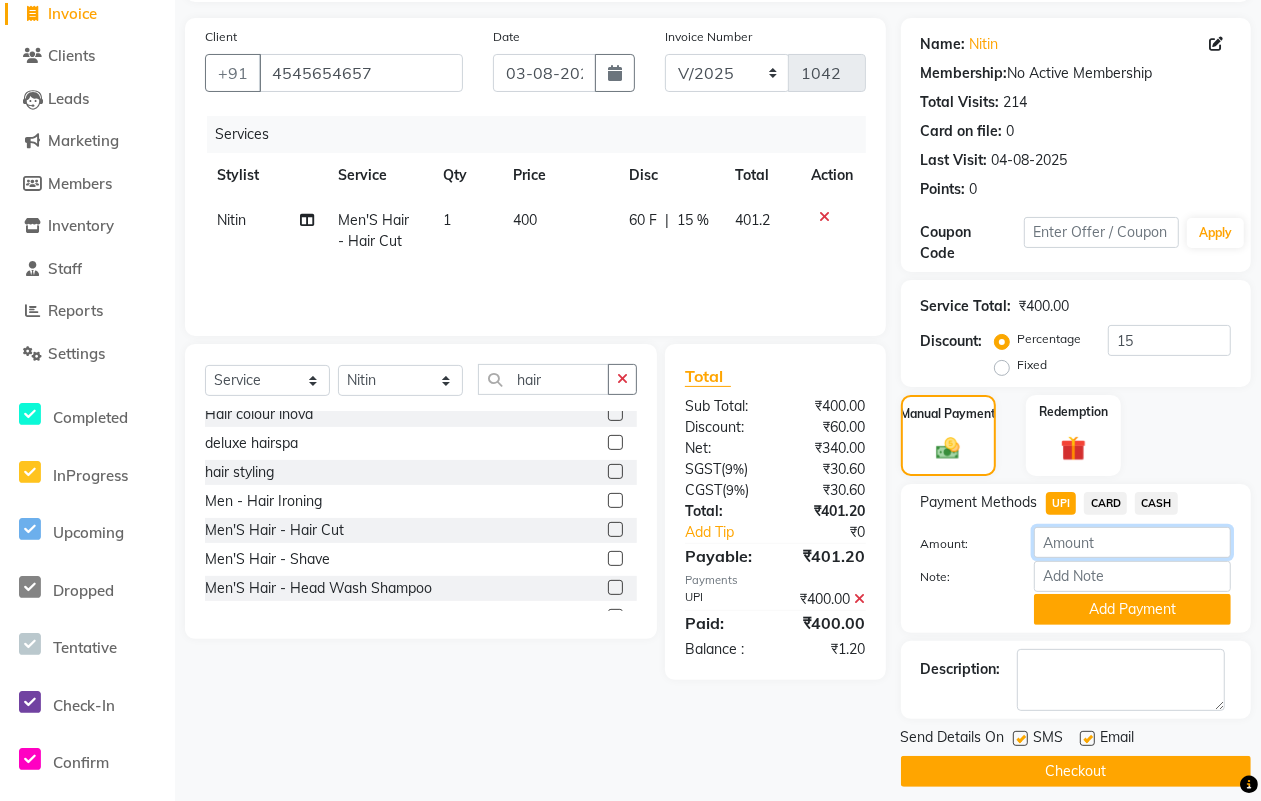 scroll, scrollTop: 148, scrollLeft: 0, axis: vertical 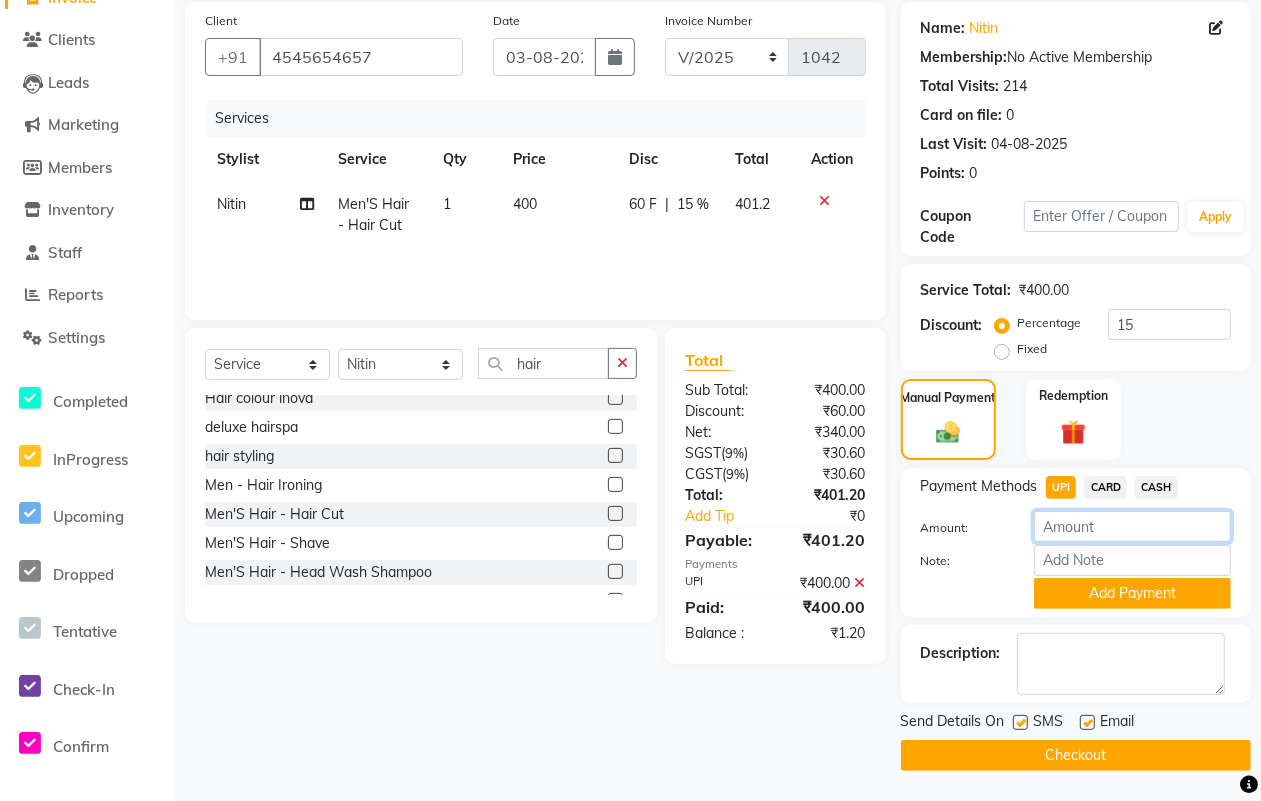 type 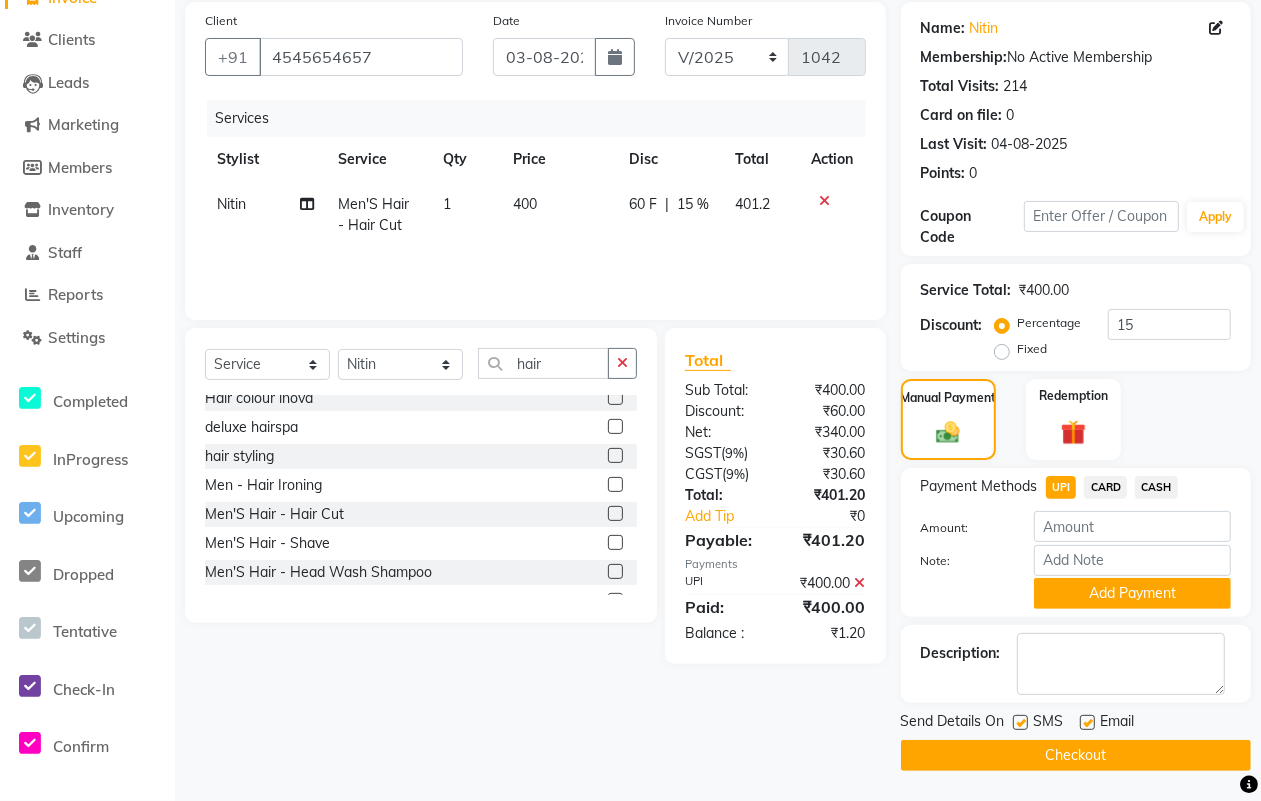 click 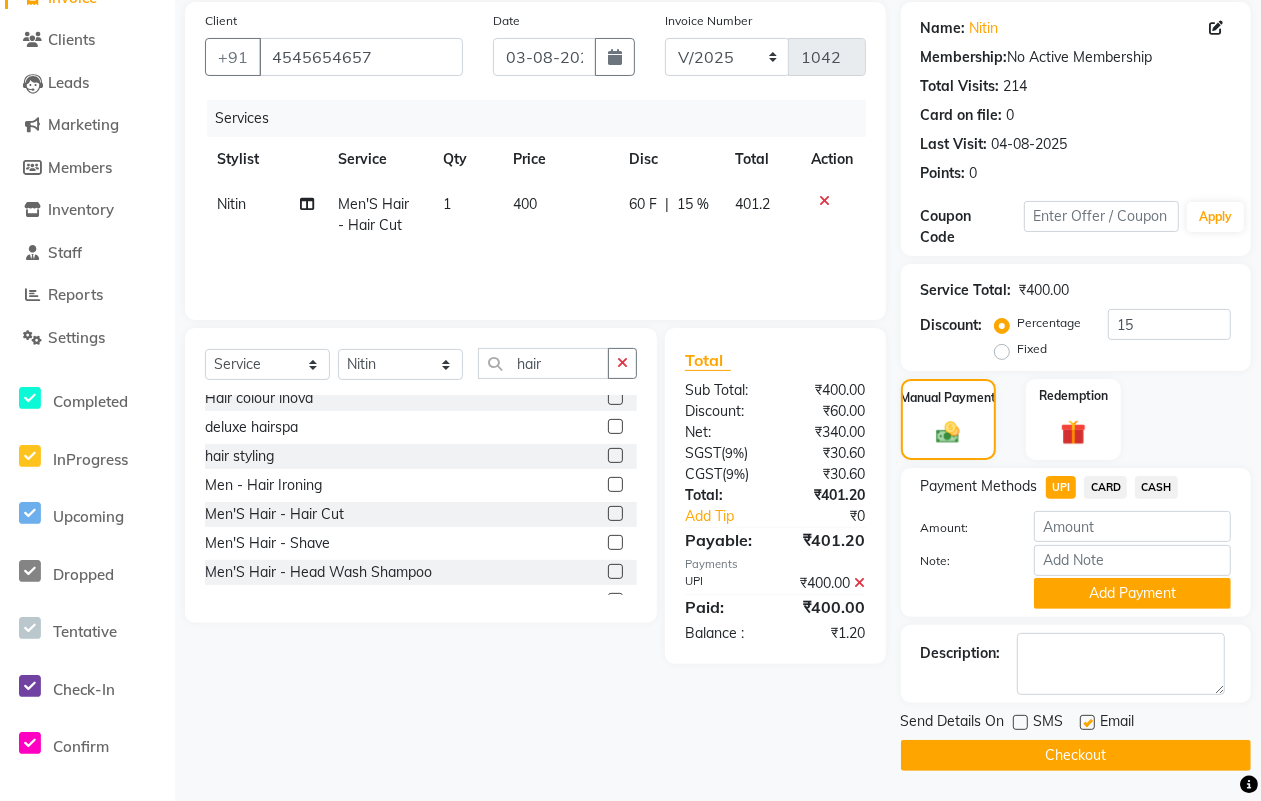 click 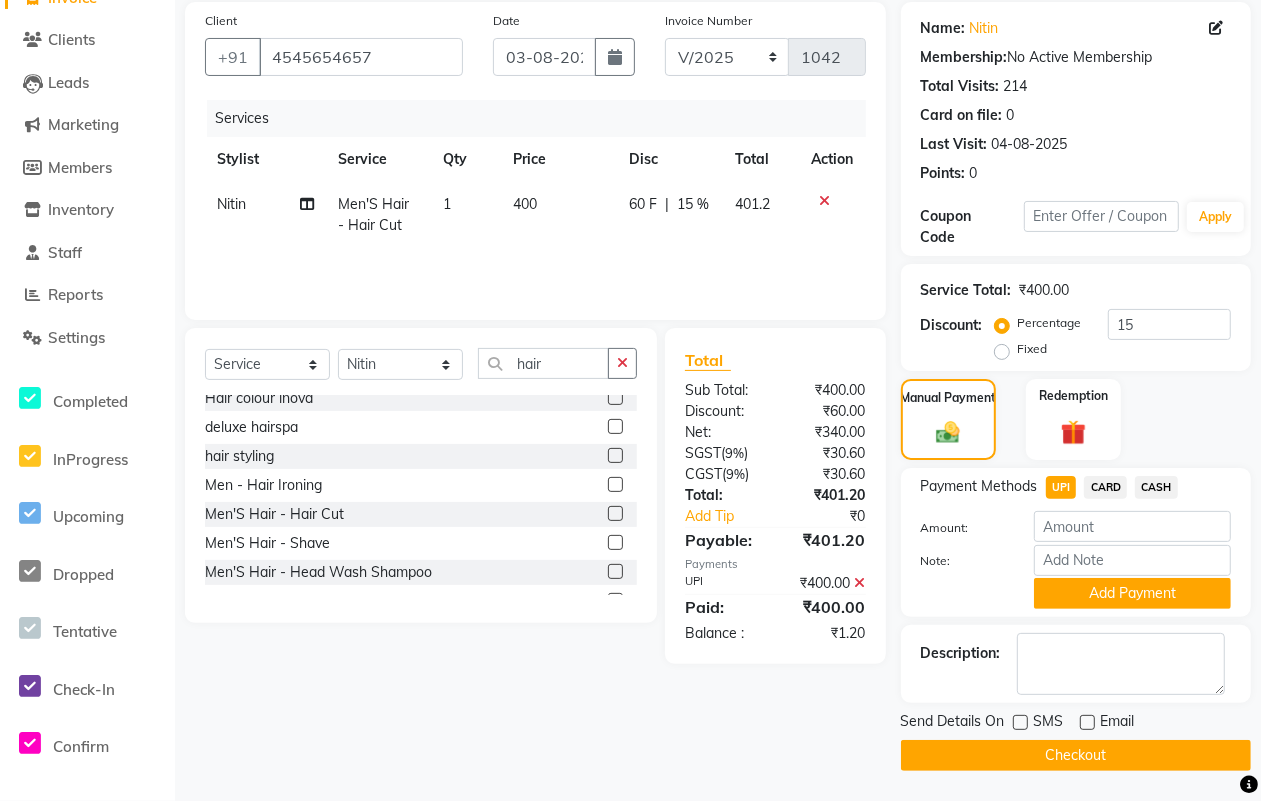 click on "Checkout" 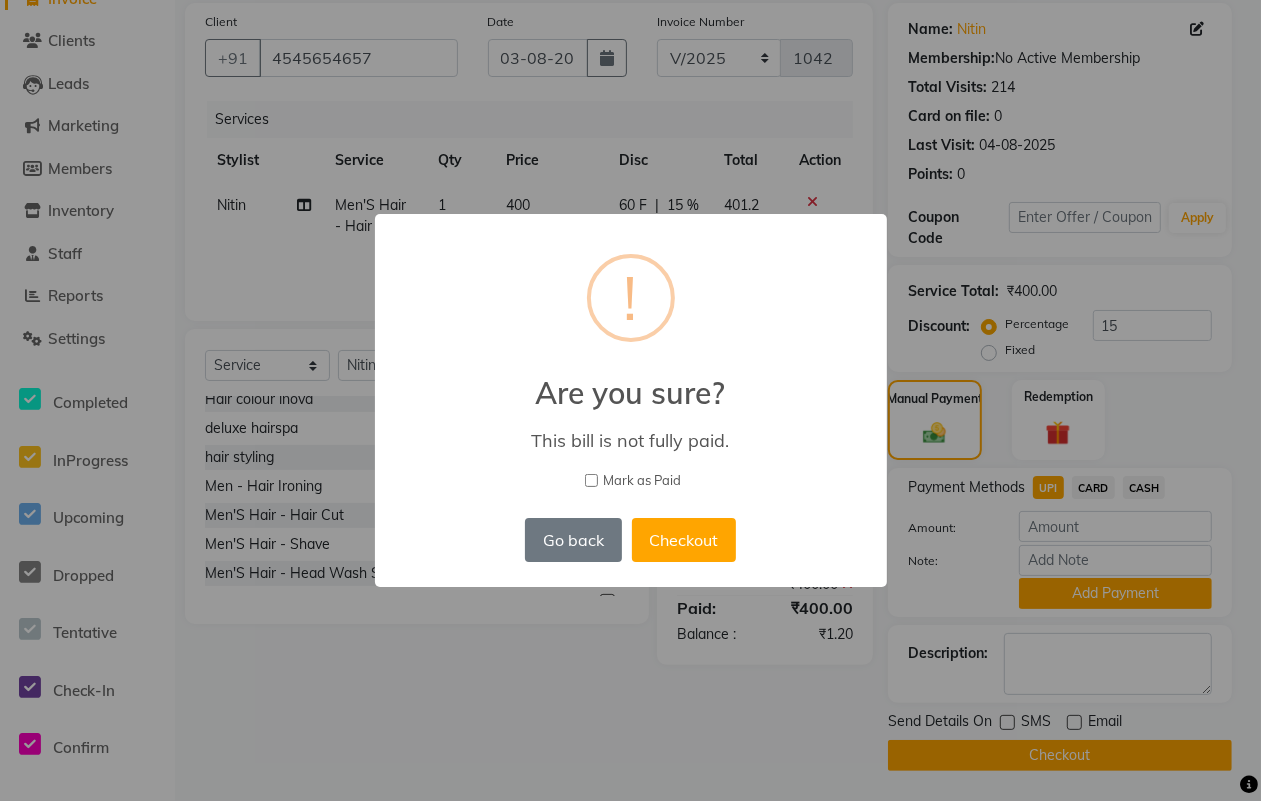 scroll, scrollTop: 135, scrollLeft: 0, axis: vertical 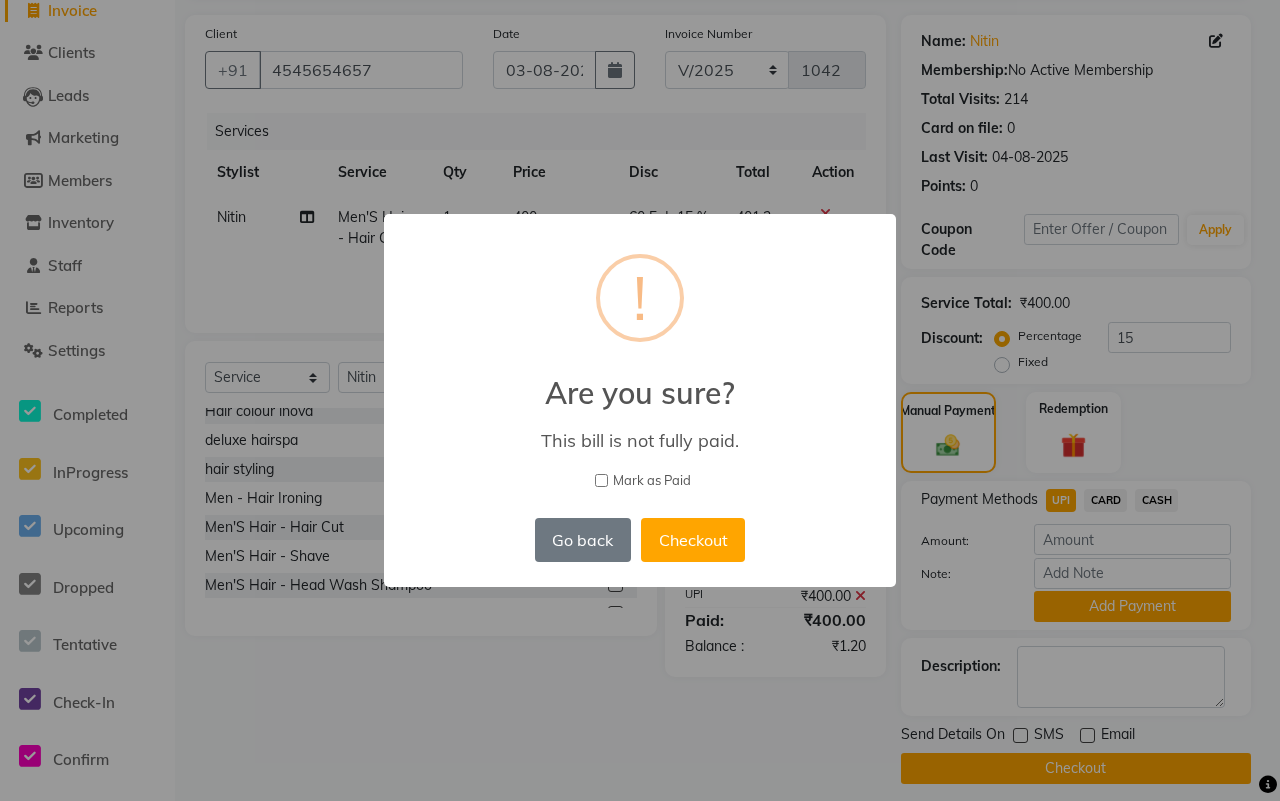 click on "× ! Are you sure? This bill is not fully paid. Mark as Paid Go back No Checkout" at bounding box center (640, 400) 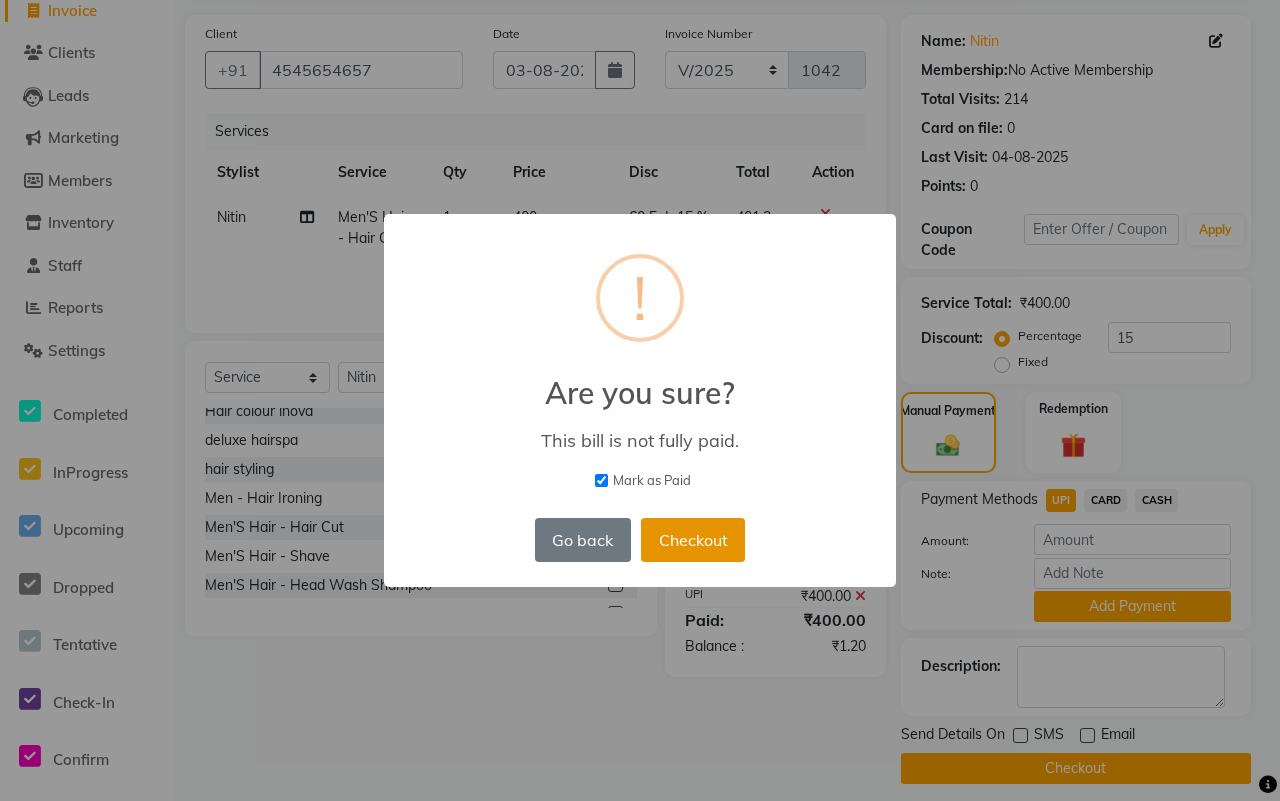click on "Checkout" at bounding box center (693, 540) 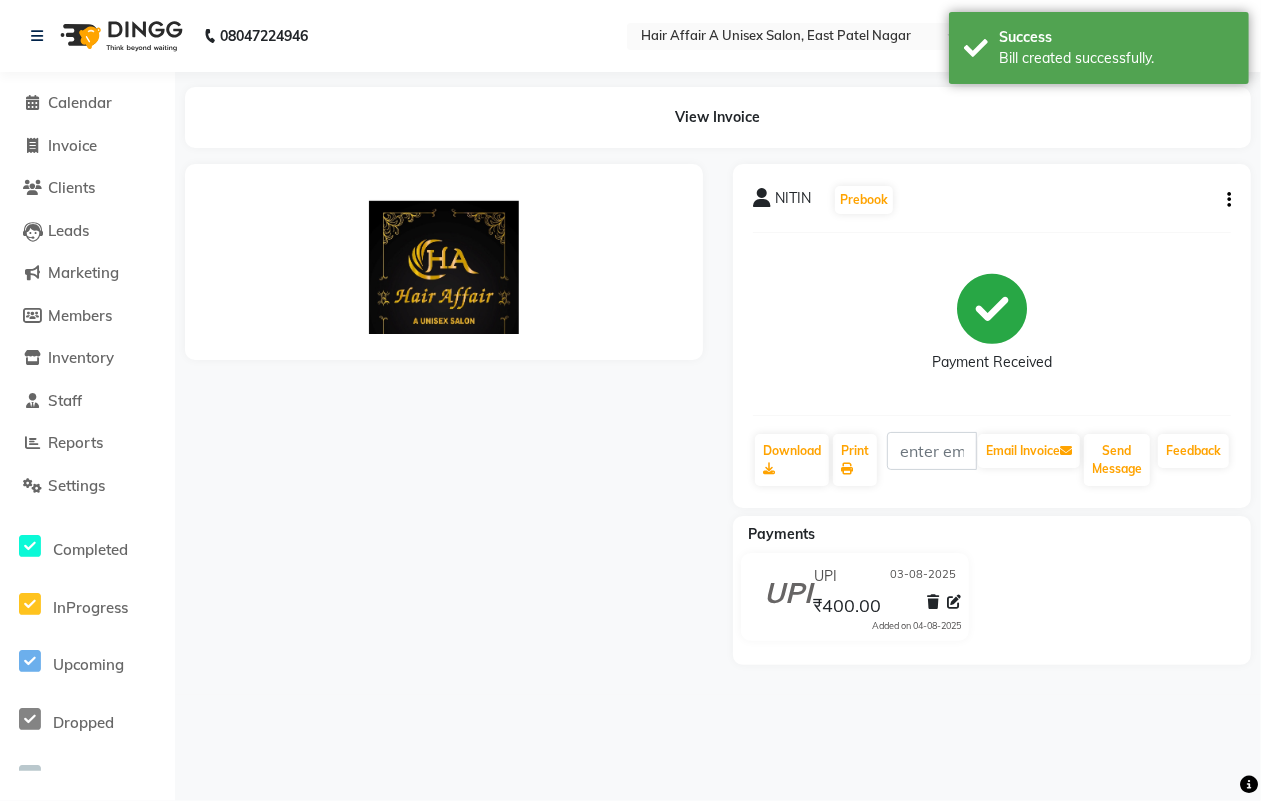 scroll, scrollTop: 0, scrollLeft: 0, axis: both 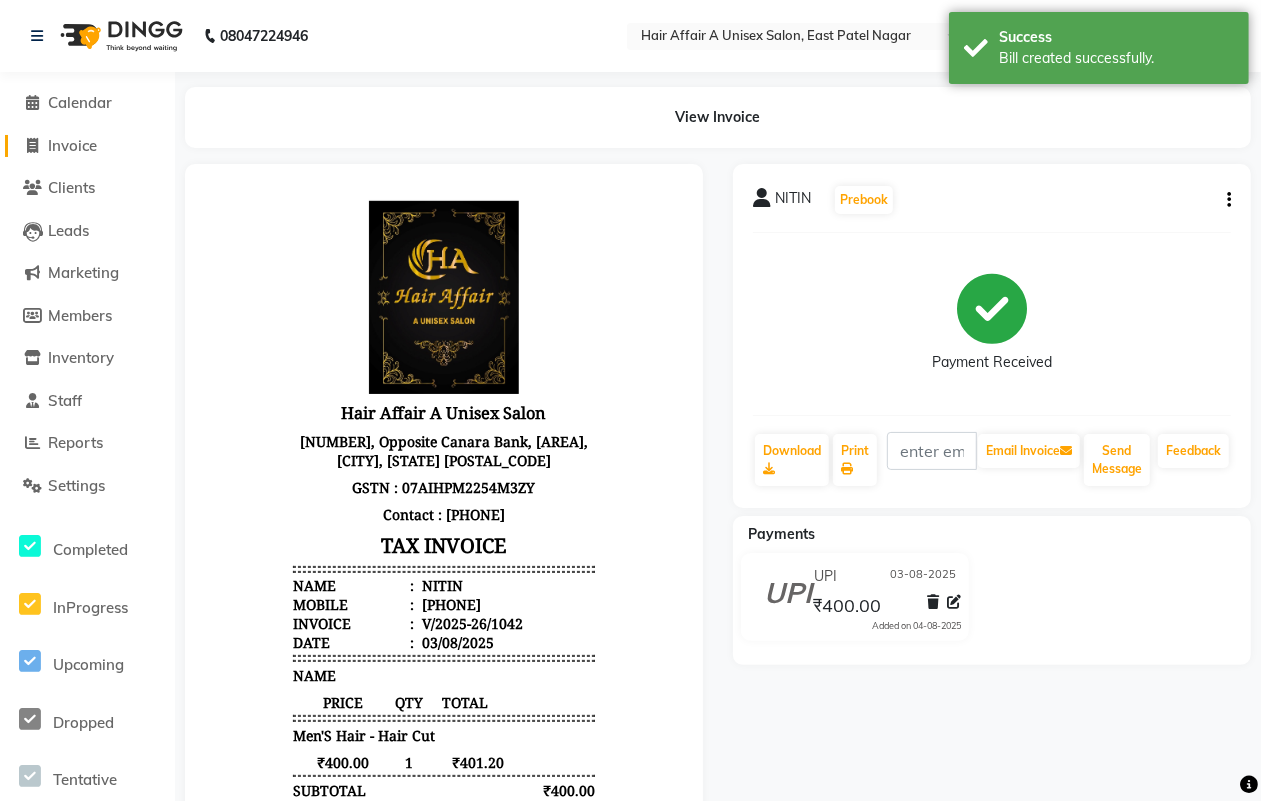 click on "Invoice" 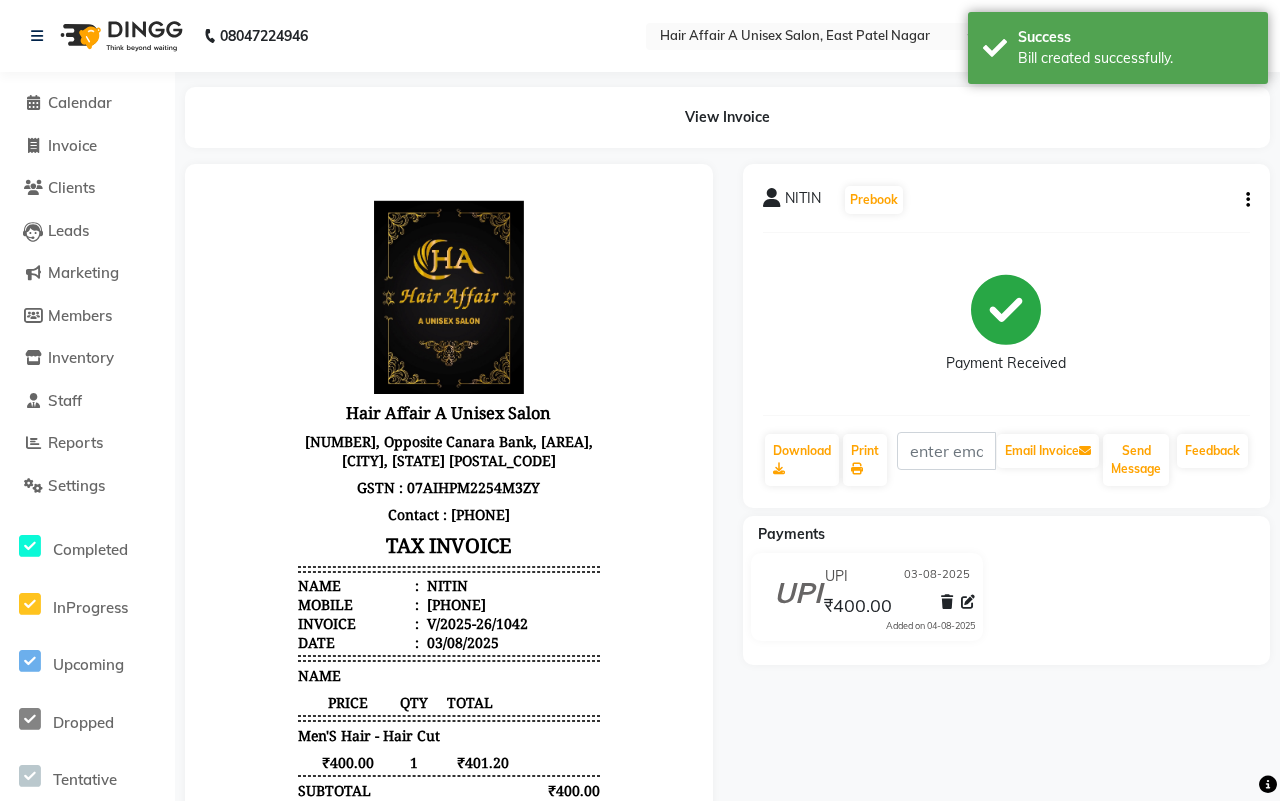 select on "4464" 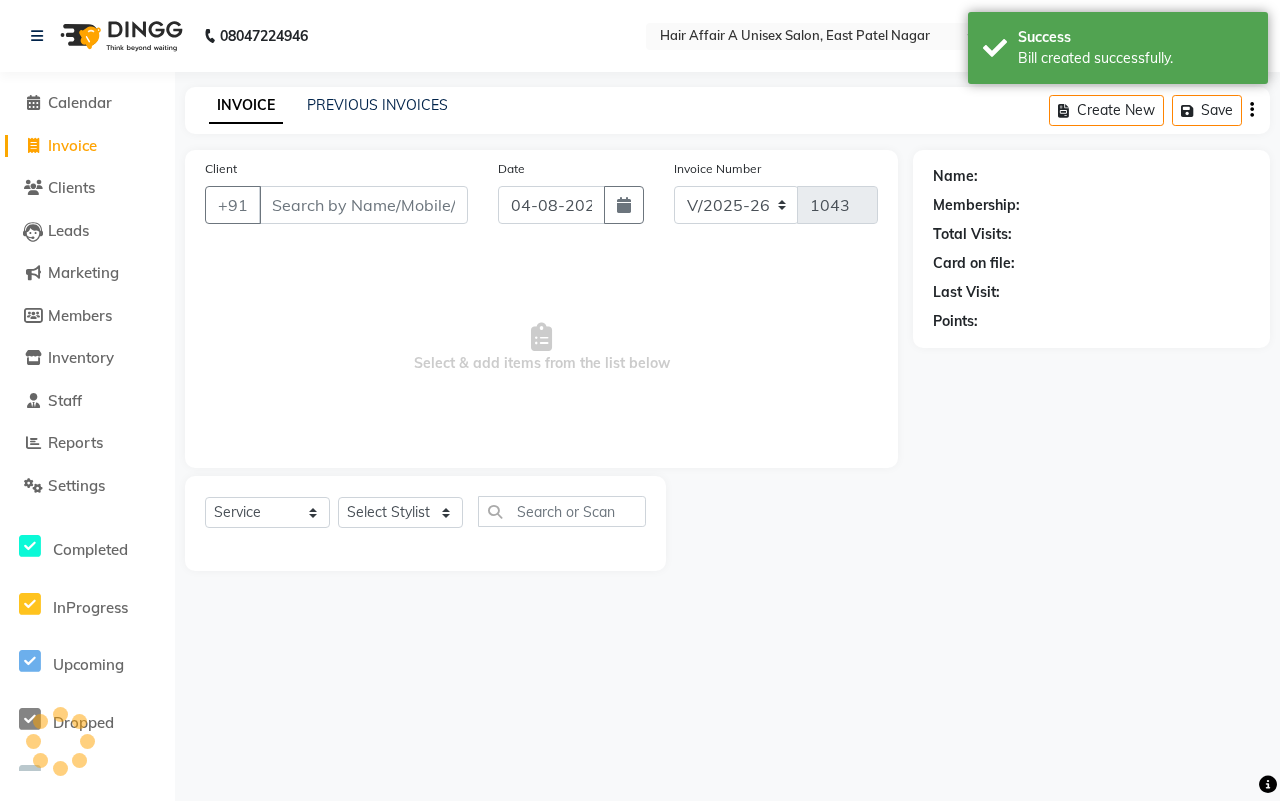 click on "Client" at bounding box center (363, 205) 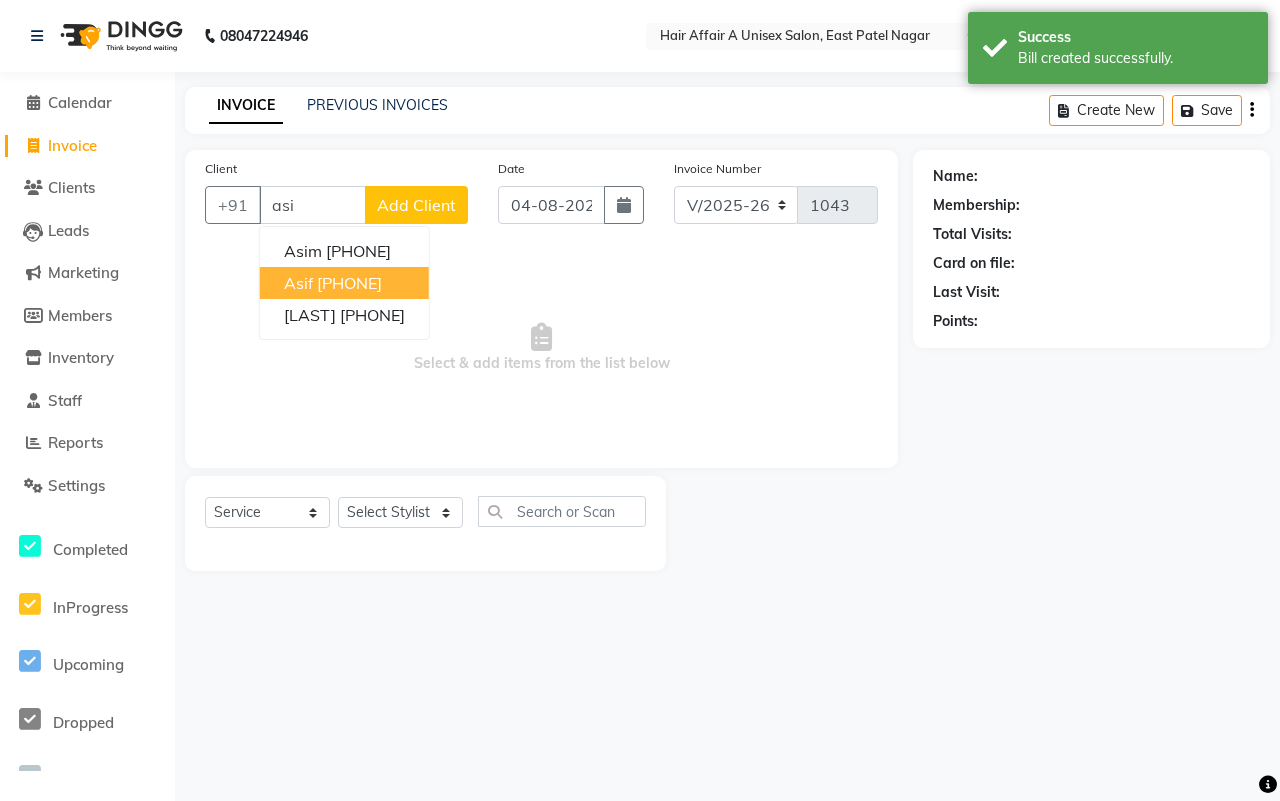 click on "8586887005" at bounding box center [349, 283] 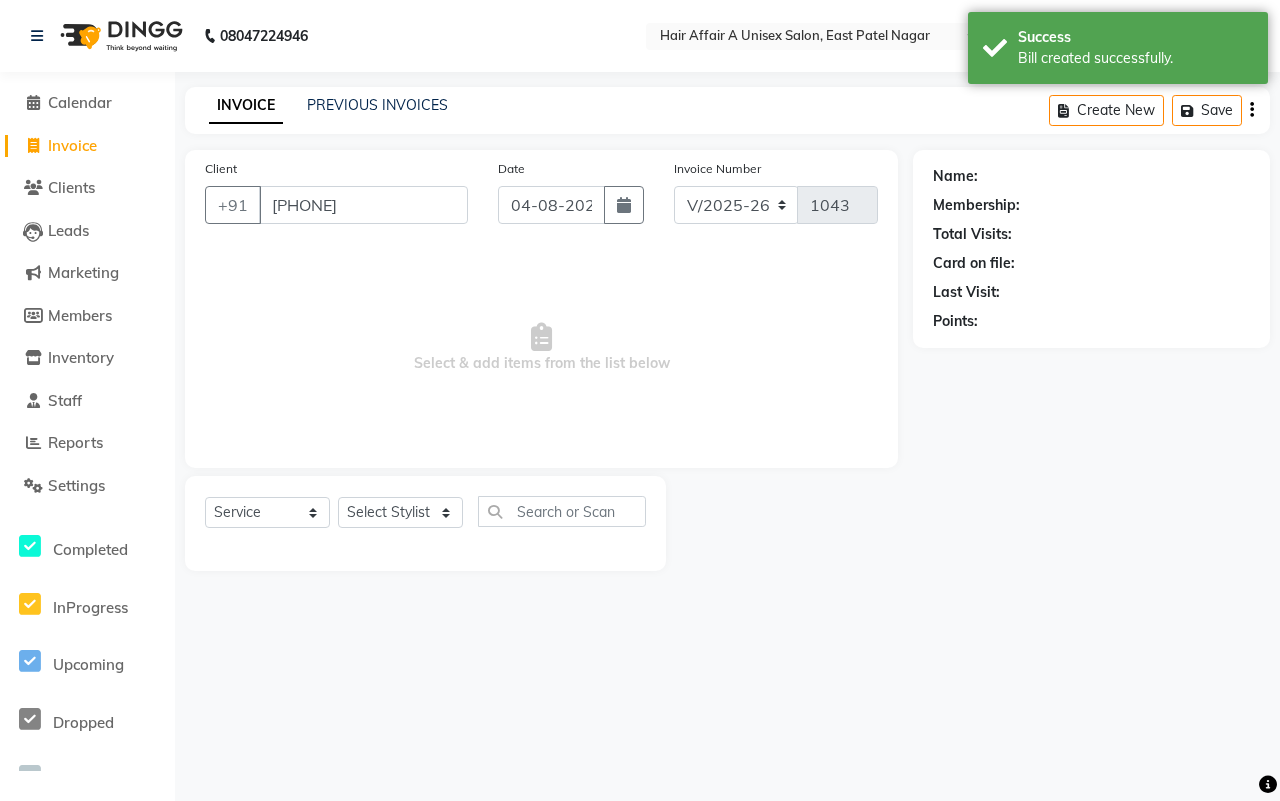type on "8586887005" 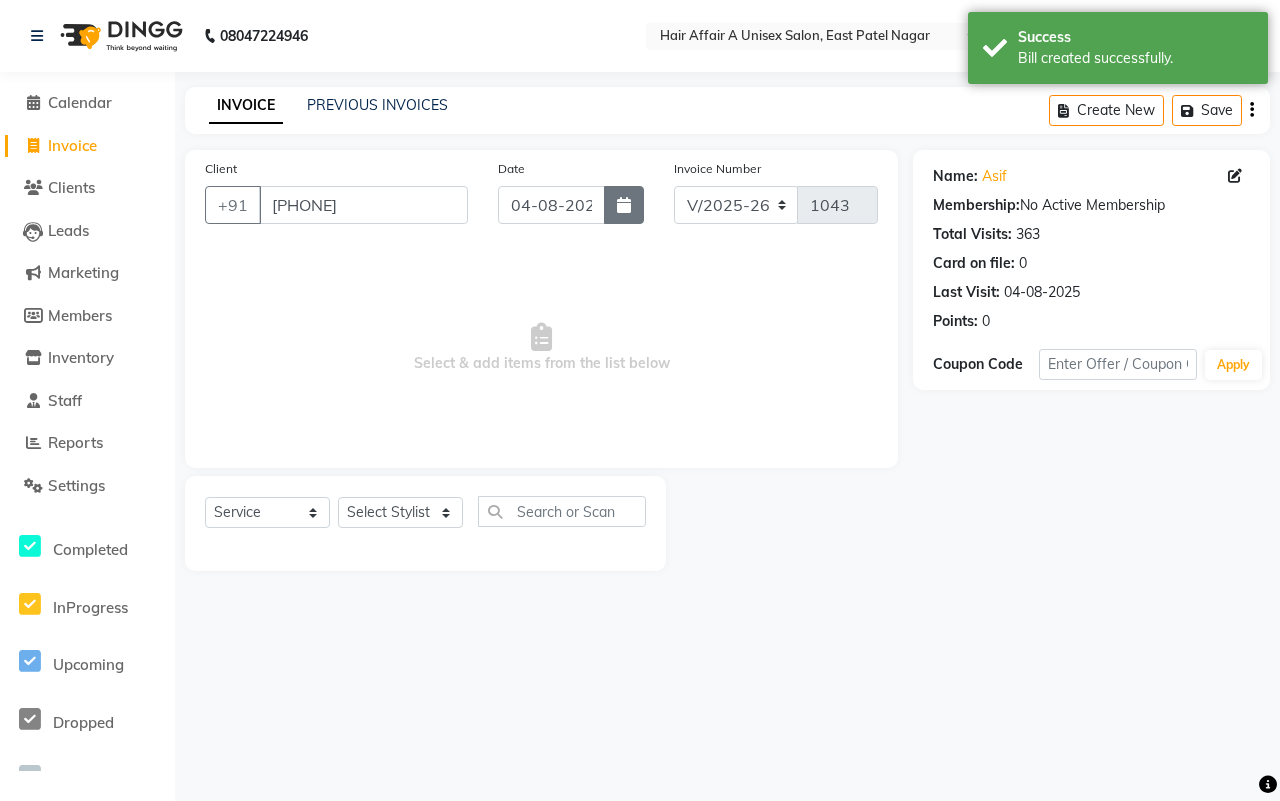 click 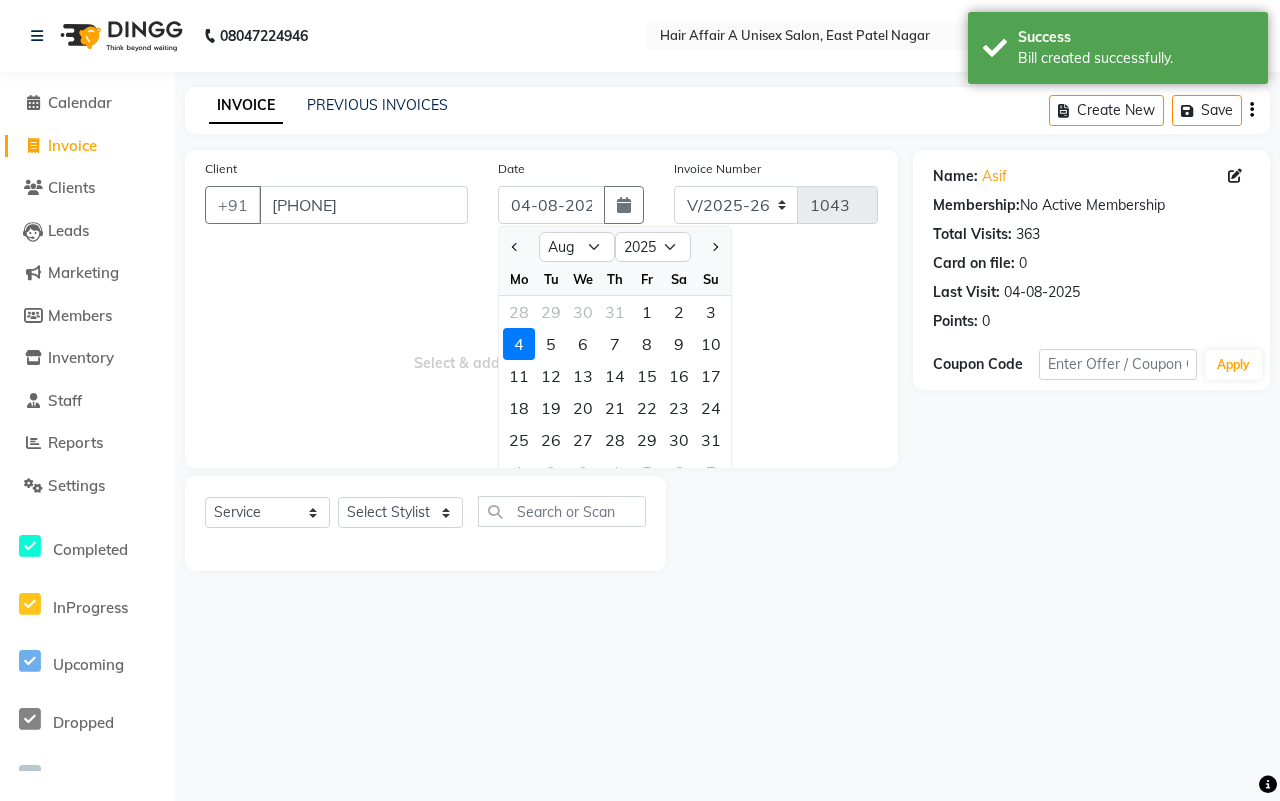 click on "3" 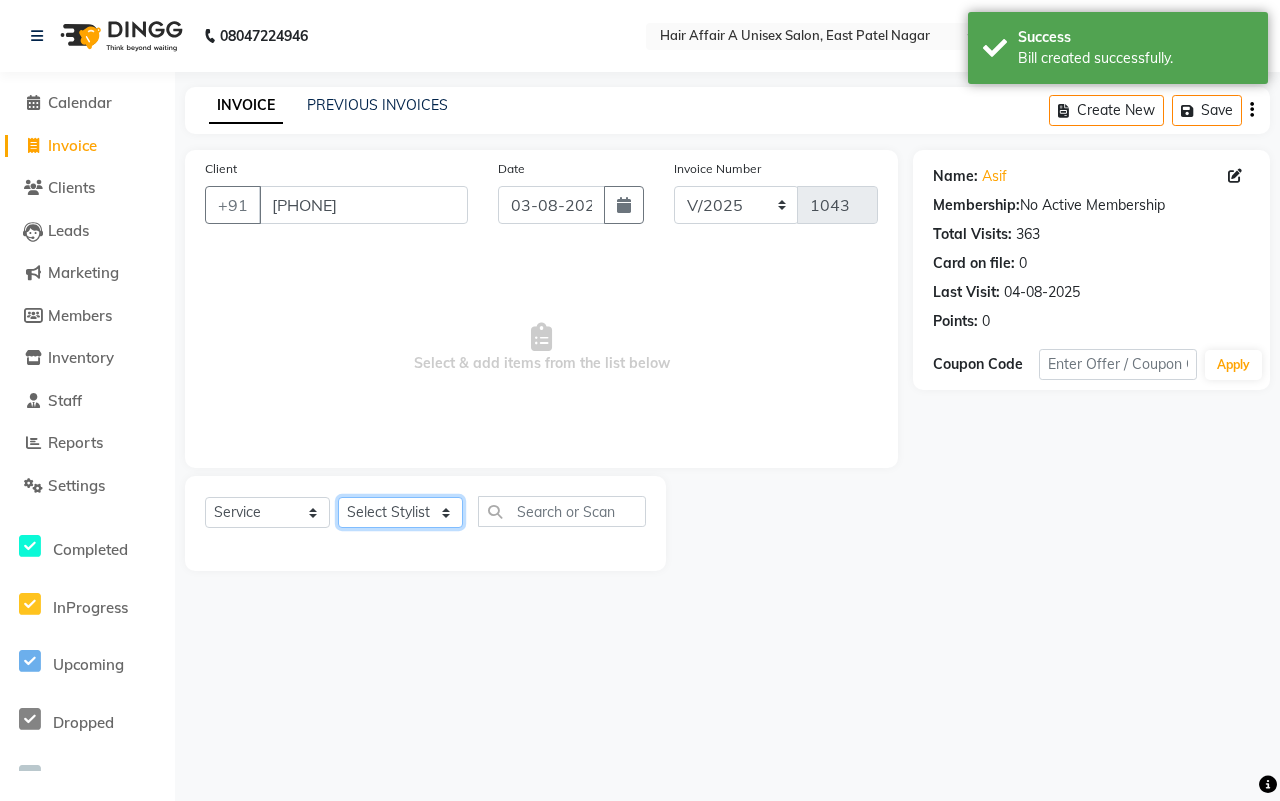 click on "Select Stylist Asif Chanchal harsh Ishu Kajal Kunal Neeraj Nitin Sheena Sonu Vikas Waseem" 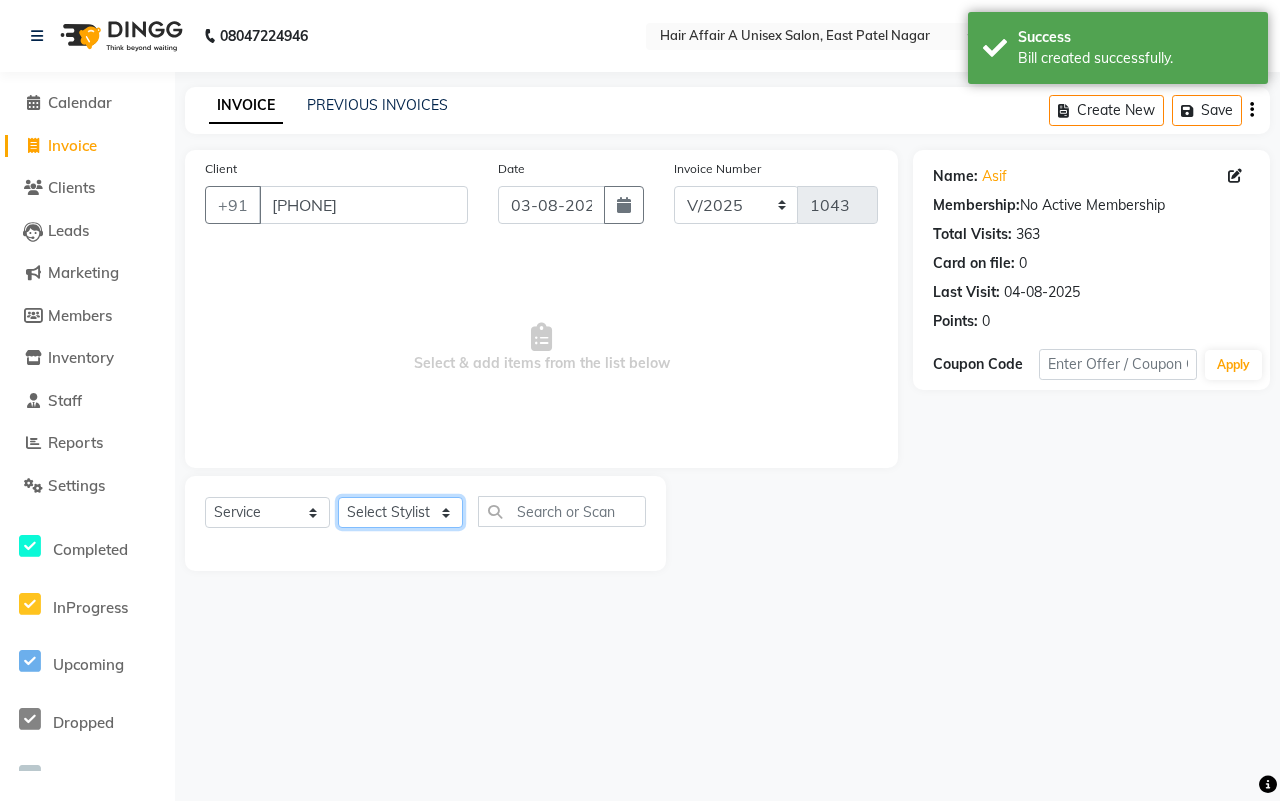 select on "25233" 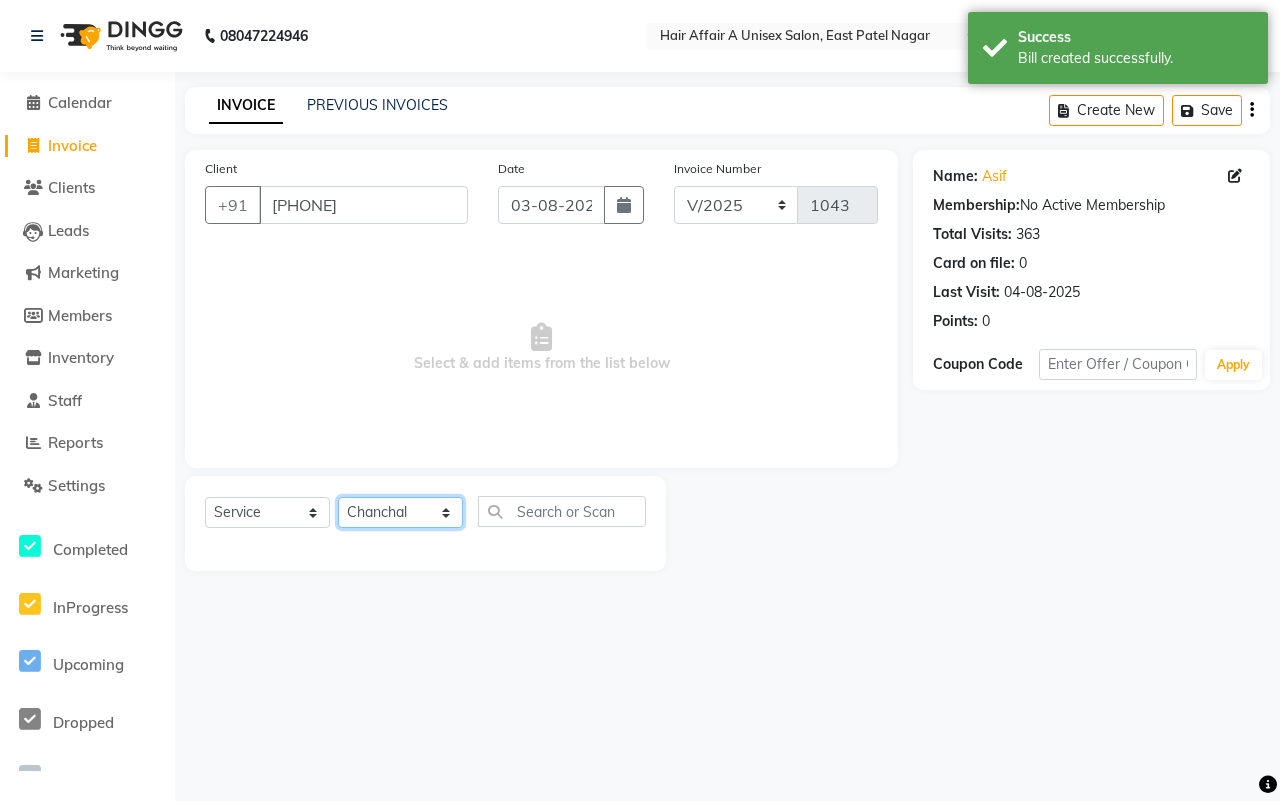 click on "Select Stylist Asif Chanchal harsh Ishu Kajal Kunal Neeraj Nitin Sheena Sonu Vikas Waseem" 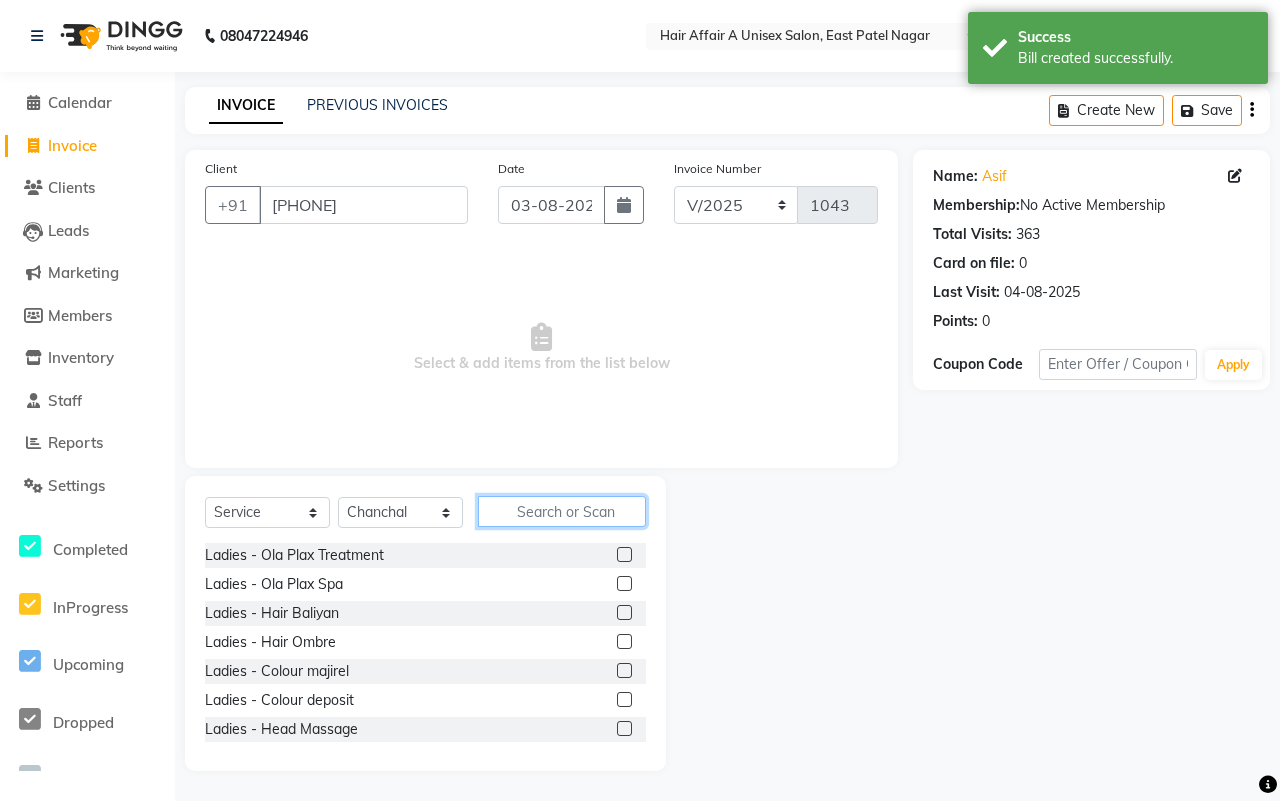 click 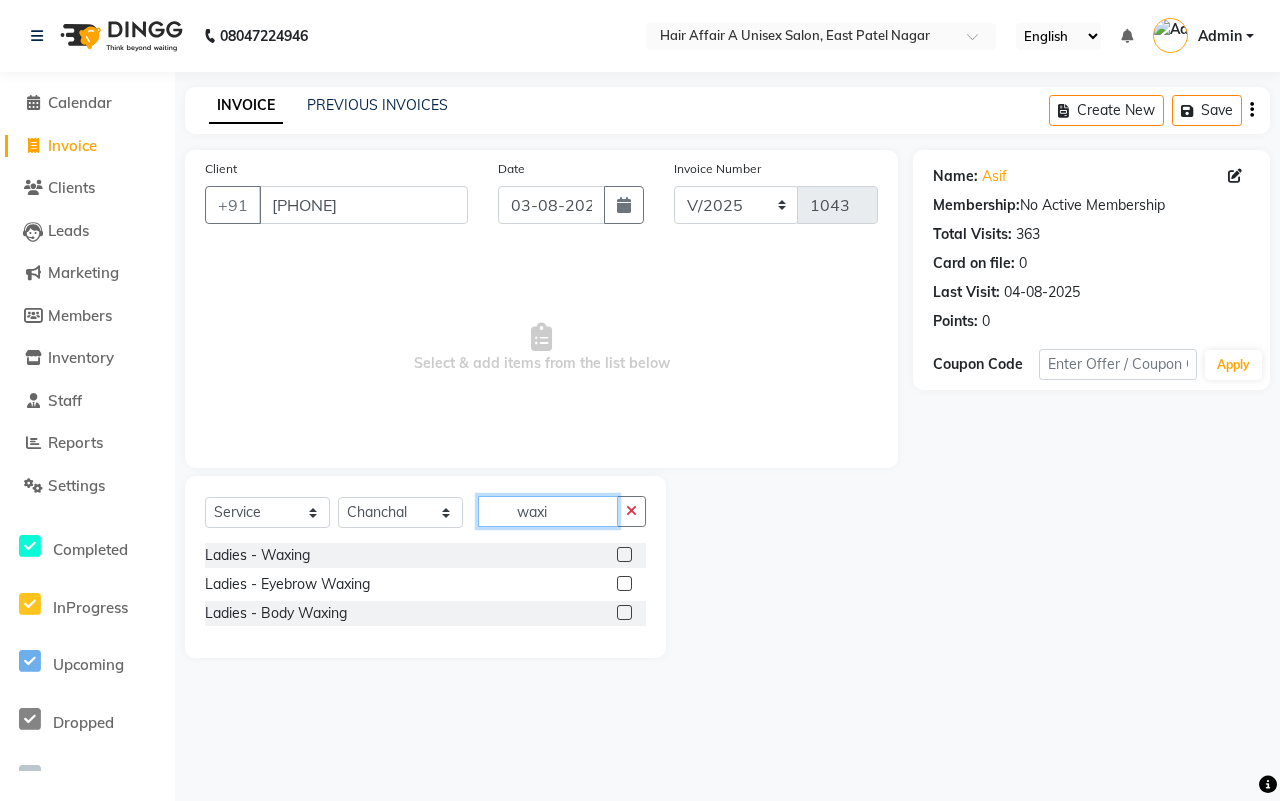 type on "waxi" 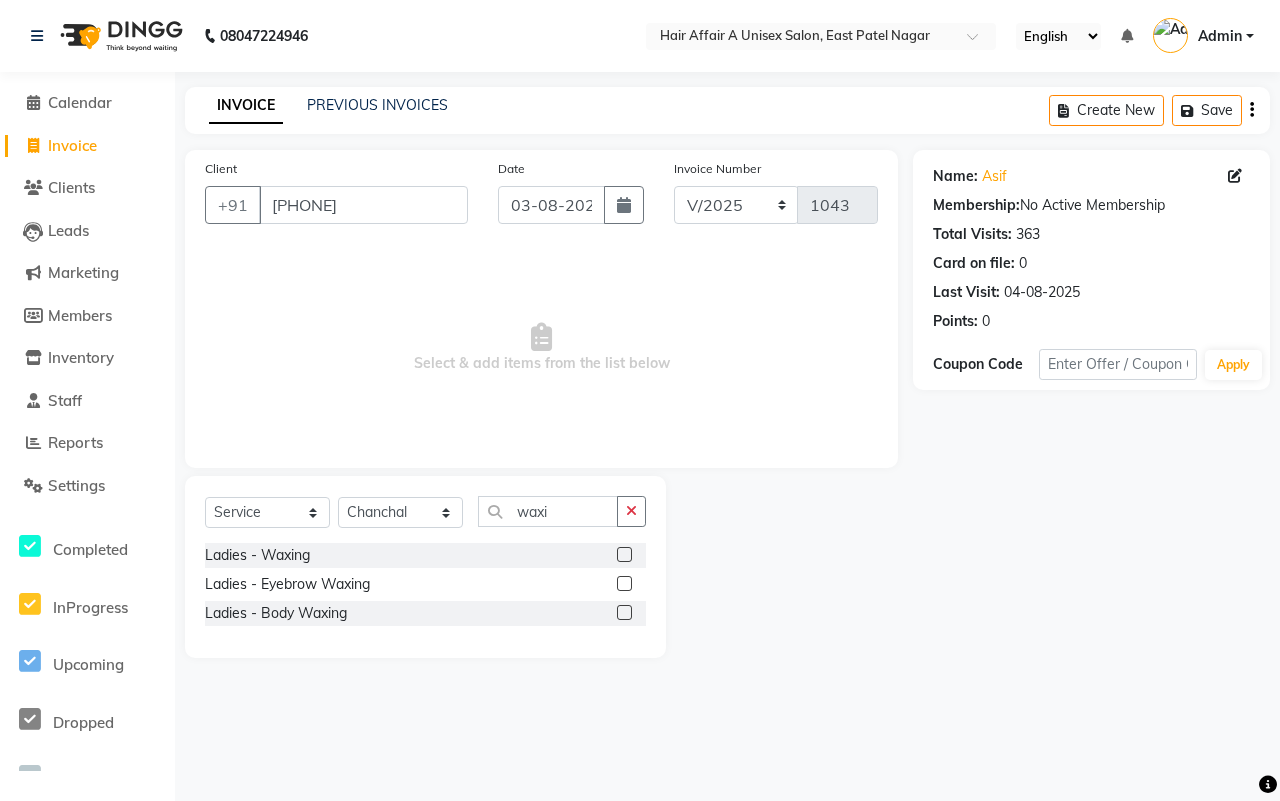 click 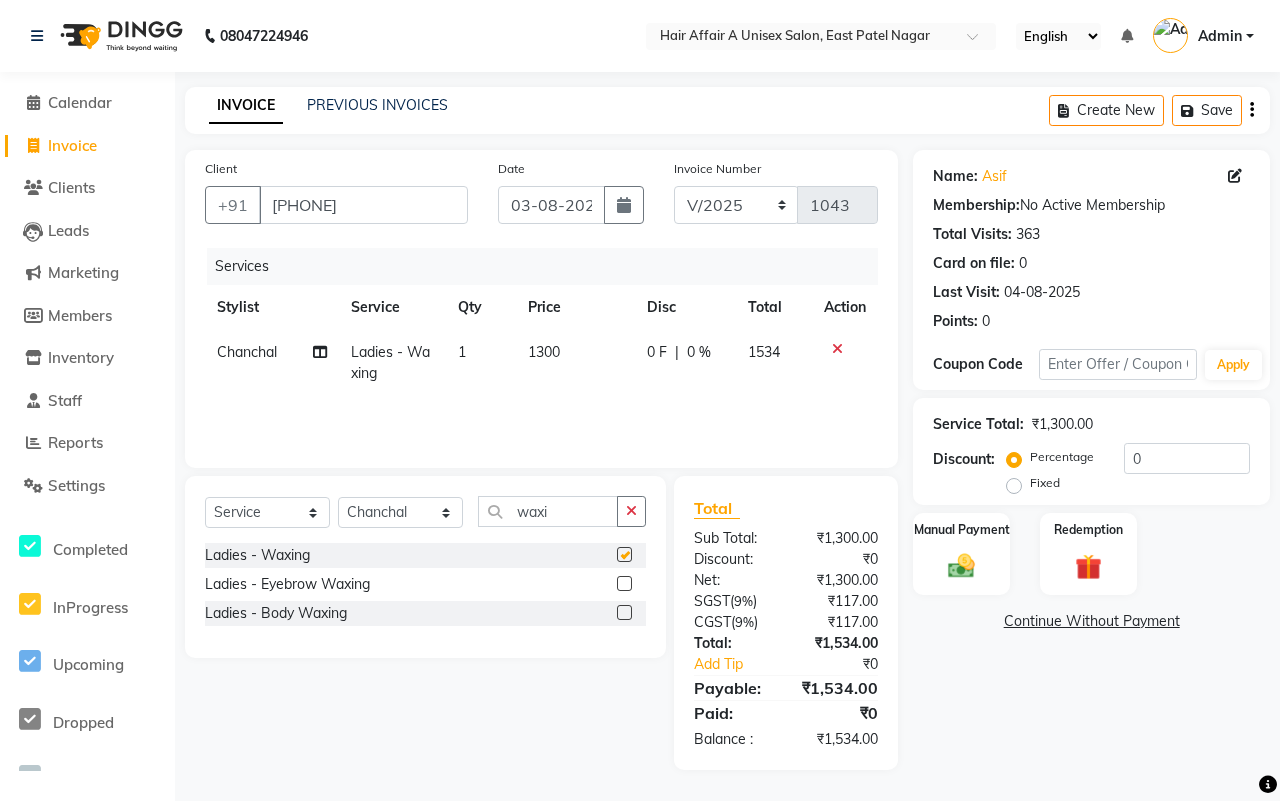 checkbox on "false" 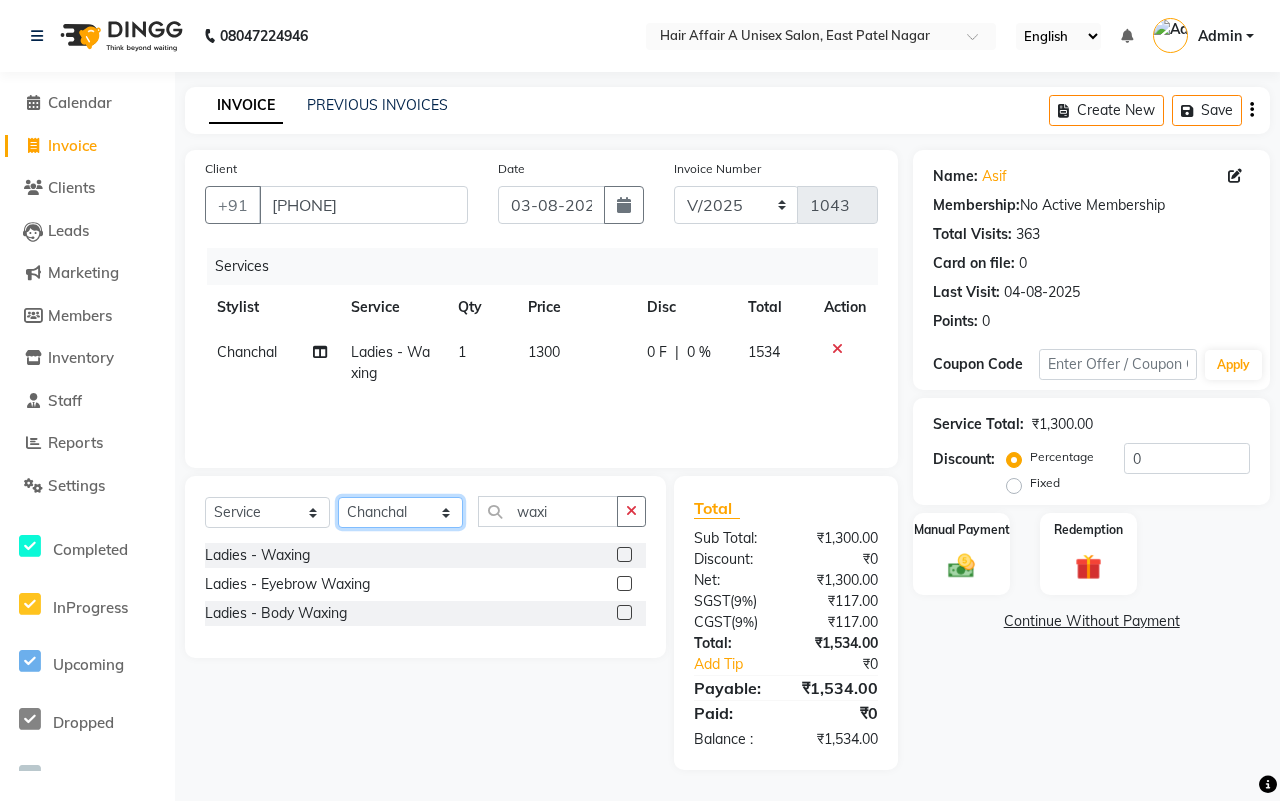 click on "Select Stylist Asif Chanchal harsh Ishu Kajal Kunal Neeraj Nitin Sheena Sonu Vikas Waseem" 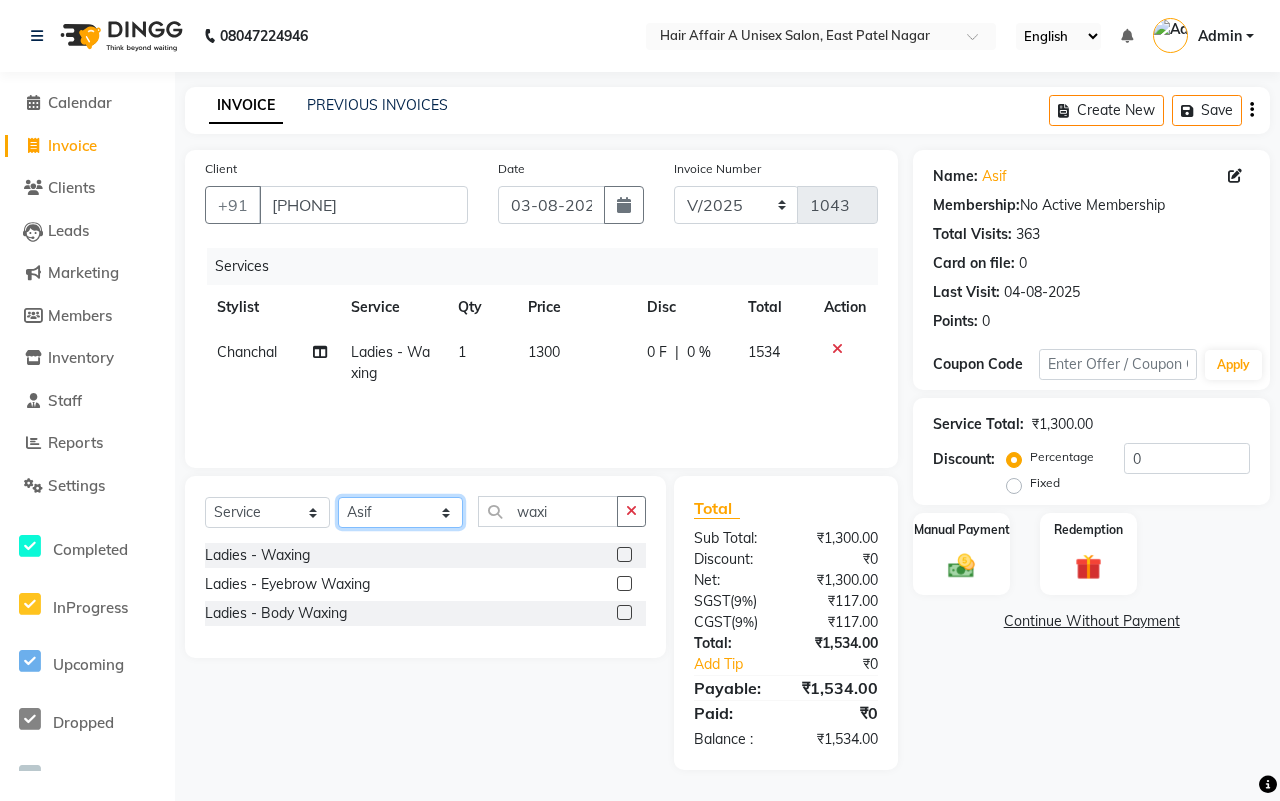 click on "Select Stylist Asif Chanchal harsh Ishu Kajal Kunal Neeraj Nitin Sheena Sonu Vikas Waseem" 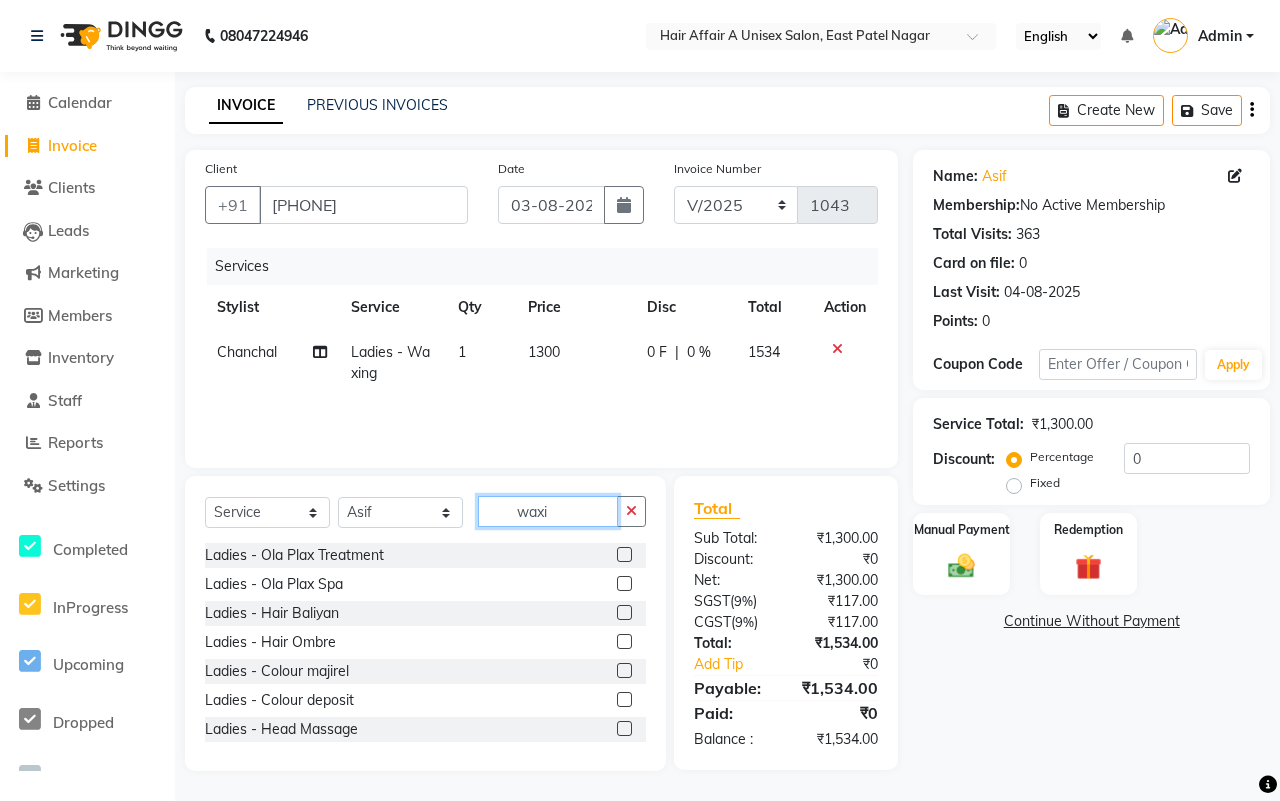 click on "waxi" 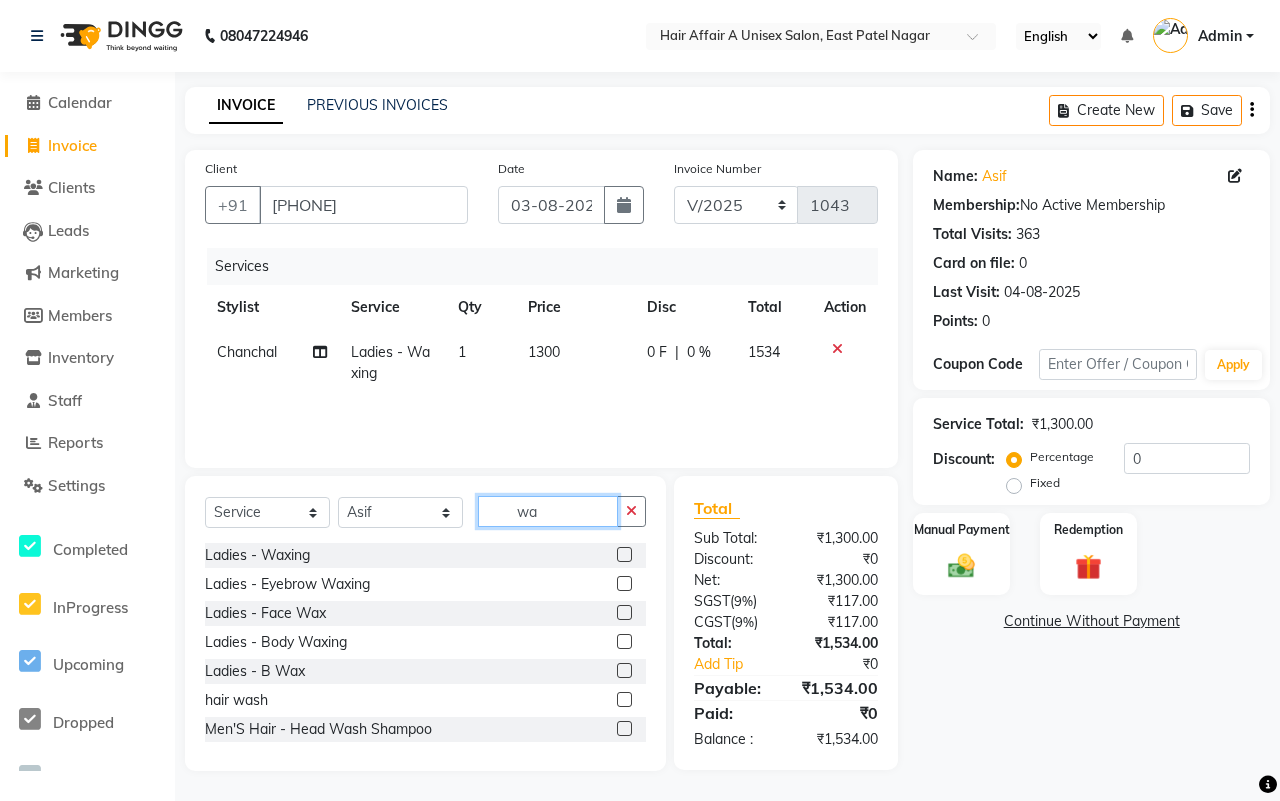 type on "w" 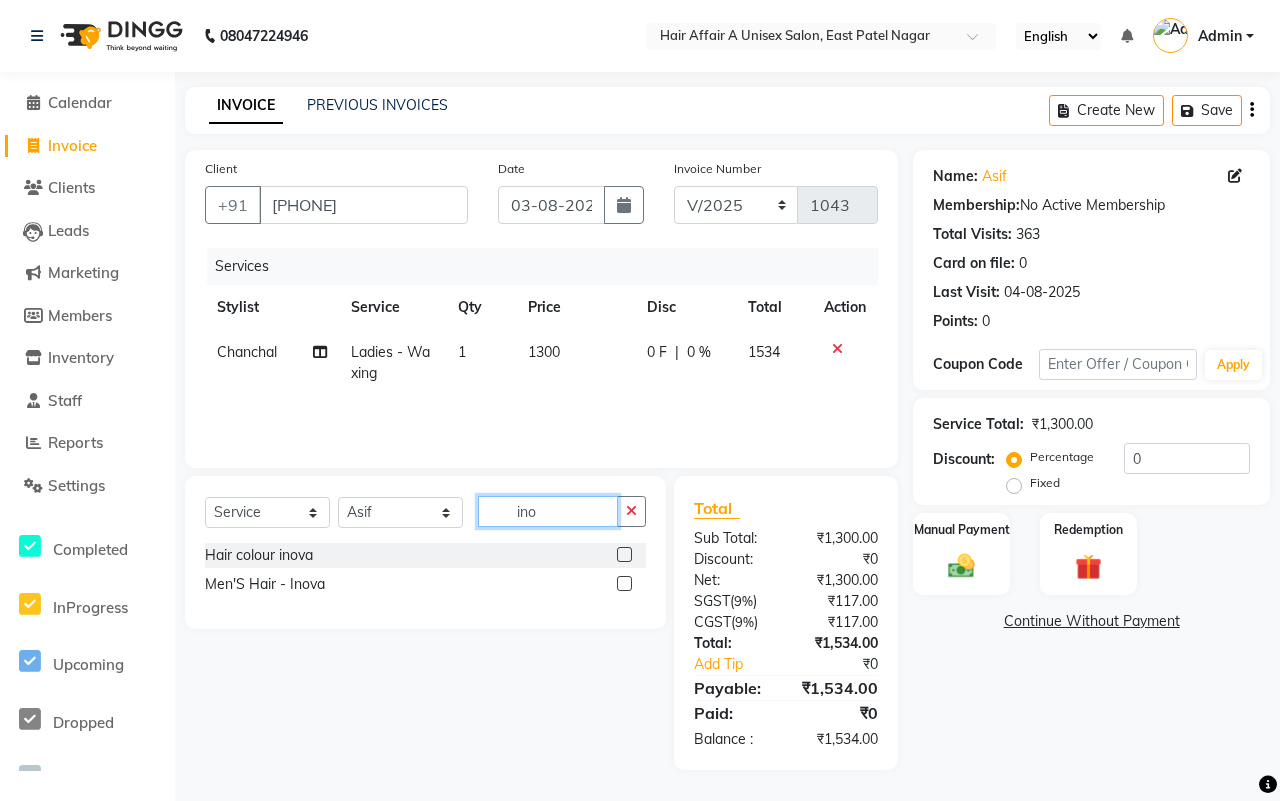 type on "ino" 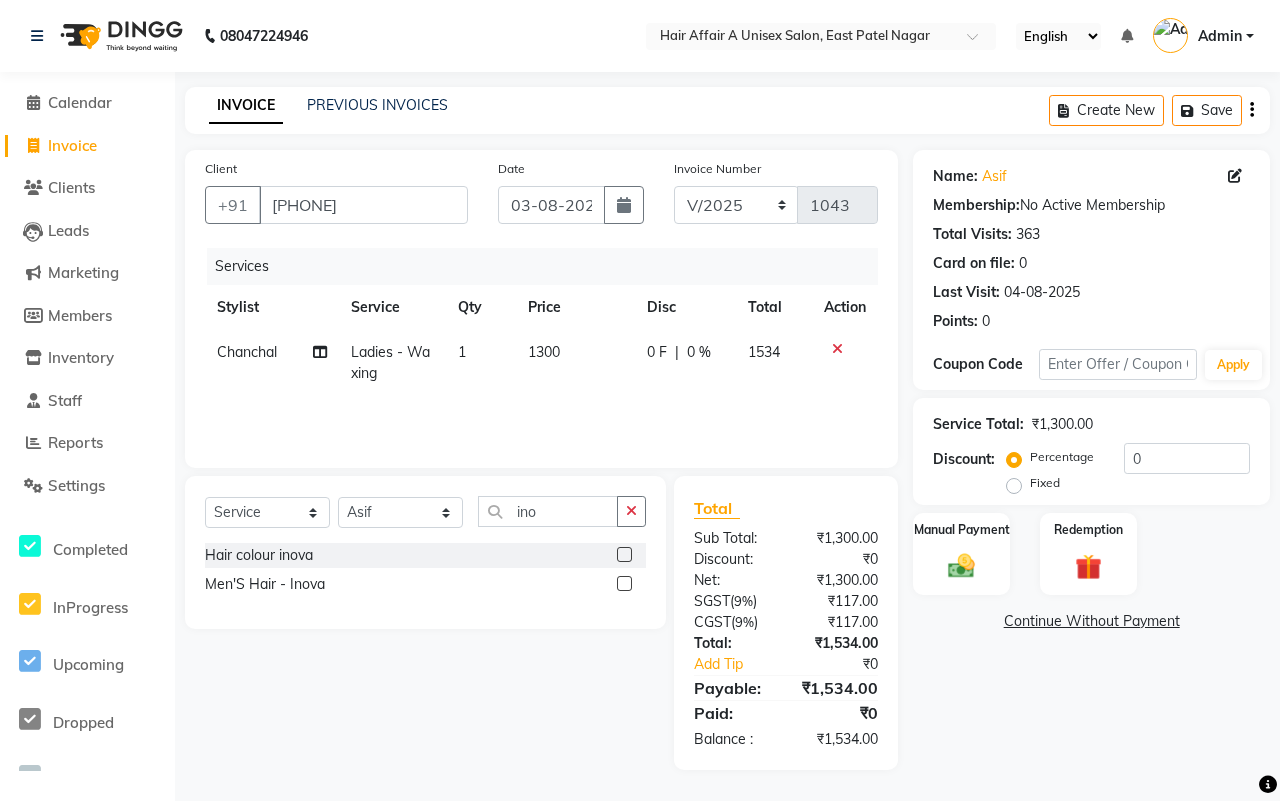 click 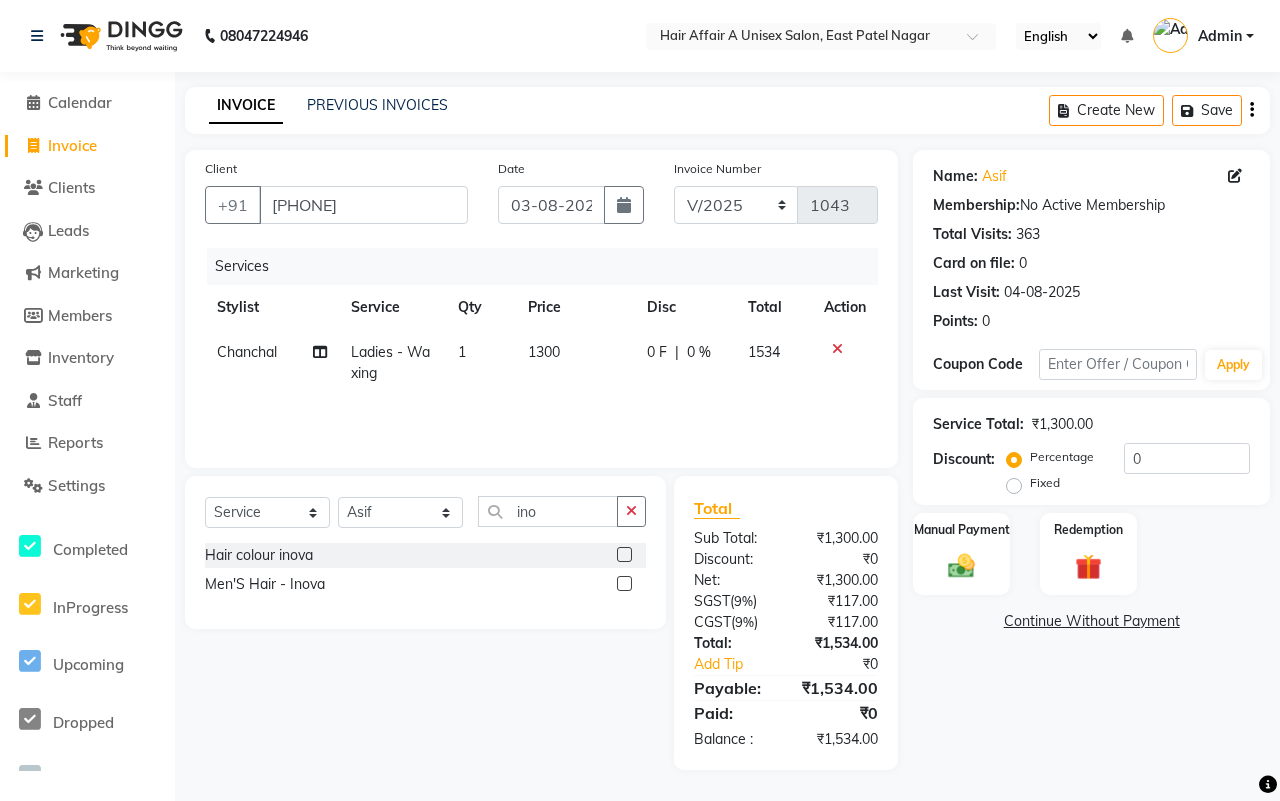 click at bounding box center (623, 555) 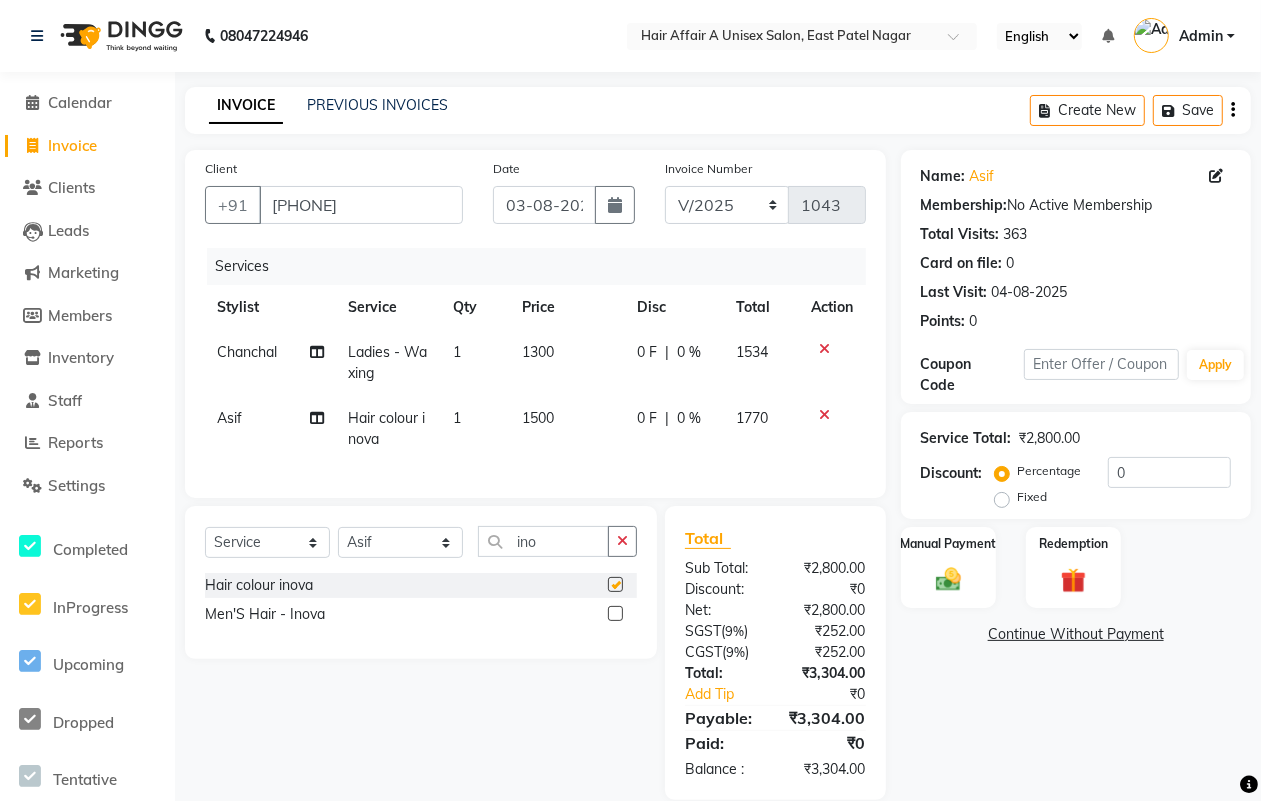 checkbox on "false" 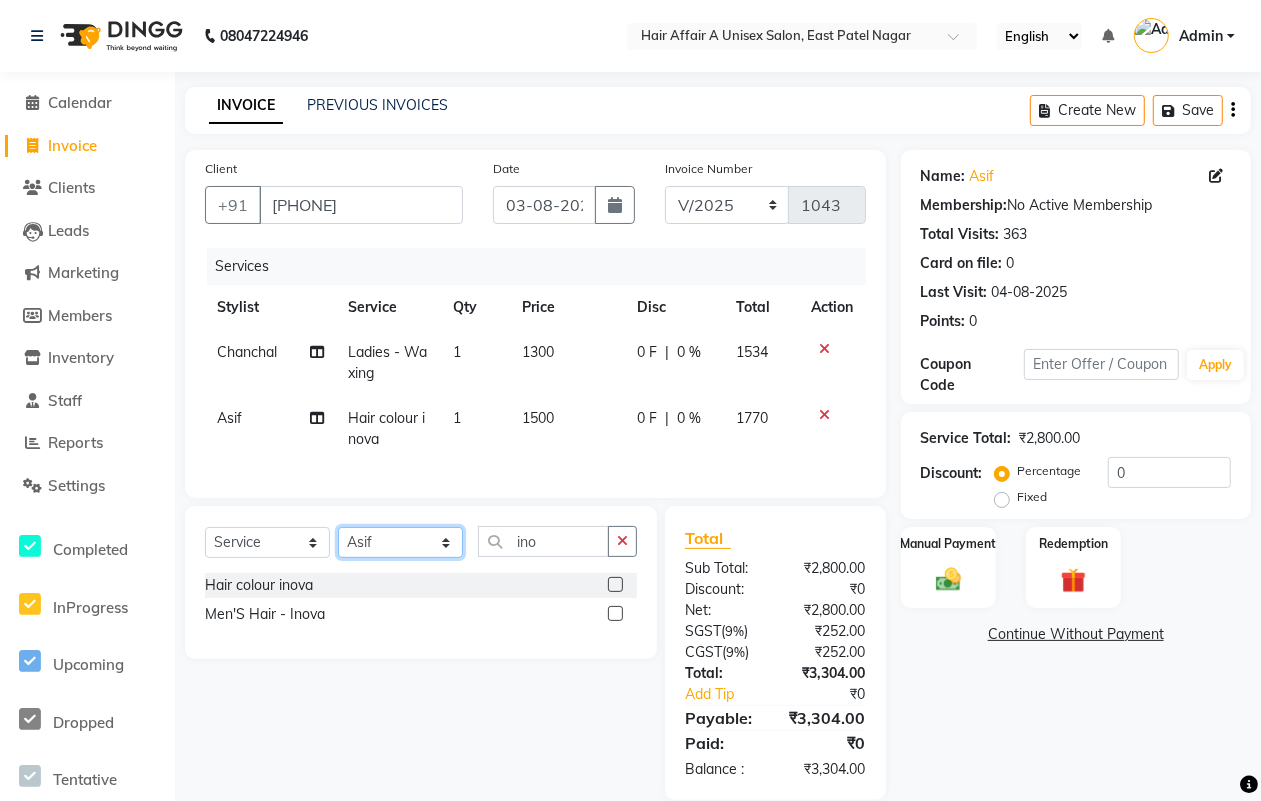 click on "Select Stylist Asif Chanchal harsh Ishu Kajal Kunal Neeraj Nitin Sheena Sonu Vikas Waseem" 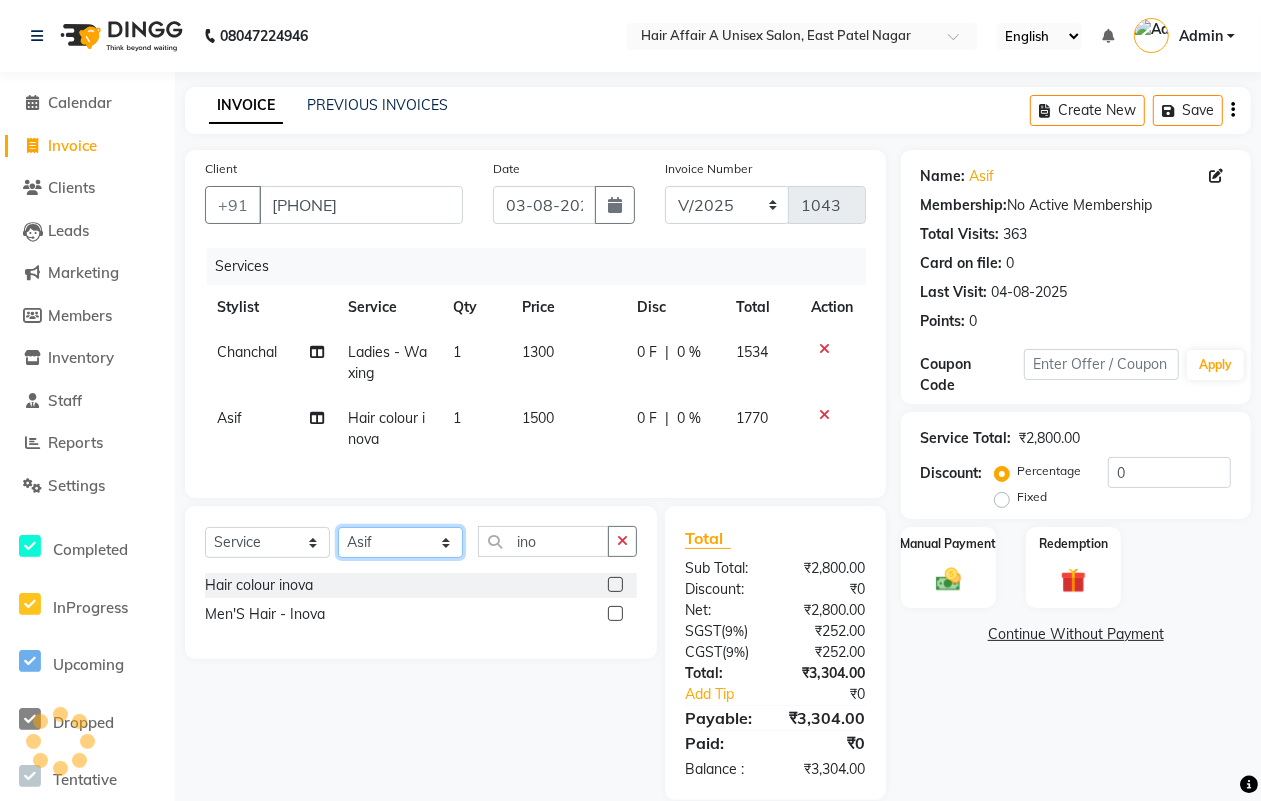 select on "25275" 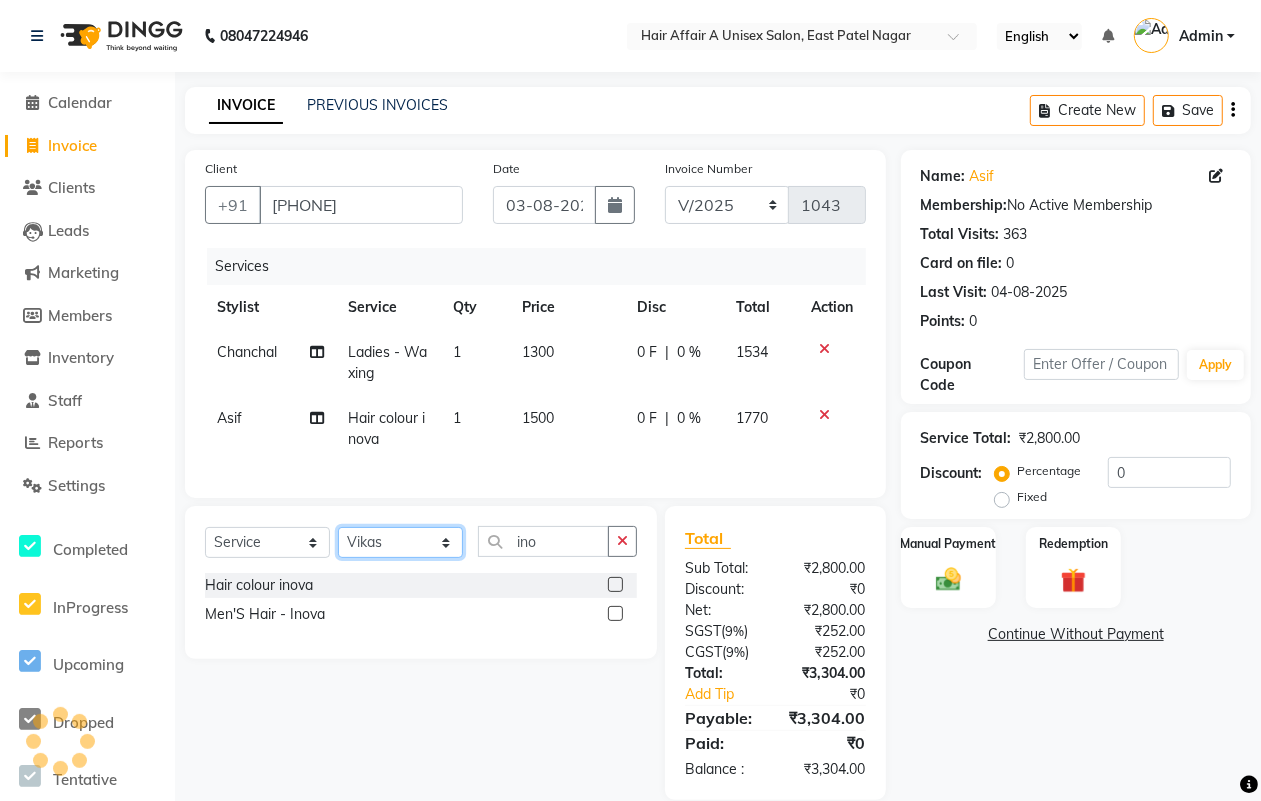click on "Select Stylist Asif Chanchal harsh Ishu Kajal Kunal Neeraj Nitin Sheena Sonu Vikas Waseem" 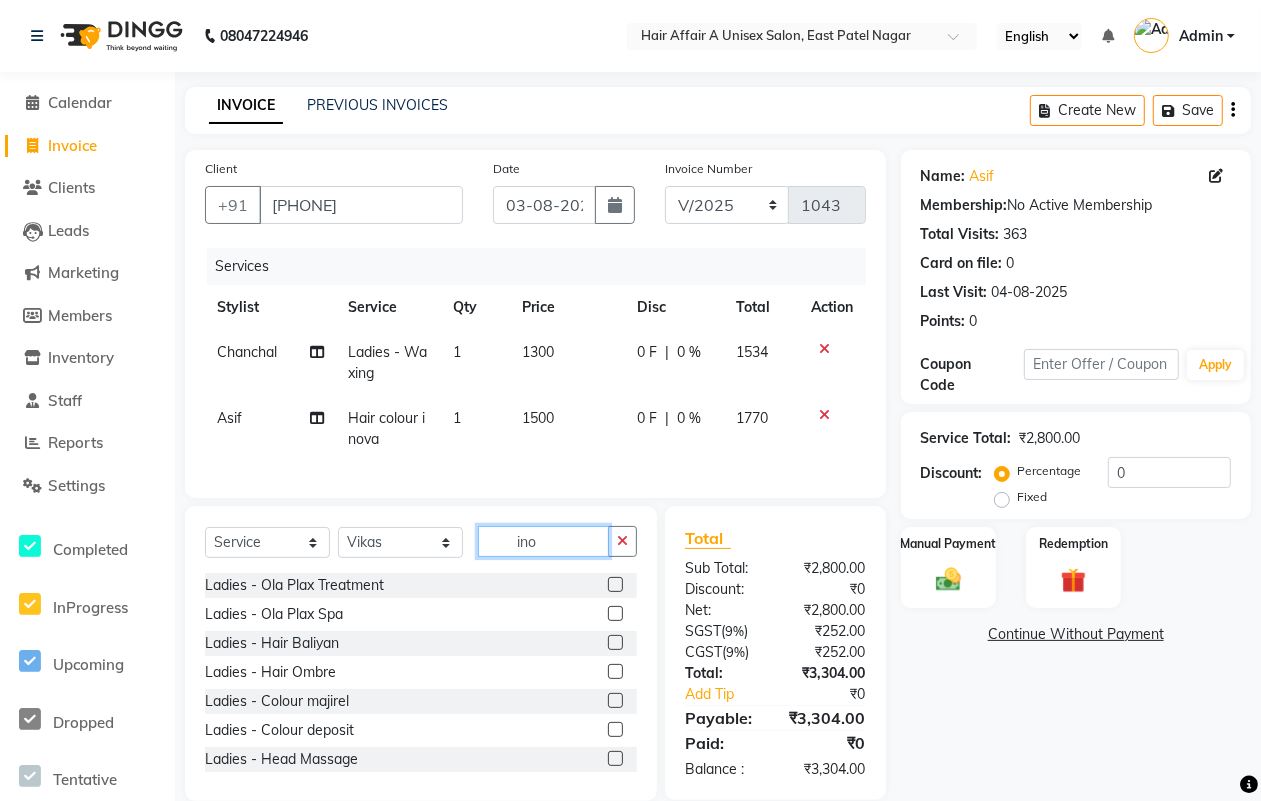 click on "ino" 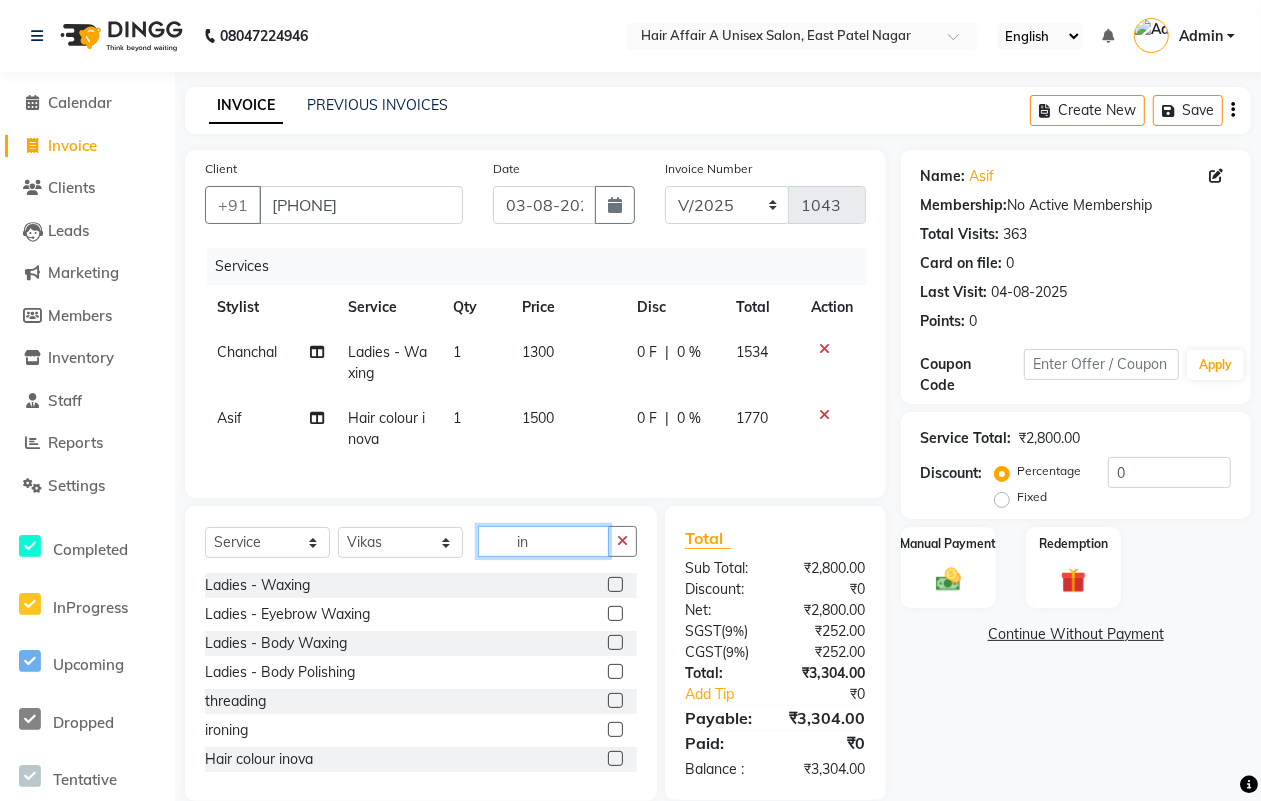 type on "i" 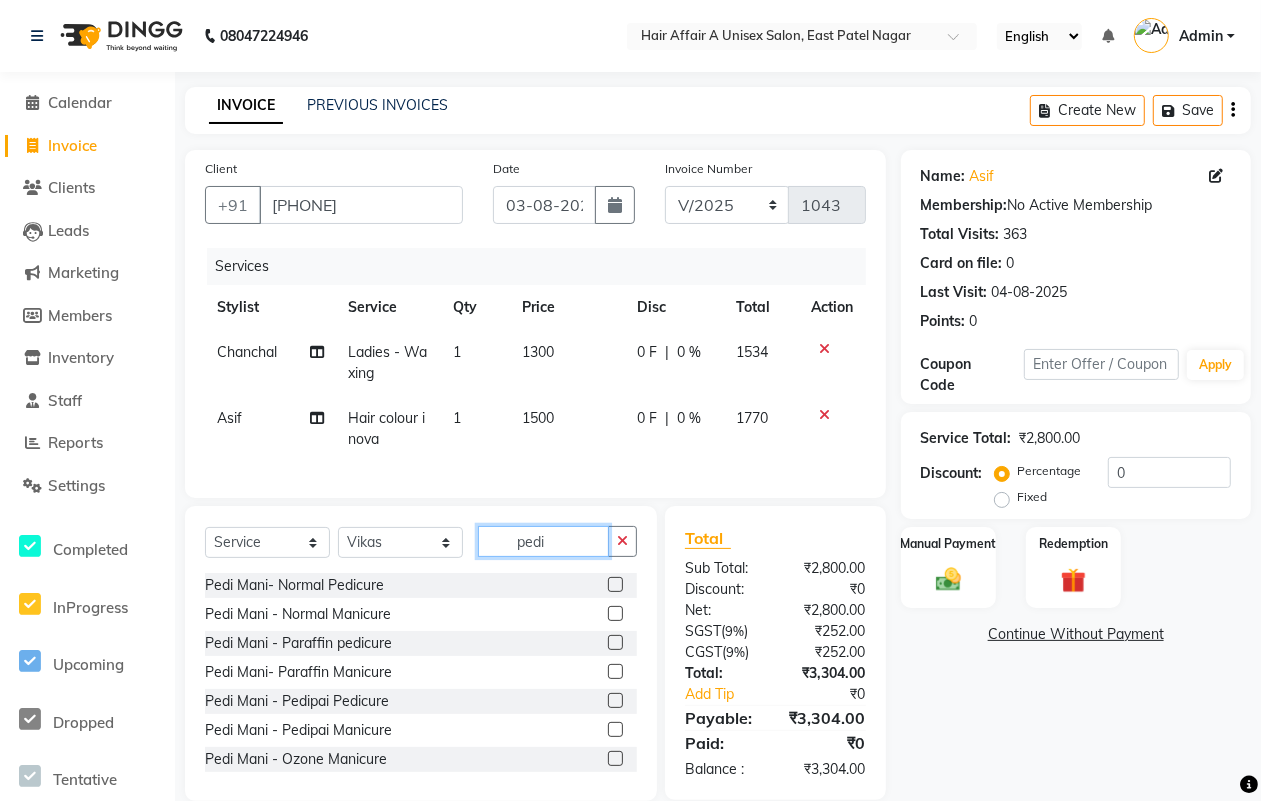 type on "pedi" 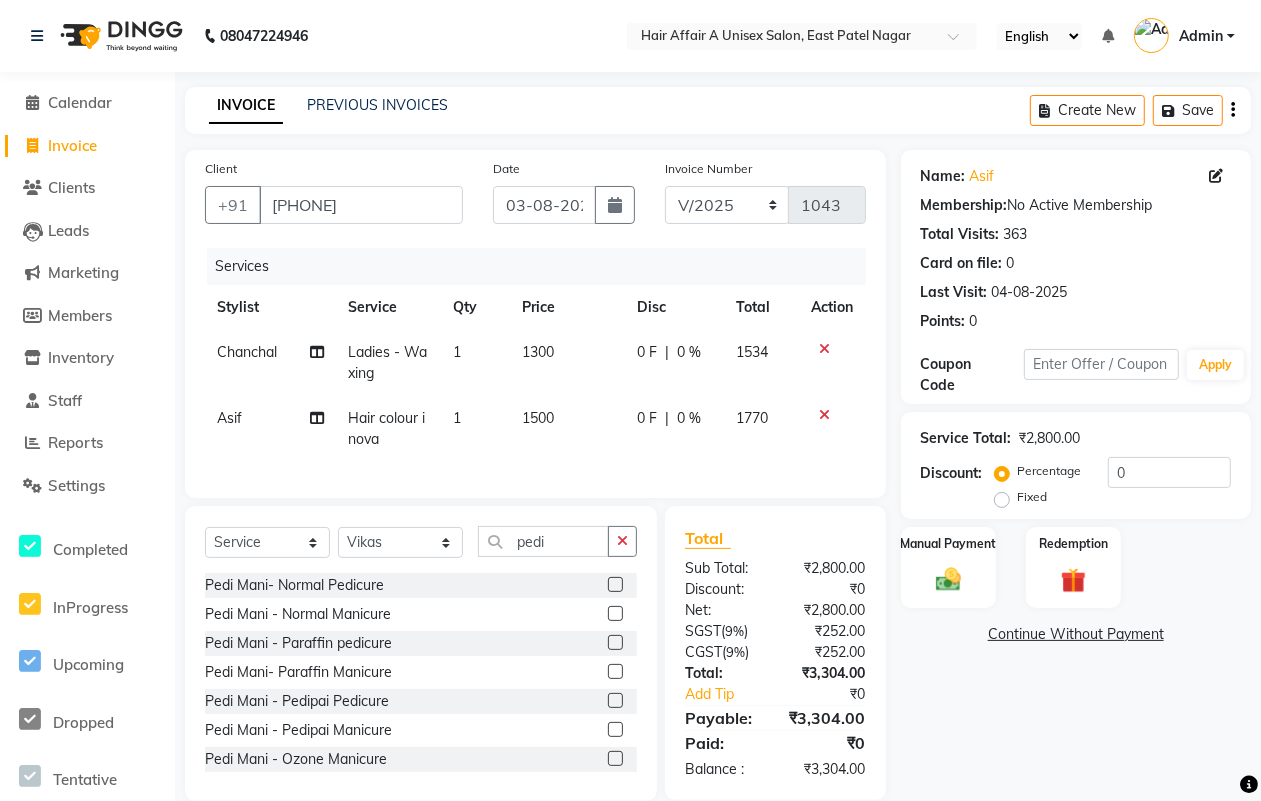 click 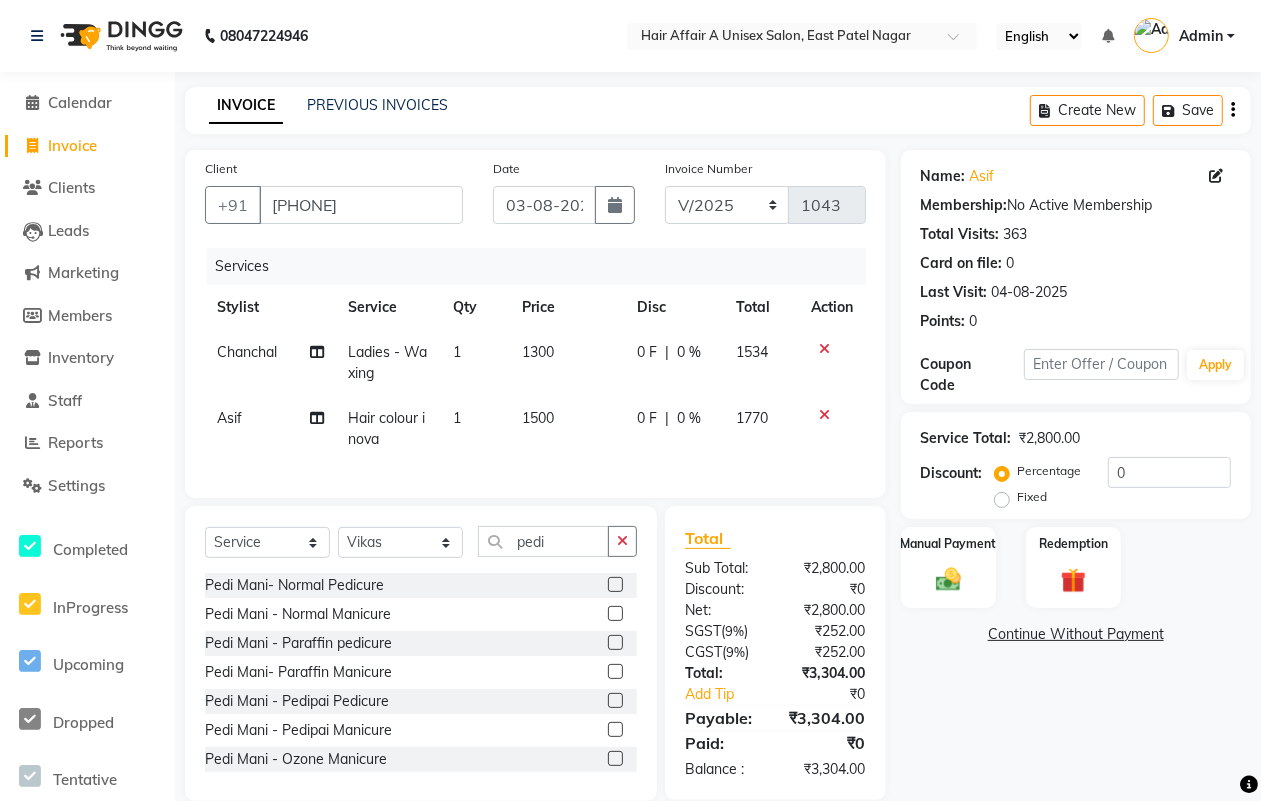 click at bounding box center [614, 585] 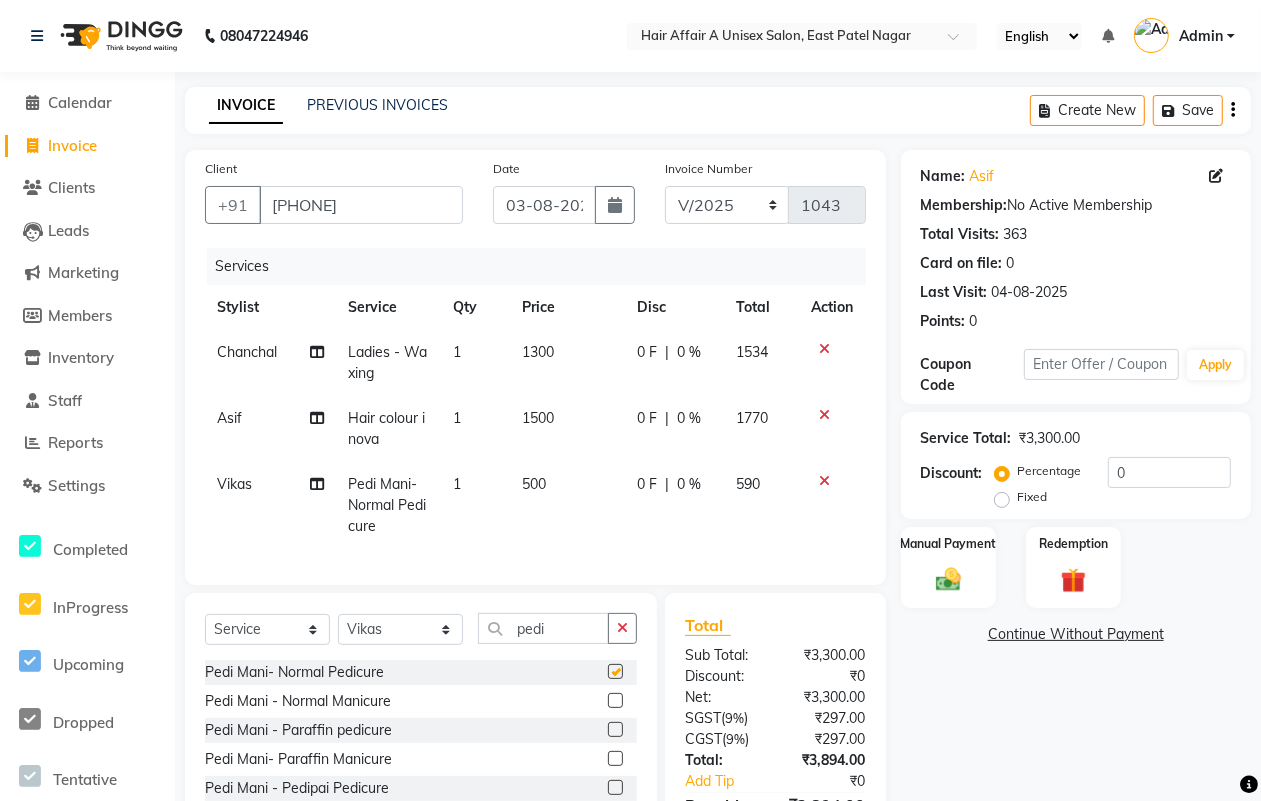 checkbox on "false" 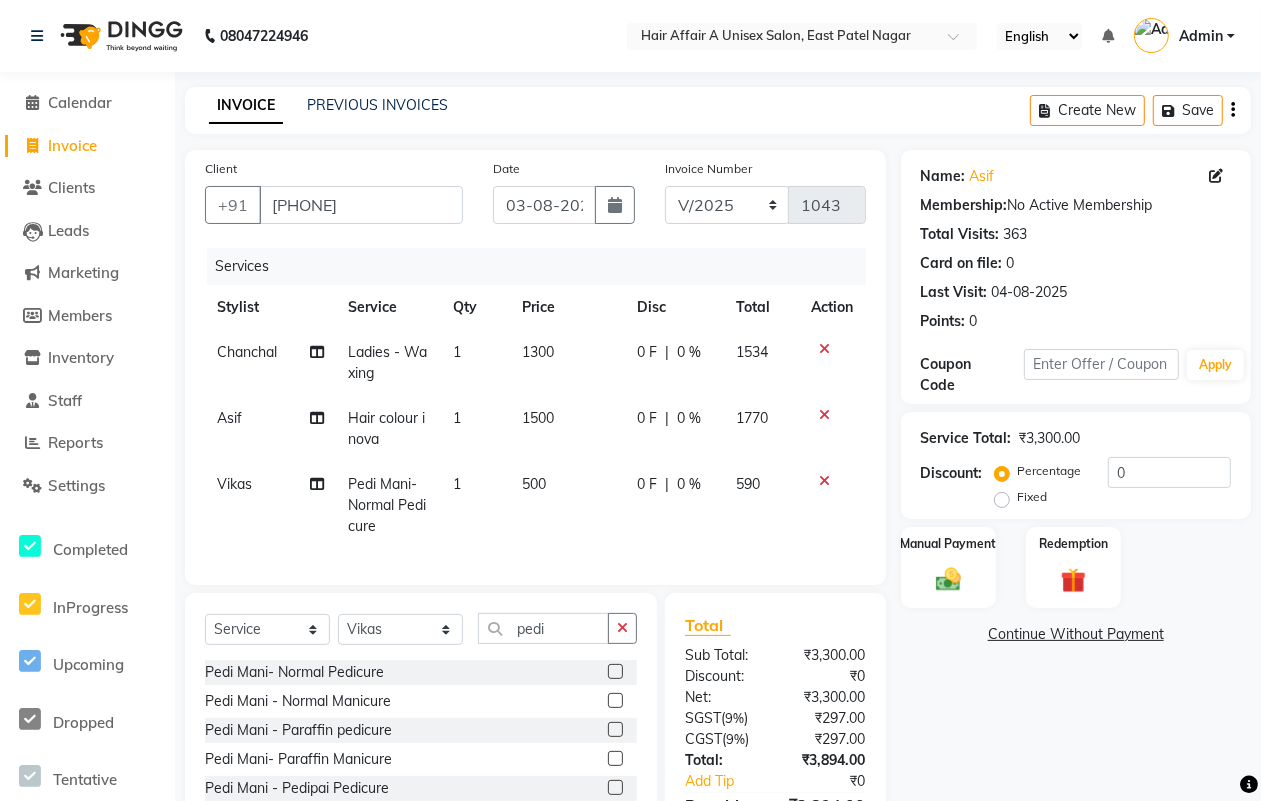 click on "1300" 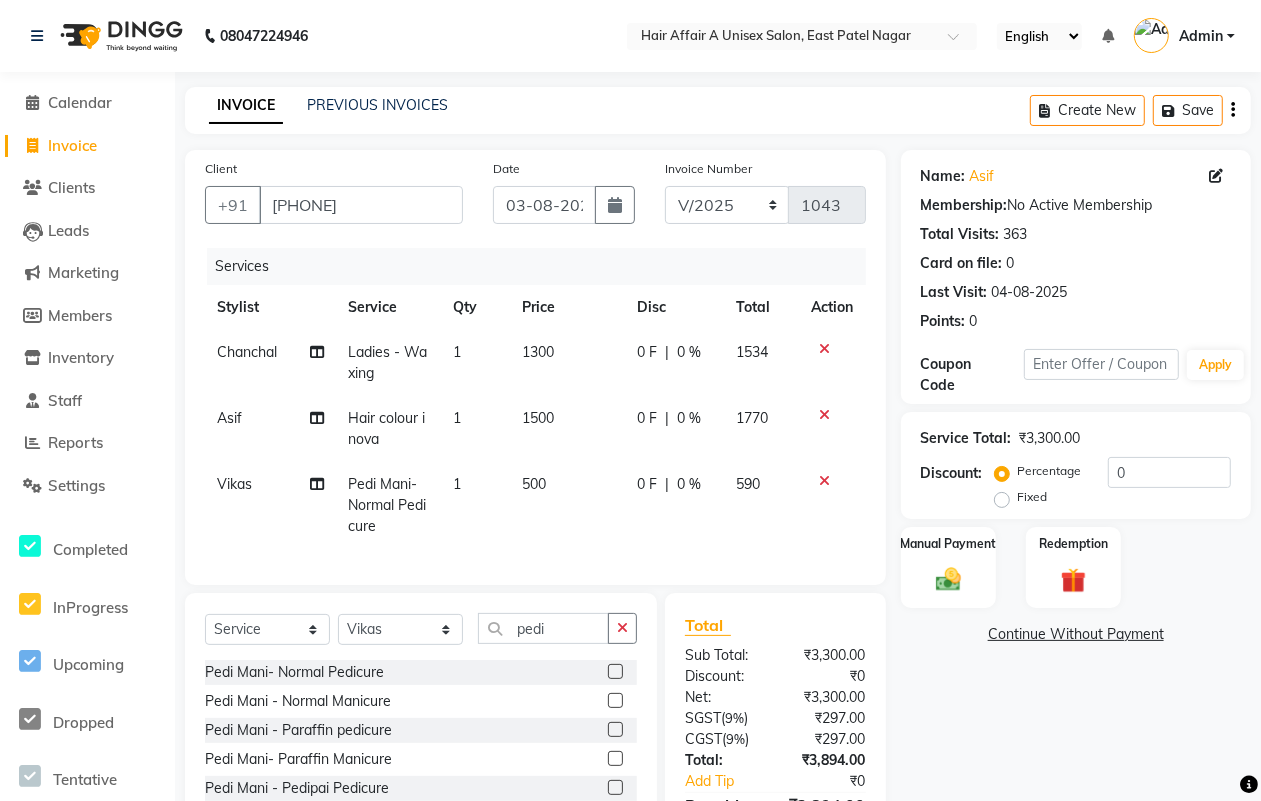 select on "25233" 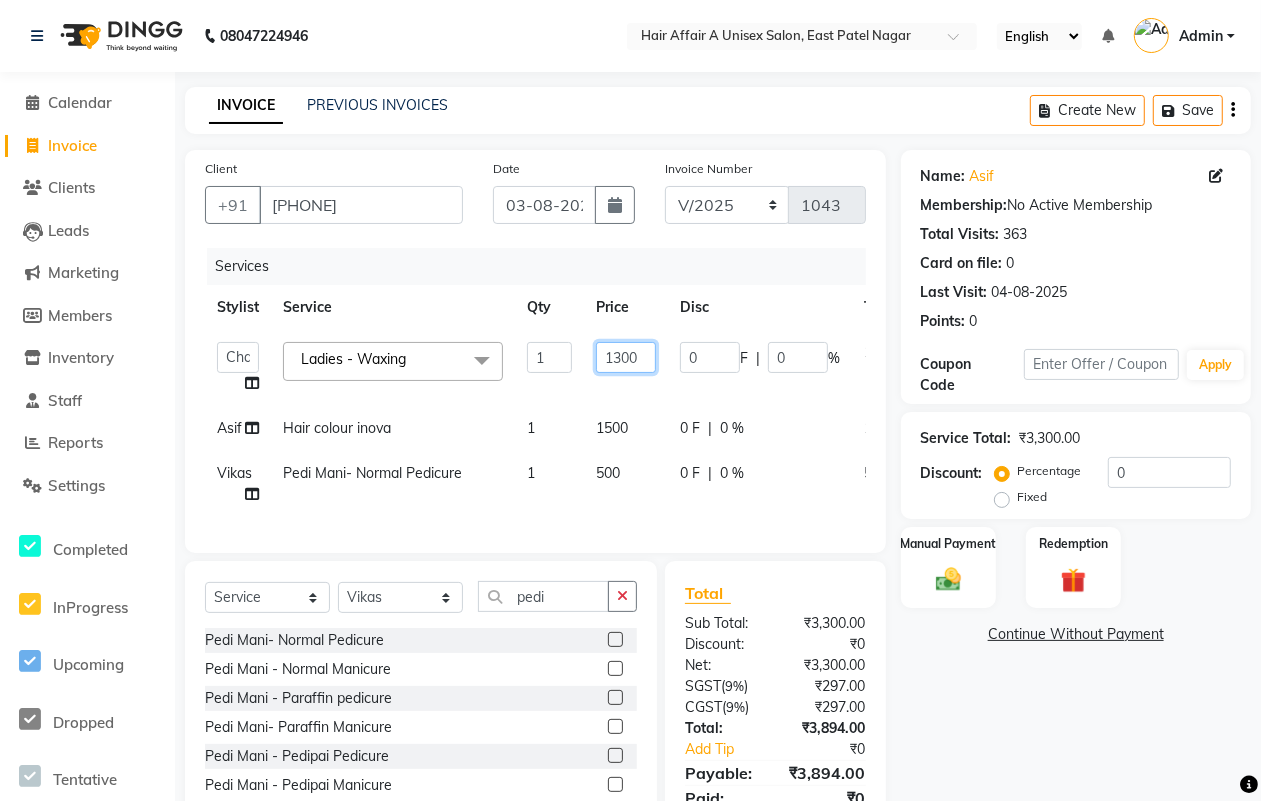 click on "1300" 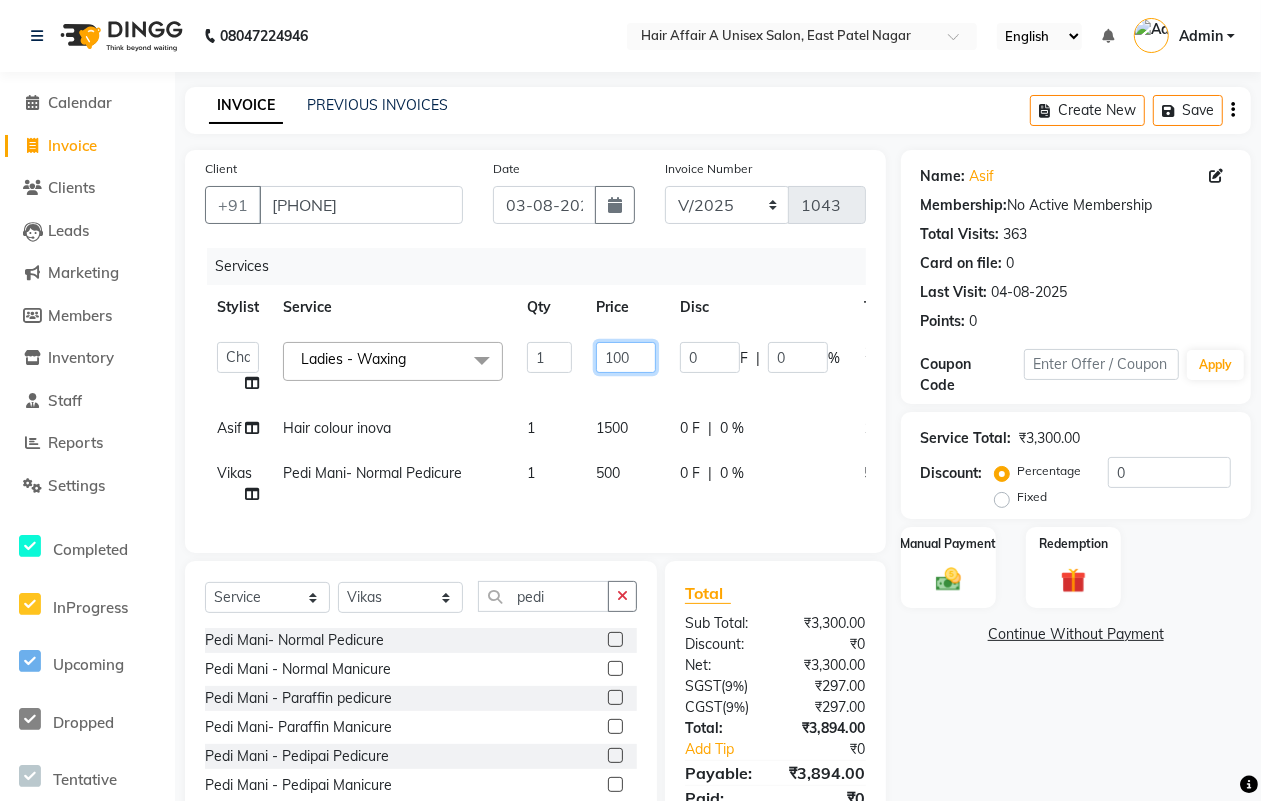 type on "1600" 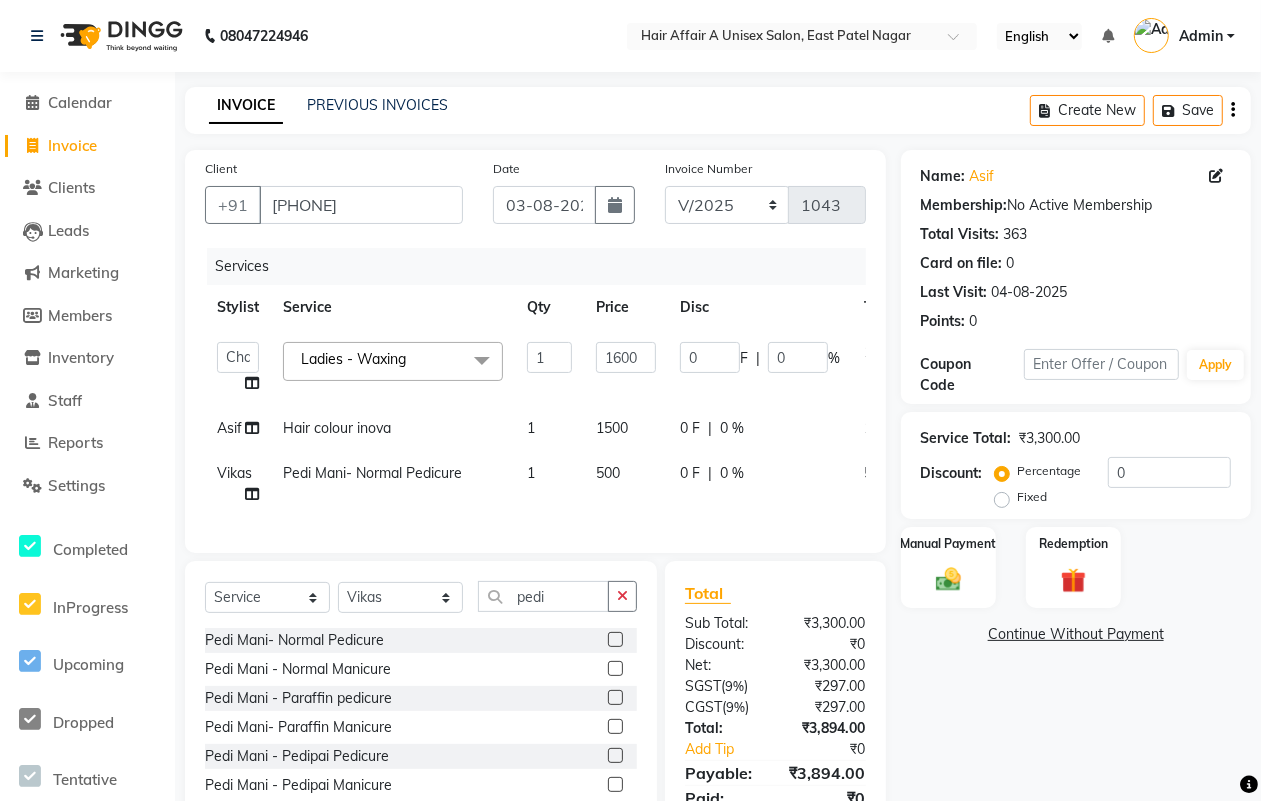 click on "1500" 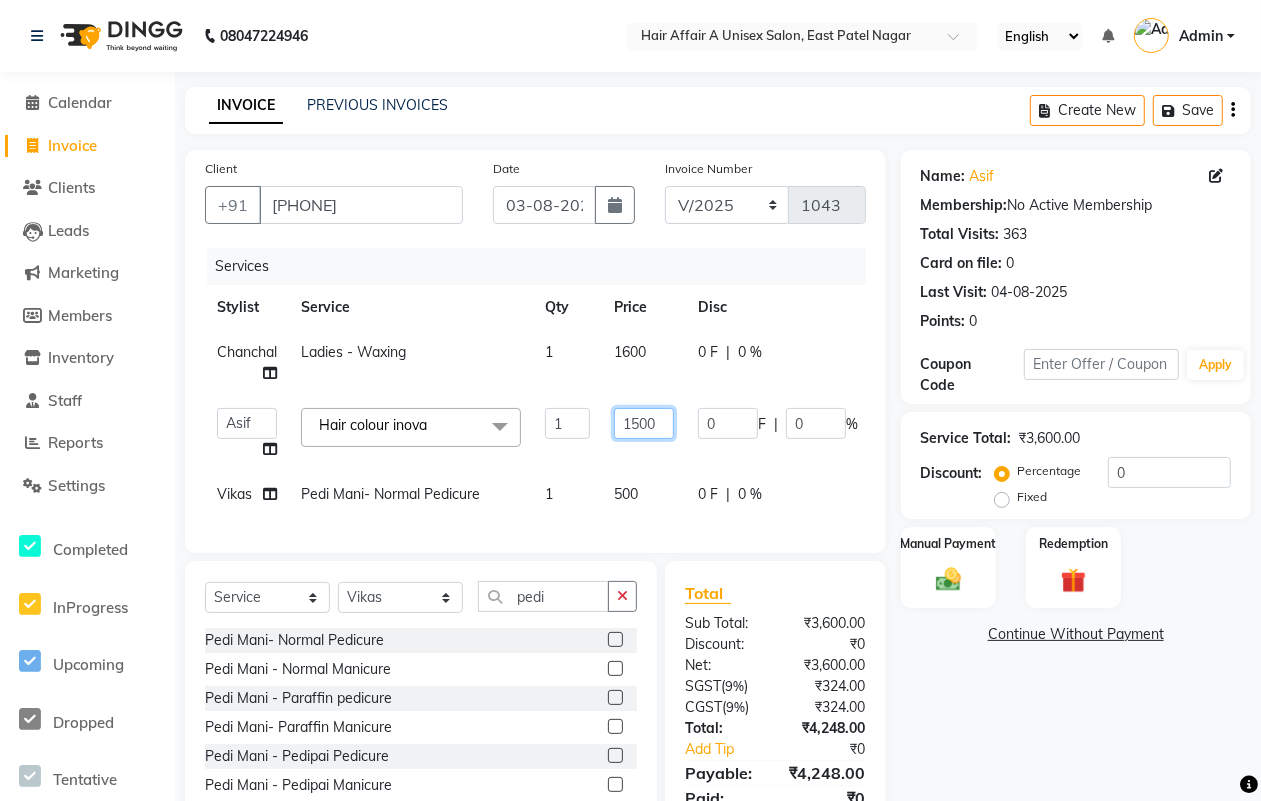 click on "1500" 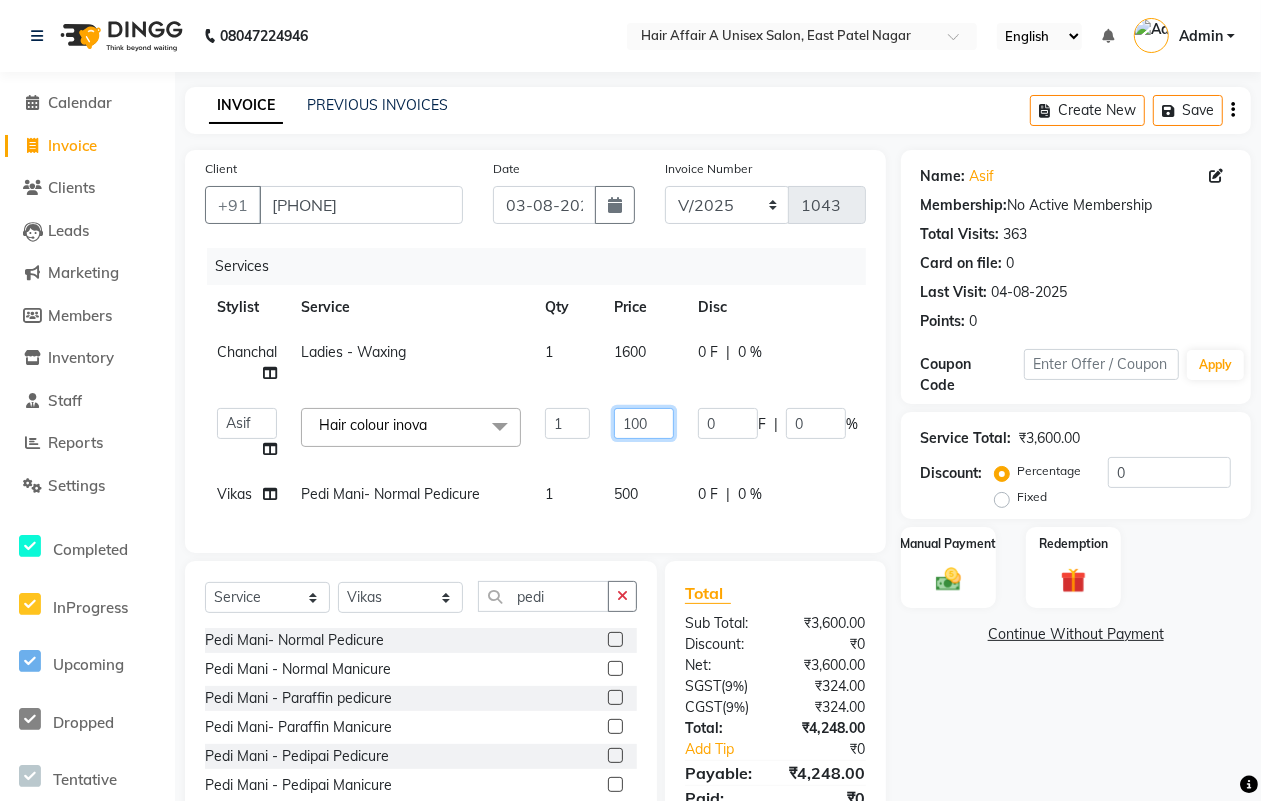 type on "1700" 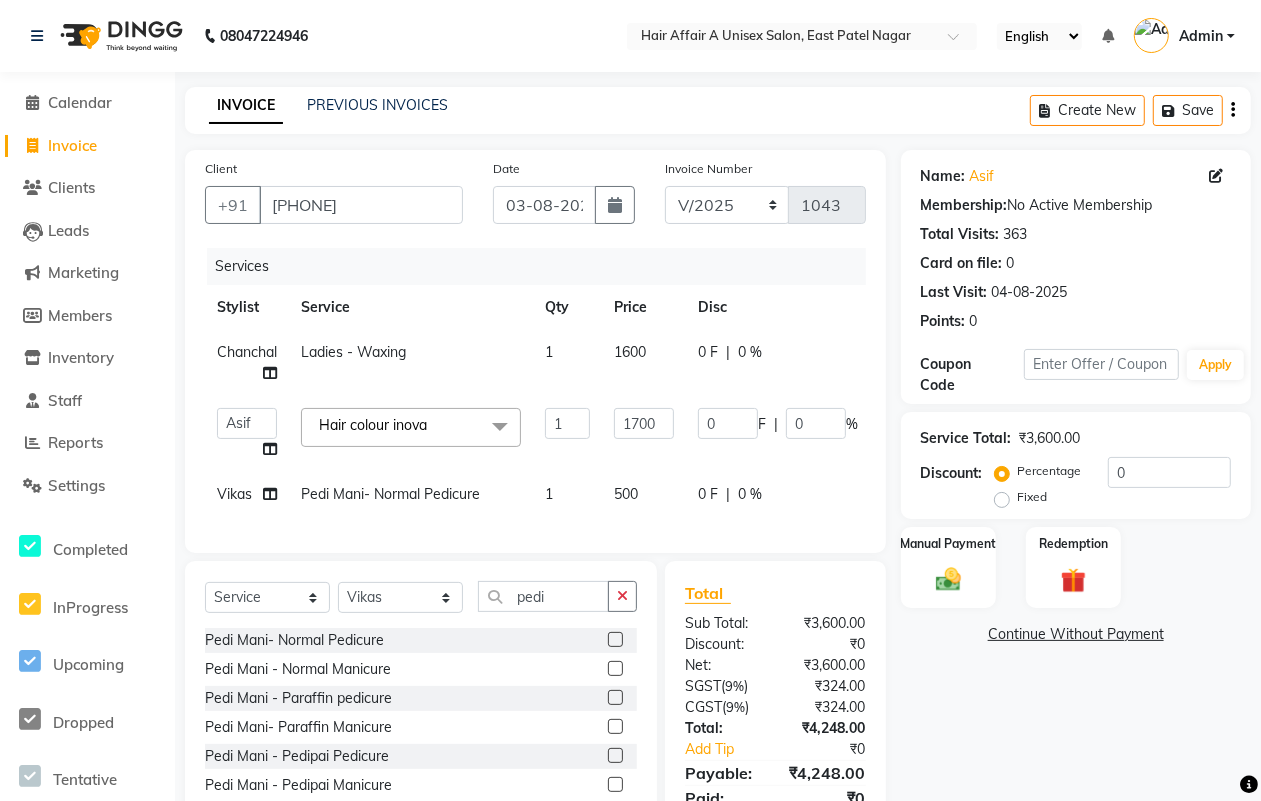 click on "Total Sub Total: ₹3,600.00 Discount: ₹0 Net: ₹3,600.00 SGST  ( 9% ) ₹324.00 CGST  ( 9% ) ₹324.00 Total: ₹4,248.00 Add Tip ₹0 Payable: ₹4,248.00 Paid: ₹0 Balance   : ₹4,248.00" 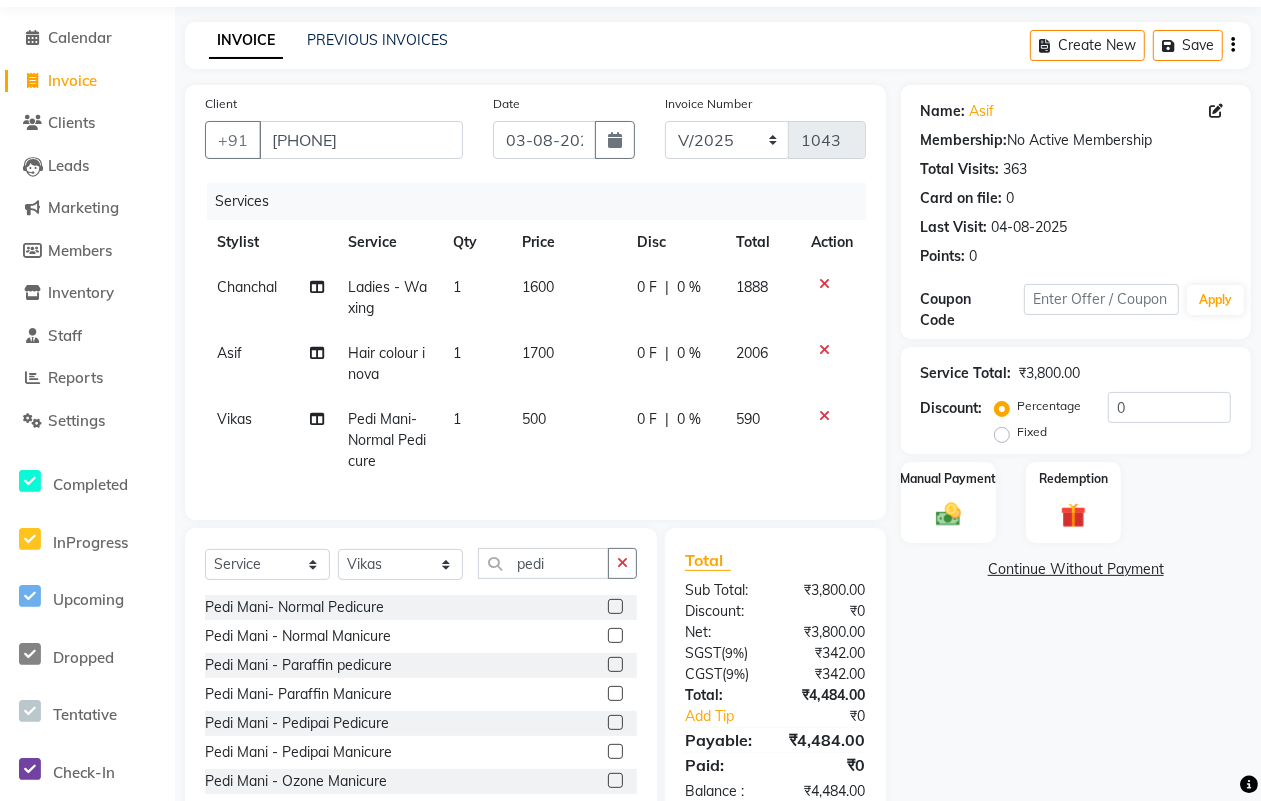 scroll, scrollTop: 135, scrollLeft: 0, axis: vertical 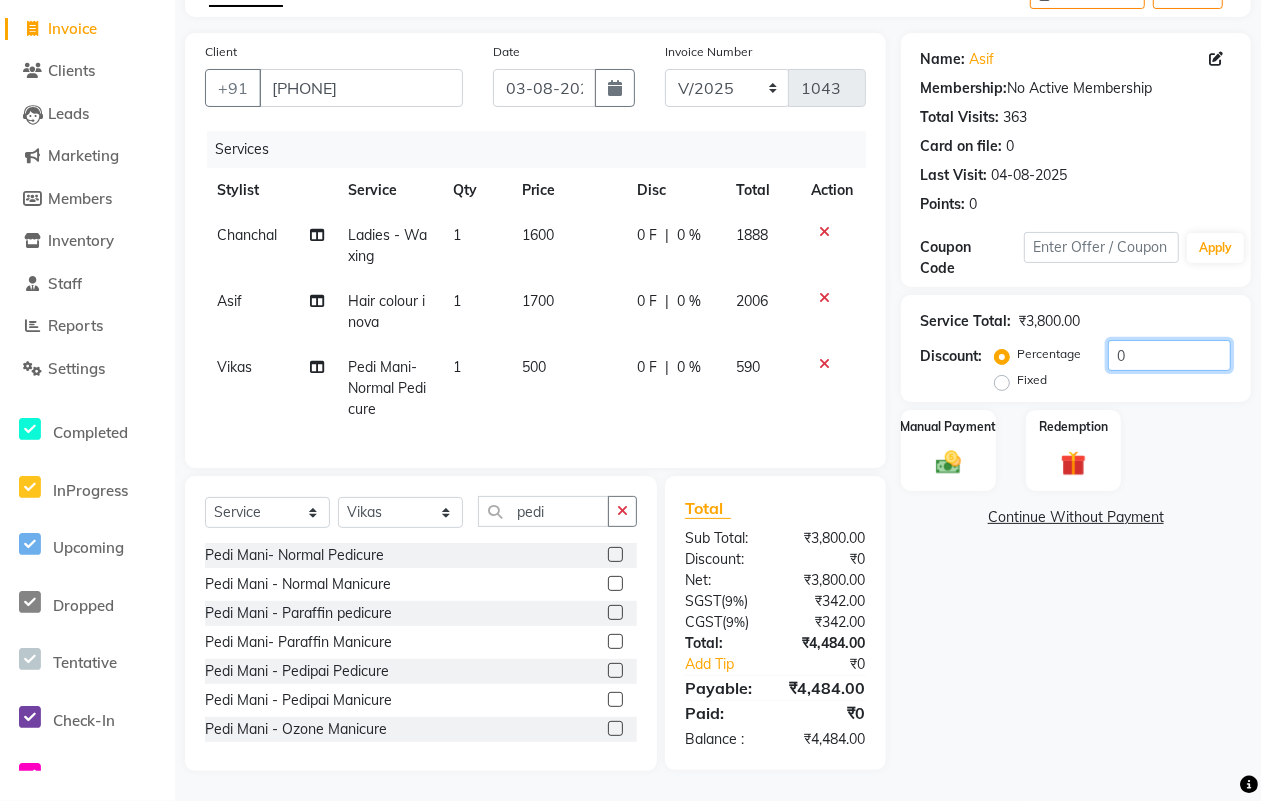 click on "0" 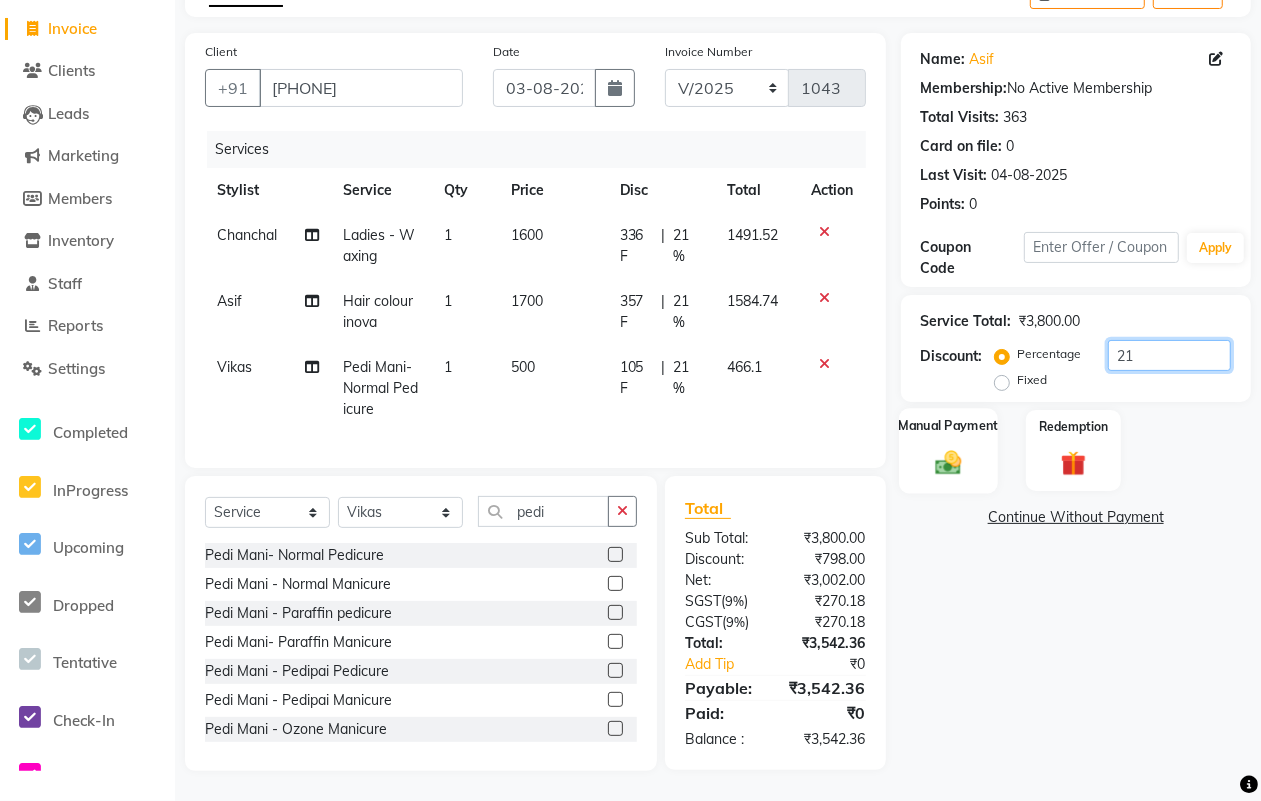 type on "21" 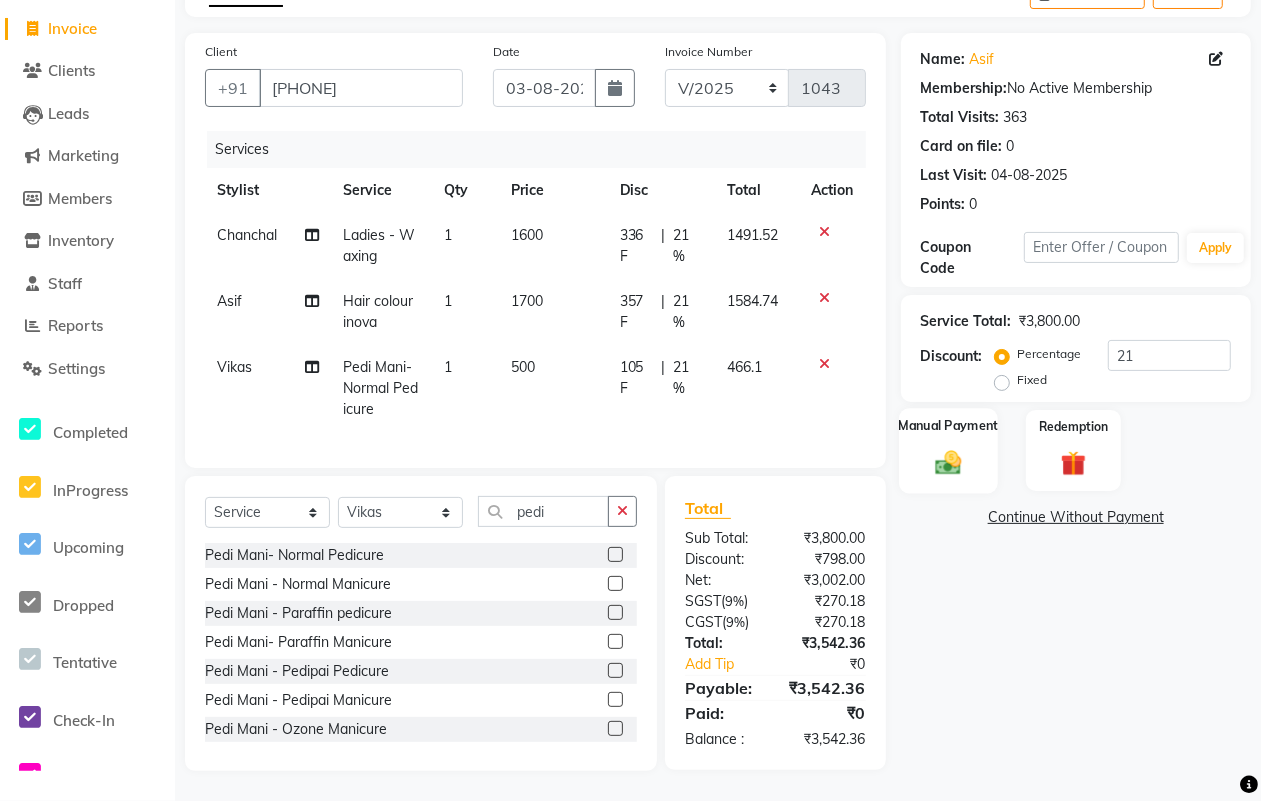 click on "Manual Payment" 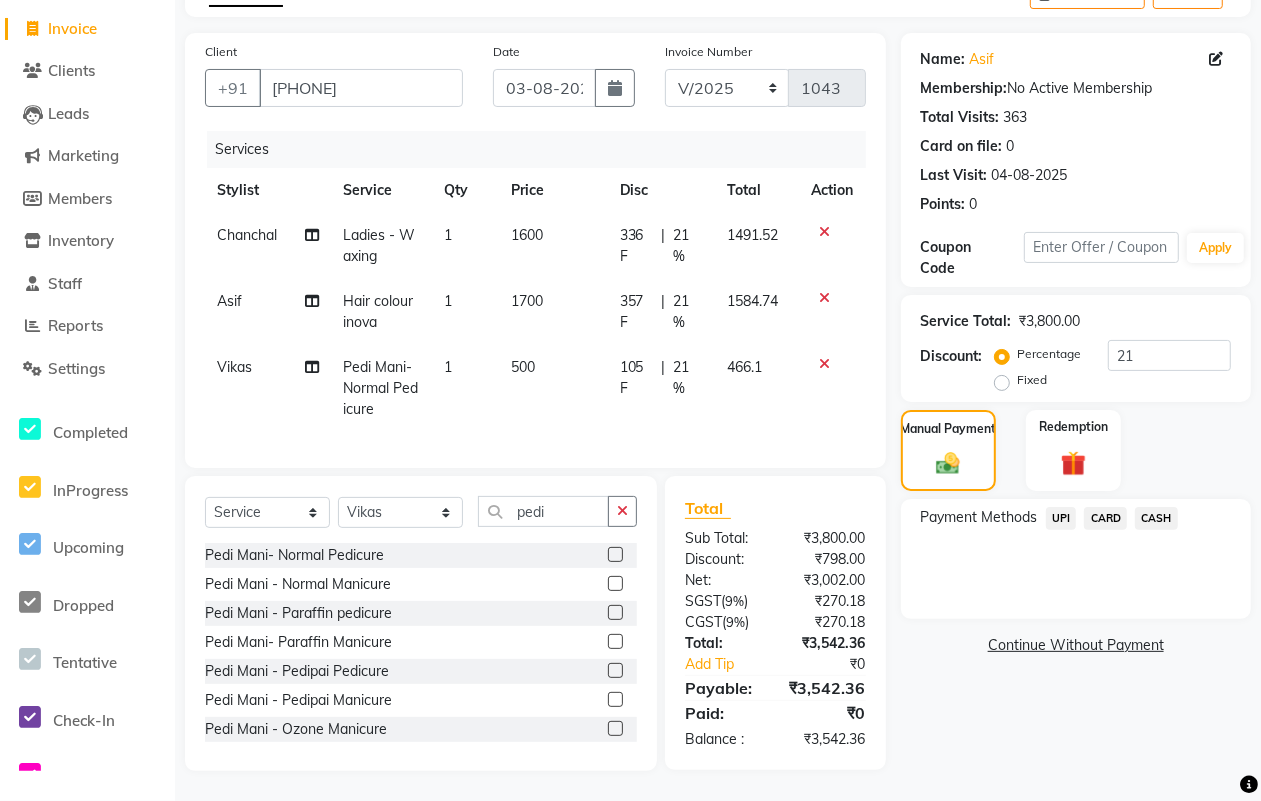click on "CASH" 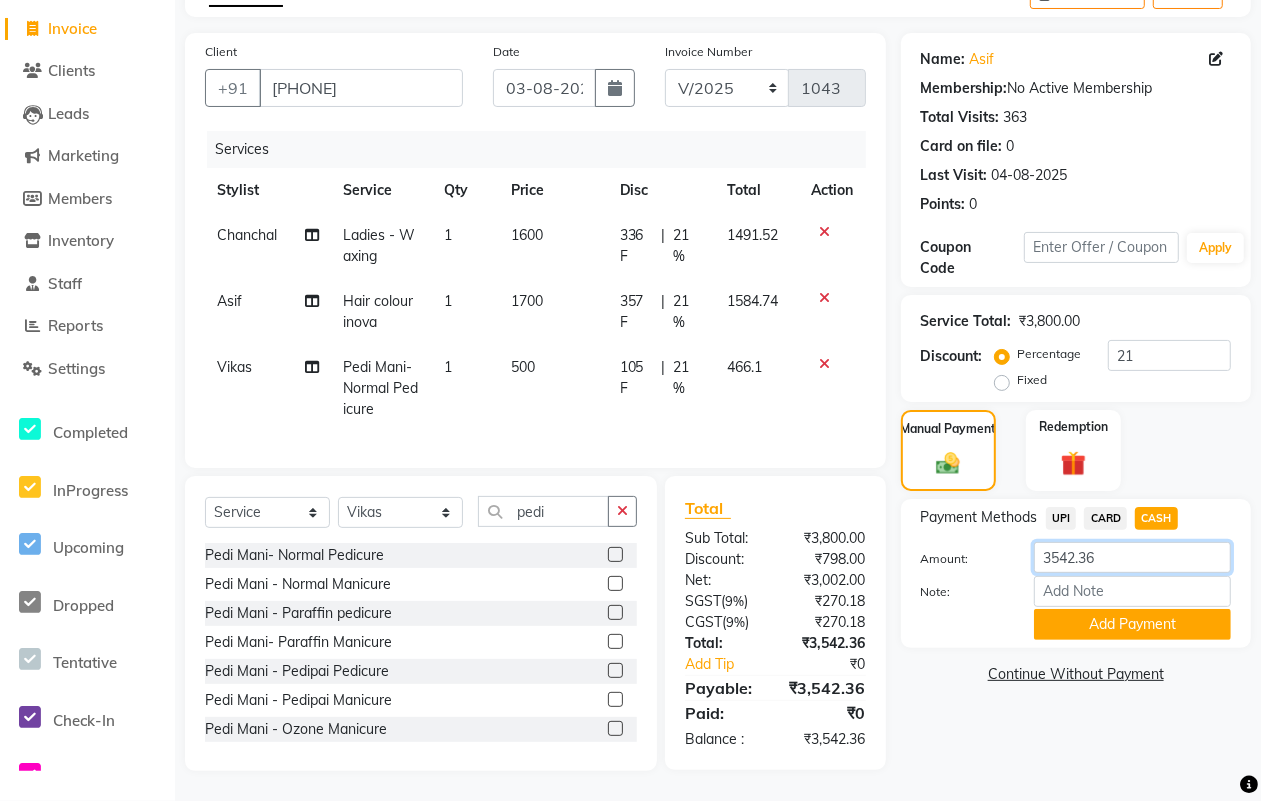 click on "3542.36" 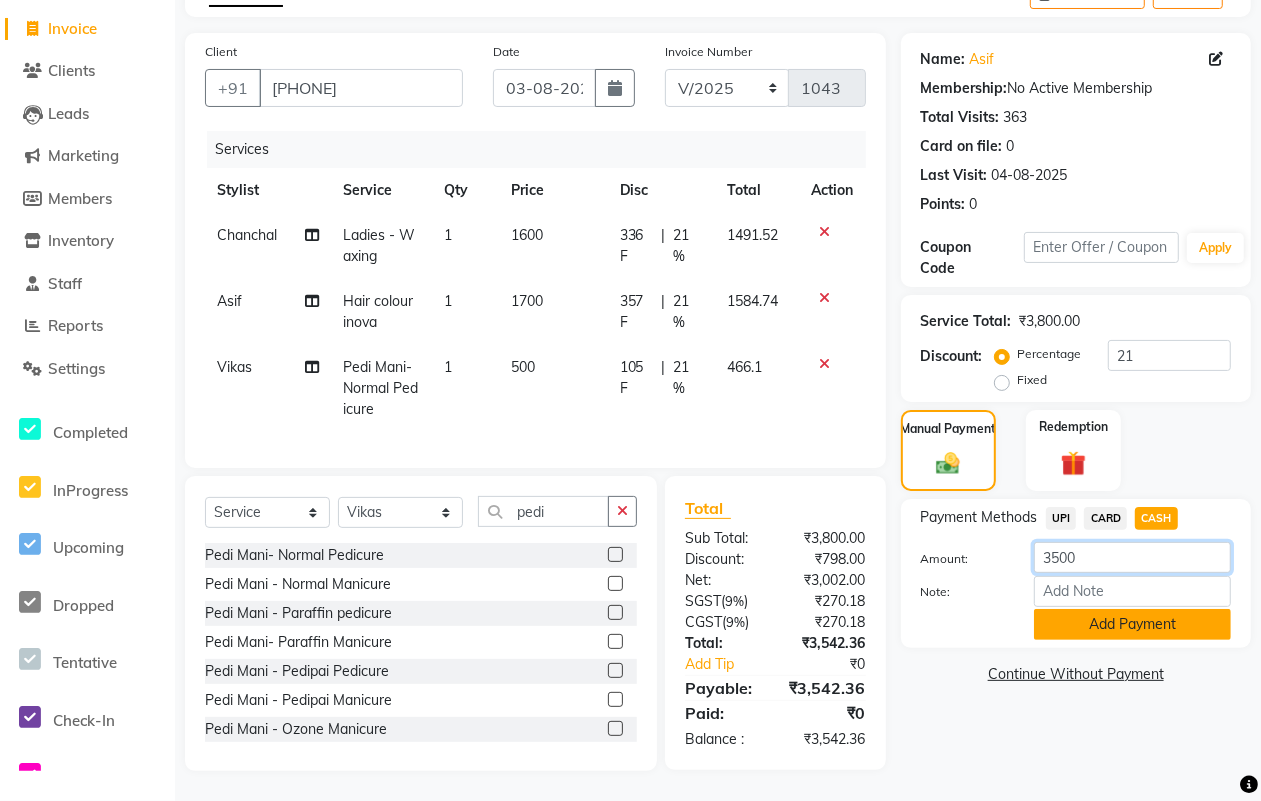 type on "3500" 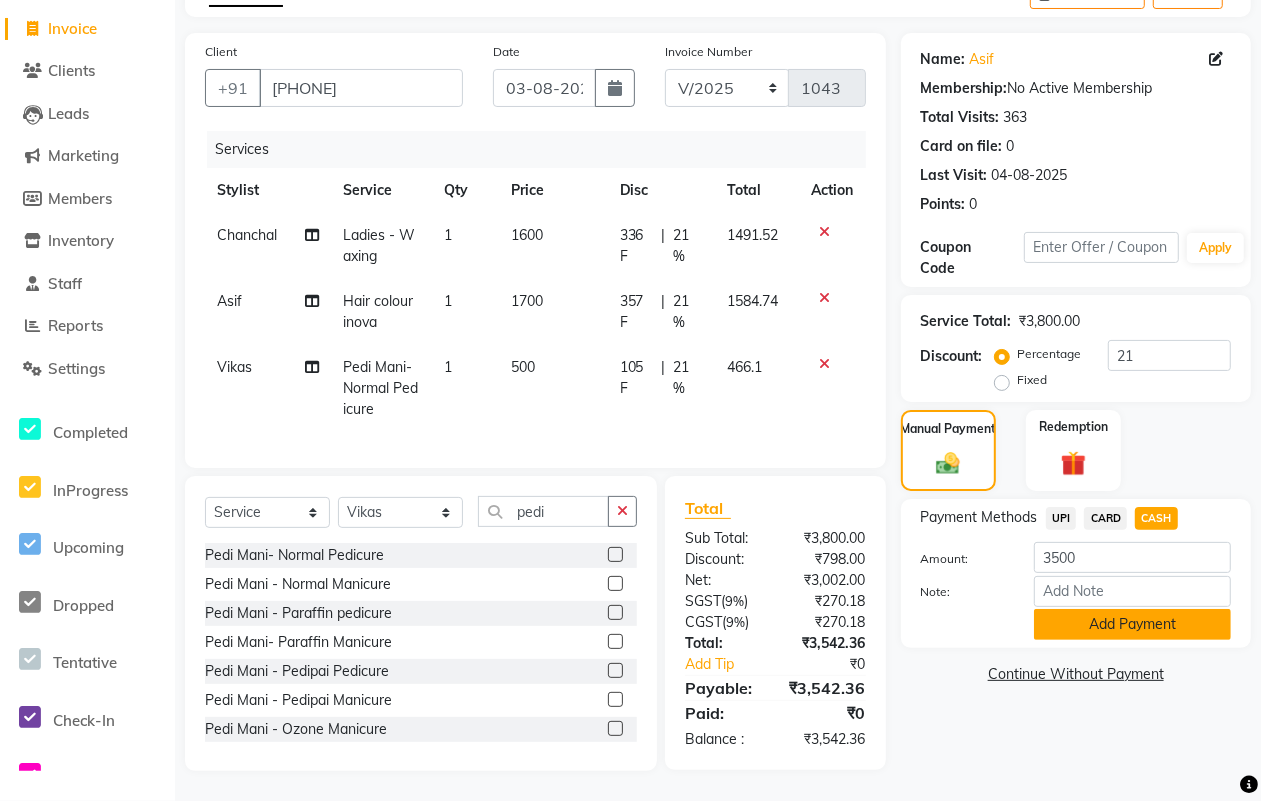 click on "Add Payment" 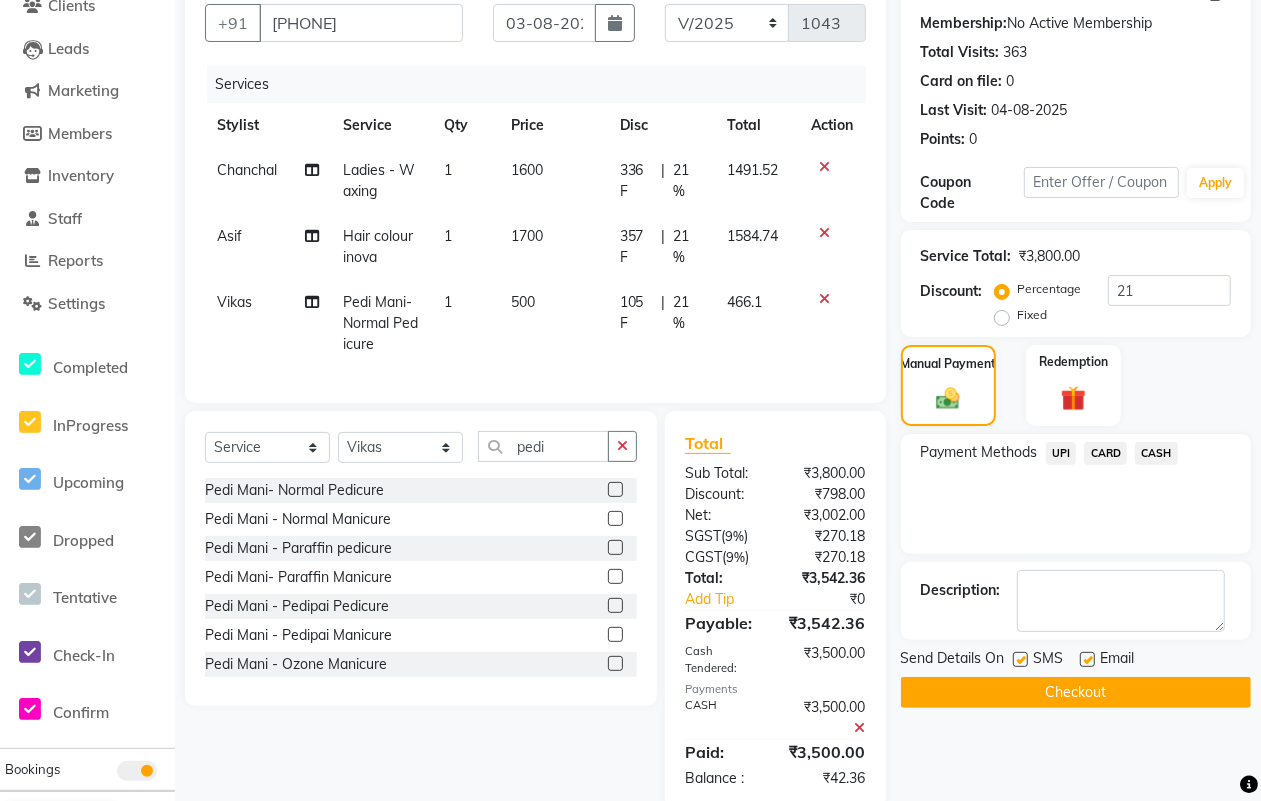 scroll, scrollTop: 238, scrollLeft: 0, axis: vertical 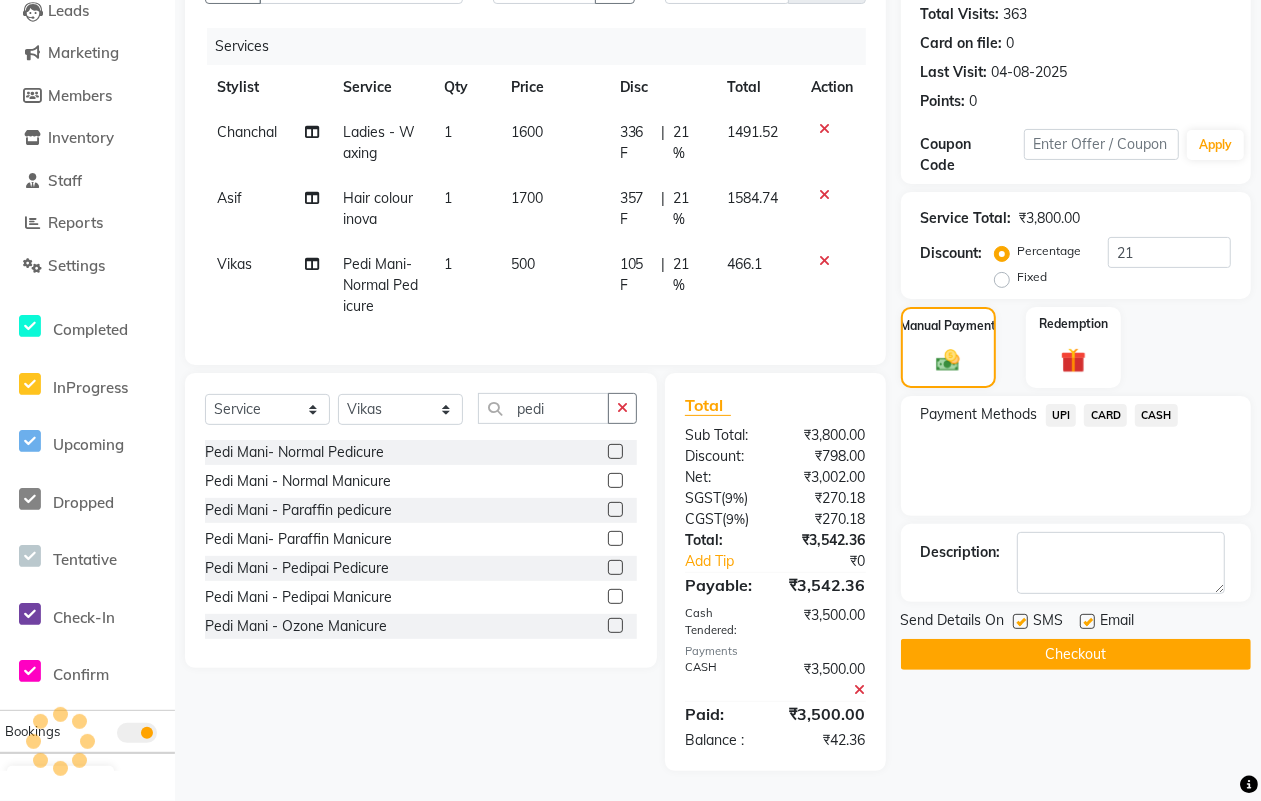 click 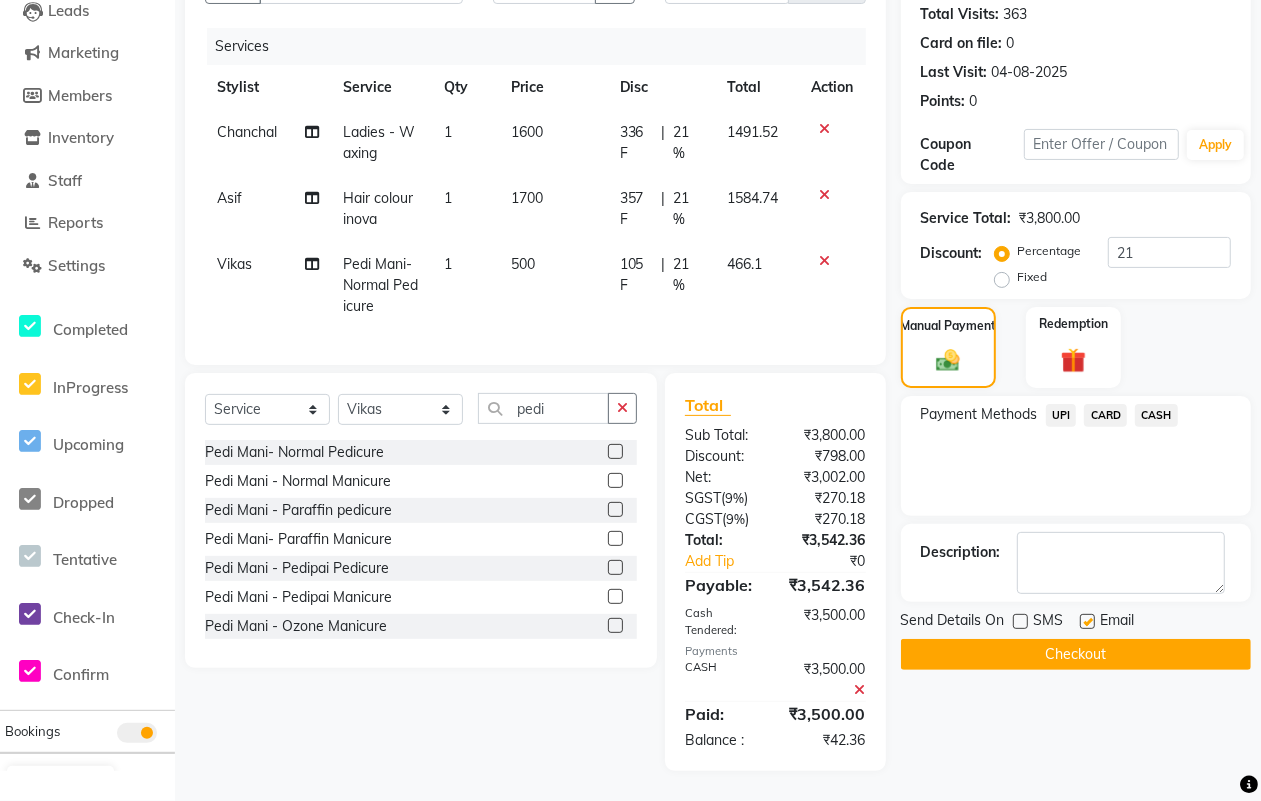click 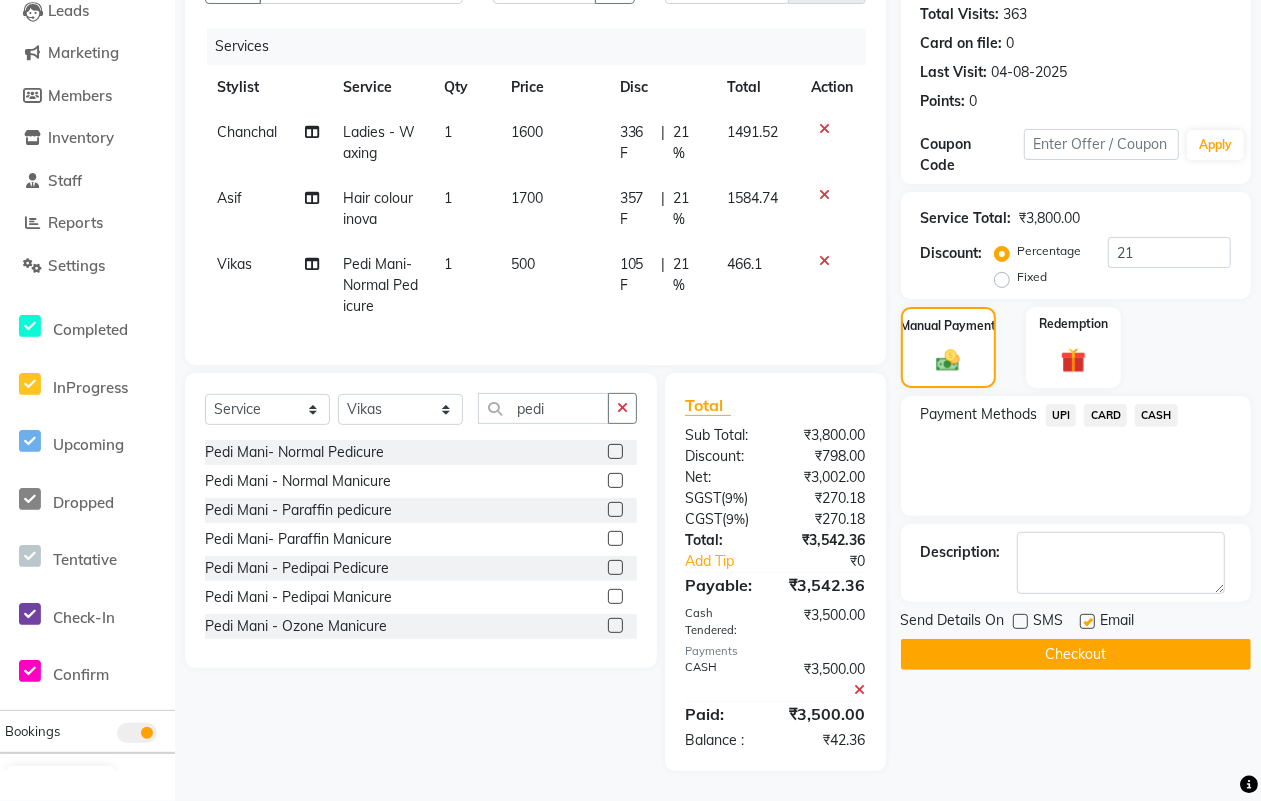click at bounding box center (1086, 622) 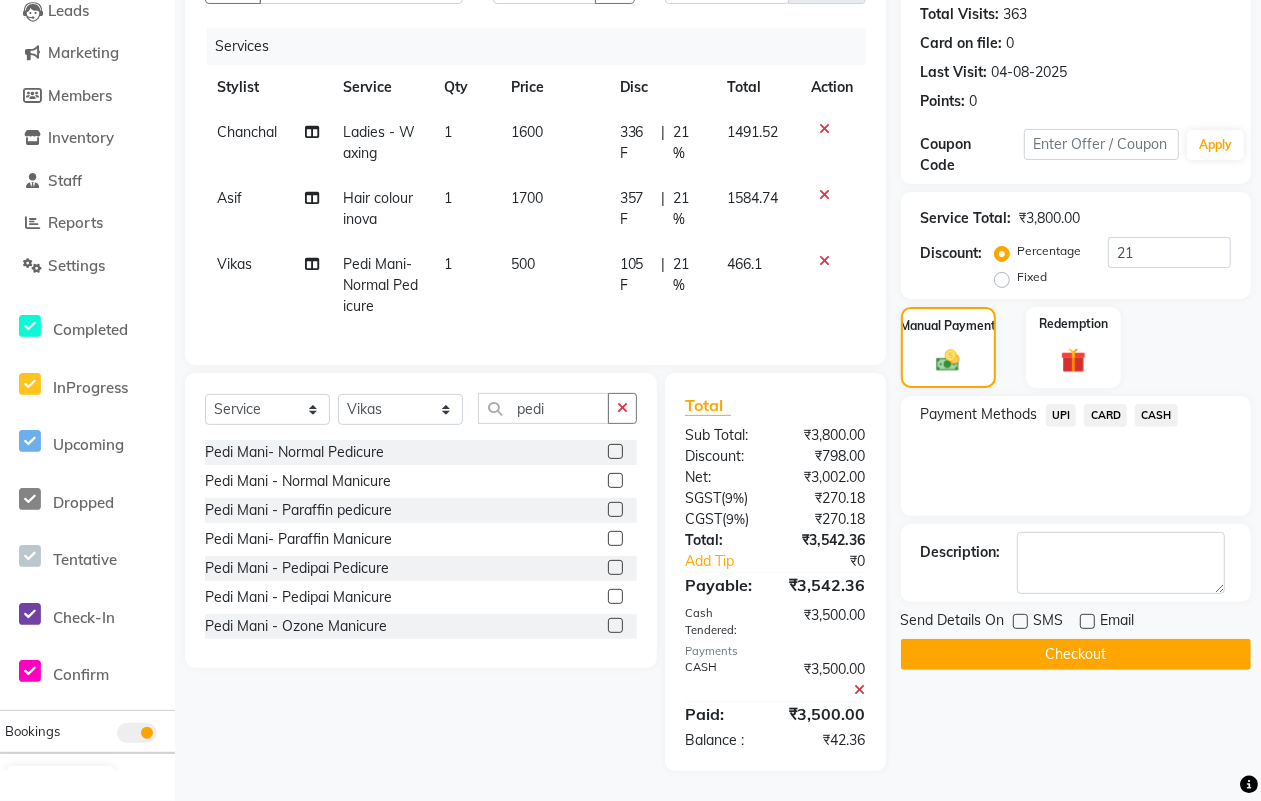 click on "Checkout" 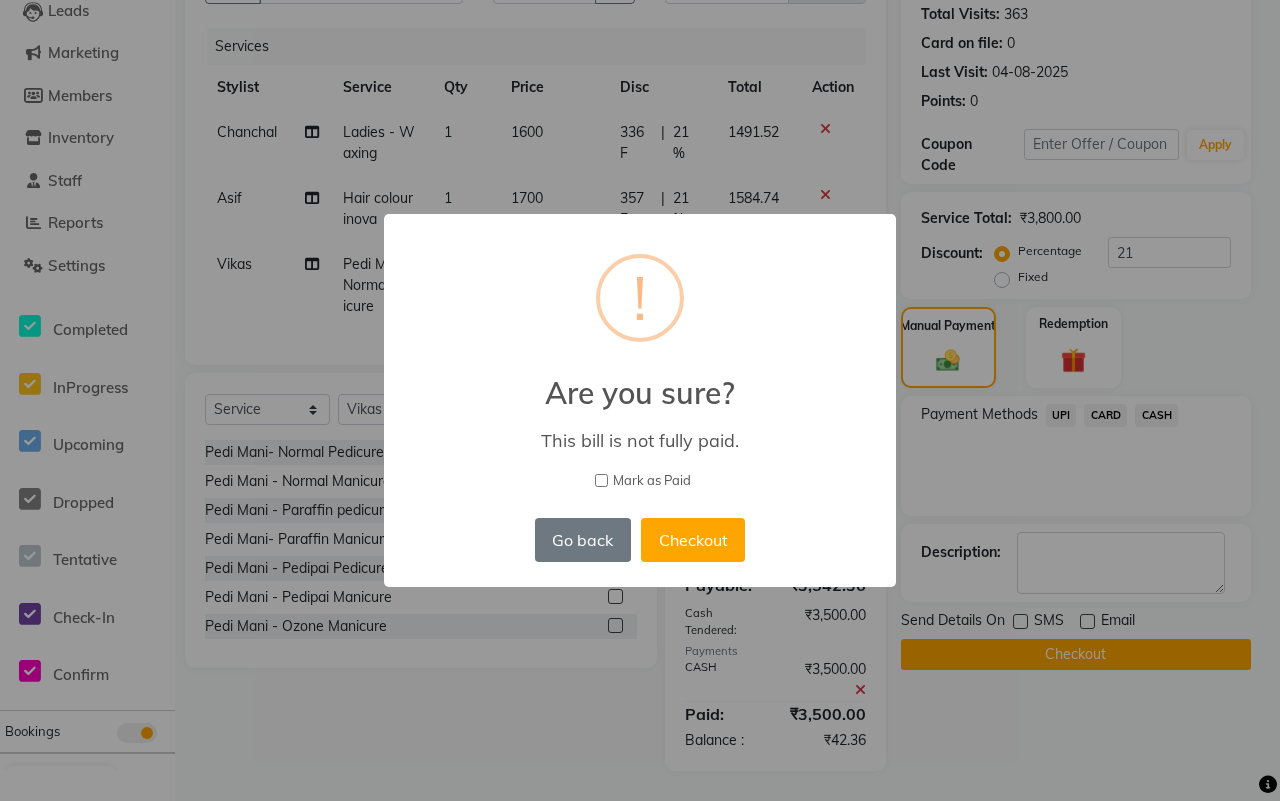 click on "Mark as Paid" at bounding box center (652, 481) 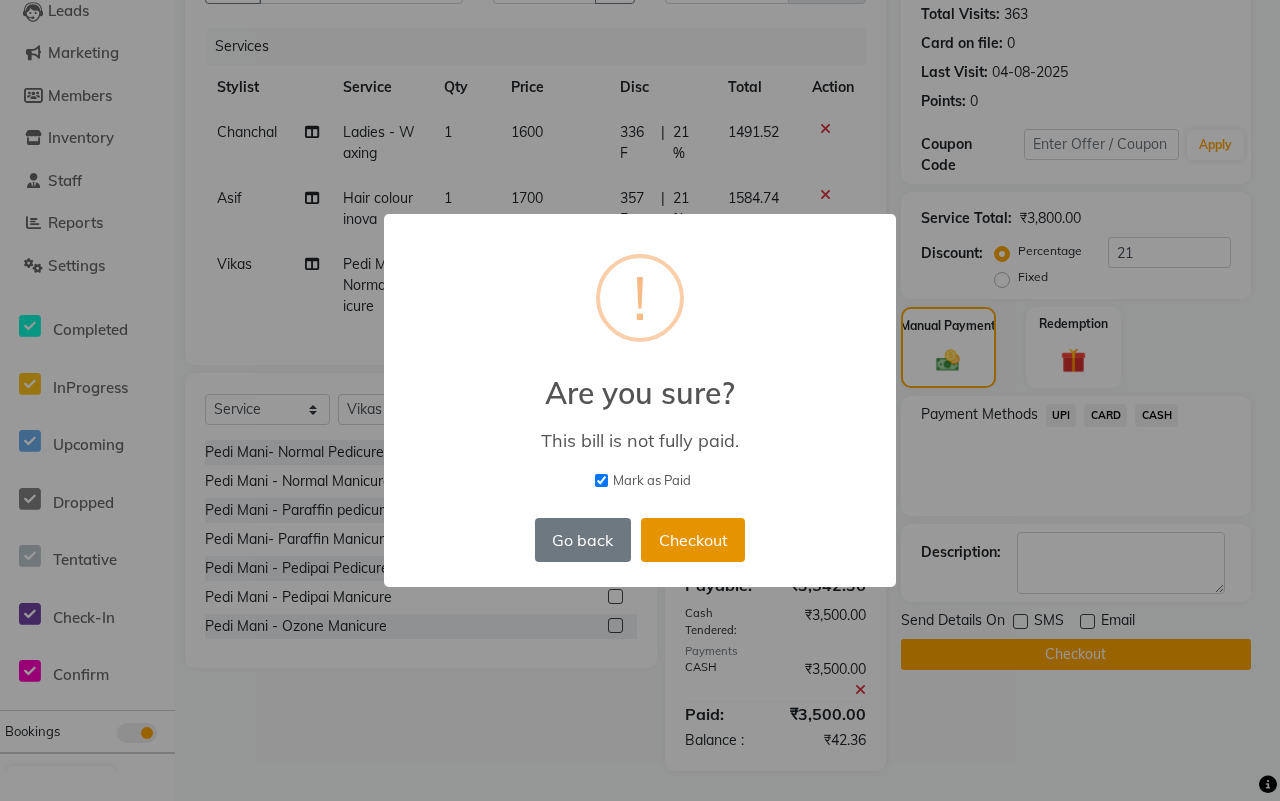 click on "Checkout" at bounding box center [693, 540] 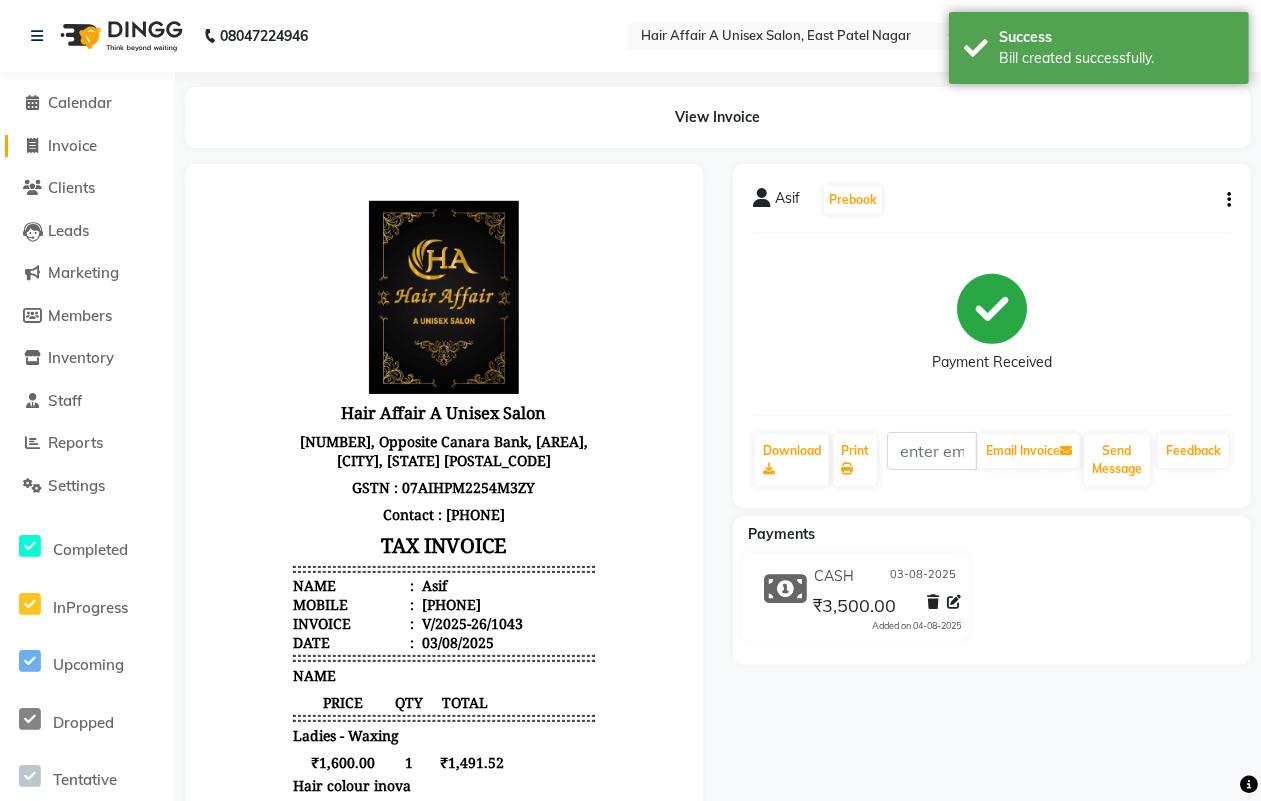 scroll, scrollTop: 0, scrollLeft: 0, axis: both 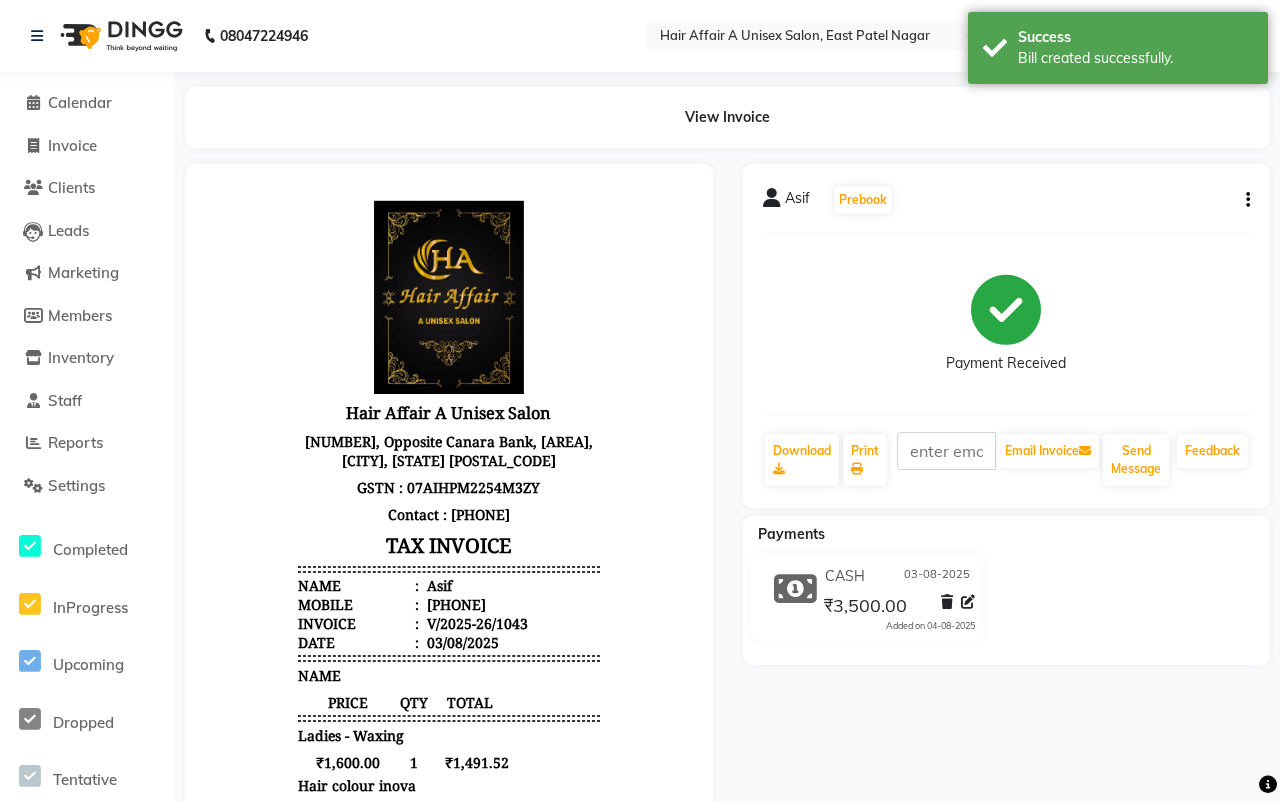 select on "4464" 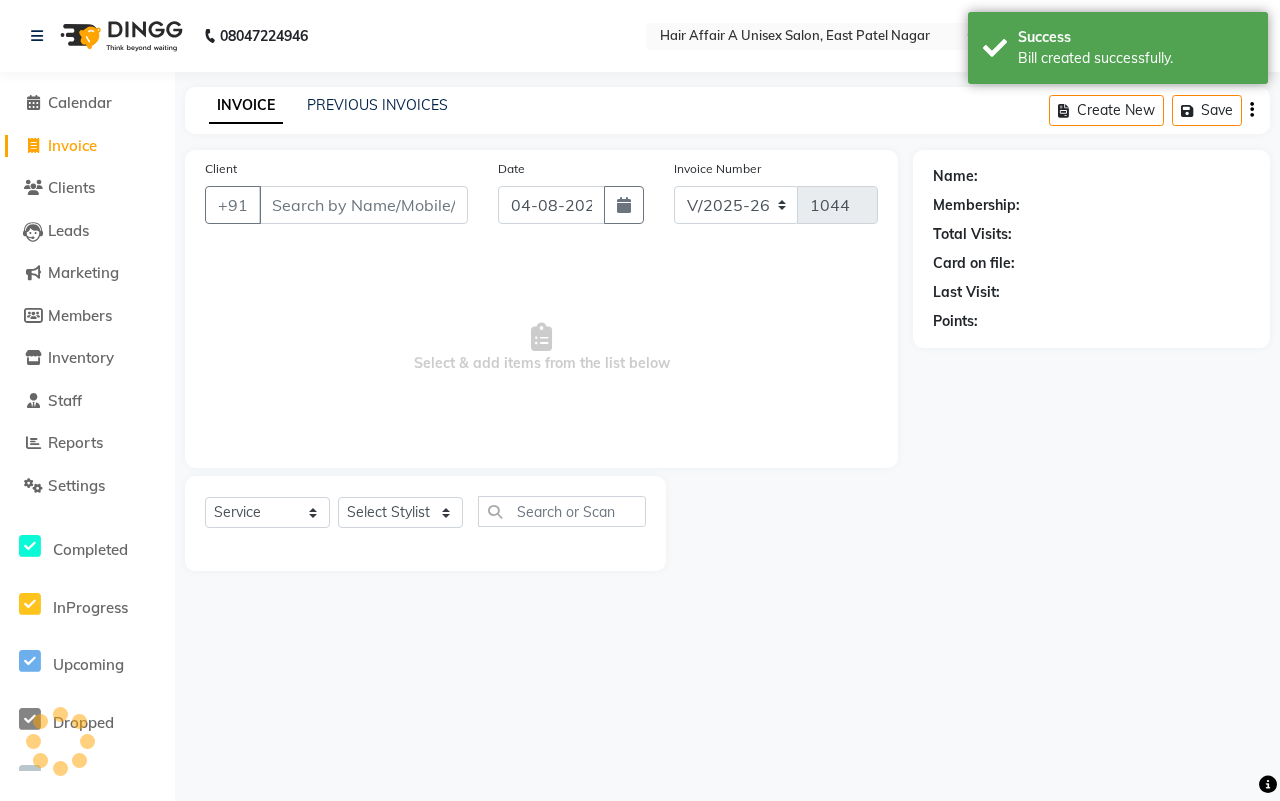 click on "Client" at bounding box center [363, 205] 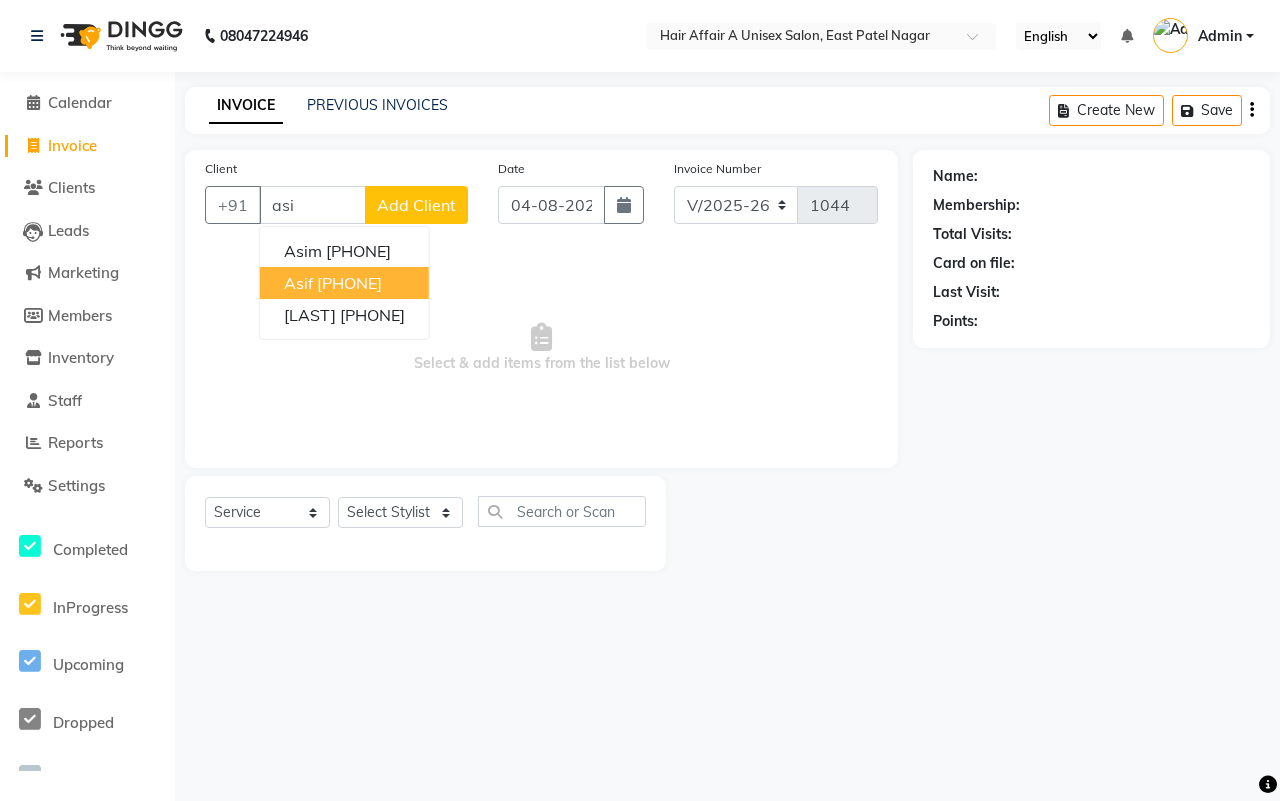 click on "8586887005" at bounding box center (349, 283) 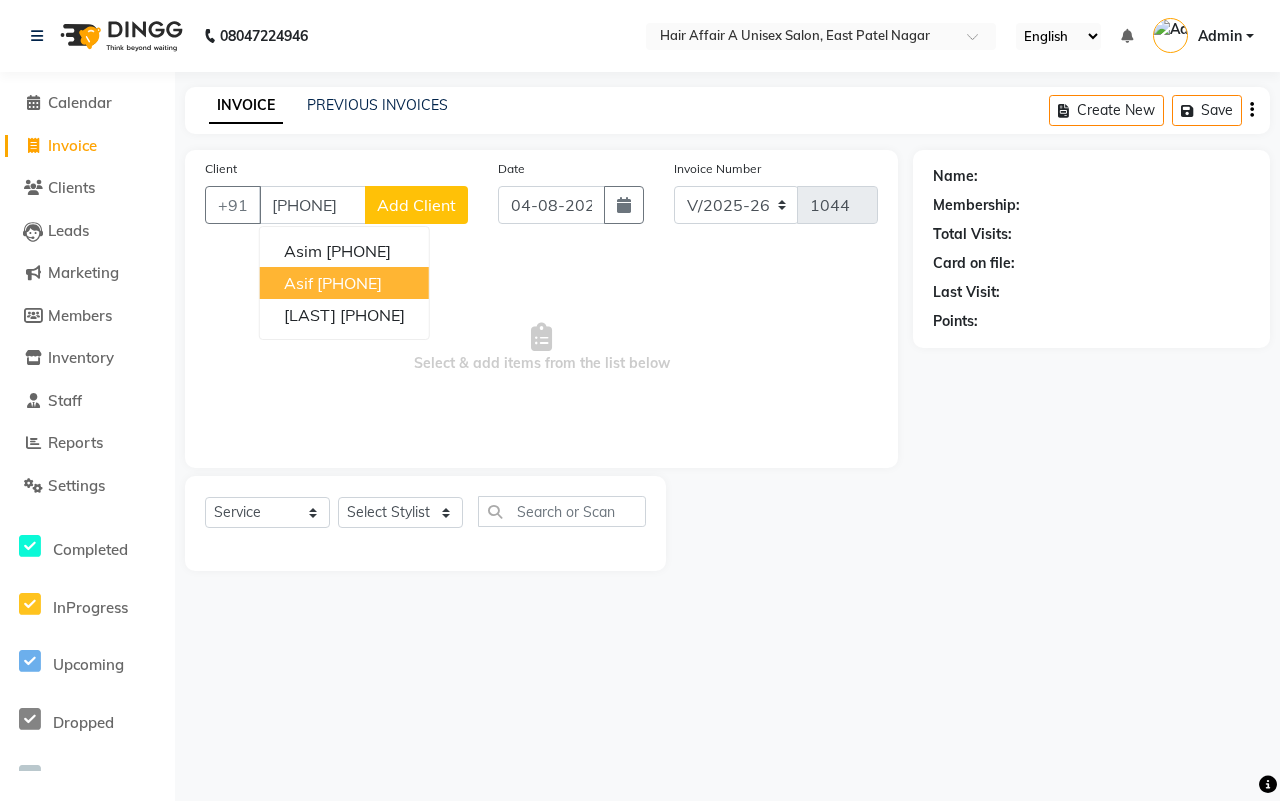 type on "8586887005" 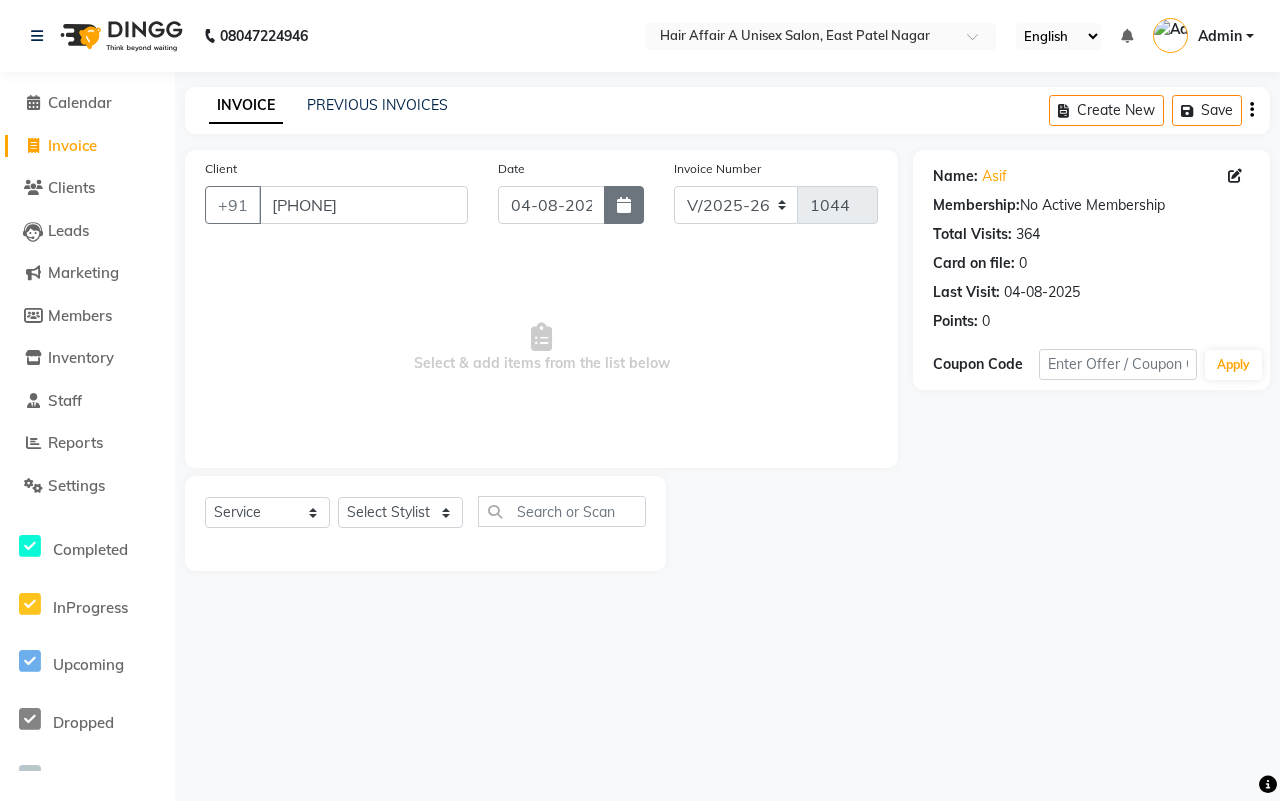 click 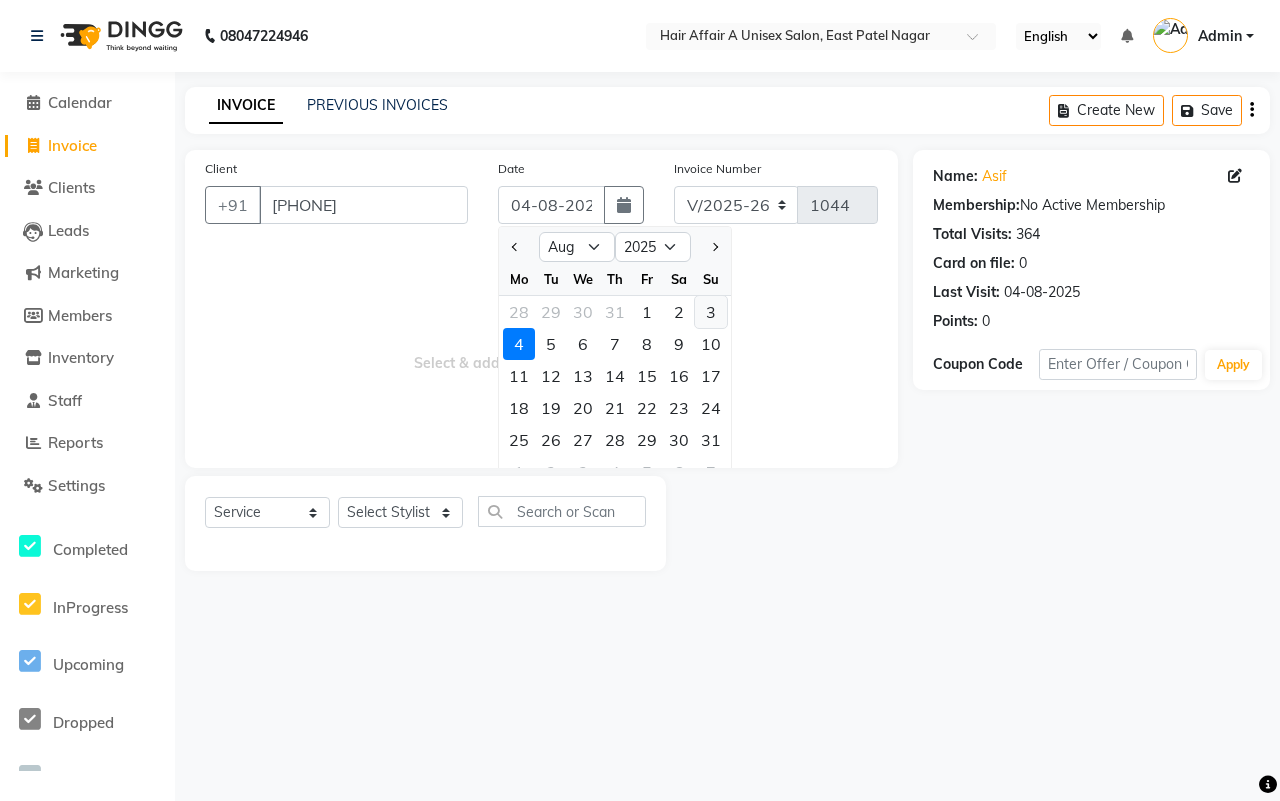click on "3" 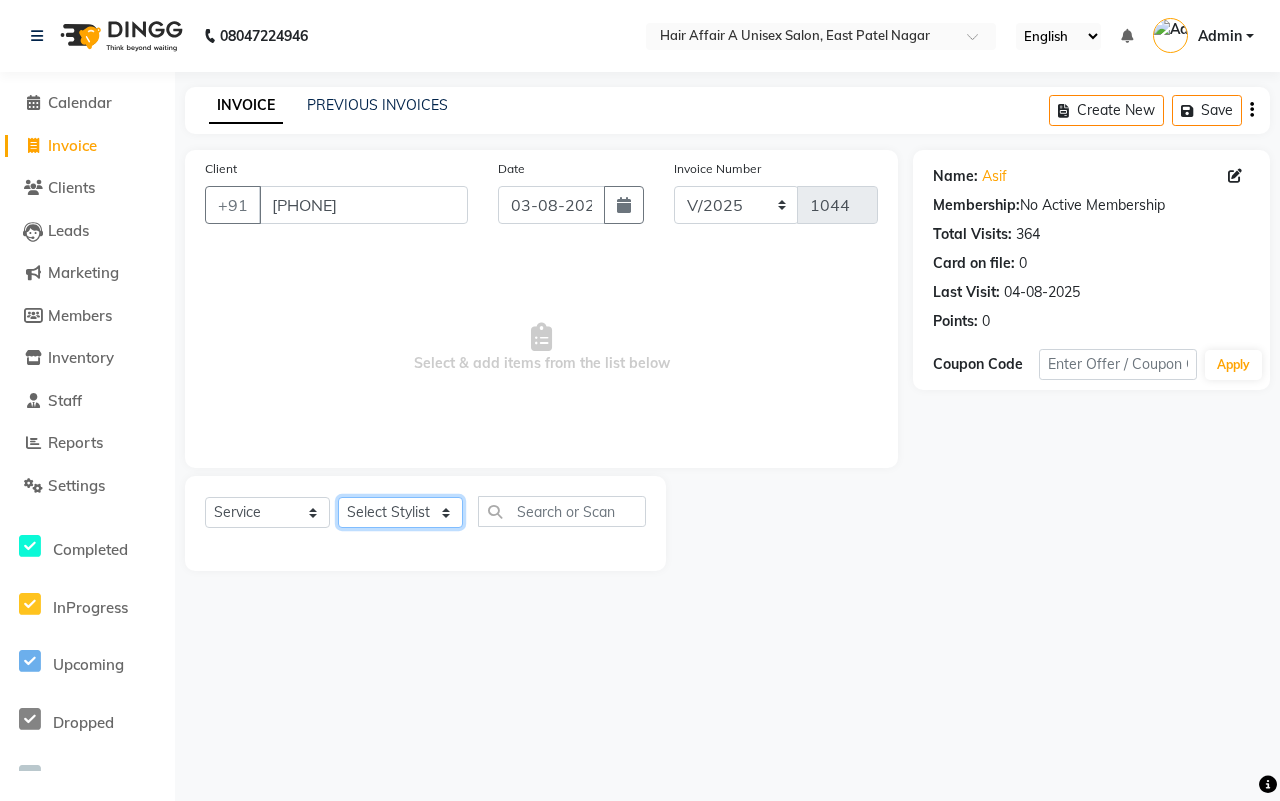 click on "Select Stylist Asif Chanchal harsh Ishu Kajal Kunal Neeraj Nitin Sheena Sonu Vikas Waseem" 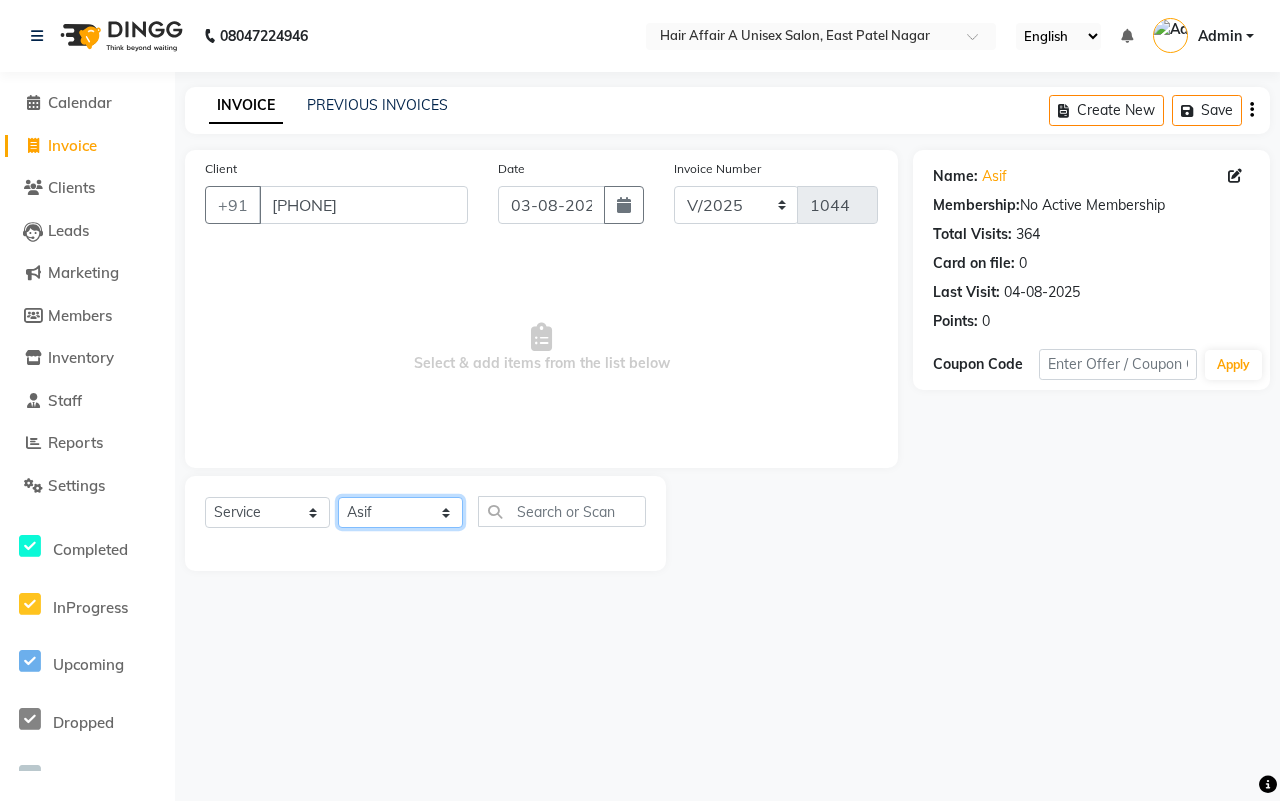click on "Select Stylist Asif Chanchal harsh Ishu Kajal Kunal Neeraj Nitin Sheena Sonu Vikas Waseem" 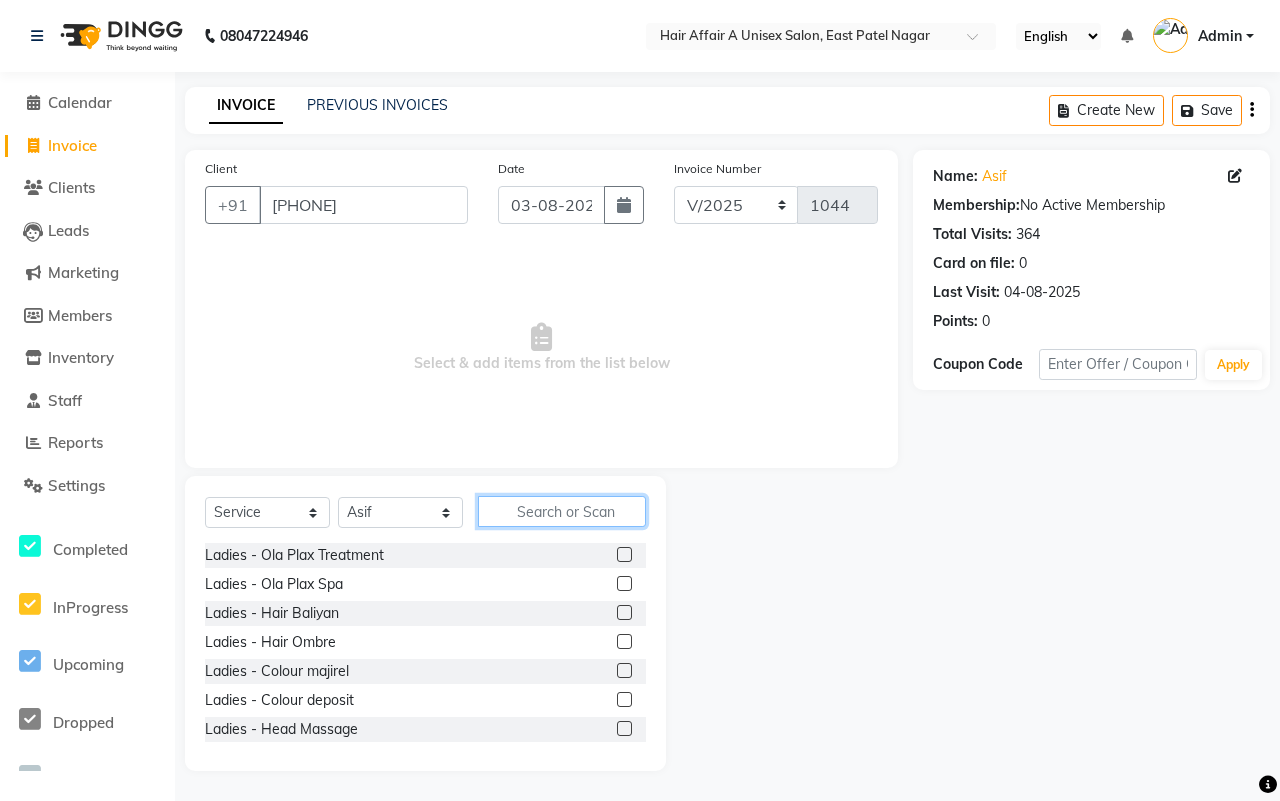 click 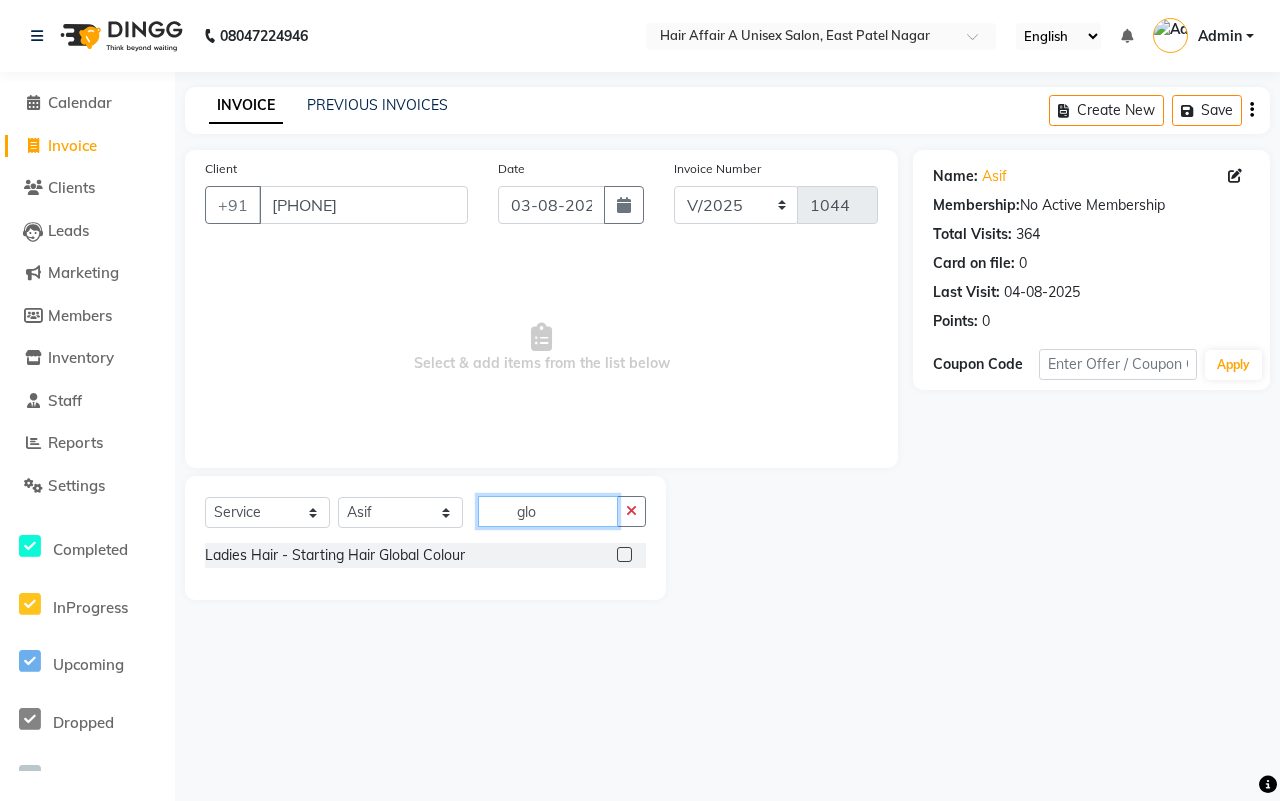 type on "glo" 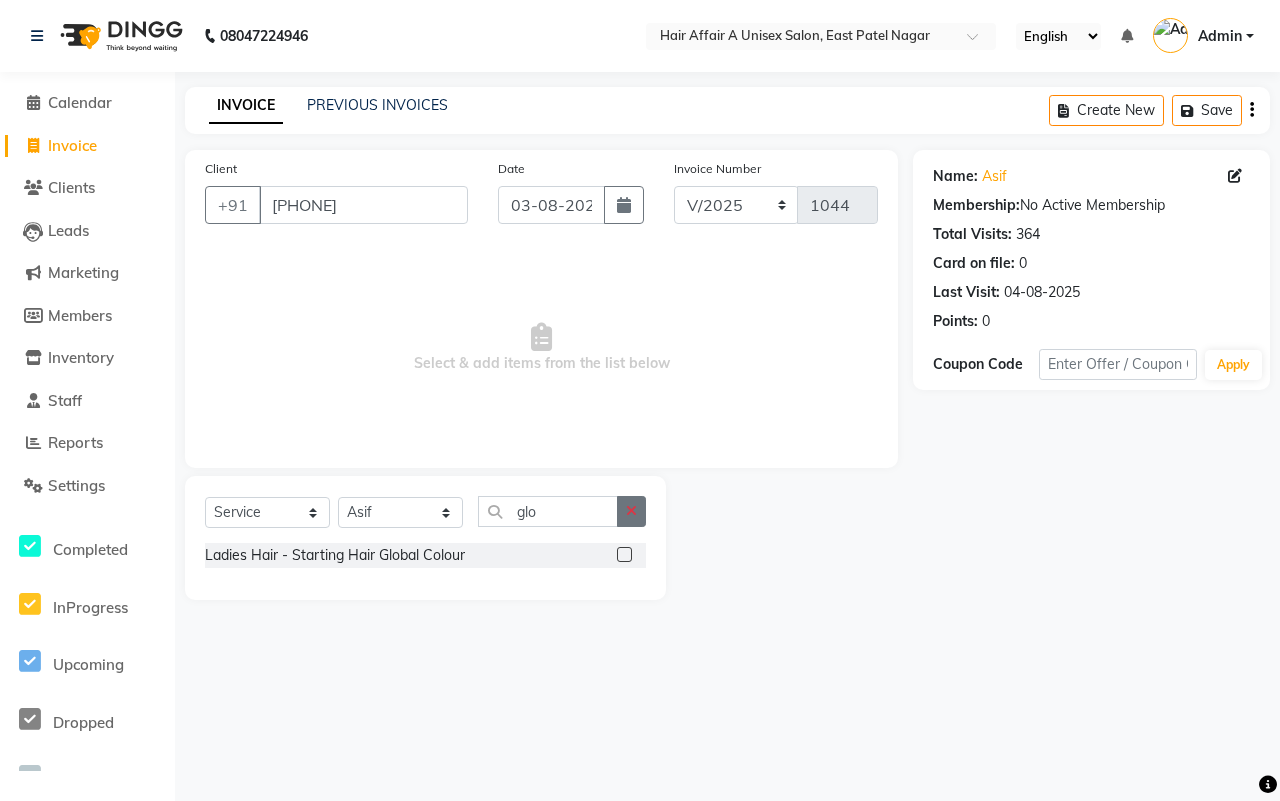 click 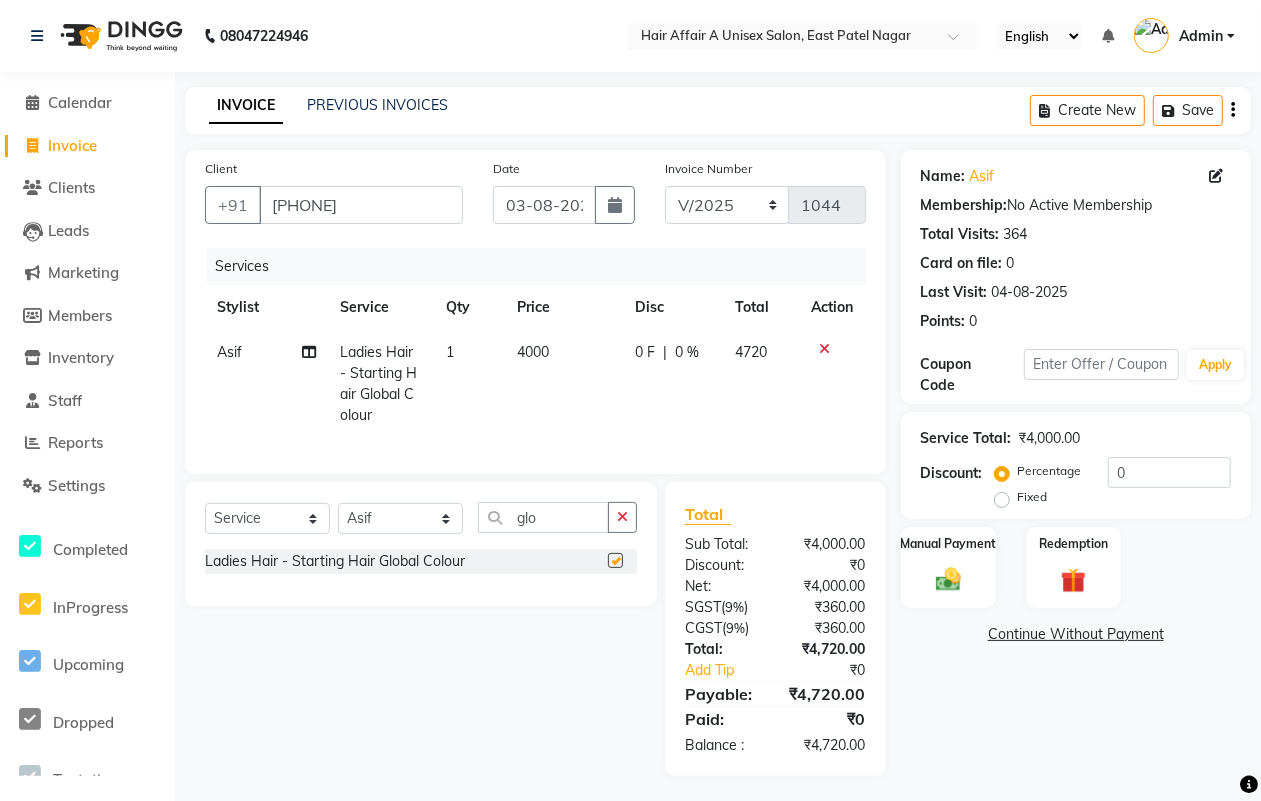 checkbox on "false" 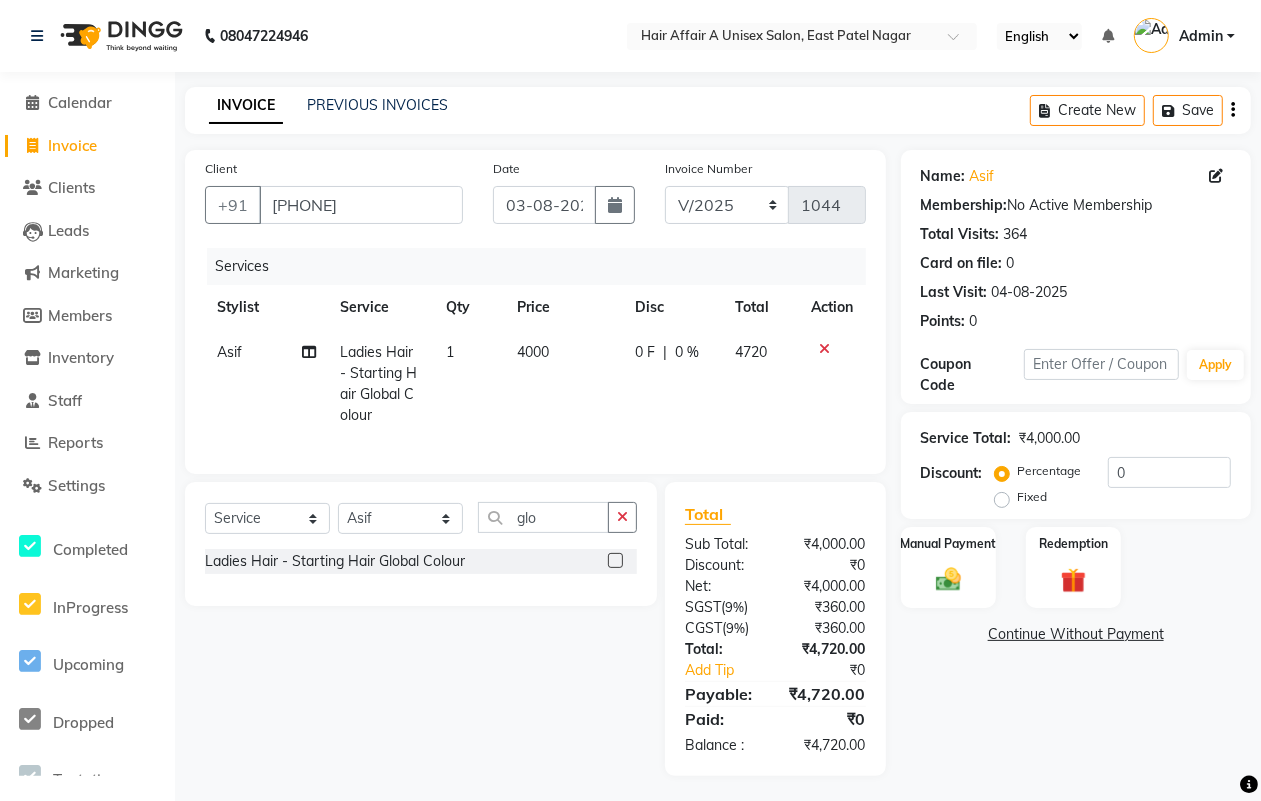 click on "4000" 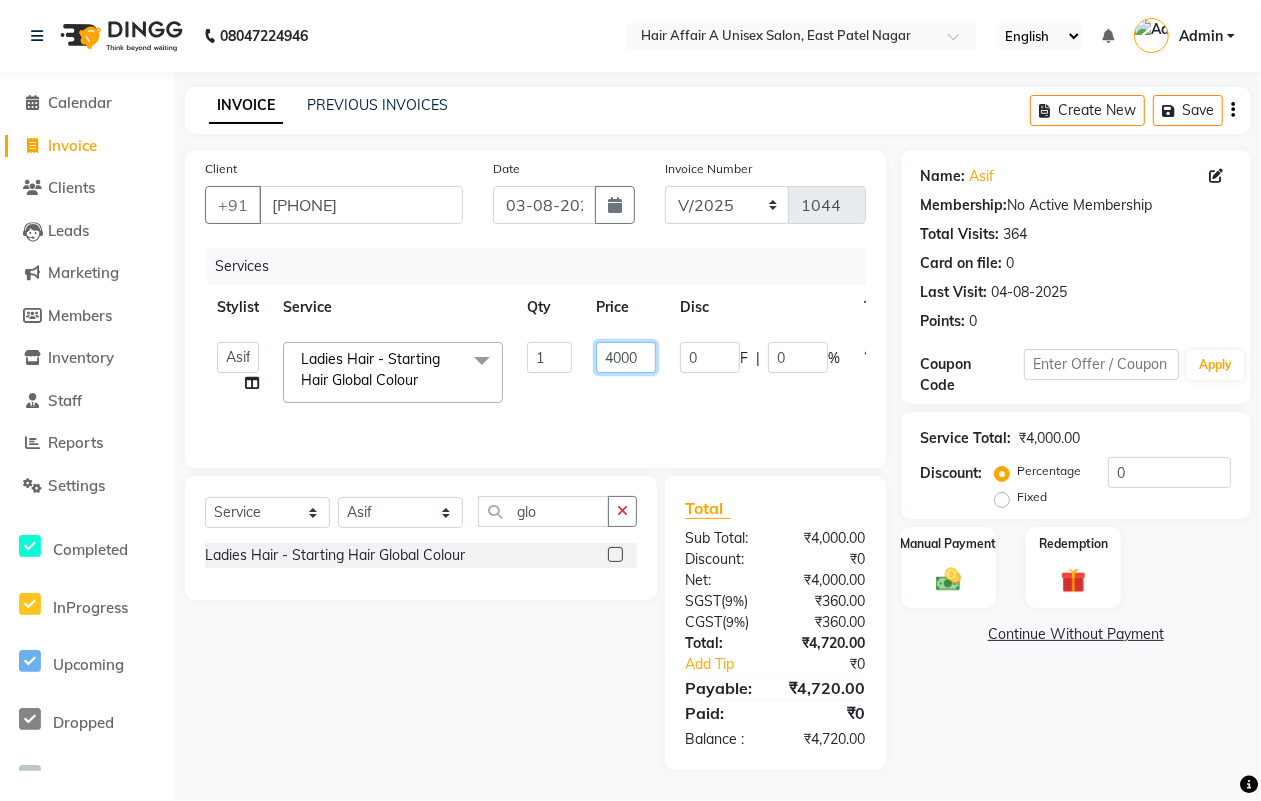click on "4000" 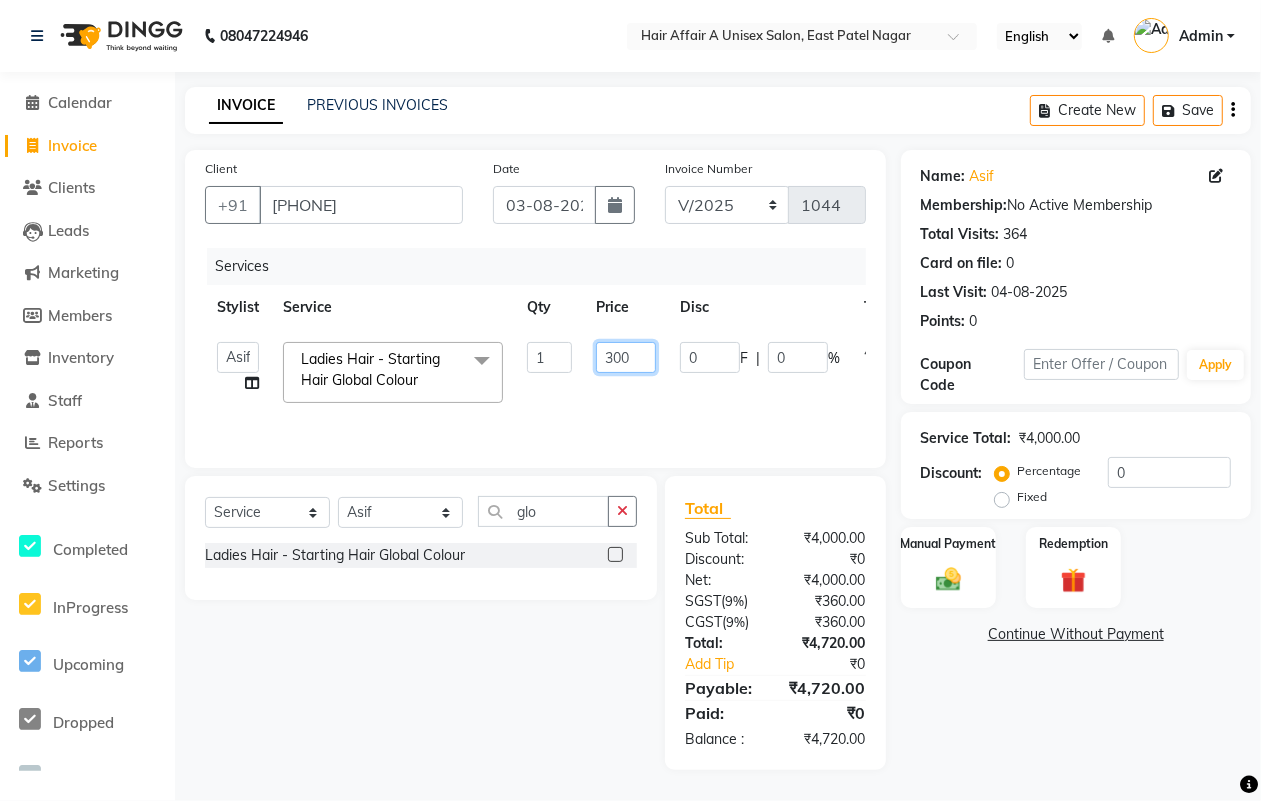 type on "3500" 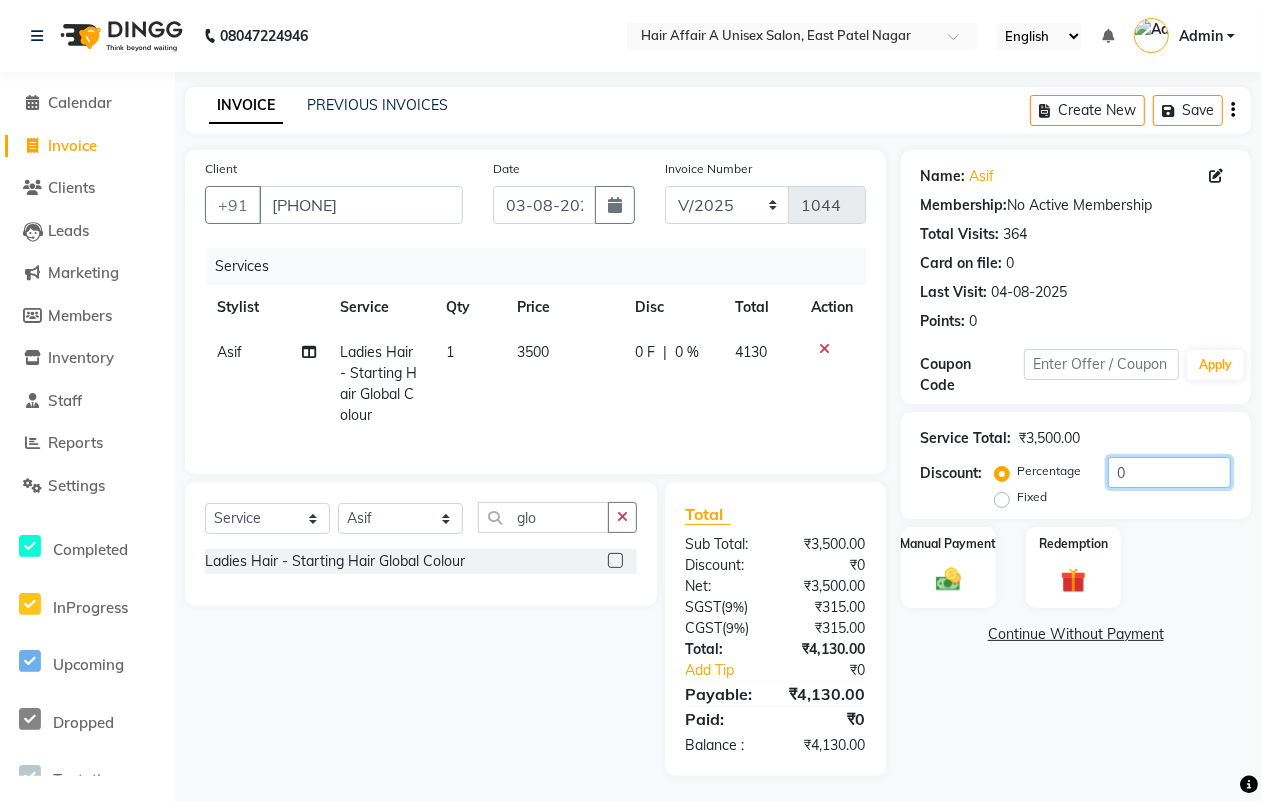 click on "0" 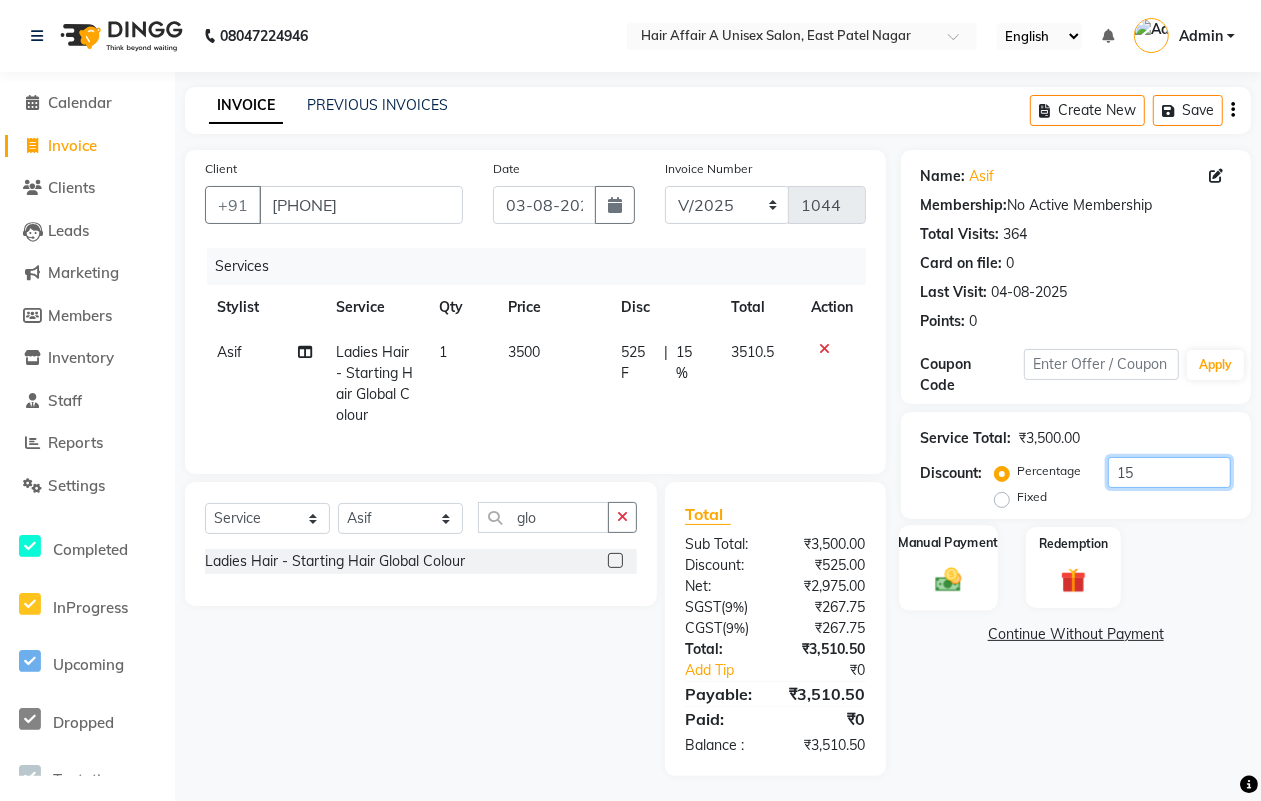 type on "15" 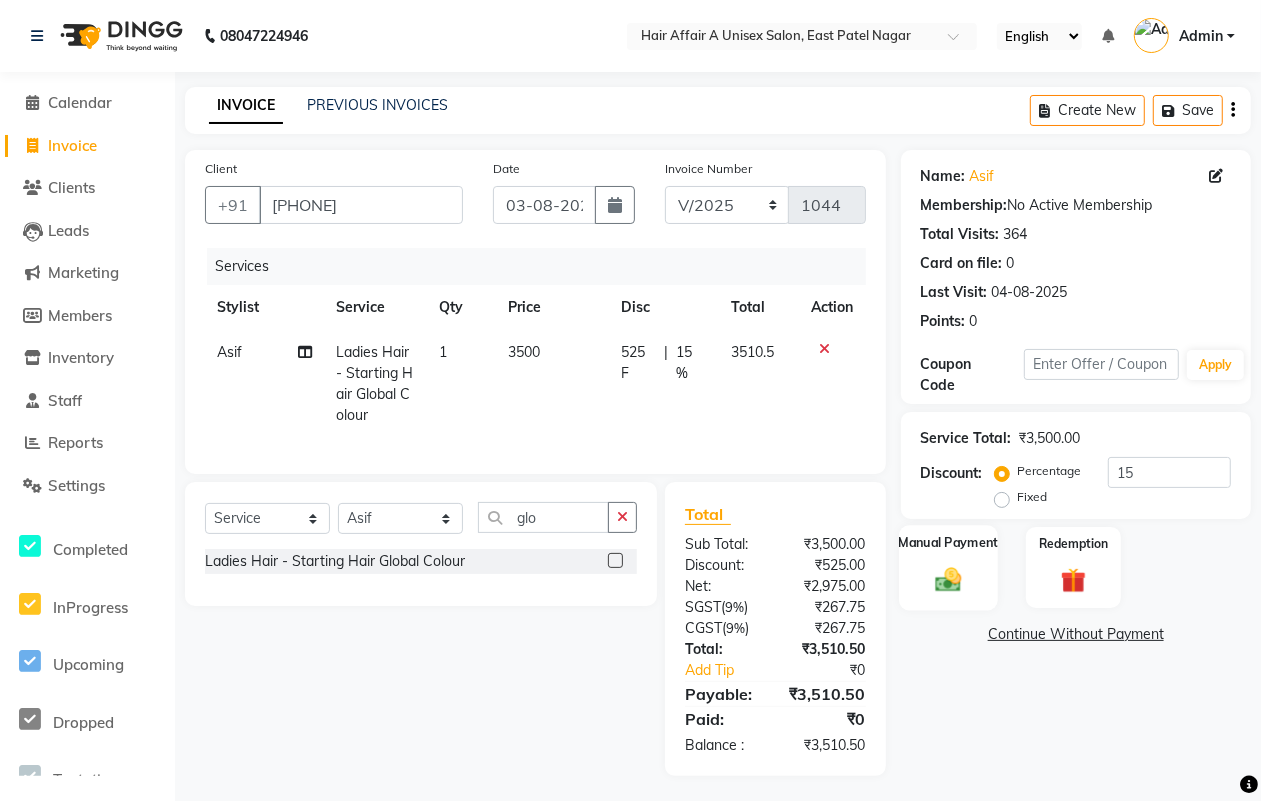 click on "Manual Payment" 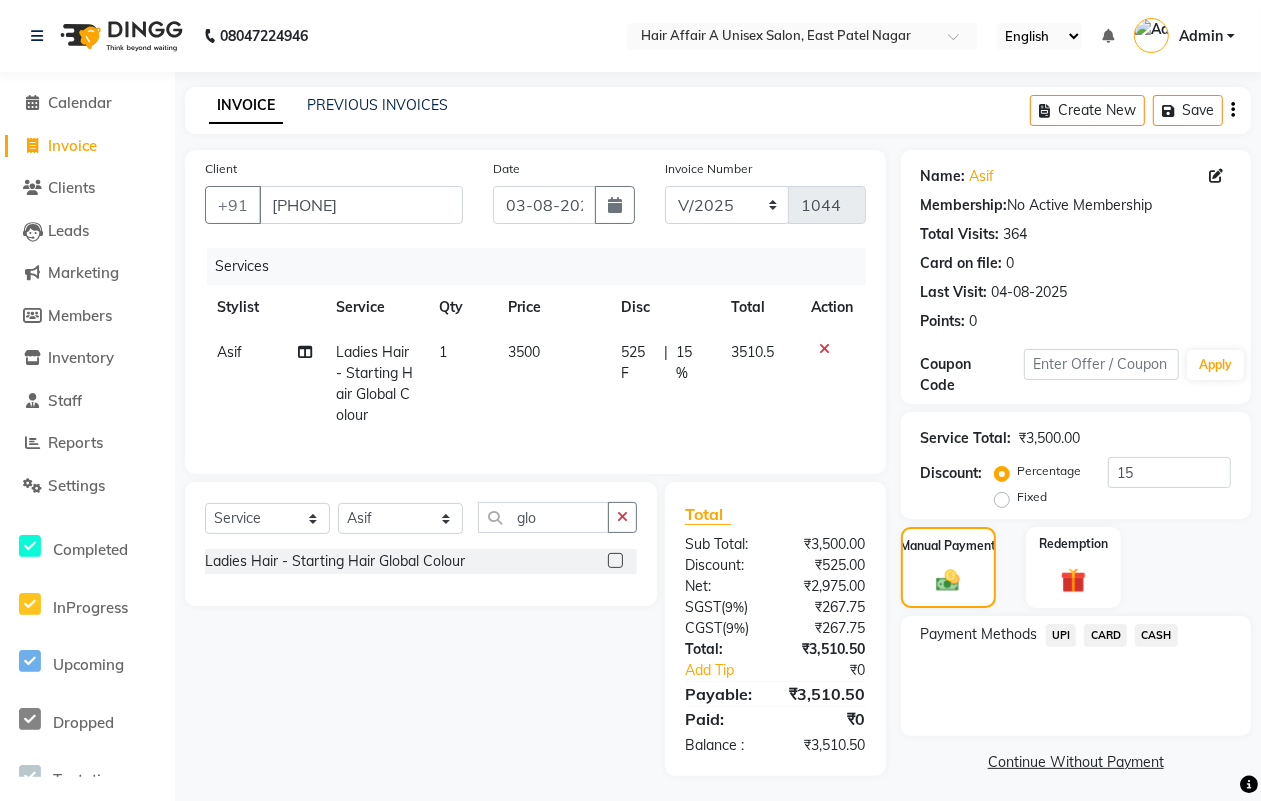 click on "CASH" 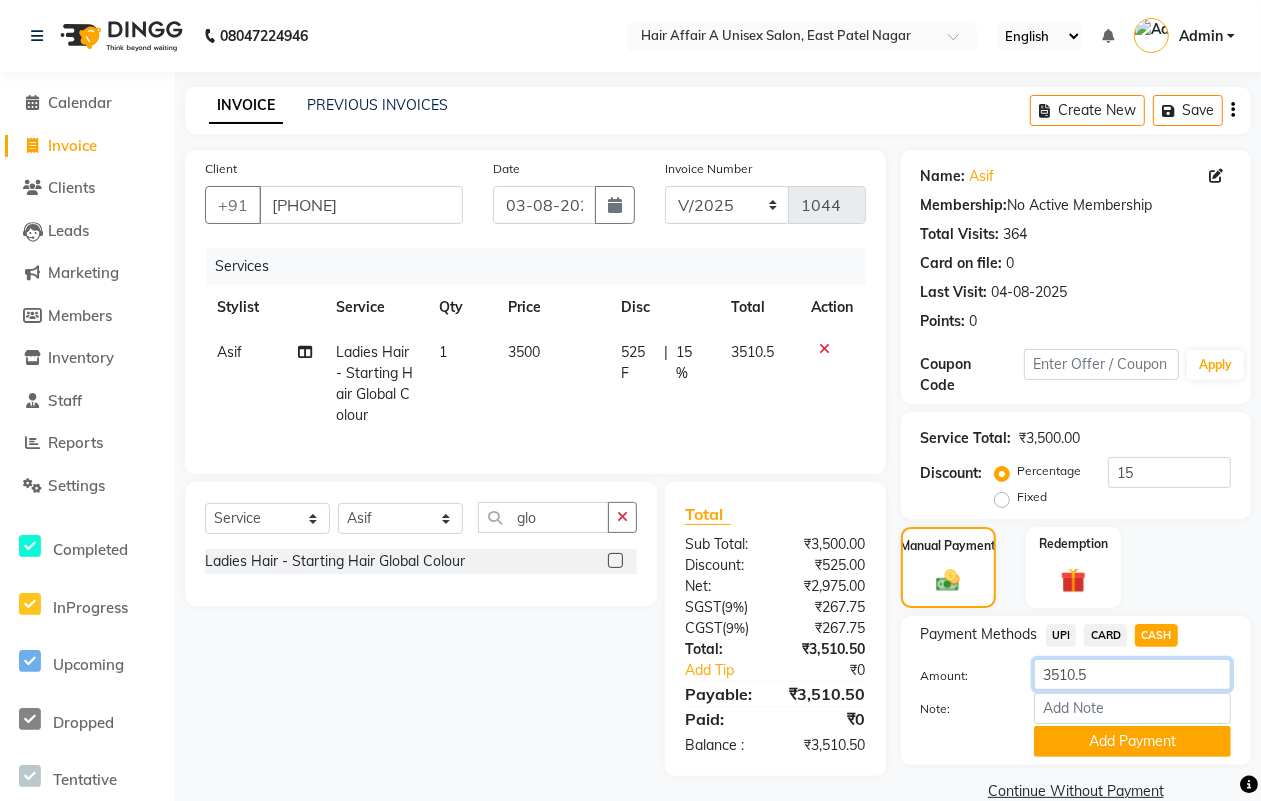 click on "3510.5" 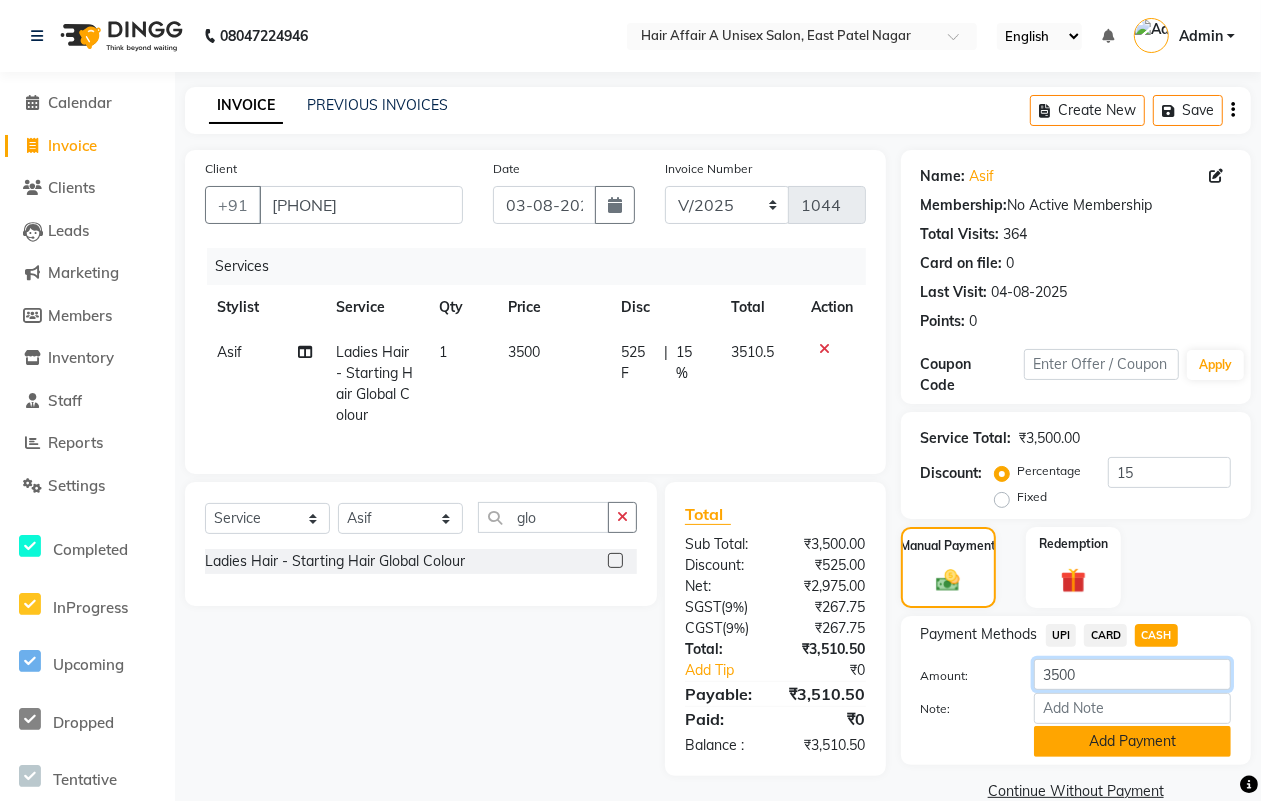 type on "3500" 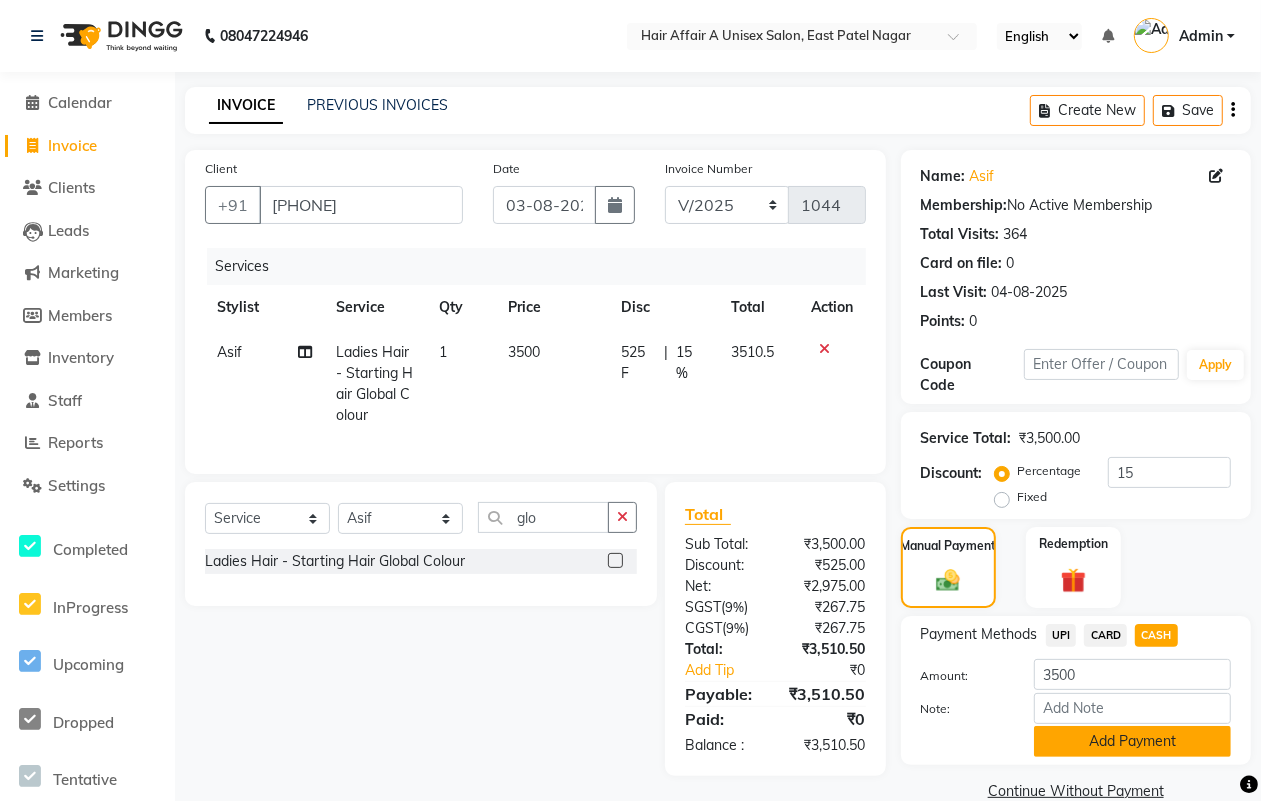 click on "Add Payment" 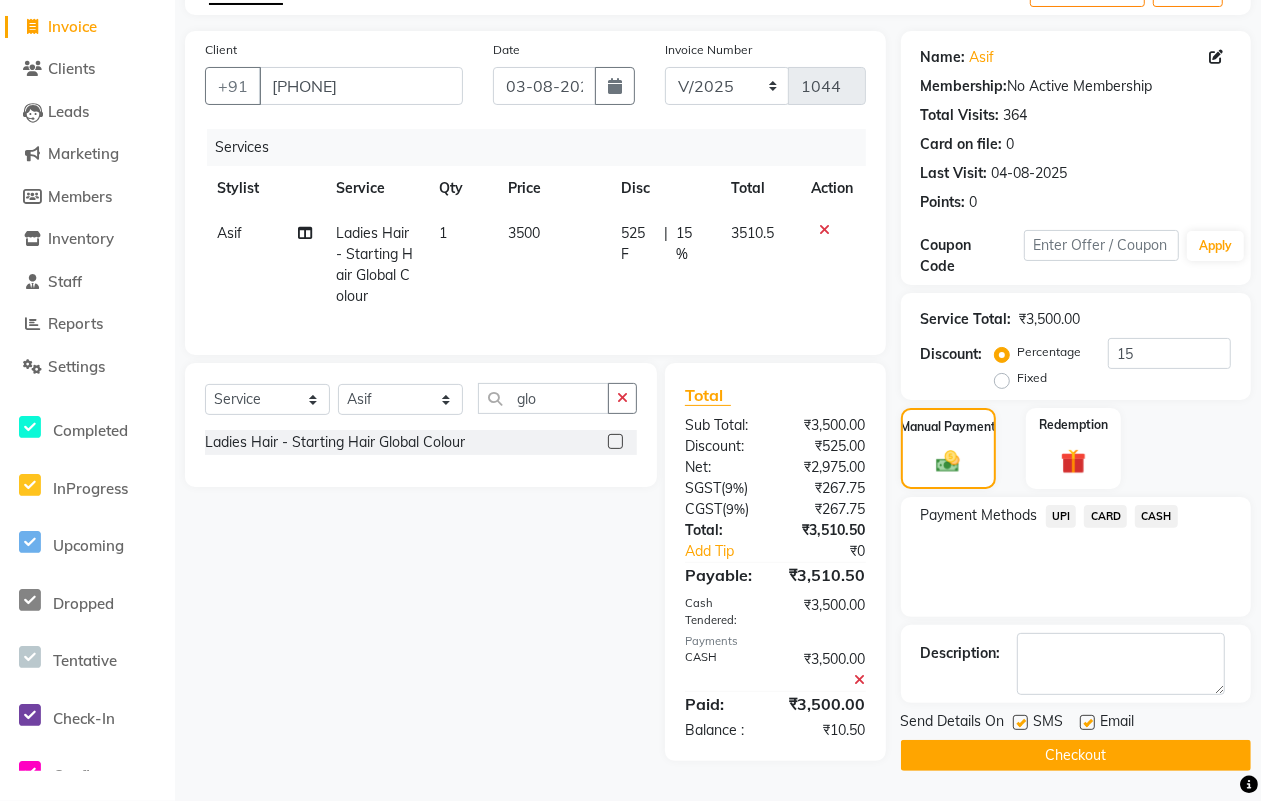 scroll, scrollTop: 127, scrollLeft: 0, axis: vertical 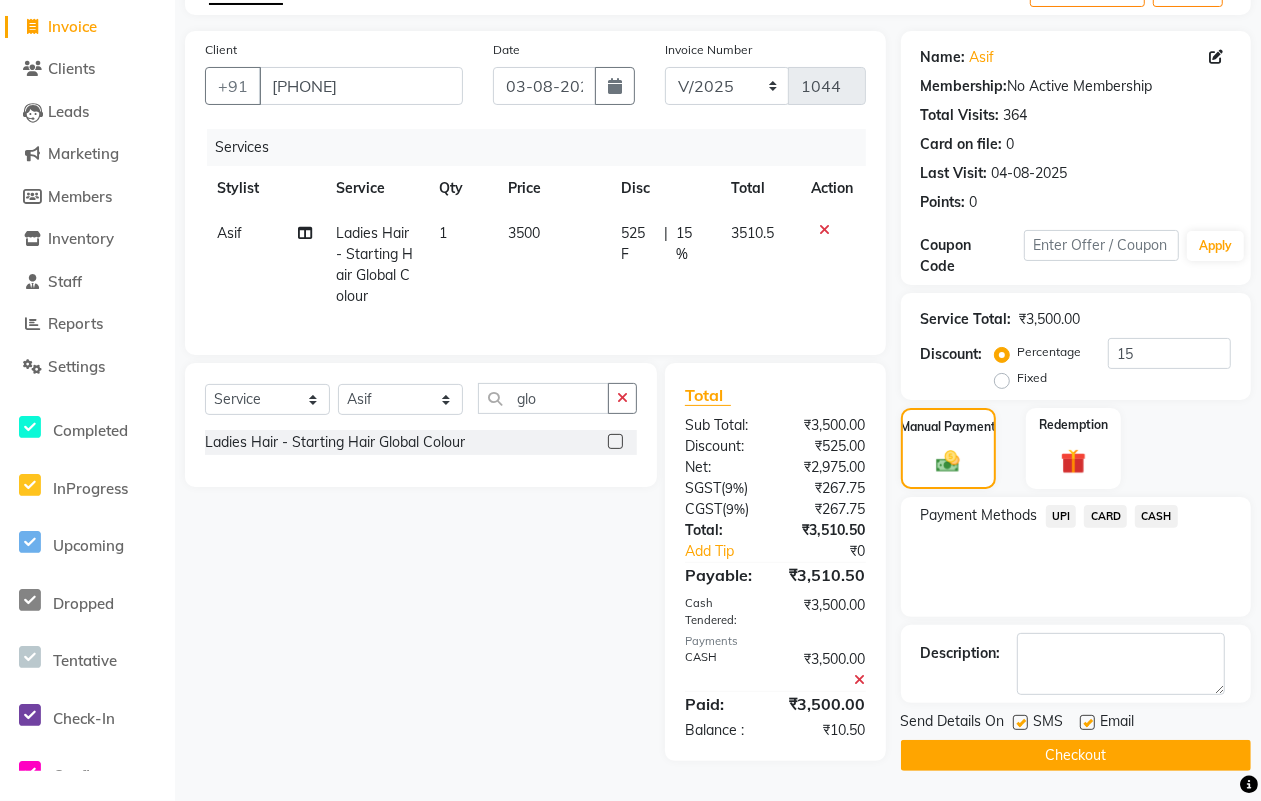 click 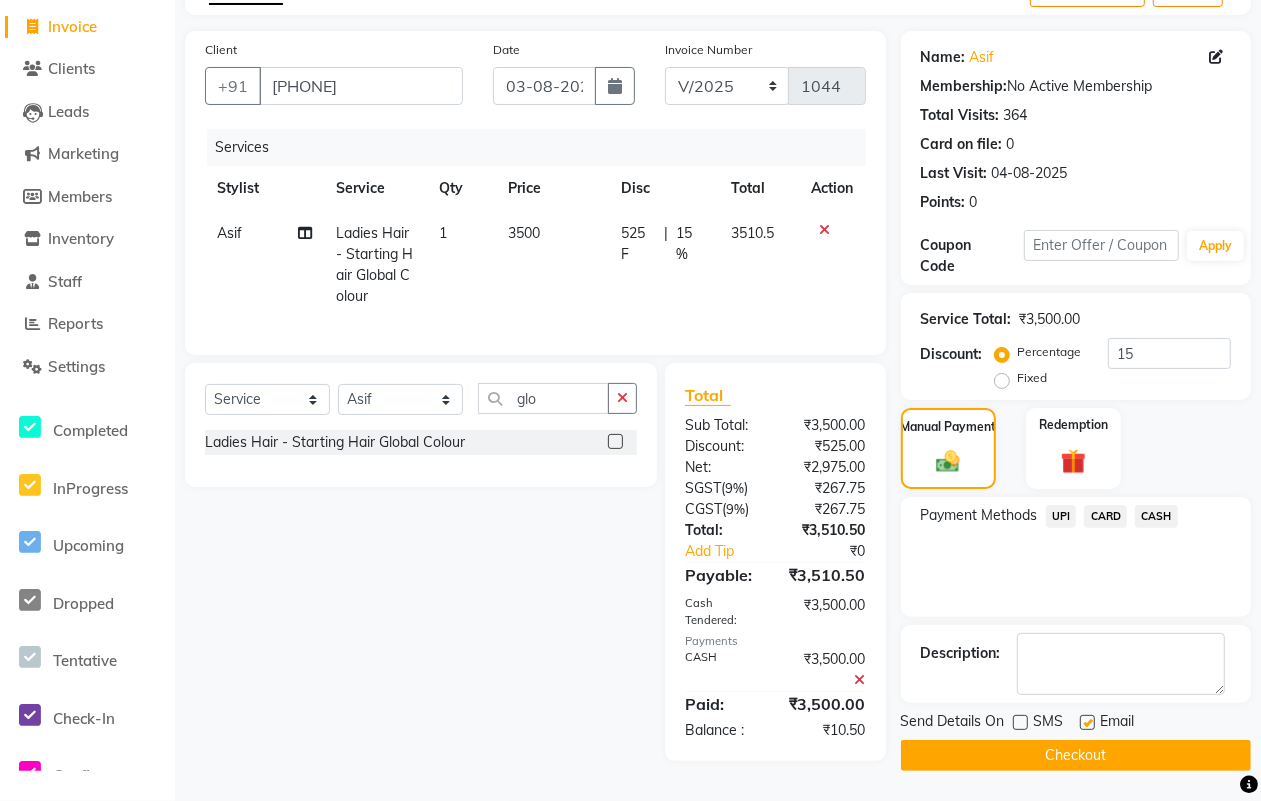 click 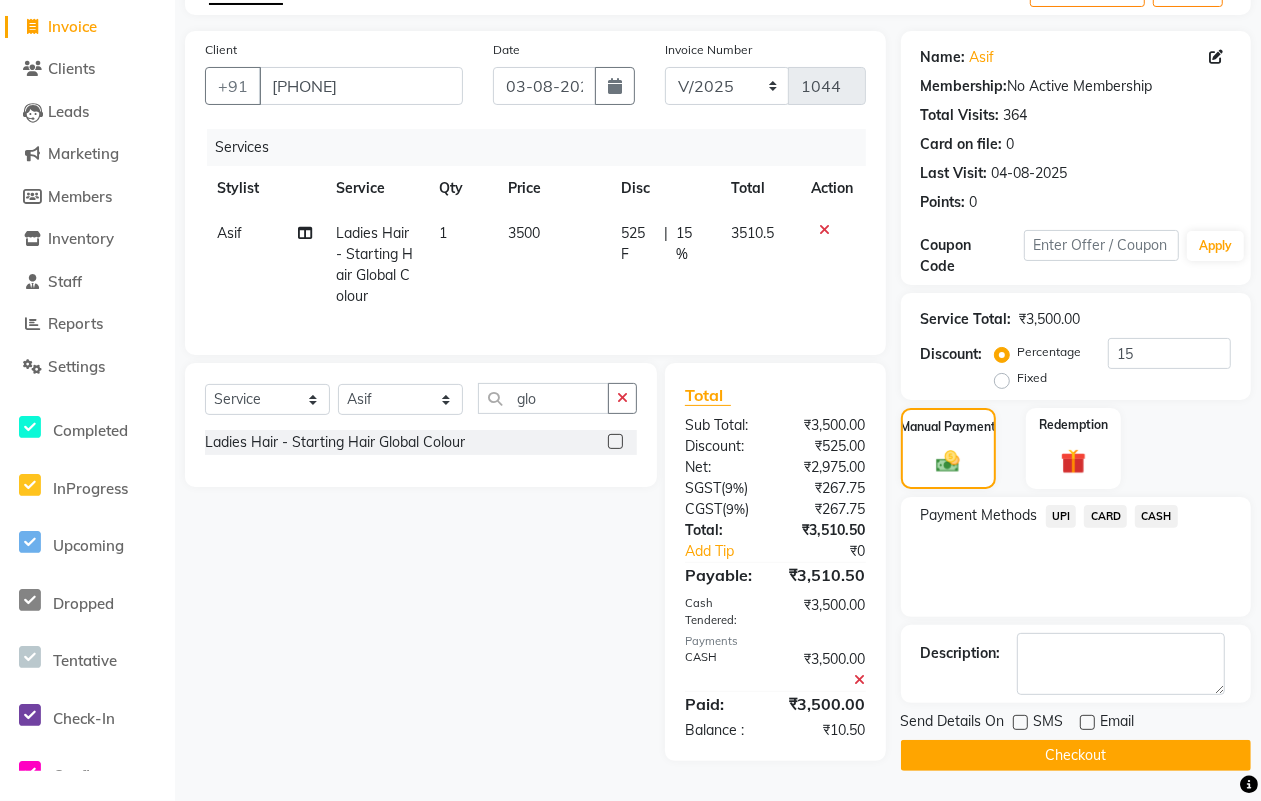 click on "Checkout" 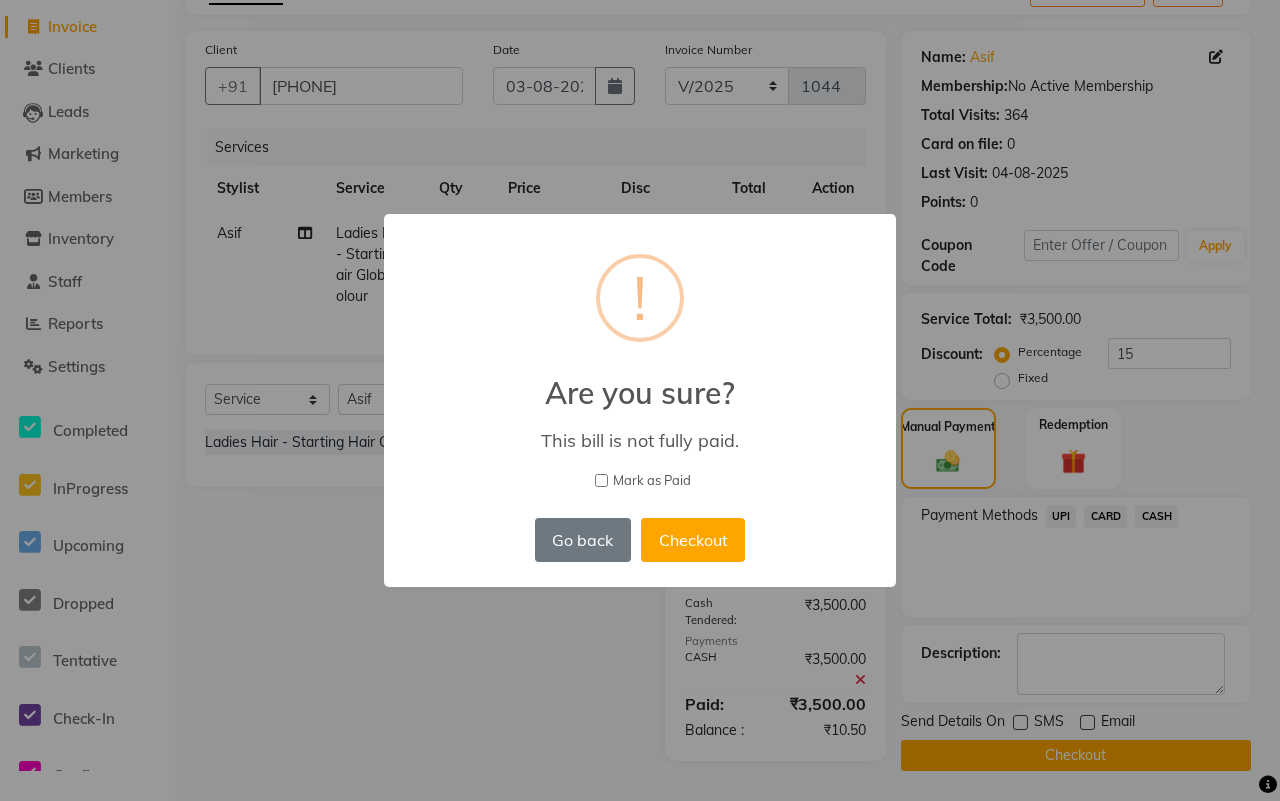 click on "Mark as Paid" at bounding box center [652, 481] 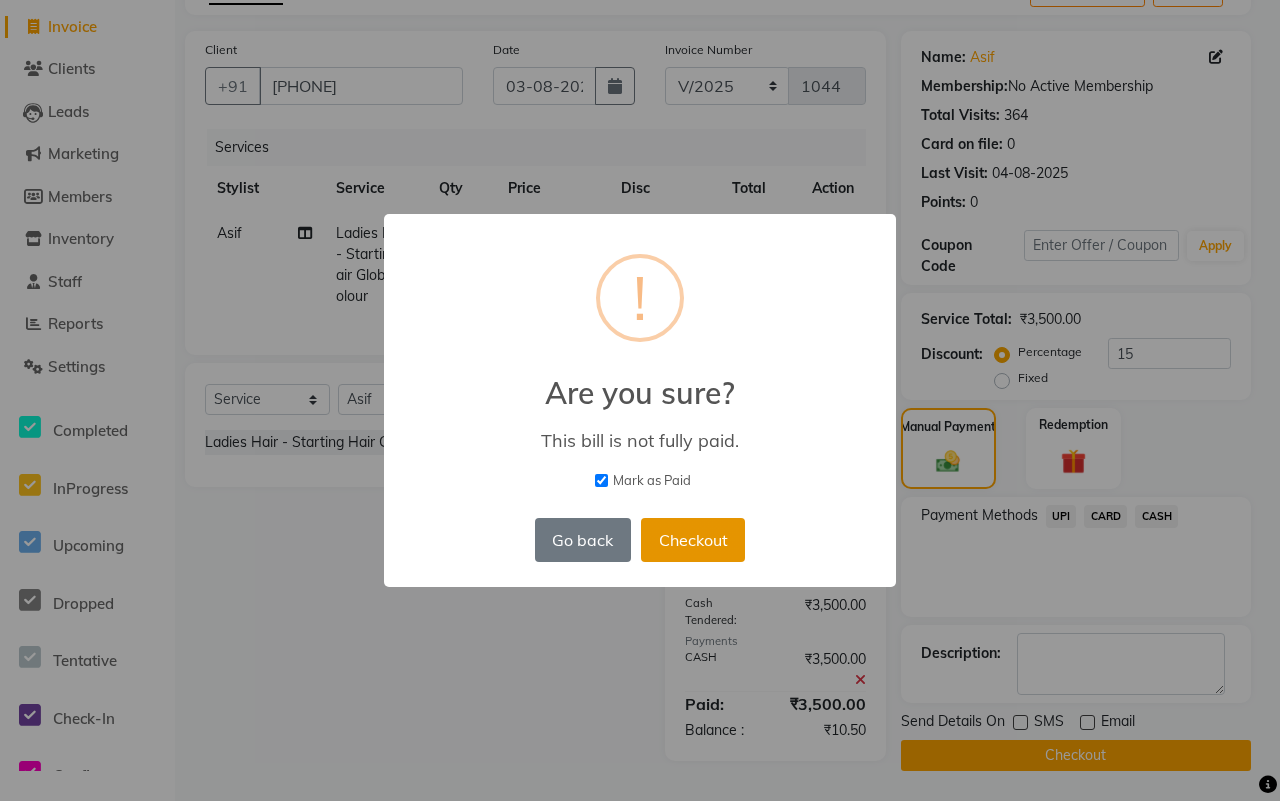 click on "Checkout" at bounding box center (693, 540) 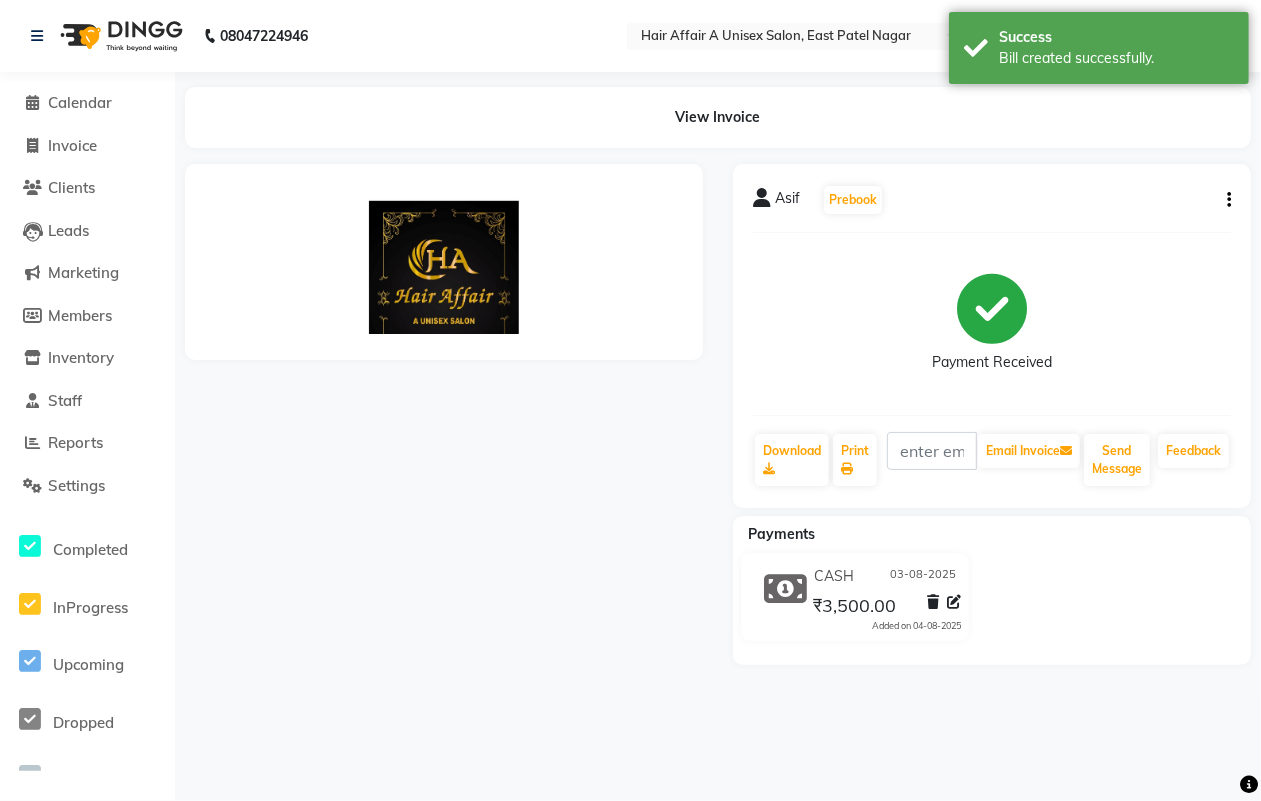 scroll, scrollTop: 0, scrollLeft: 0, axis: both 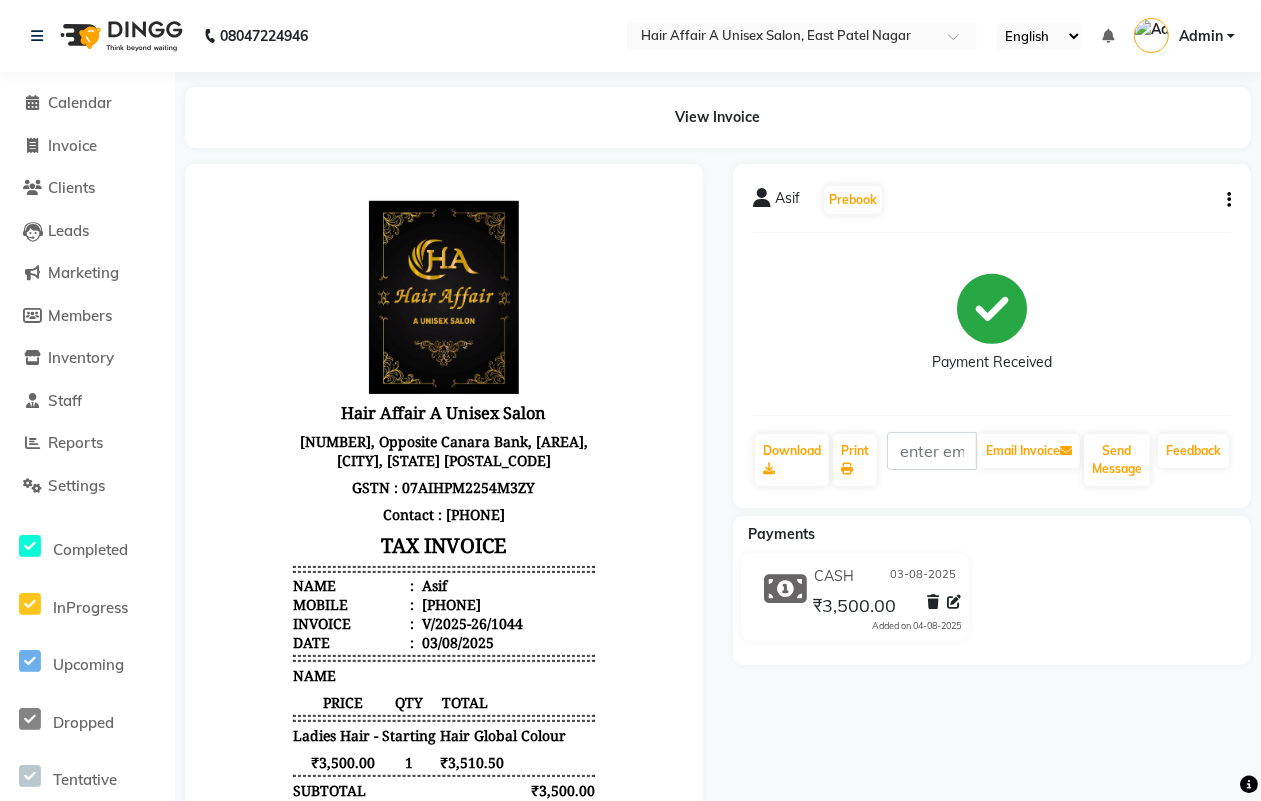 click on "Invoice" 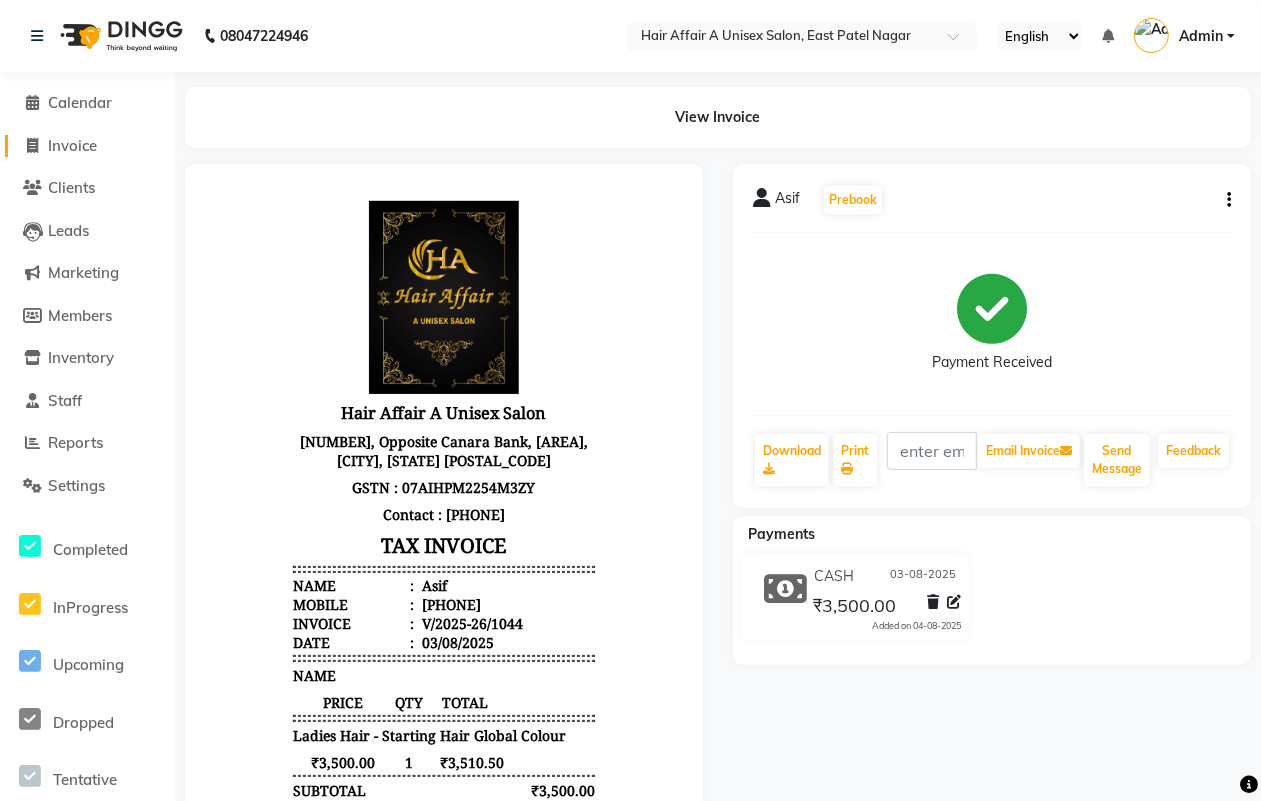 click on "Invoice" 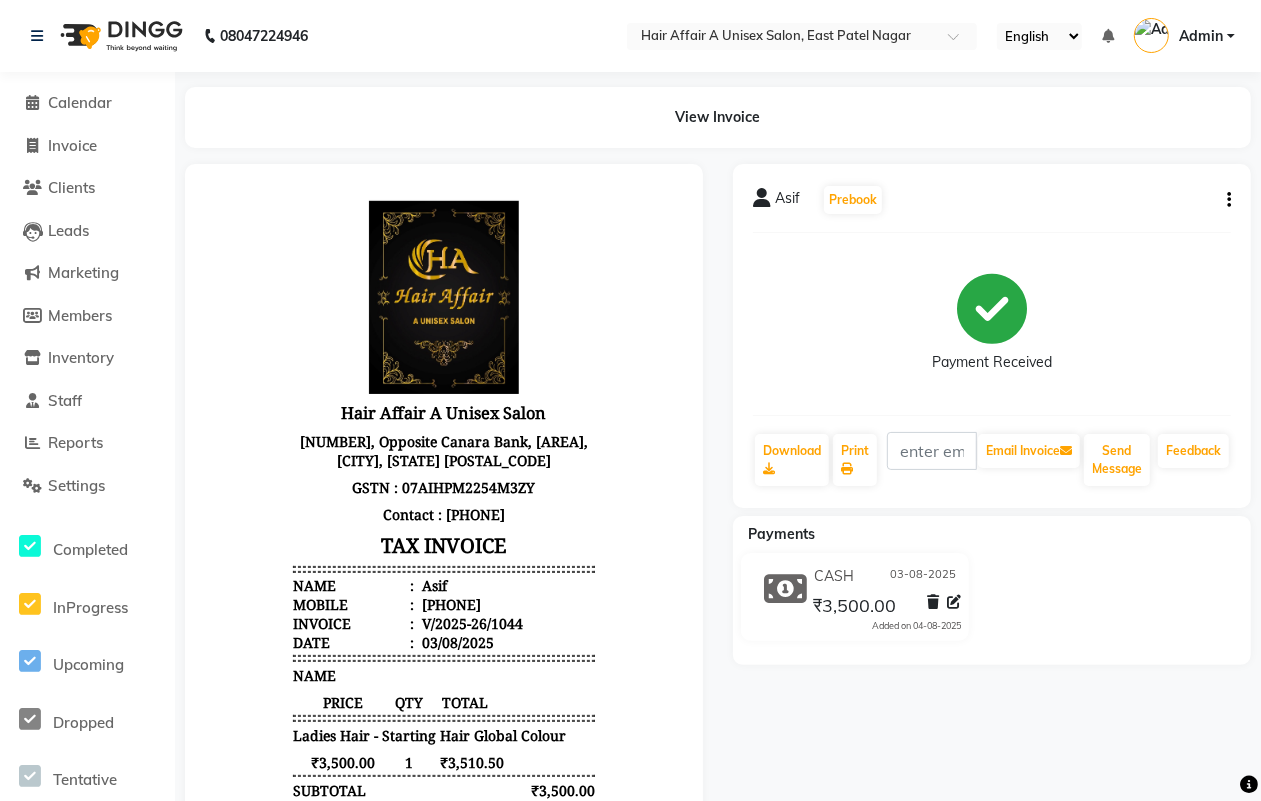 select on "4464" 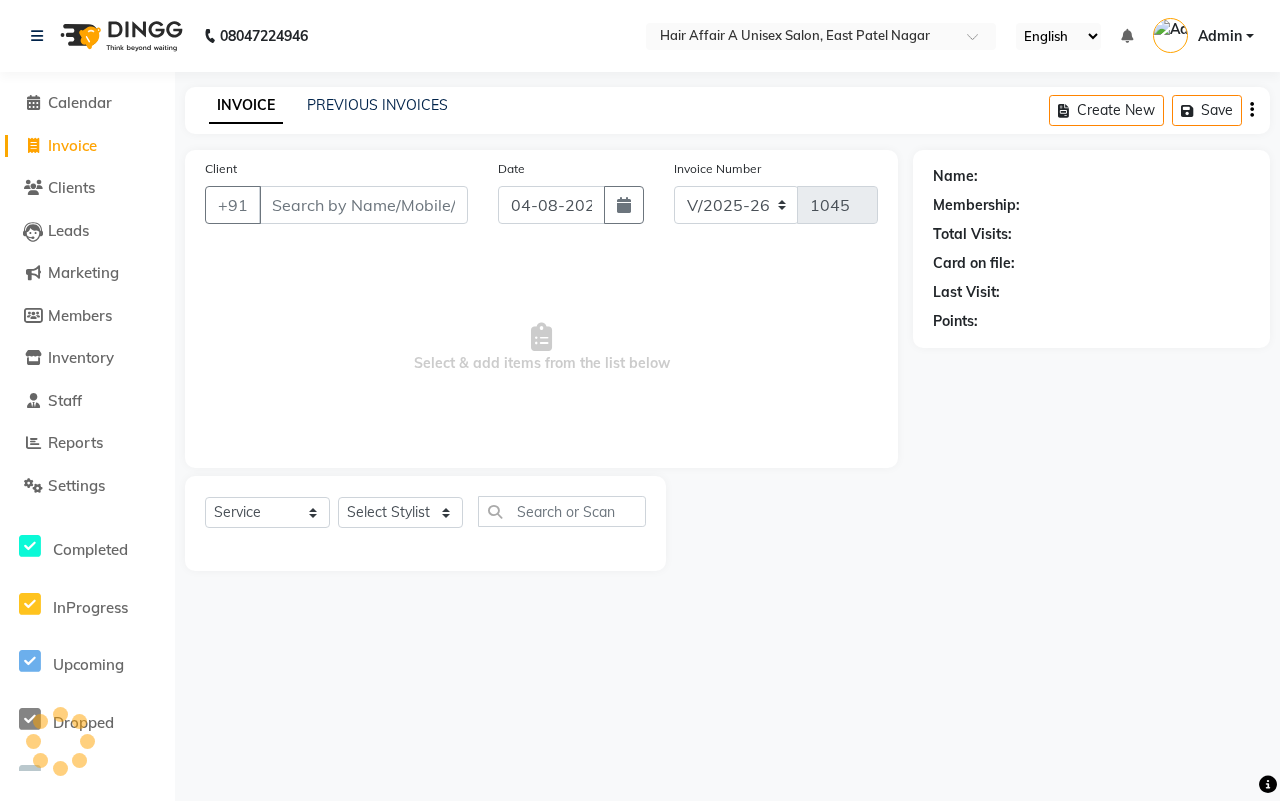 click on "Client" at bounding box center (363, 205) 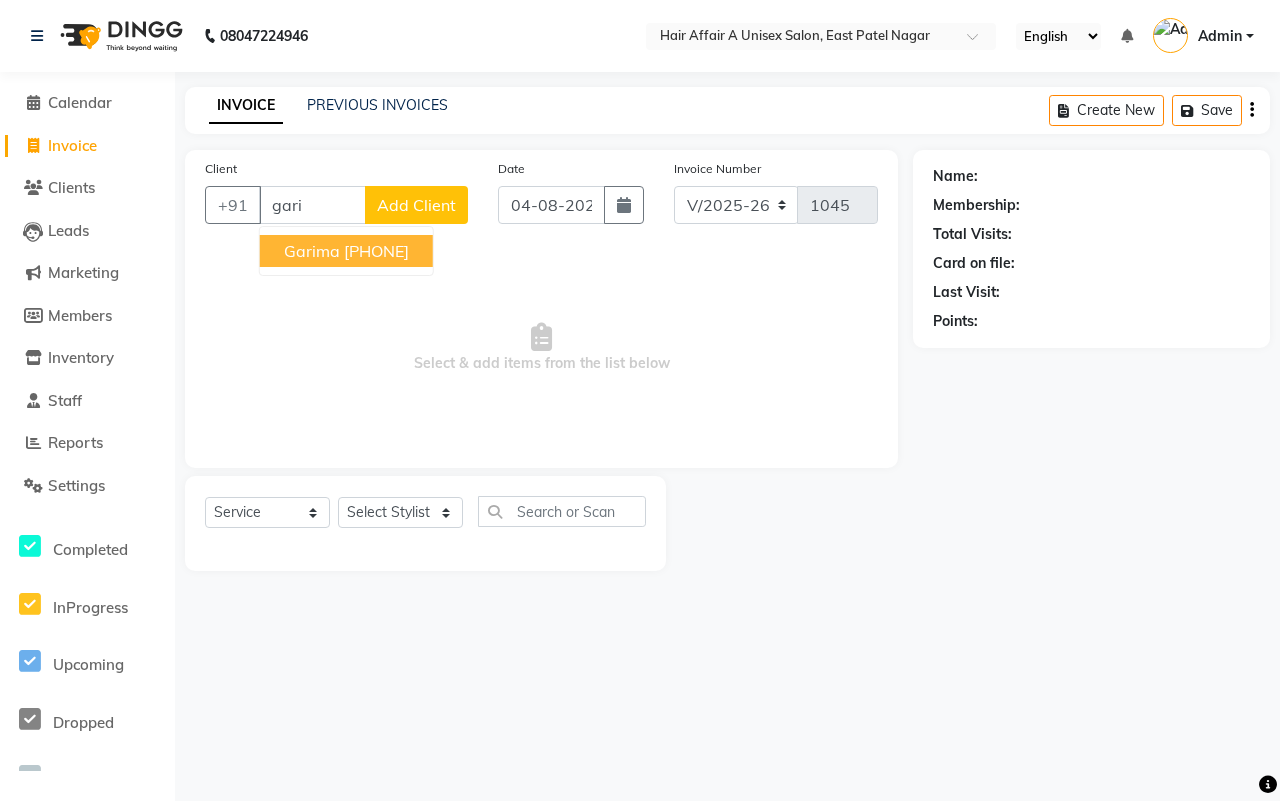 click on "Garima  8376817279" at bounding box center [346, 251] 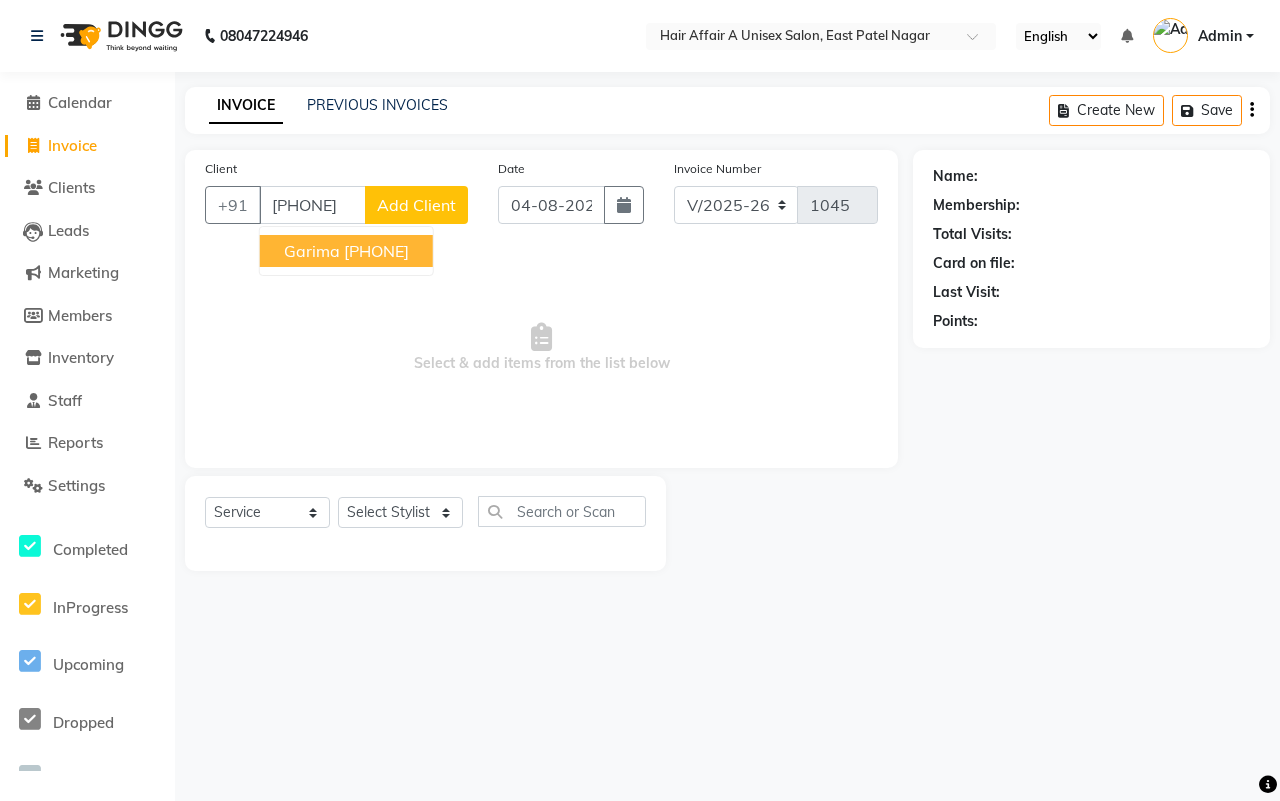 type on "8376817279" 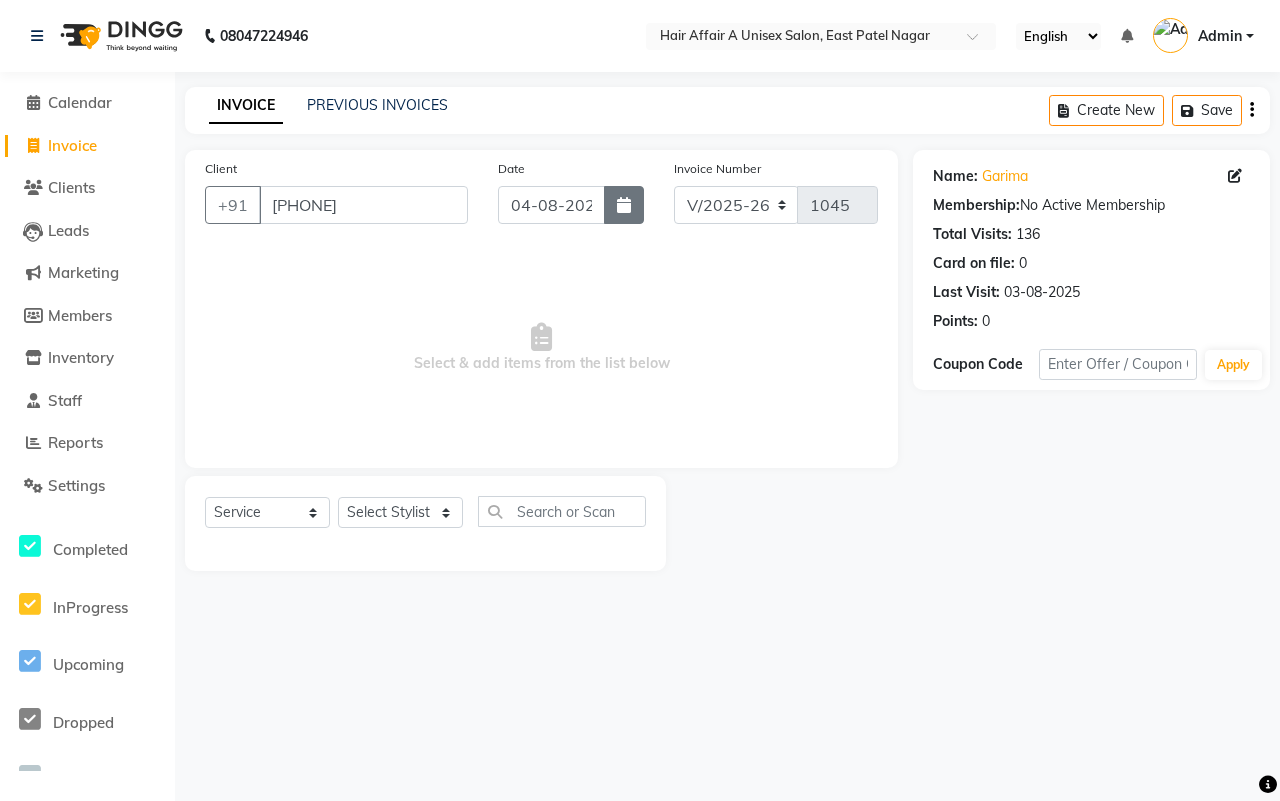 click 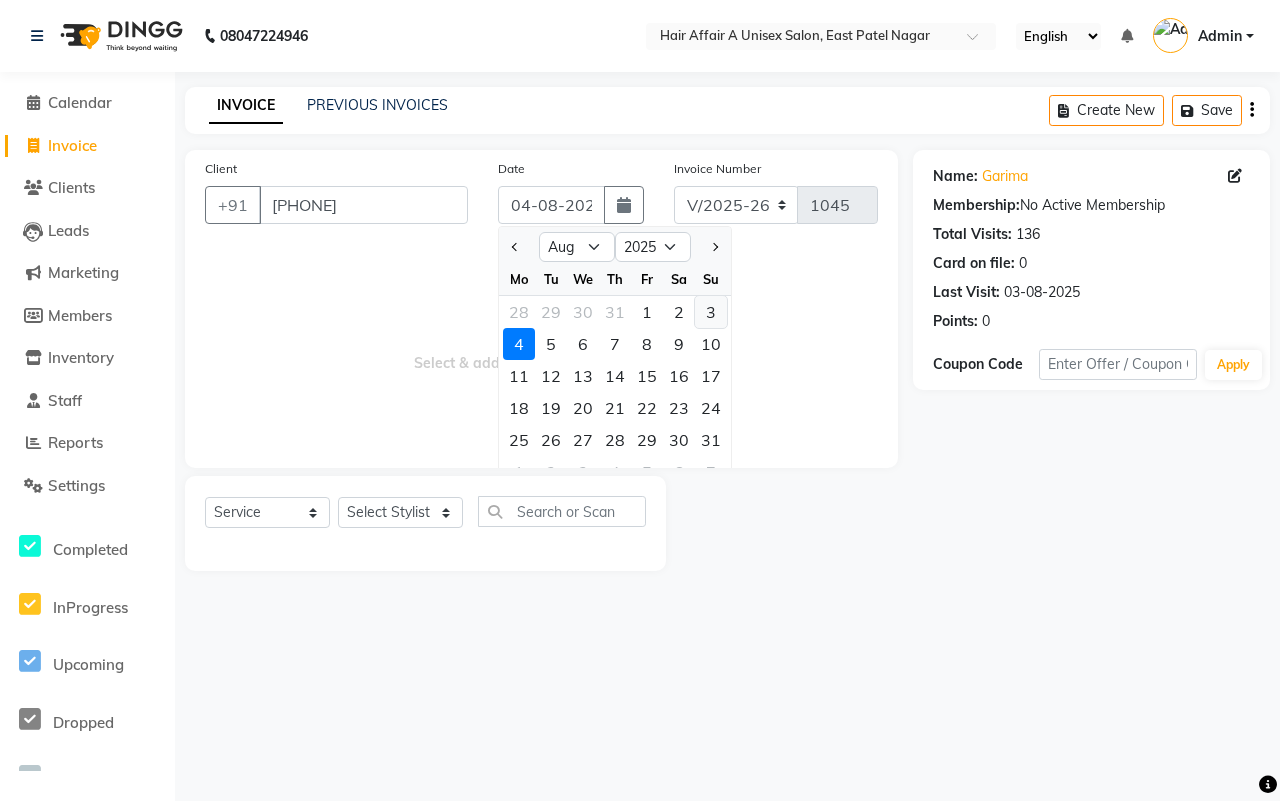 click on "3" 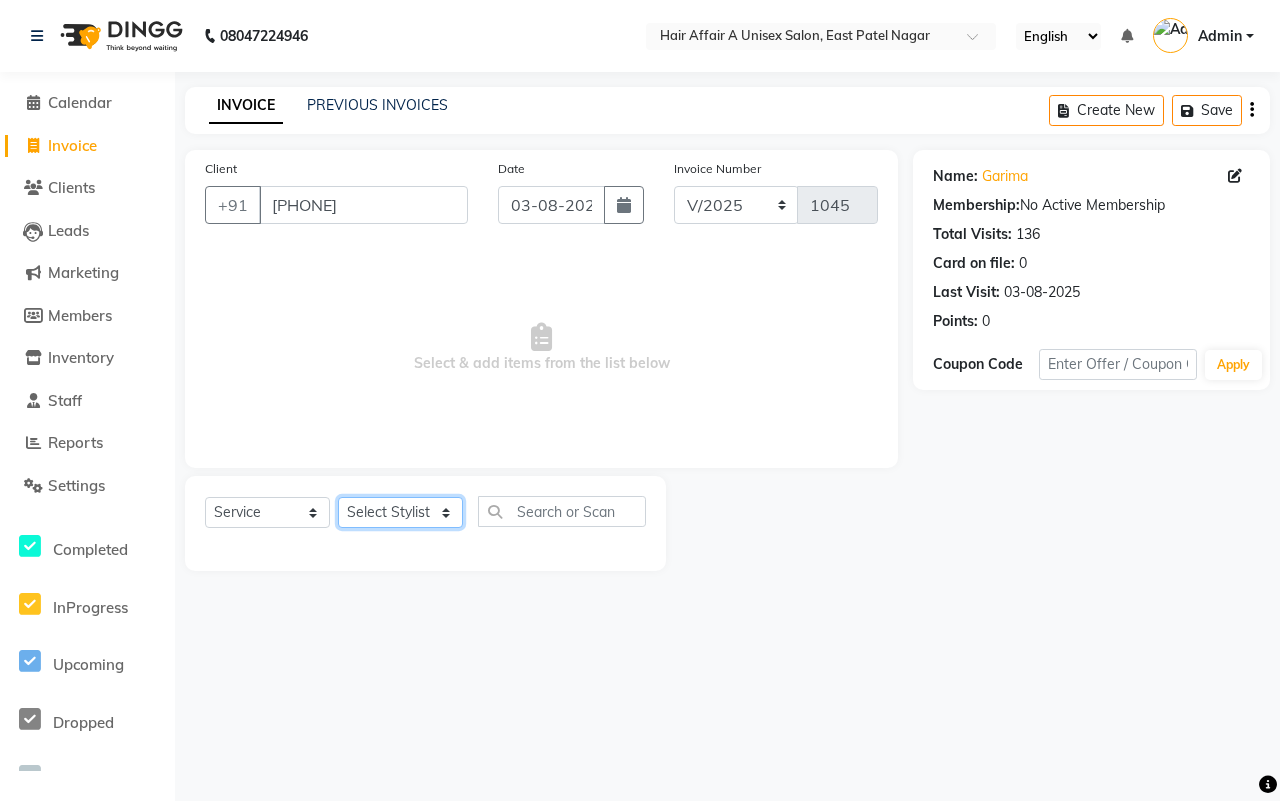 click on "Select Stylist Asif Chanchal harsh Ishu Kajal Kunal Neeraj Nitin Sheena Sonu Vikas Waseem" 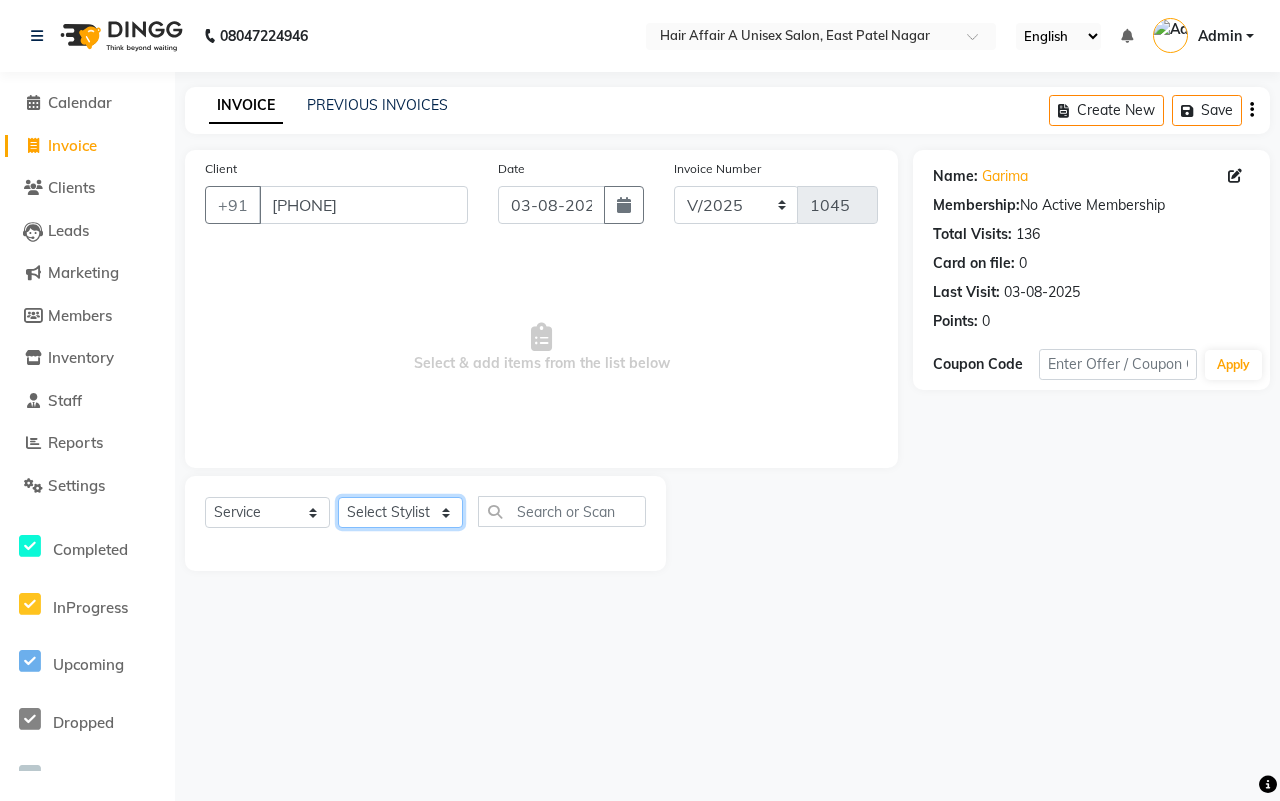 select on "25232" 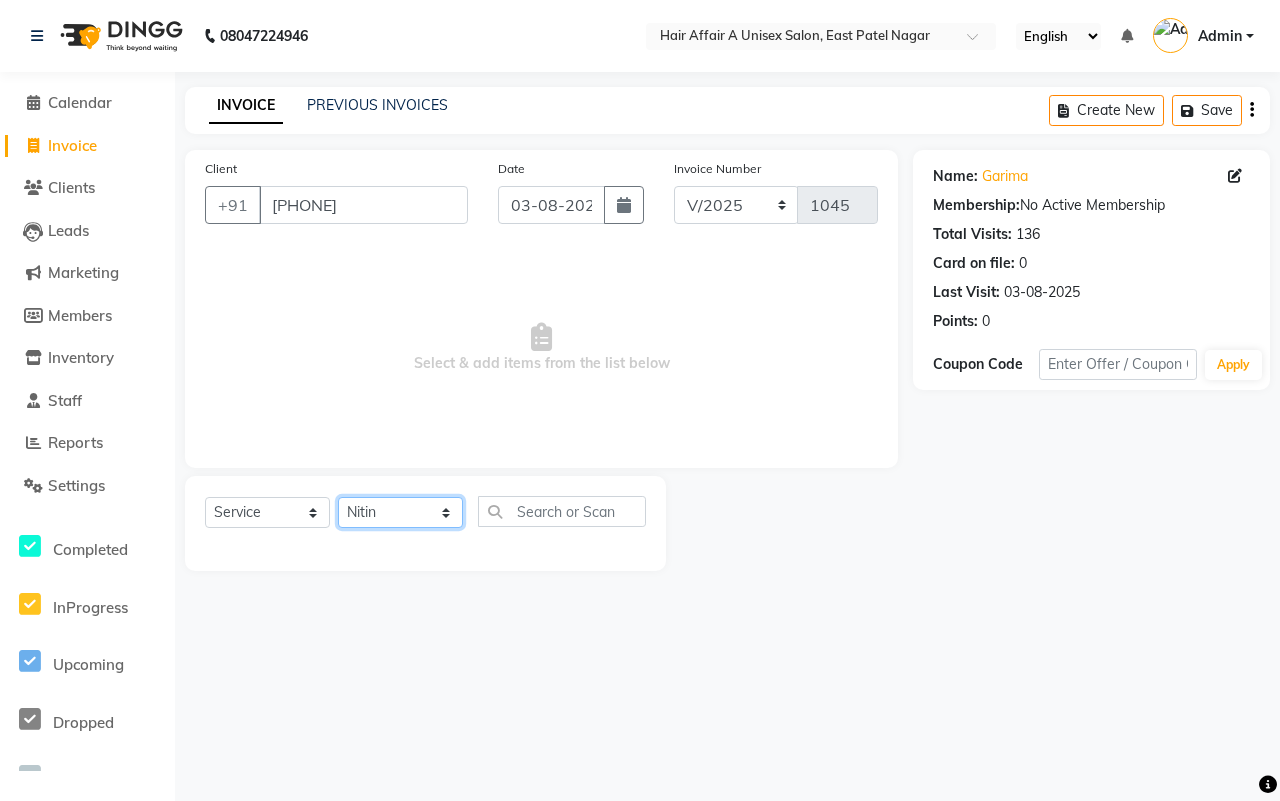 click on "Select Stylist Asif Chanchal harsh Ishu Kajal Kunal Neeraj Nitin Sheena Sonu Vikas Waseem" 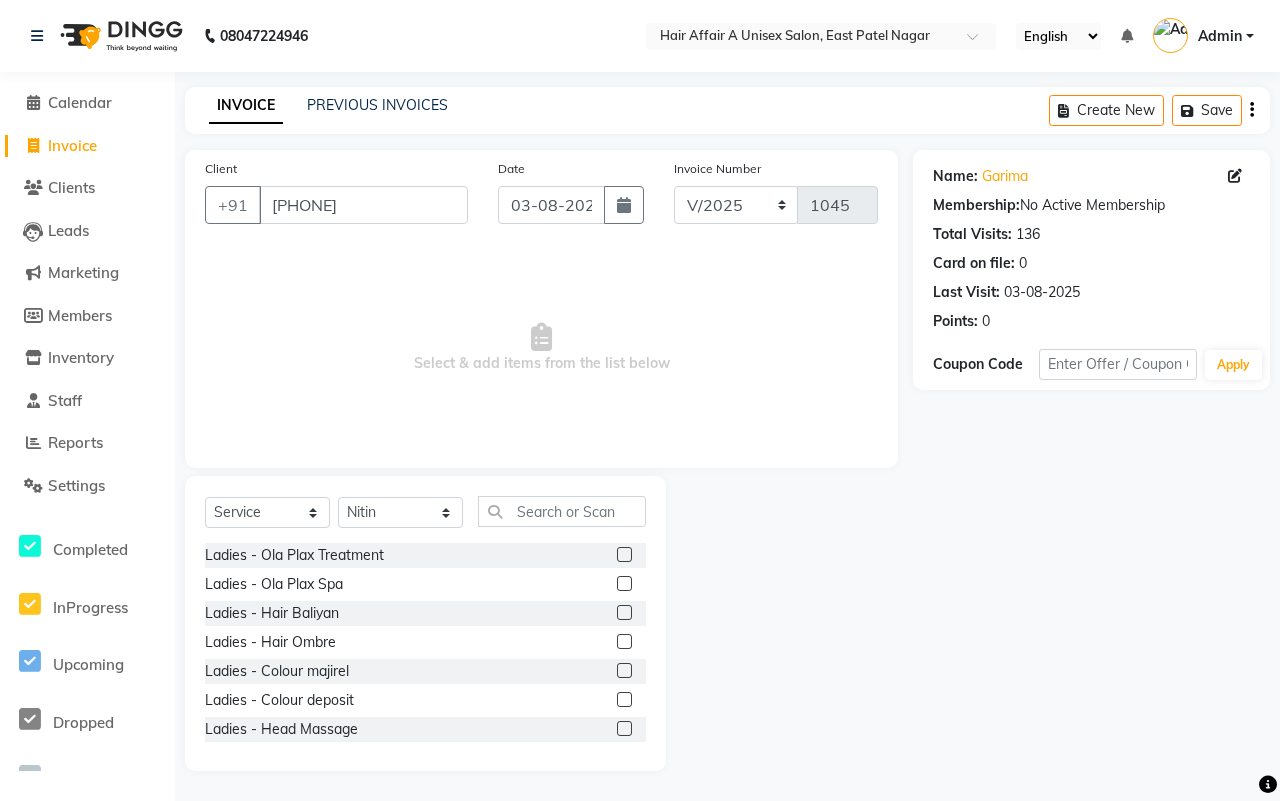 click on "Select  Service  Product  Membership  Package Voucher Prepaid Gift Card  Select Stylist Asif Chanchal harsh Ishu Kajal Kunal Neeraj Nitin Sheena Sonu Vikas Waseem Ladies - Ola Plax Treatment  Ladies - Ola Plax Spa  Ladies - Hair Baliyan  Ladies - Hair Ombre  Ladies - Colour majirel  Ladies - Colour deposit   Ladies - Head Massage  Ladies - Waxing  Ladies - Facial  Ladies - Bleach  Ladies - Clean Up  Ladies - Eye Brow  Ladies - Eyebrow Waxing  Ladies - Upperlips  Ladies - Face Wax  Ladies - Body Waxing  Ladies - Body Bleach  Ladies - Body Polishing  Ladies - B Wax  Ladies - Body Massage  Ladies - D-Ten  Ladies - 03+ Facial  Ladies - Silk Berry Facial  Ladies - Kanpeki Facial  Ladies - Hand Bleach  Ladies - Leg Bleach  threading  hair wash  curls  ironing  Normal hair spa  Hair colour inova  dandruff treatment   deluxe hairspa  hair styling  Men - Sampling  Men - Head Massage  Men - Dry Head Massage  Men - Hand Trimming  Men - Hair Ironing  Men'S Hair - Hair Cut  Men'S Hair - Shave  Men'S Hair - Hair Styling" 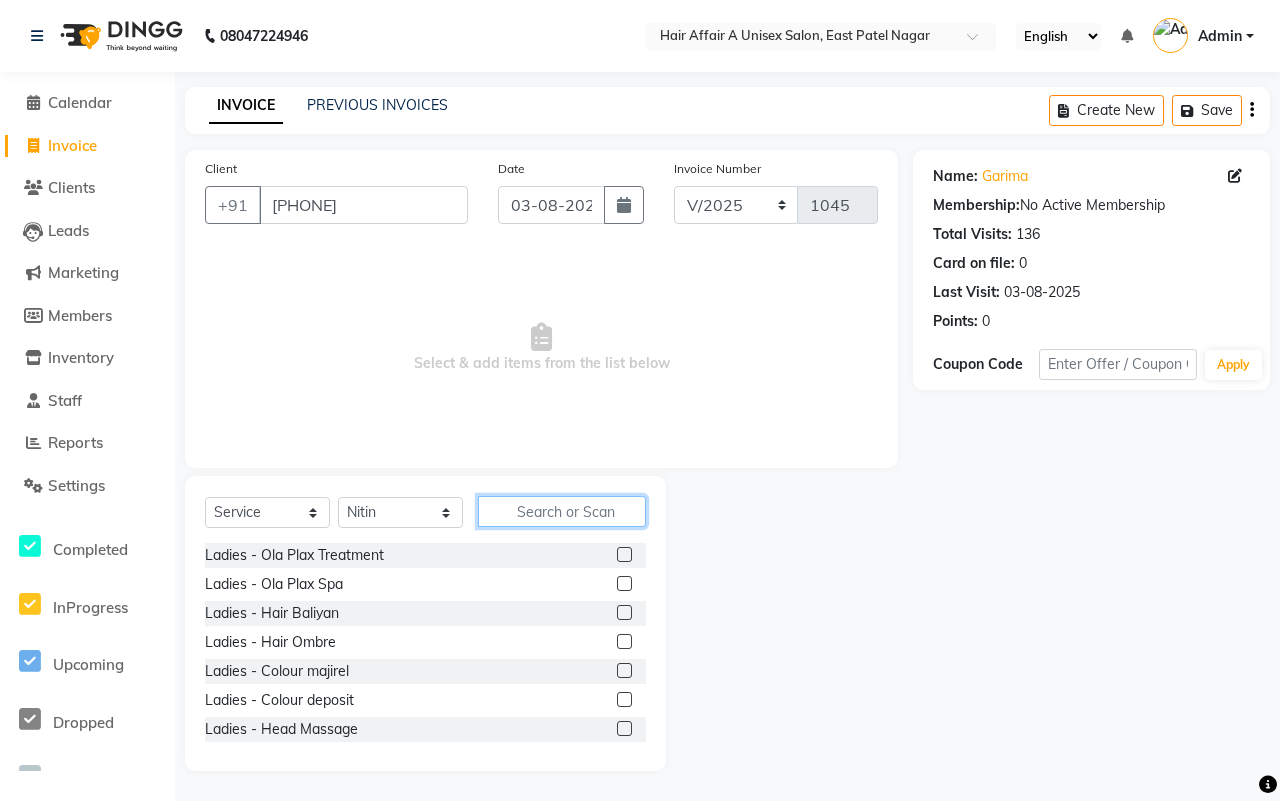 click 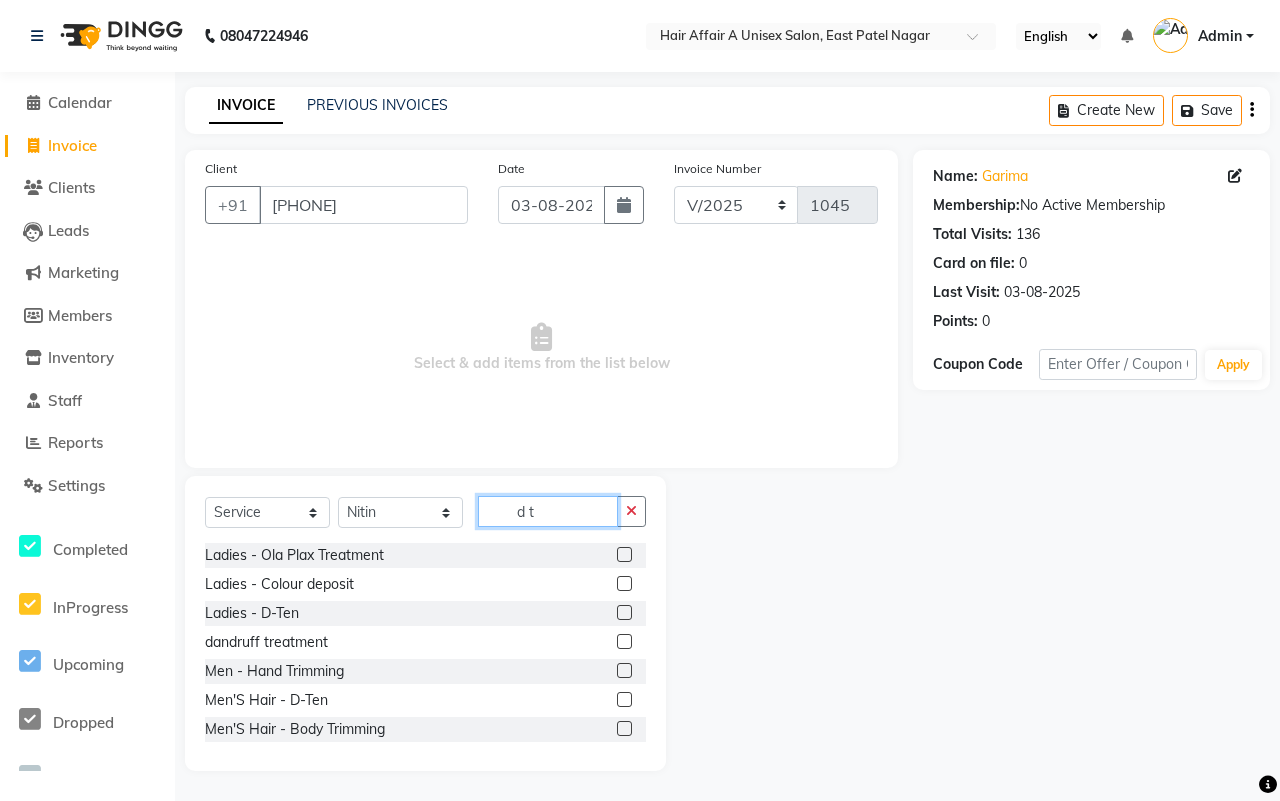 type on "d t" 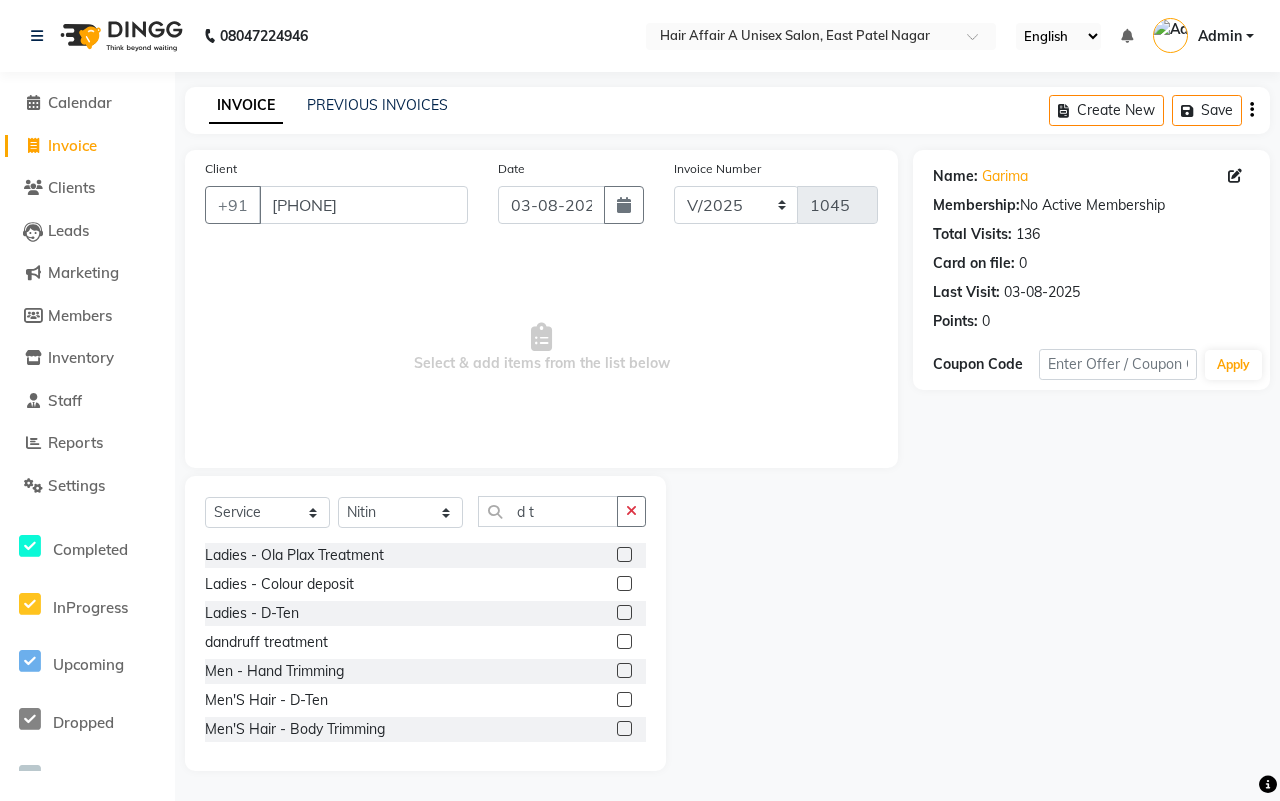 click 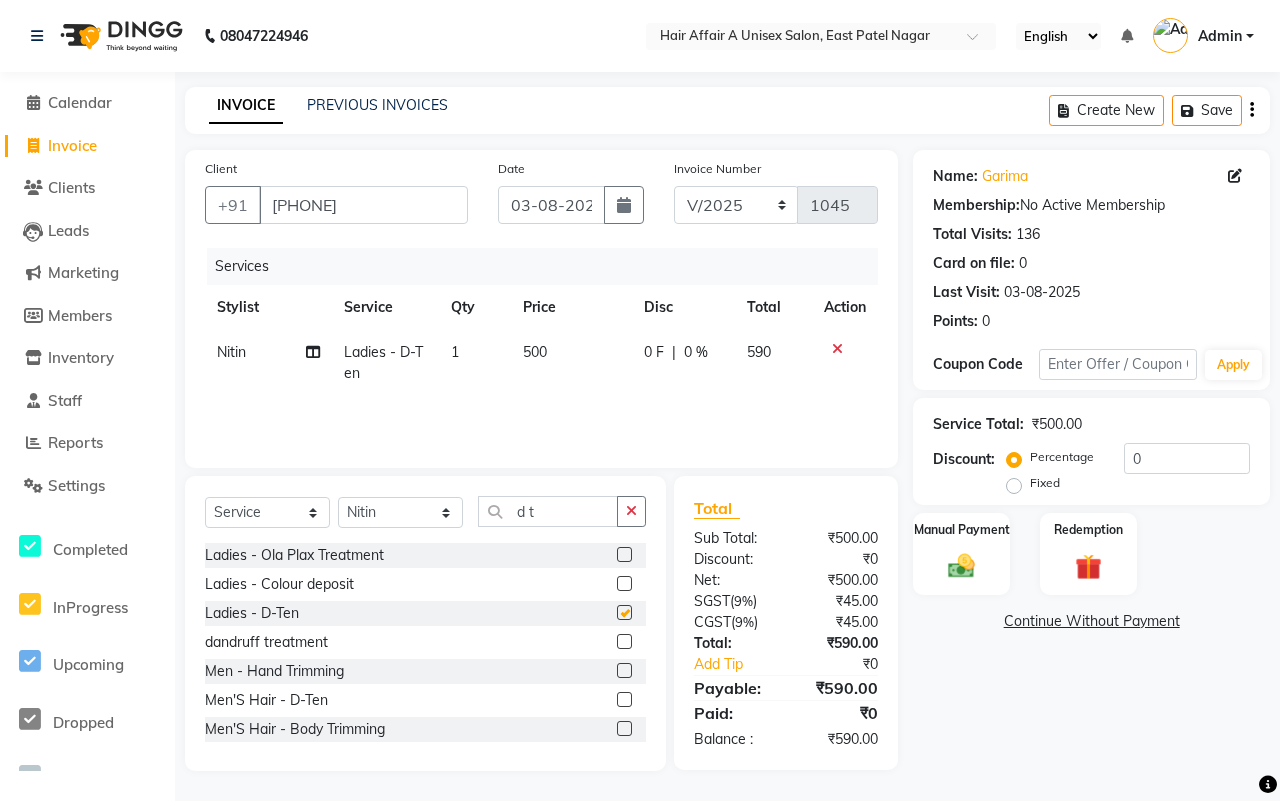 checkbox on "false" 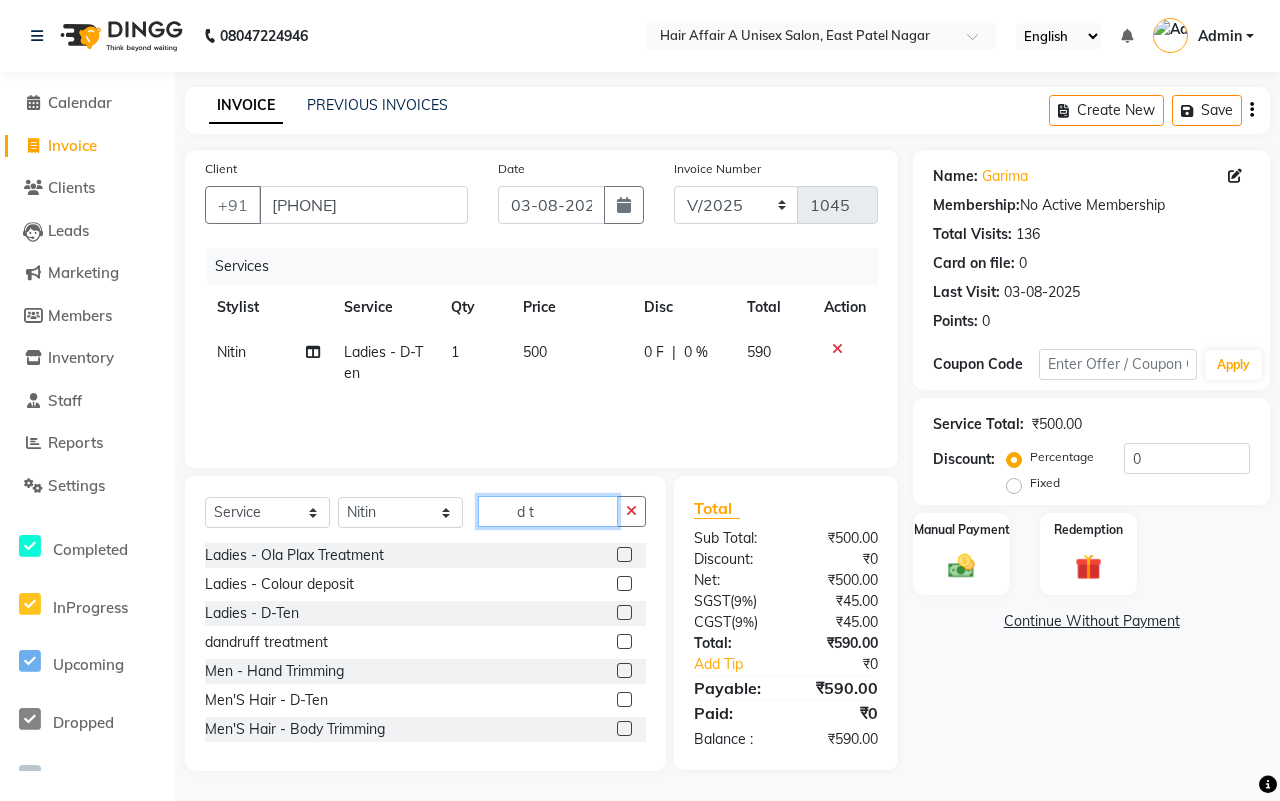 click on "d t" 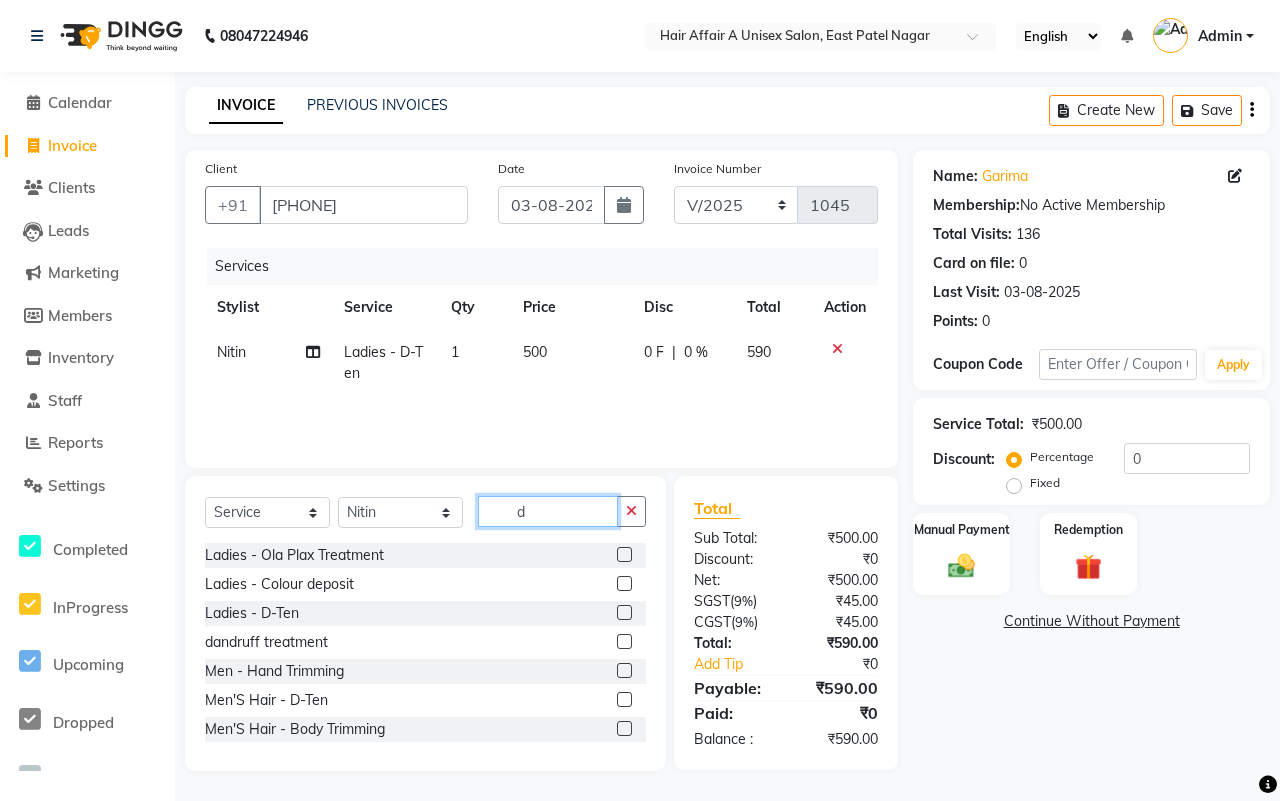 type on "d" 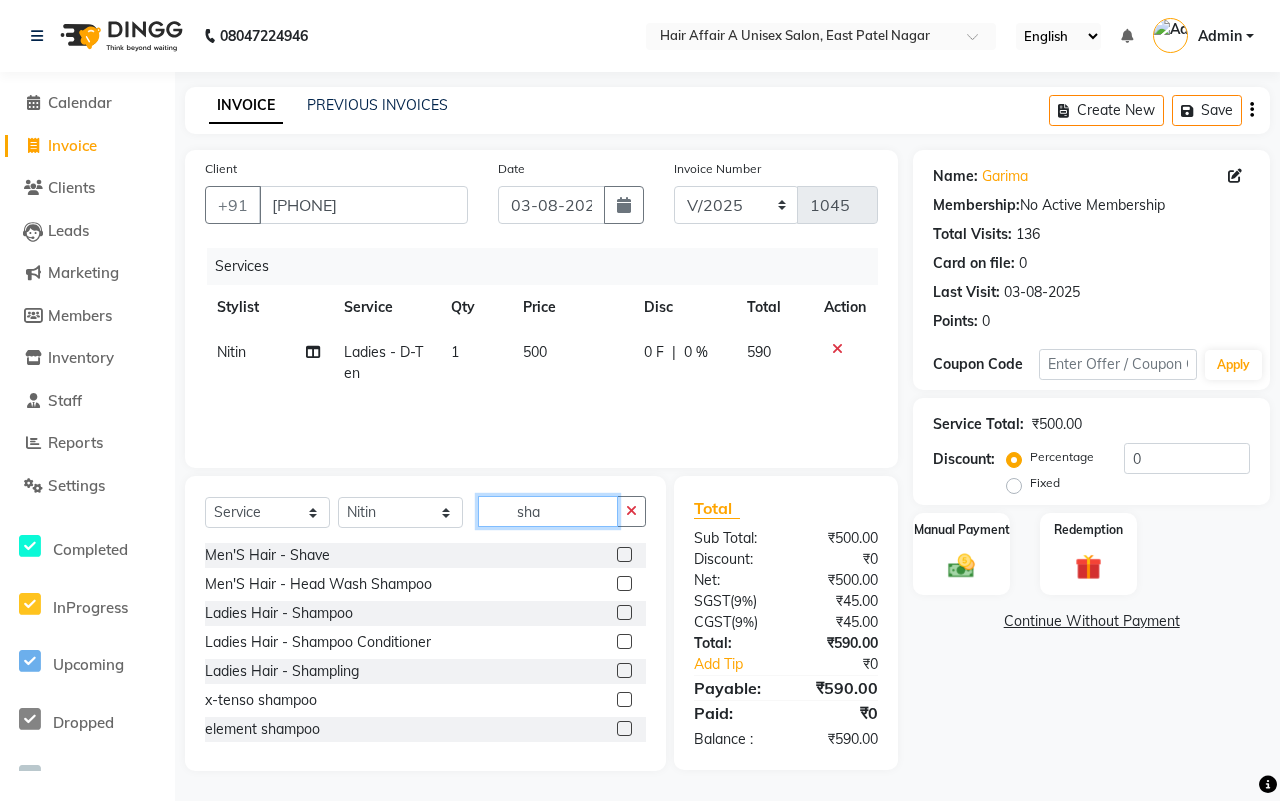 type on "sha" 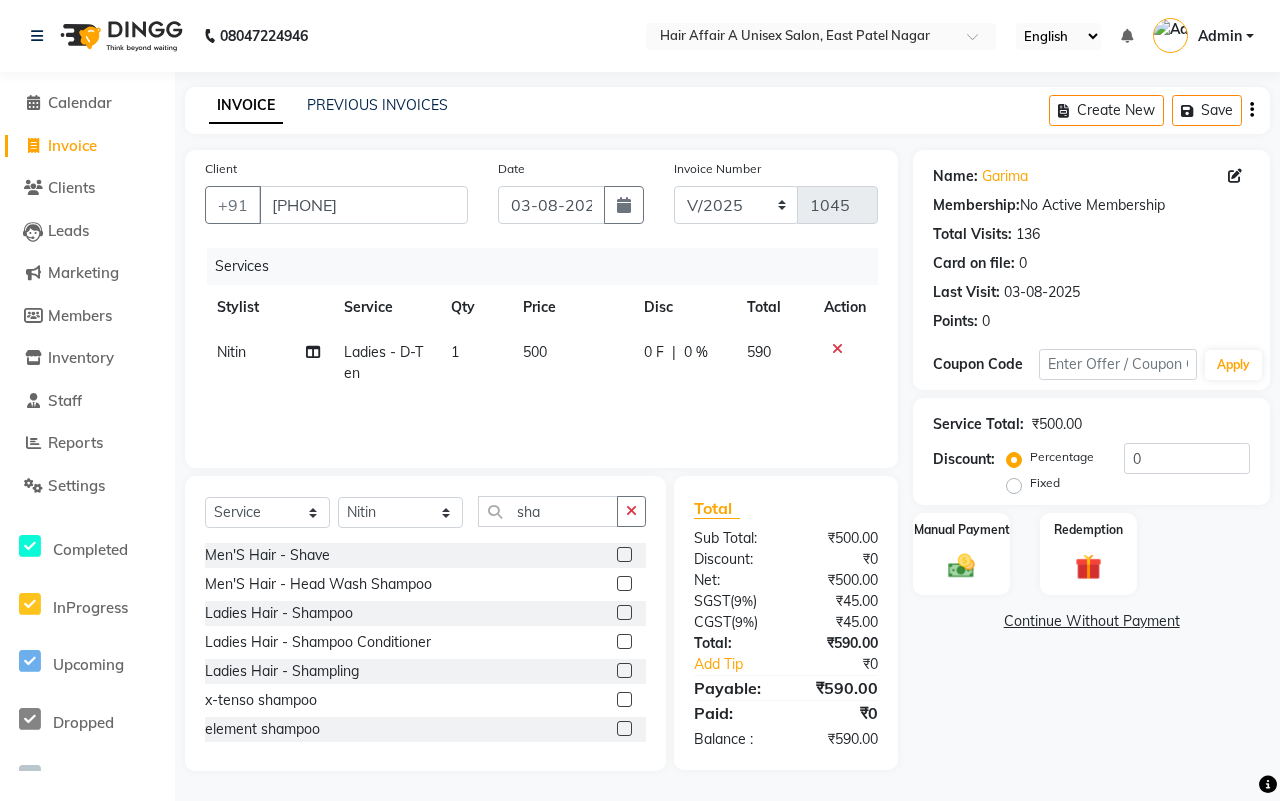 click 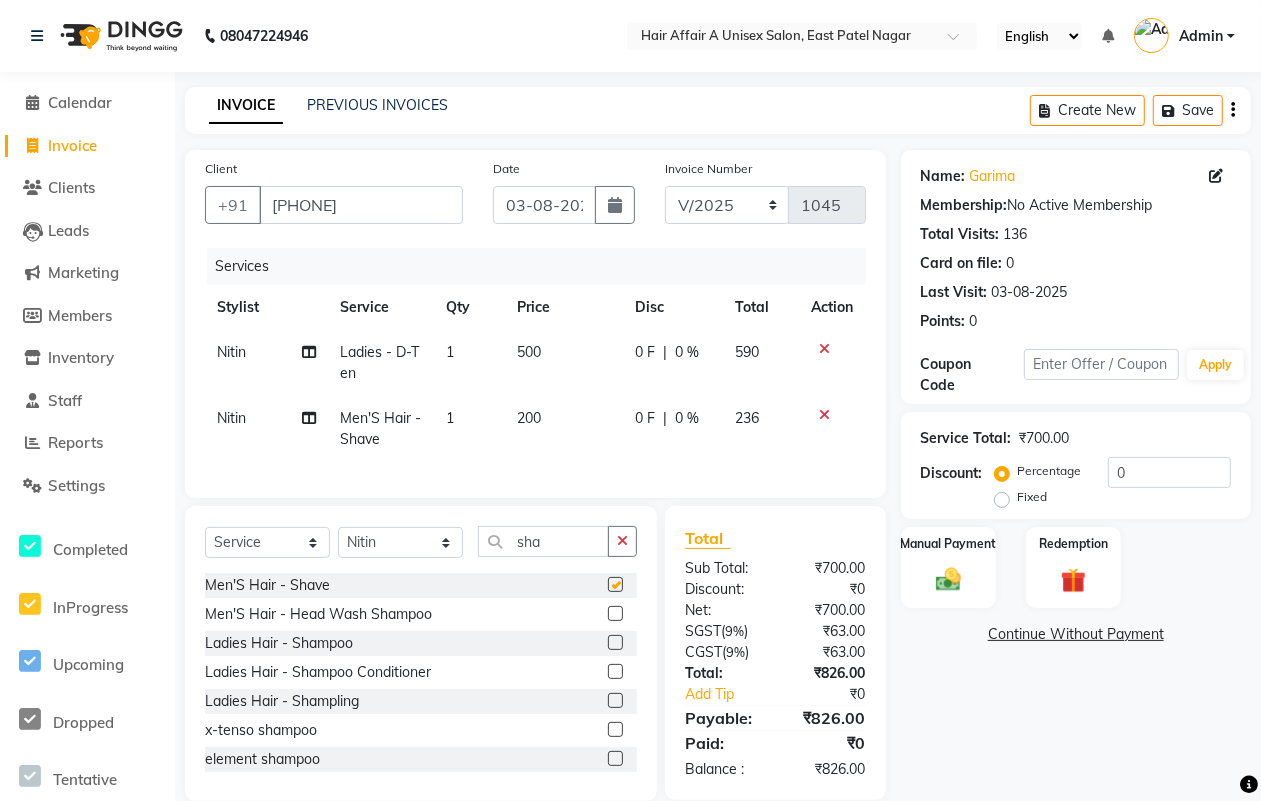 checkbox on "false" 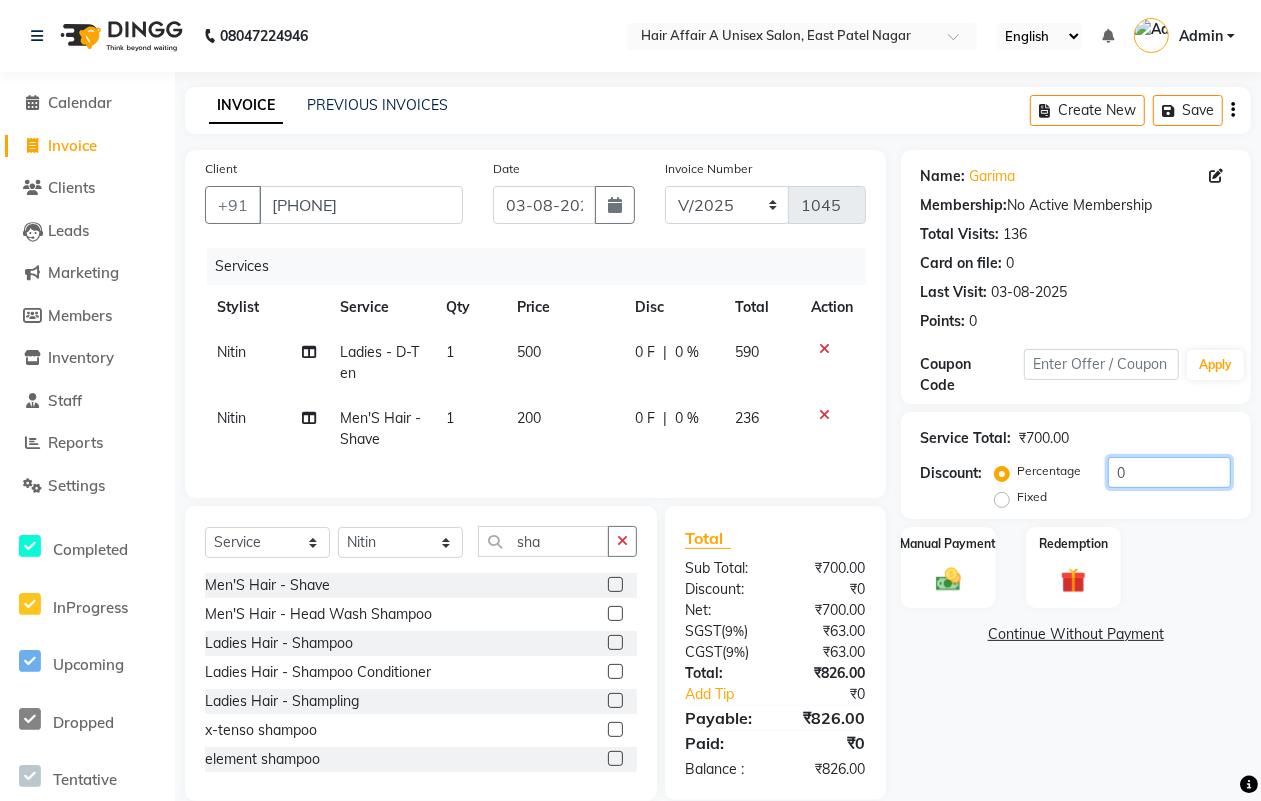 click on "0" 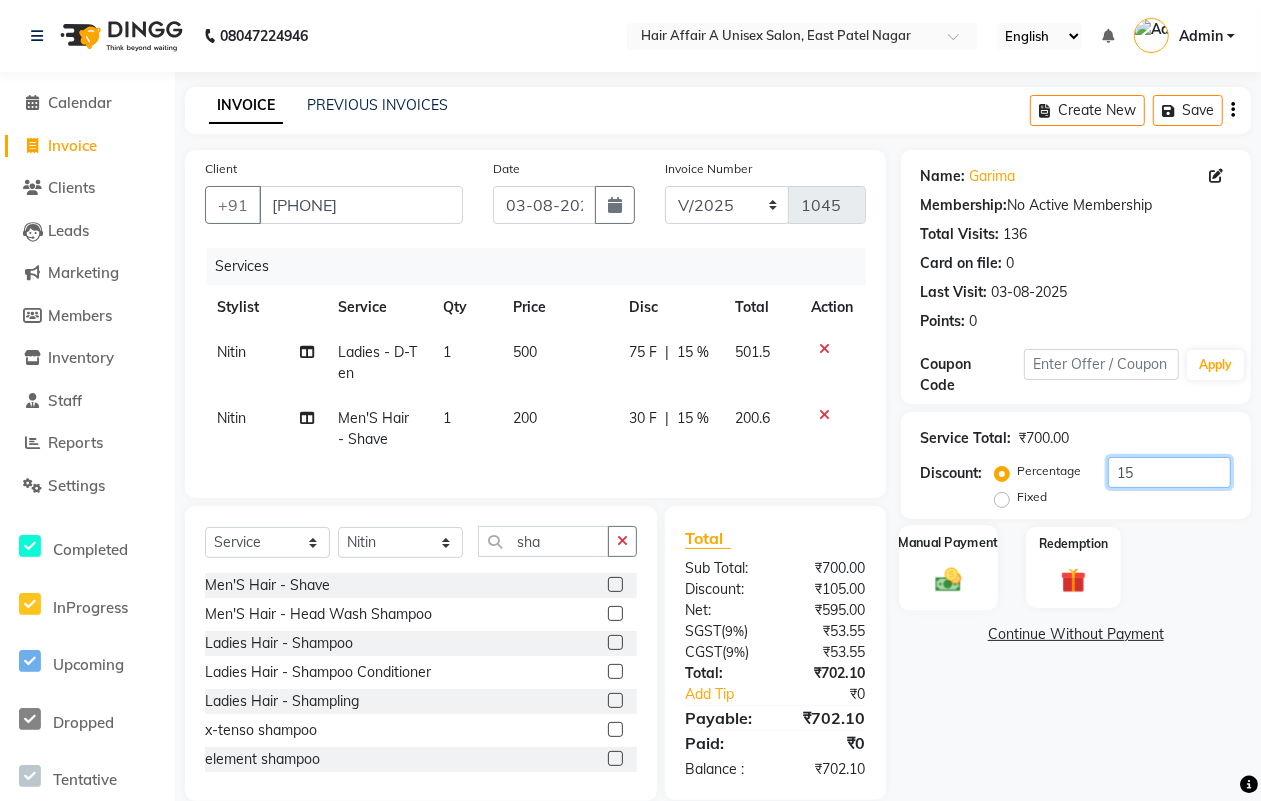 type on "15" 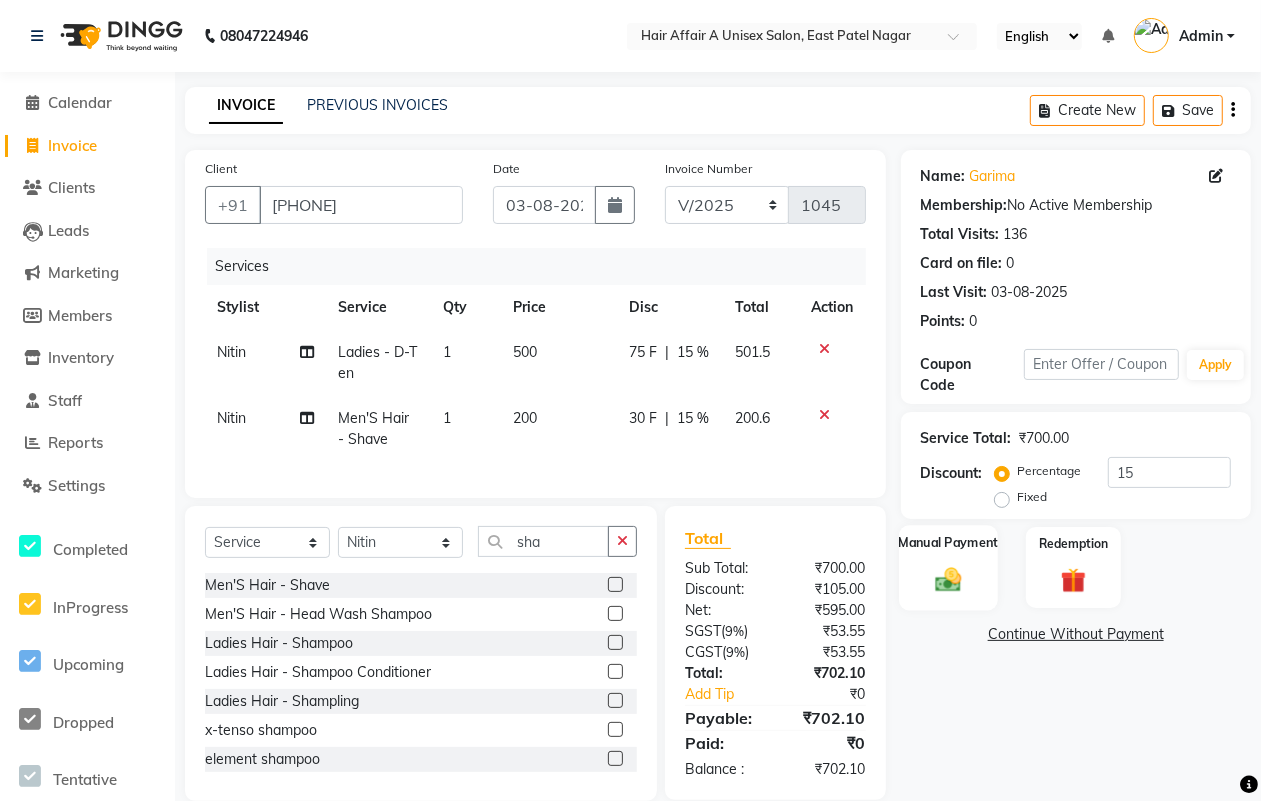 click on "Manual Payment" 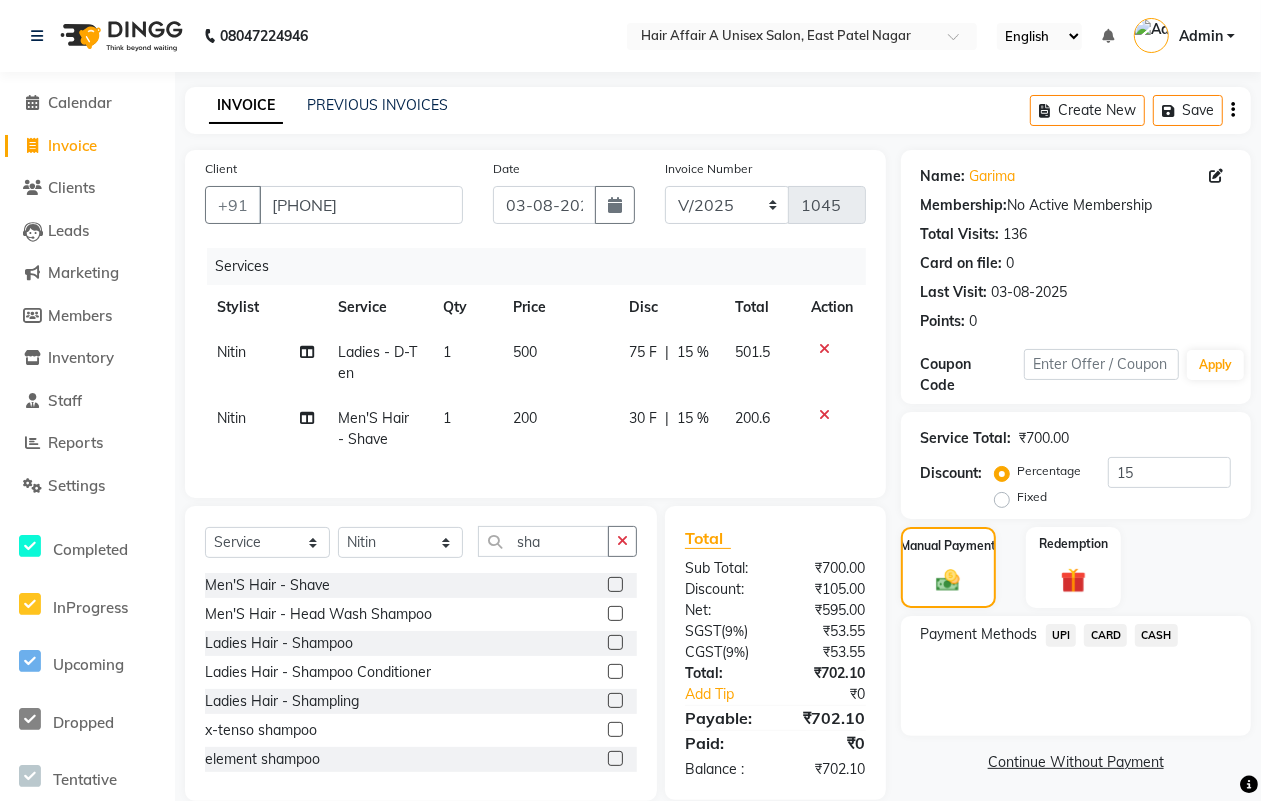 click on "CASH" 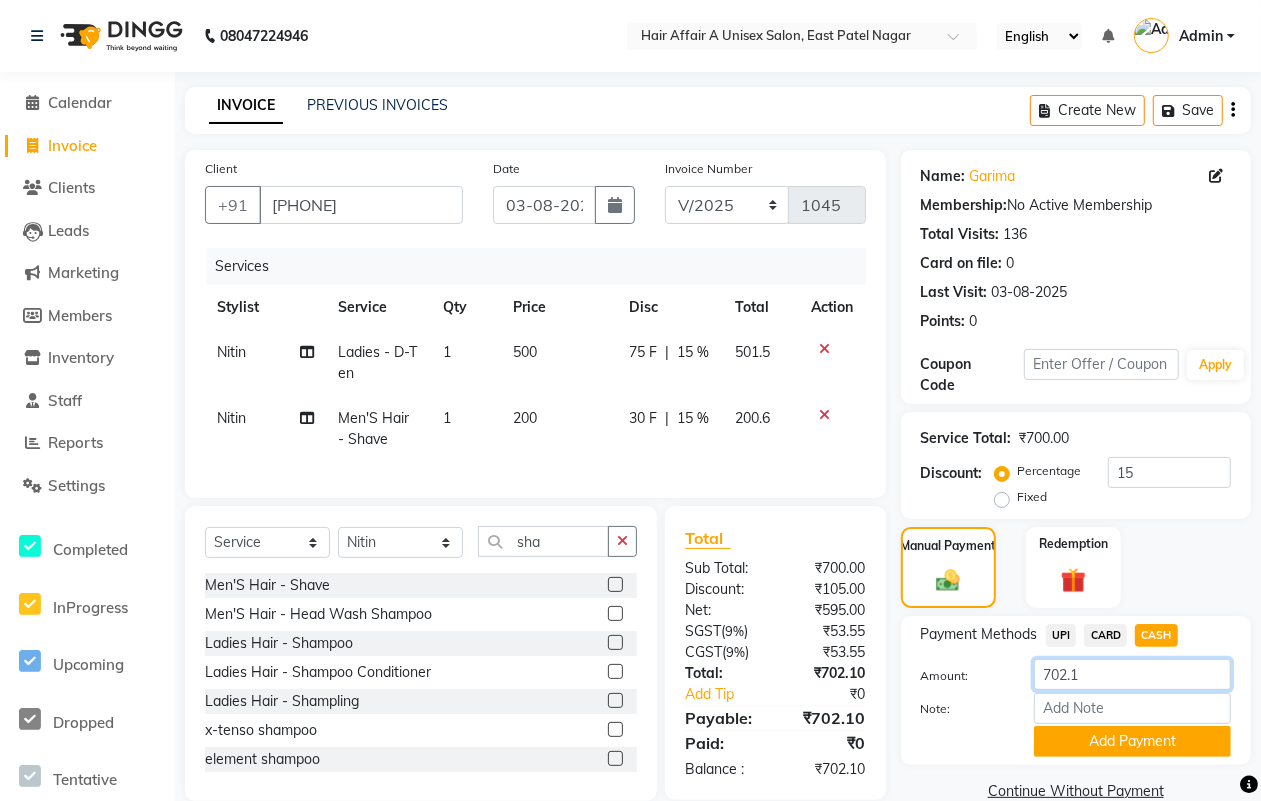 click on "702.1" 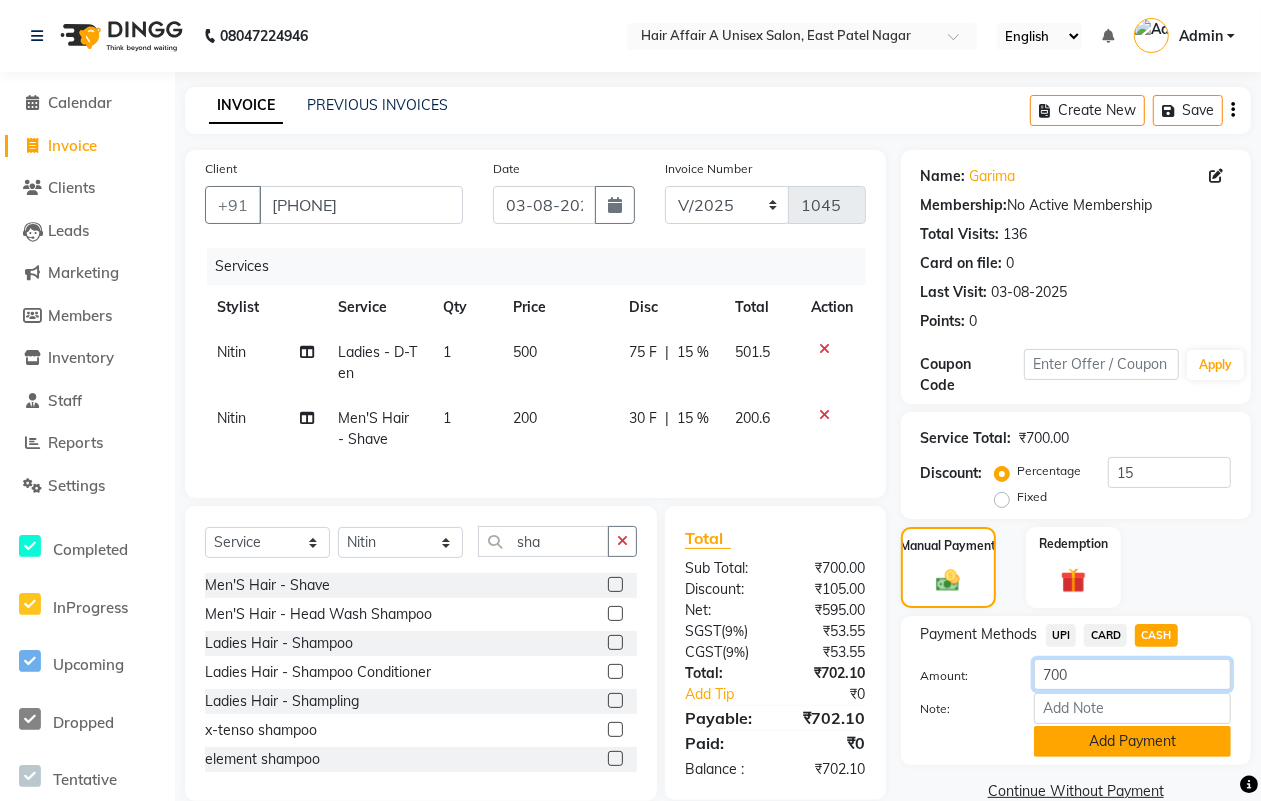 type on "700" 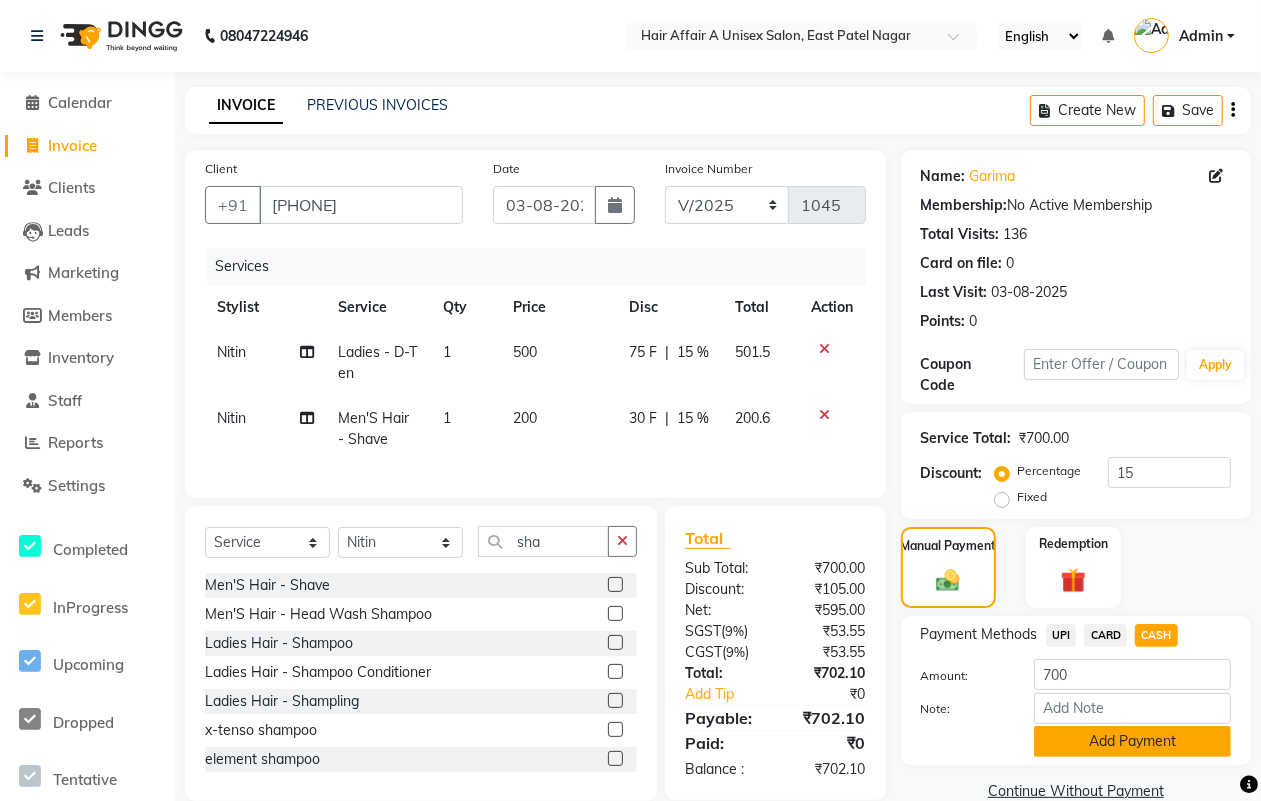 click on "Add Payment" 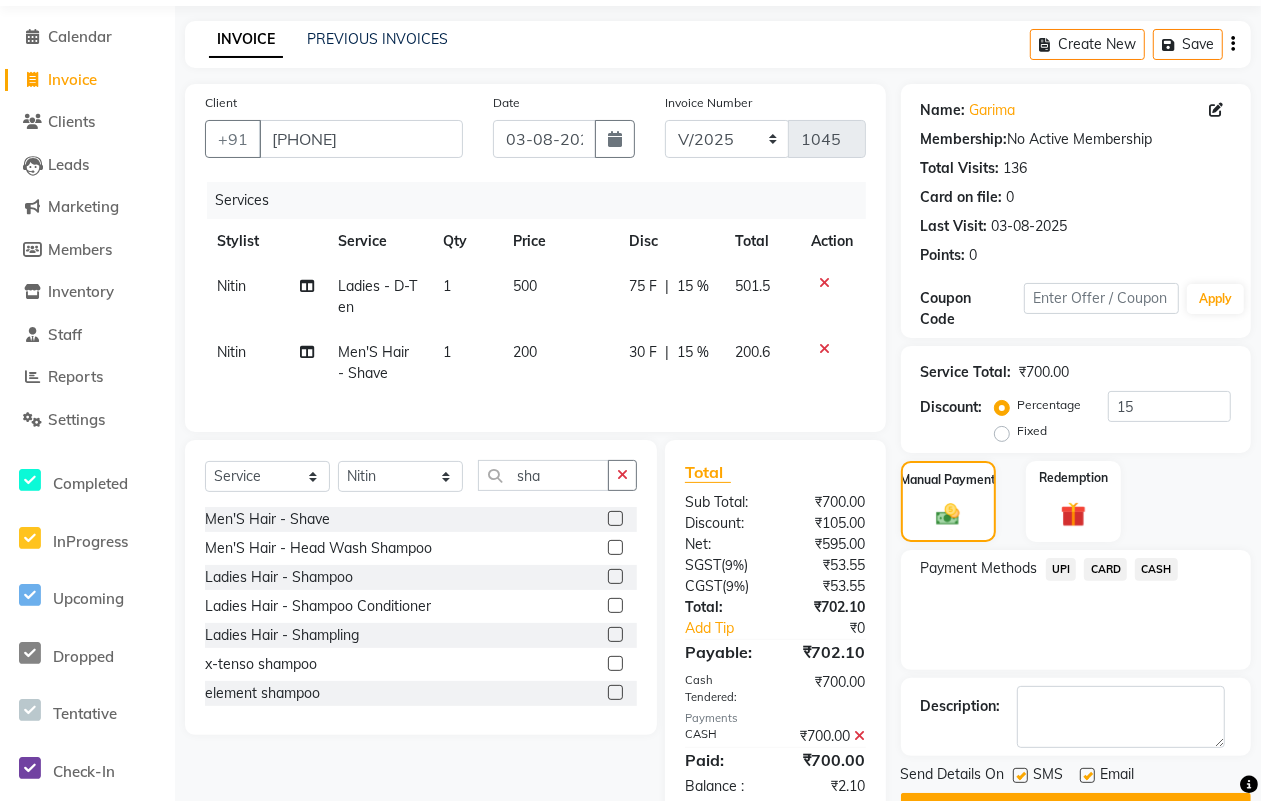scroll, scrollTop: 131, scrollLeft: 0, axis: vertical 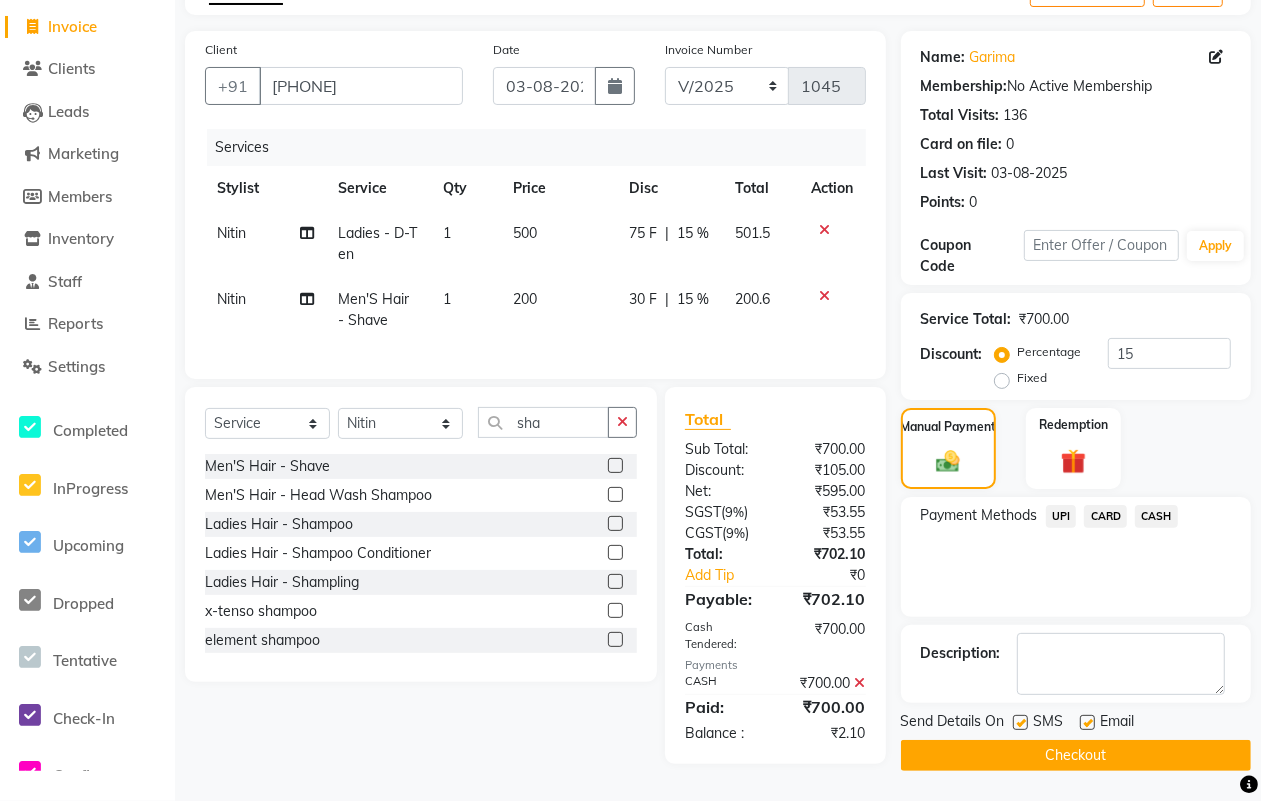 click 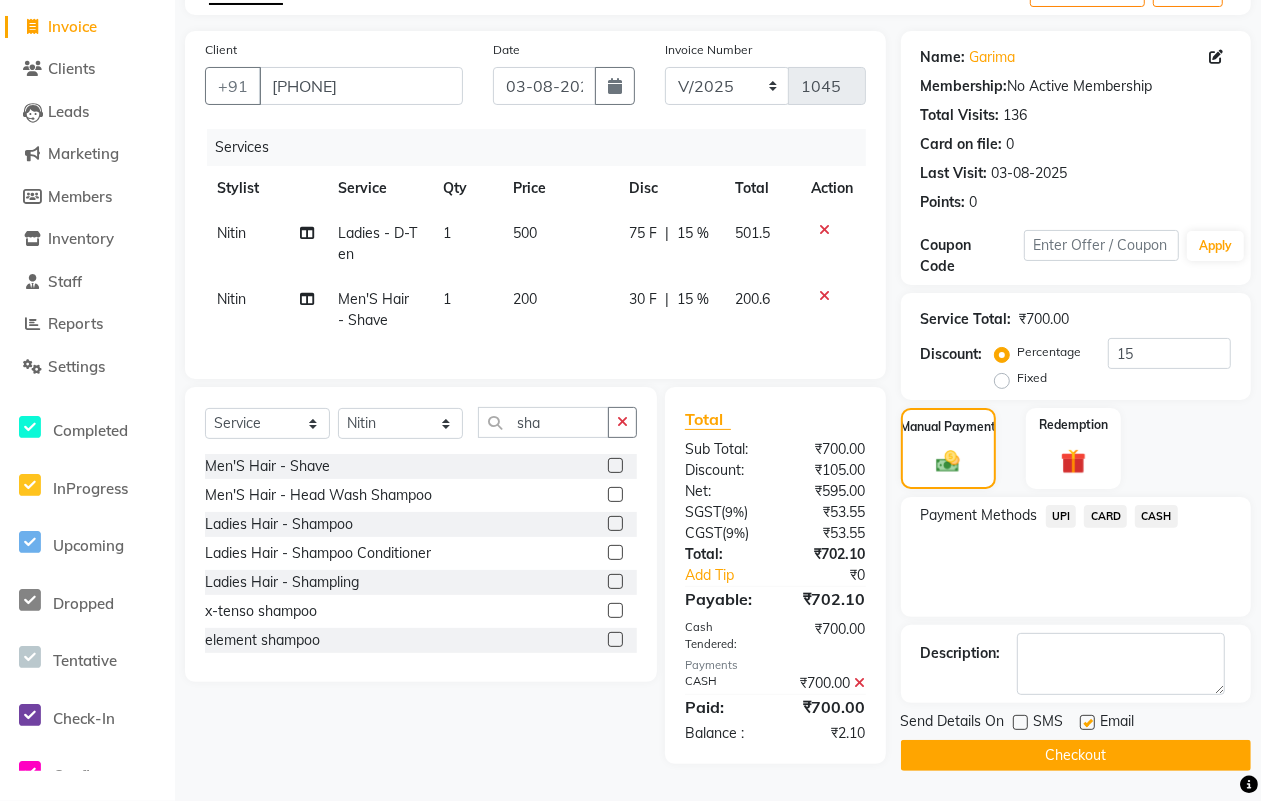 click 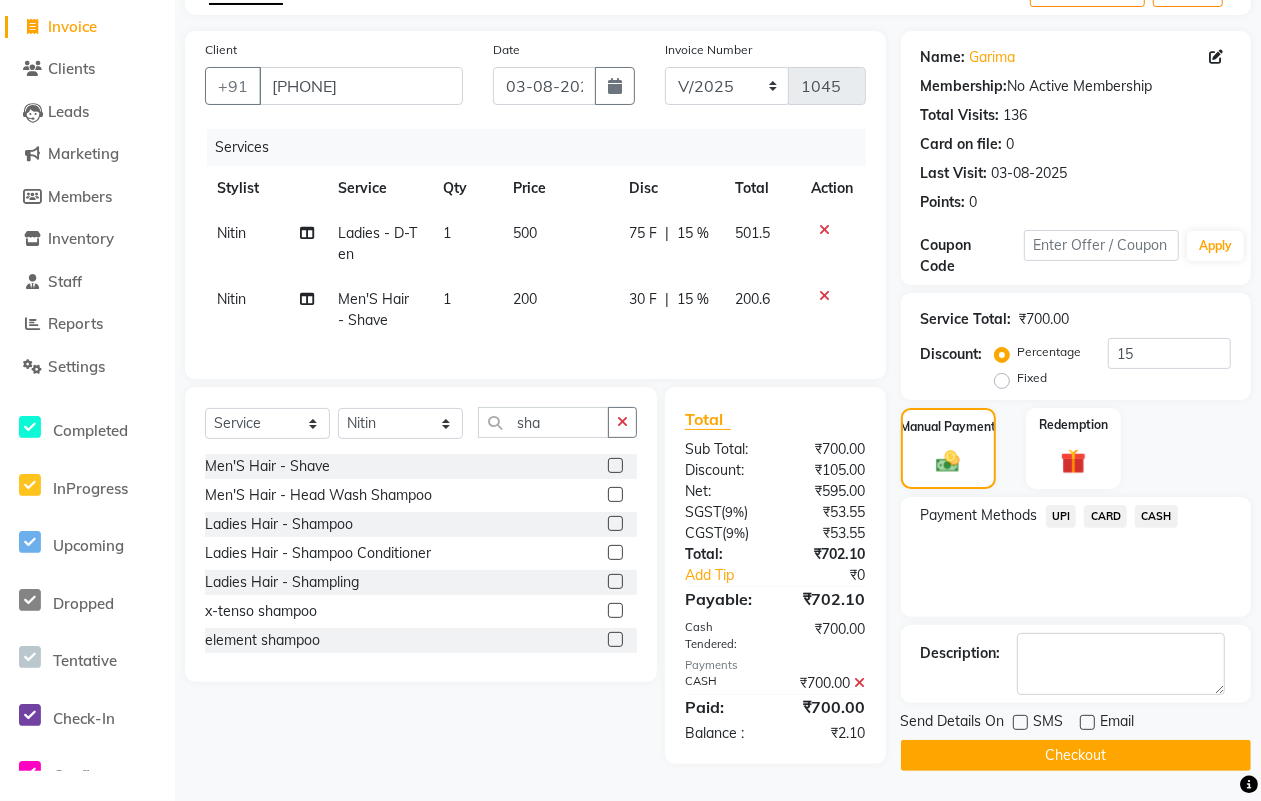 click on "Checkout" 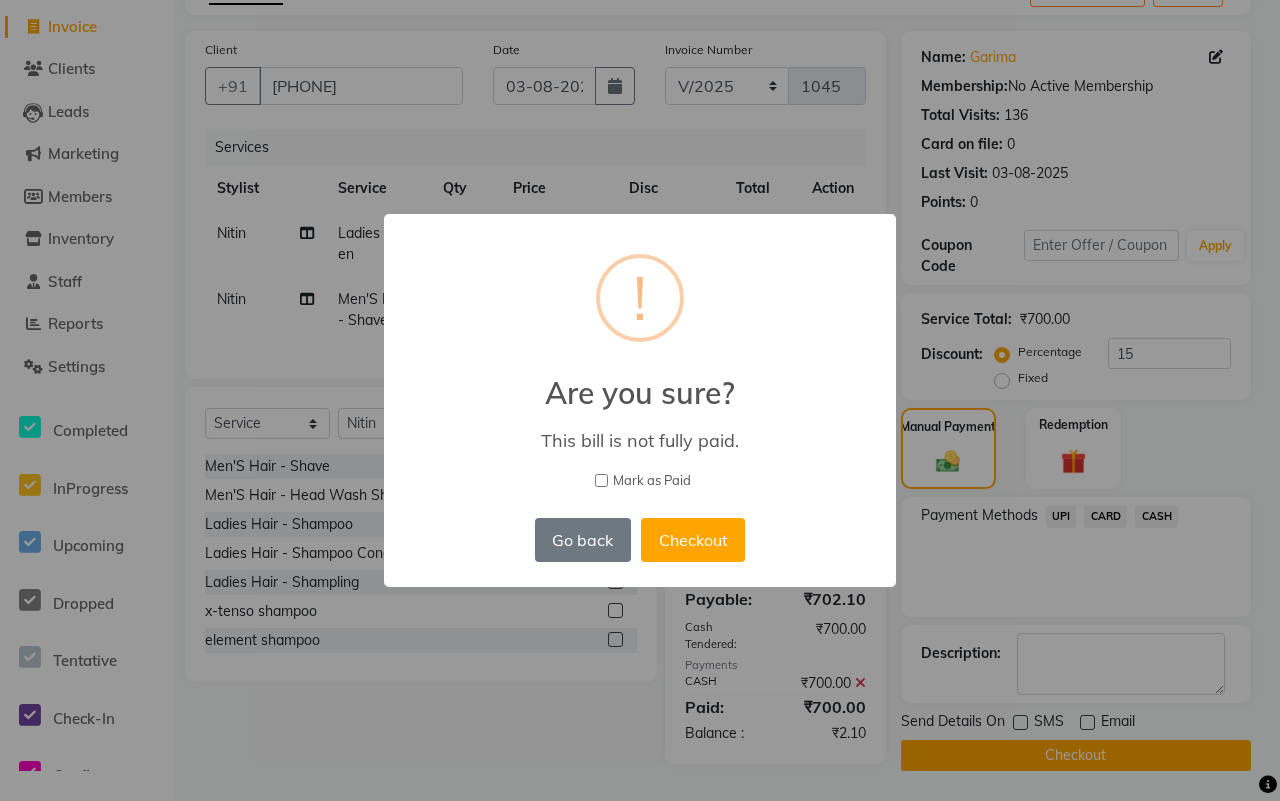 click on "Mark as Paid" at bounding box center (652, 481) 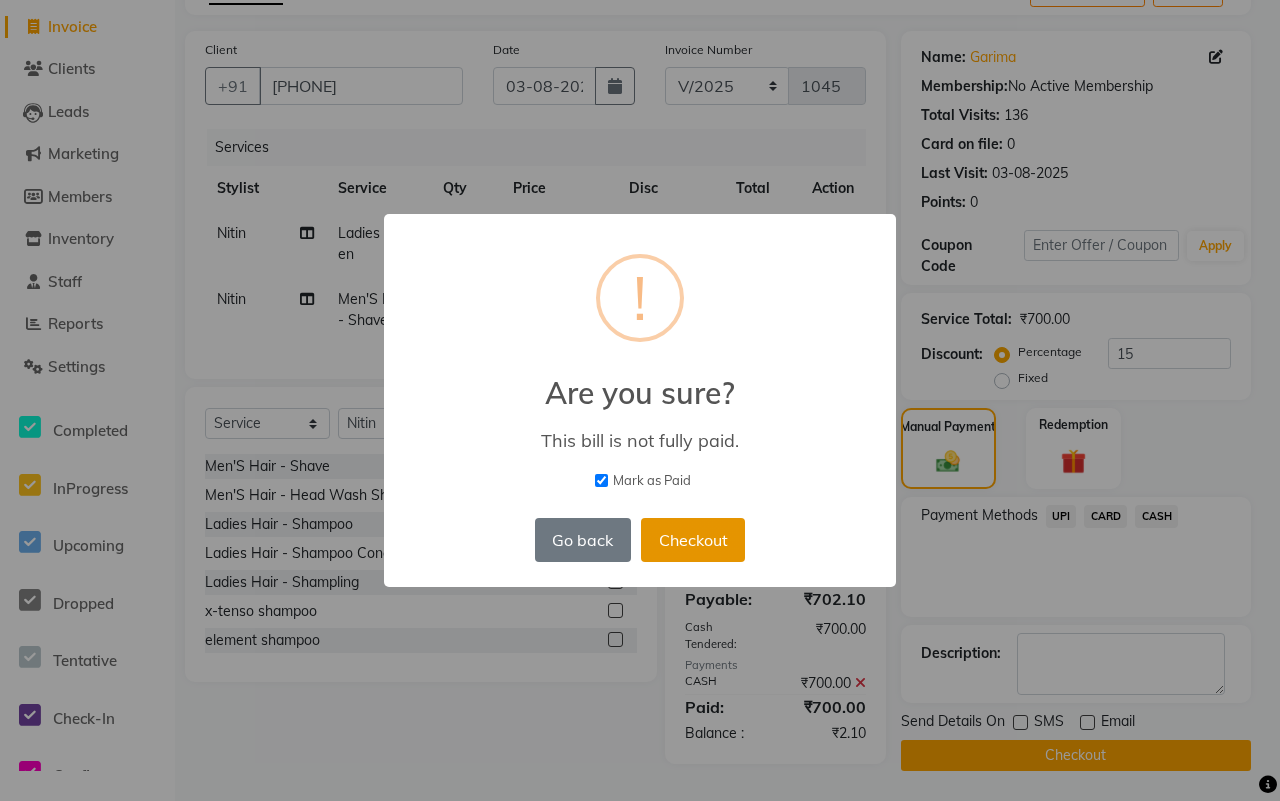 click on "Checkout" at bounding box center [693, 540] 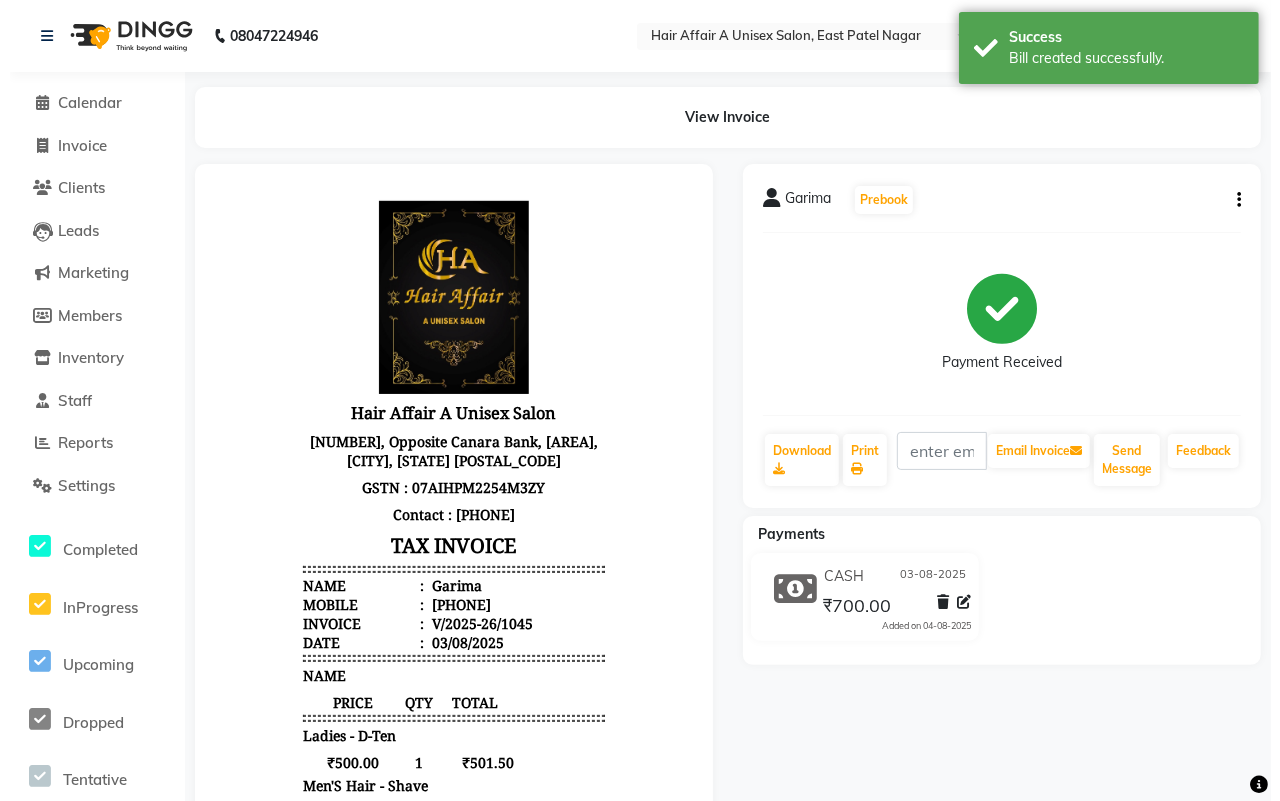 scroll, scrollTop: 0, scrollLeft: 0, axis: both 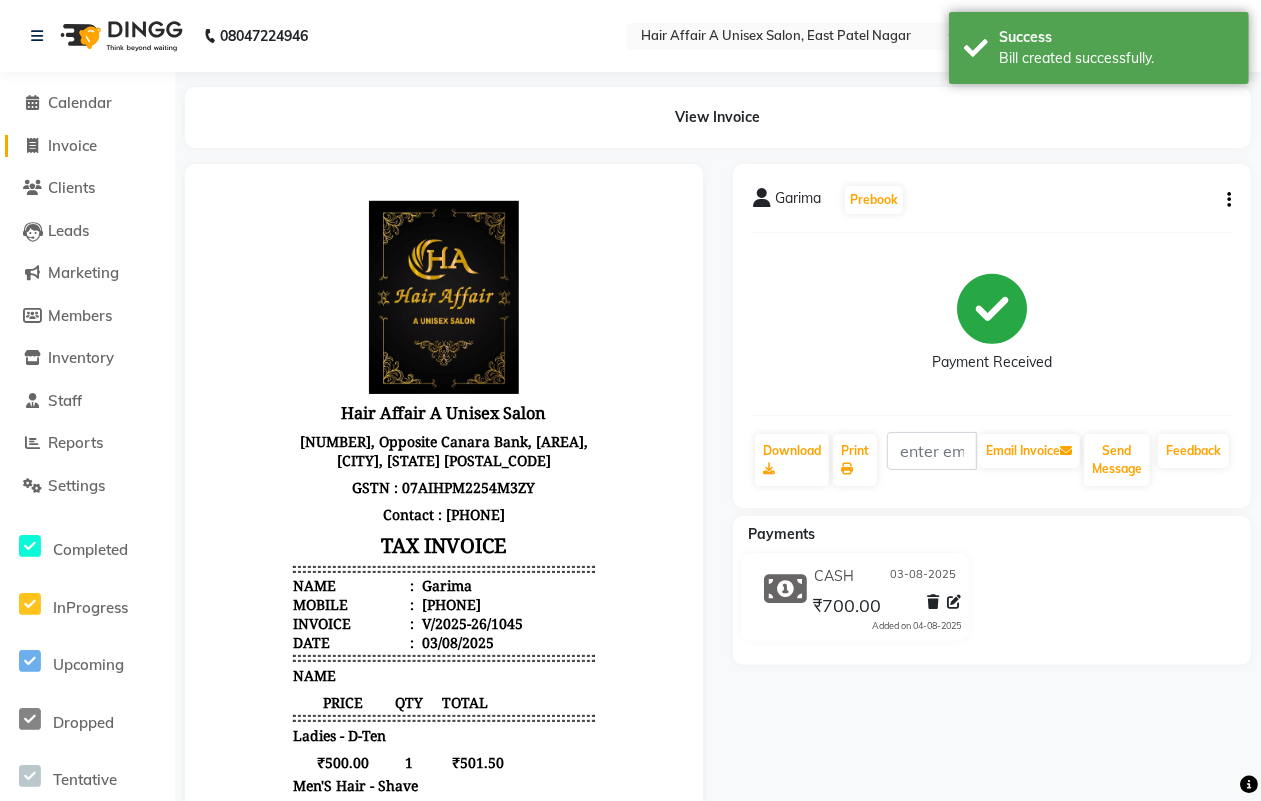 click on "Invoice" 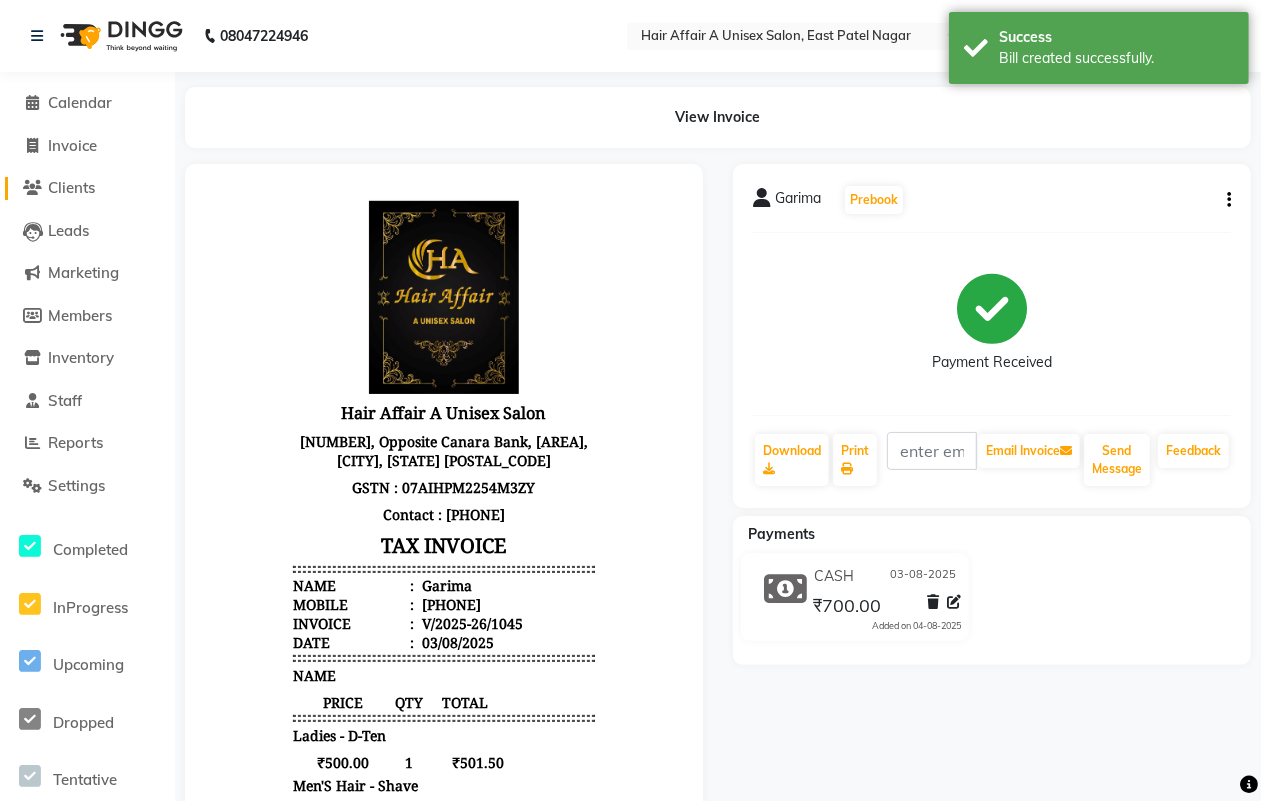 select on "service" 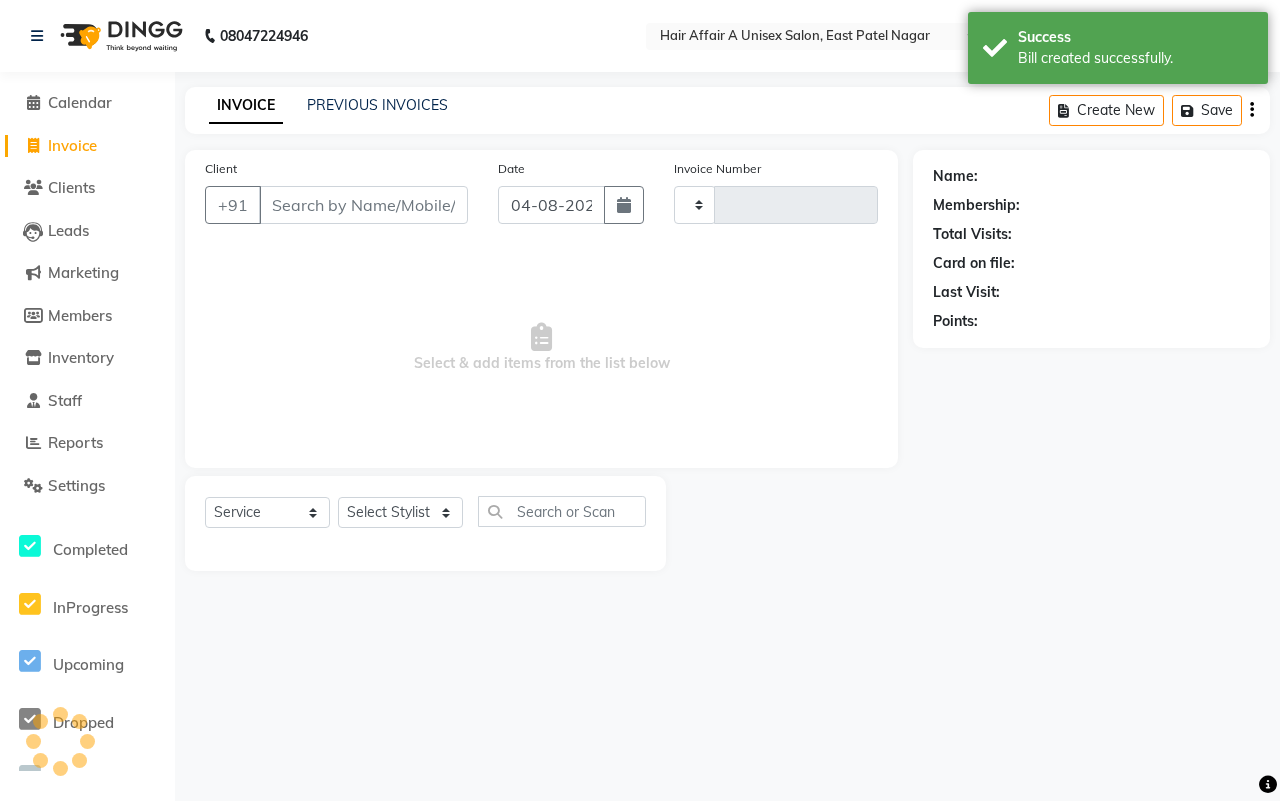 click on "Client" at bounding box center (363, 205) 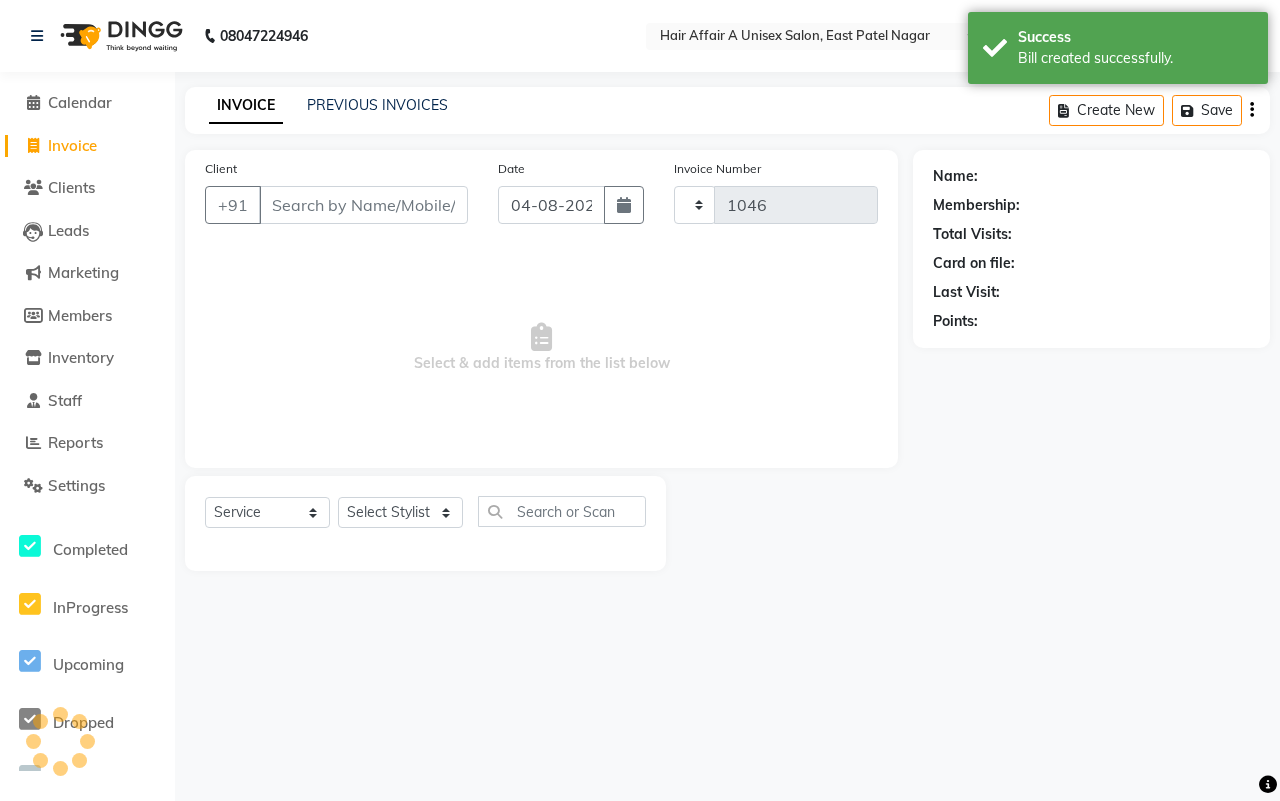 select on "4464" 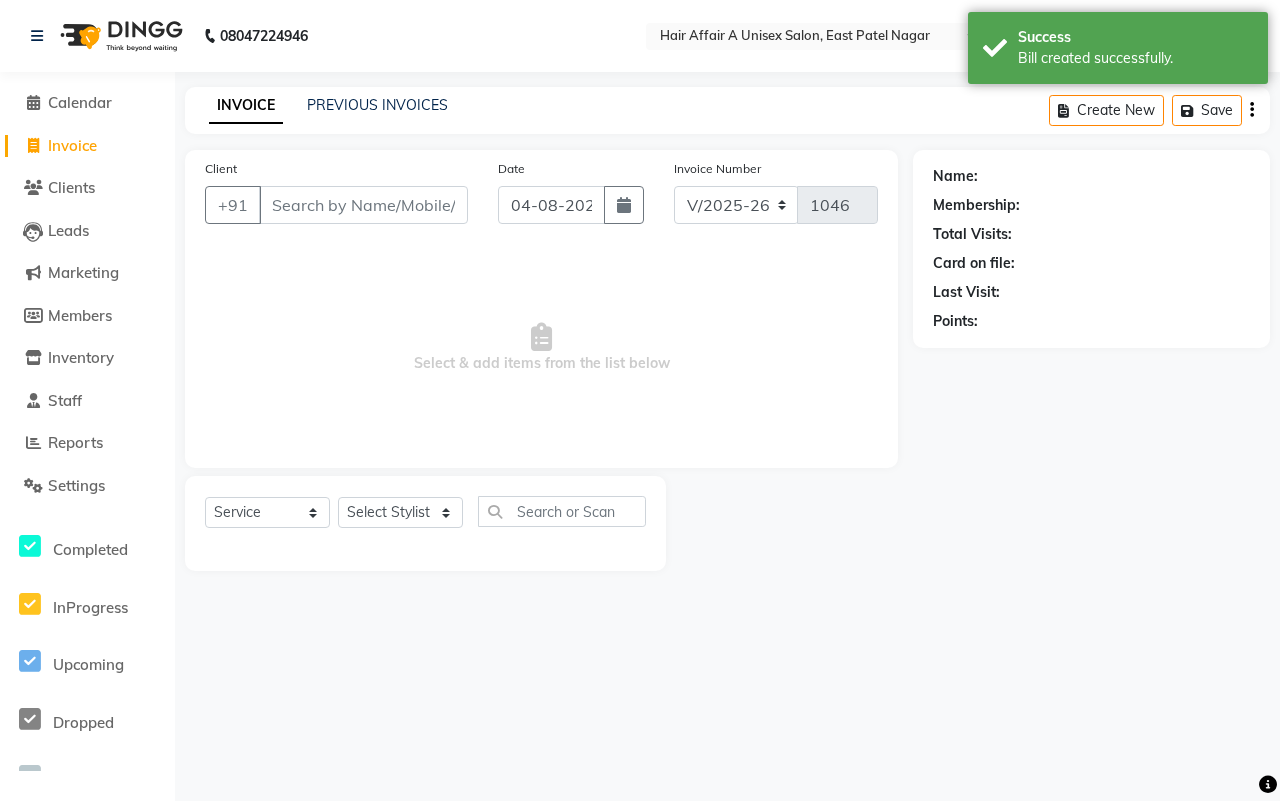 click on "Client" at bounding box center (363, 205) 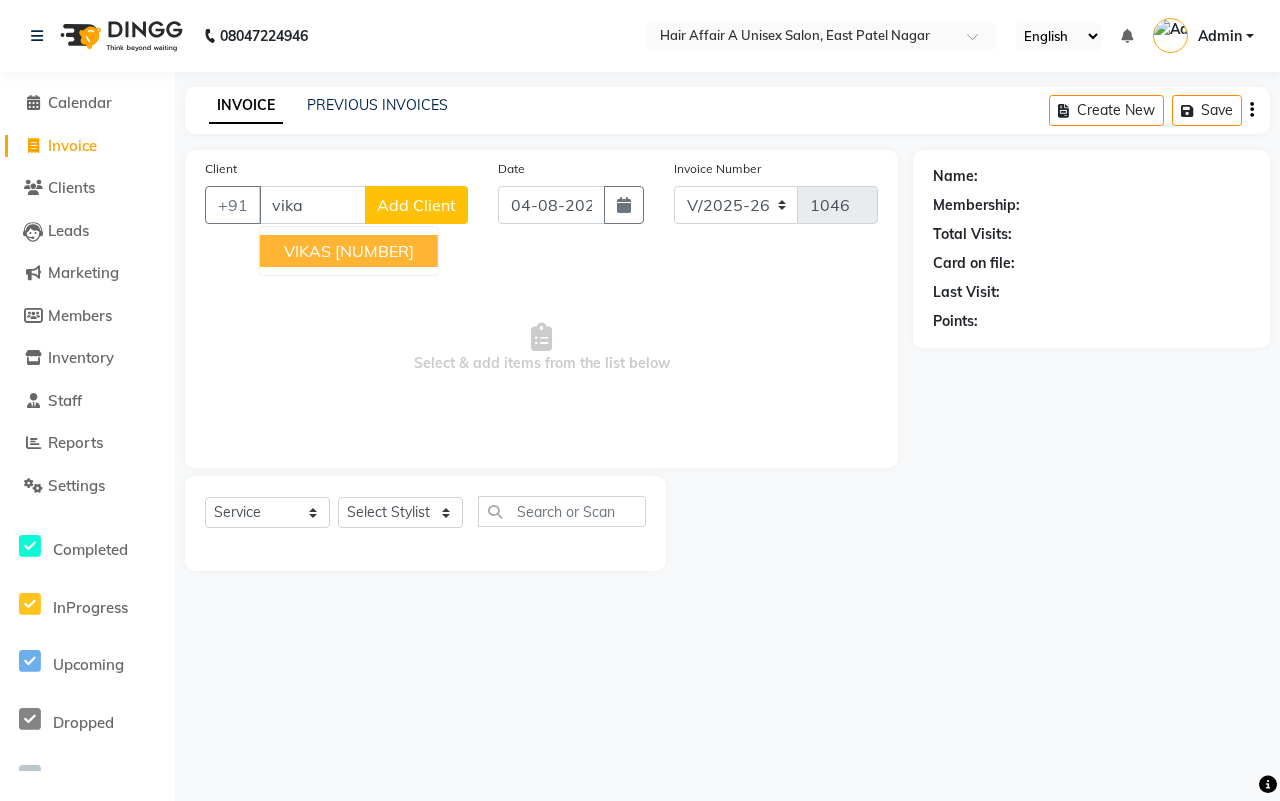 click on "542135426" at bounding box center [374, 251] 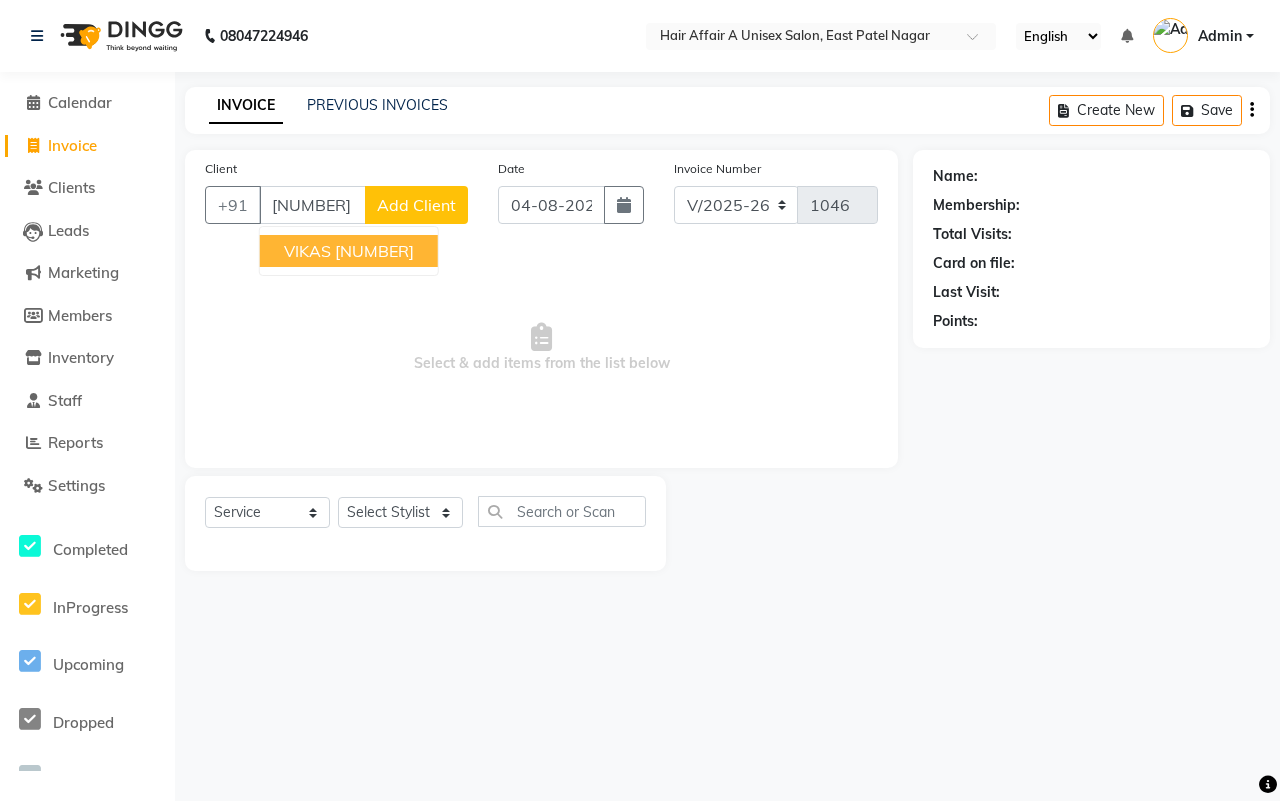 type on "542135426" 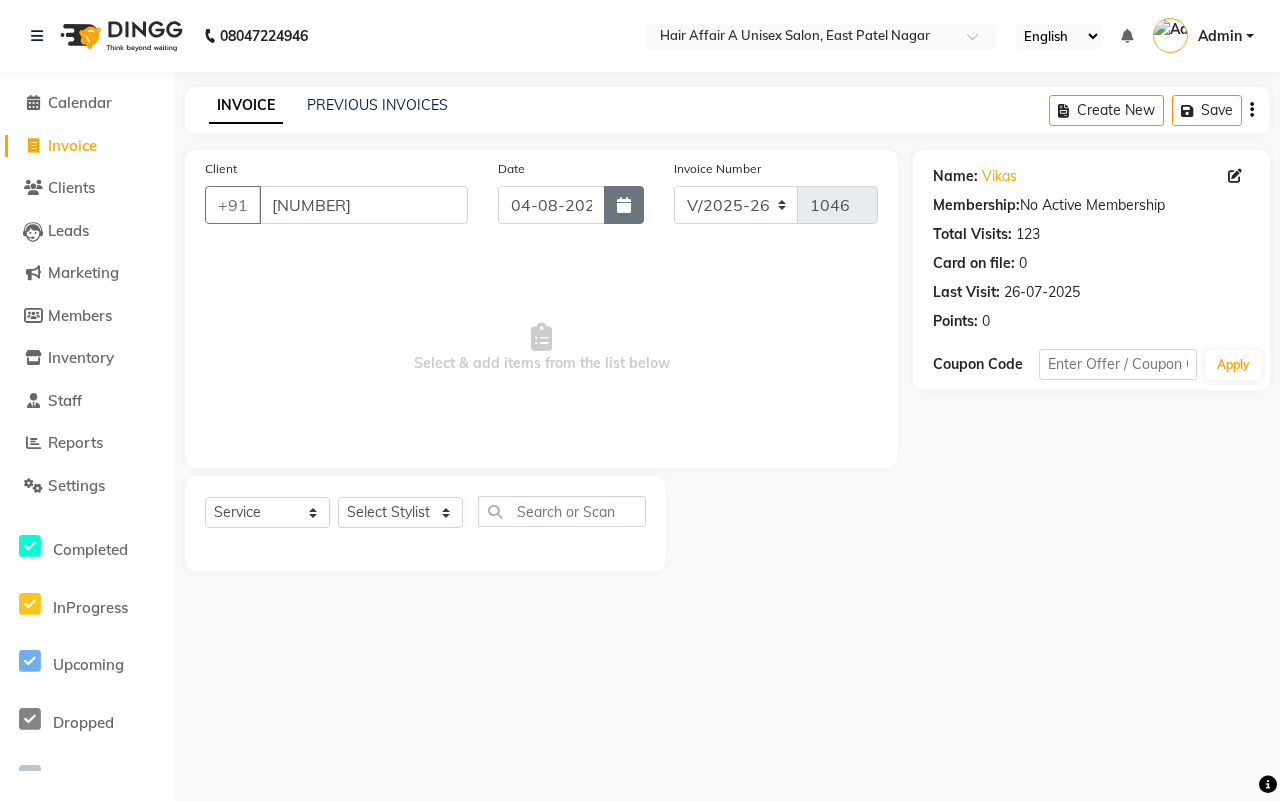click 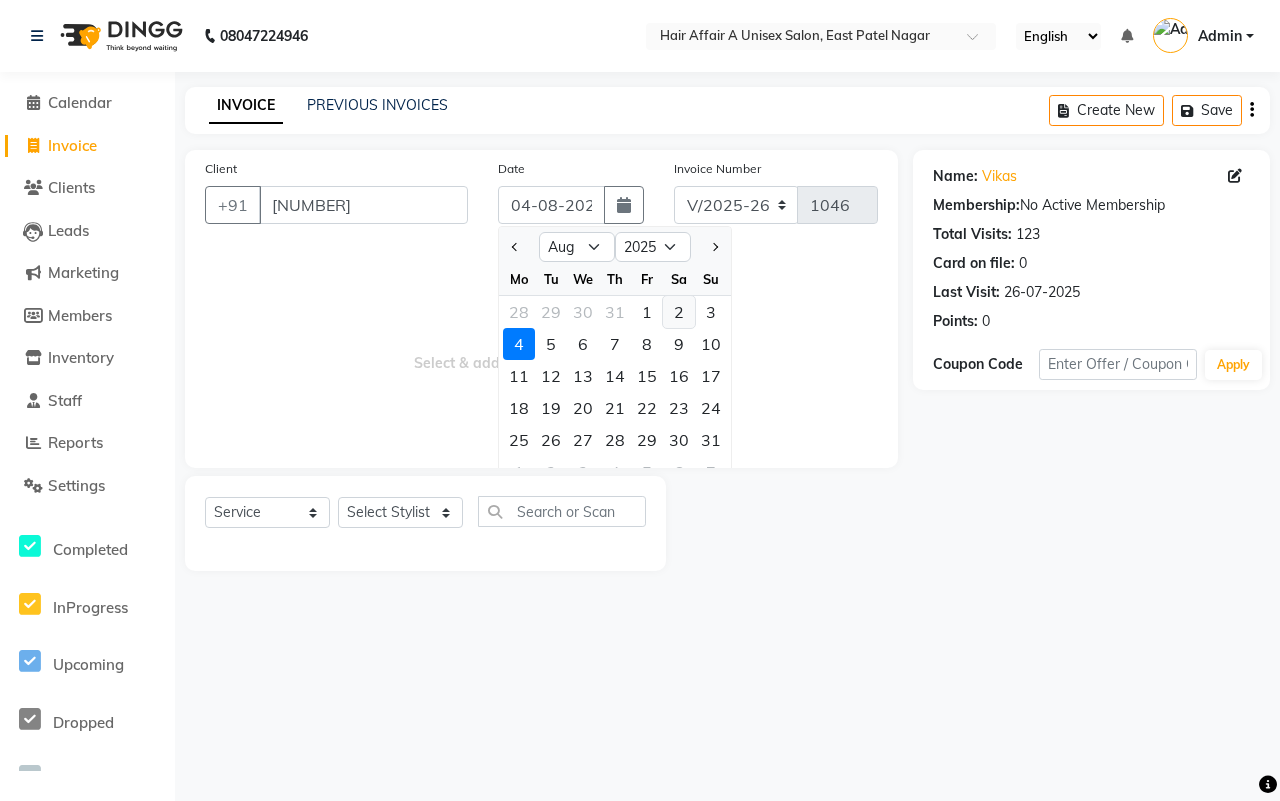 click on "2" 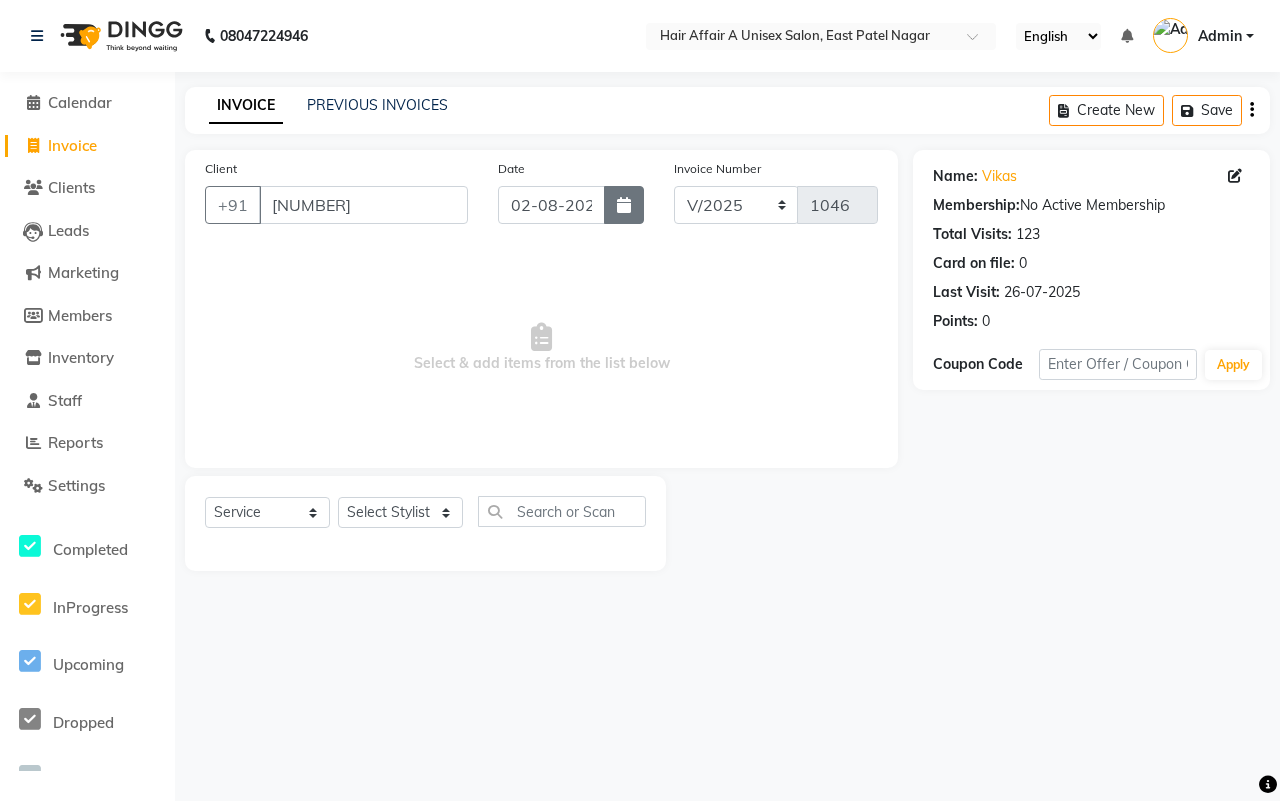 click 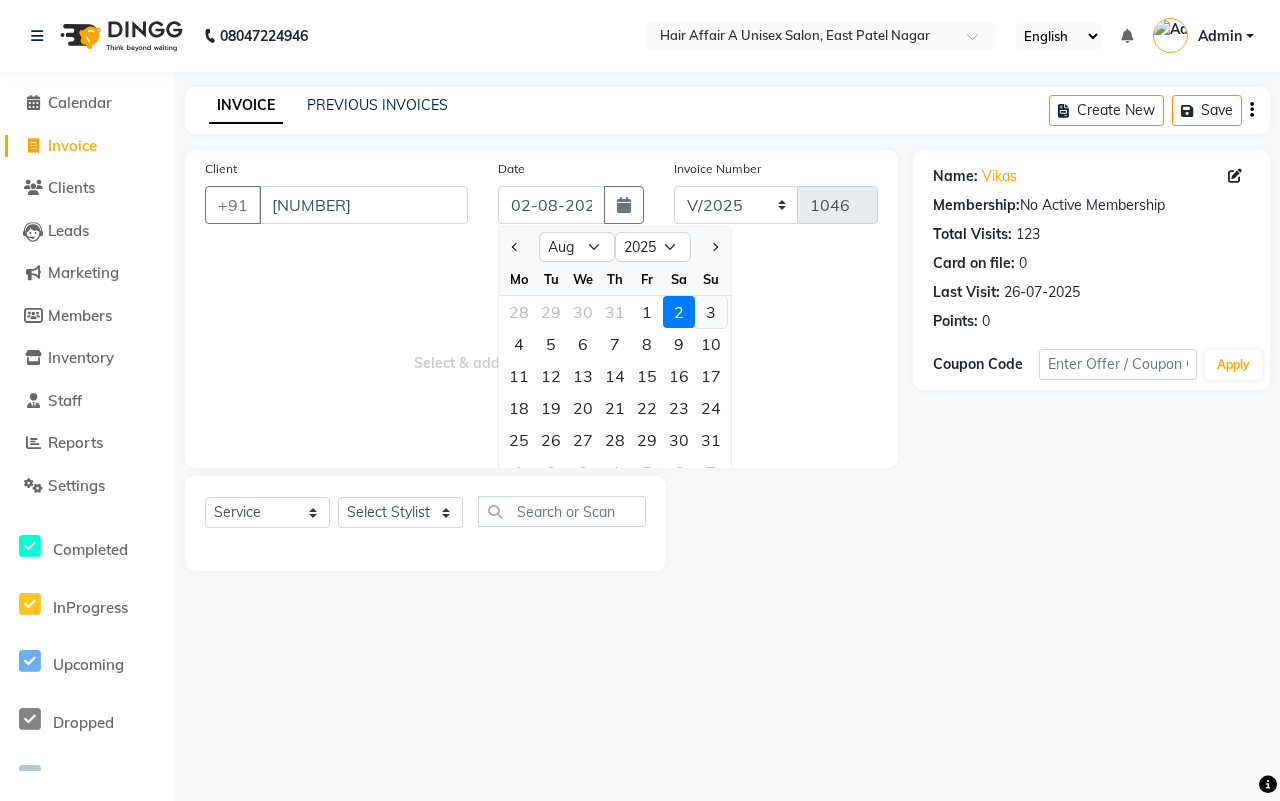 click on "3" 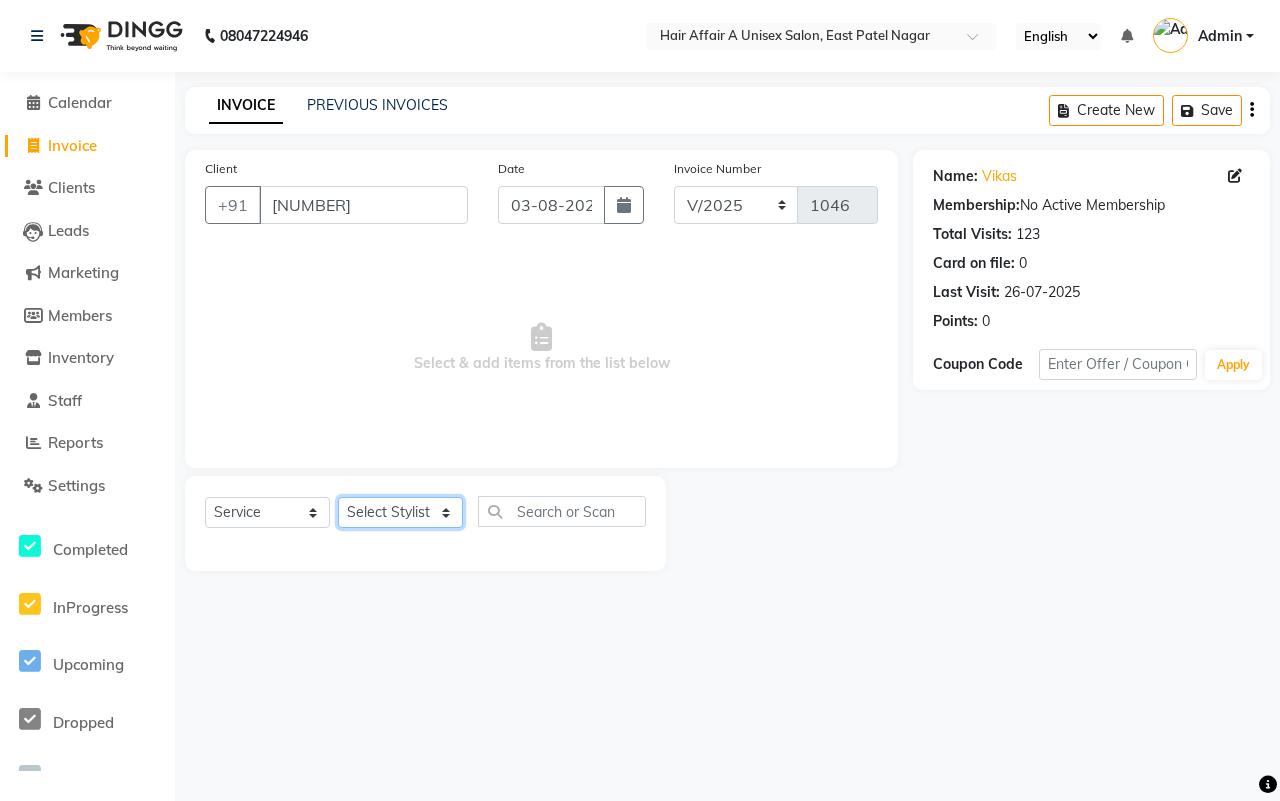 click on "Select Stylist Asif Chanchal harsh Ishu Kajal Kunal Neeraj Nitin Sheena Sonu Vikas Waseem" 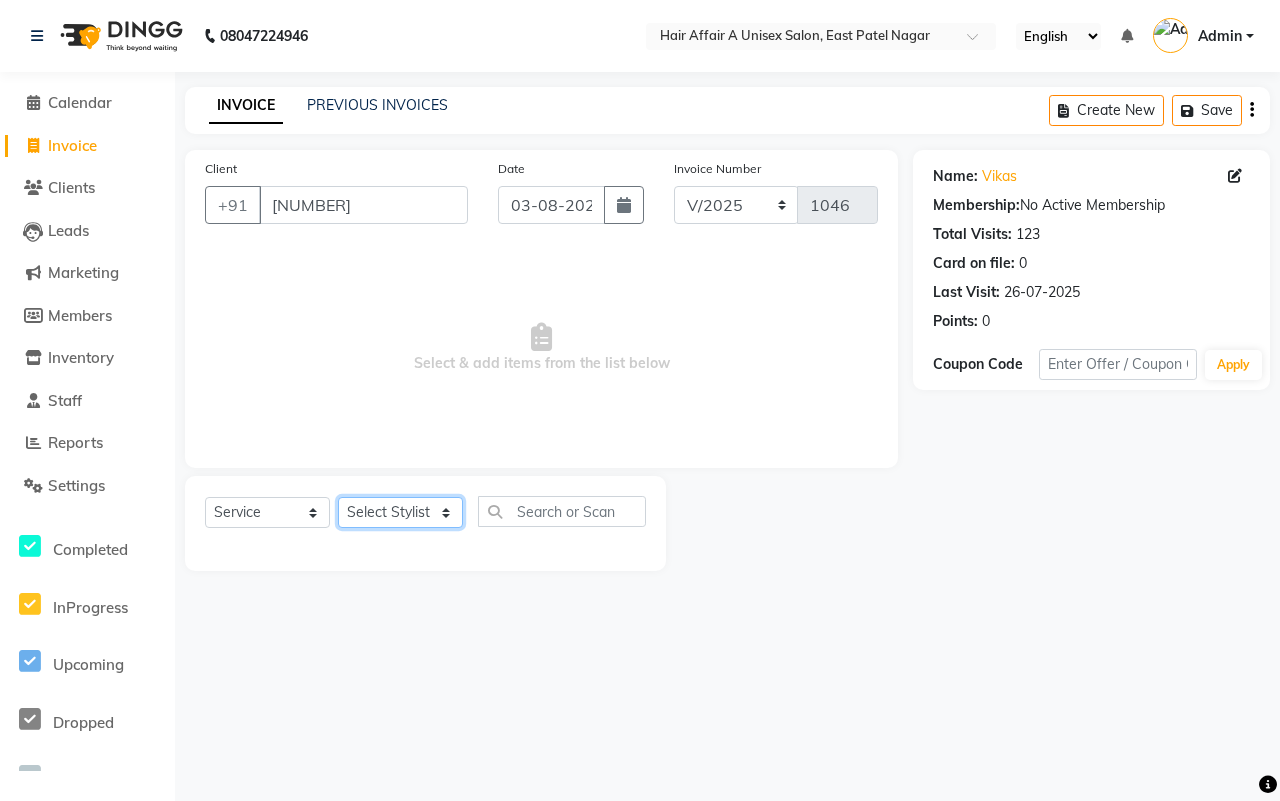 type 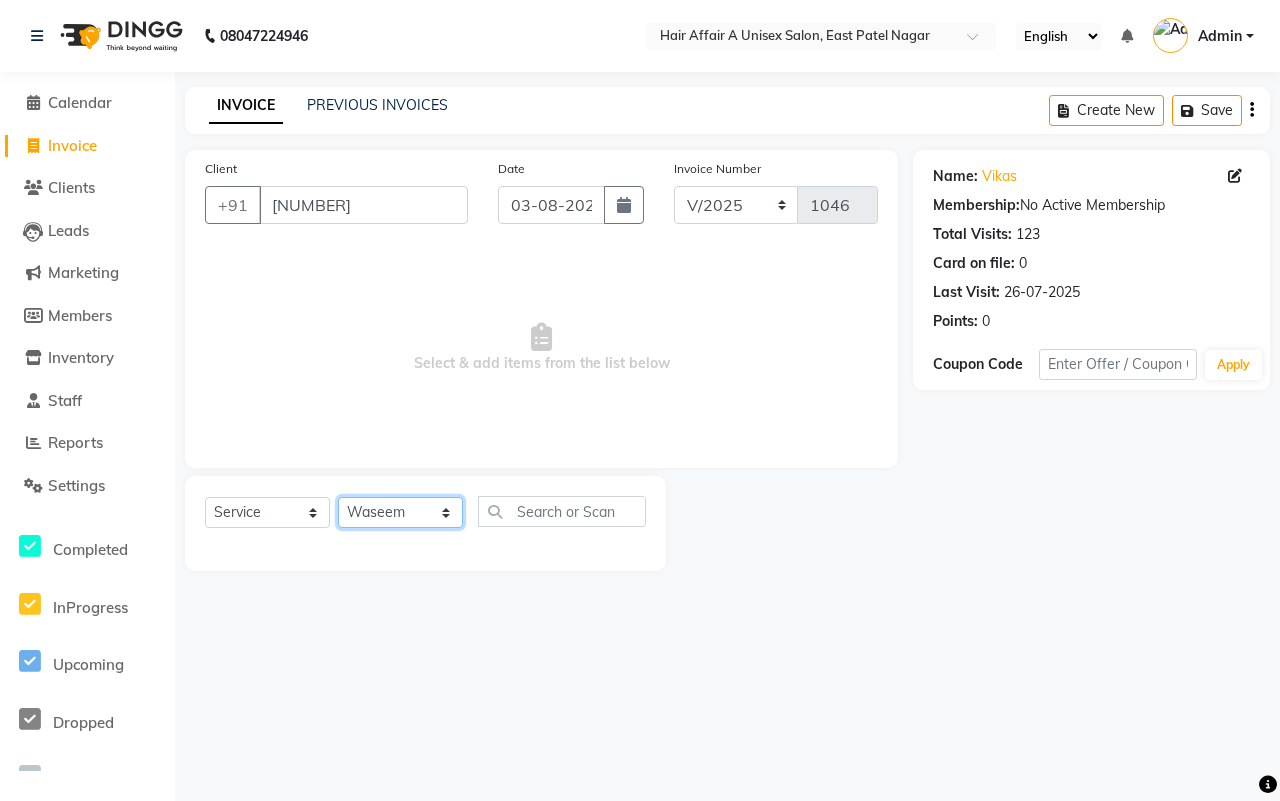 click on "Select Stylist Asif Chanchal harsh Ishu Kajal Kunal Neeraj Nitin Sheena Sonu Vikas Waseem" 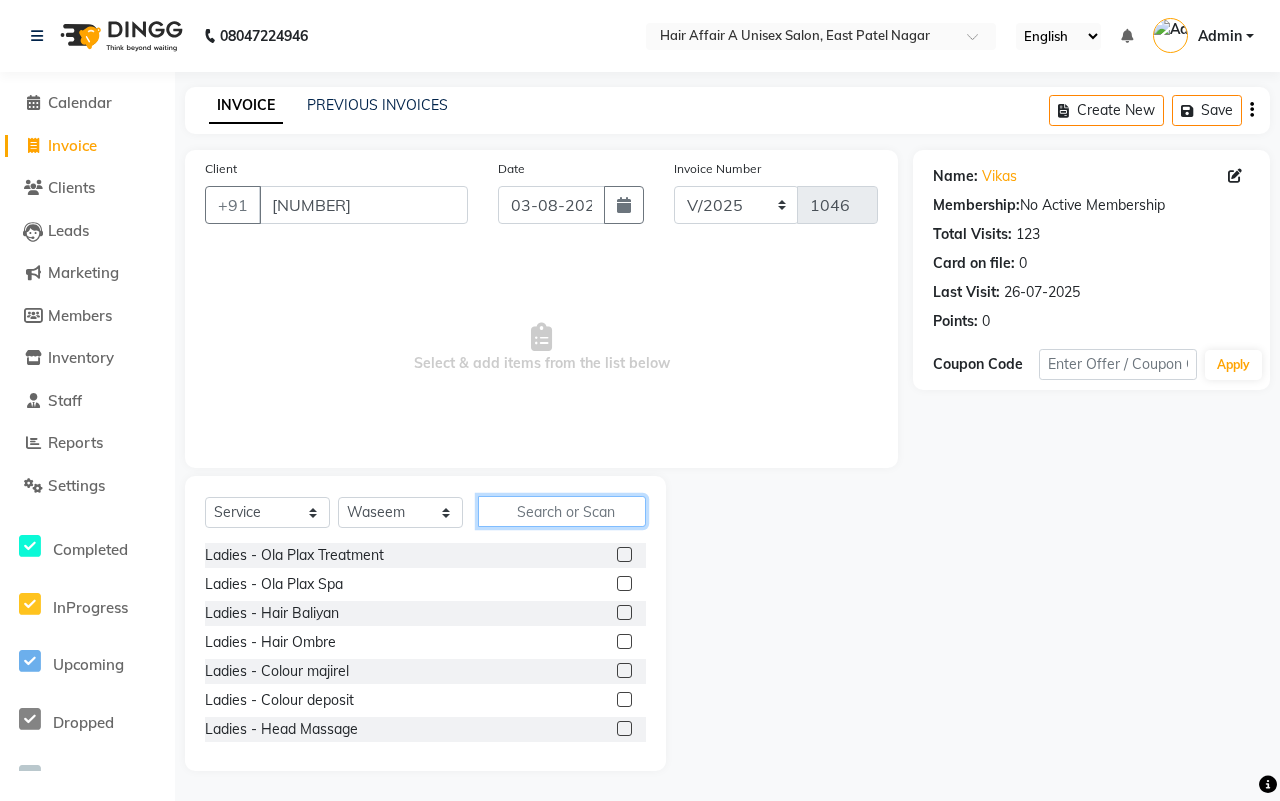 click 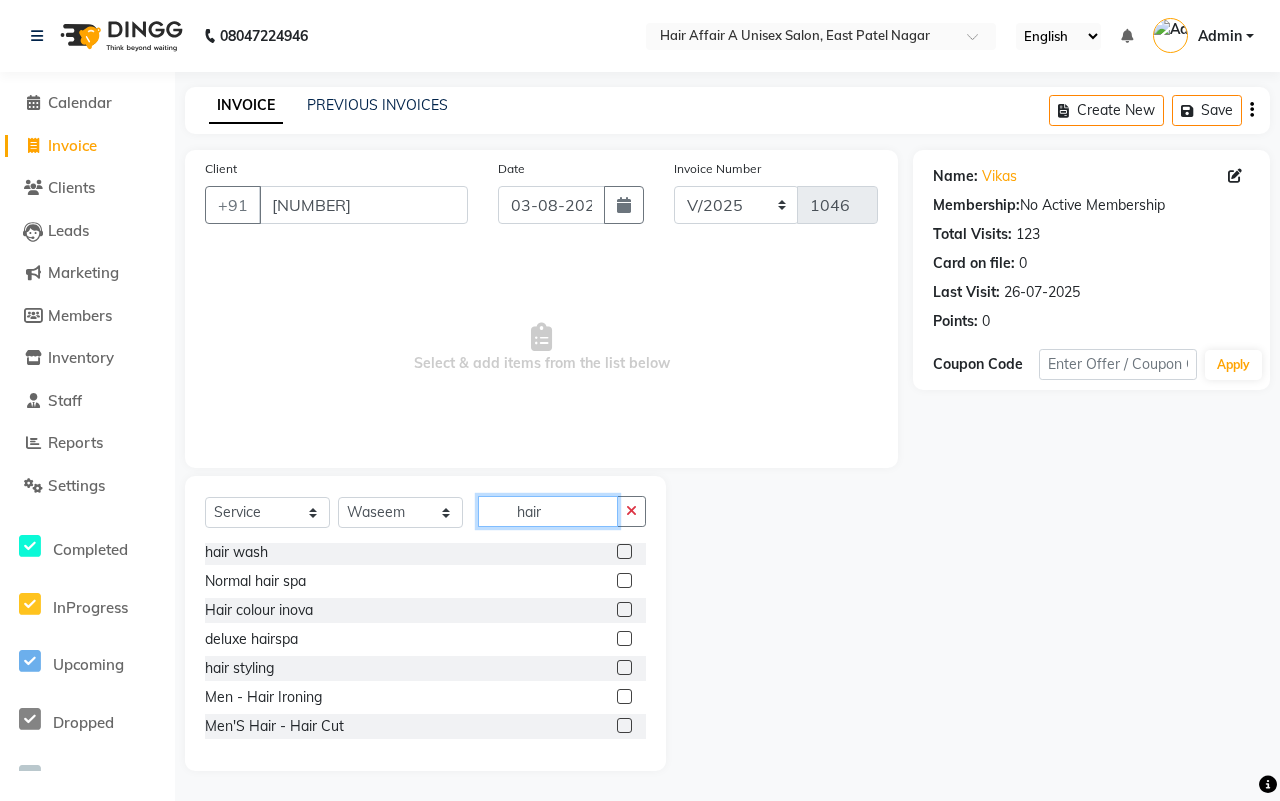 scroll, scrollTop: 125, scrollLeft: 0, axis: vertical 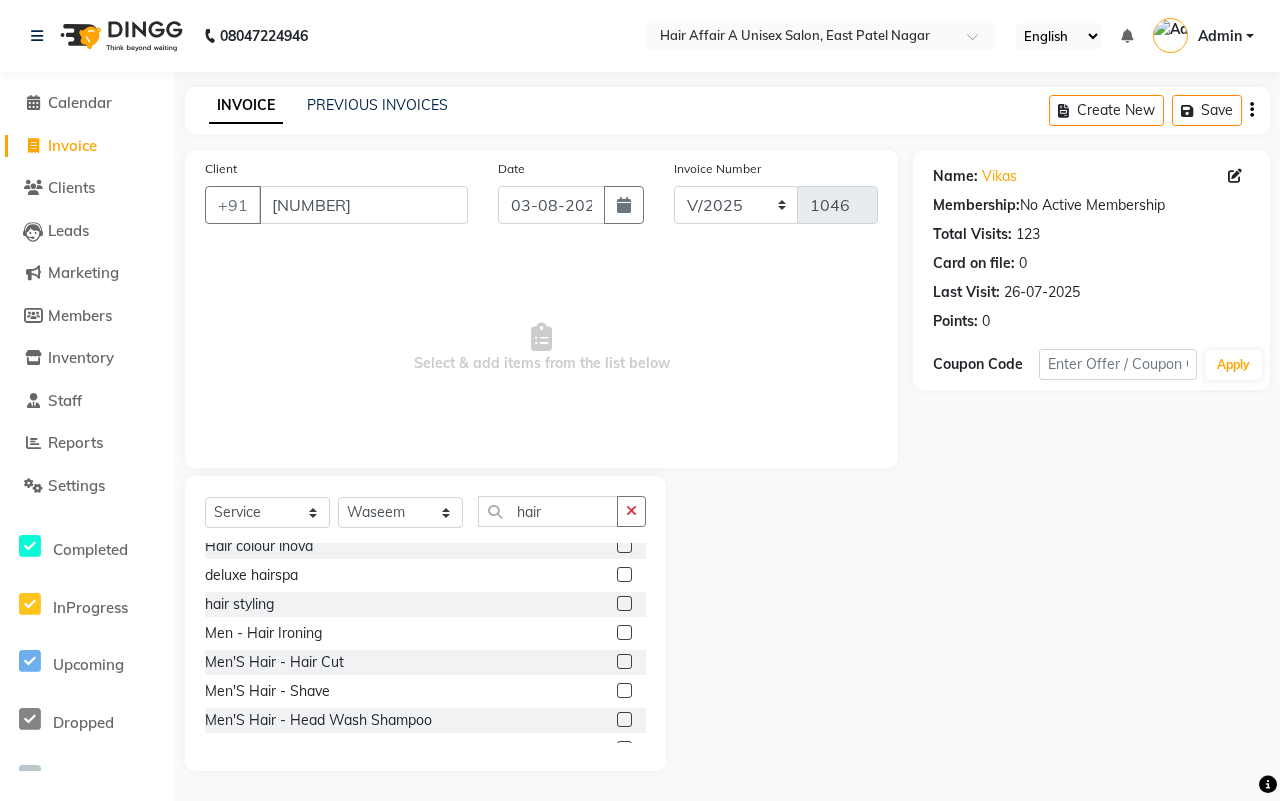 click 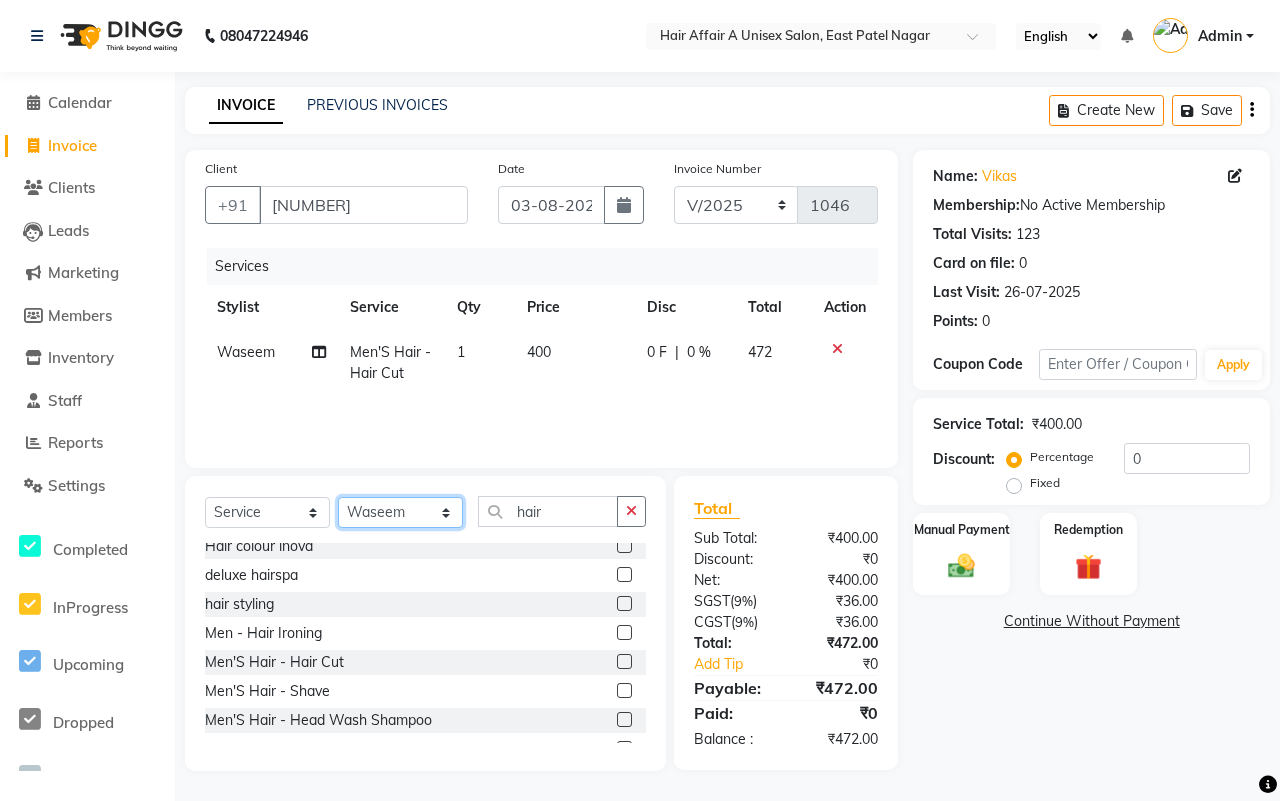 click on "Select Stylist Asif Chanchal harsh Ishu Kajal Kunal Neeraj Nitin Sheena Sonu Vikas Waseem" 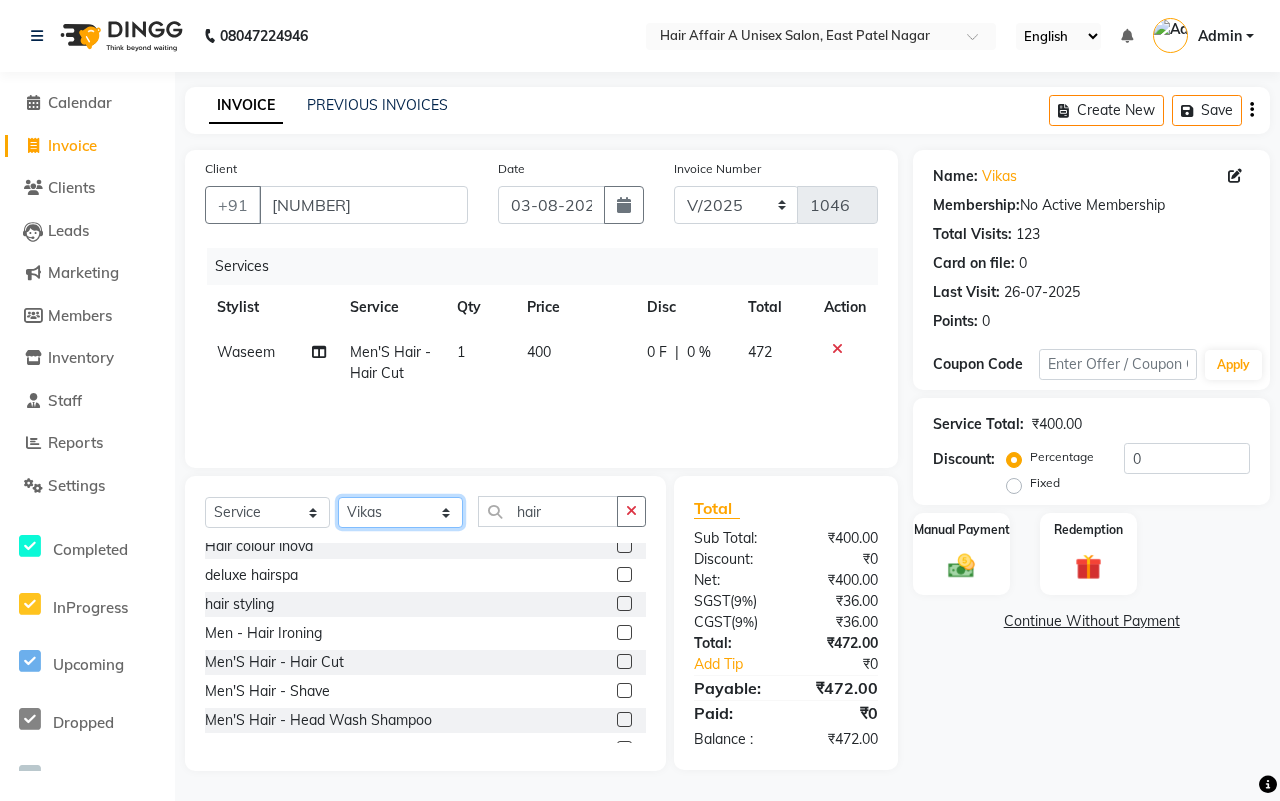 click on "Select Stylist Asif Chanchal harsh Ishu Kajal Kunal Neeraj Nitin Sheena Sonu Vikas Waseem" 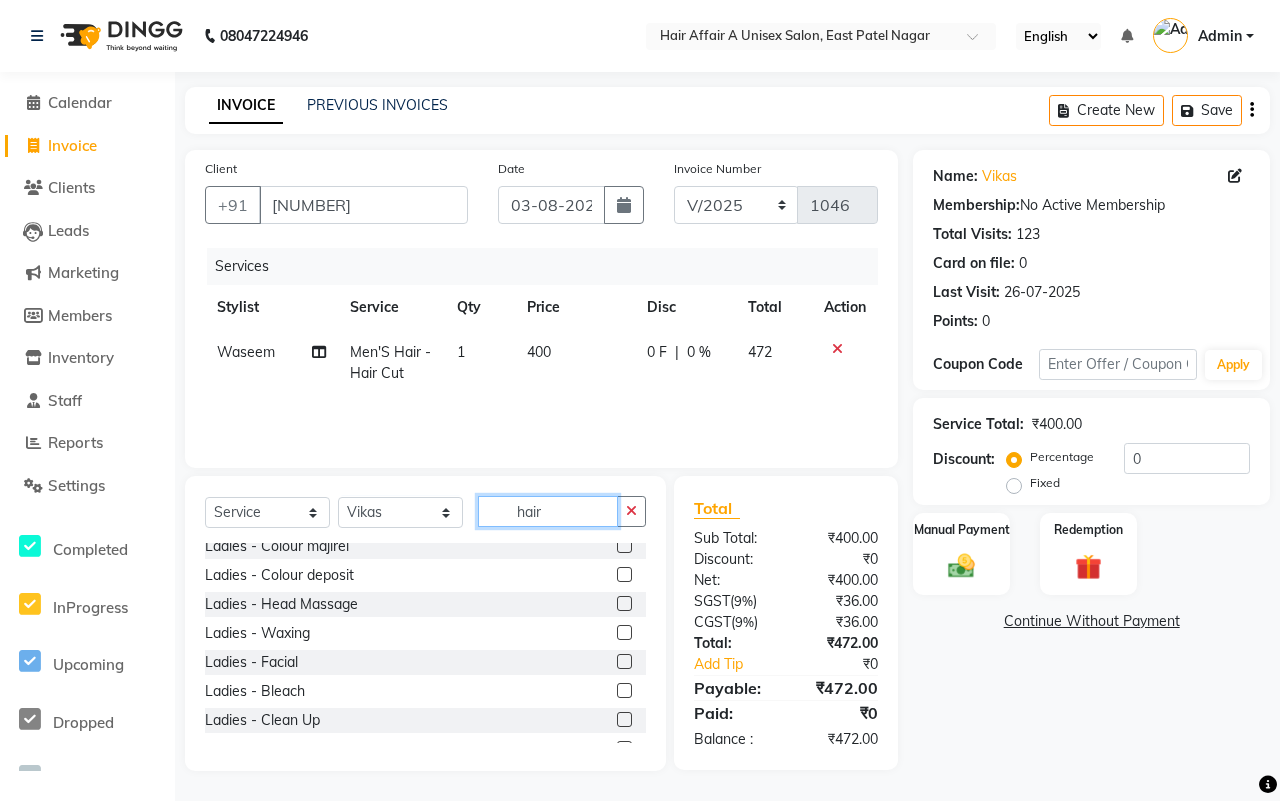 click on "hair" 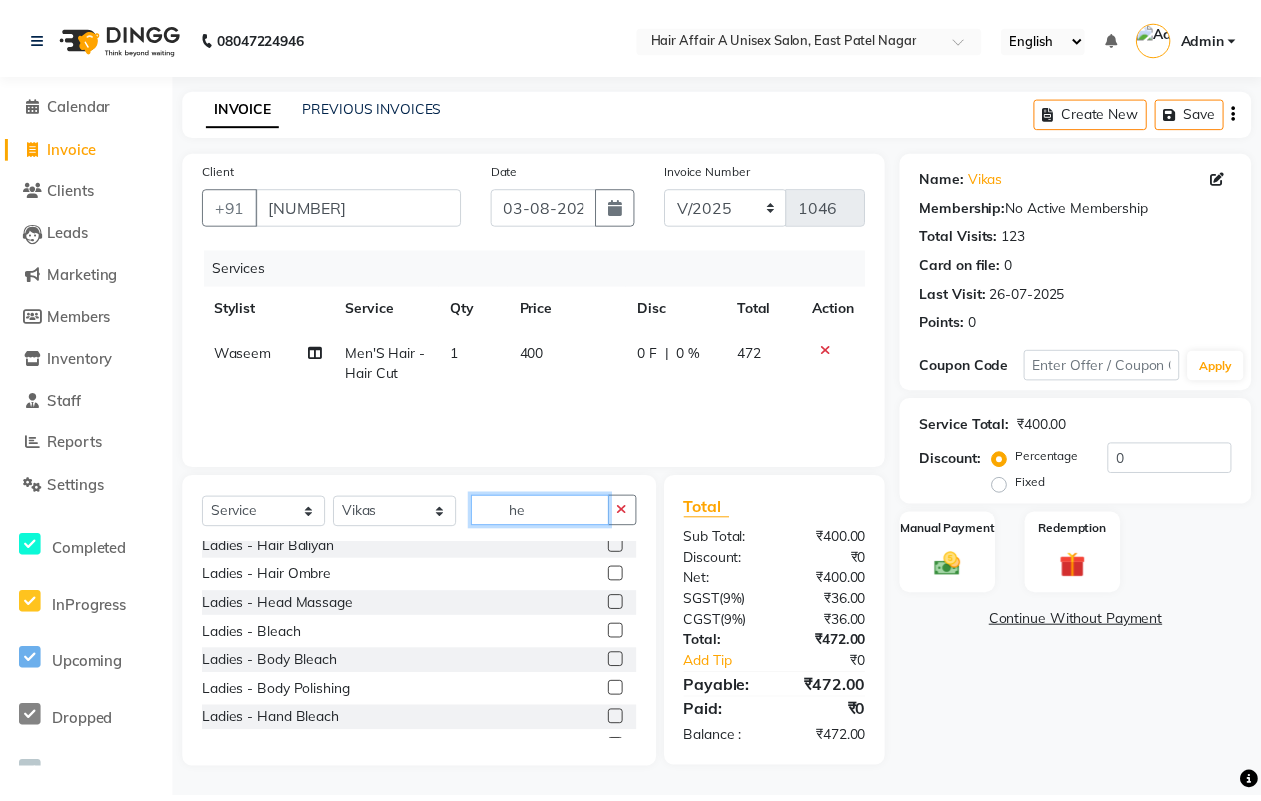 scroll, scrollTop: 0, scrollLeft: 0, axis: both 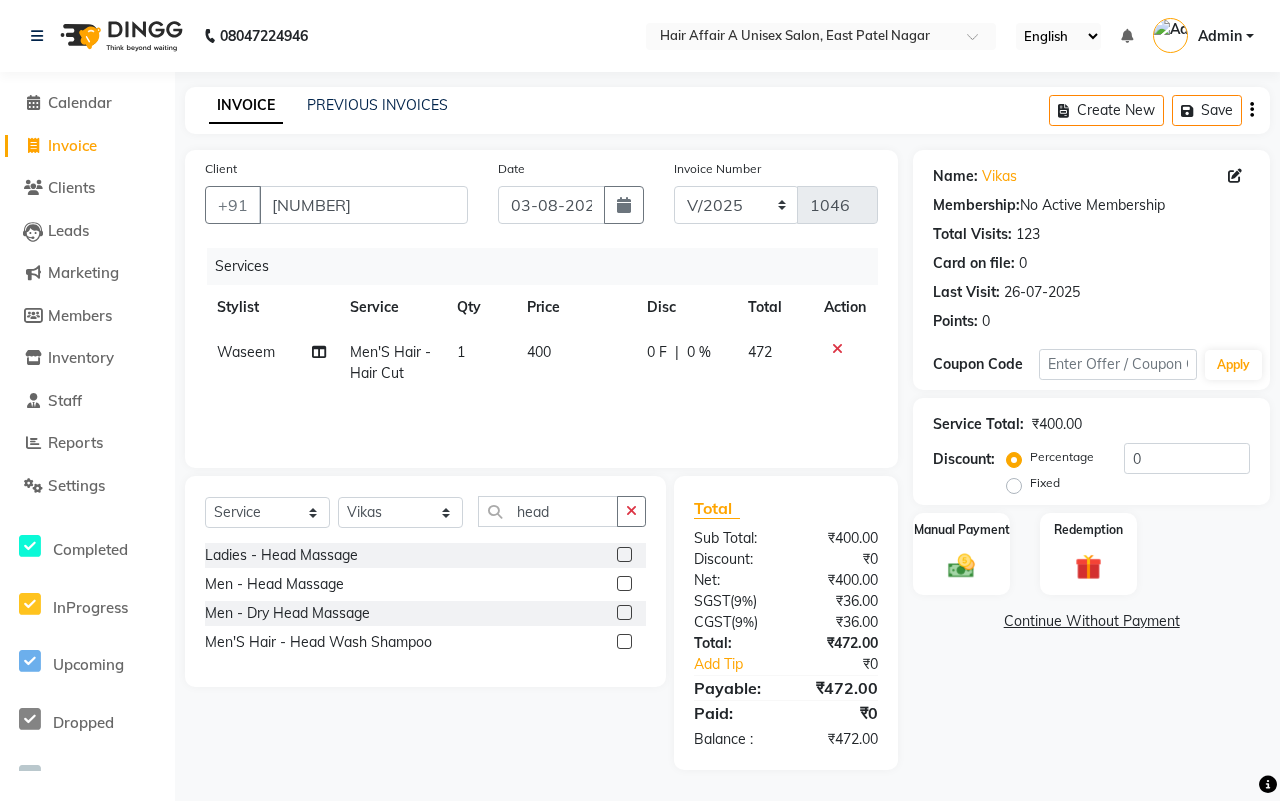 click 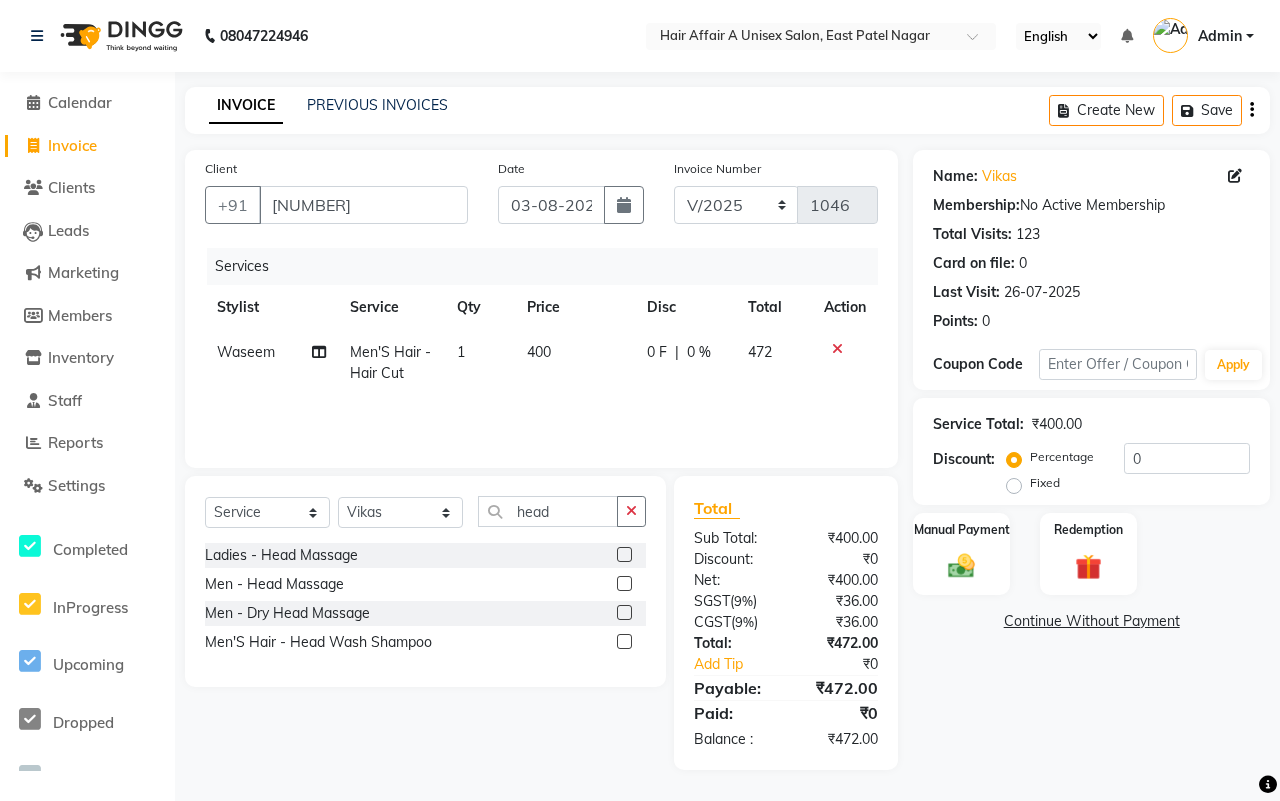 click at bounding box center [623, 584] 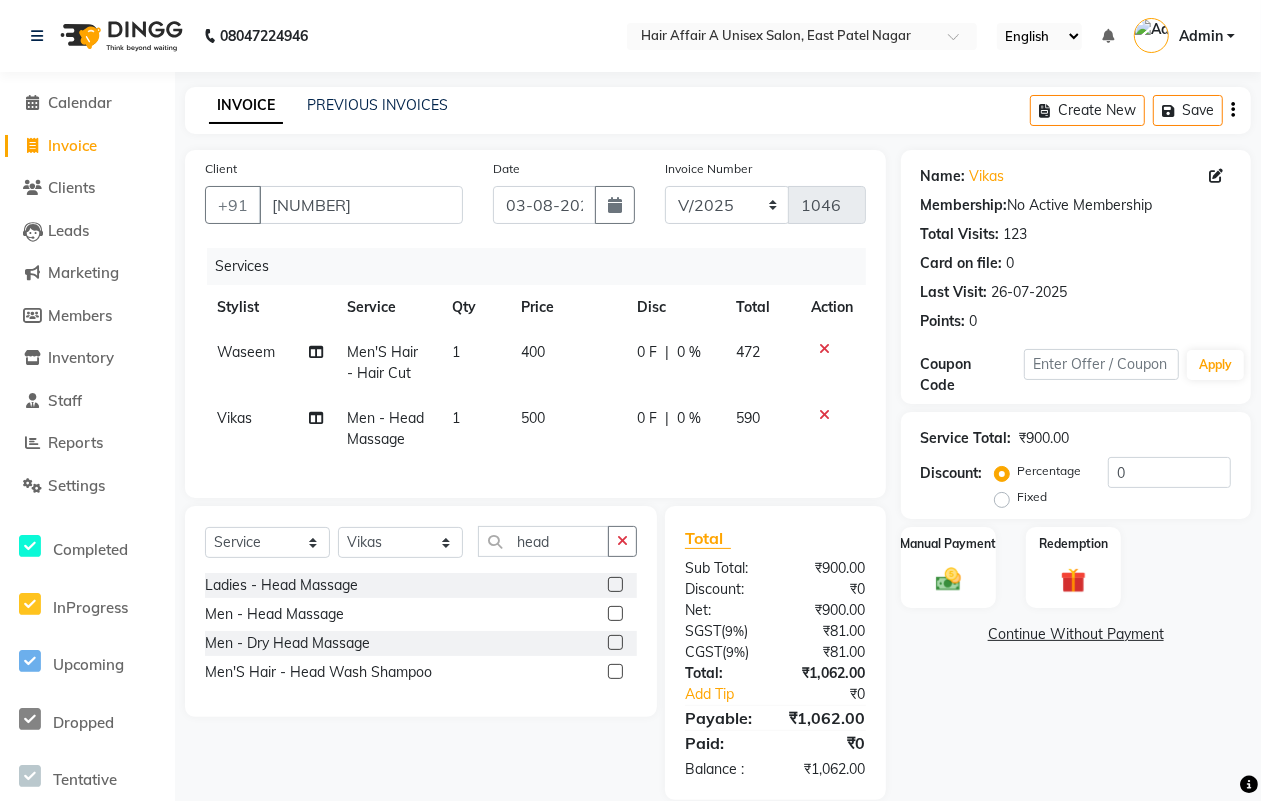 click on "500" 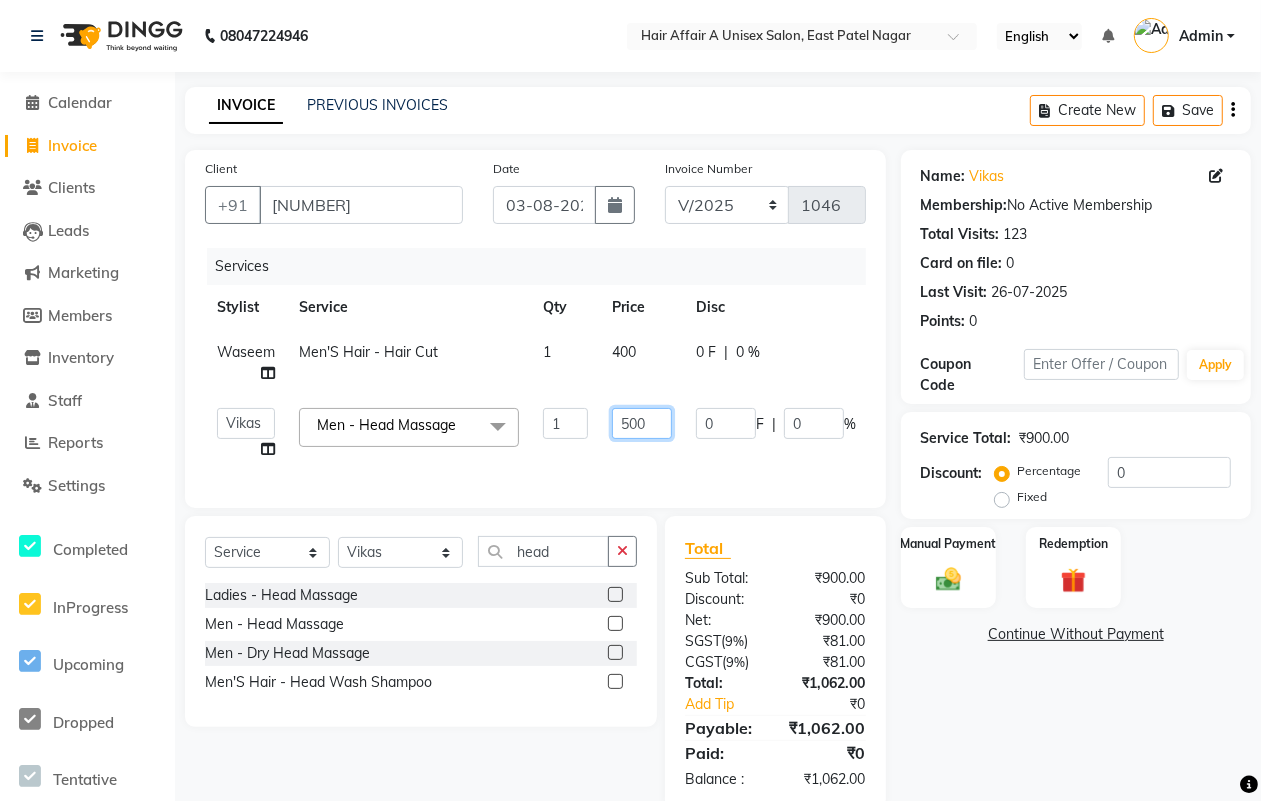 click on "500" 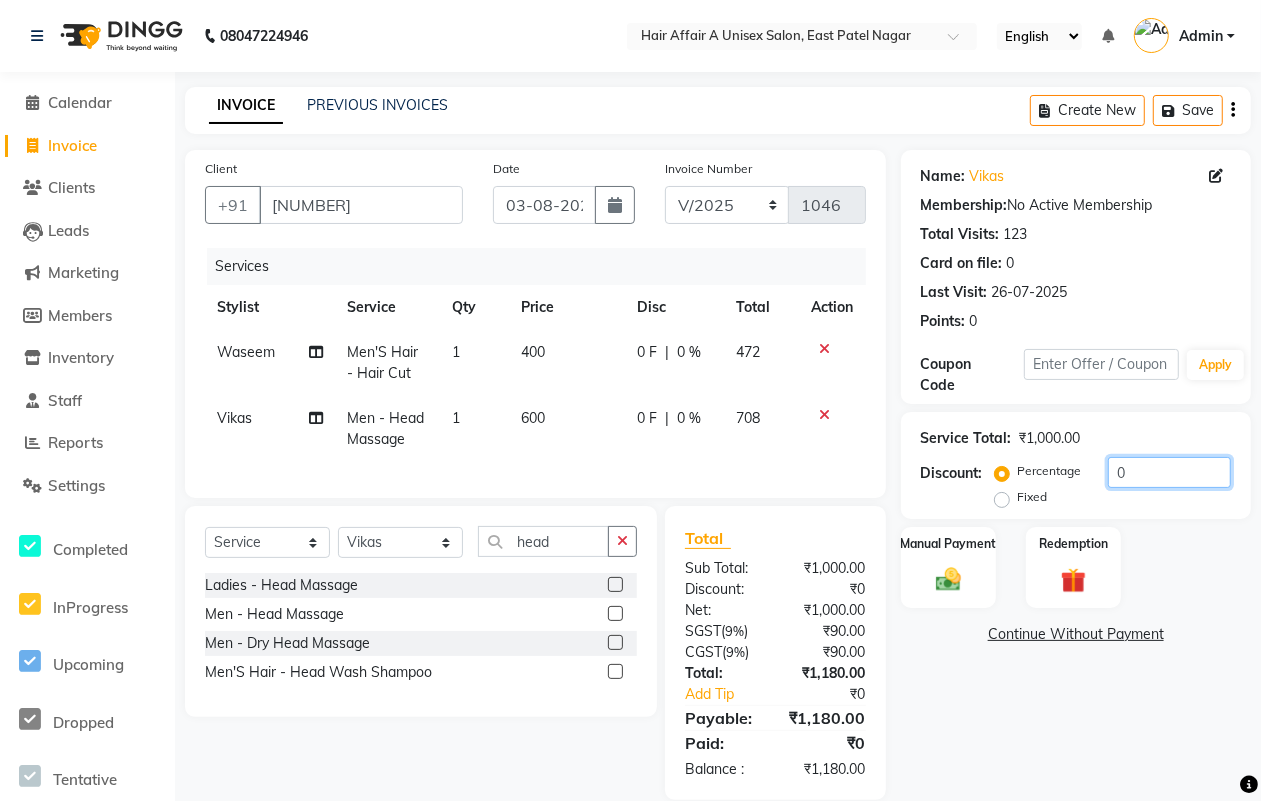 click on "0" 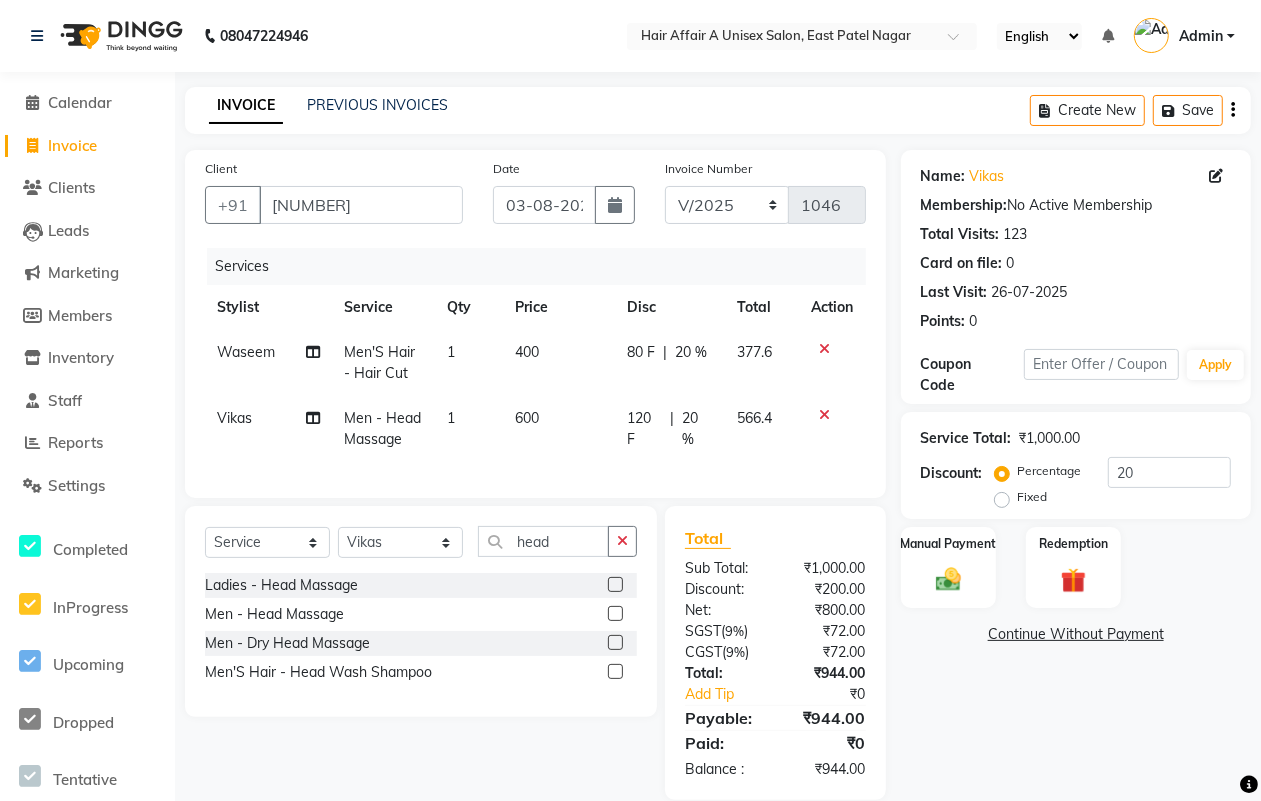 click on "Total Sub Total: ₹1,000.00 Discount: ₹200.00 Net: ₹800.00 SGST  ( 9% ) ₹72.00 CGST  ( 9% ) ₹72.00 Total: ₹944.00 Add Tip ₹0 Payable: ₹944.00 Paid: ₹0 Balance   : ₹944.00" 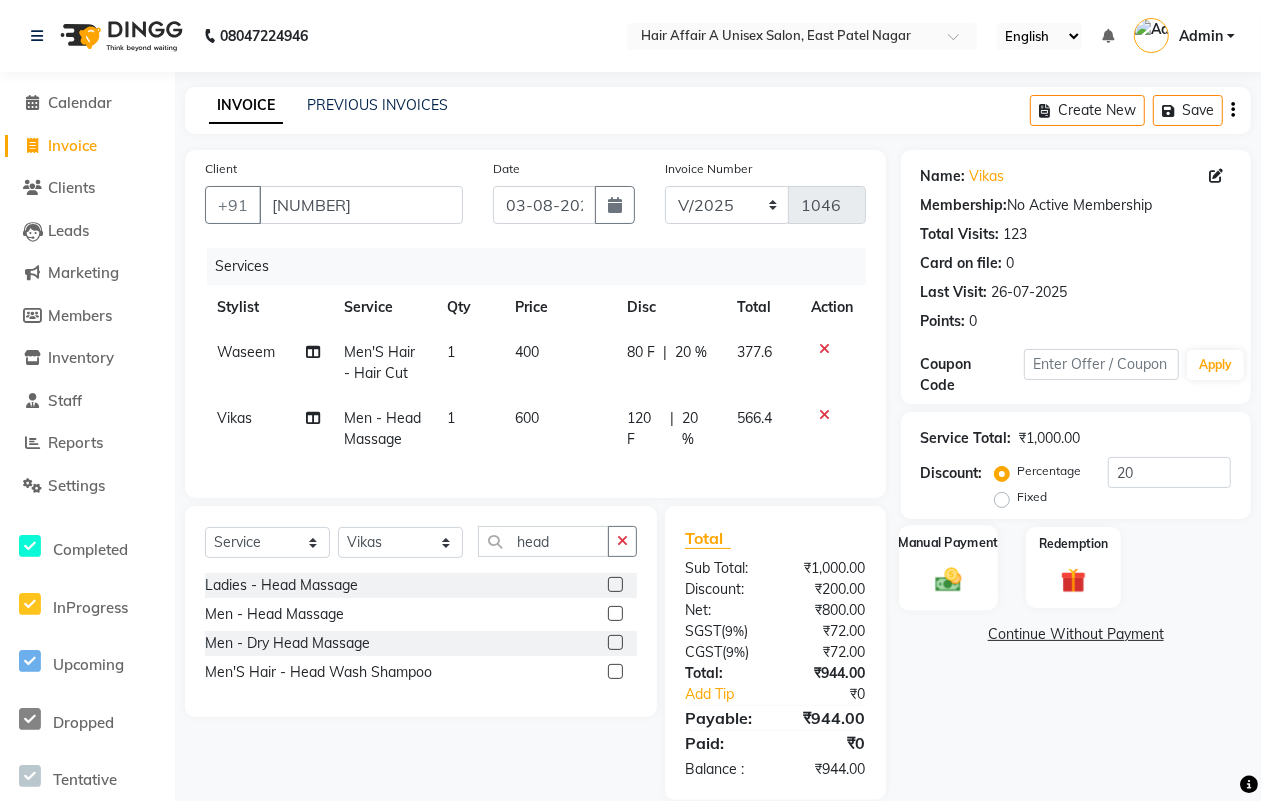 click on "Manual Payment" 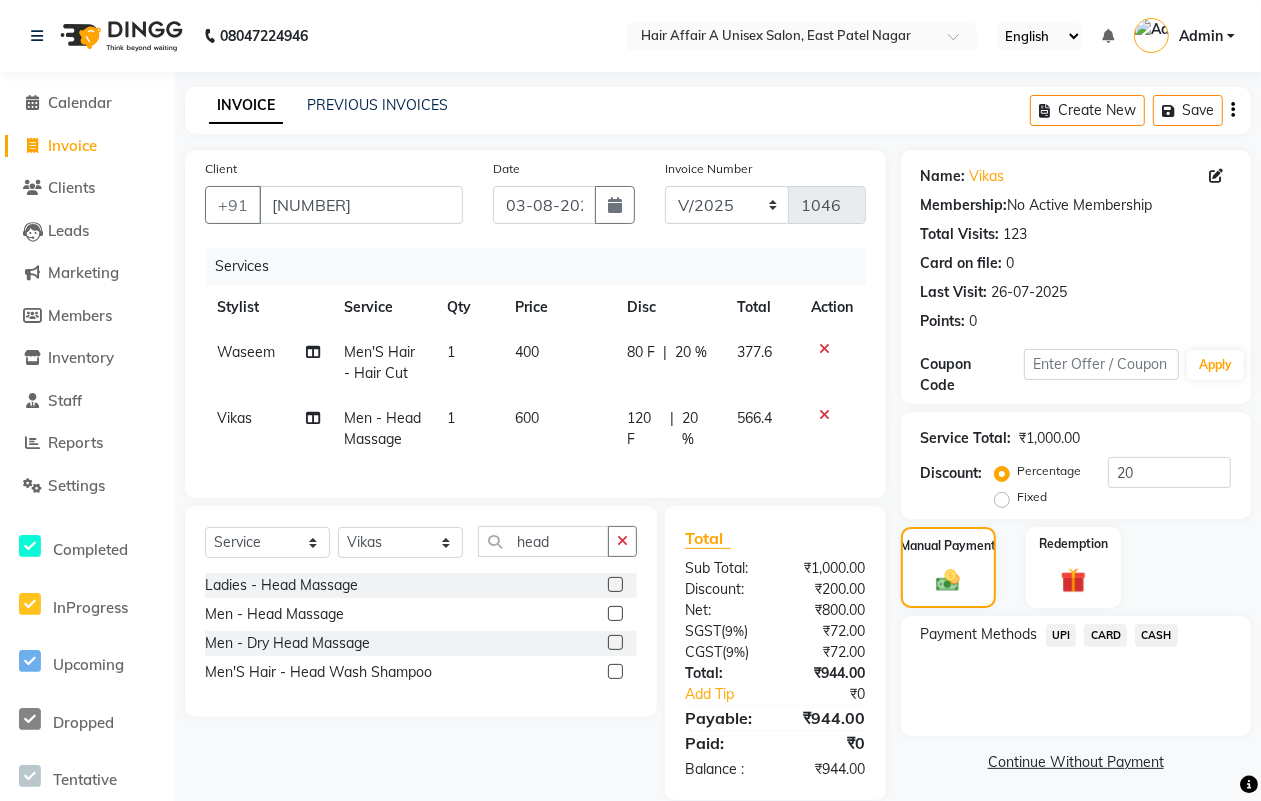 click on "CASH" 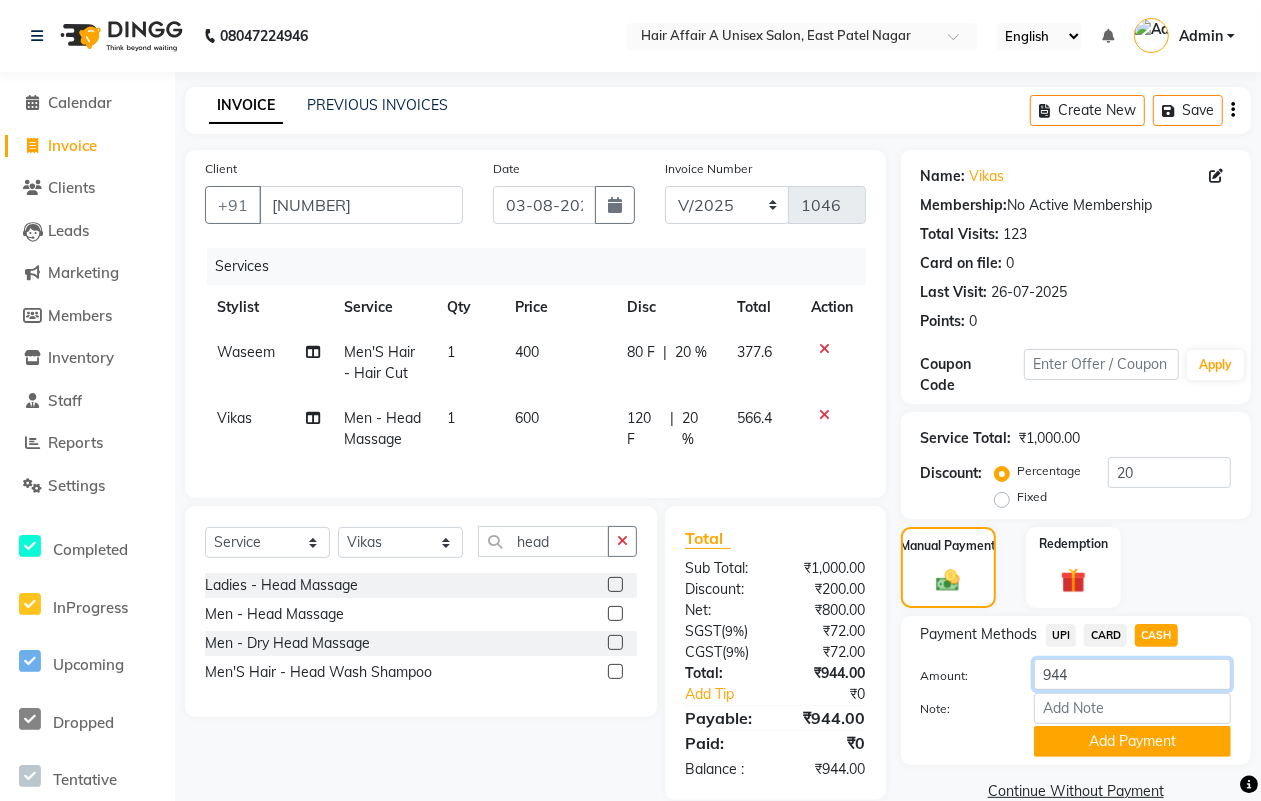click on "944" 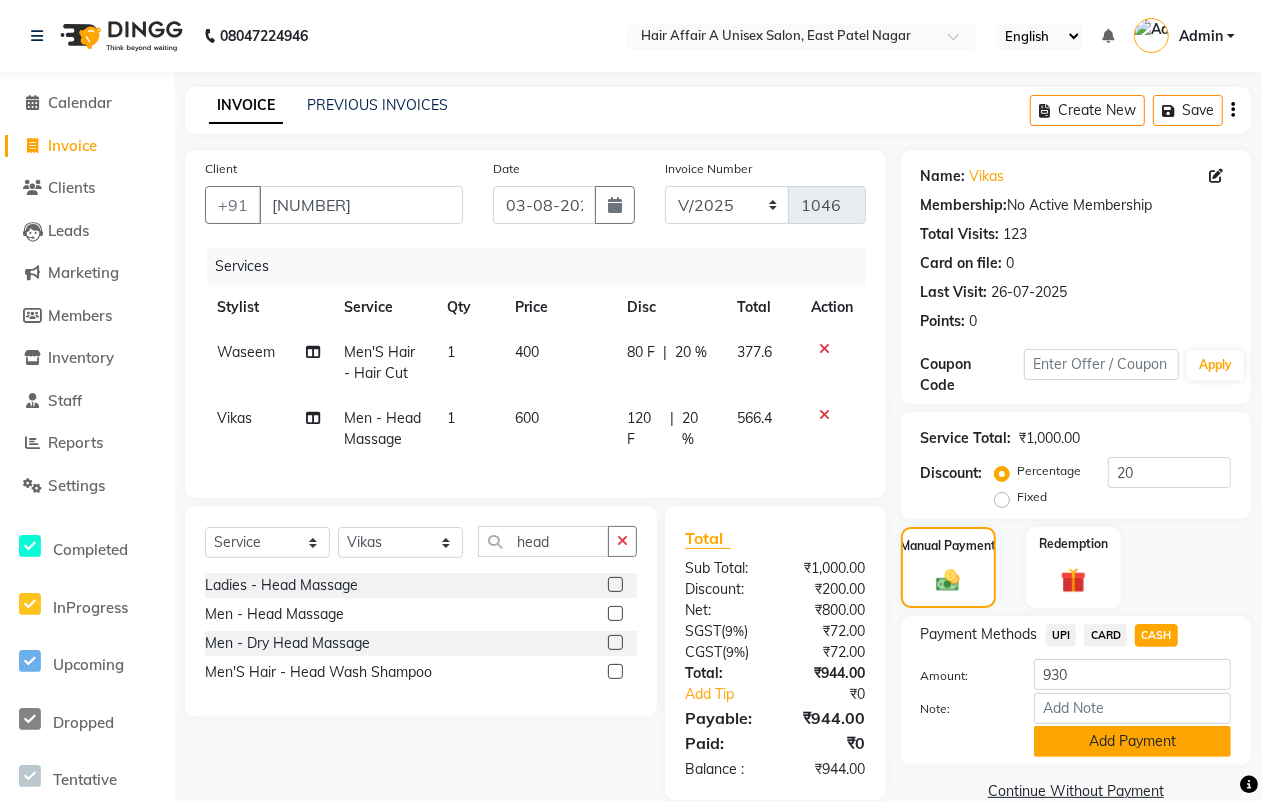 click on "Add Payment" 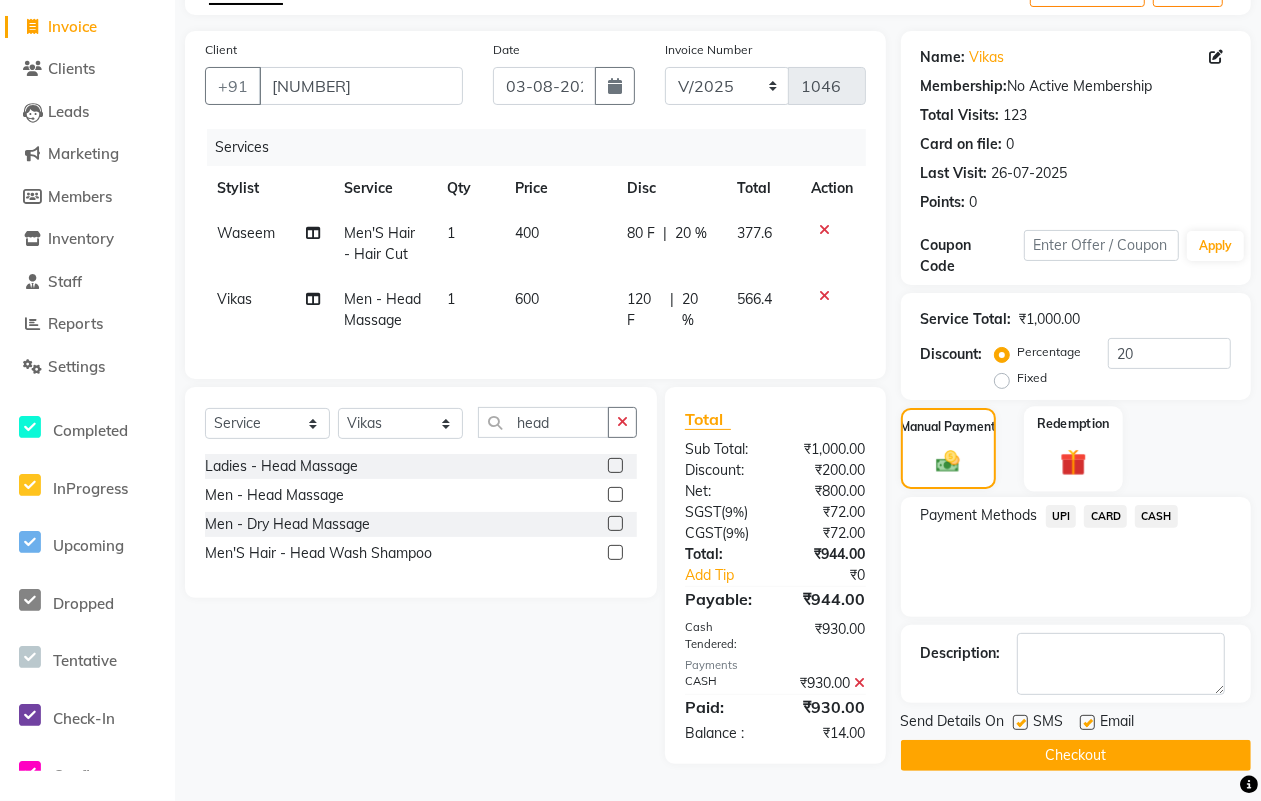 scroll, scrollTop: 131, scrollLeft: 0, axis: vertical 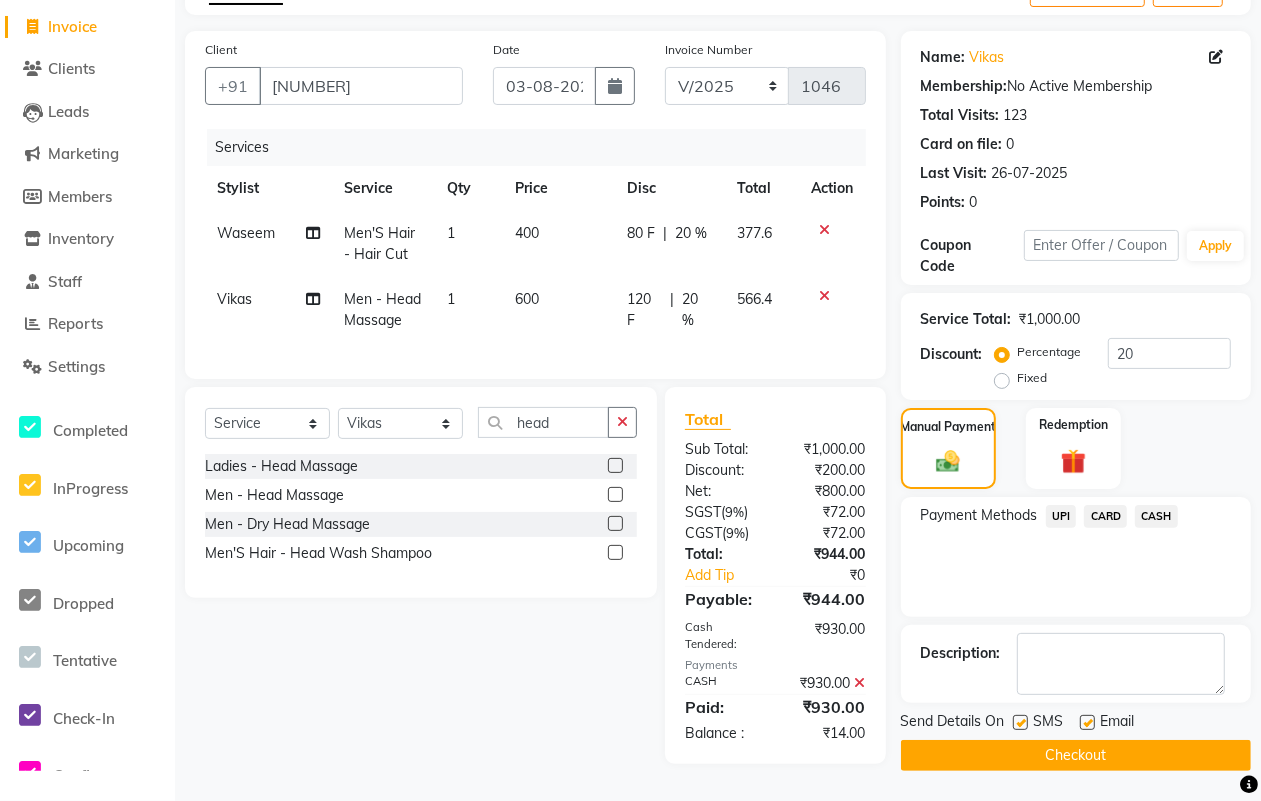 click 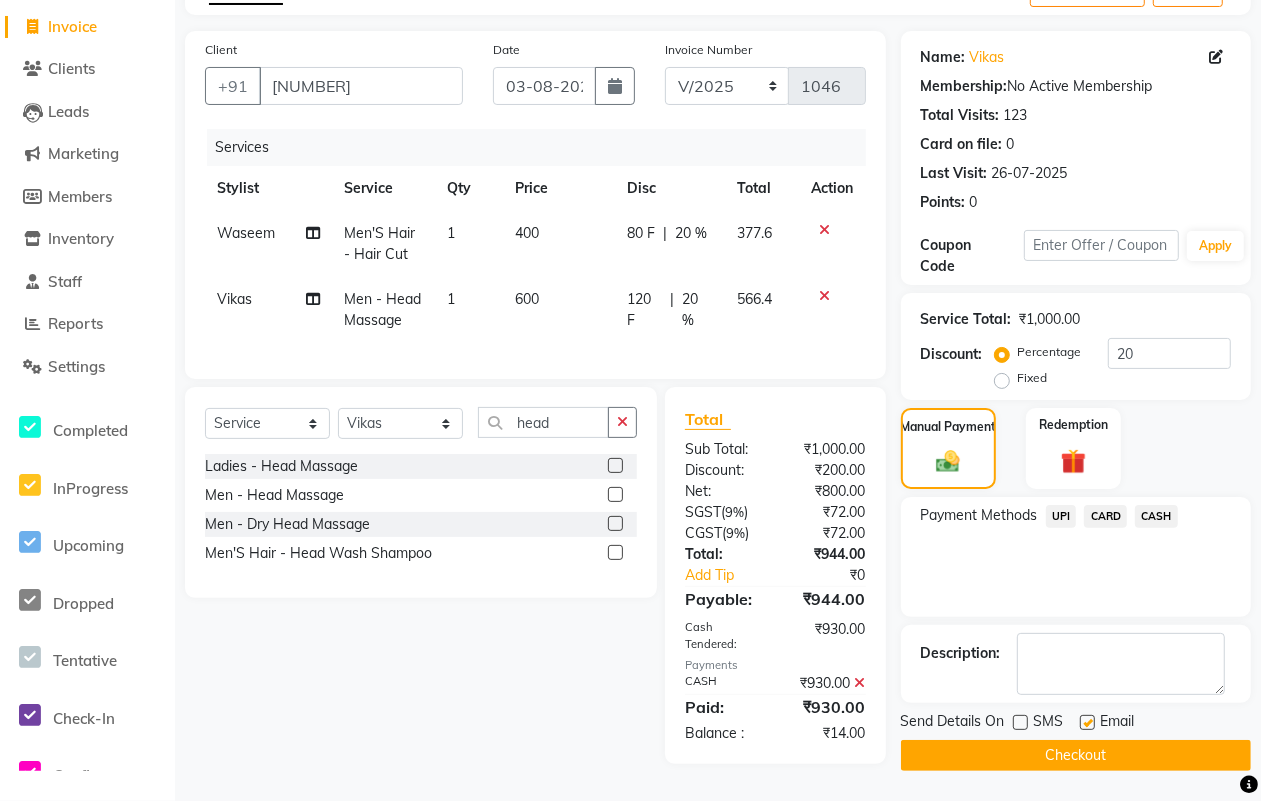 click 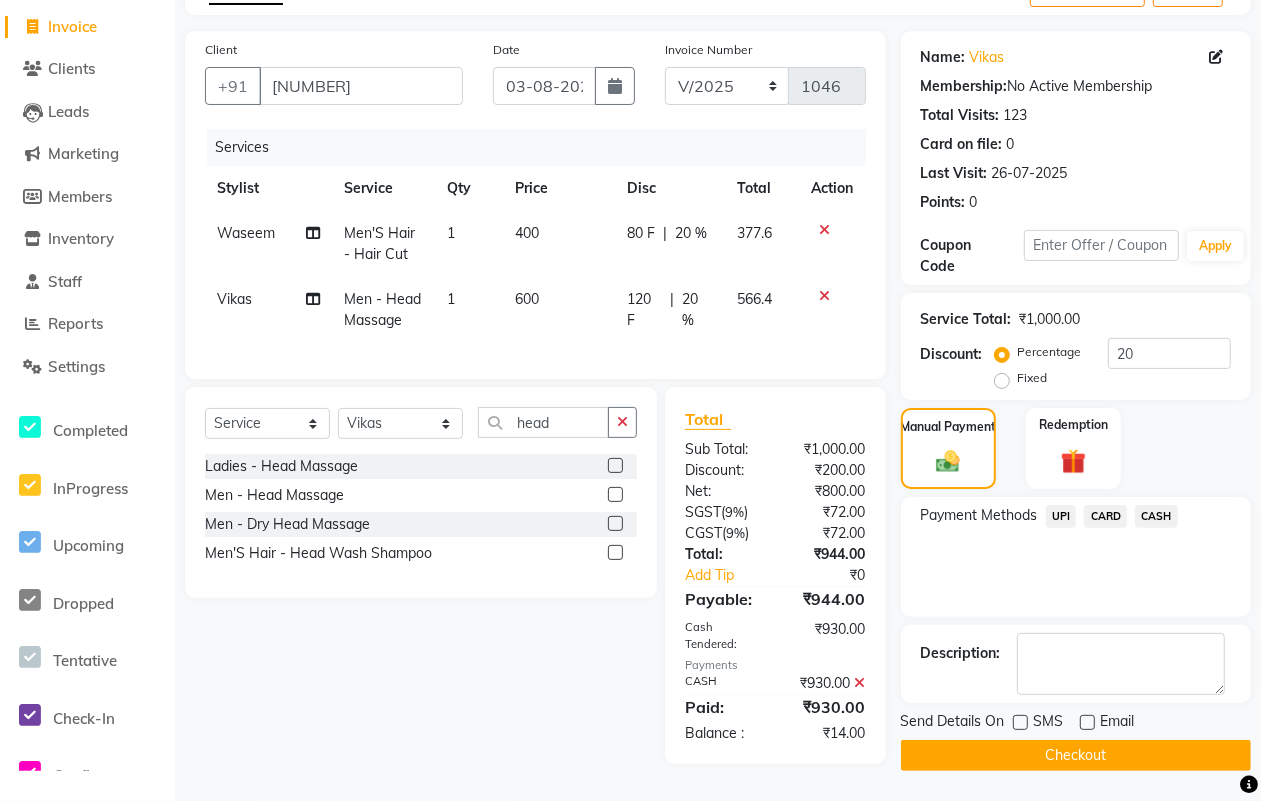 click on "Name: Vikas  Membership:  No Active Membership  Total Visits:  123 Card on file:  0 Last Visit:   26-07-2025 Points:   0  Coupon Code Apply Service Total:  ₹1,000.00  Discount:  Percentage   Fixed  20 Manual Payment Redemption Payment Methods  UPI   CARD   CASH  Description:                  Send Details On SMS Email  Checkout" 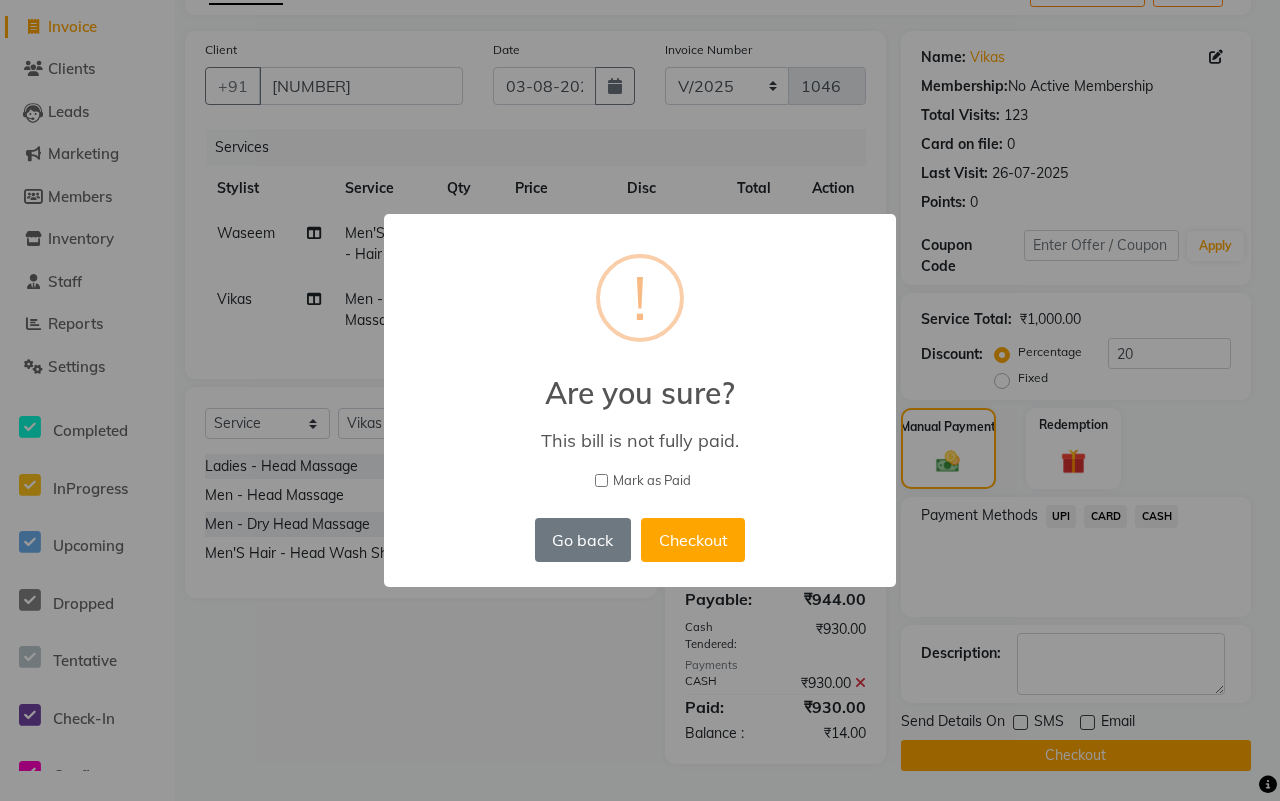 click on "Mark as Paid" at bounding box center (652, 481) 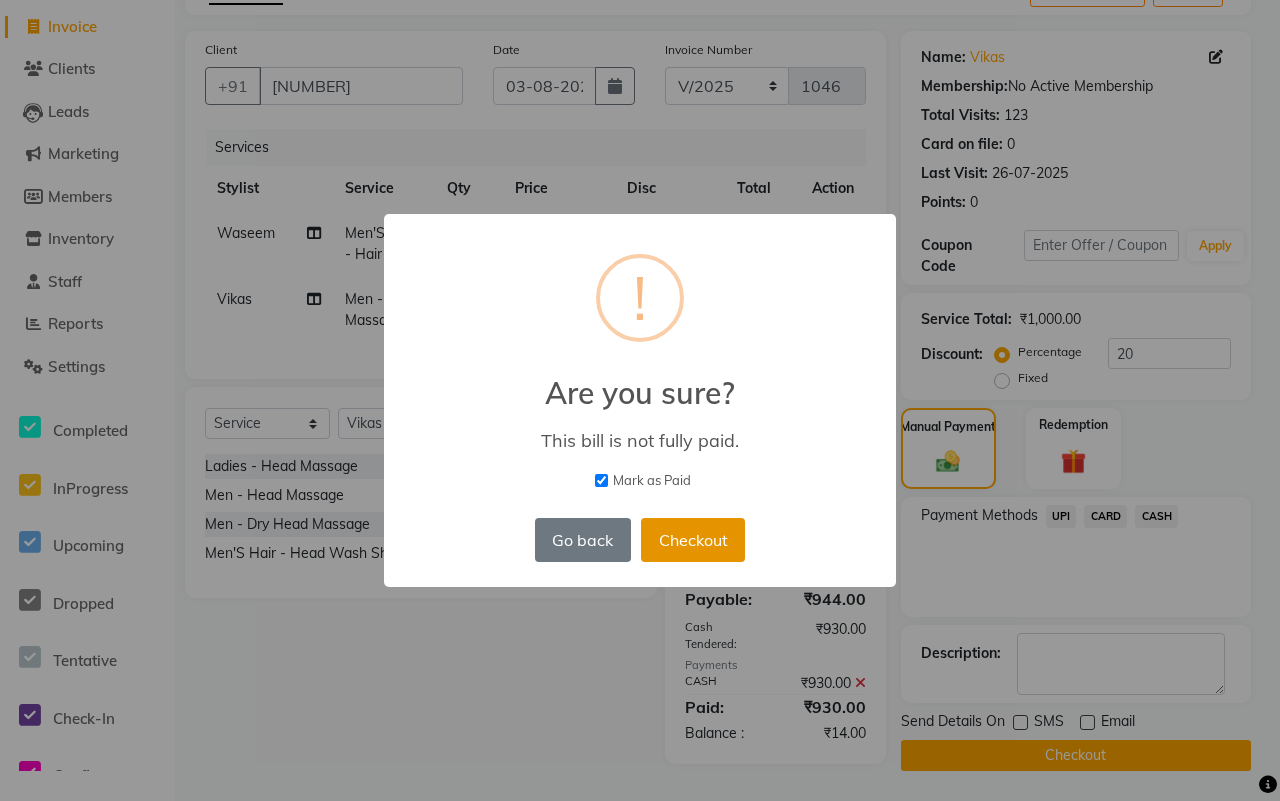 click on "Checkout" at bounding box center [693, 540] 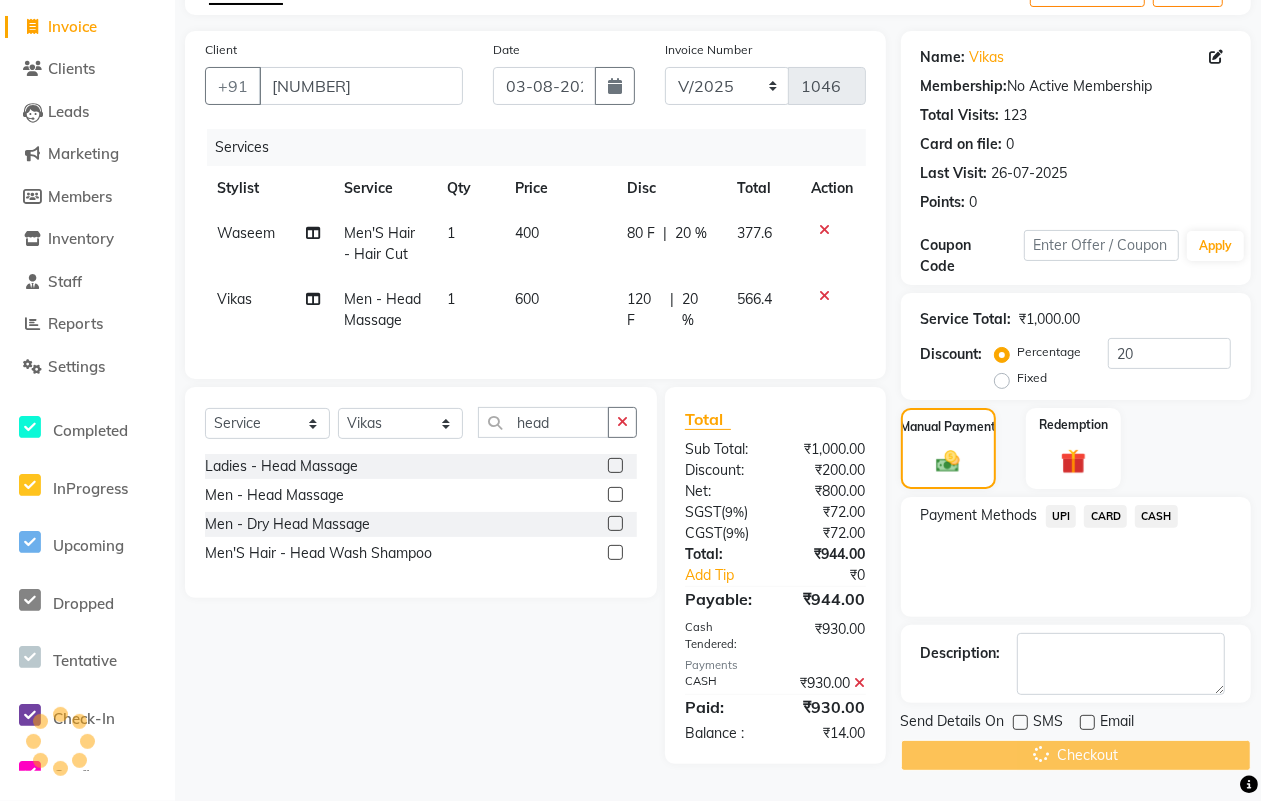 scroll, scrollTop: 0, scrollLeft: 0, axis: both 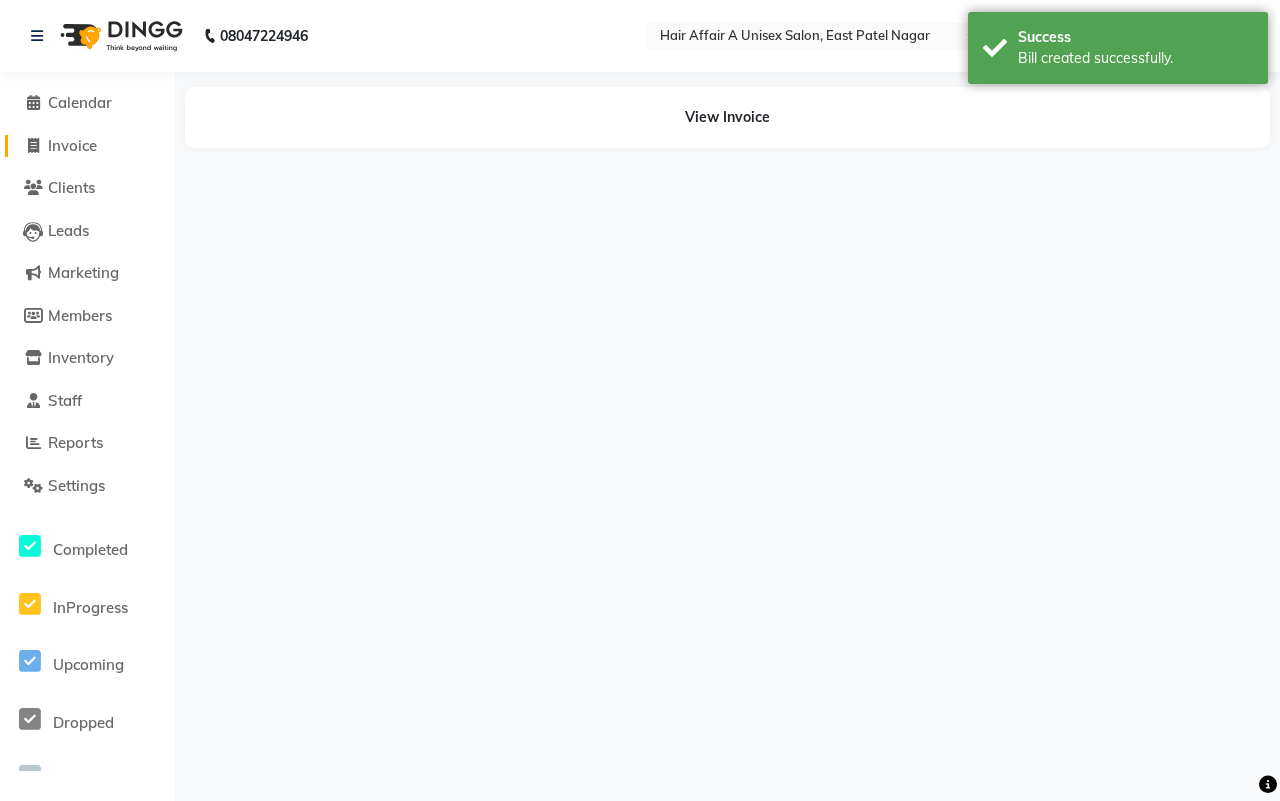 click on "Invoice" 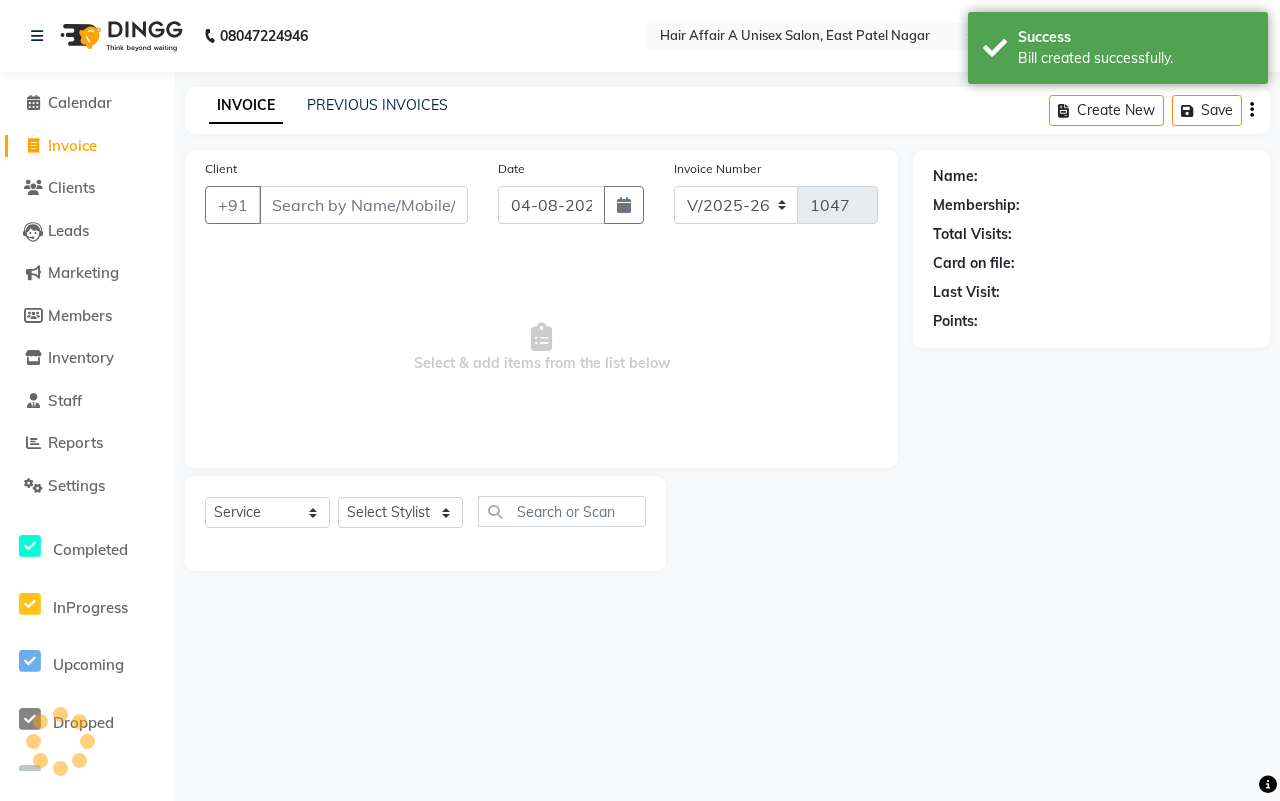 click on "Client" at bounding box center (363, 205) 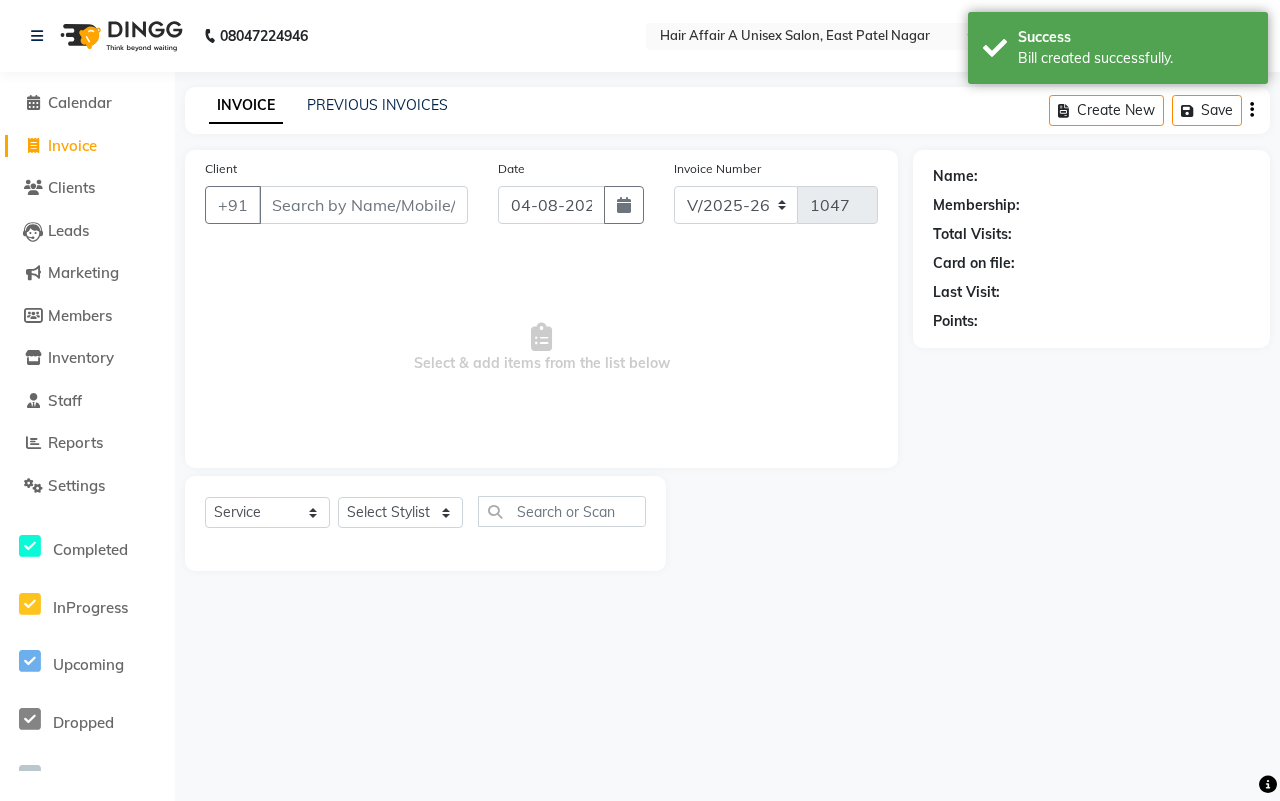 click on "Client" at bounding box center [363, 205] 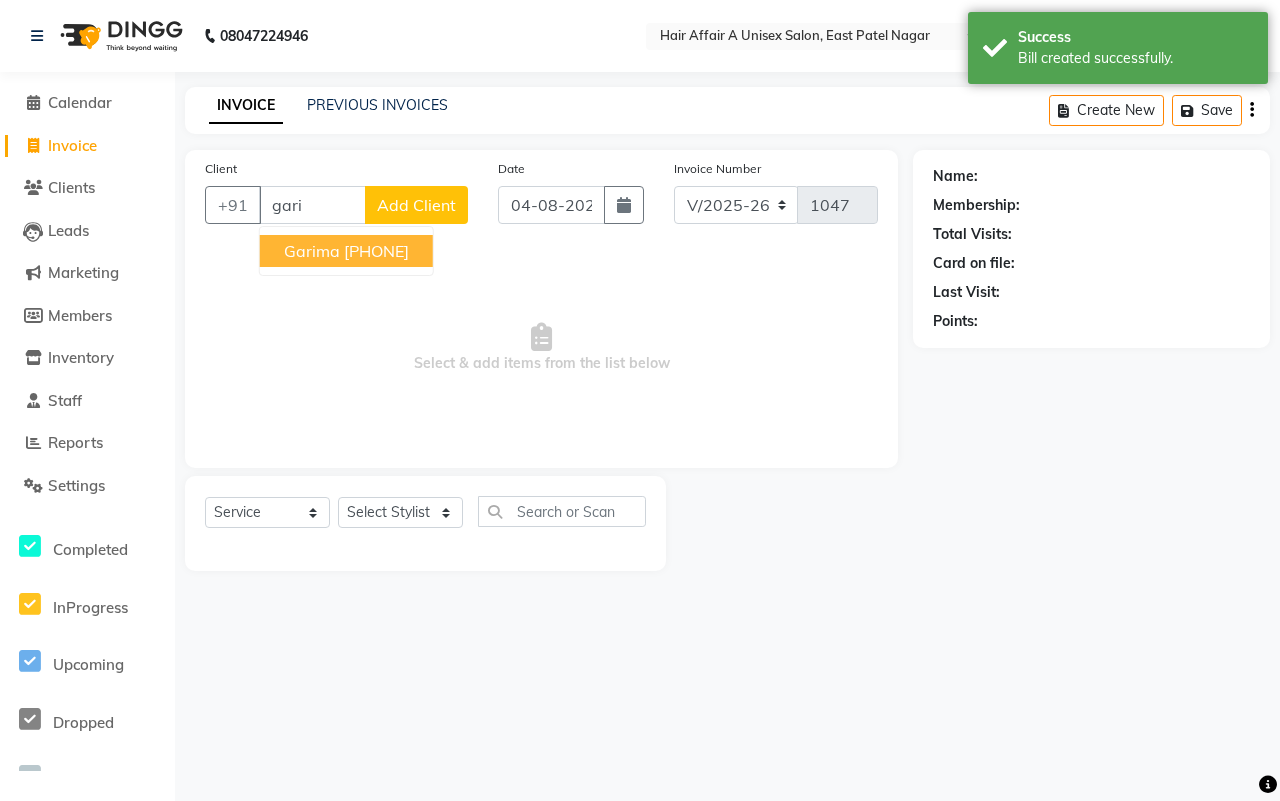 click on "Garima" at bounding box center [312, 251] 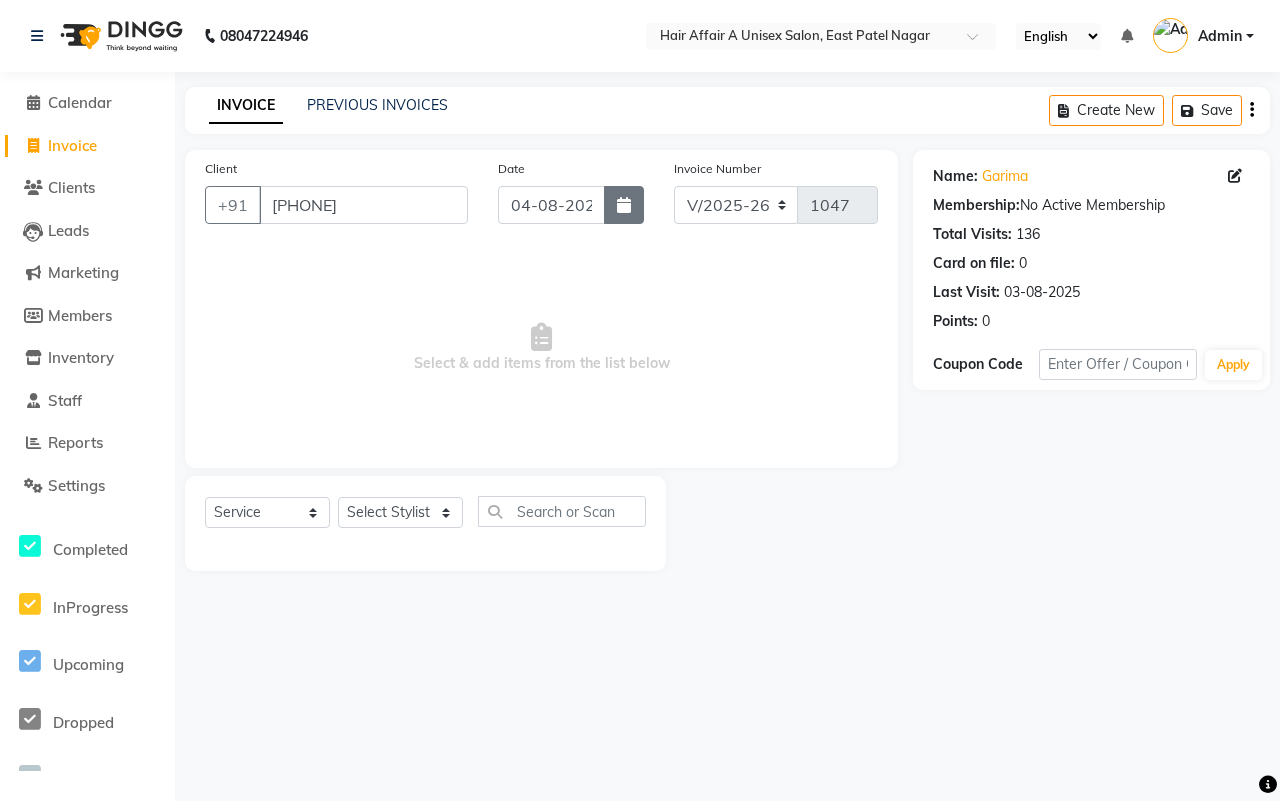 click 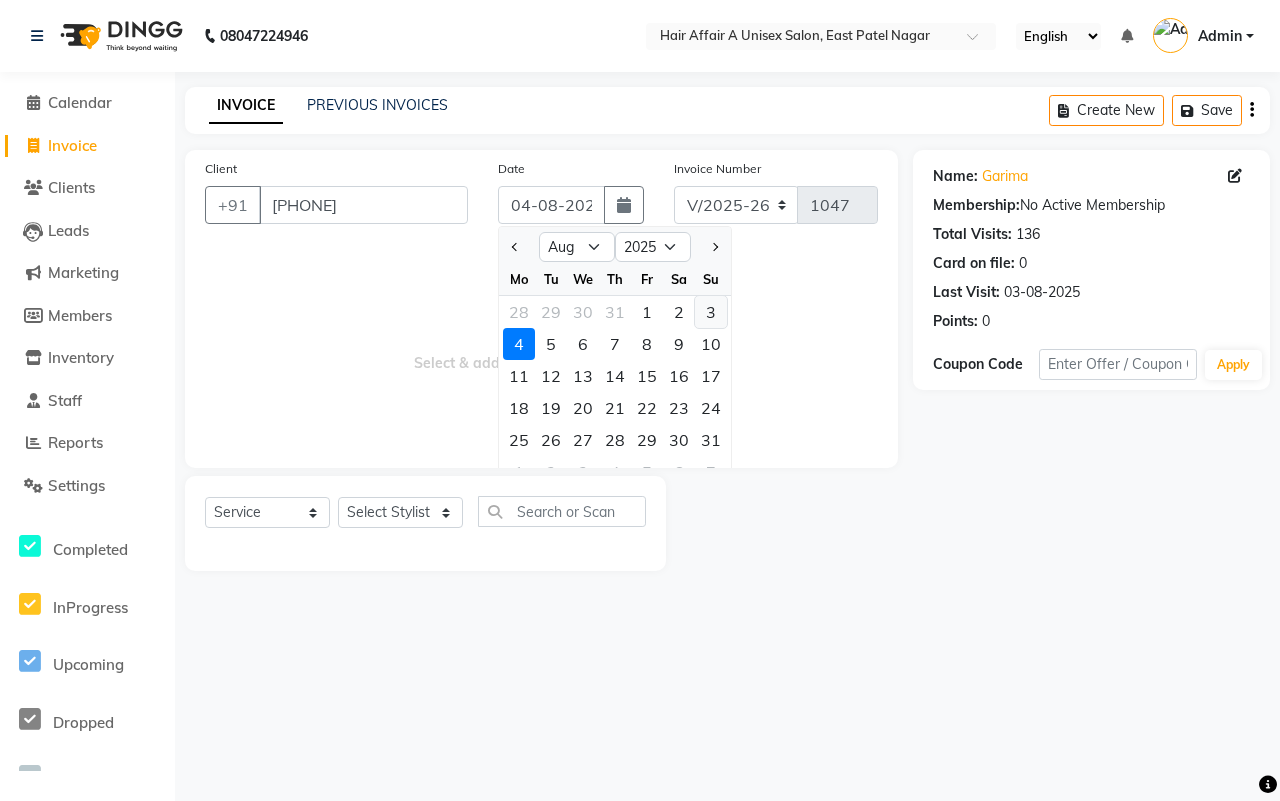 click on "3" 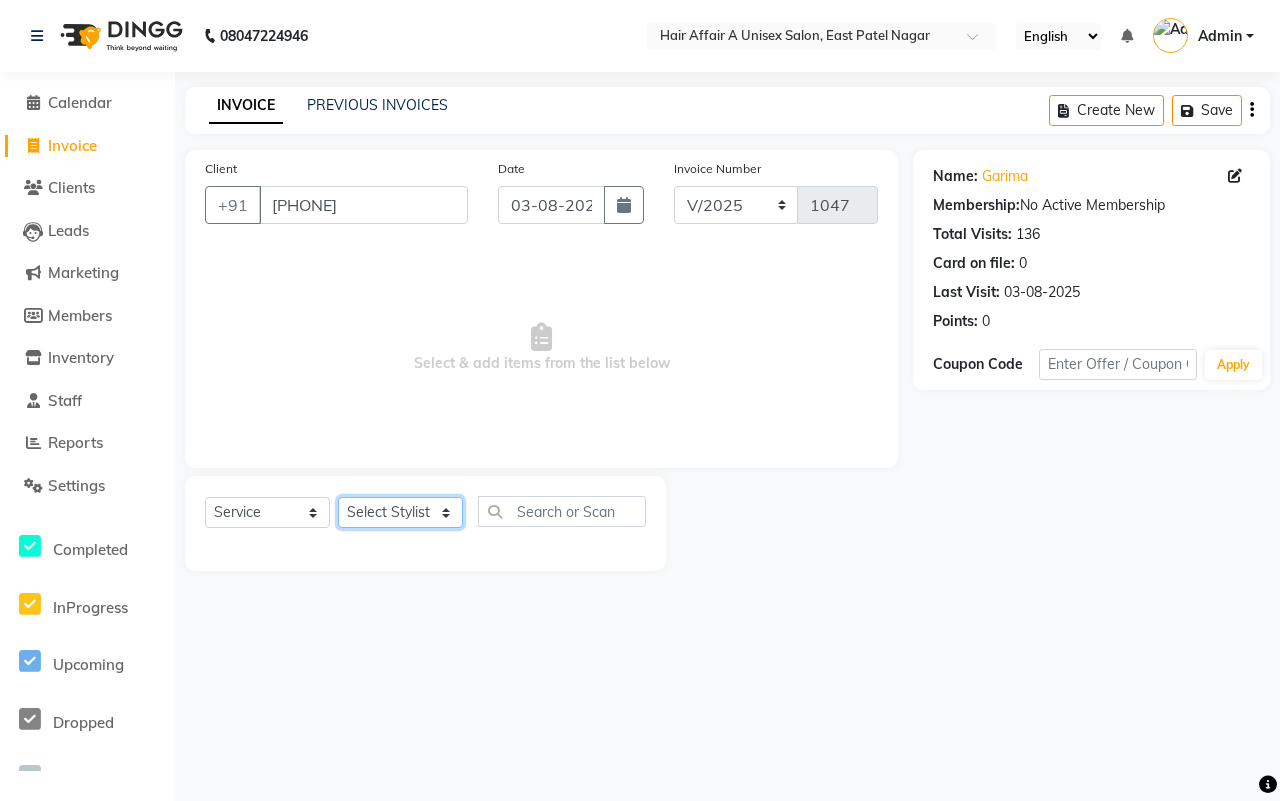 click on "Select Stylist Asif Chanchal harsh Ishu Kajal Kunal Neeraj Nitin Sheena Sonu Vikas Waseem" 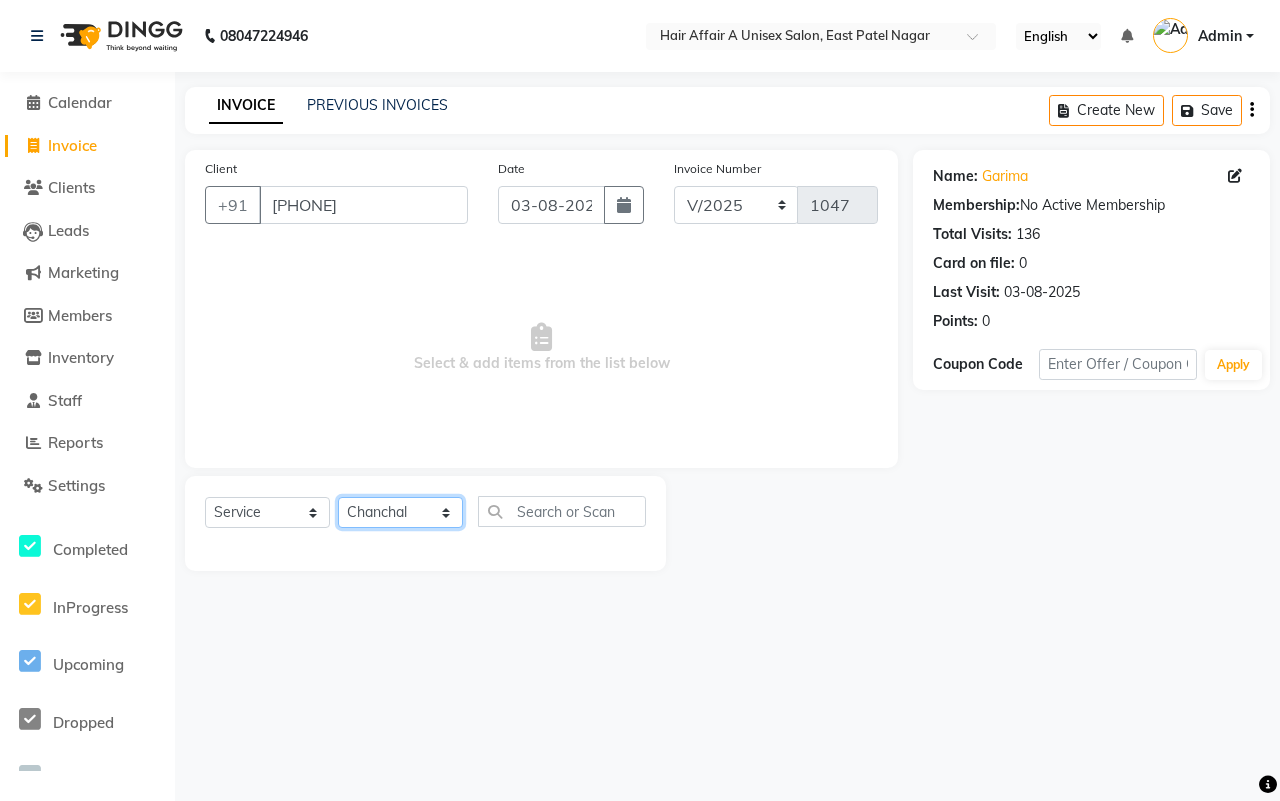 click on "Select Stylist Asif Chanchal harsh Ishu Kajal Kunal Neeraj Nitin Sheena Sonu Vikas Waseem" 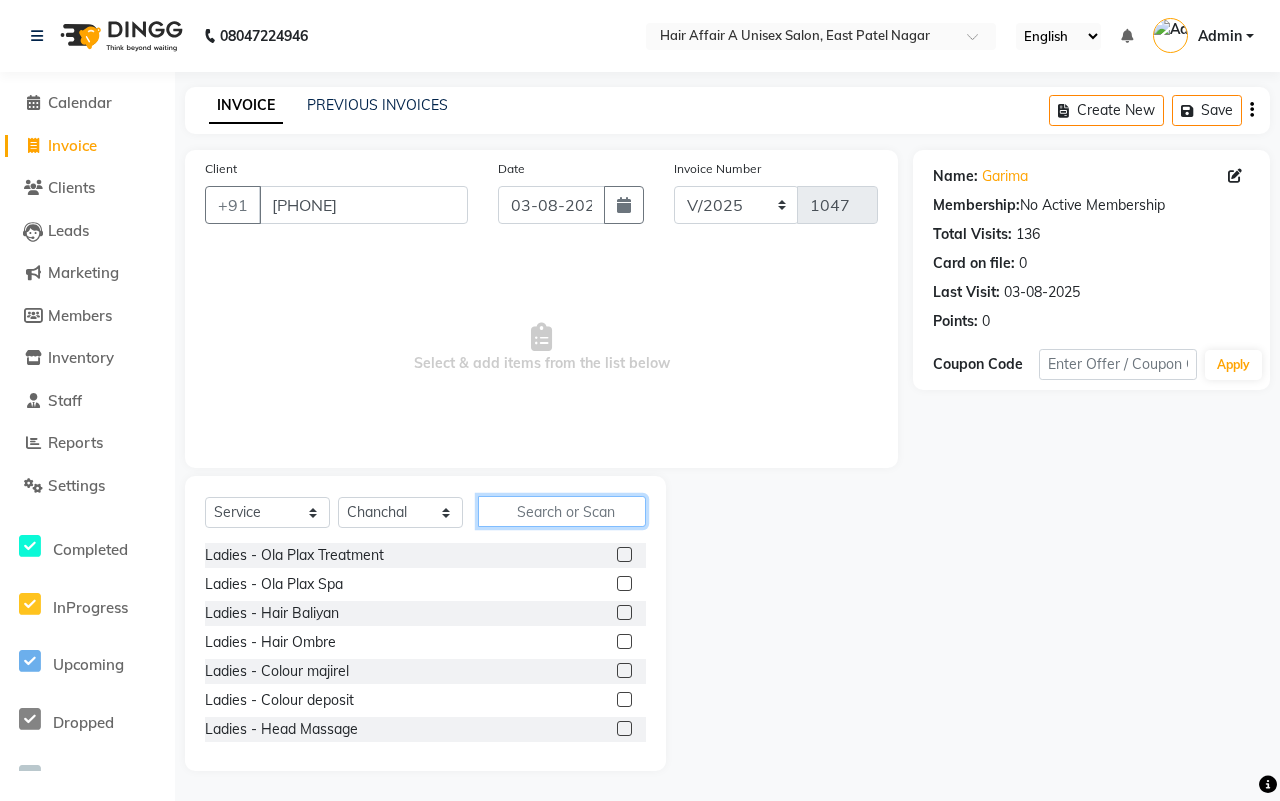 click 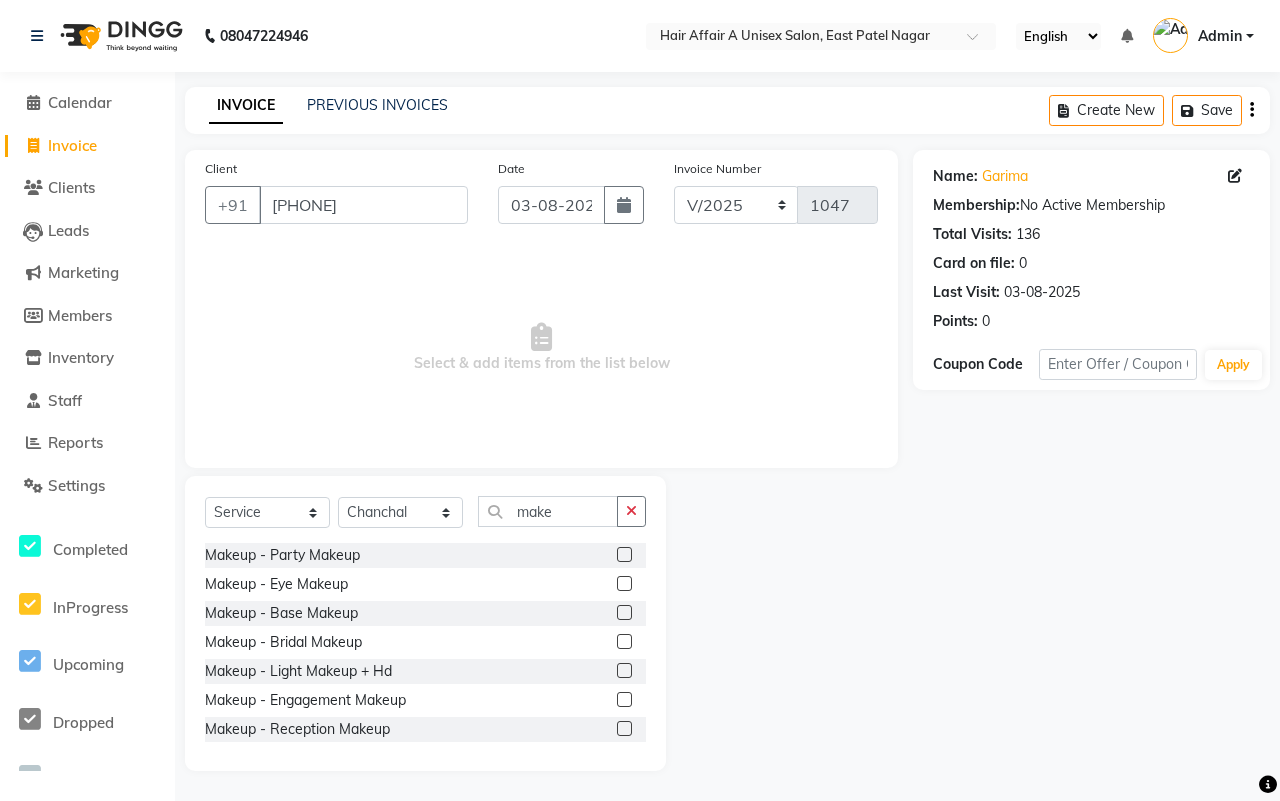 click 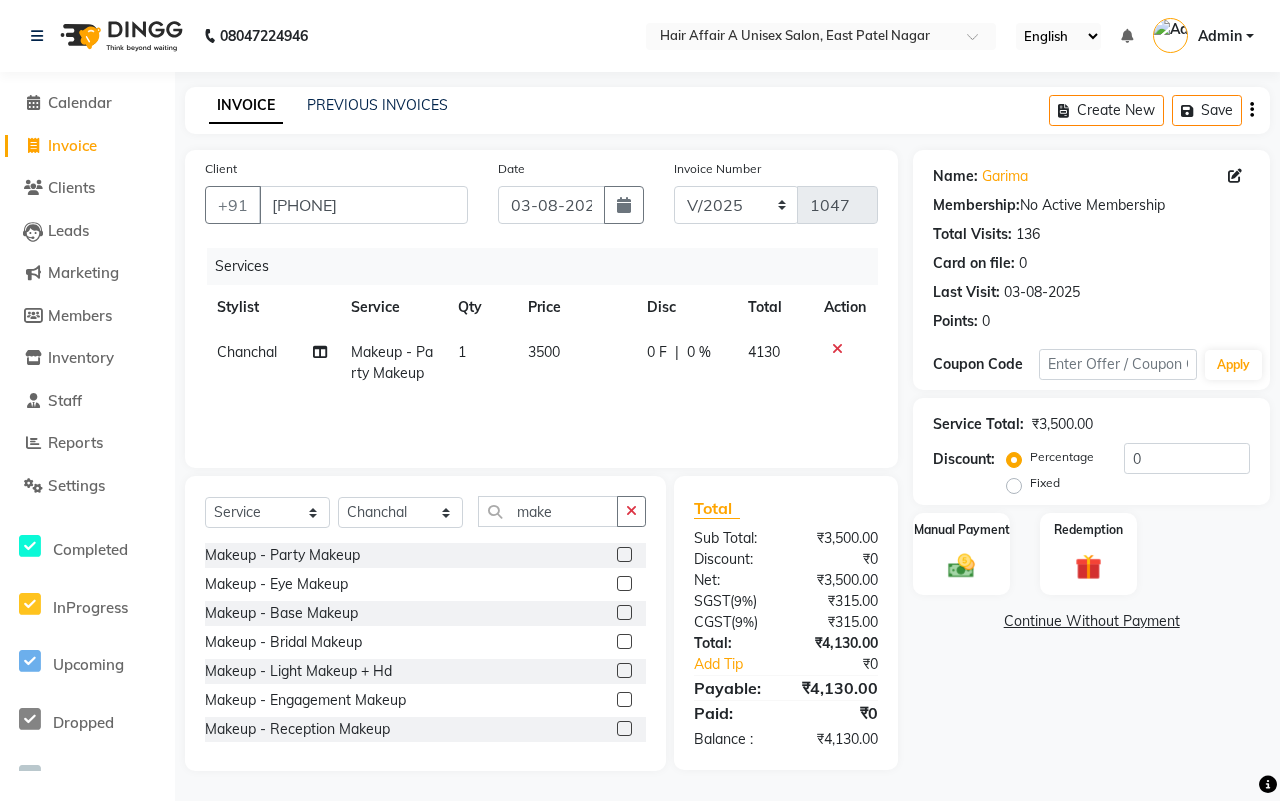 click on "Select  Service  Product  Membership  Package Voucher Prepaid Gift Card  Select Stylist Asif Chanchal harsh Ishu Kajal Kunal Neeraj Nitin Sheena Sonu Vikas Waseem make Makeup - Party Makeup  Makeup - Eye Makeup  Makeup - Base Makeup  Makeup - Bridal Makeup  Makeup - Light Makeup + Hd  Makeup - Engagement Makeup  Makeup - Reception Makeup  Makeup - A Brush + Hd High Definition  Makeup - Only Lipstick  Makeup - Only Liner  Makeup - Only Mascara  Makeup - Groom Makeup" 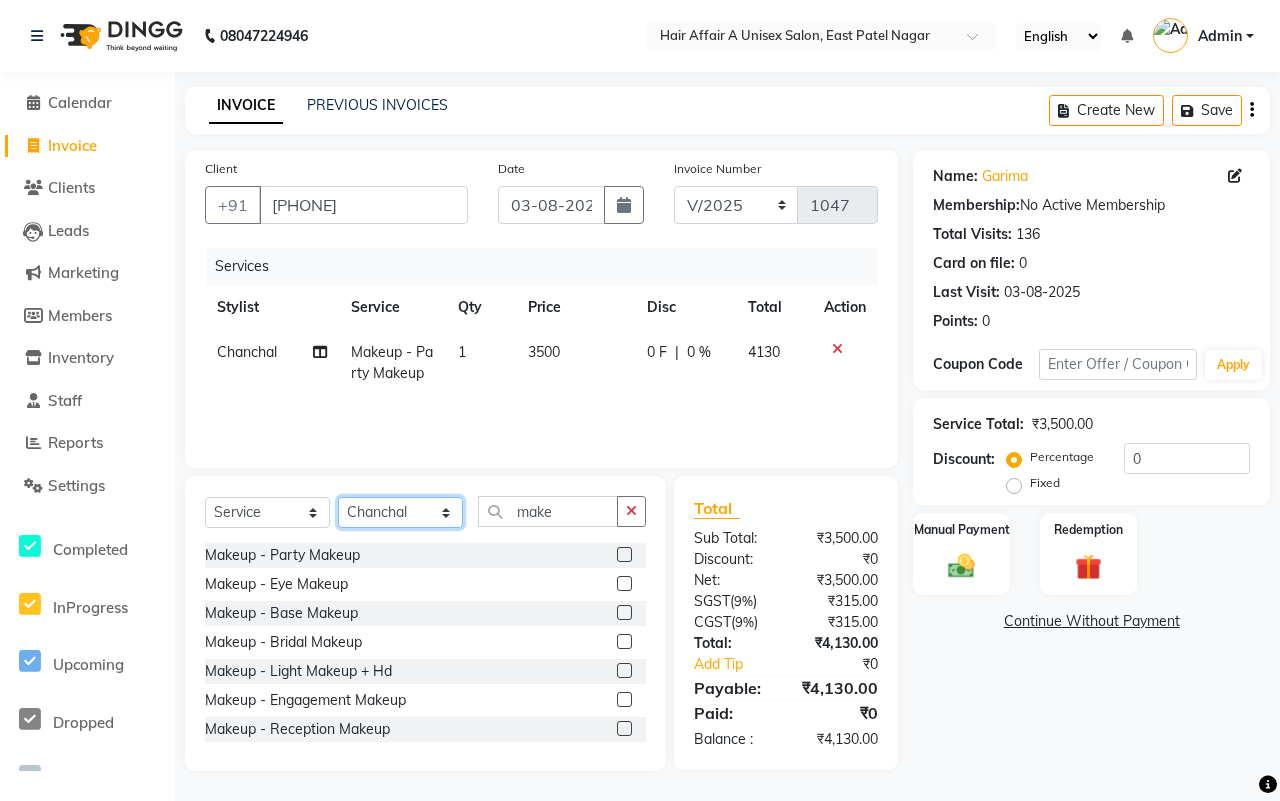 click on "Select Stylist Asif Chanchal harsh Ishu Kajal Kunal Neeraj Nitin Sheena Sonu Vikas Waseem" 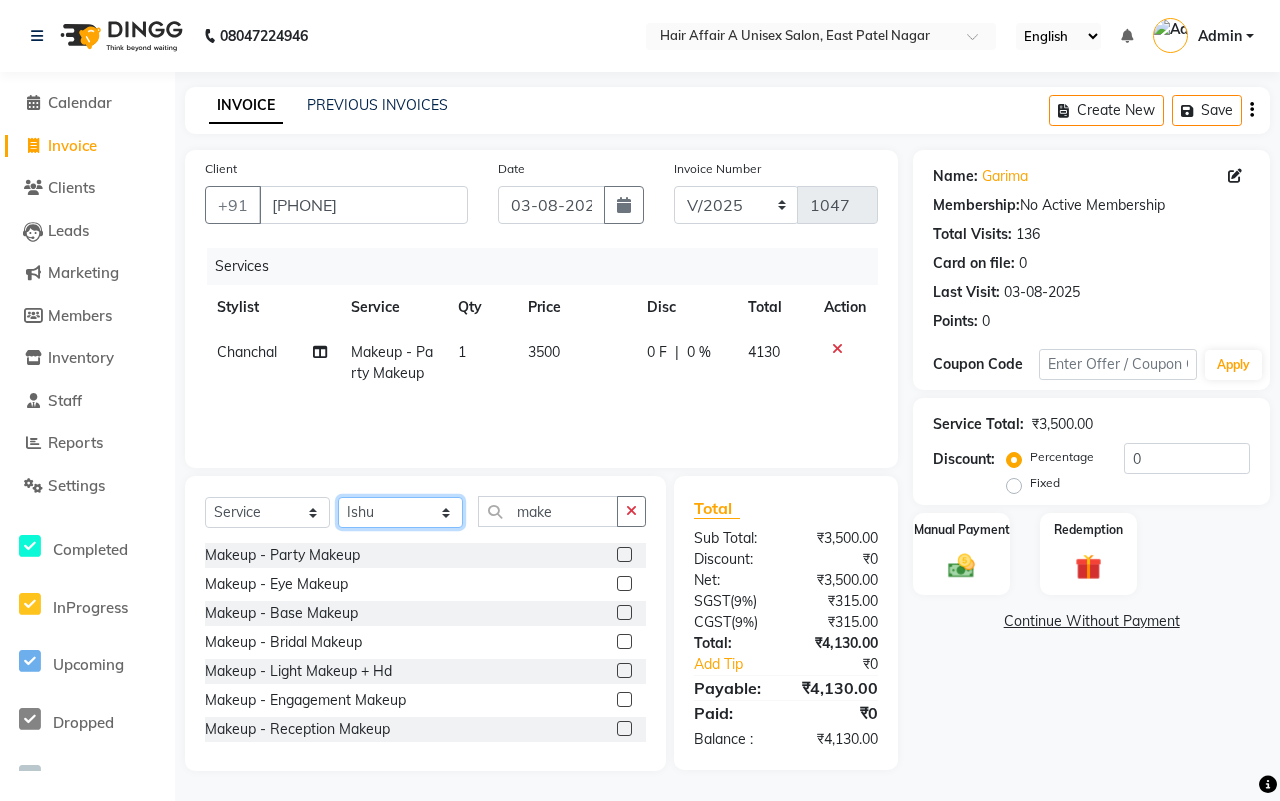 click on "Select Stylist Asif Chanchal harsh Ishu Kajal Kunal Neeraj Nitin Sheena Sonu Vikas Waseem" 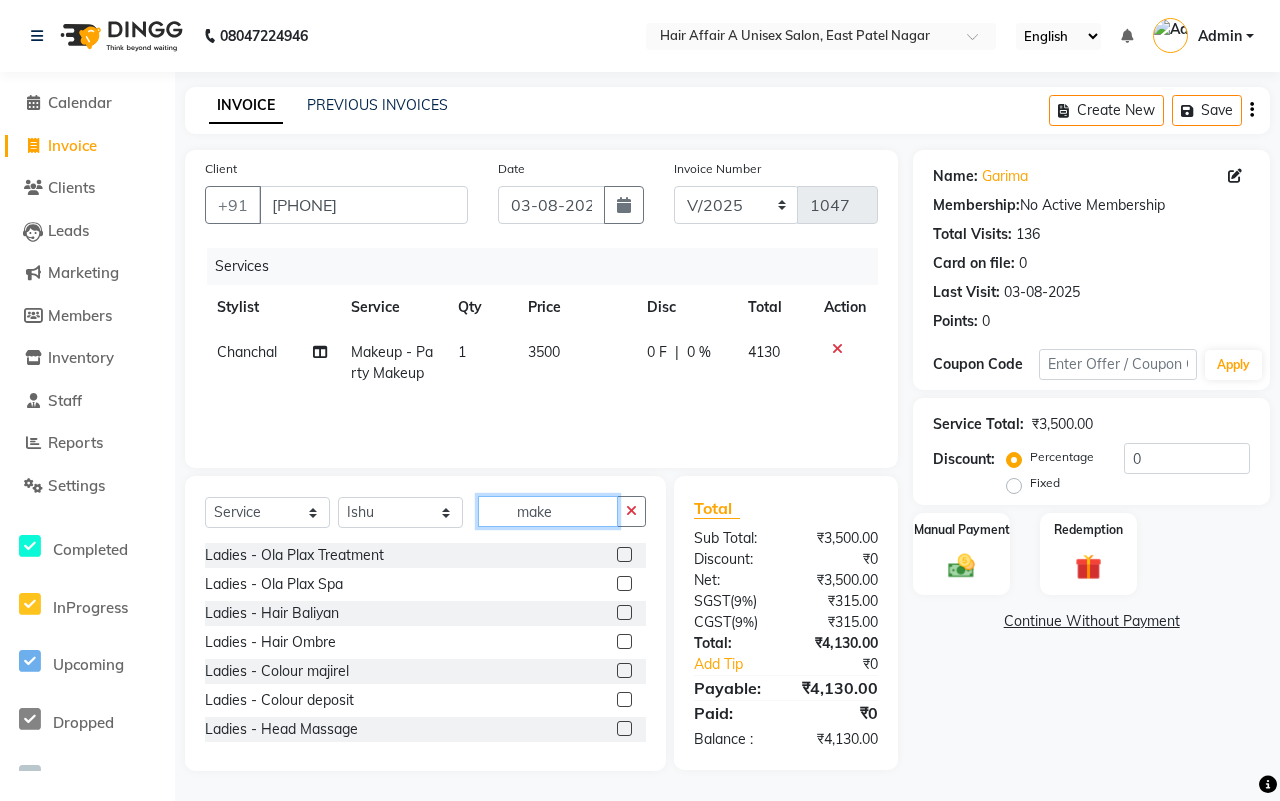 drag, startPoint x: 573, startPoint y: 505, endPoint x: 487, endPoint y: 496, distance: 86.46965 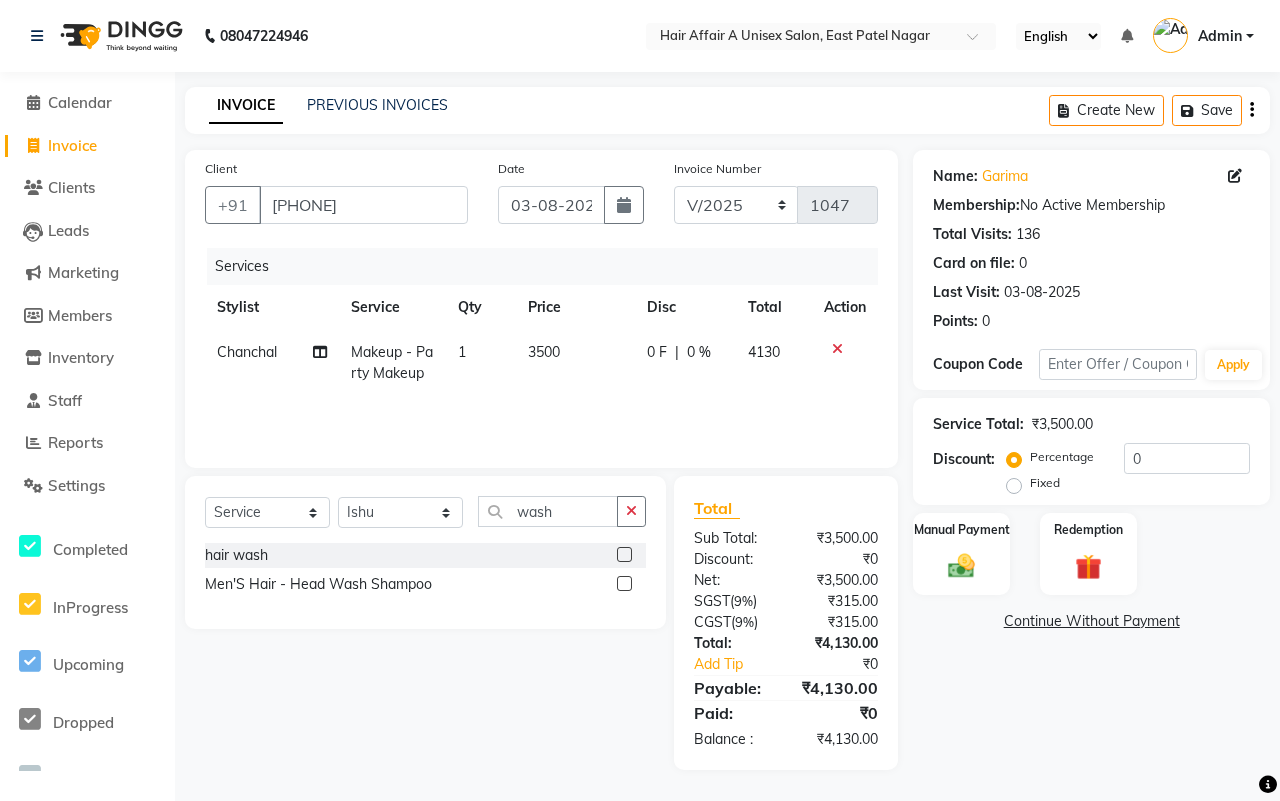 click 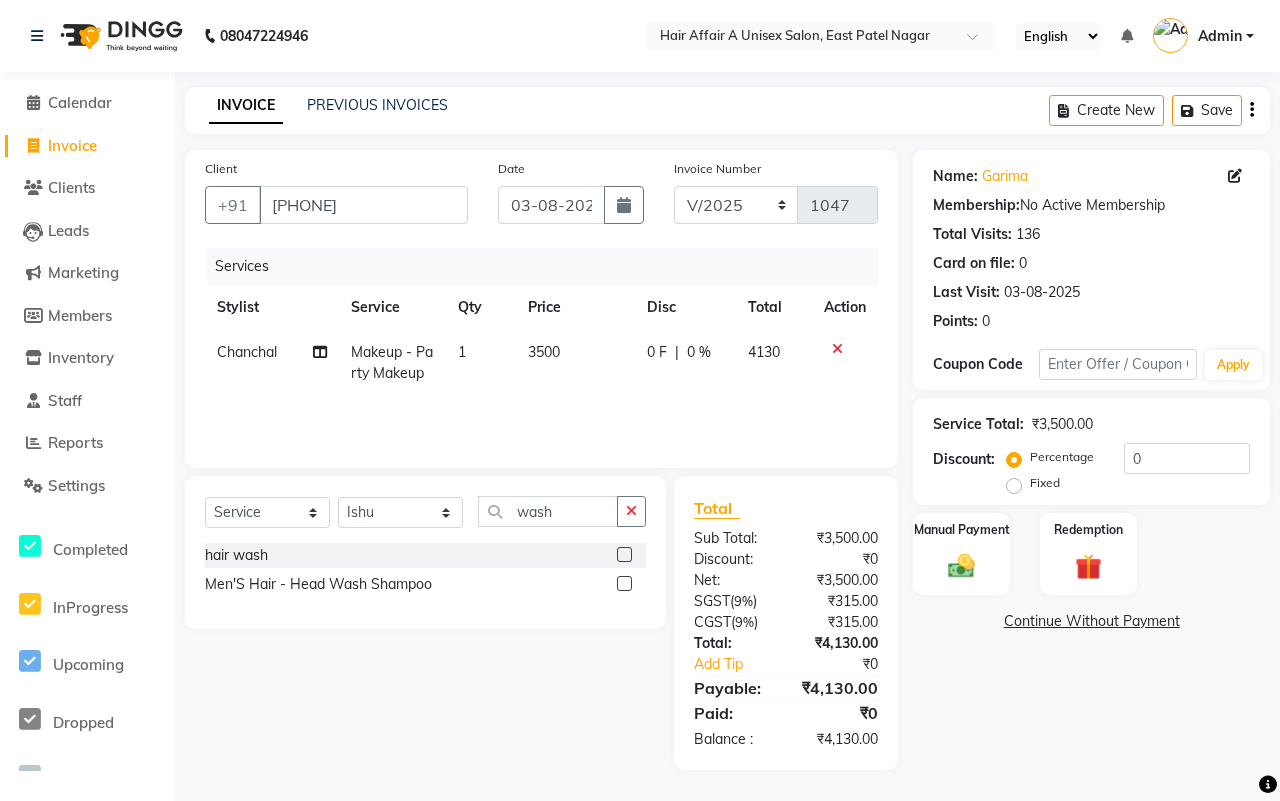 click at bounding box center (623, 555) 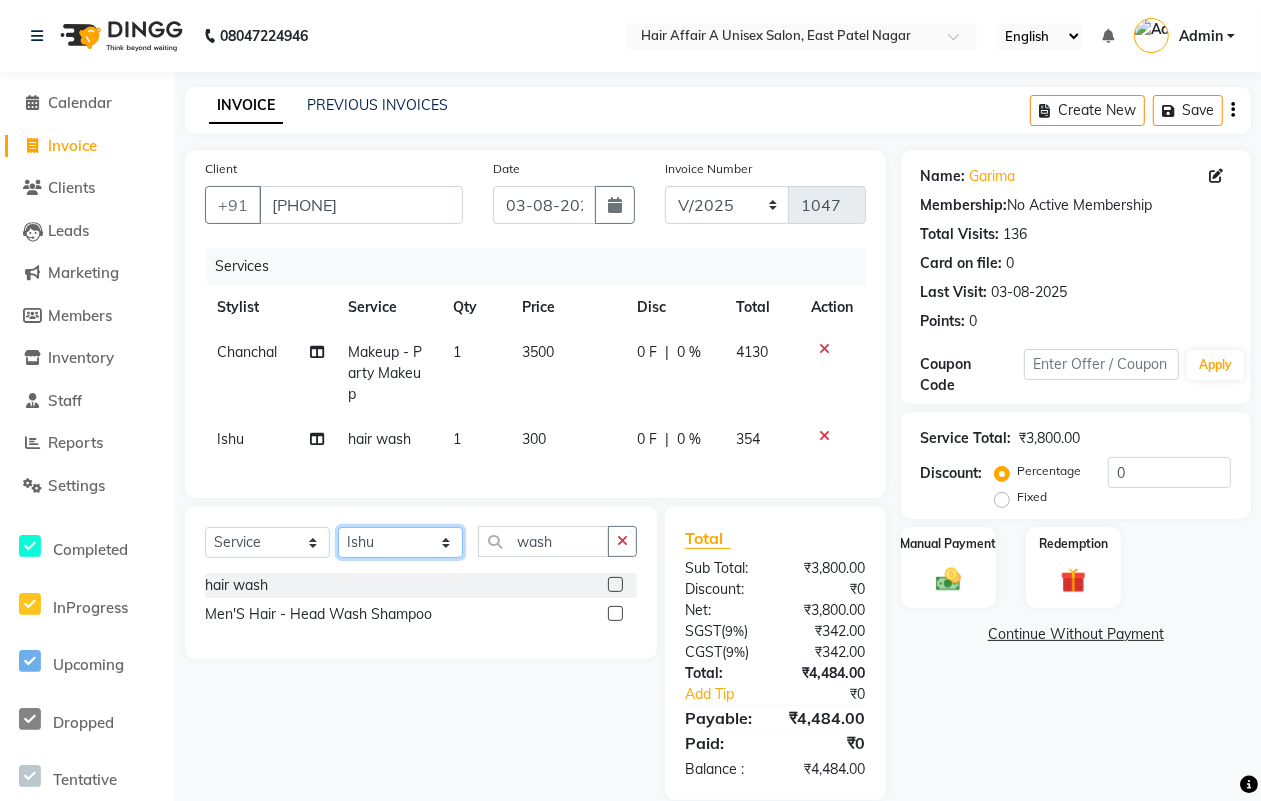 click on "Select Stylist Asif Chanchal harsh Ishu Kajal Kunal Neeraj Nitin Sheena Sonu Vikas Waseem" 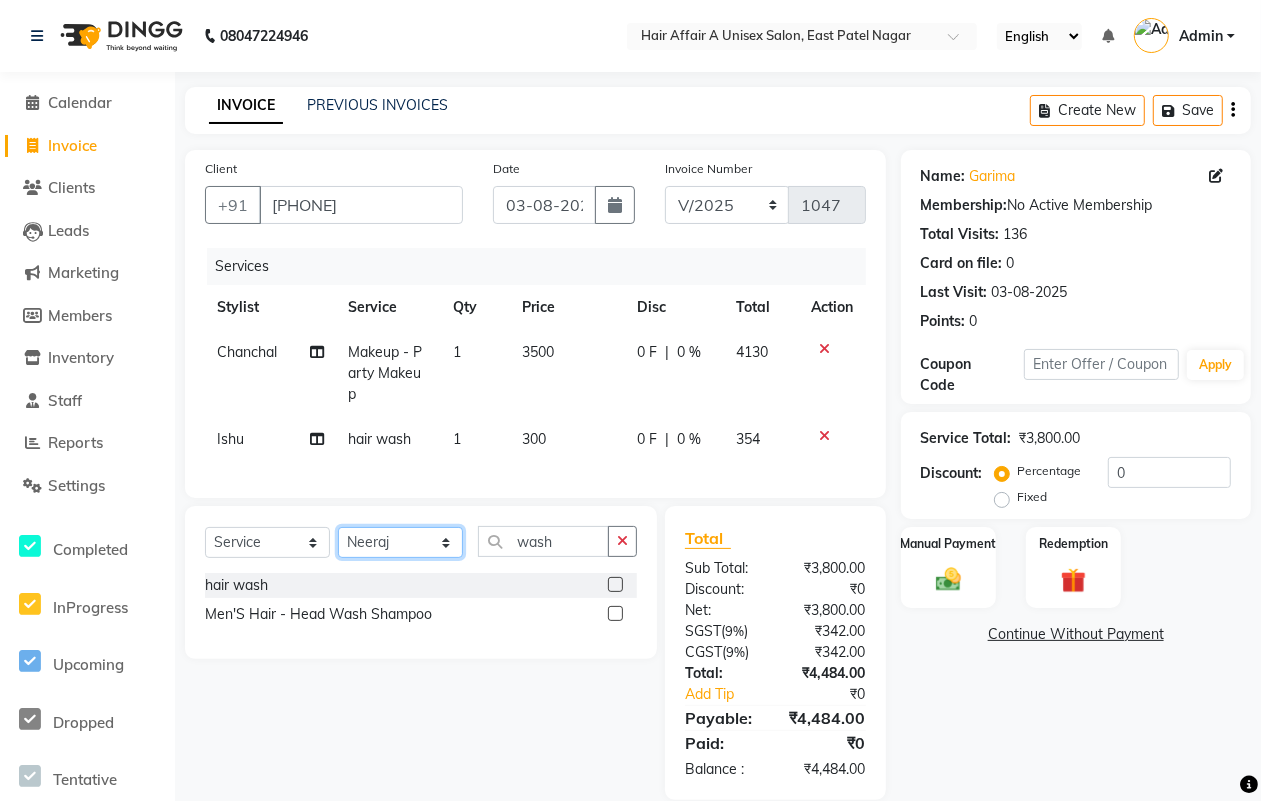 click on "Select Stylist Asif Chanchal harsh Ishu Kajal Kunal Neeraj Nitin Sheena Sonu Vikas Waseem" 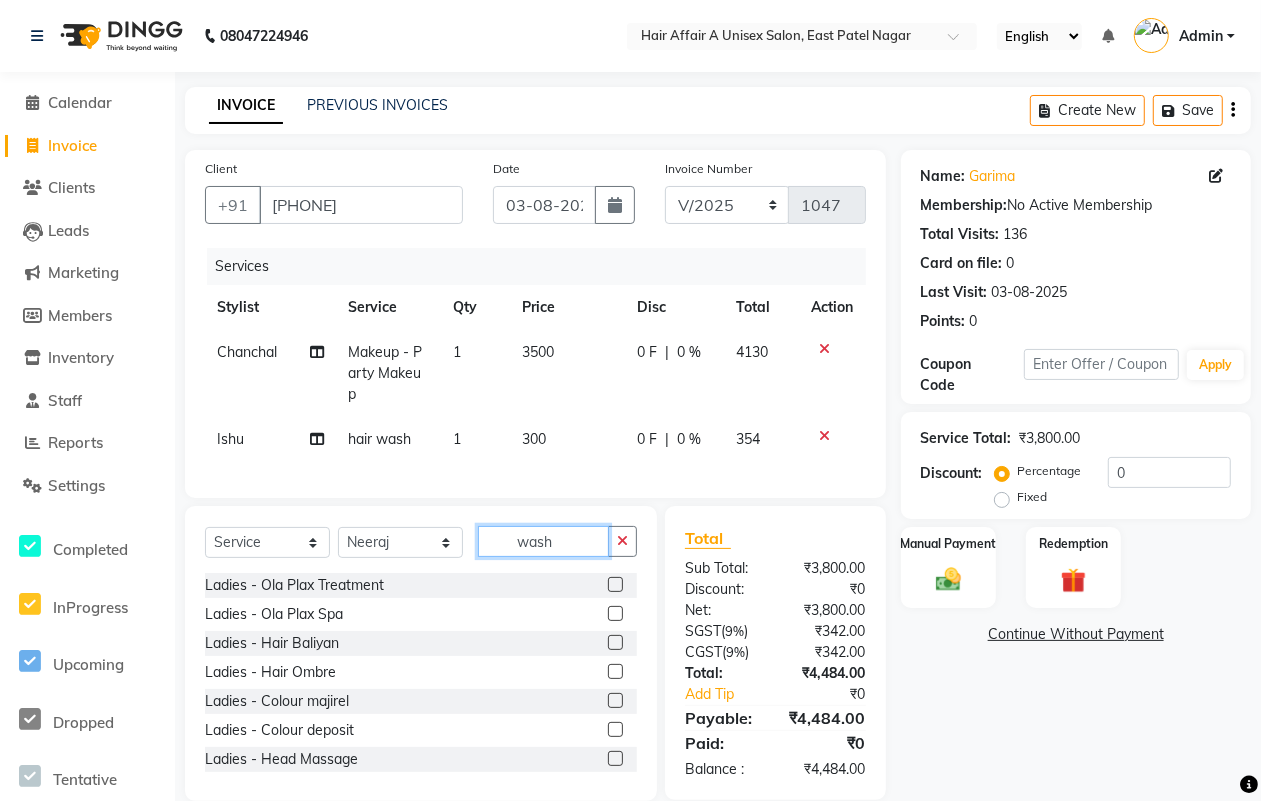 drag, startPoint x: 581, startPoint y: 562, endPoint x: 495, endPoint y: 565, distance: 86.05231 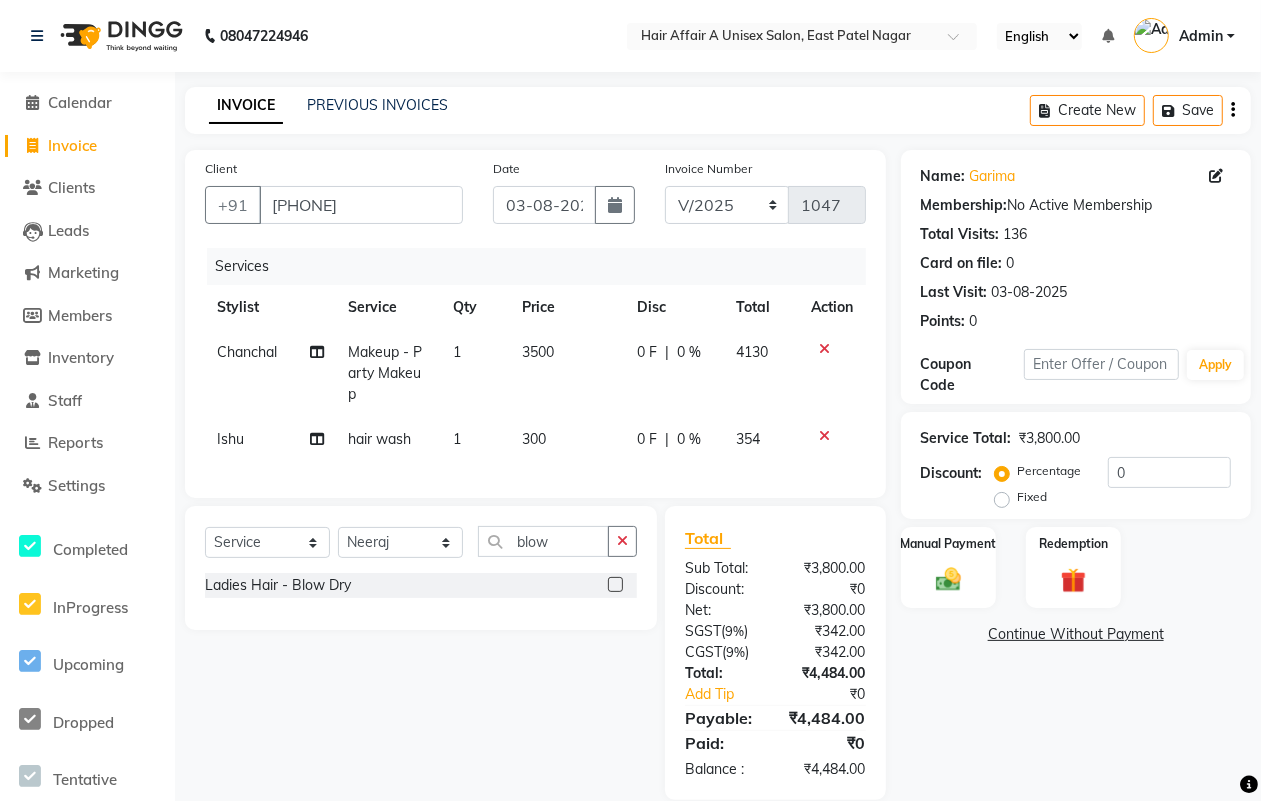 click 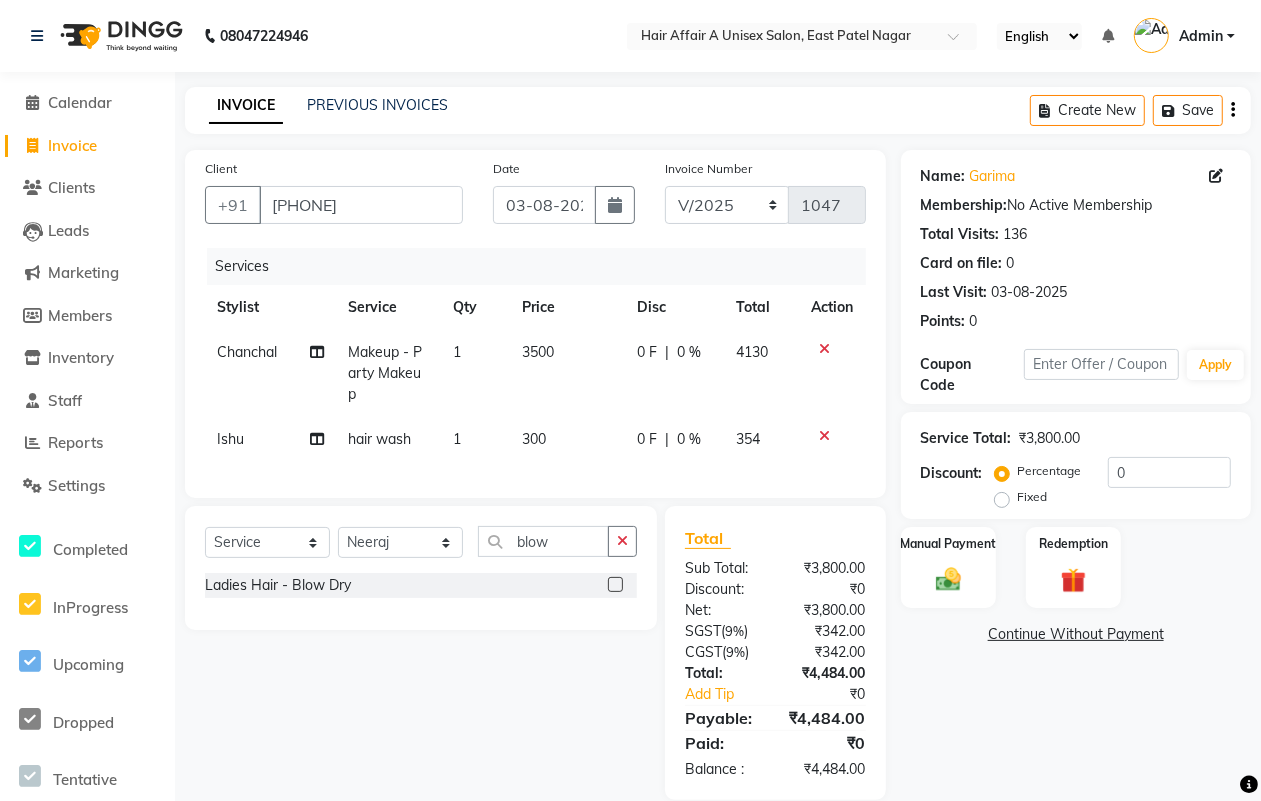 click at bounding box center (614, 585) 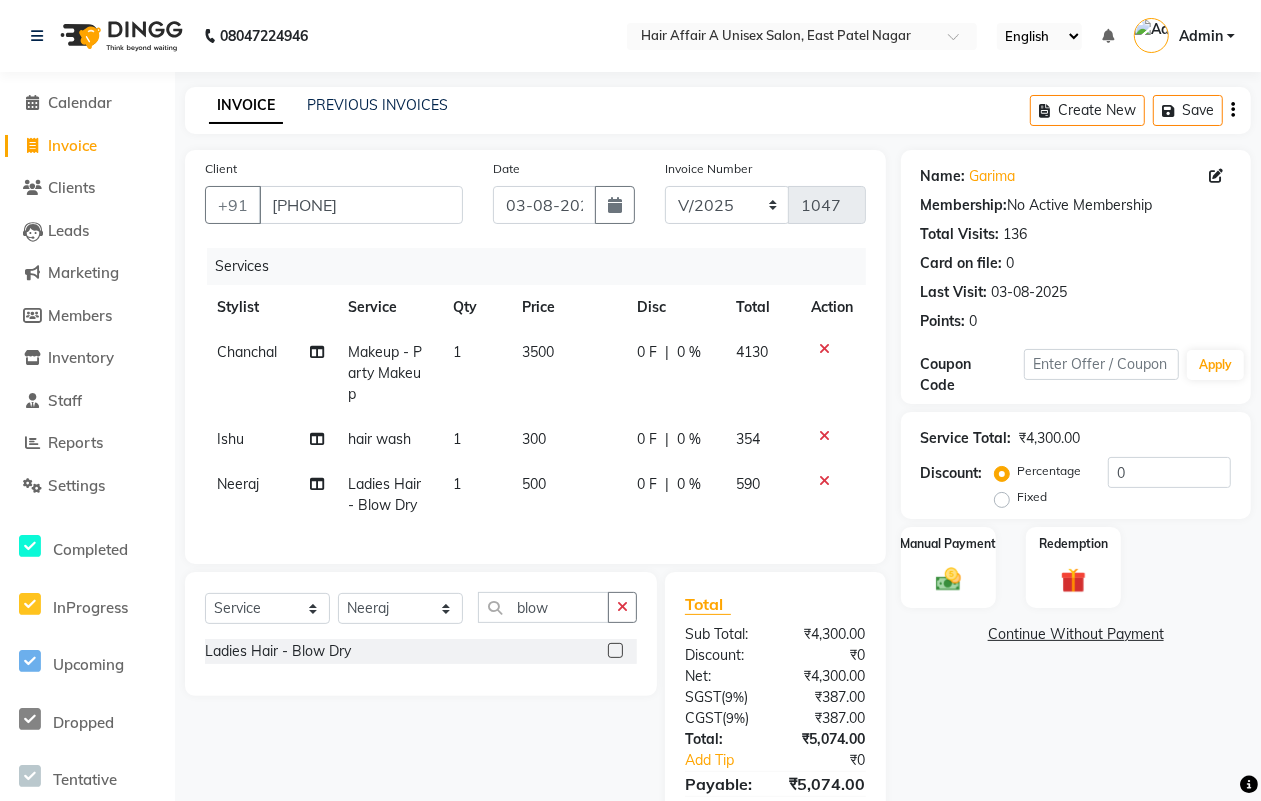 click on "300" 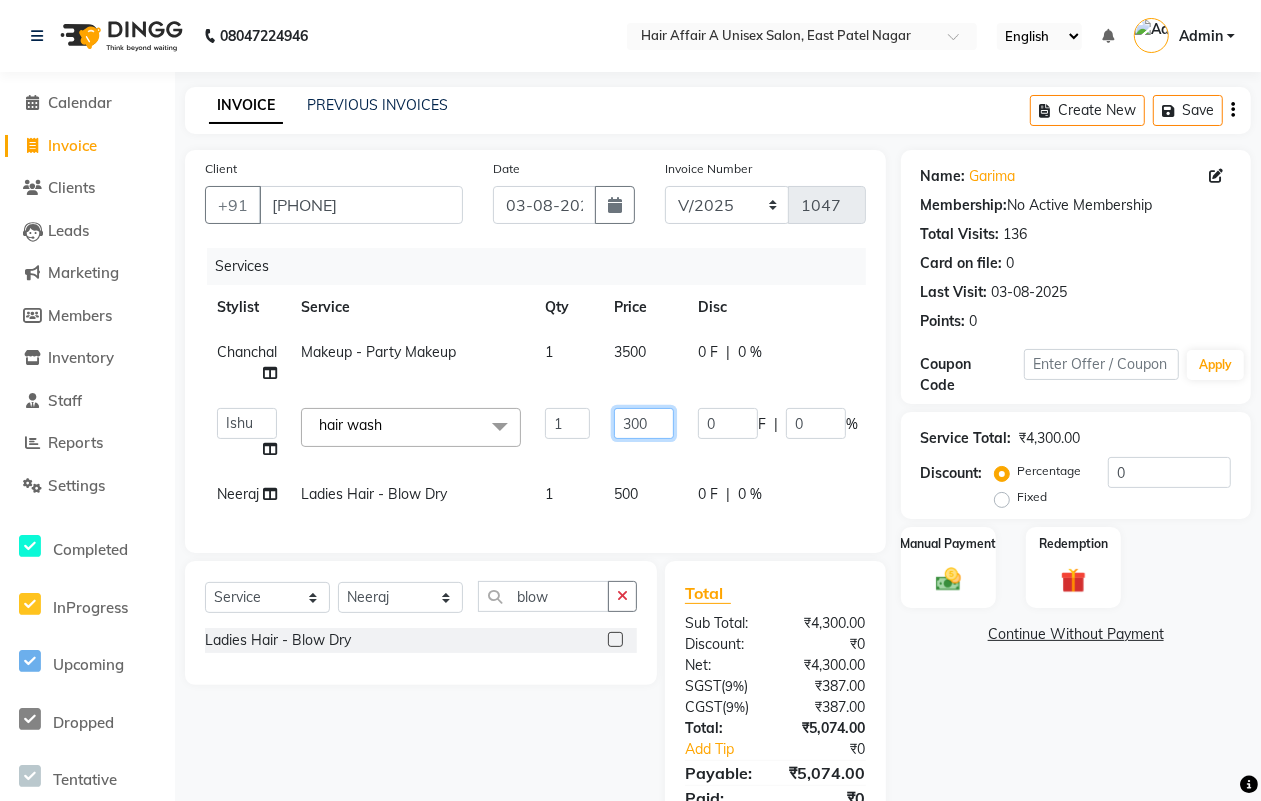 click on "300" 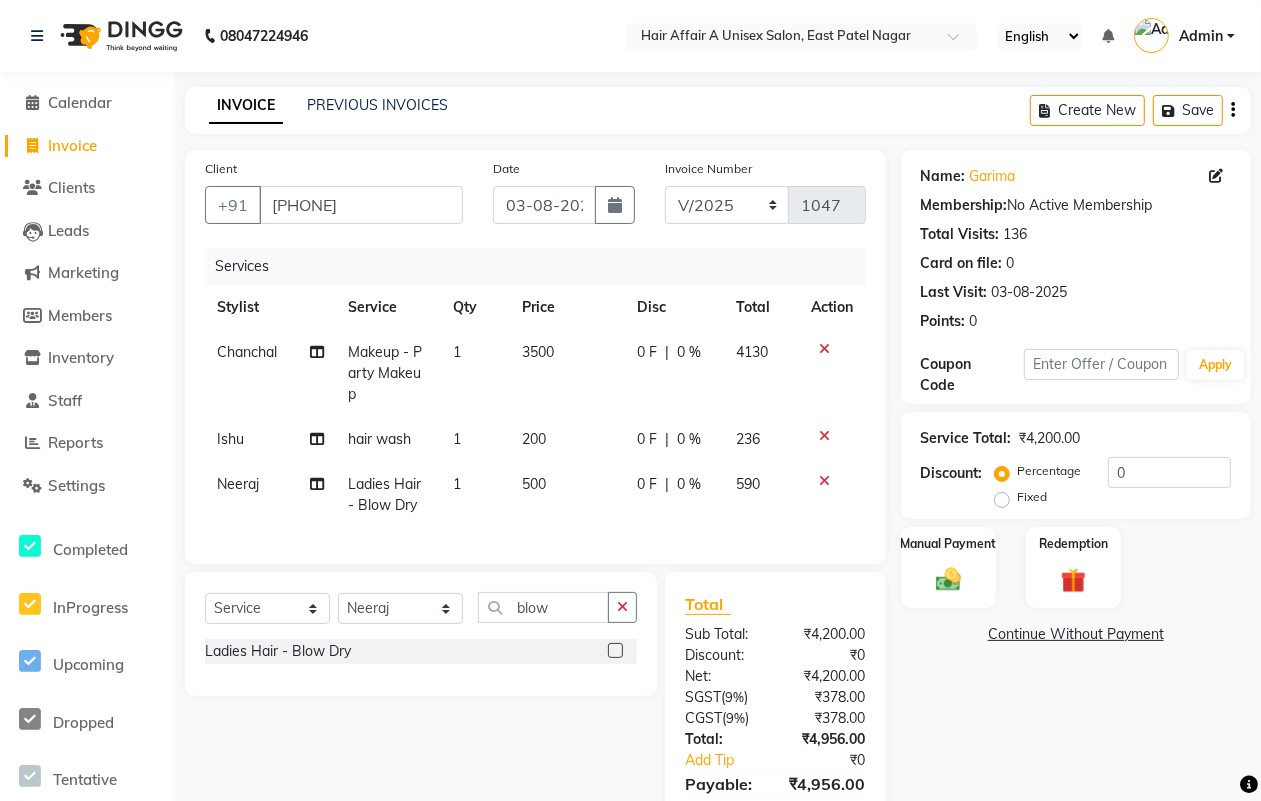 click on "Chanchal Makeup - Party Makeup 1 3500 0 F | 0 % 4130" 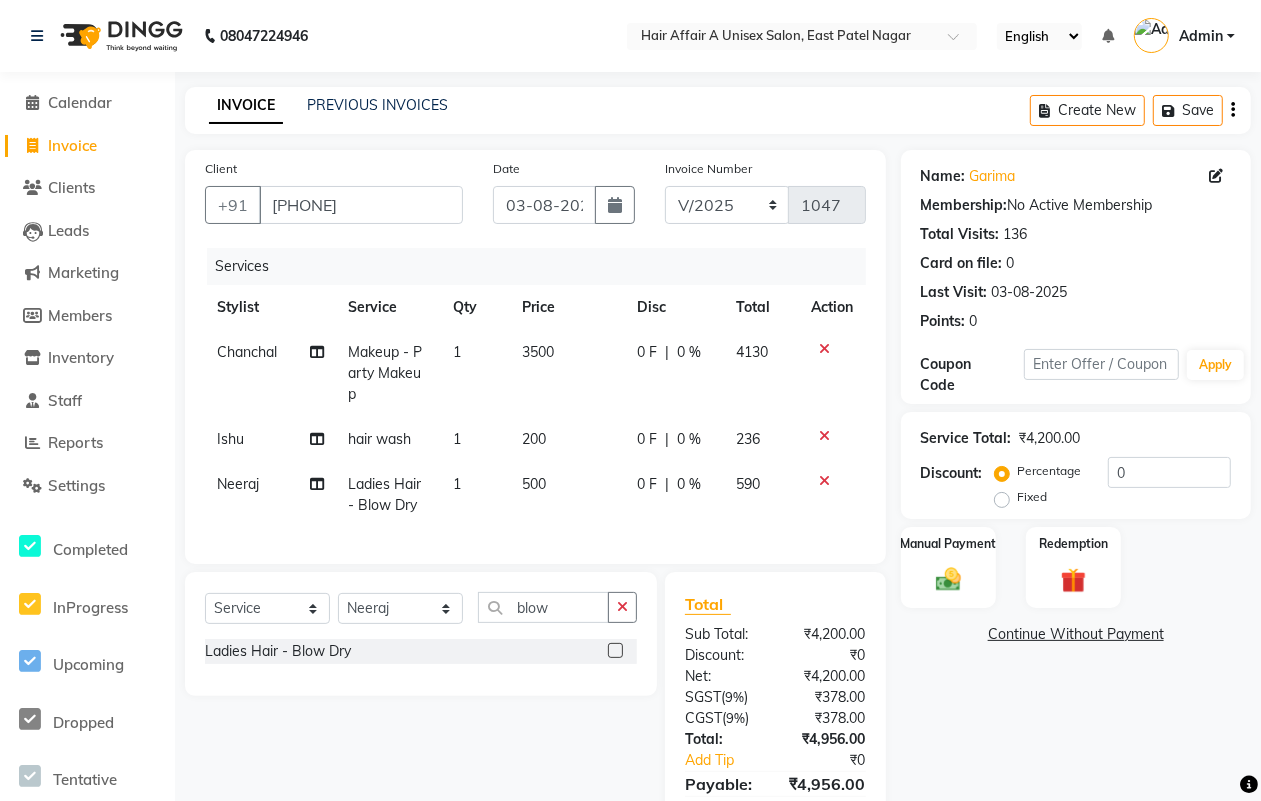 click on "3500" 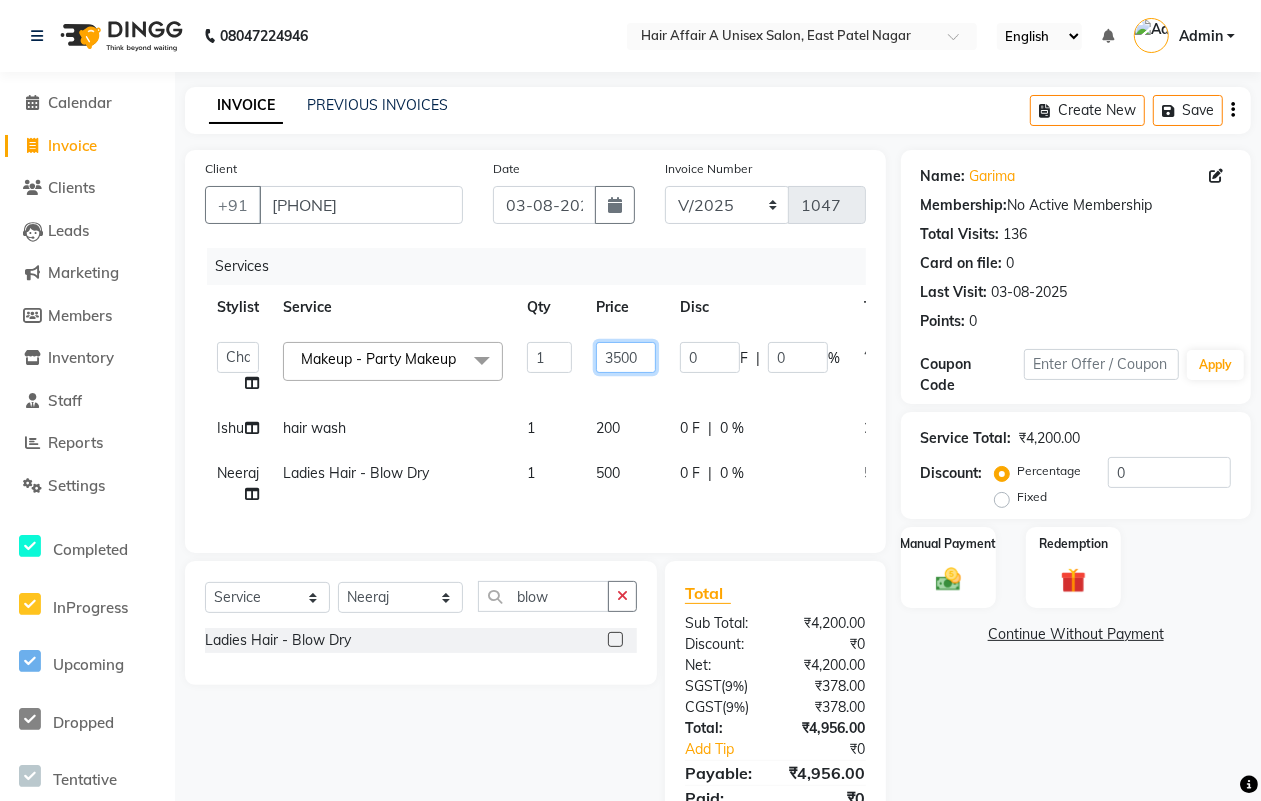 click on "3500" 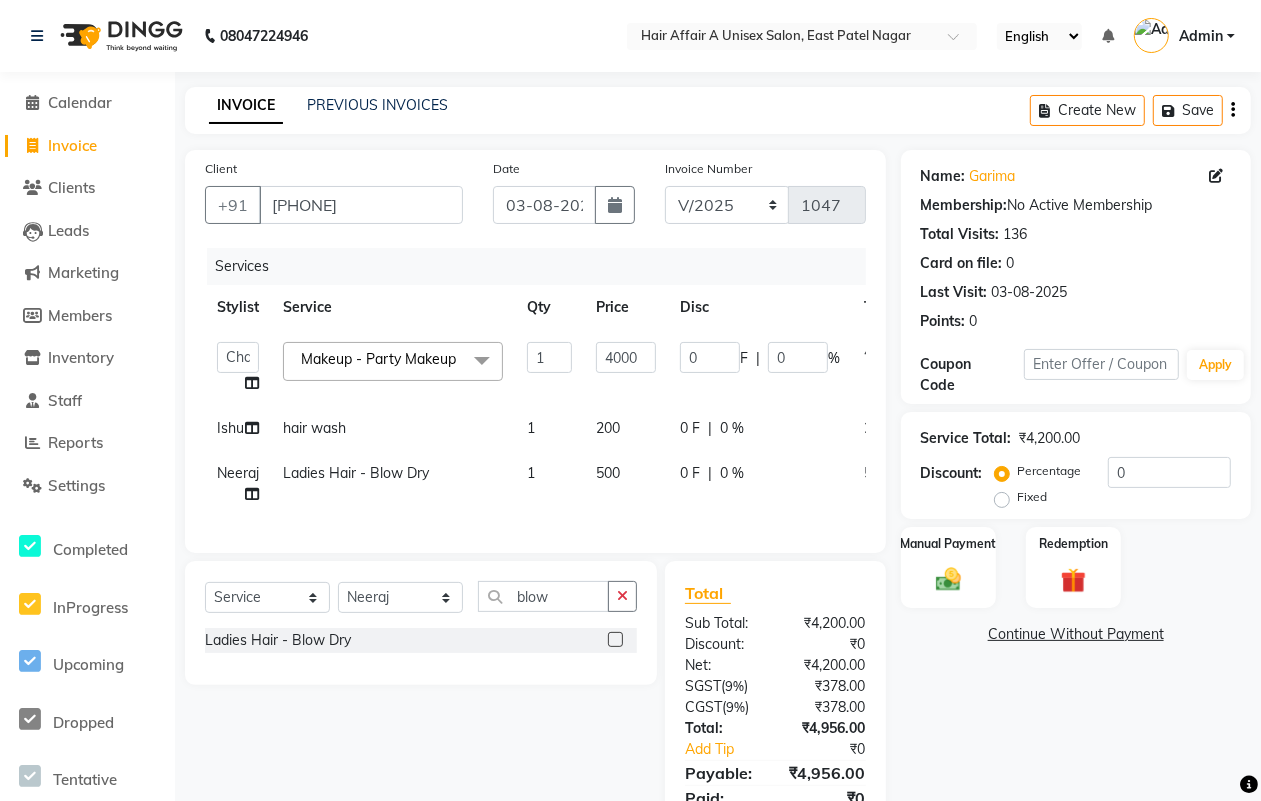 click on "₹0" 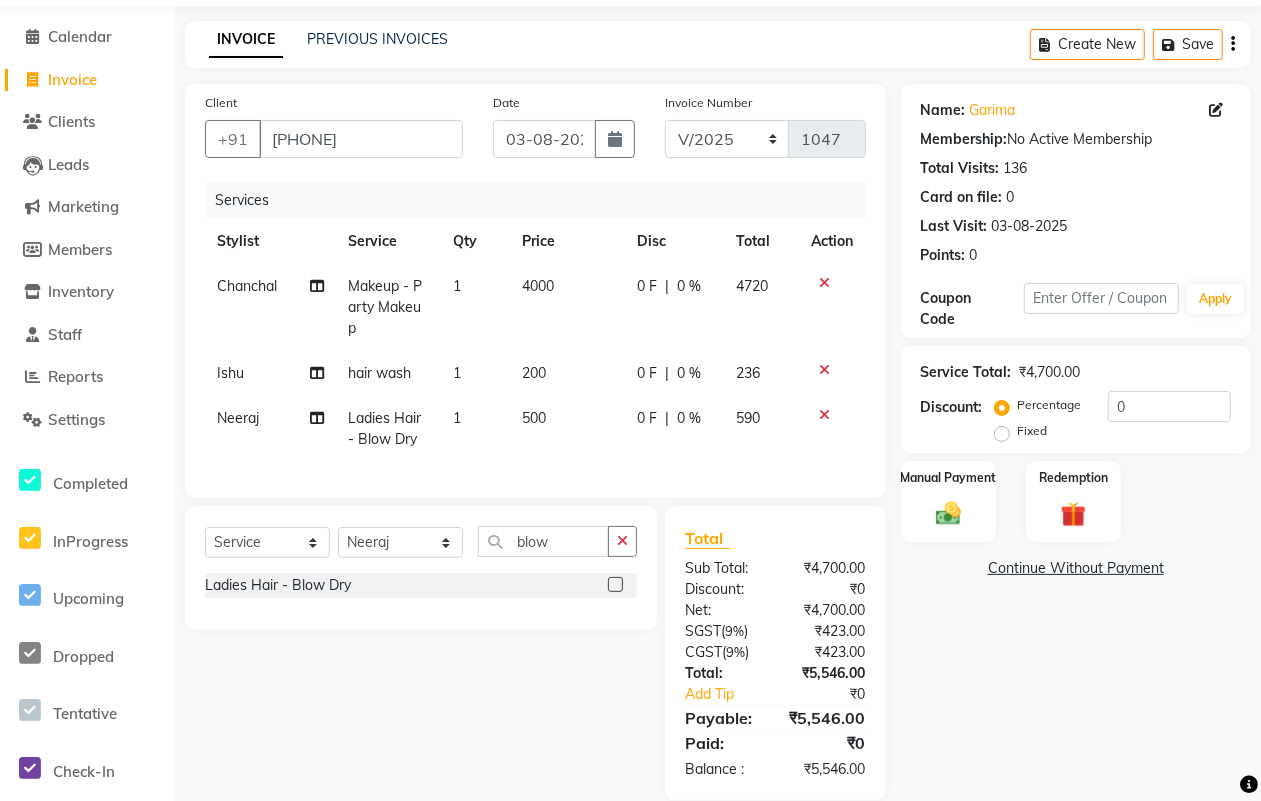 scroll, scrollTop: 113, scrollLeft: 0, axis: vertical 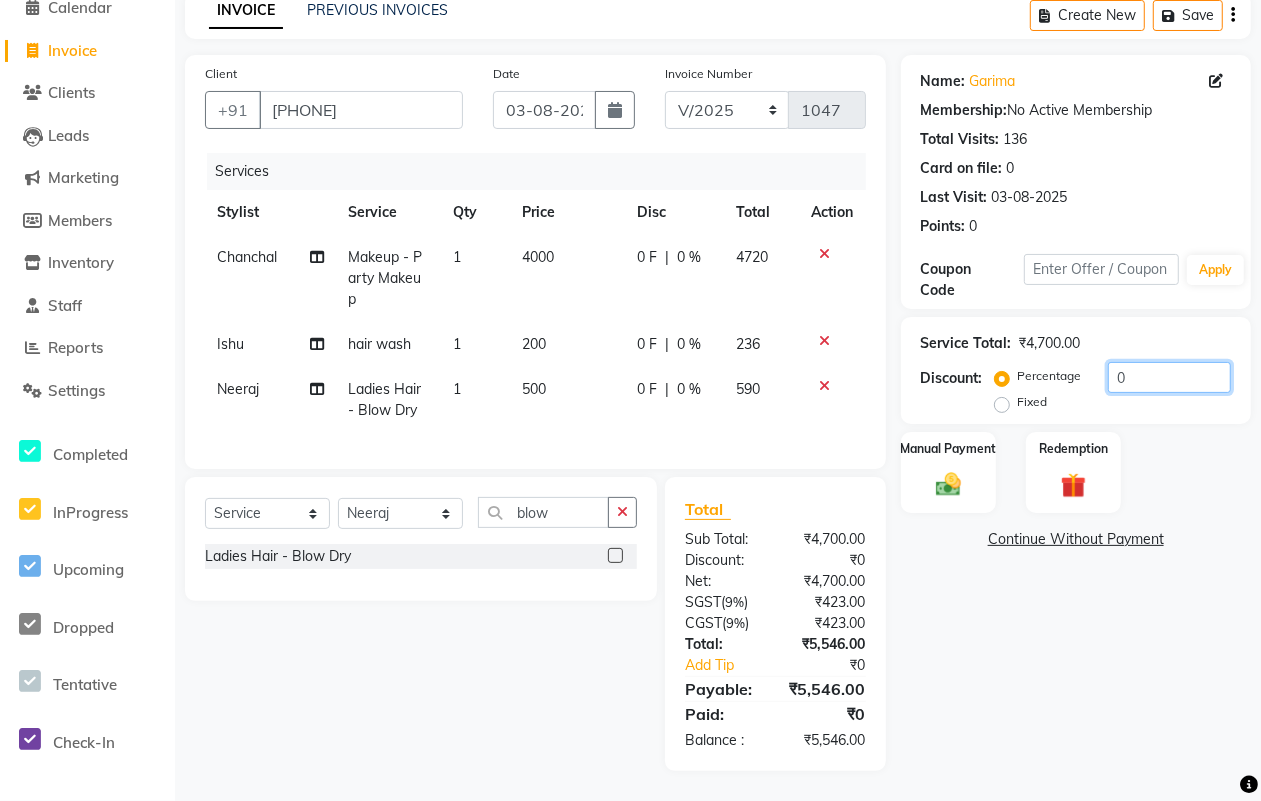 click on "0" 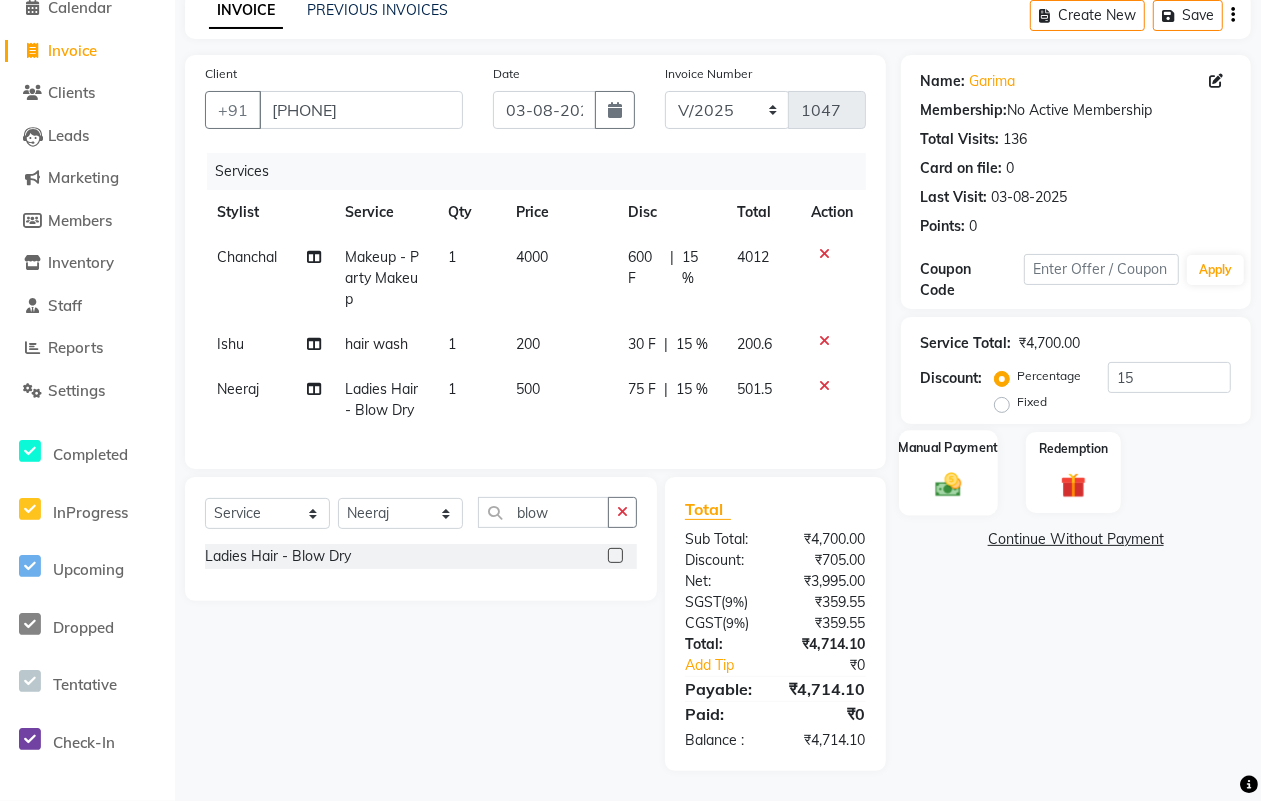 click 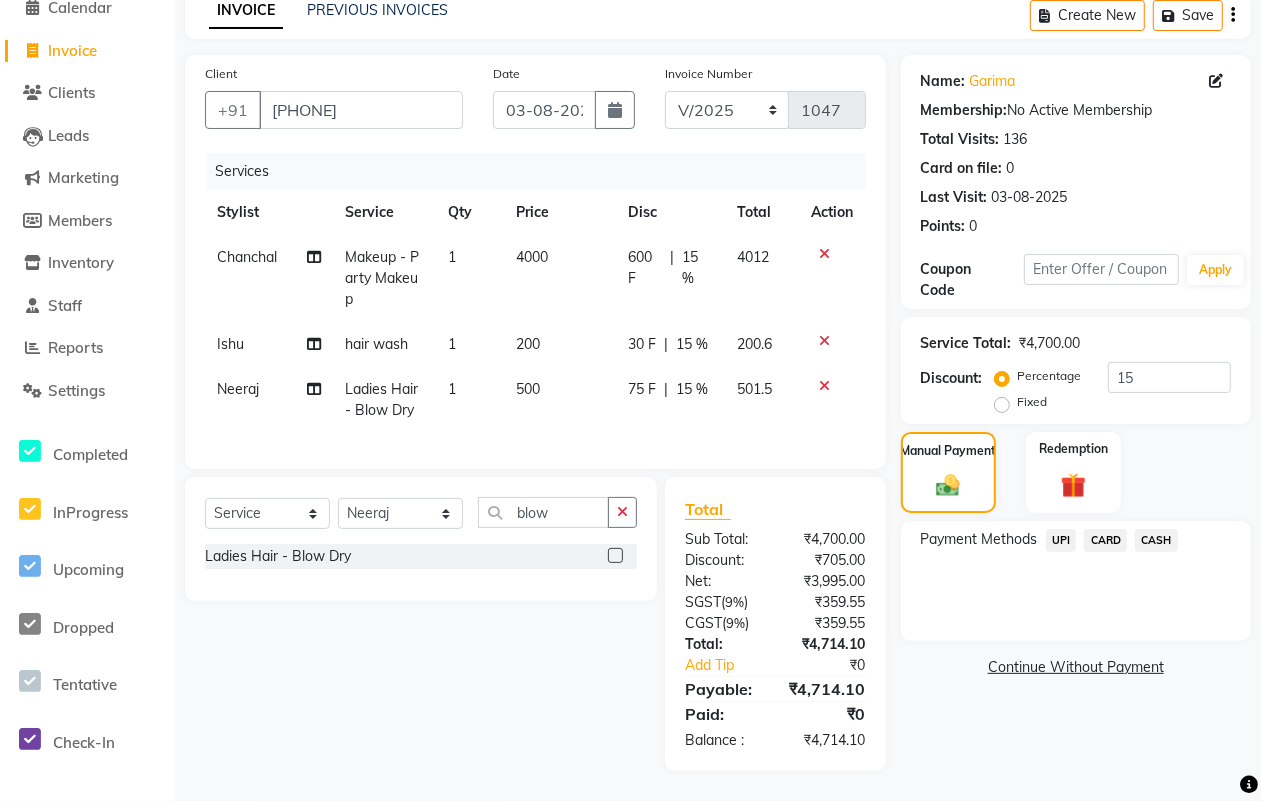 click on "CASH" 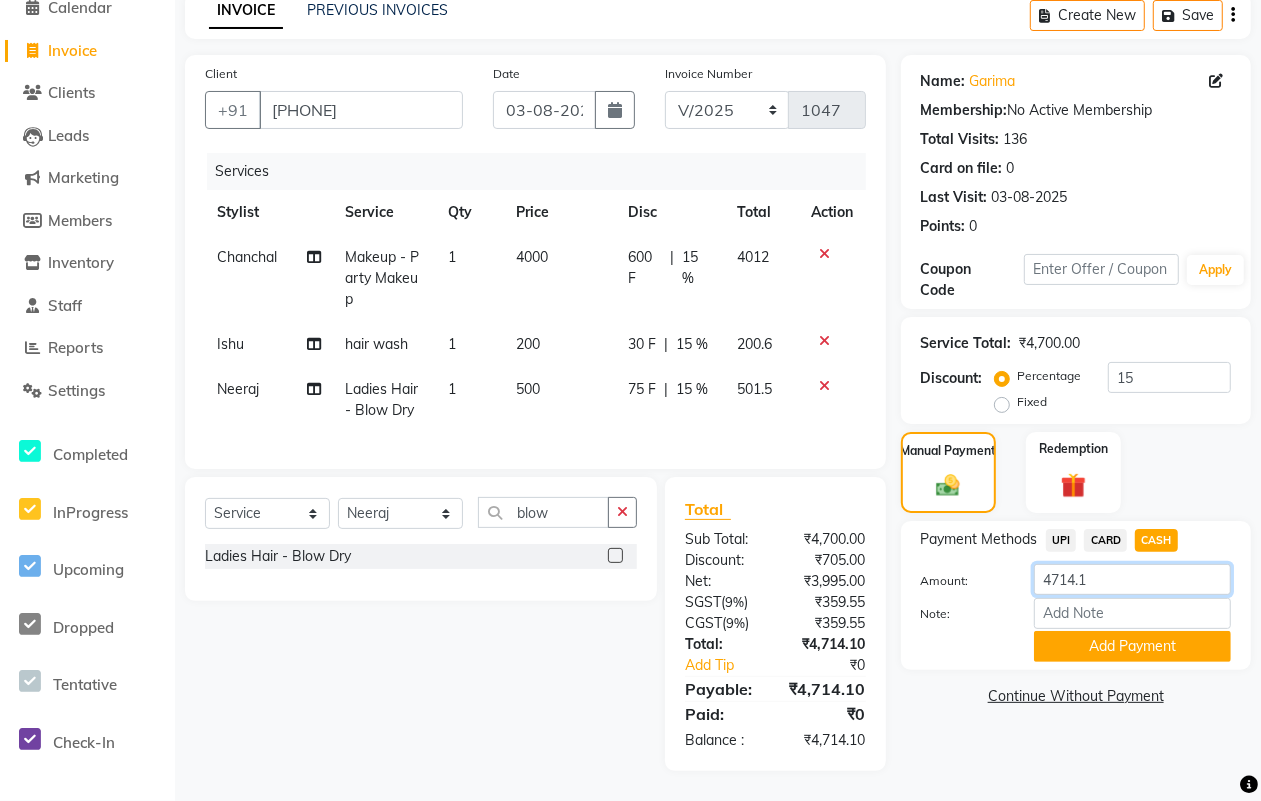click on "4714.1" 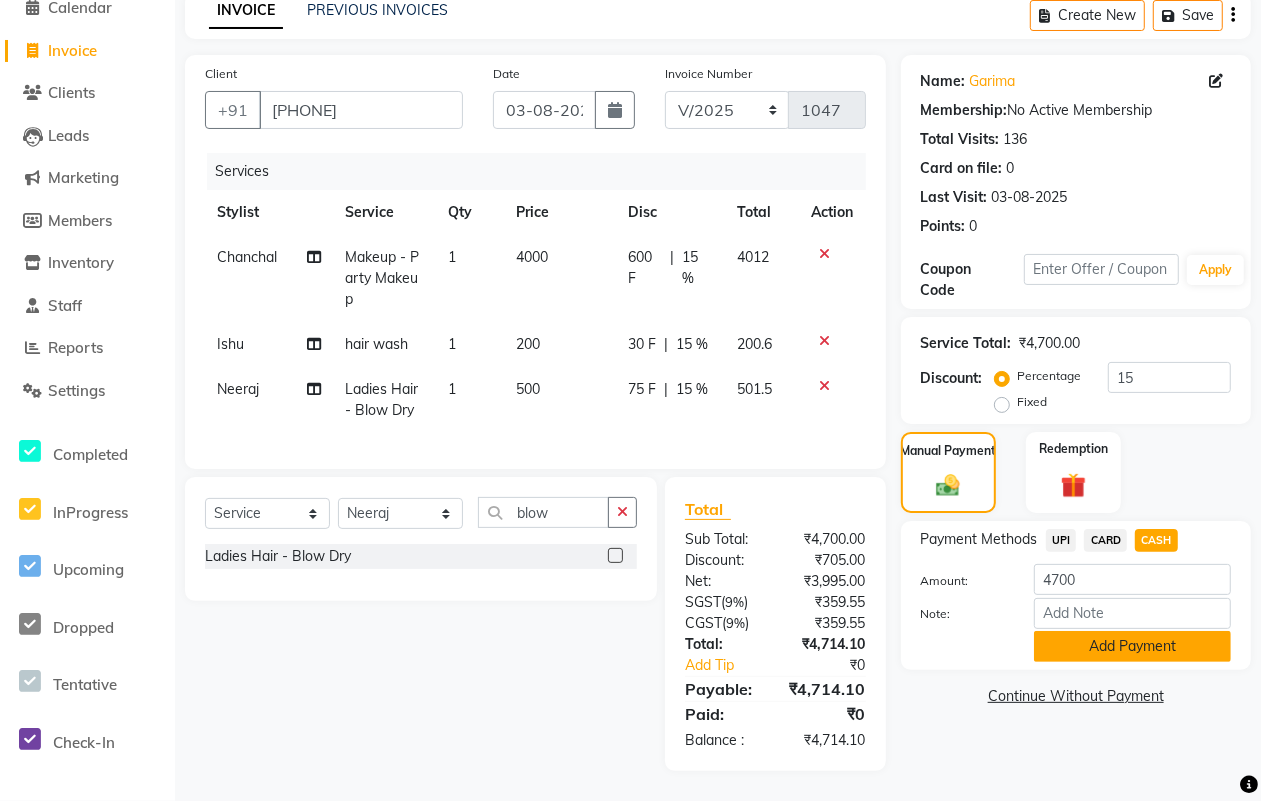 click on "Add Payment" 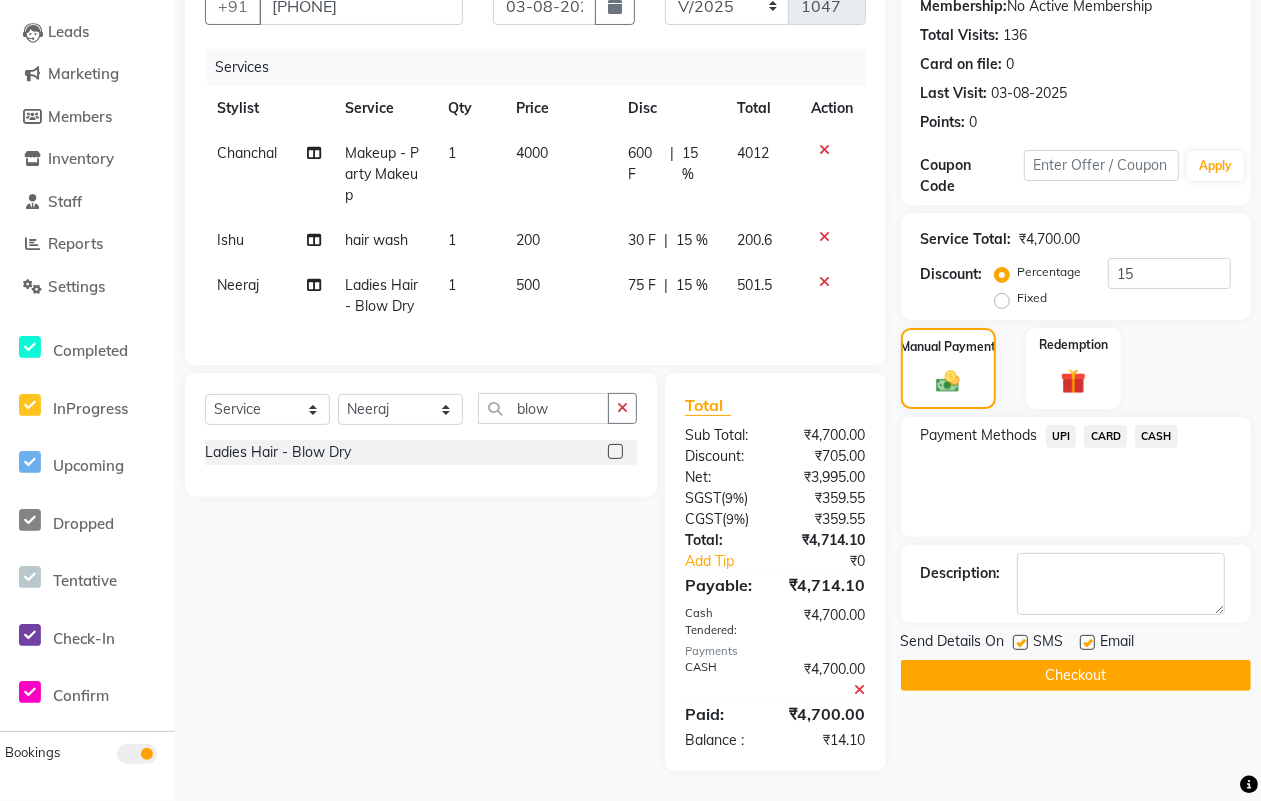 scroll, scrollTop: 217, scrollLeft: 0, axis: vertical 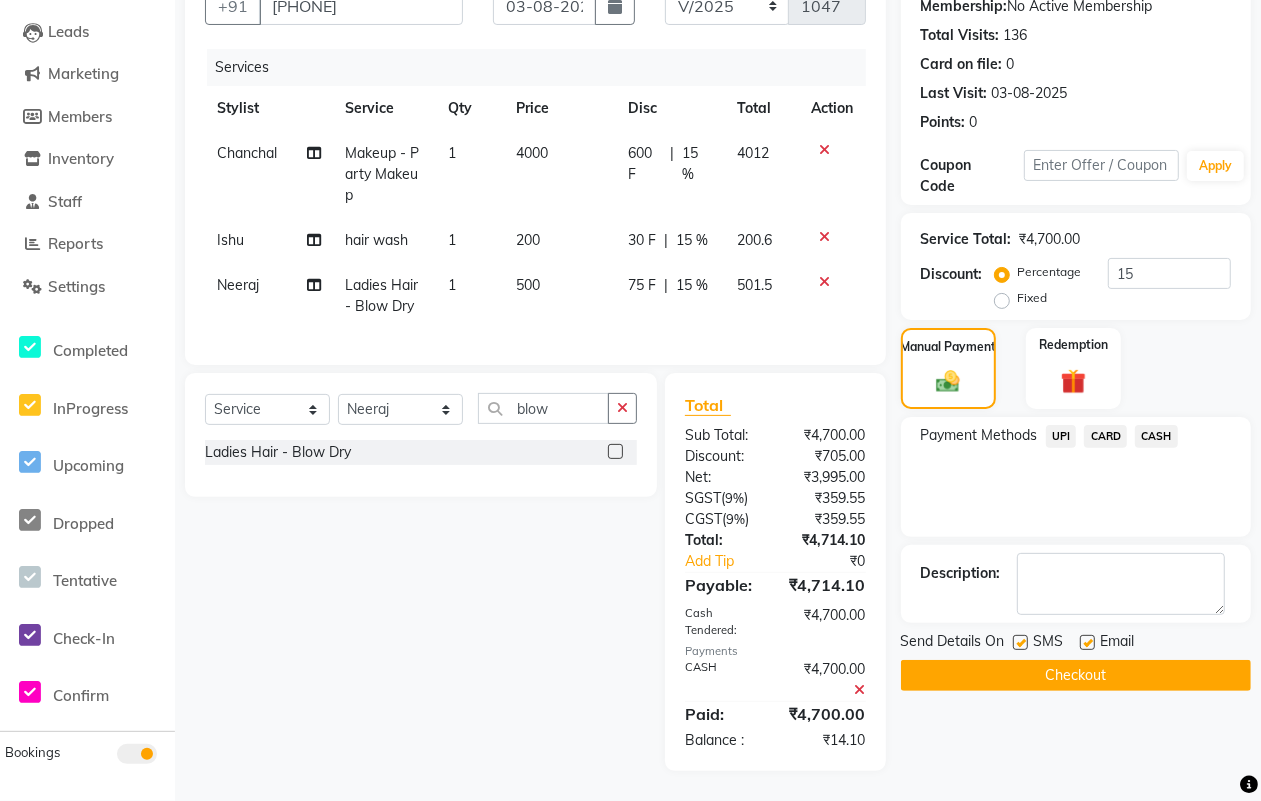 click 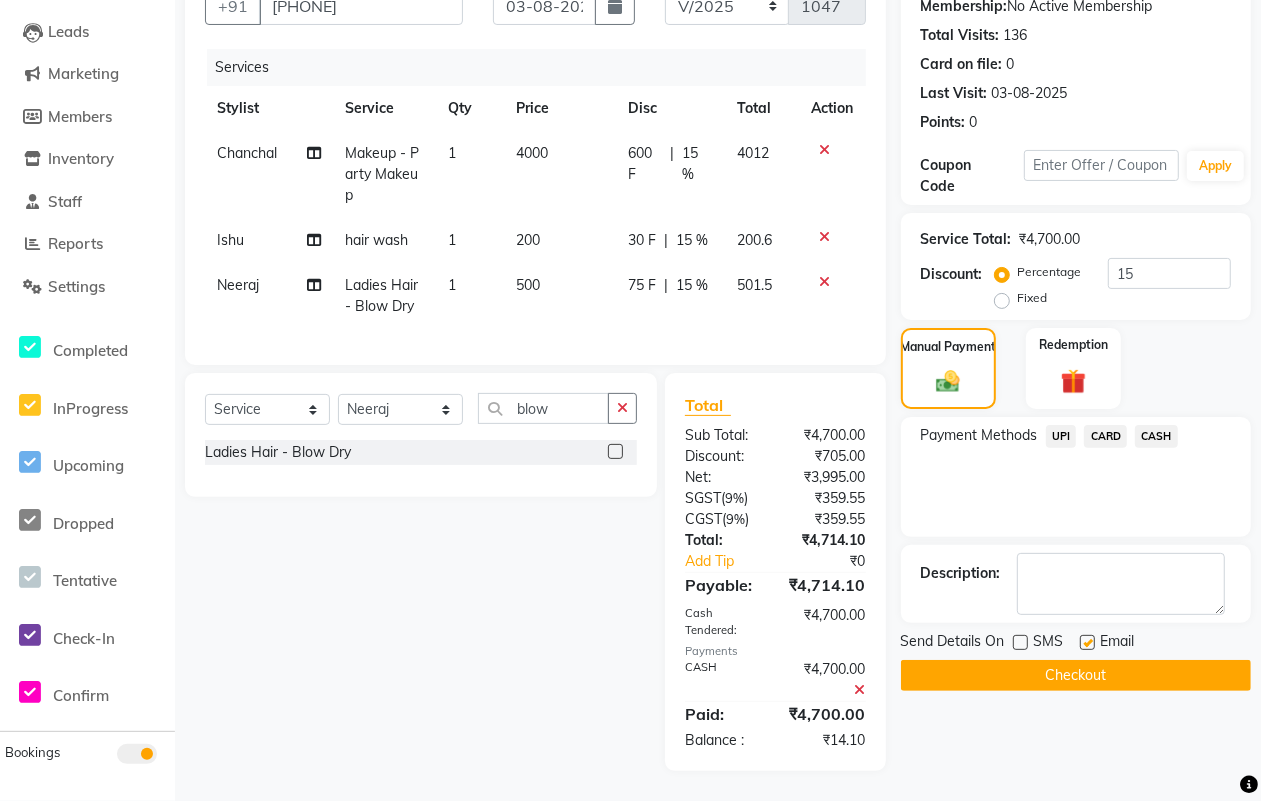 click 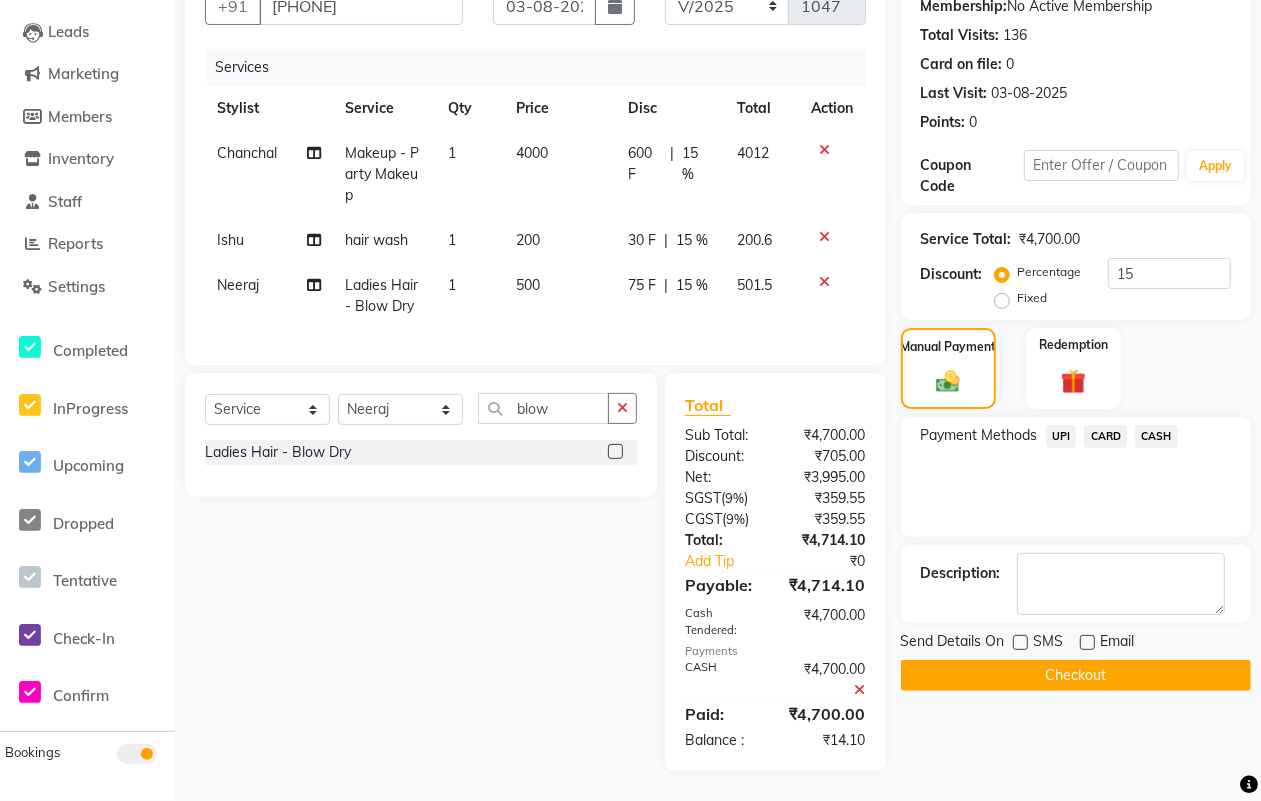 click on "Checkout" 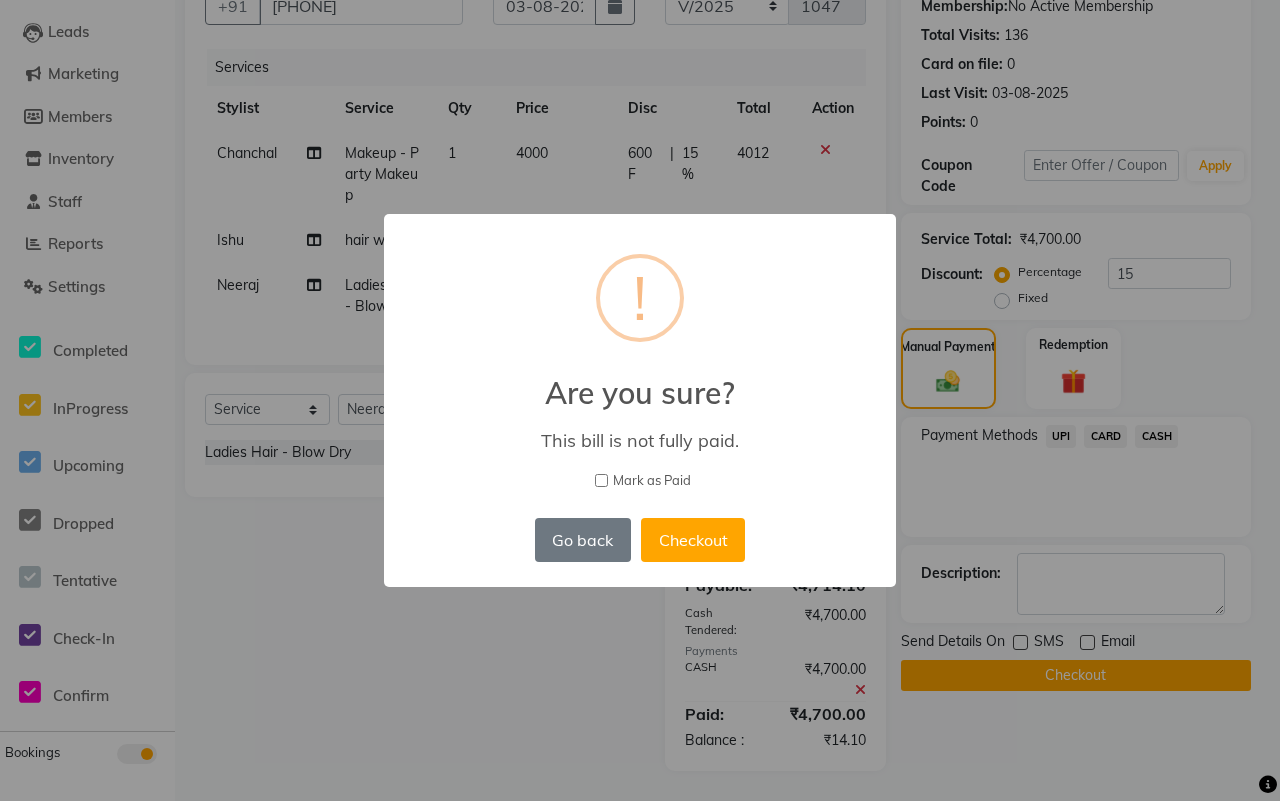 click on "Mark as Paid" at bounding box center [652, 481] 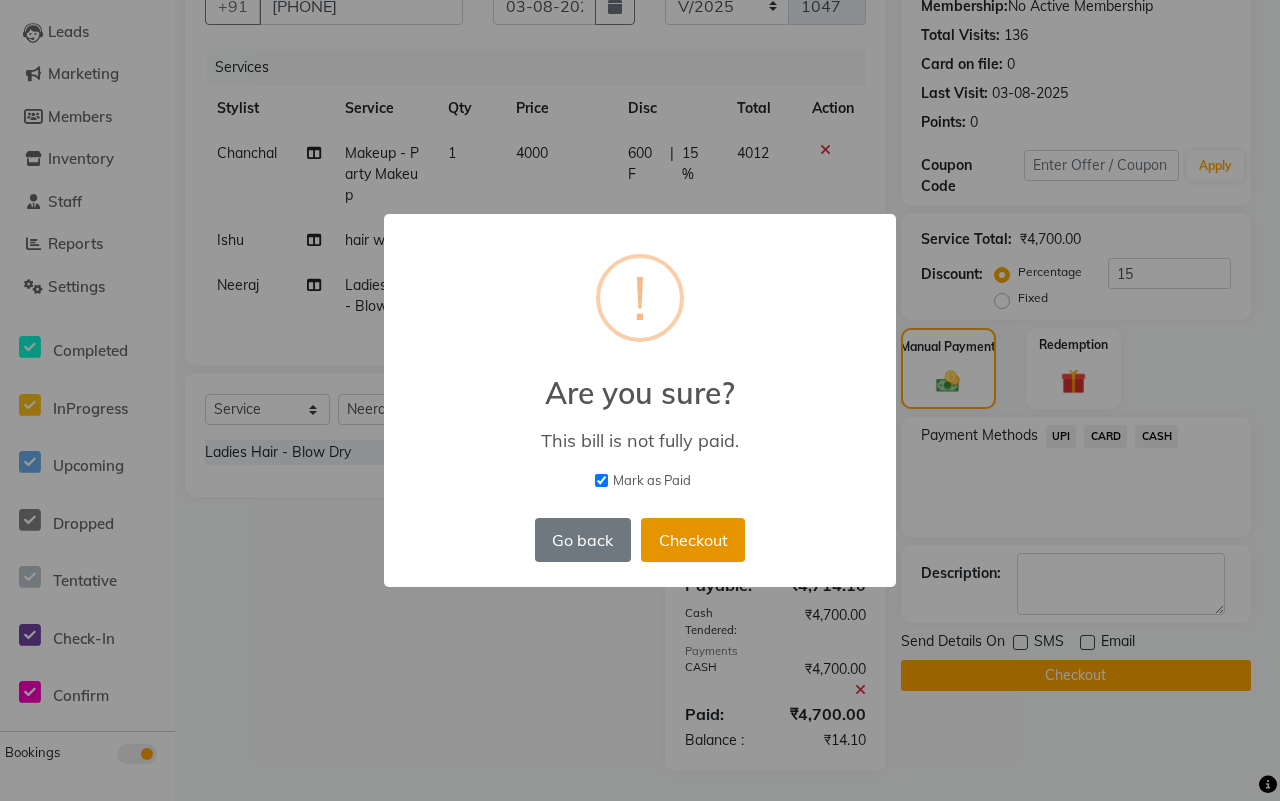 click on "Checkout" at bounding box center (693, 540) 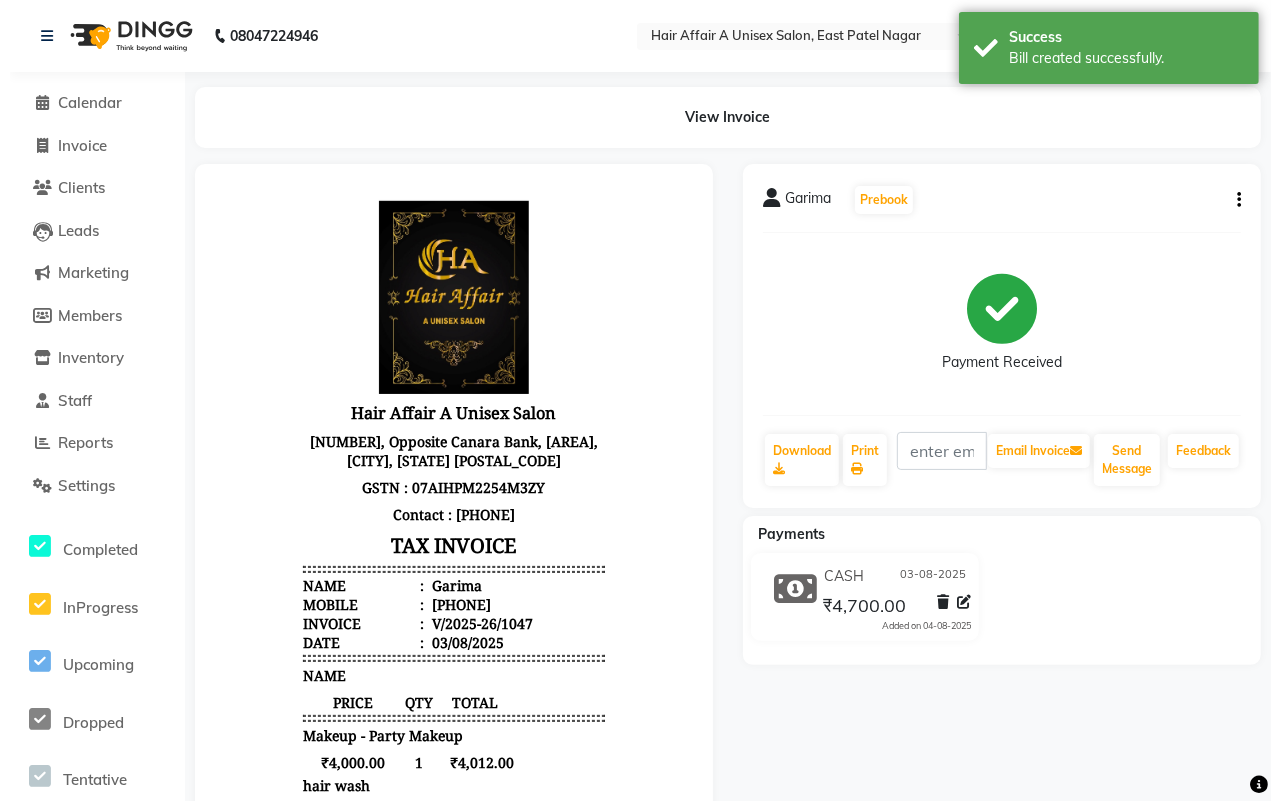 scroll, scrollTop: 0, scrollLeft: 0, axis: both 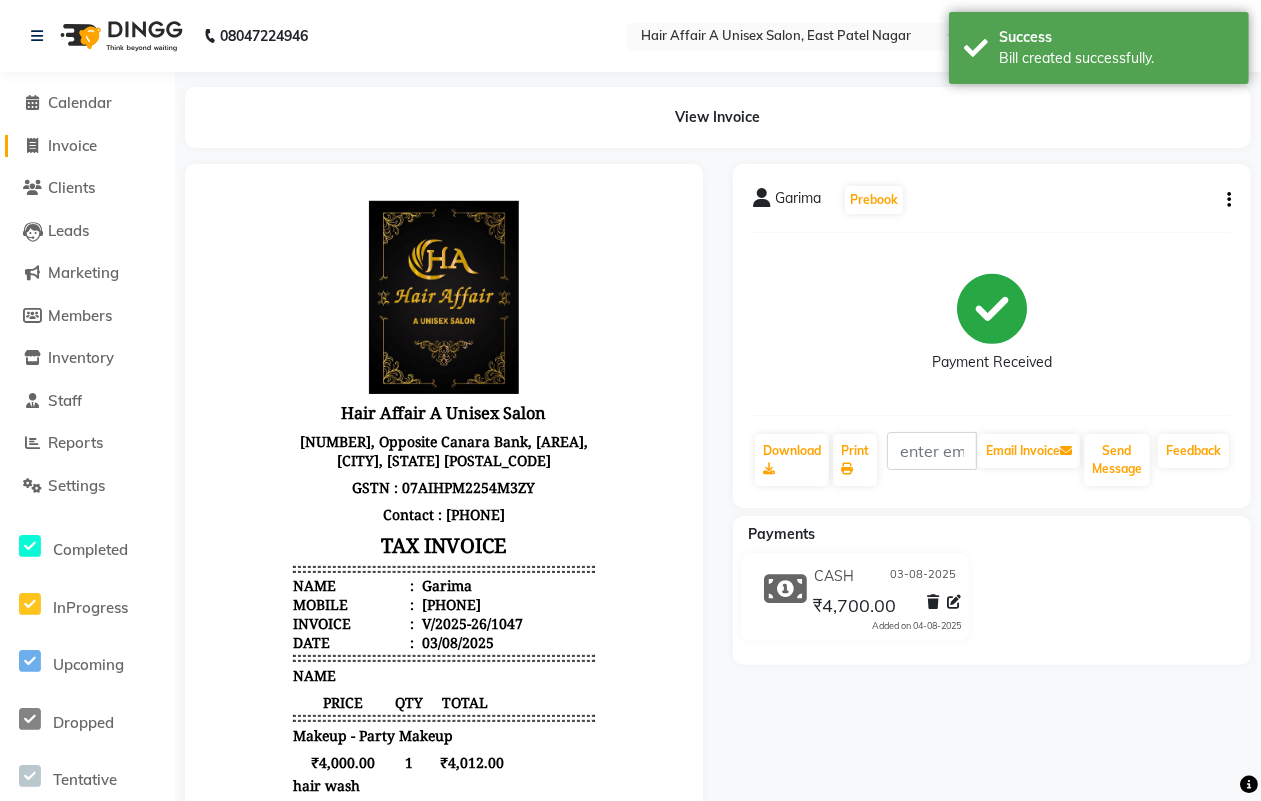 click on "Invoice" 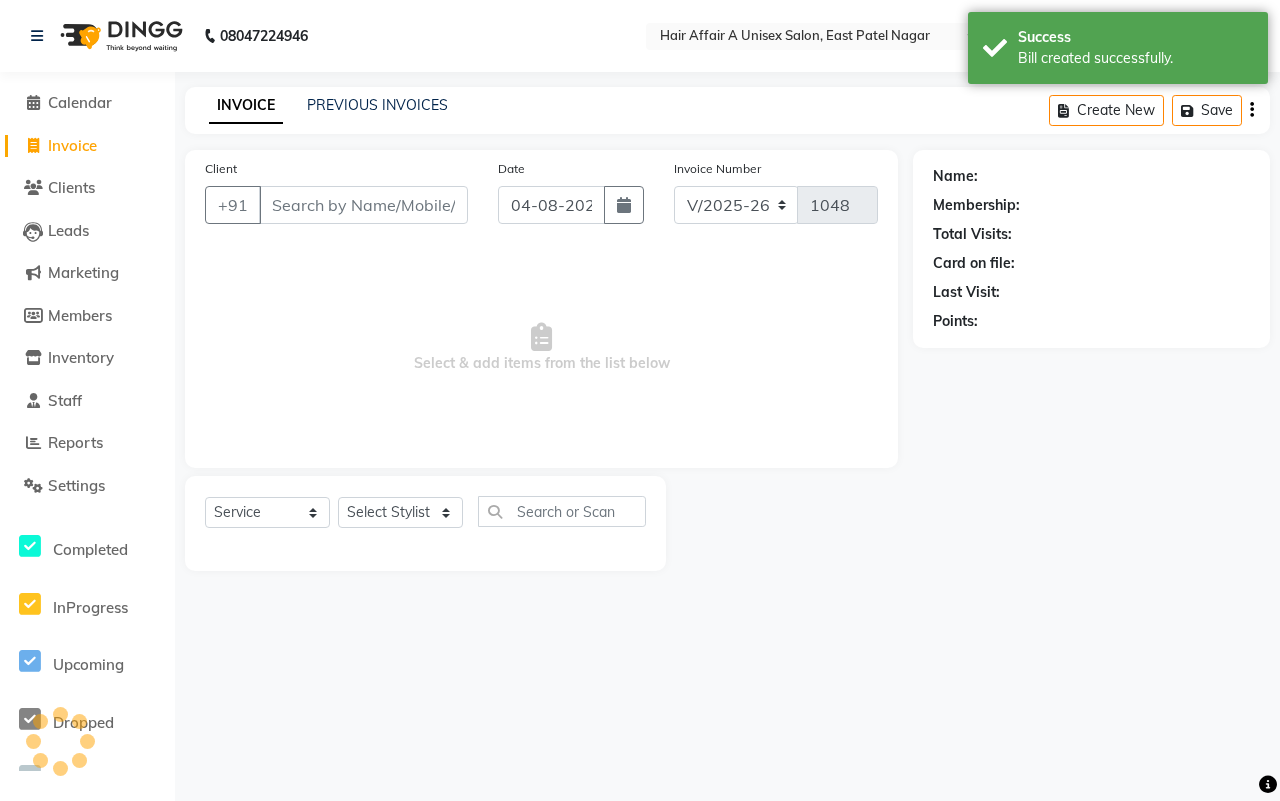 click on "Client" at bounding box center (363, 205) 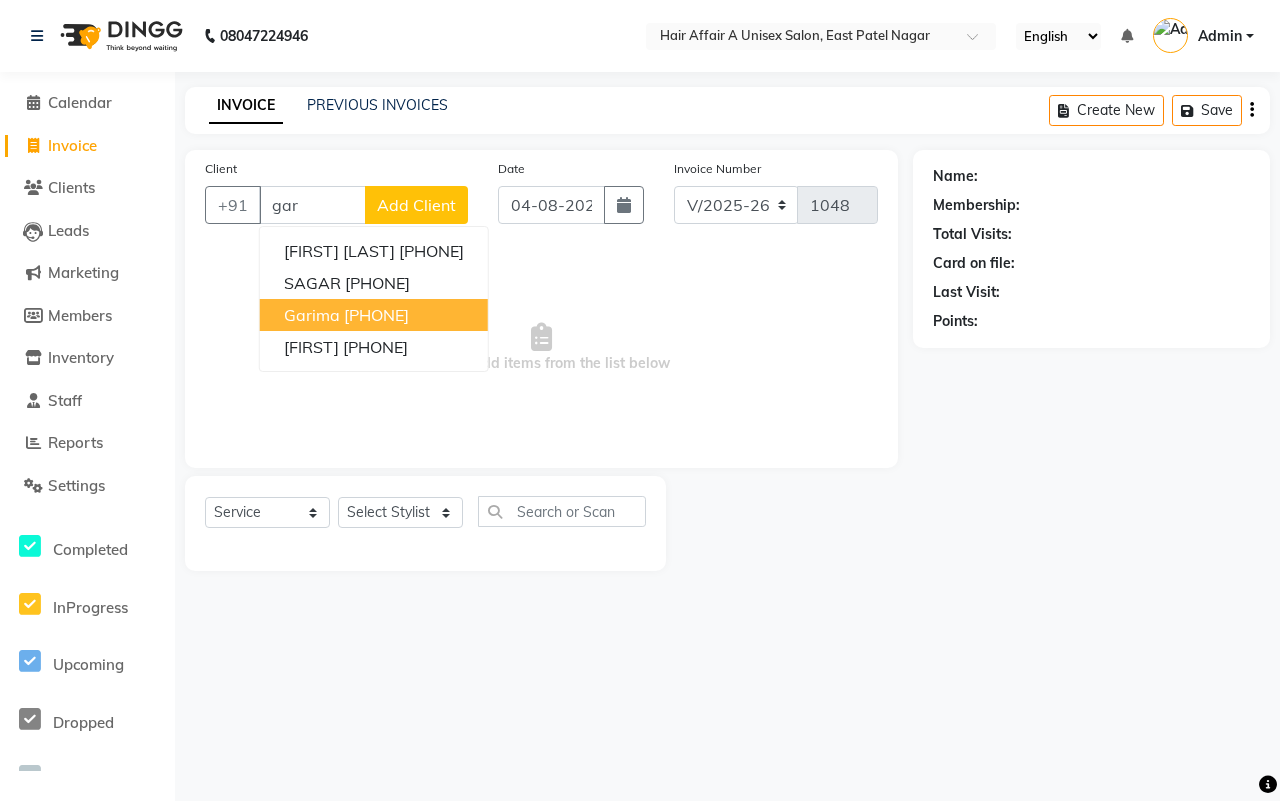 click on "8376817279" at bounding box center (376, 315) 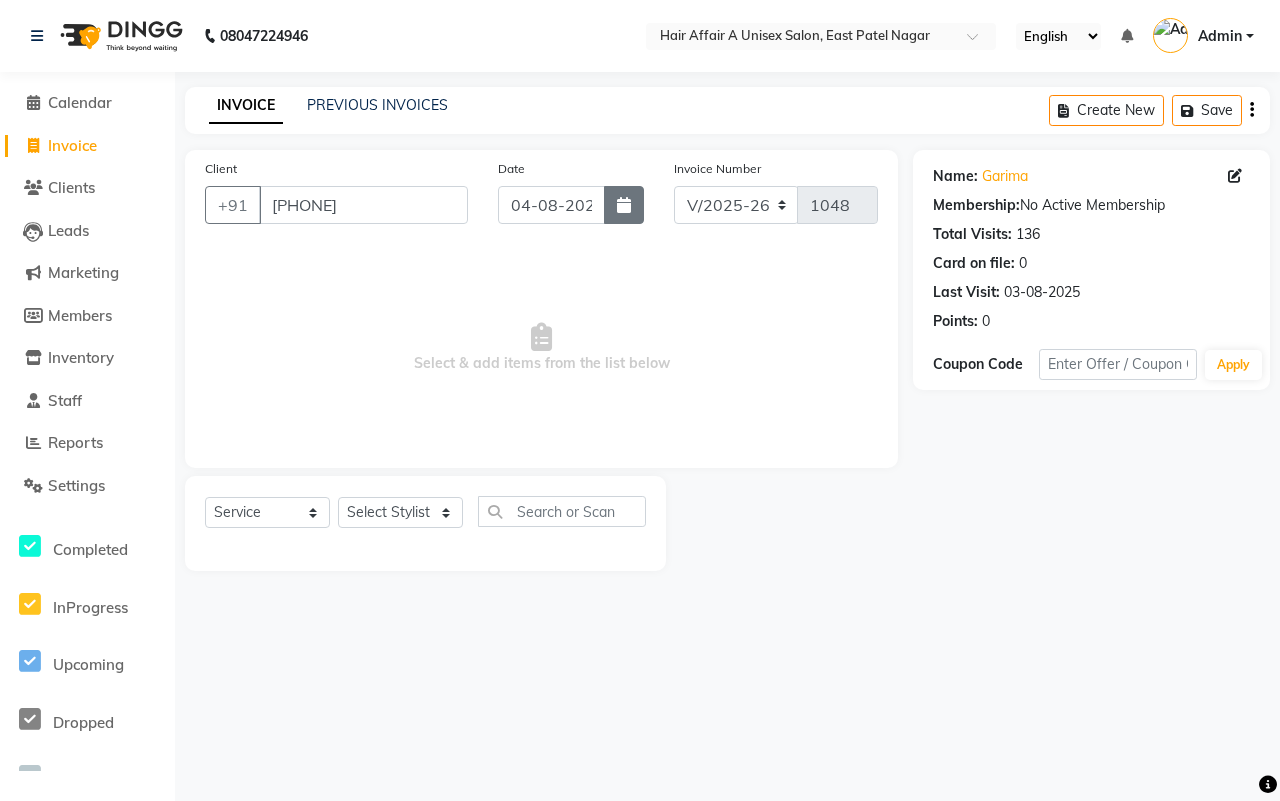 click 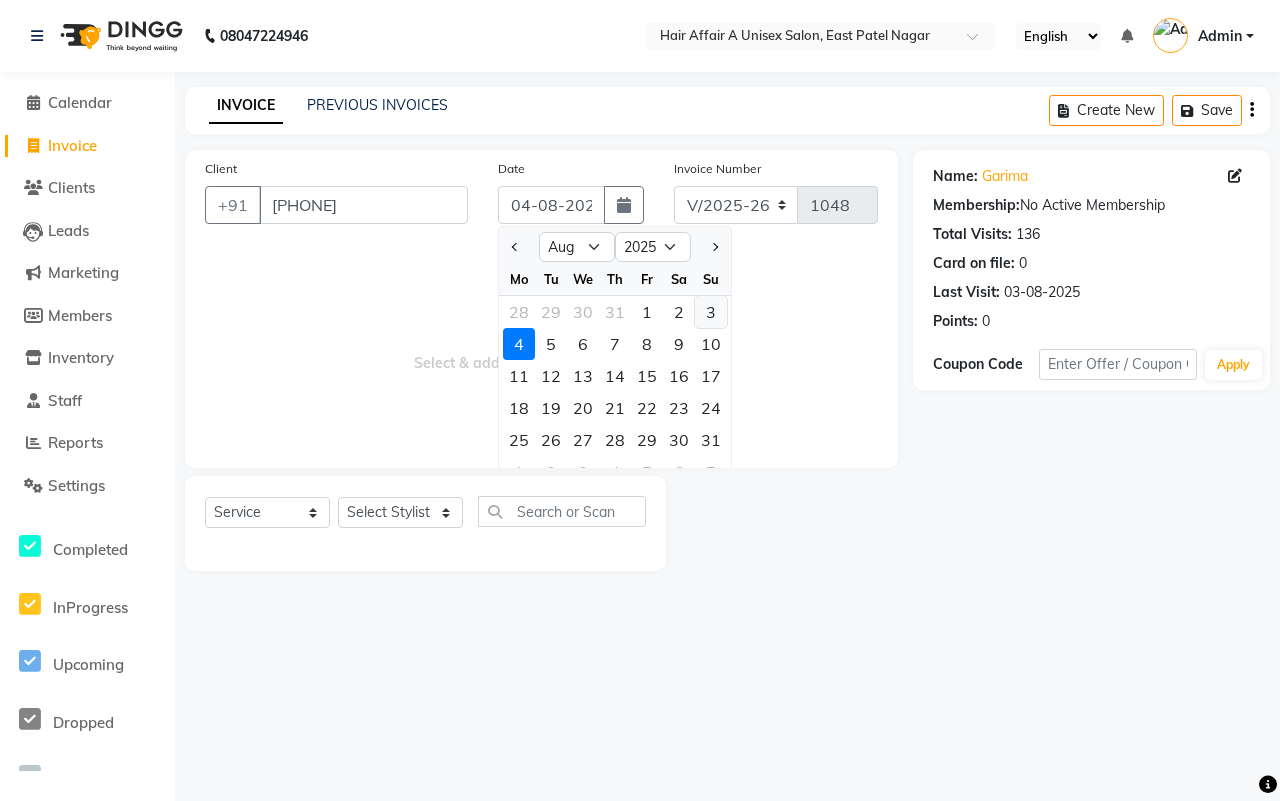 click on "3" 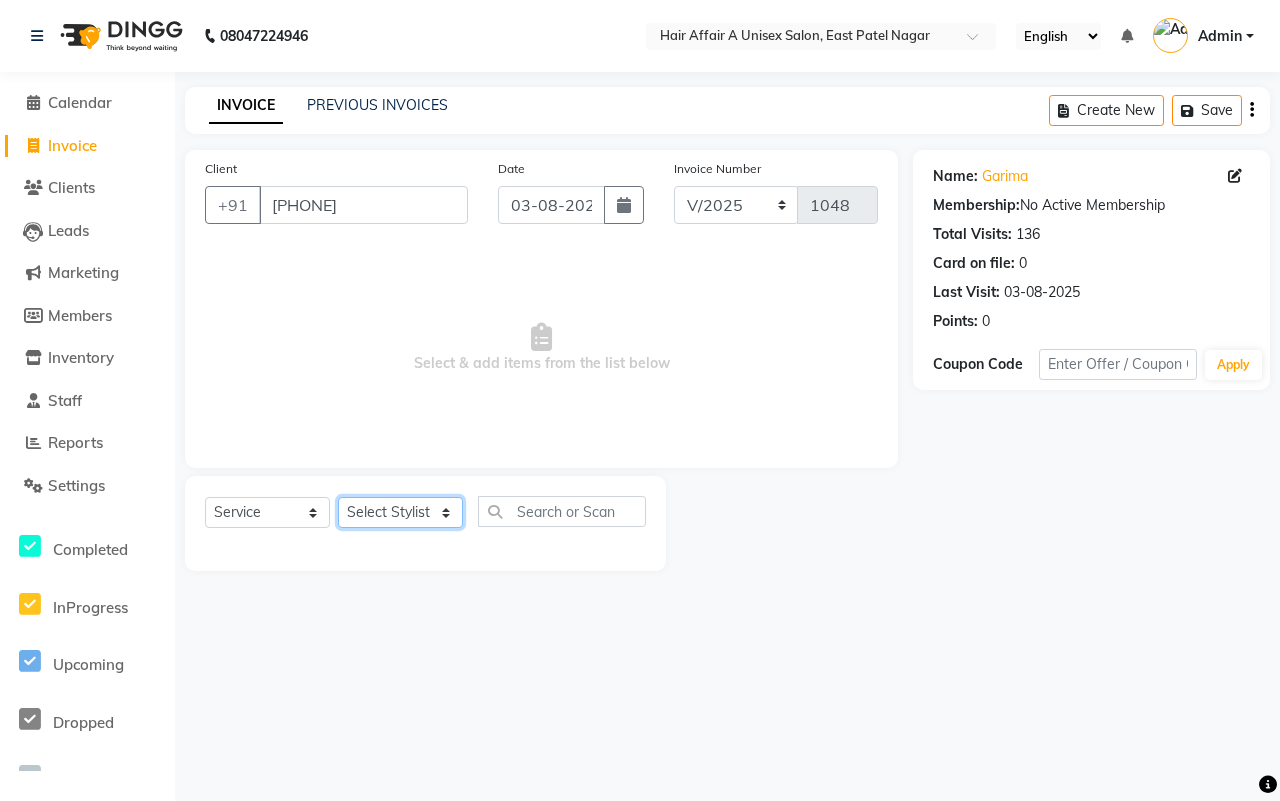 click on "Select Stylist Asif Chanchal harsh Ishu Kajal Kunal Neeraj Nitin Sheena Sonu Vikas Waseem" 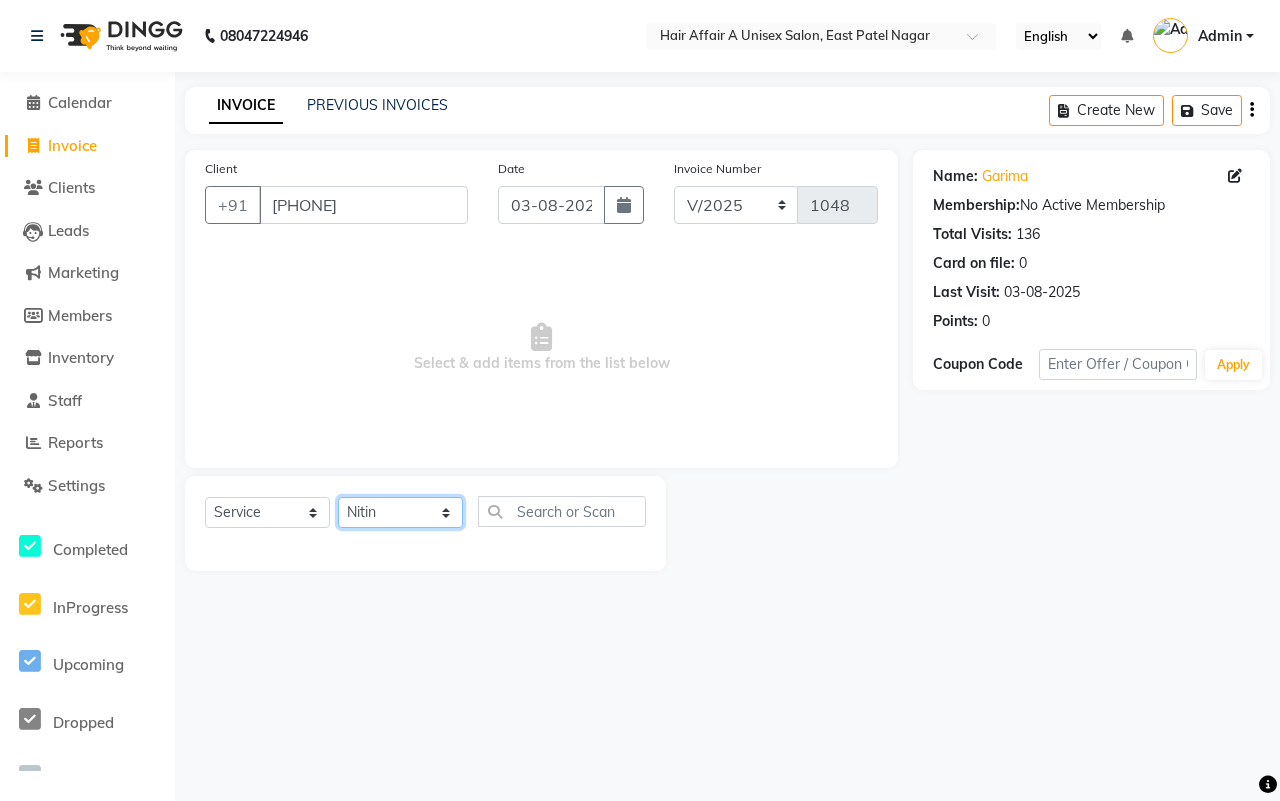 click on "Select Stylist Asif Chanchal harsh Ishu Kajal Kunal Neeraj Nitin Sheena Sonu Vikas Waseem" 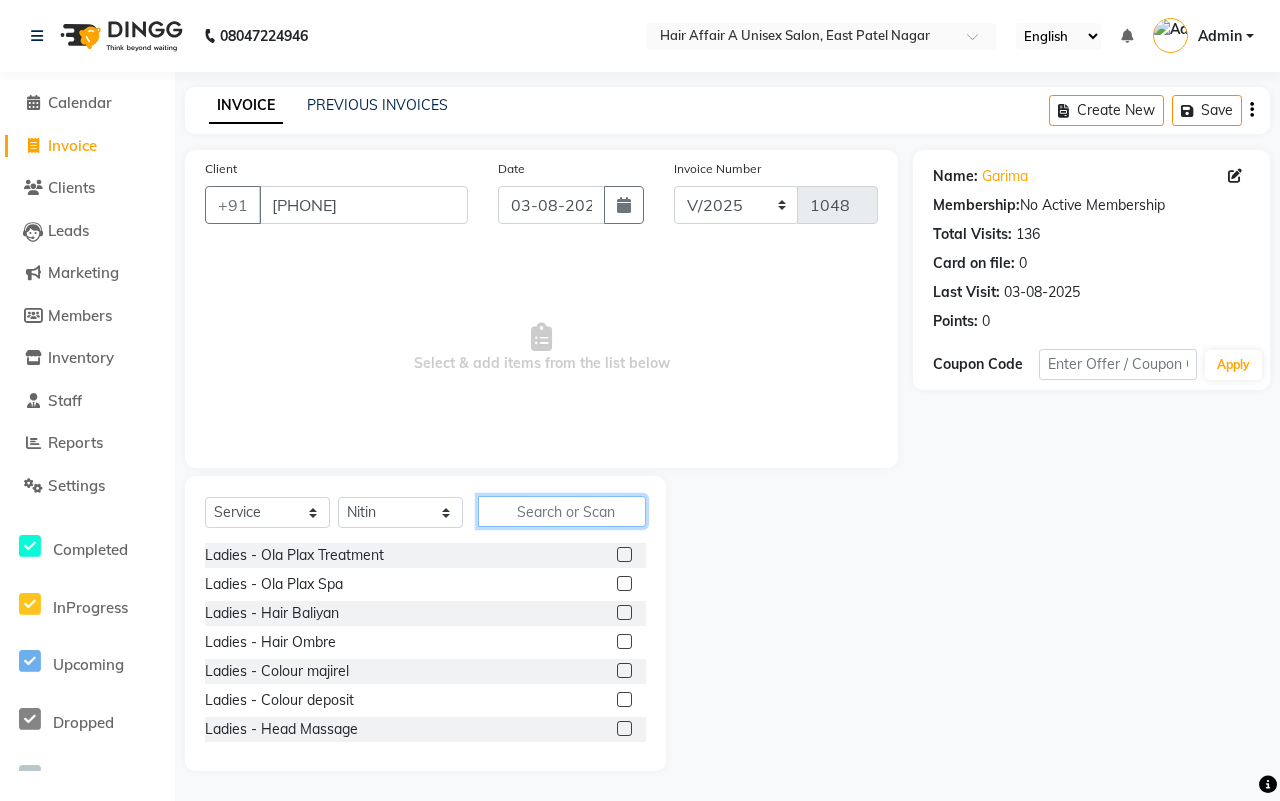 click 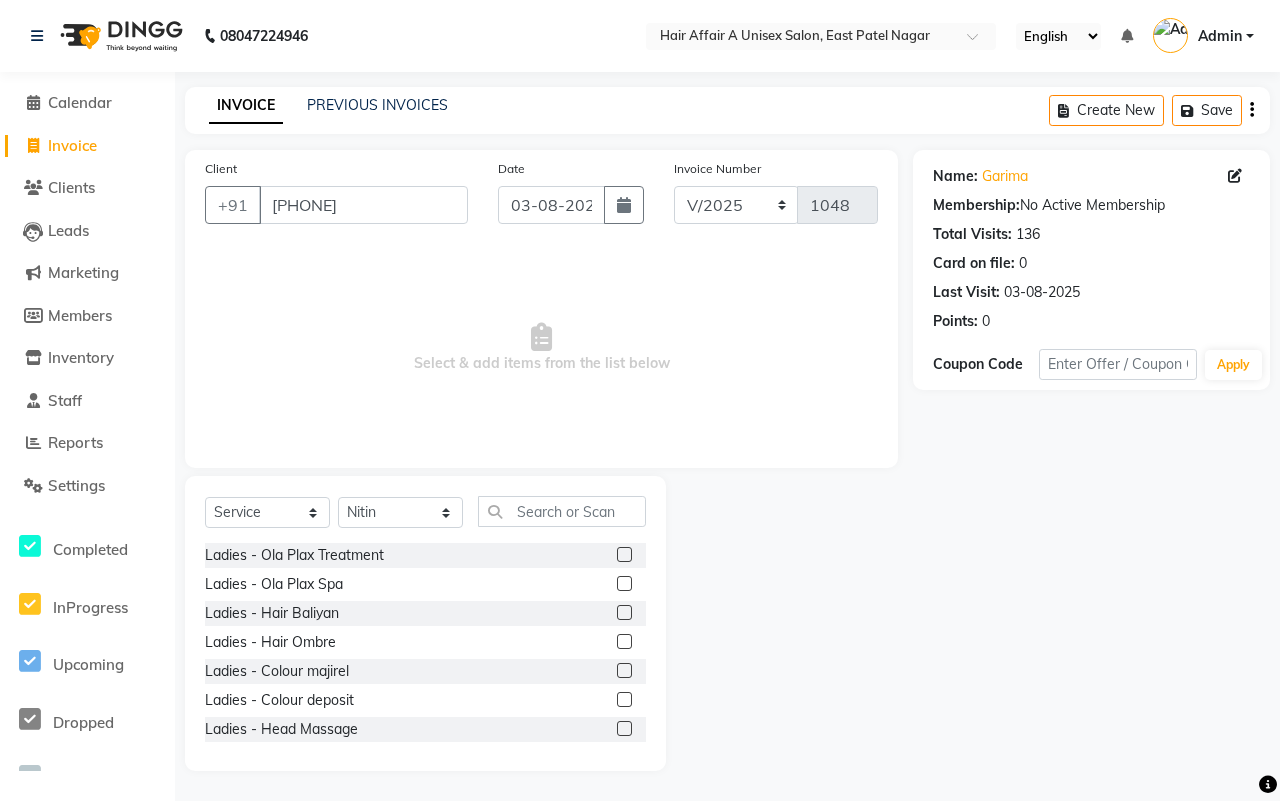 click on "Select  Service  Product  Membership  Package Voucher Prepaid Gift Card  Select Stylist Asif Chanchal harsh Ishu Kajal Kunal Neeraj Nitin Sheena Sonu Vikas Waseem" 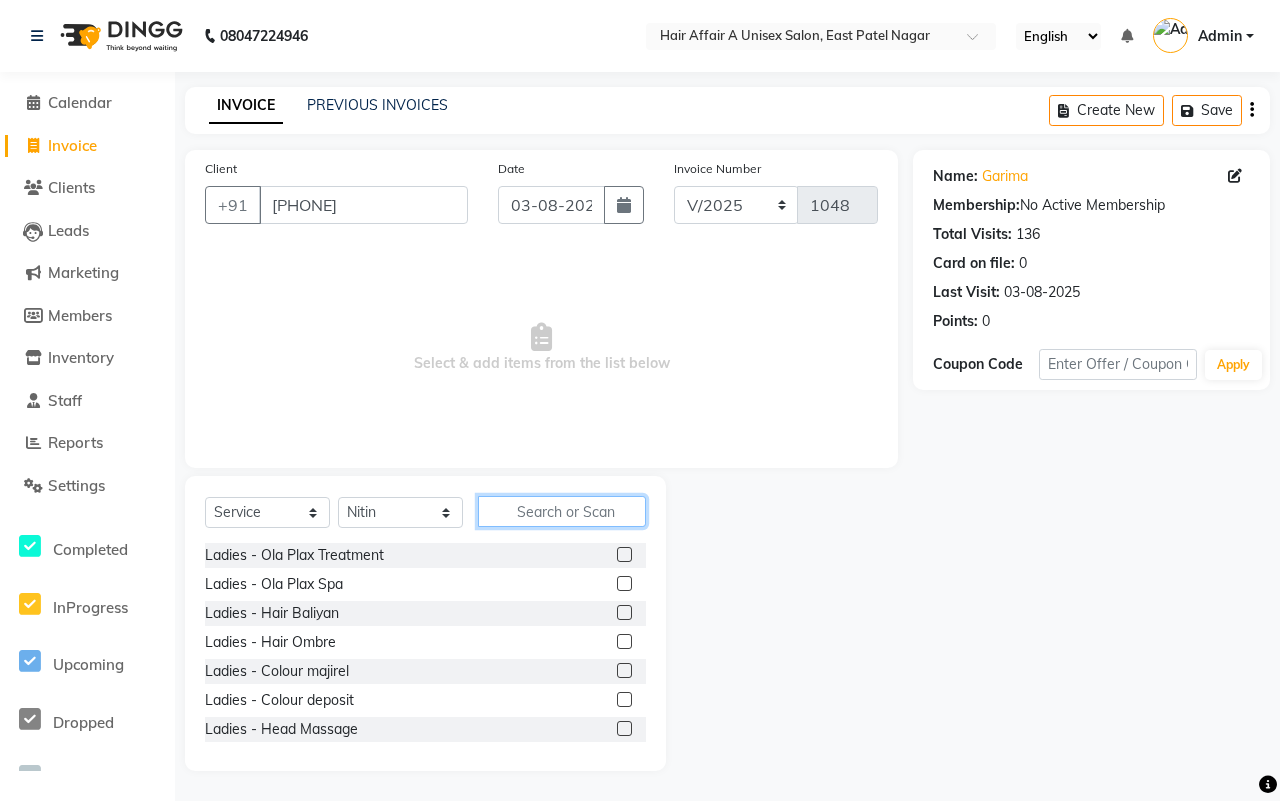 drag, startPoint x: 548, startPoint y: 518, endPoint x: 523, endPoint y: 528, distance: 26.925823 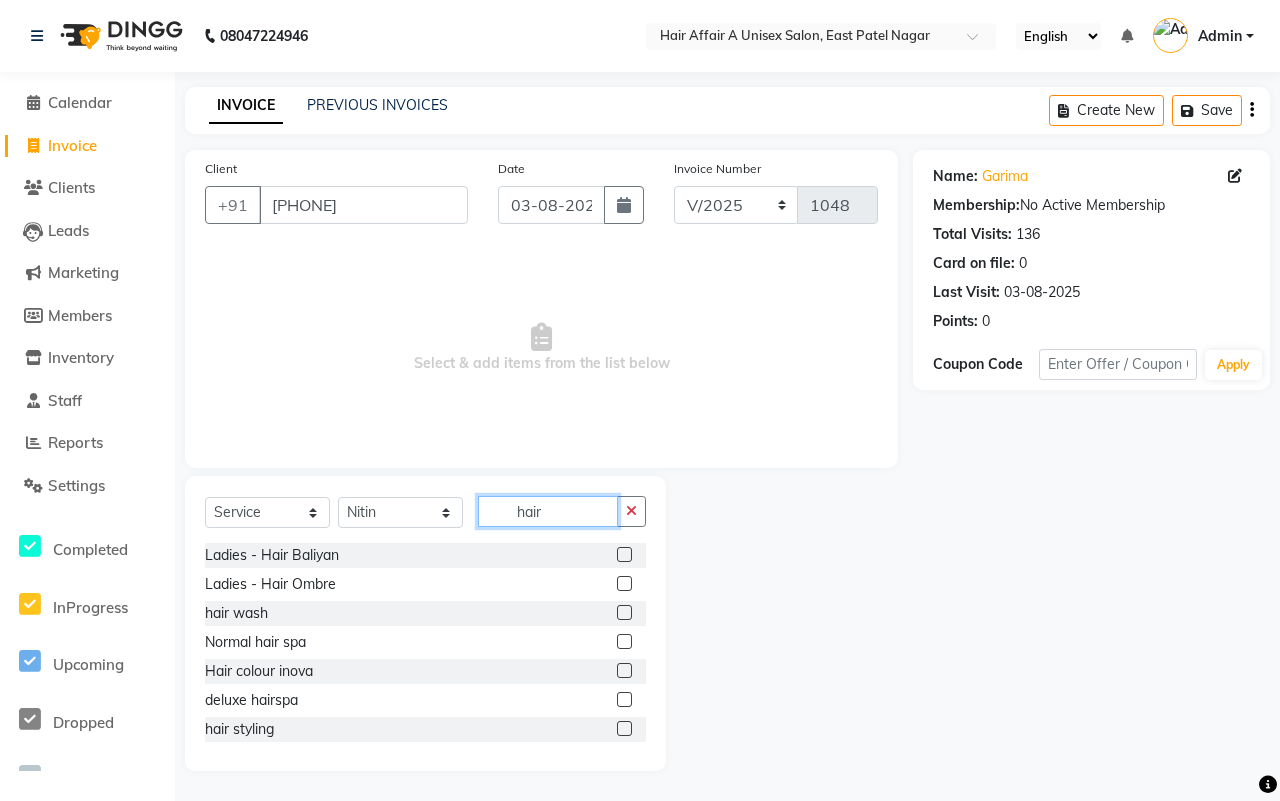 scroll, scrollTop: 125, scrollLeft: 0, axis: vertical 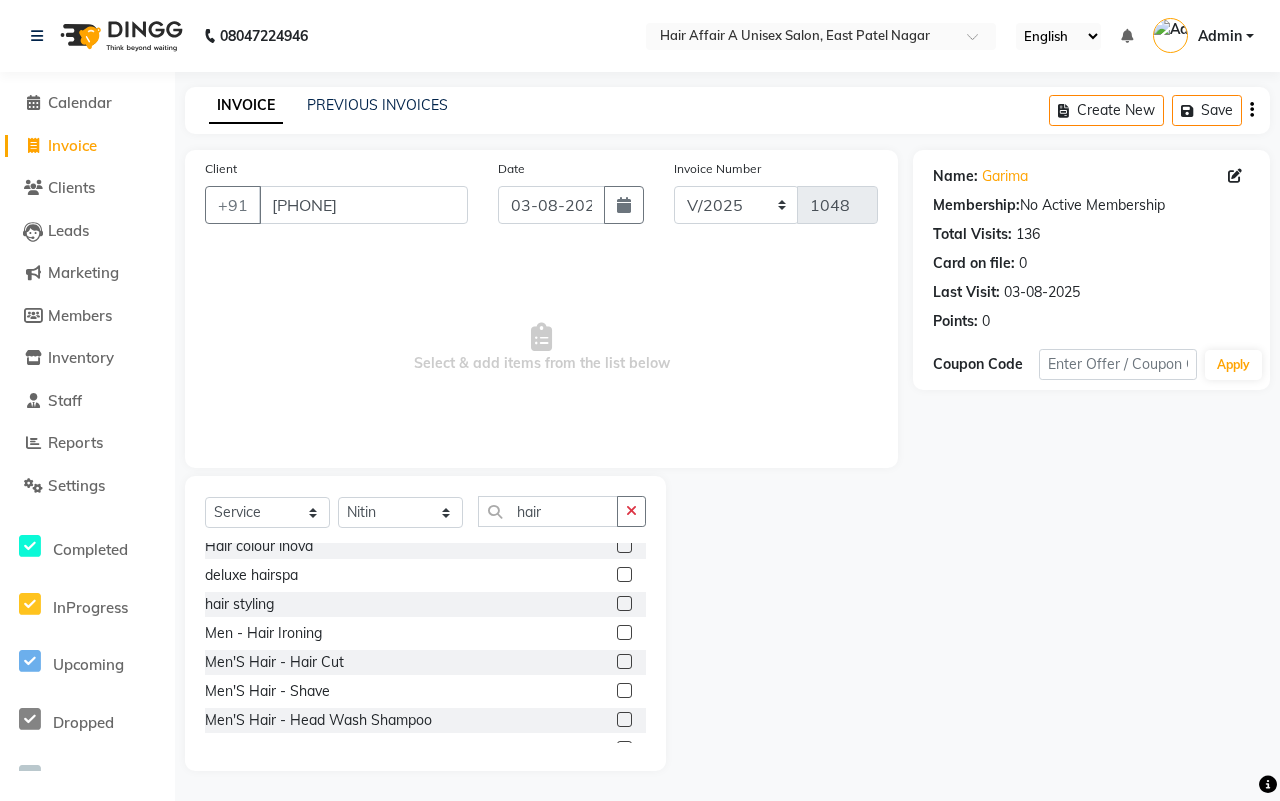 click 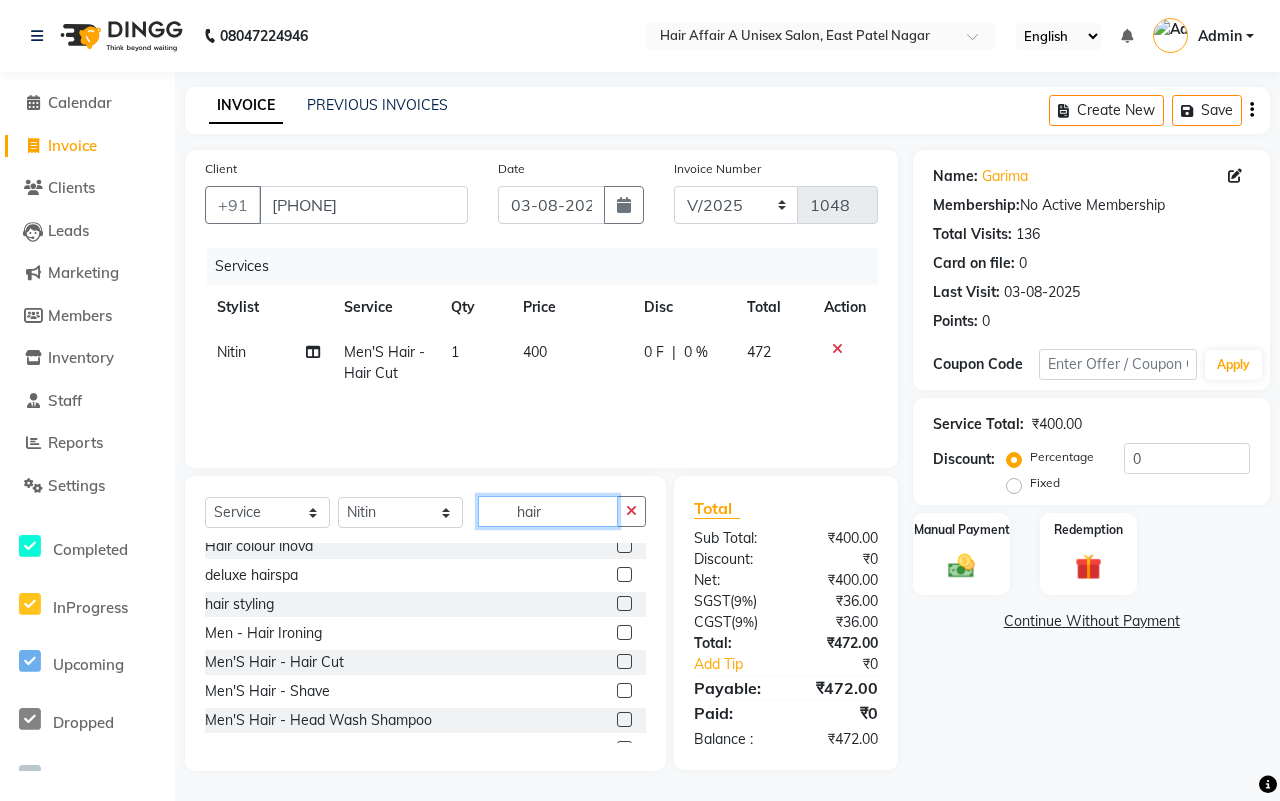 drag, startPoint x: 552, startPoint y: 513, endPoint x: 520, endPoint y: 503, distance: 33.526108 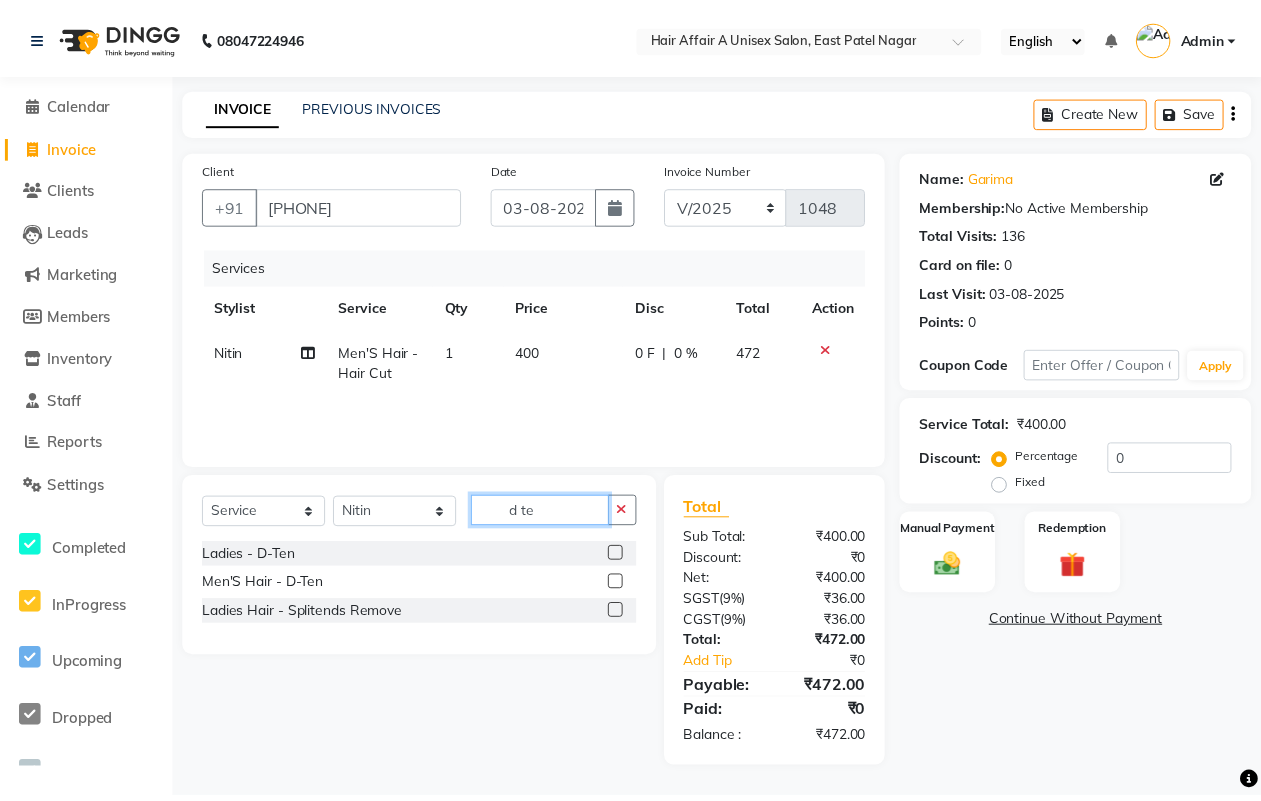 scroll, scrollTop: 0, scrollLeft: 0, axis: both 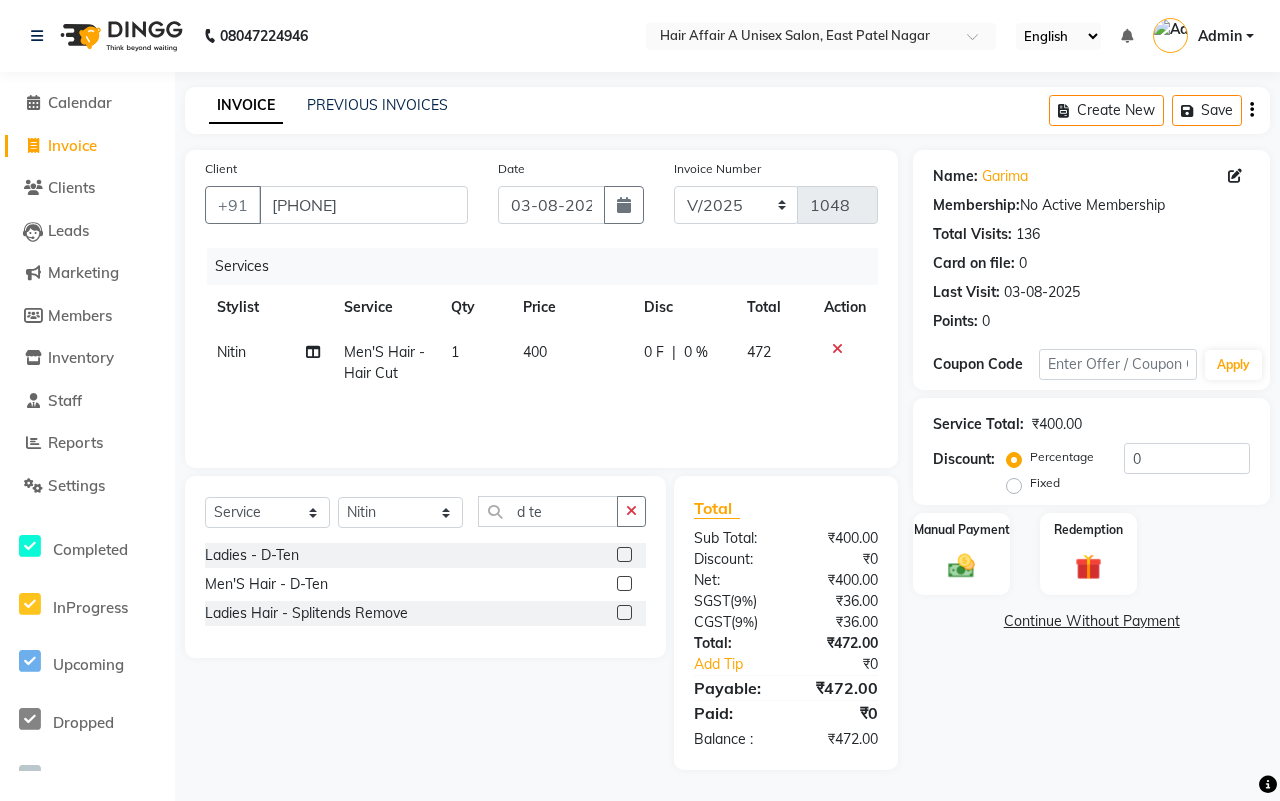 click 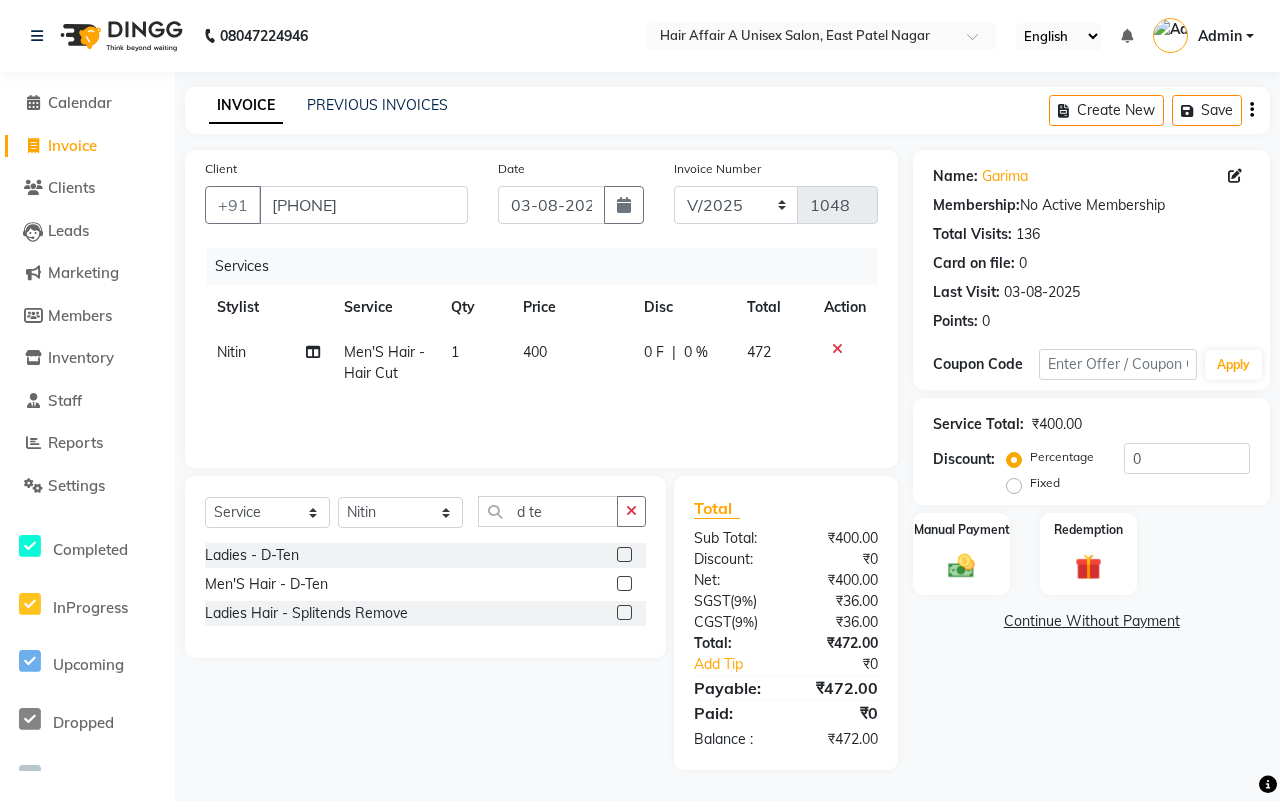click at bounding box center (623, 555) 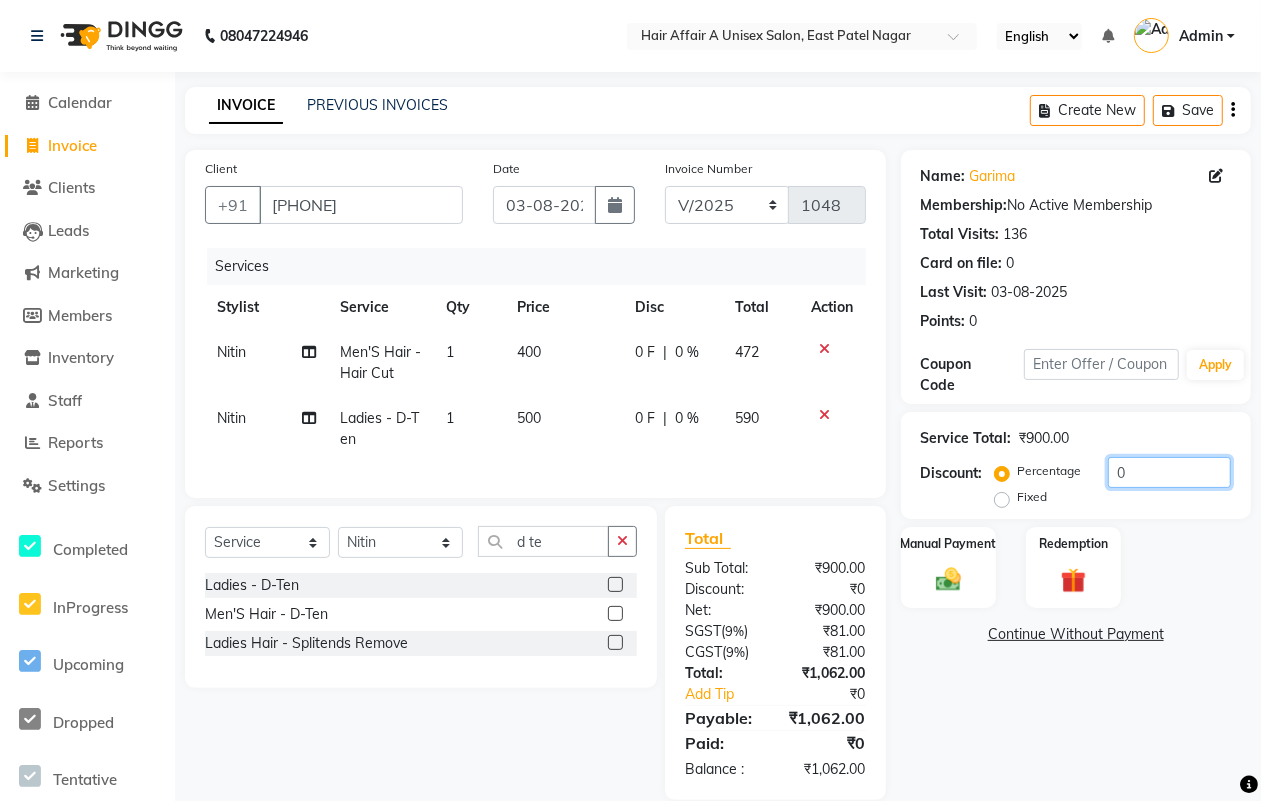 click on "0" 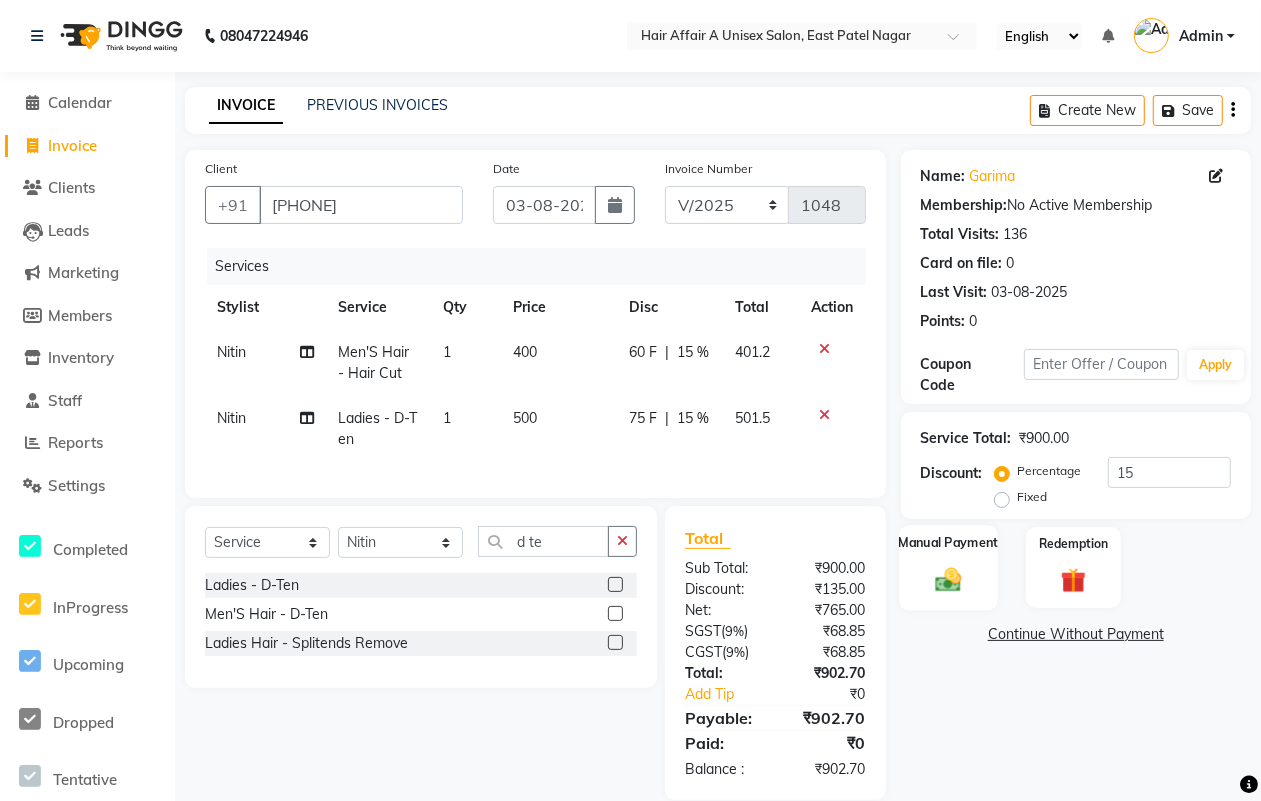 click on "Manual Payment" 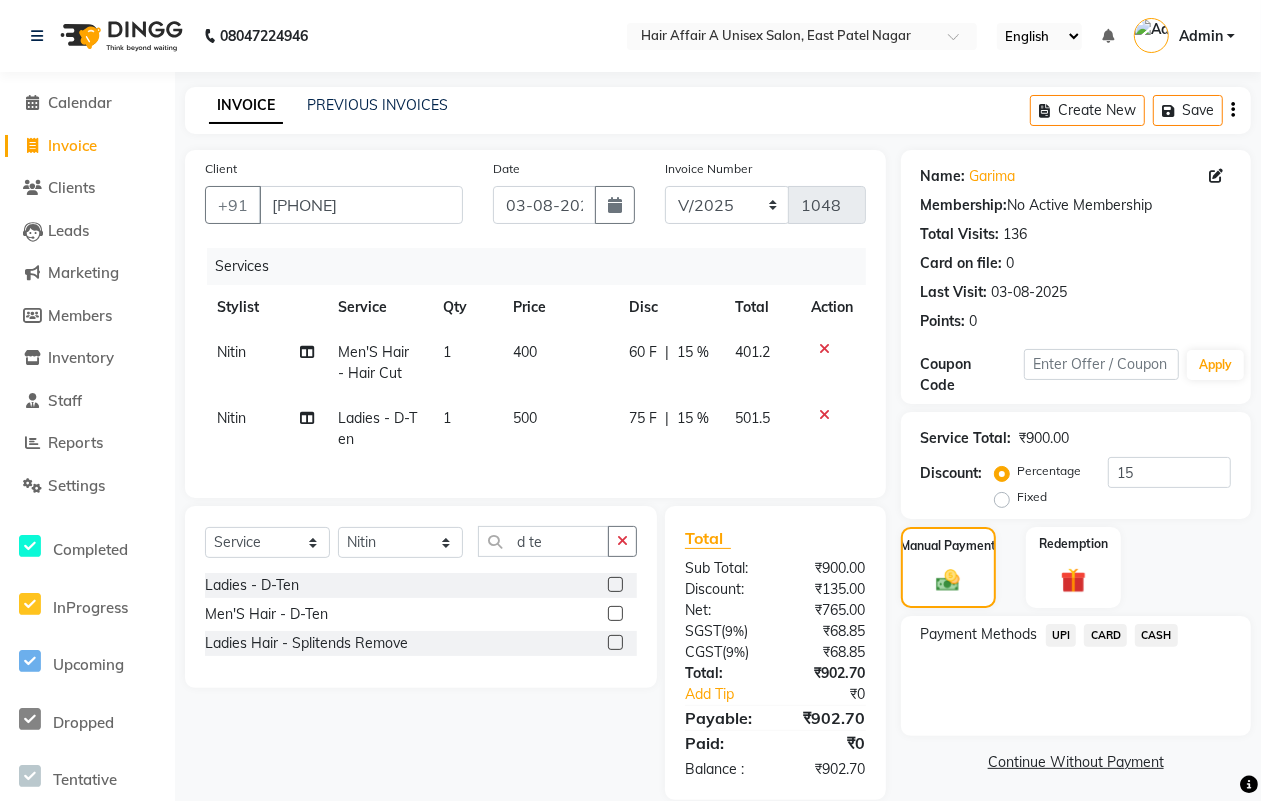 click on "CASH" 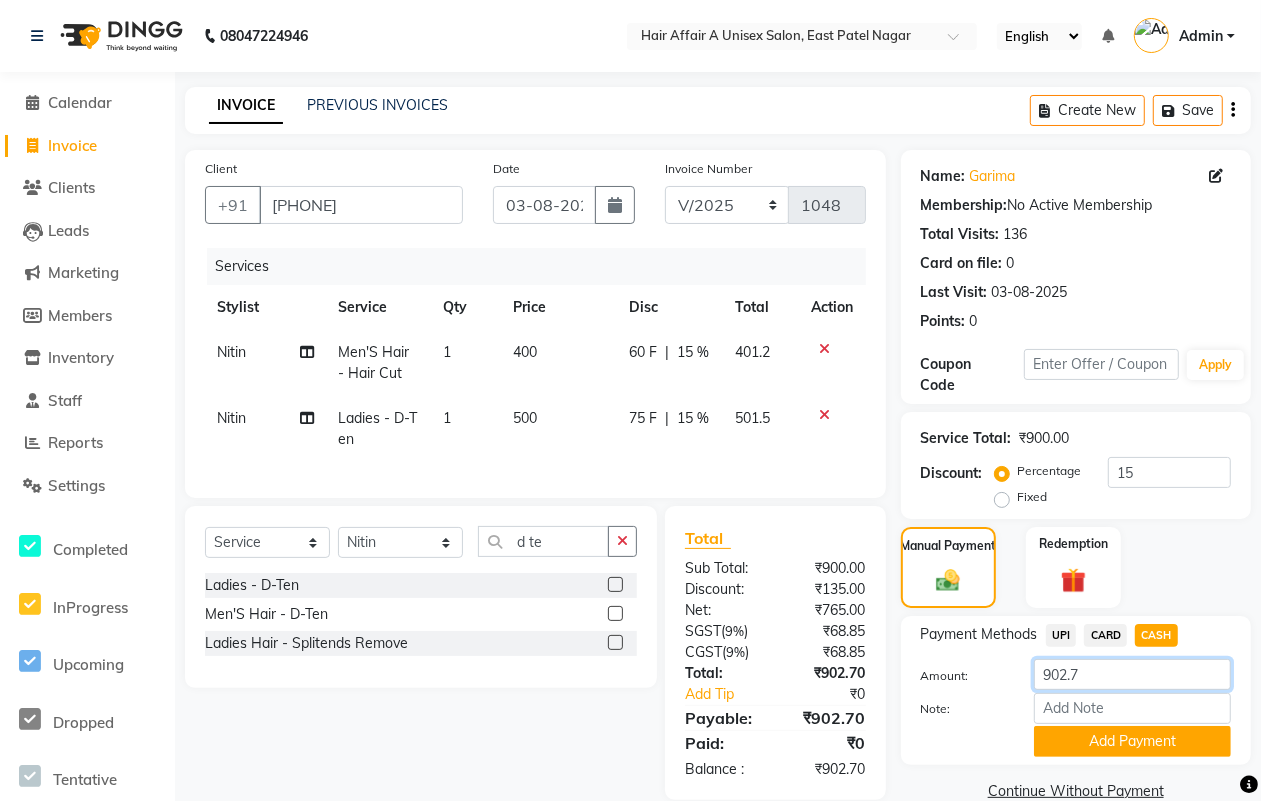 click on "902.7" 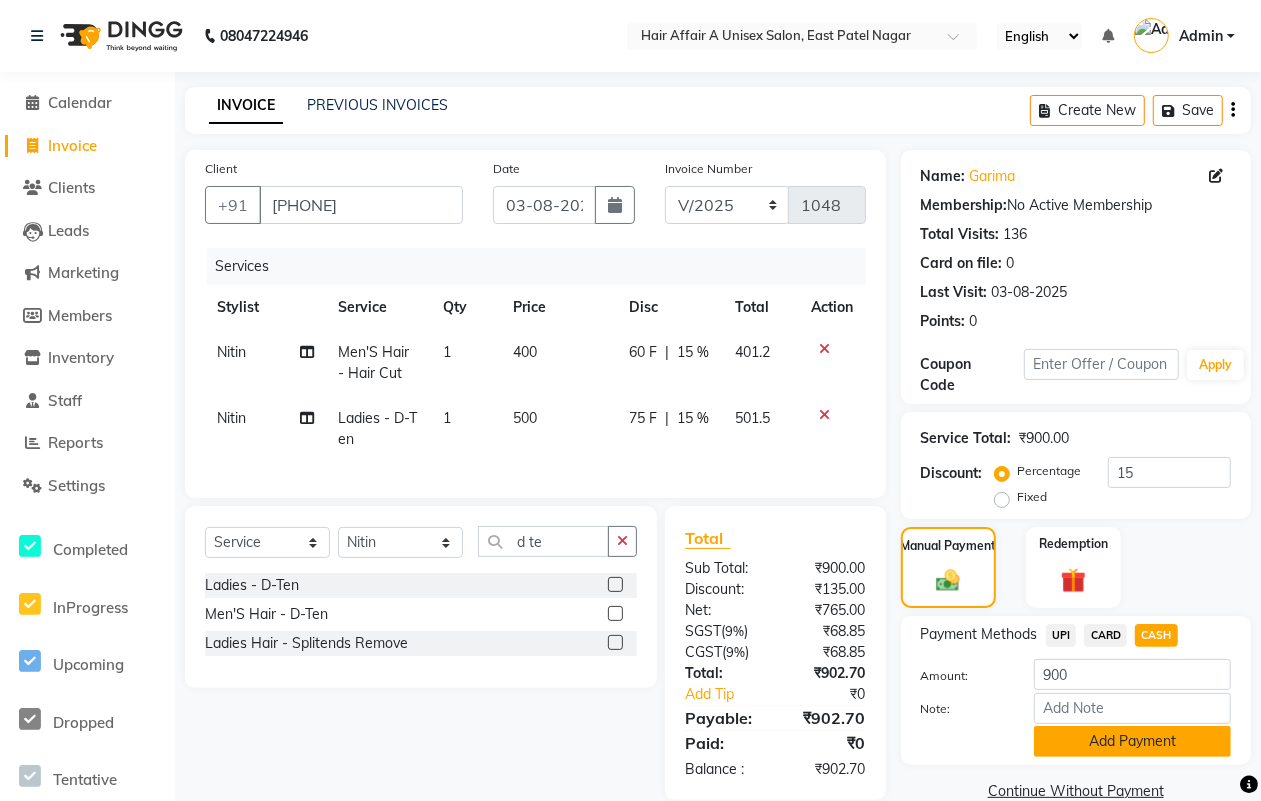 click on "Add Payment" 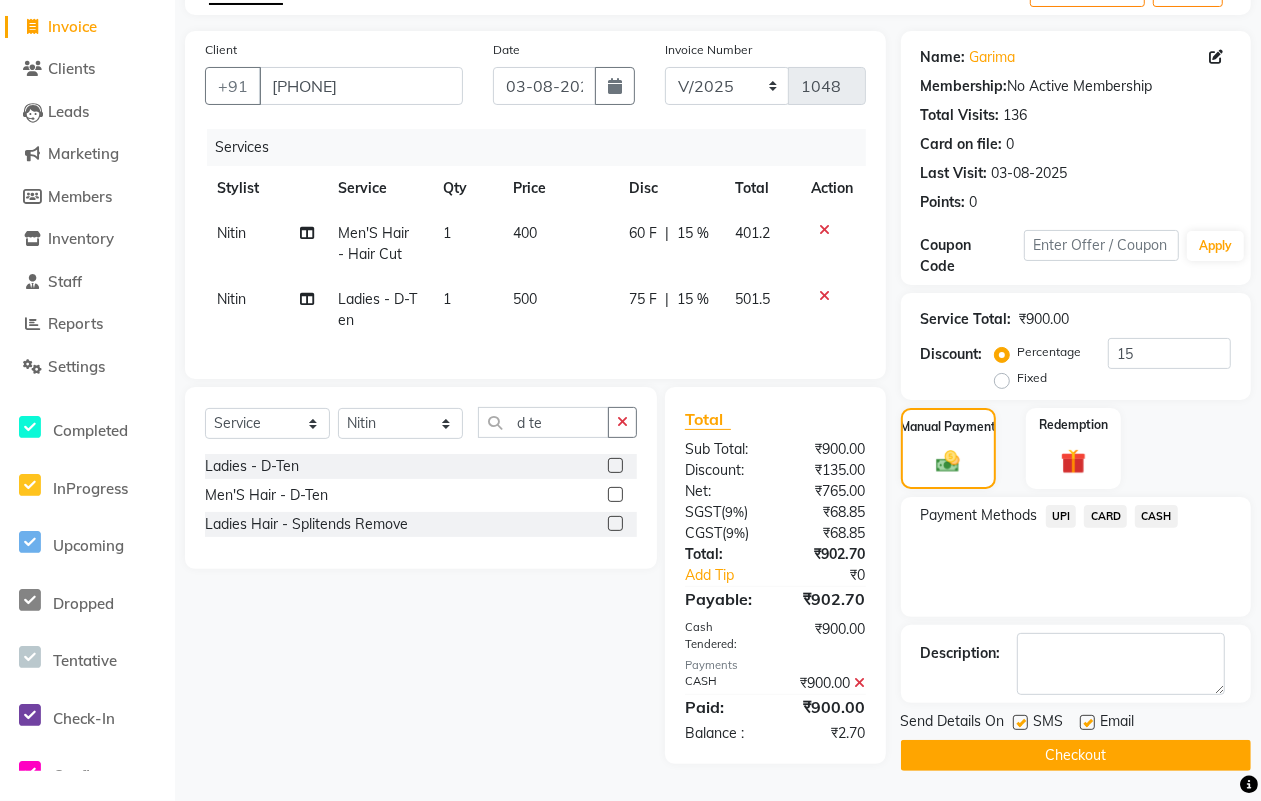 scroll, scrollTop: 131, scrollLeft: 0, axis: vertical 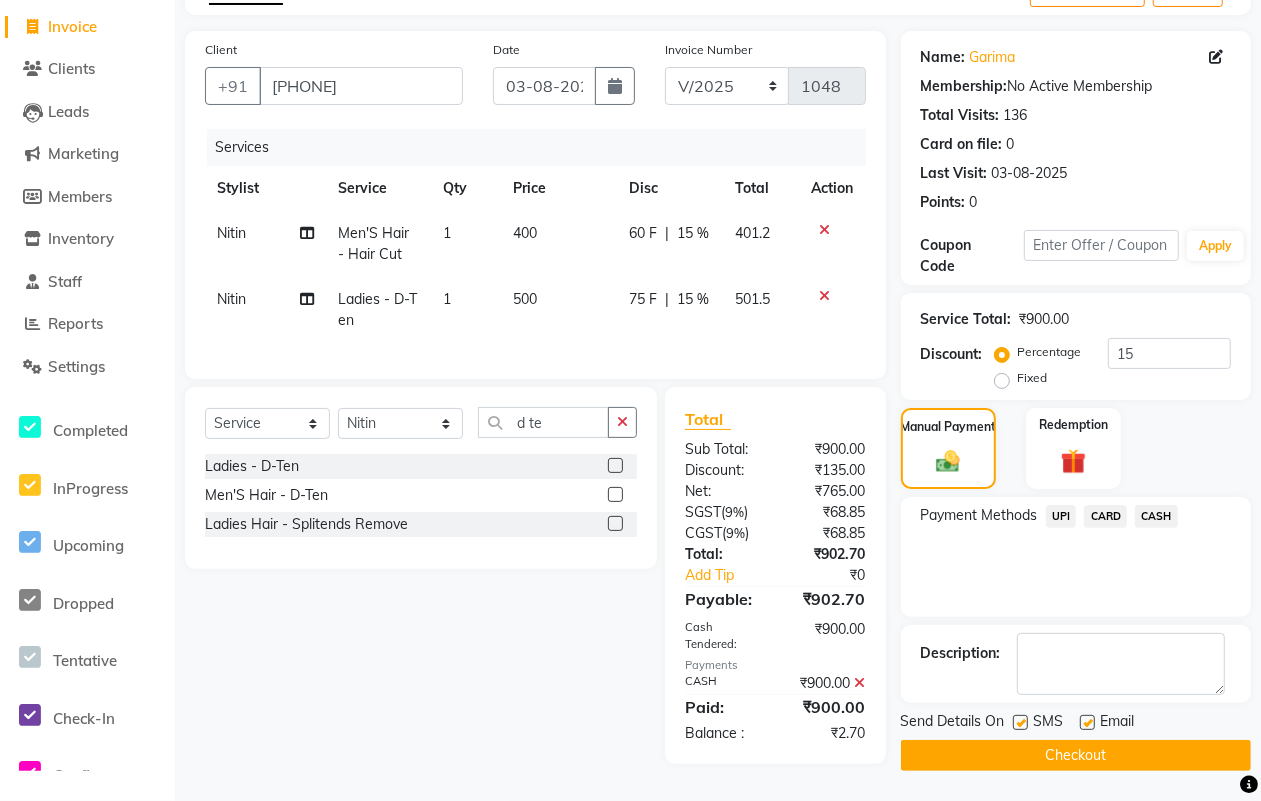 click 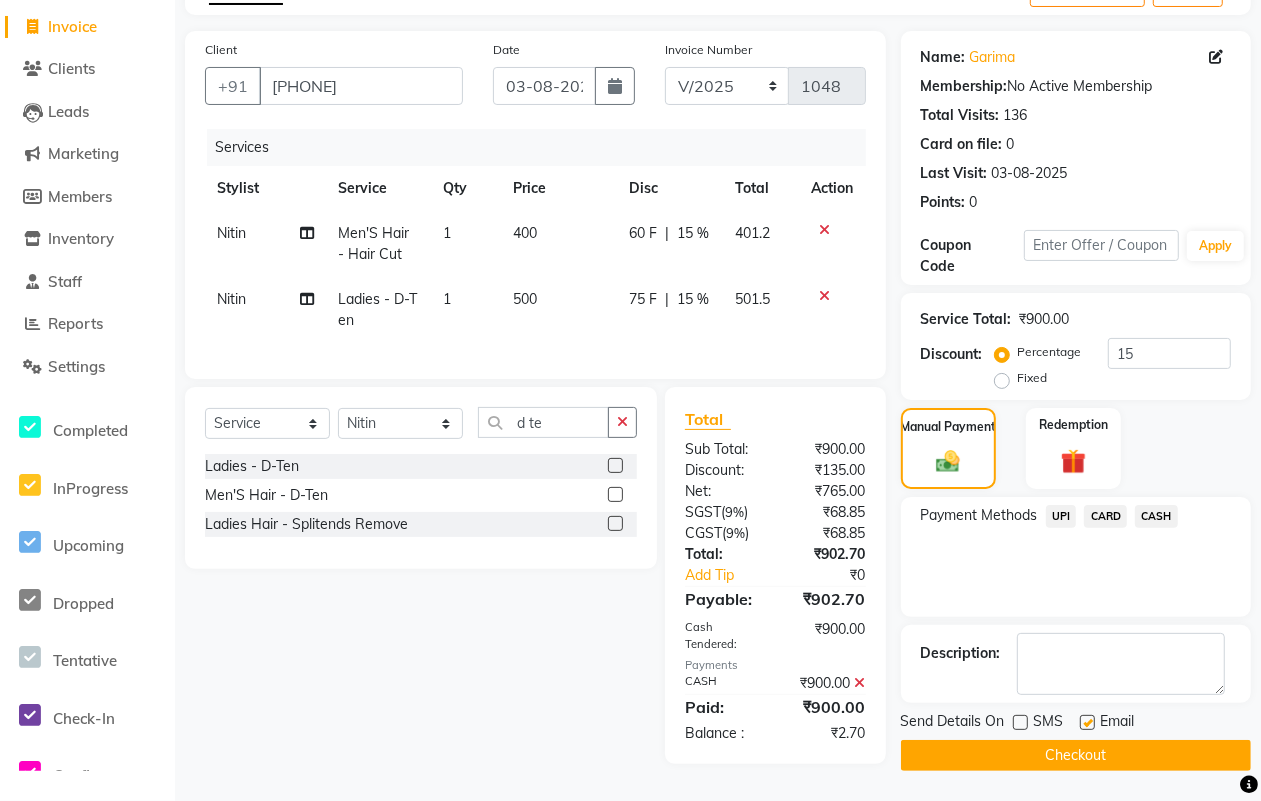 click 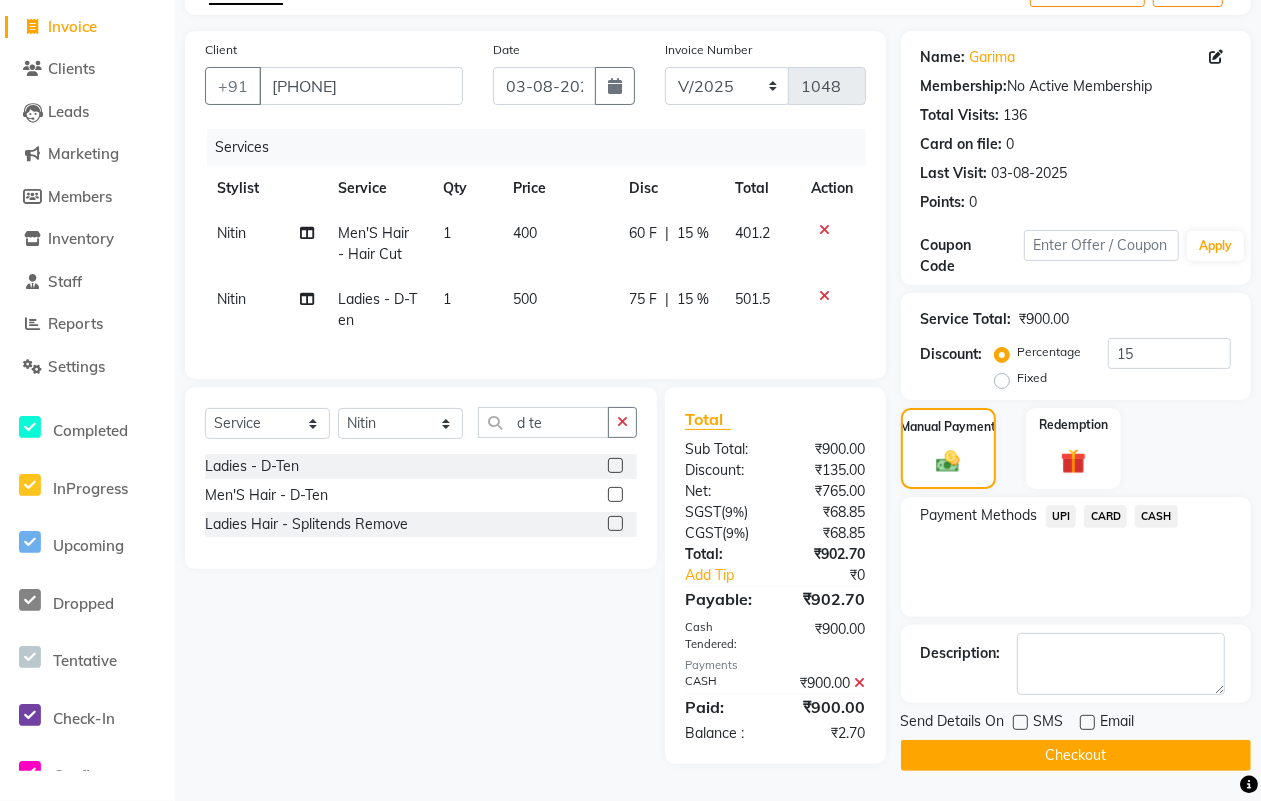 click on "Checkout" 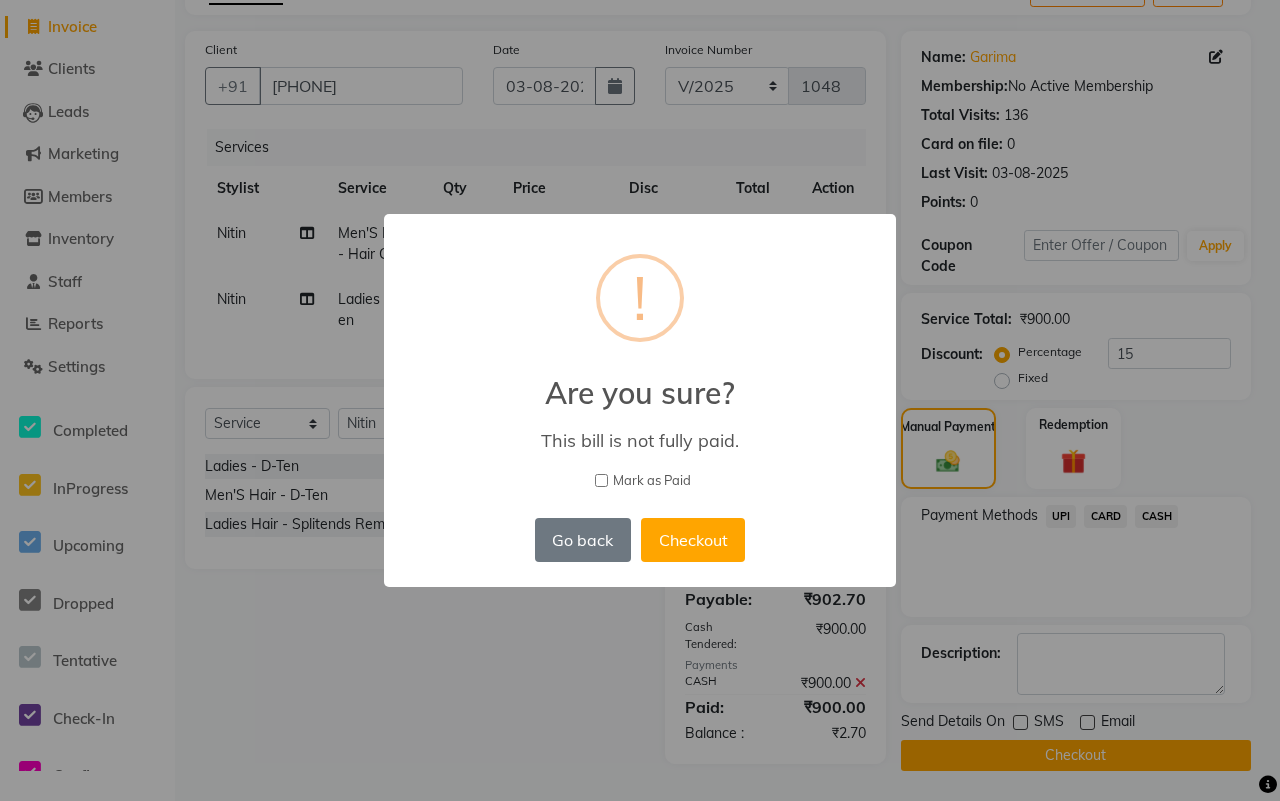 click on "Mark as Paid" at bounding box center [652, 481] 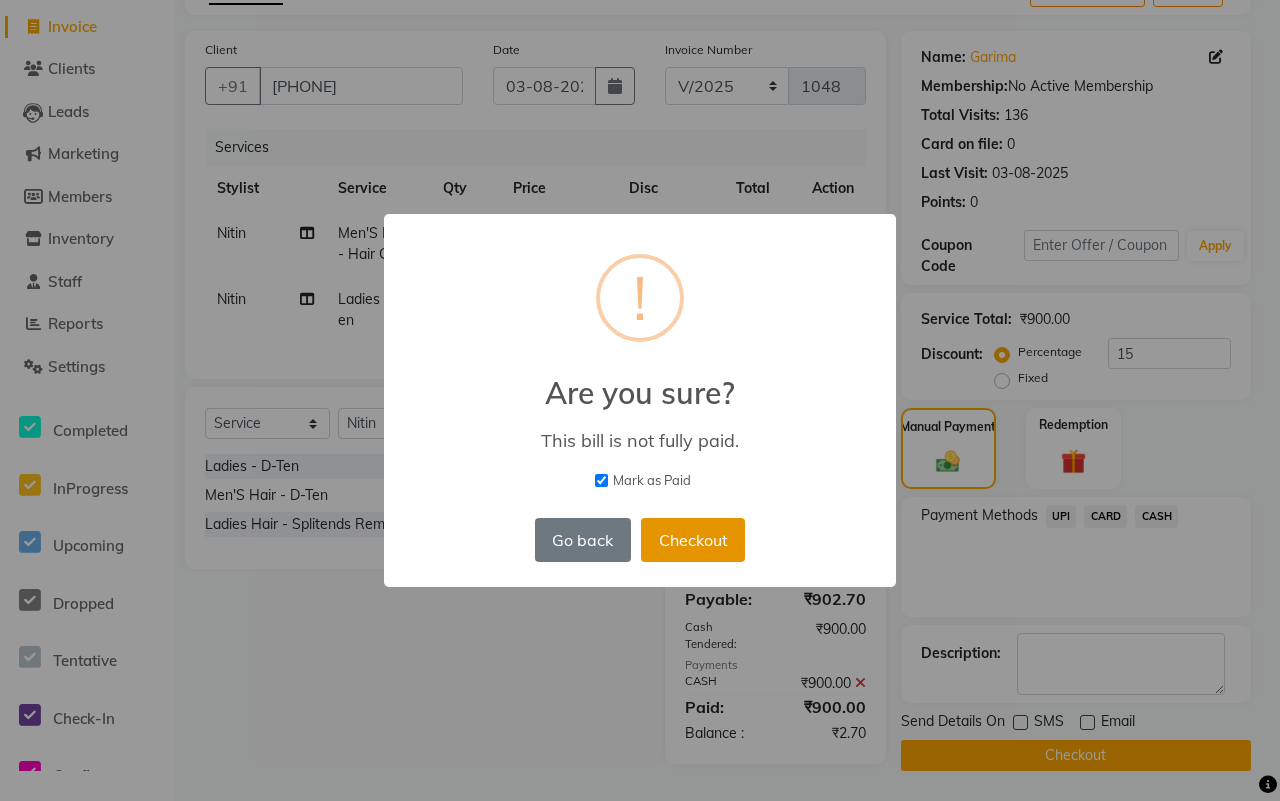 click on "Checkout" at bounding box center (693, 540) 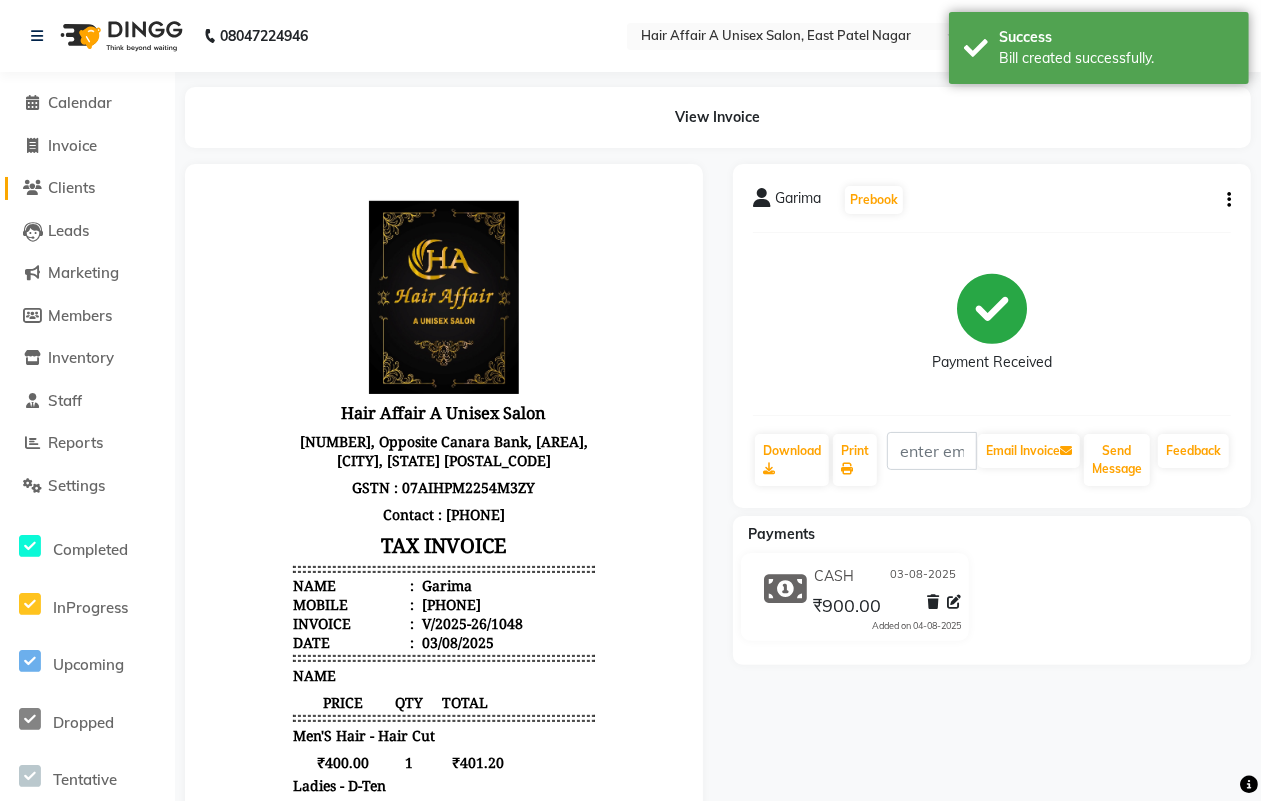 scroll, scrollTop: 0, scrollLeft: 0, axis: both 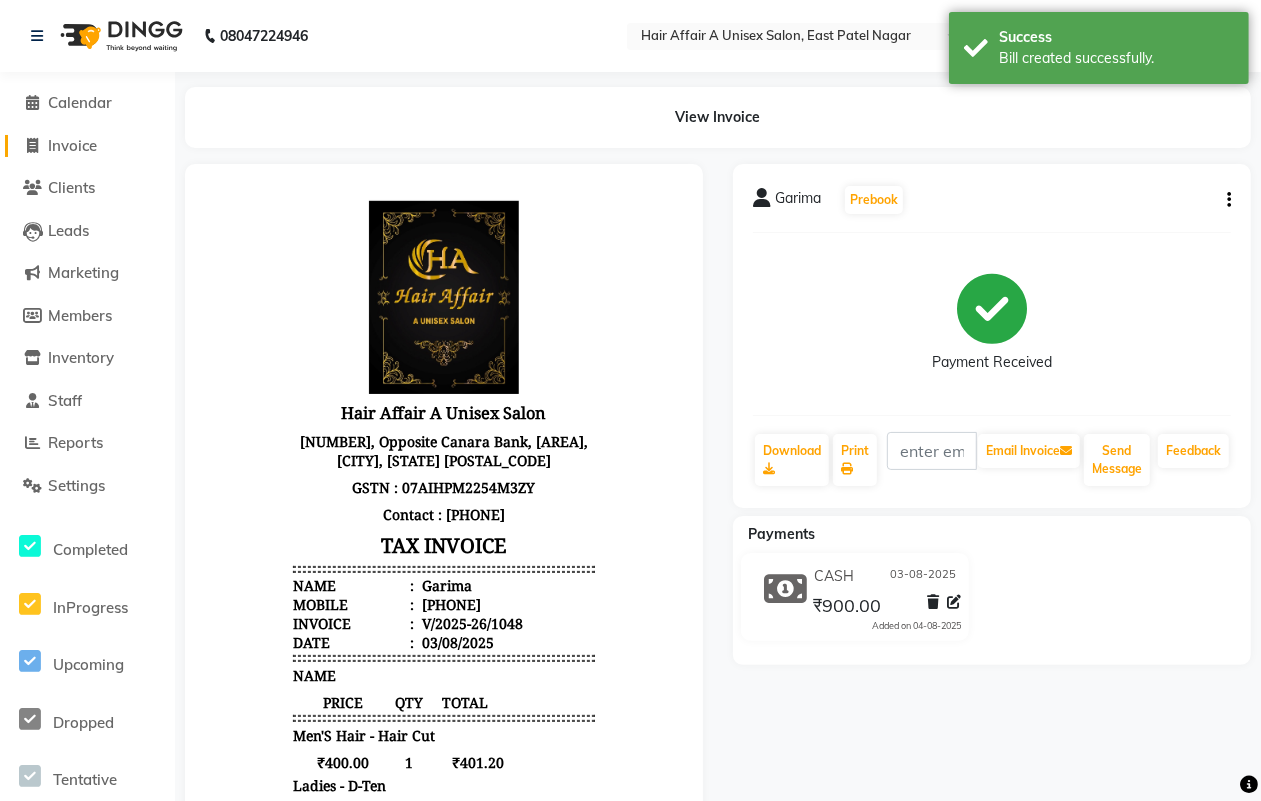 click on "Invoice" 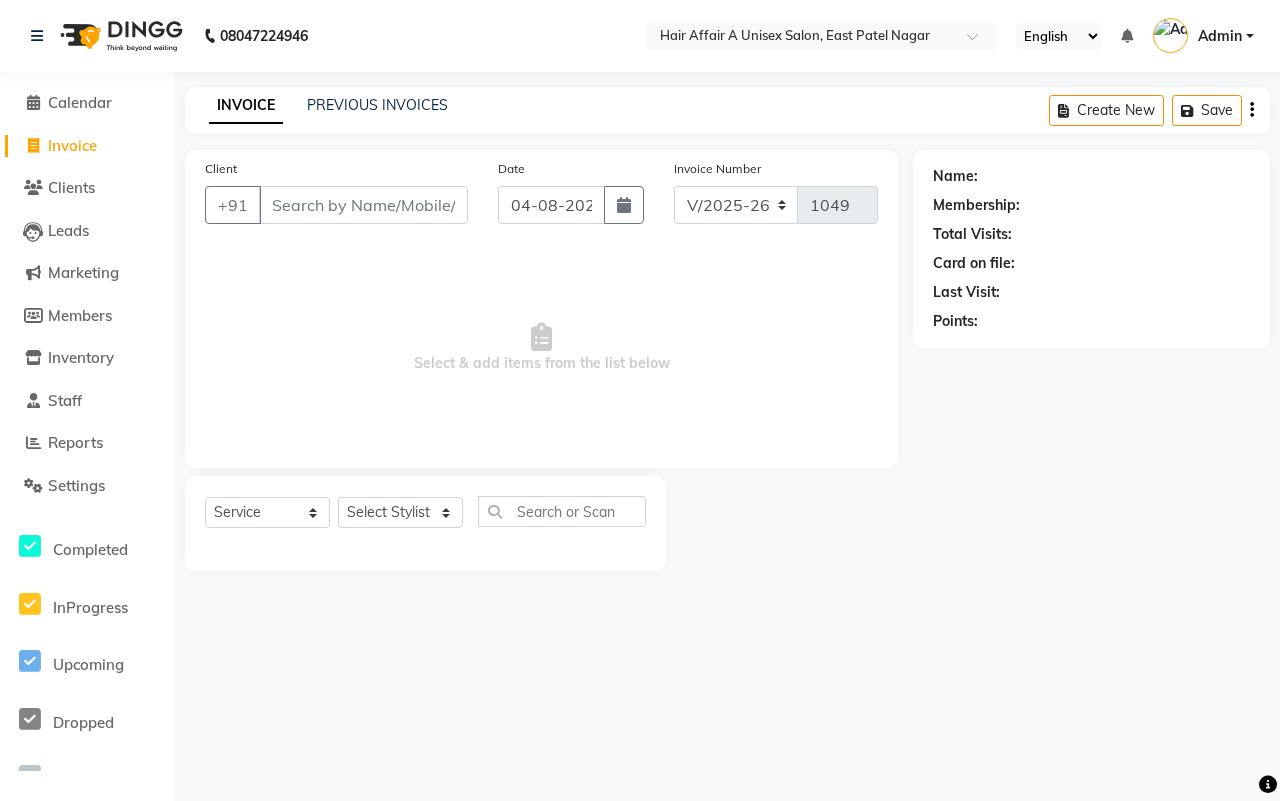 click on "Client" at bounding box center (363, 205) 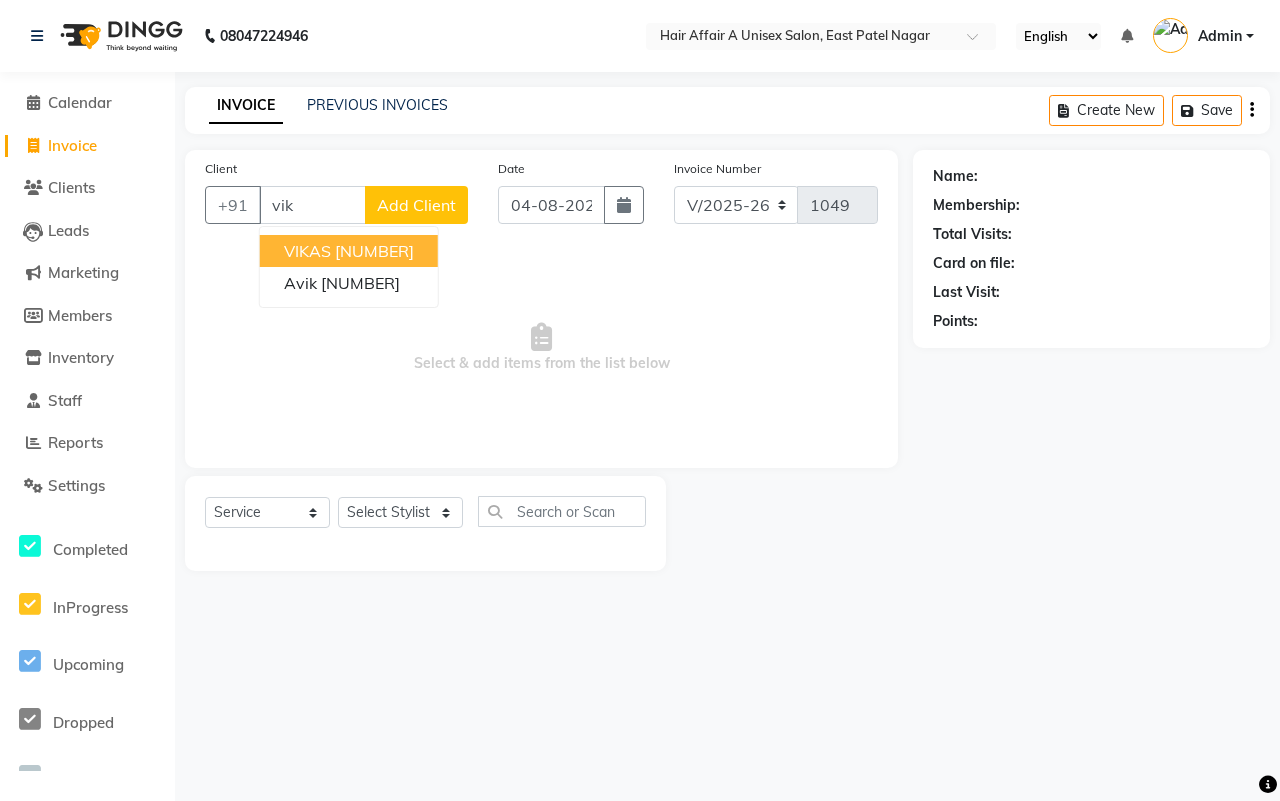 click on "VIKAS" at bounding box center (307, 251) 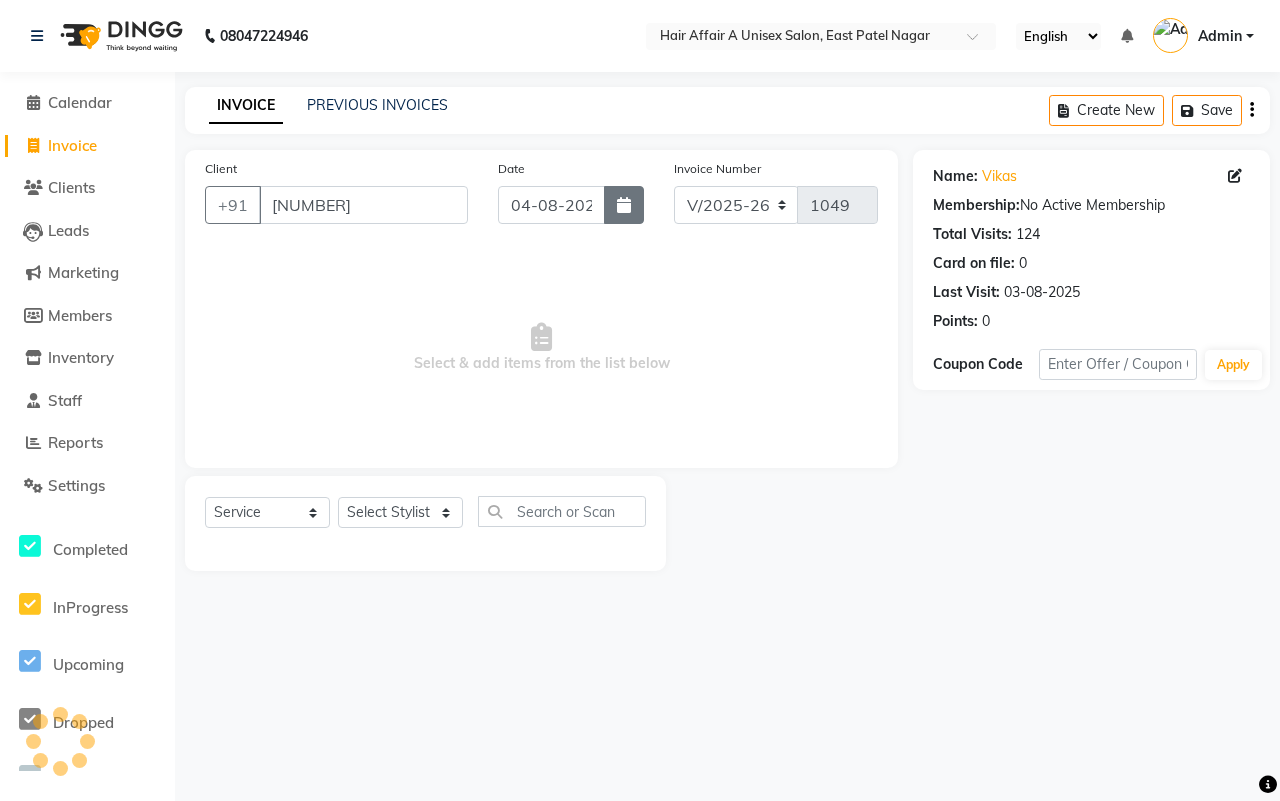 click 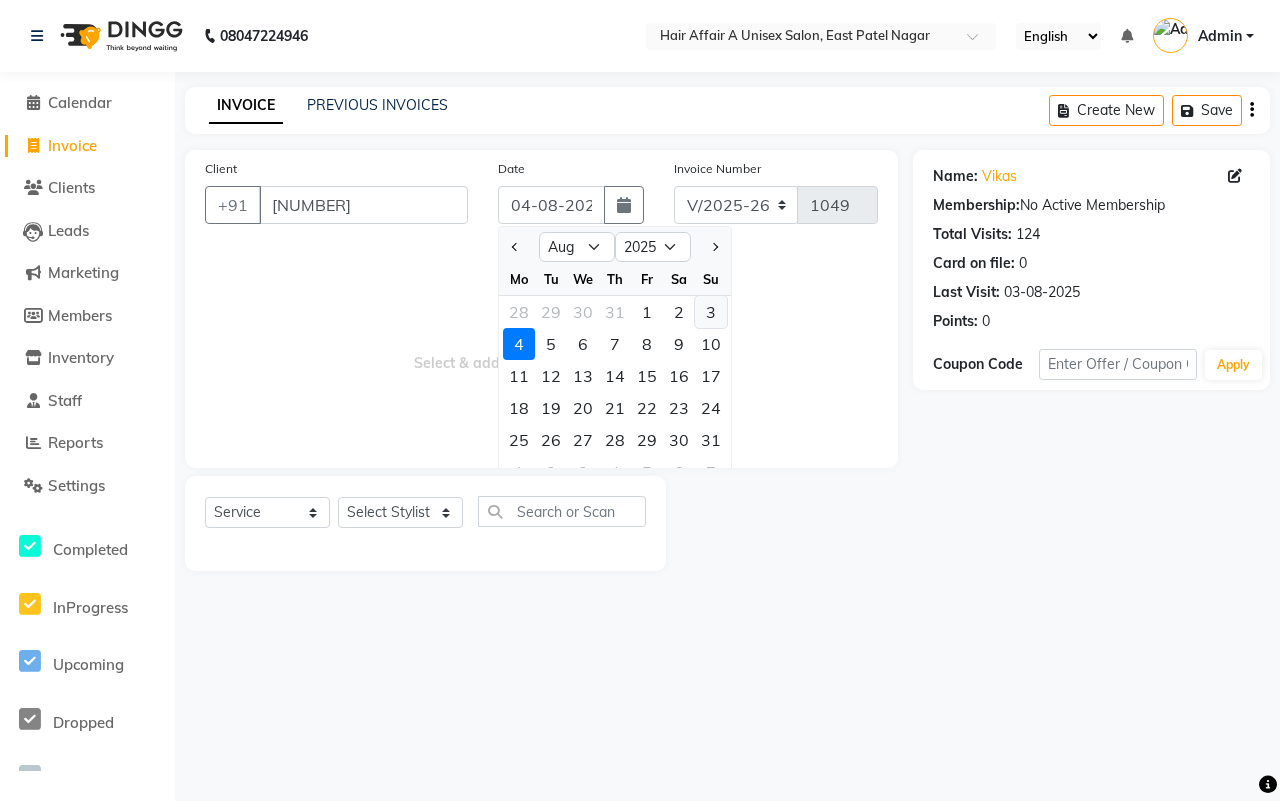 click on "3" 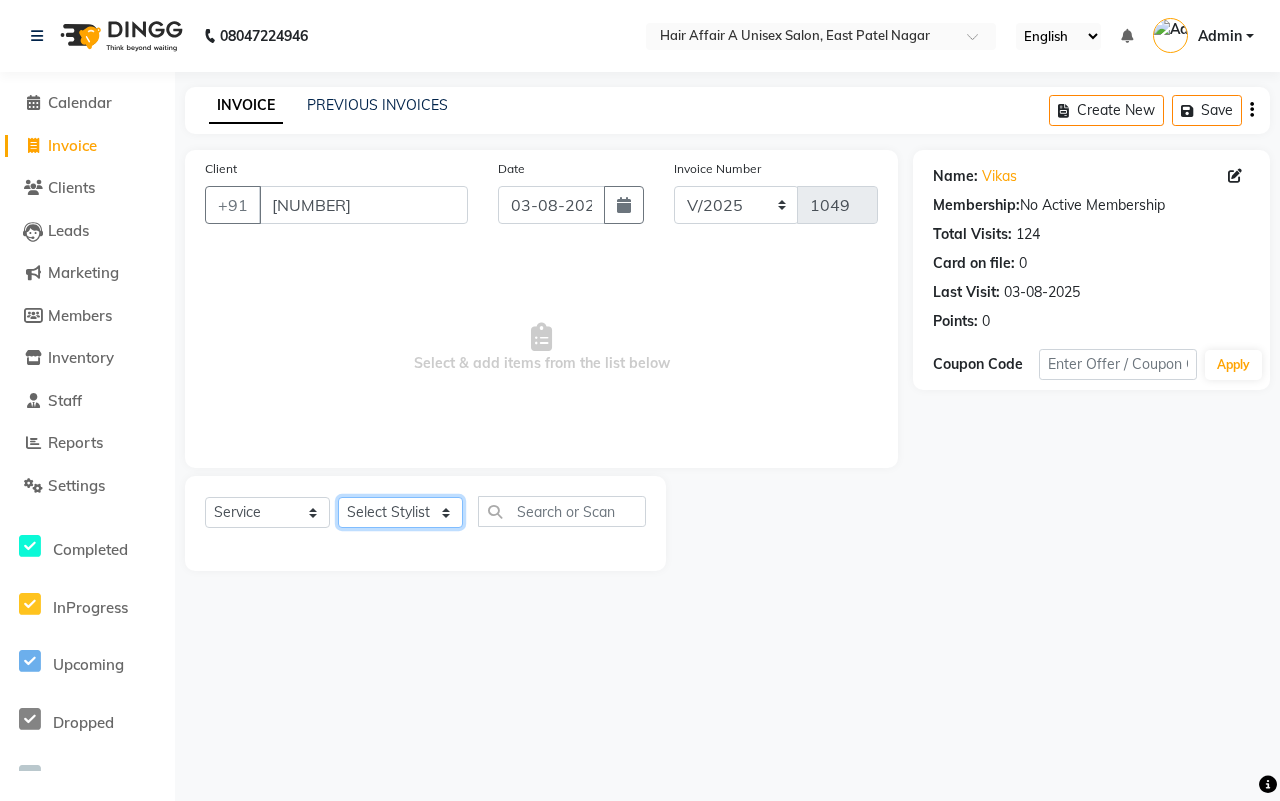 click on "Select Stylist Asif Chanchal harsh Ishu Kajal Kunal Neeraj Nitin Sheena Sonu Vikas Waseem" 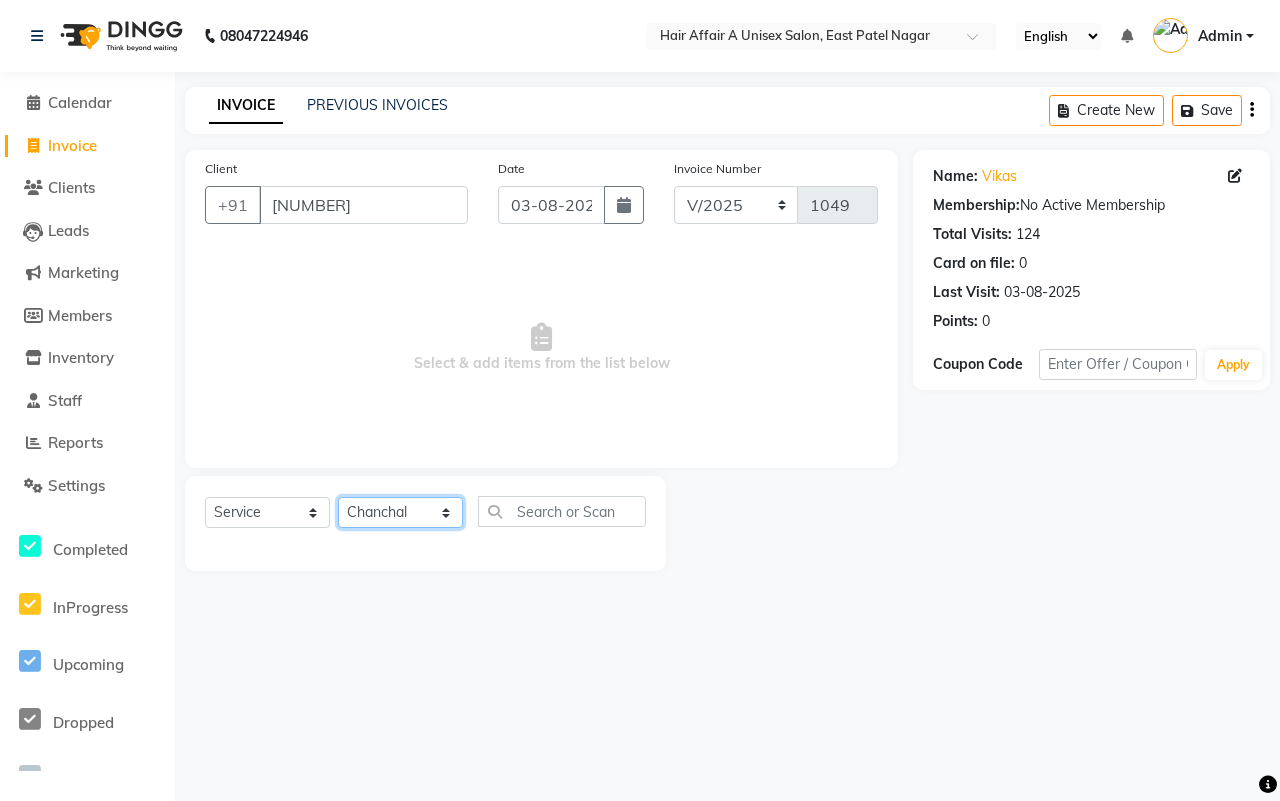 click on "Select Stylist Asif Chanchal harsh Ishu Kajal Kunal Neeraj Nitin Sheena Sonu Vikas Waseem" 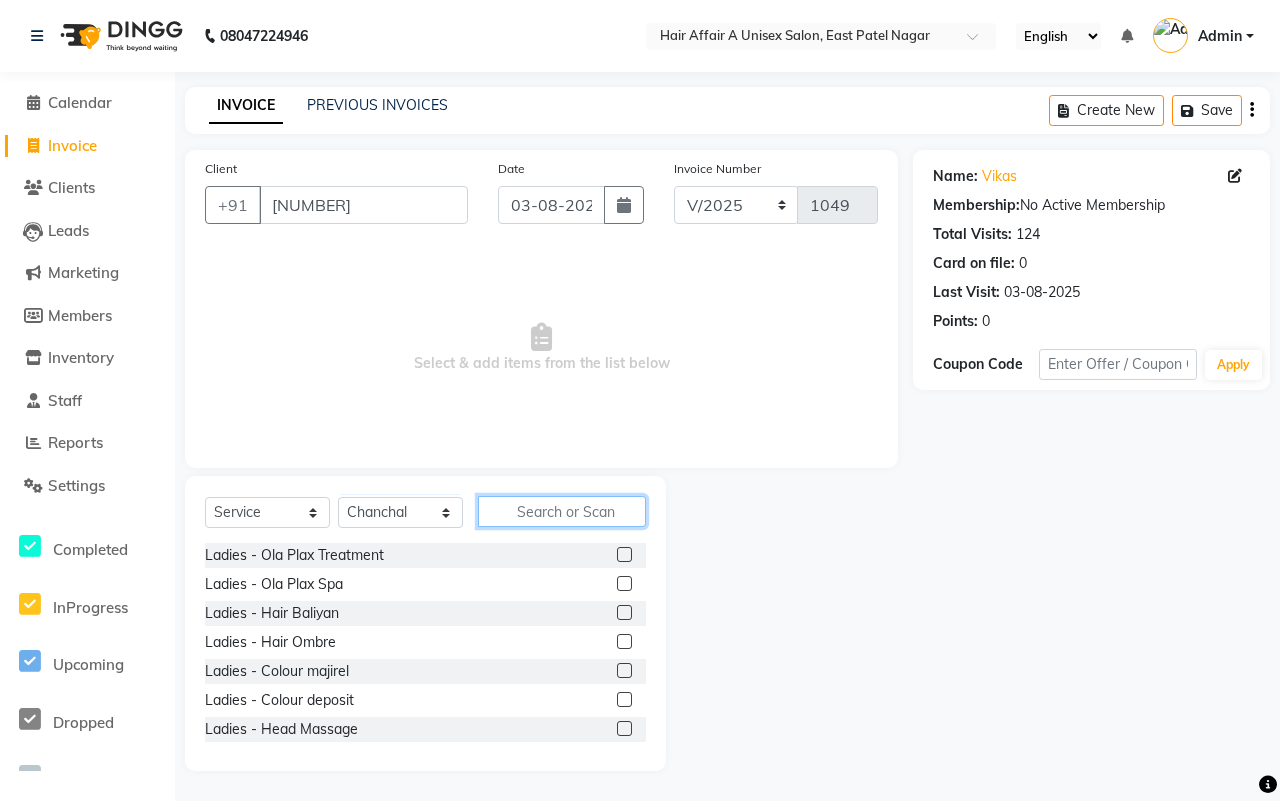 click 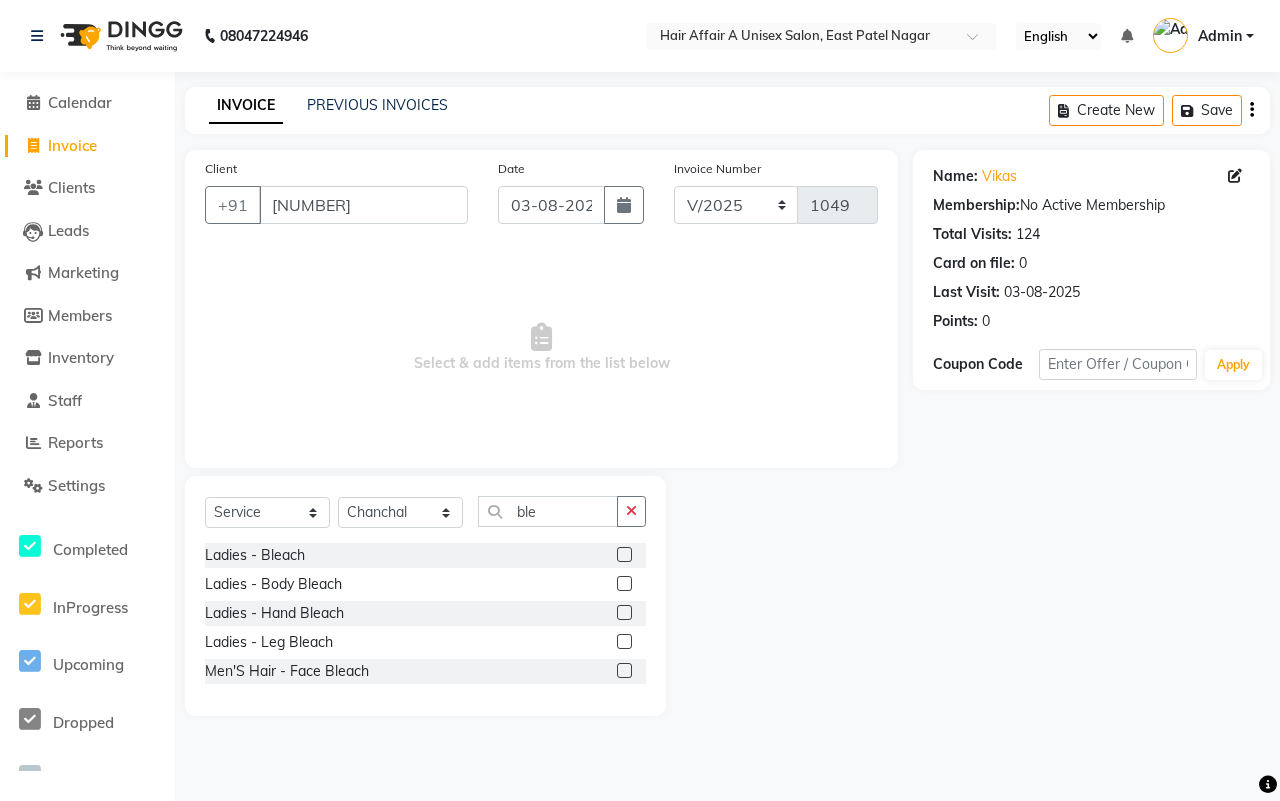 click 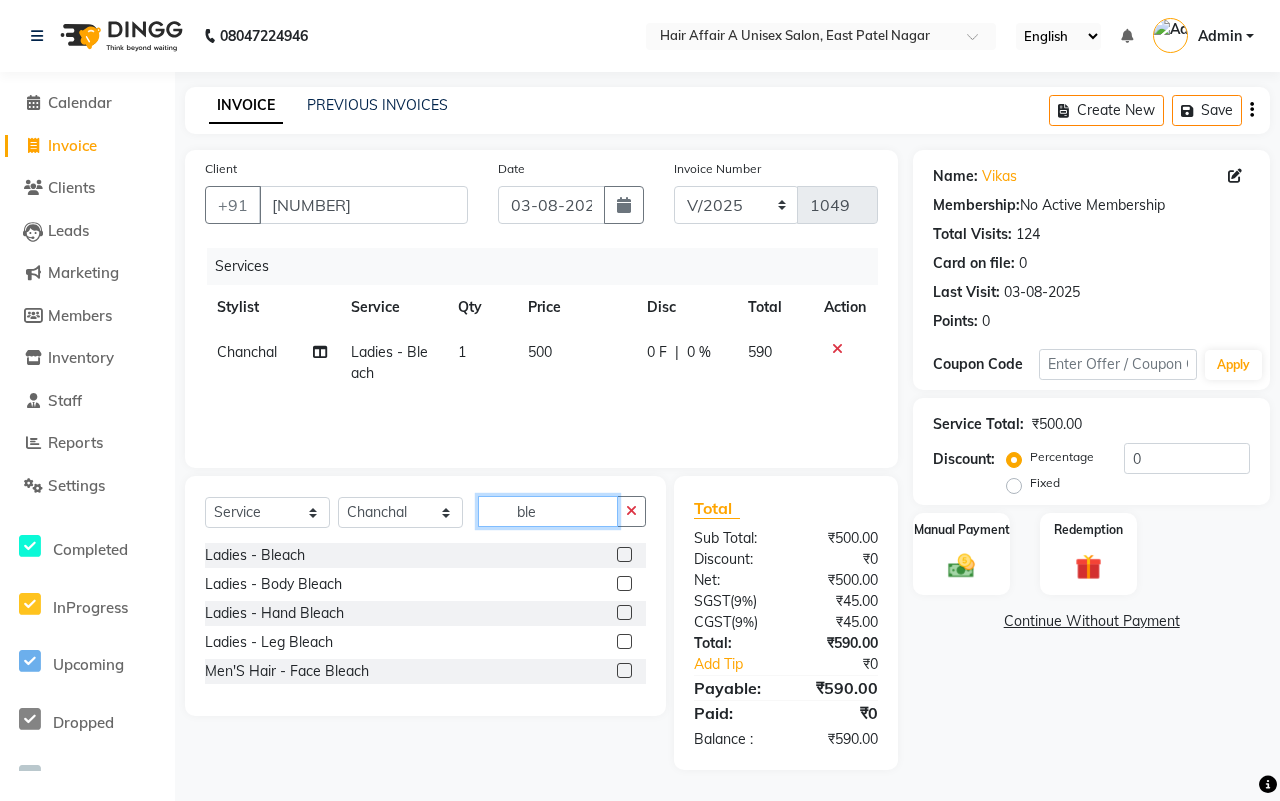 drag, startPoint x: 542, startPoint y: 515, endPoint x: 510, endPoint y: 516, distance: 32.01562 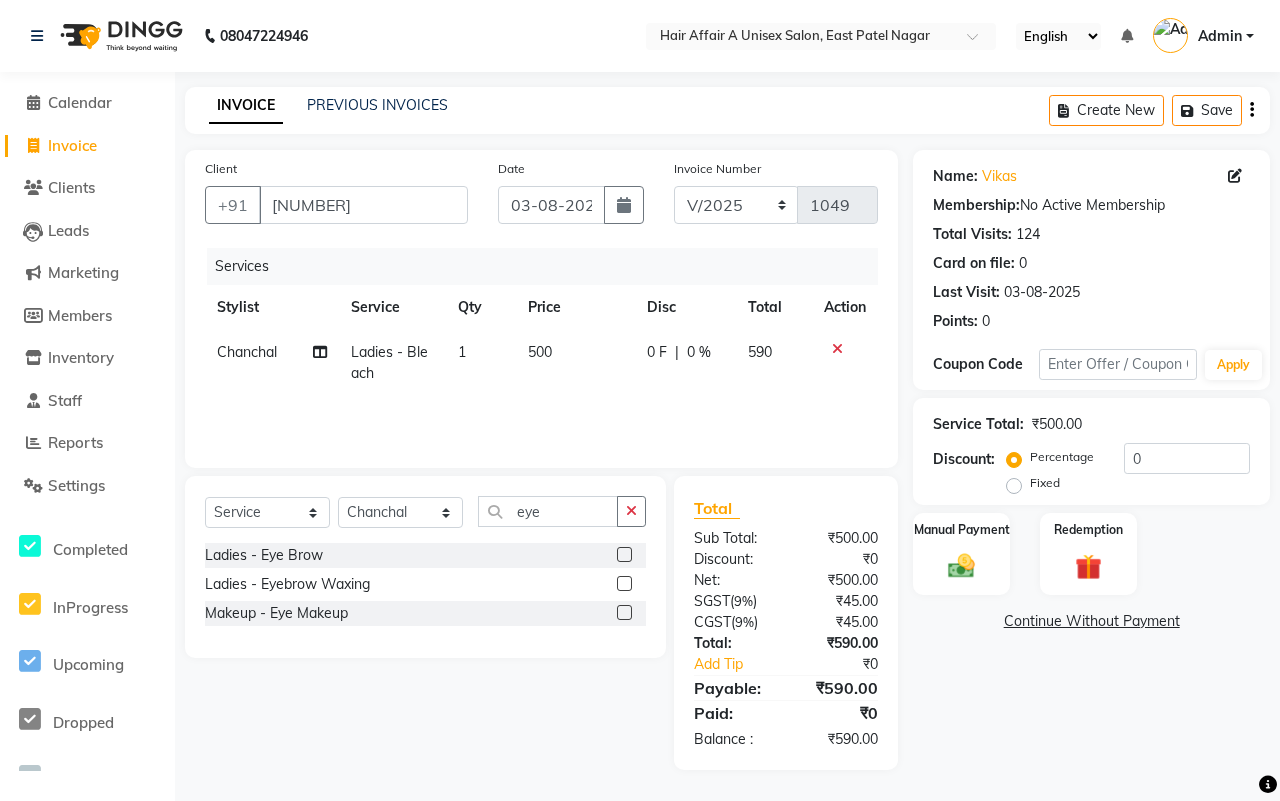 click 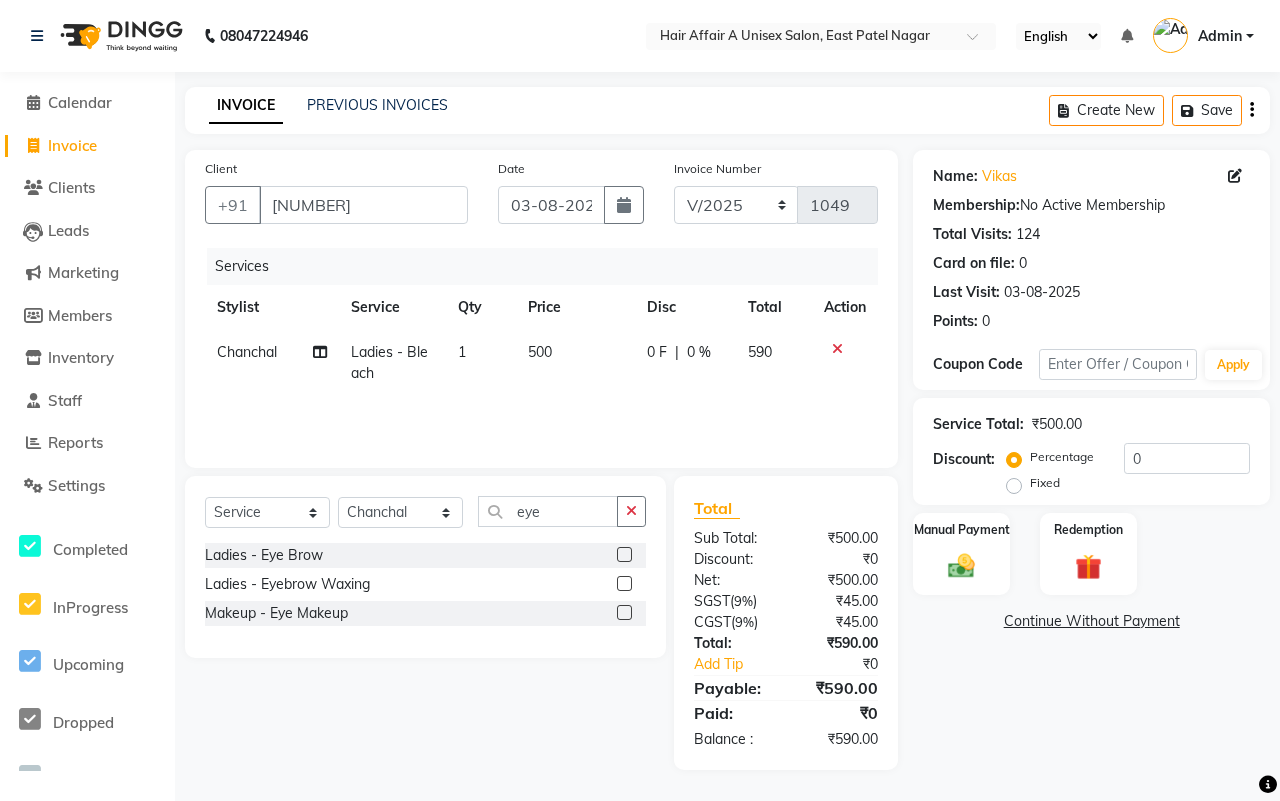 click at bounding box center [623, 555] 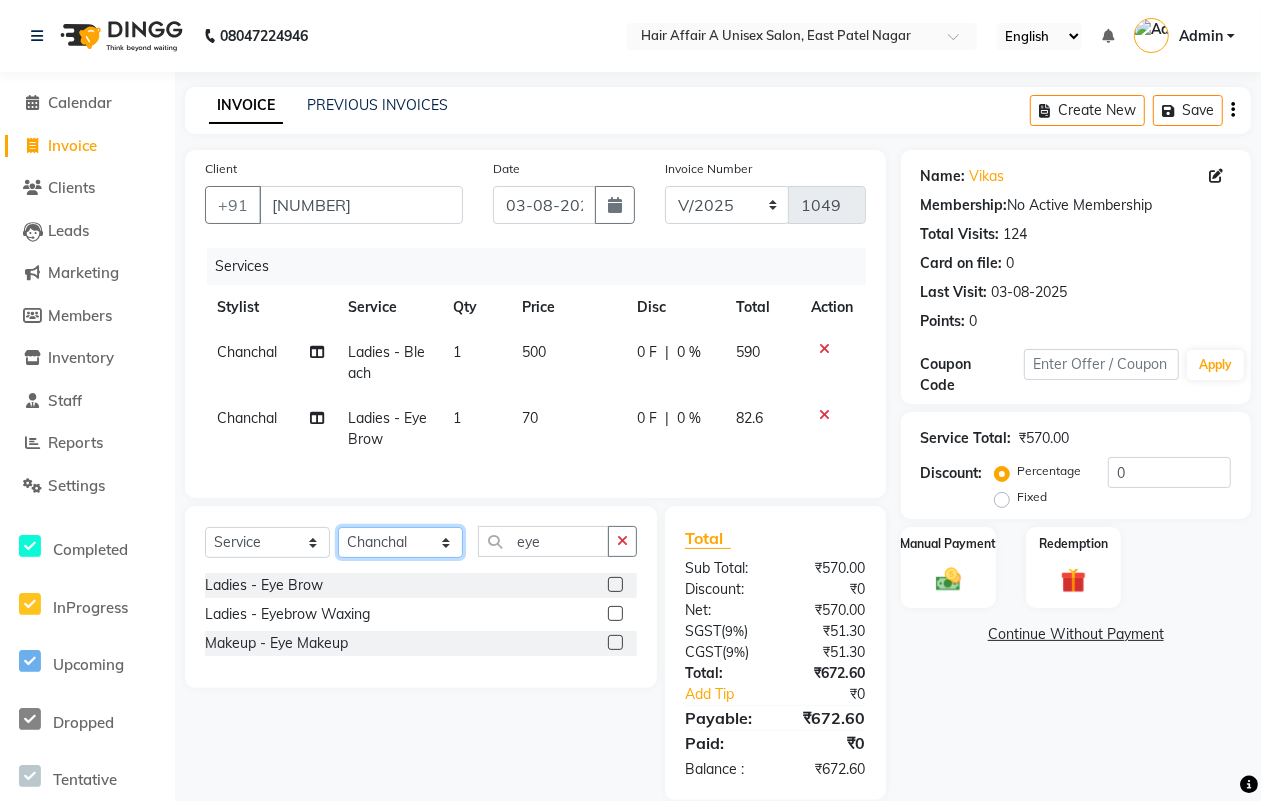 click on "Select Stylist Asif Chanchal harsh Ishu Kajal Kunal Neeraj Nitin Sheena Sonu Vikas Waseem" 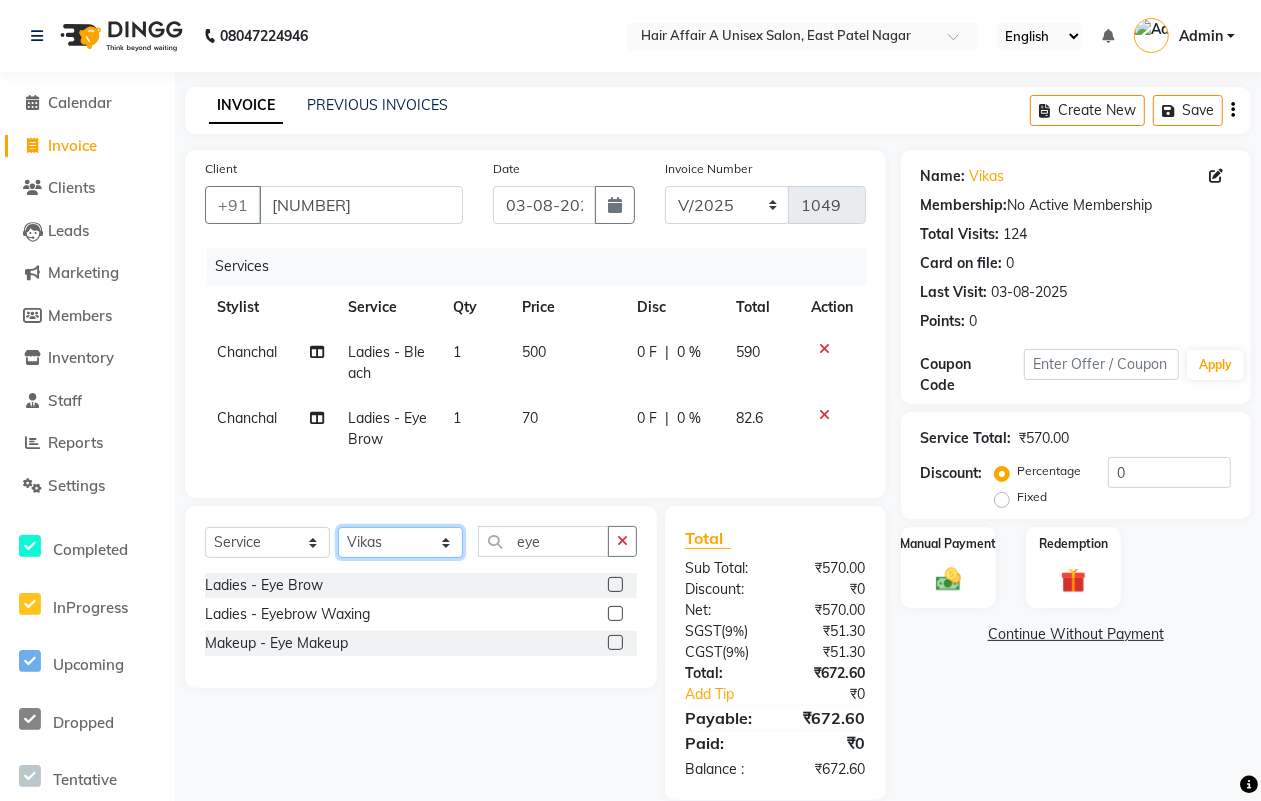 click on "Select Stylist Asif Chanchal harsh Ishu Kajal Kunal Neeraj Nitin Sheena Sonu Vikas Waseem" 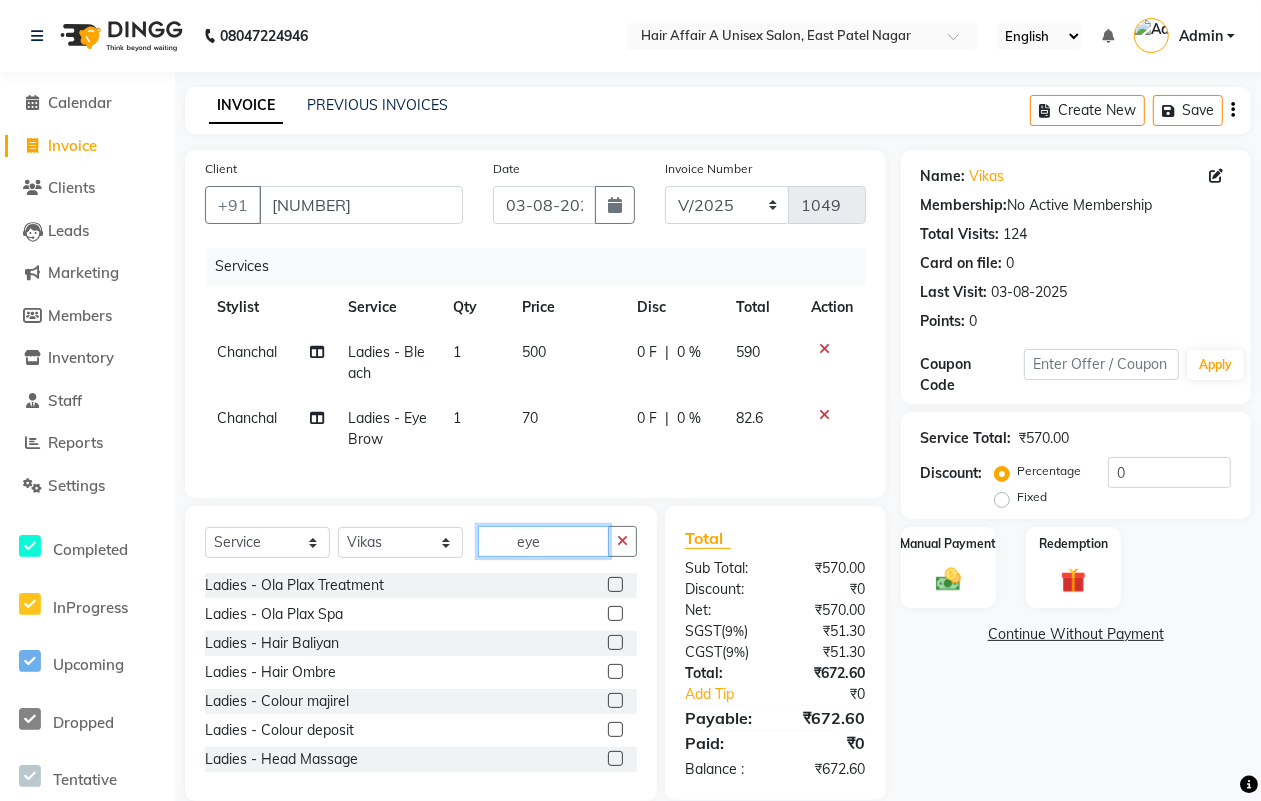 click on "eye" 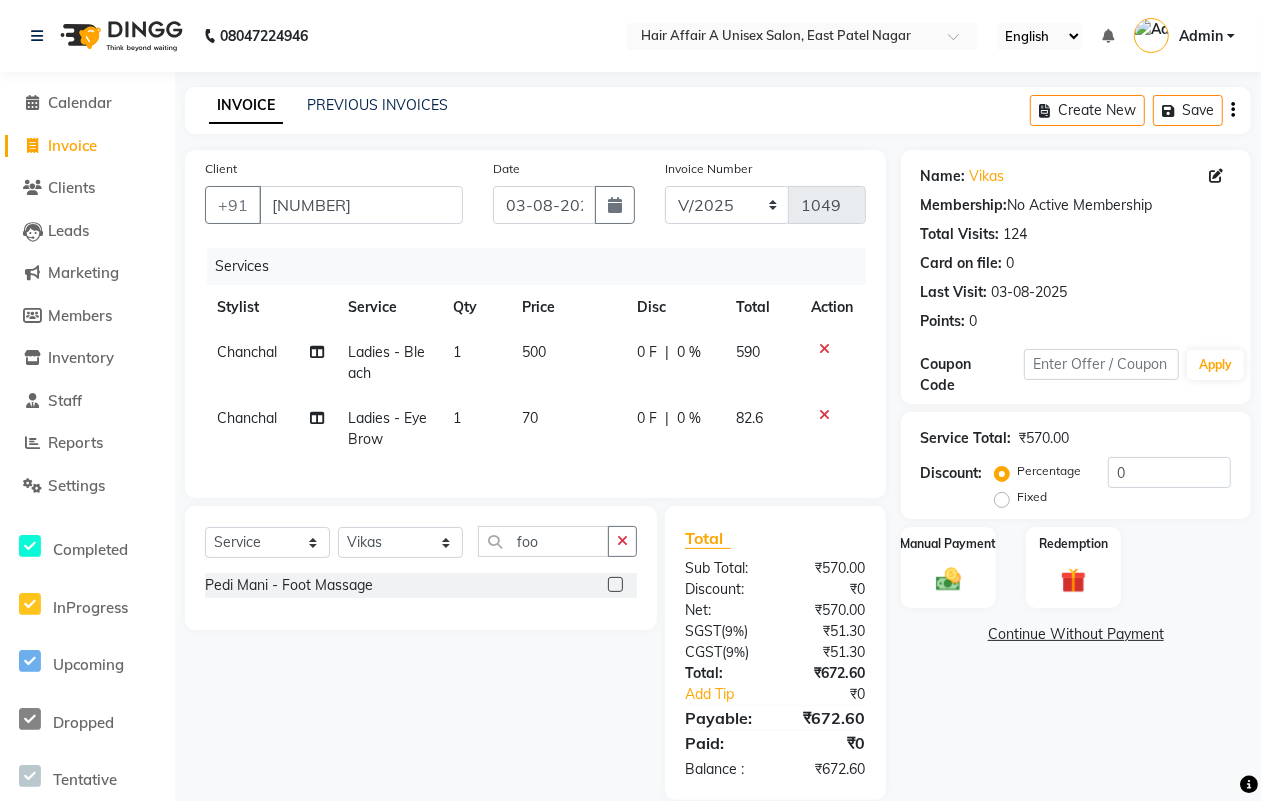 click 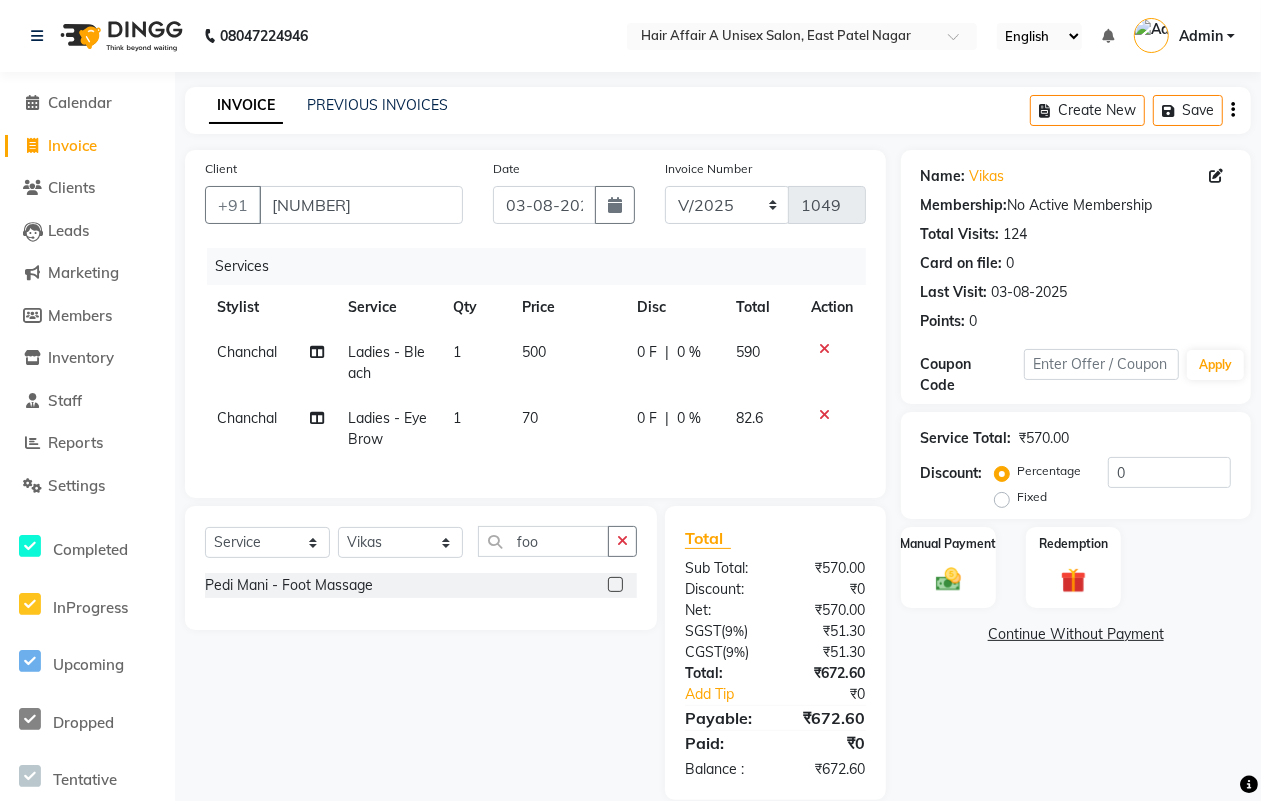 click at bounding box center (614, 585) 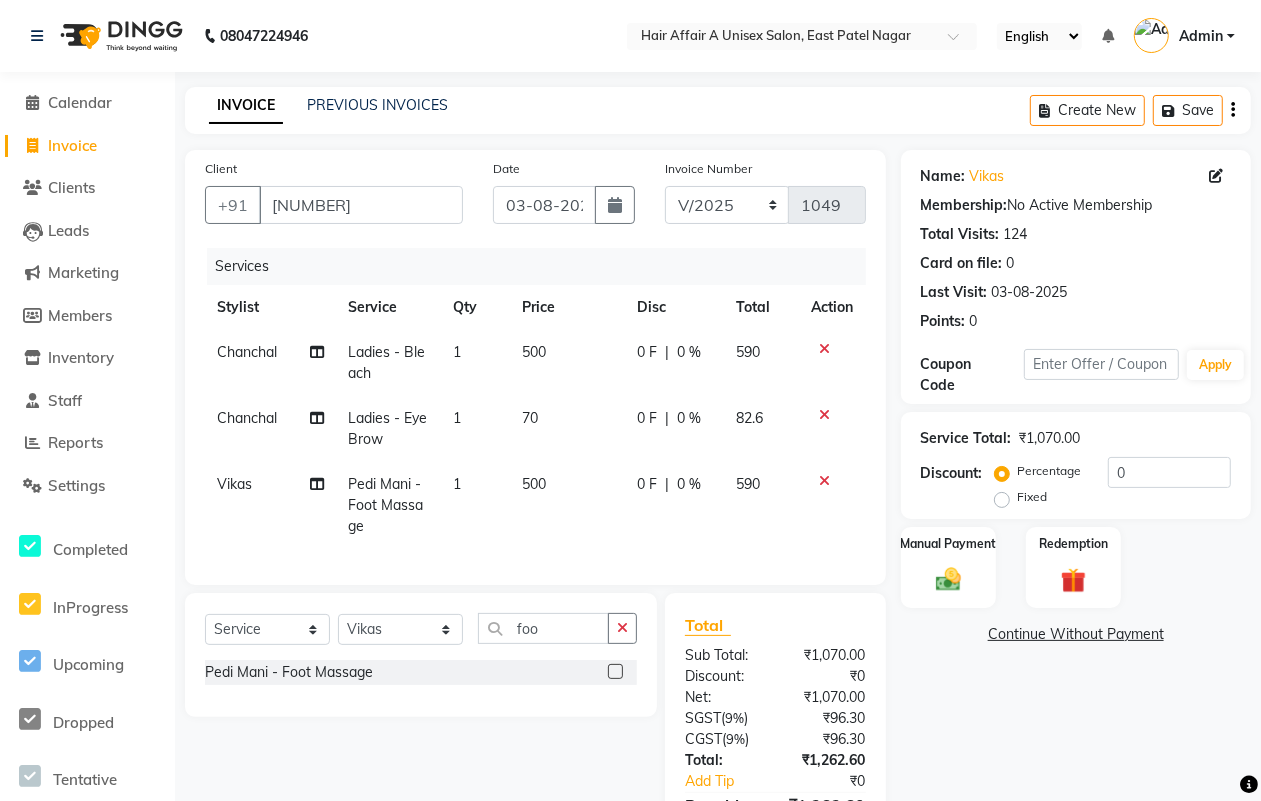 click on "500" 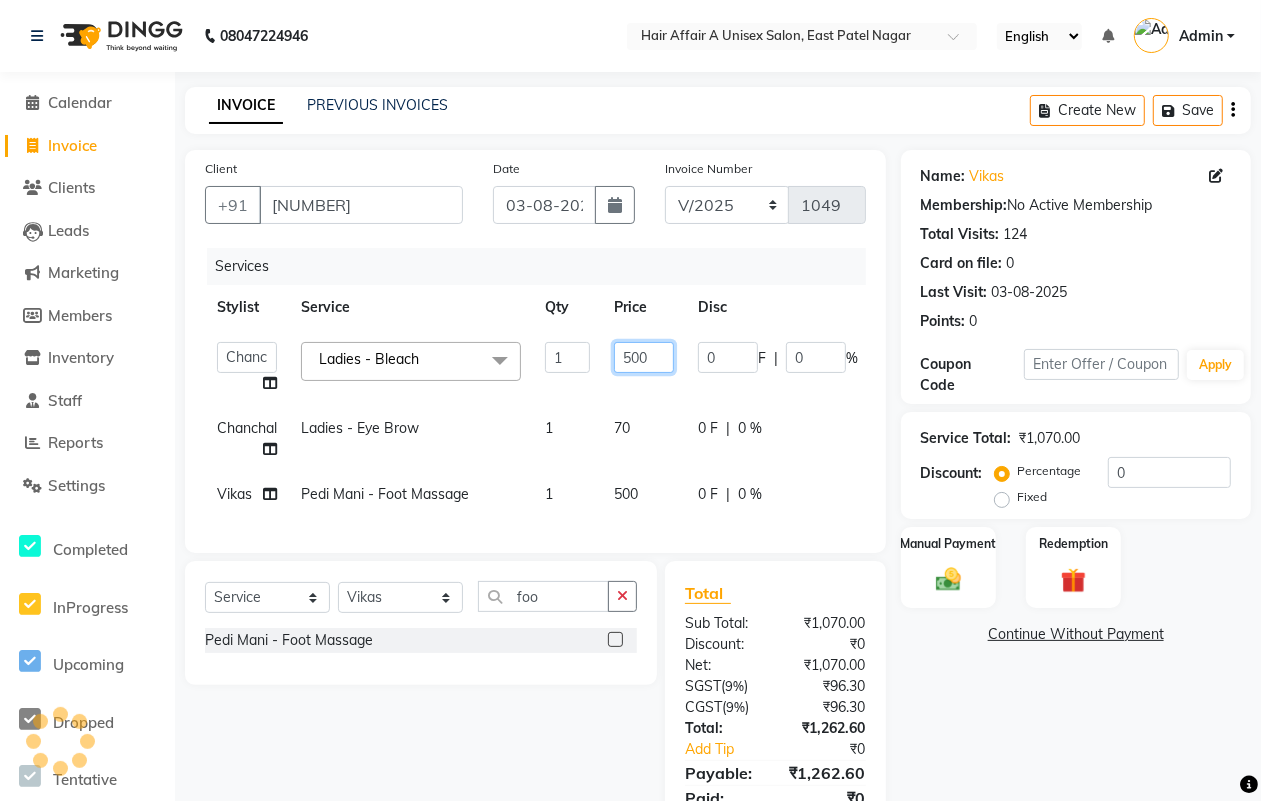 click on "500" 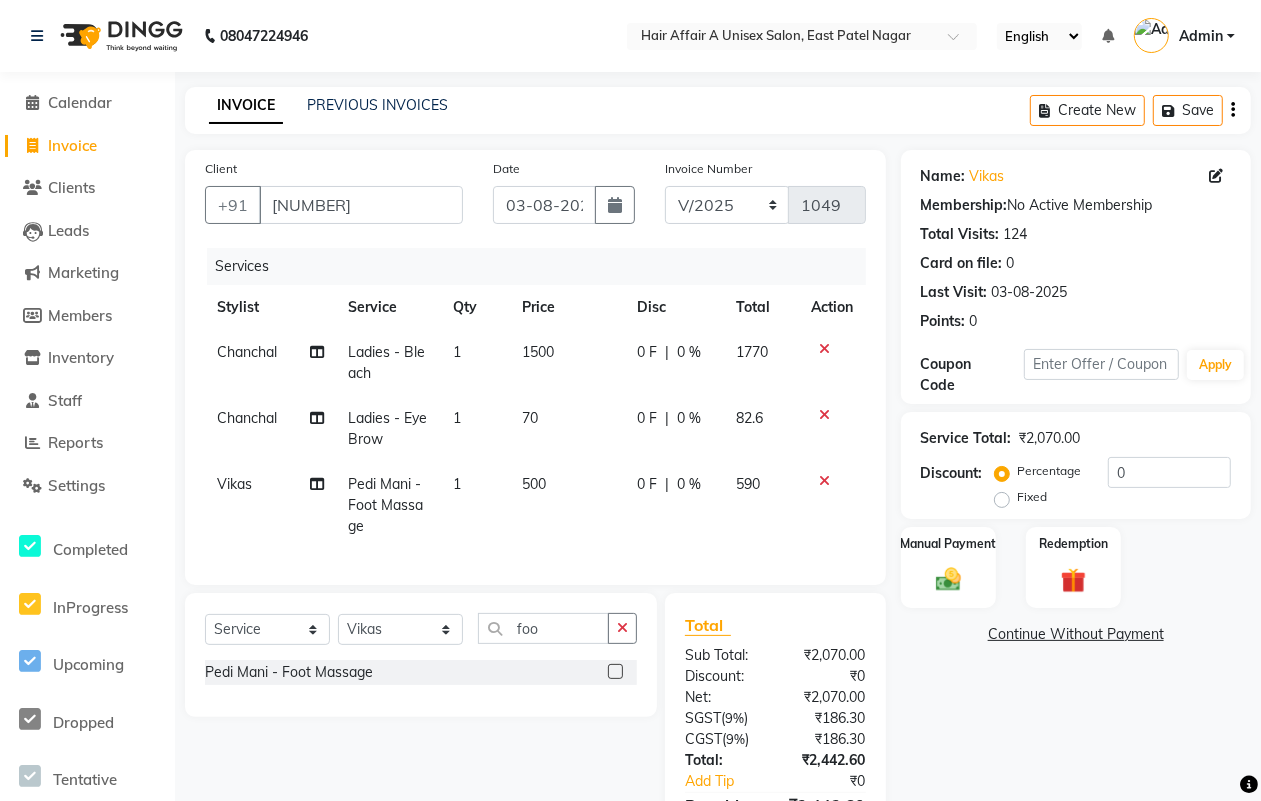 click on "70" 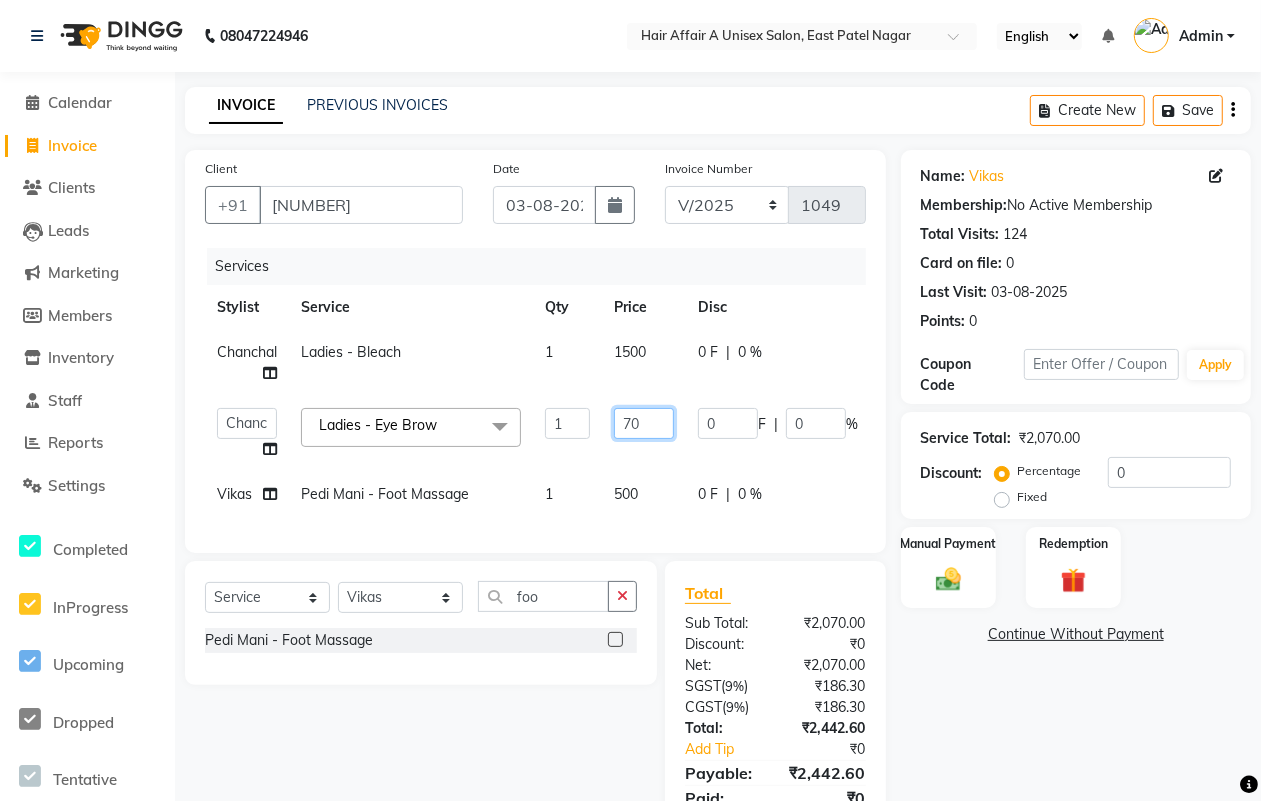 click on "70" 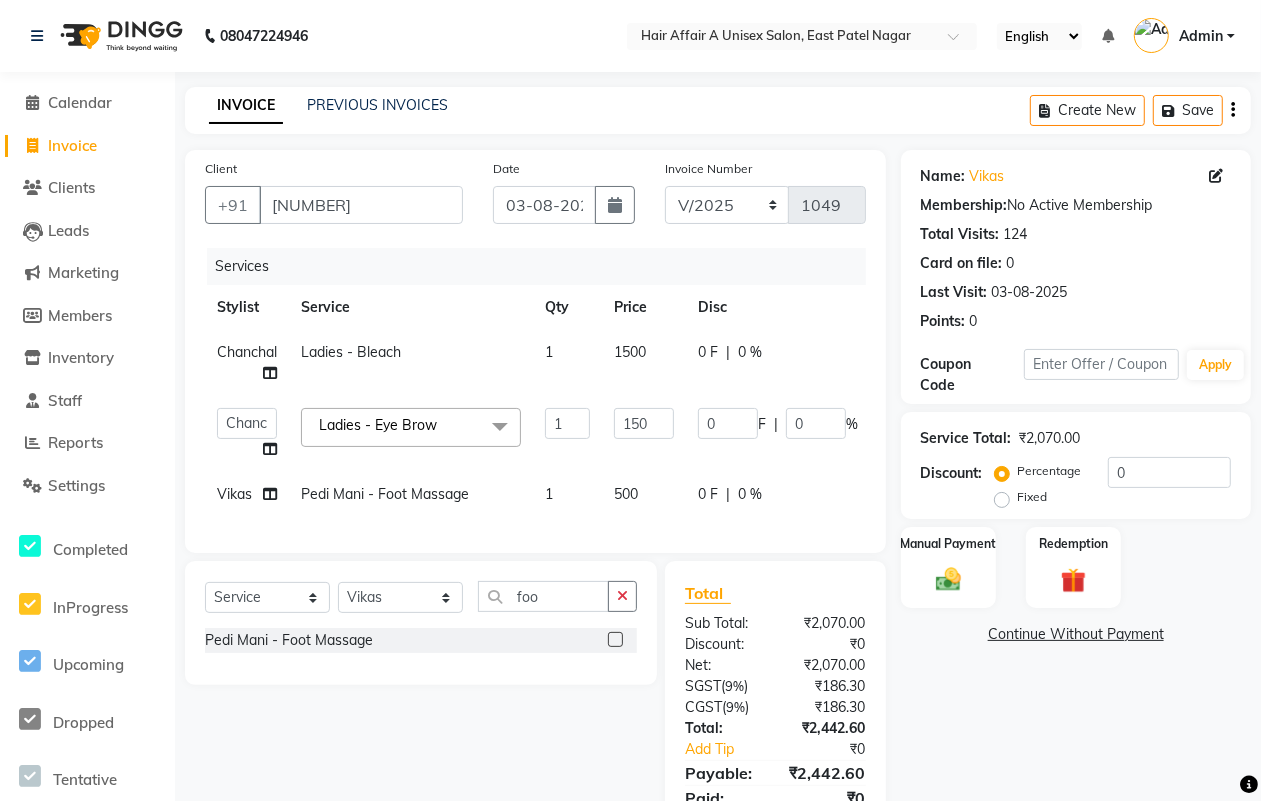 click on "500" 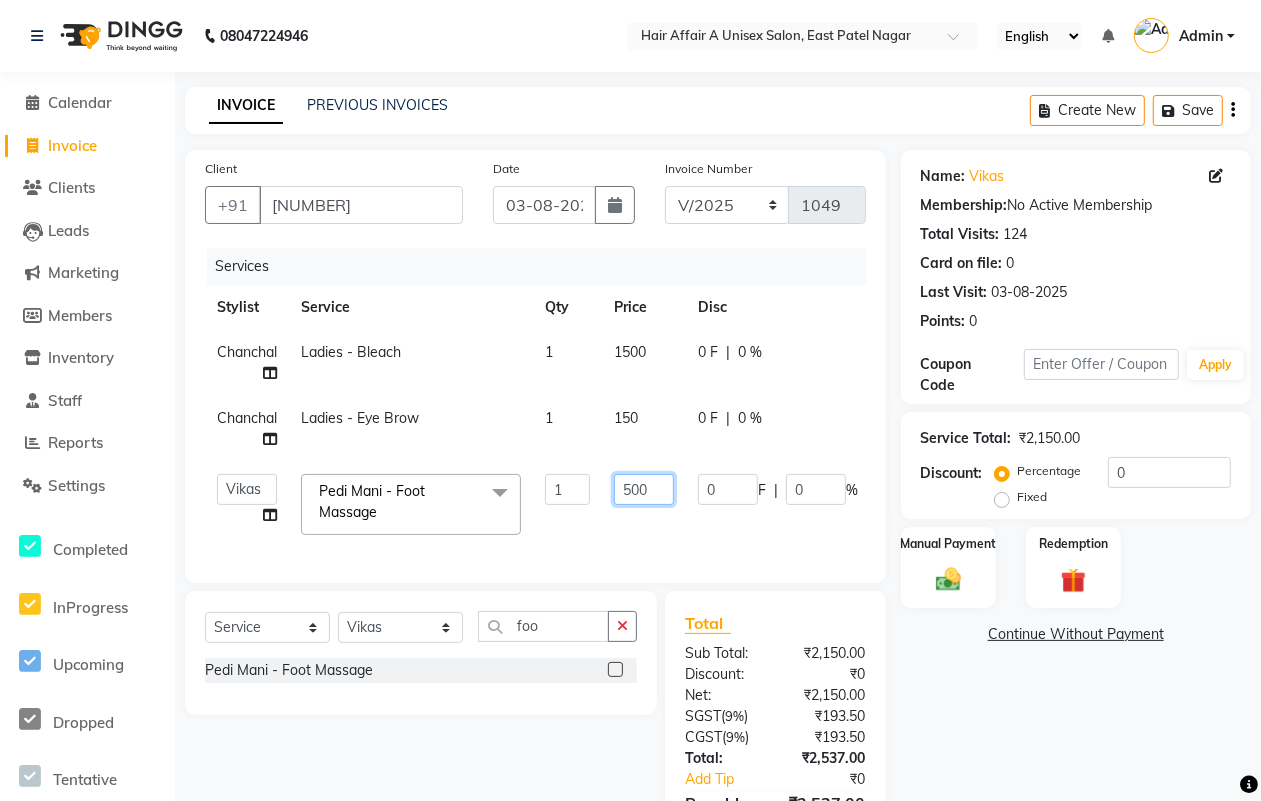 click on "500" 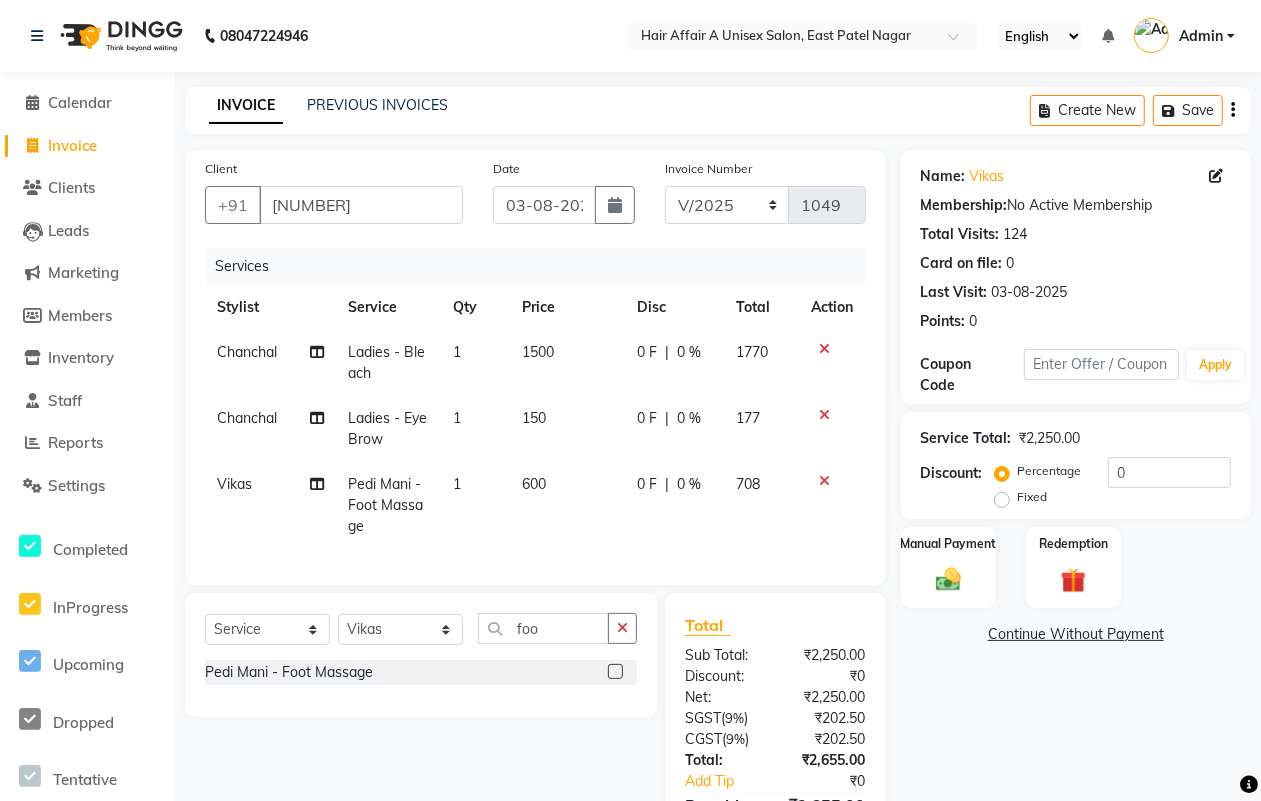 click on "Discount:" 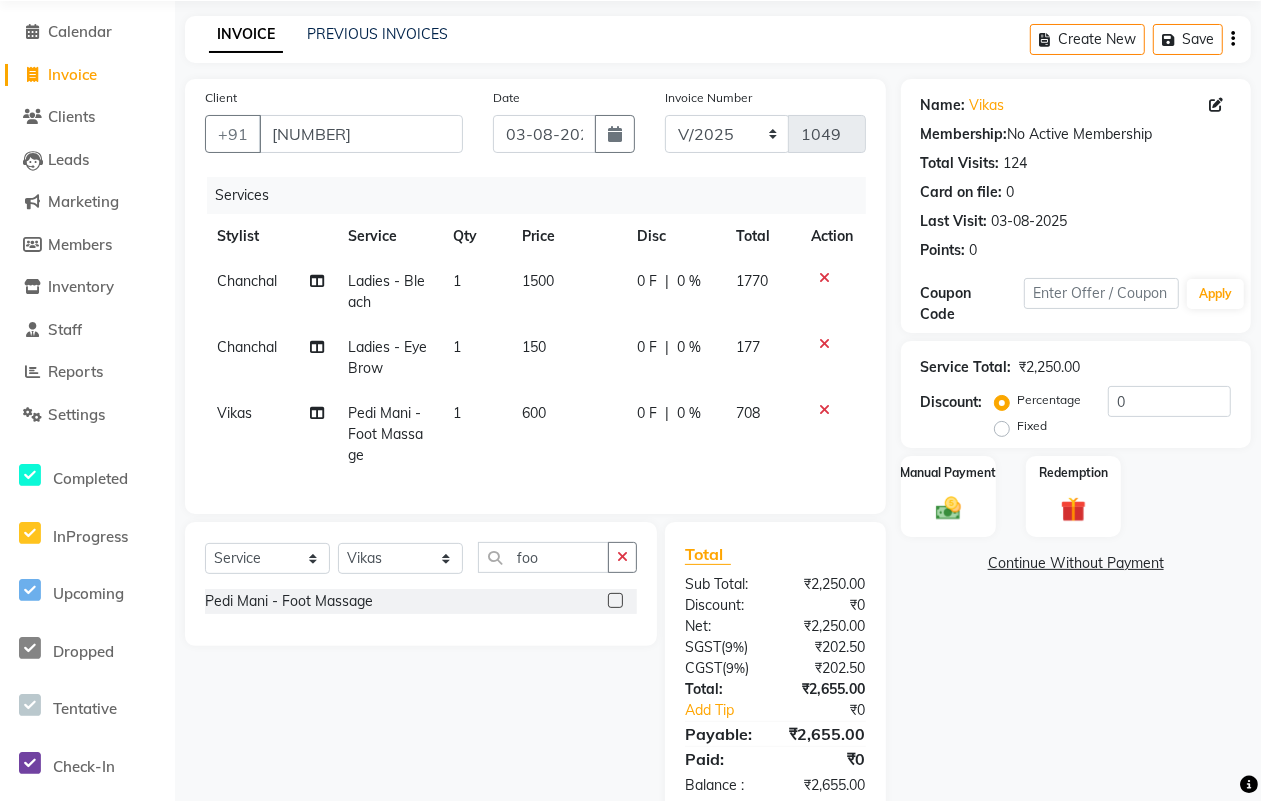 scroll, scrollTop: 133, scrollLeft: 0, axis: vertical 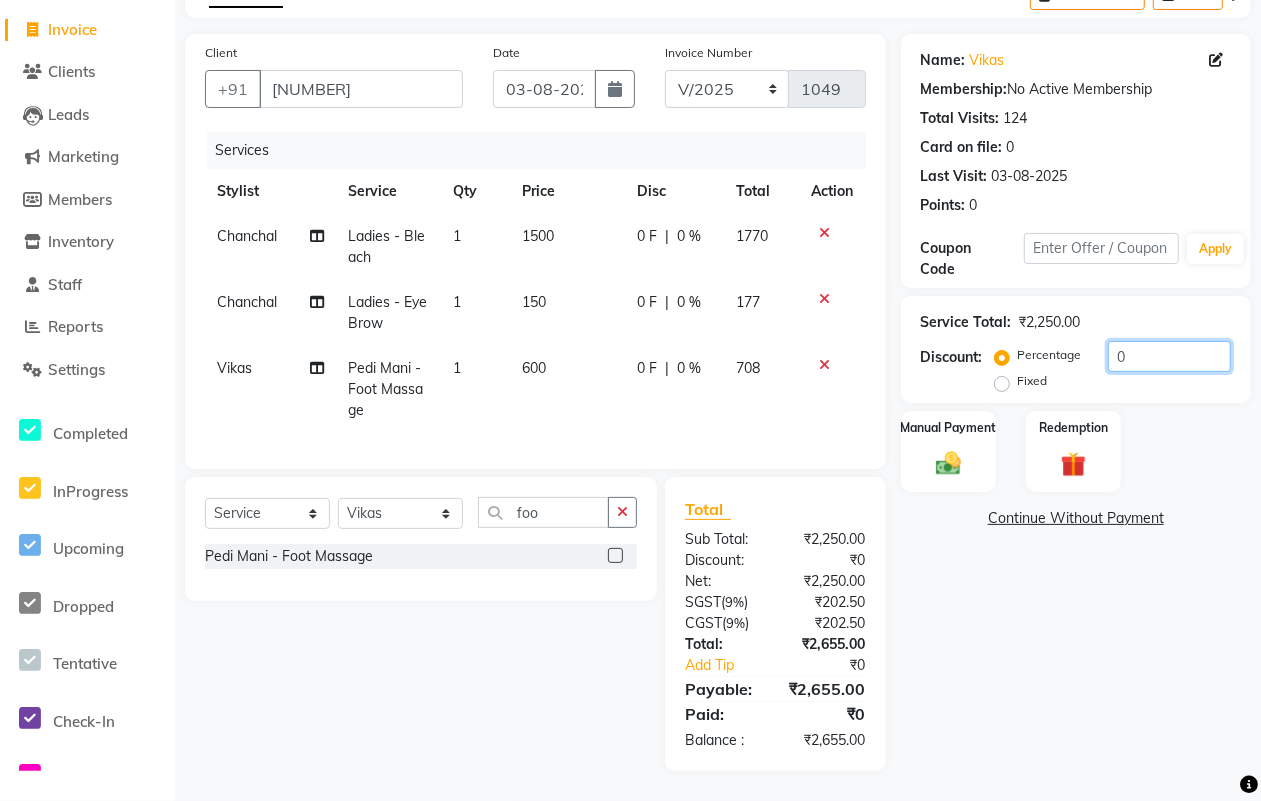 click on "0" 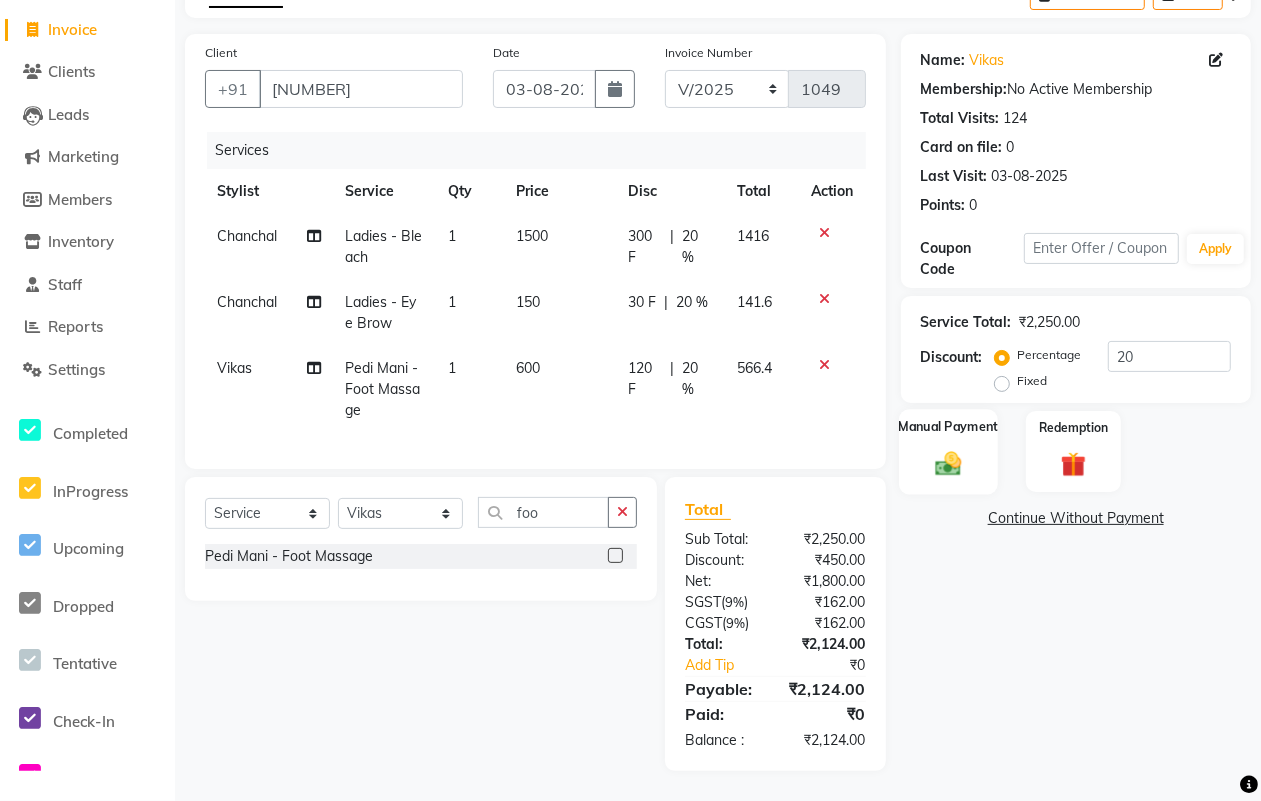 click on "Manual Payment" 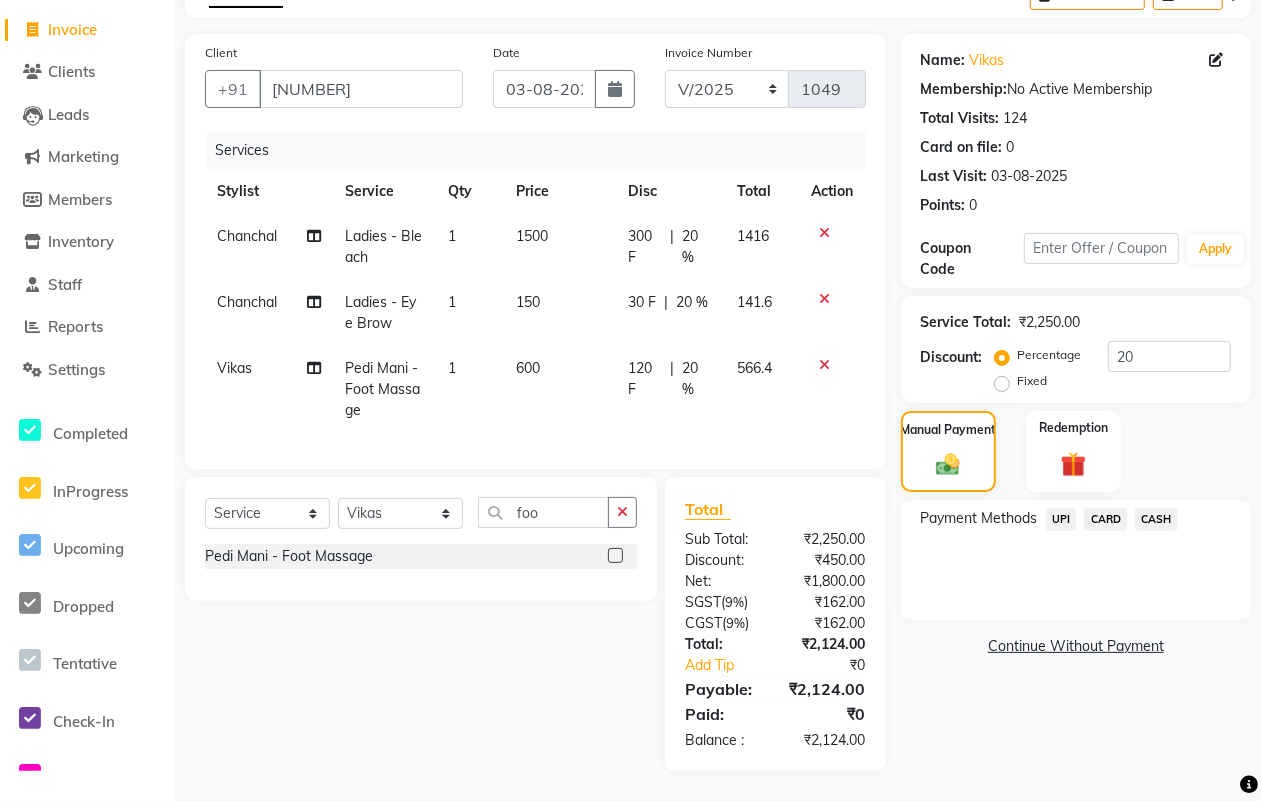 click on "UPI" 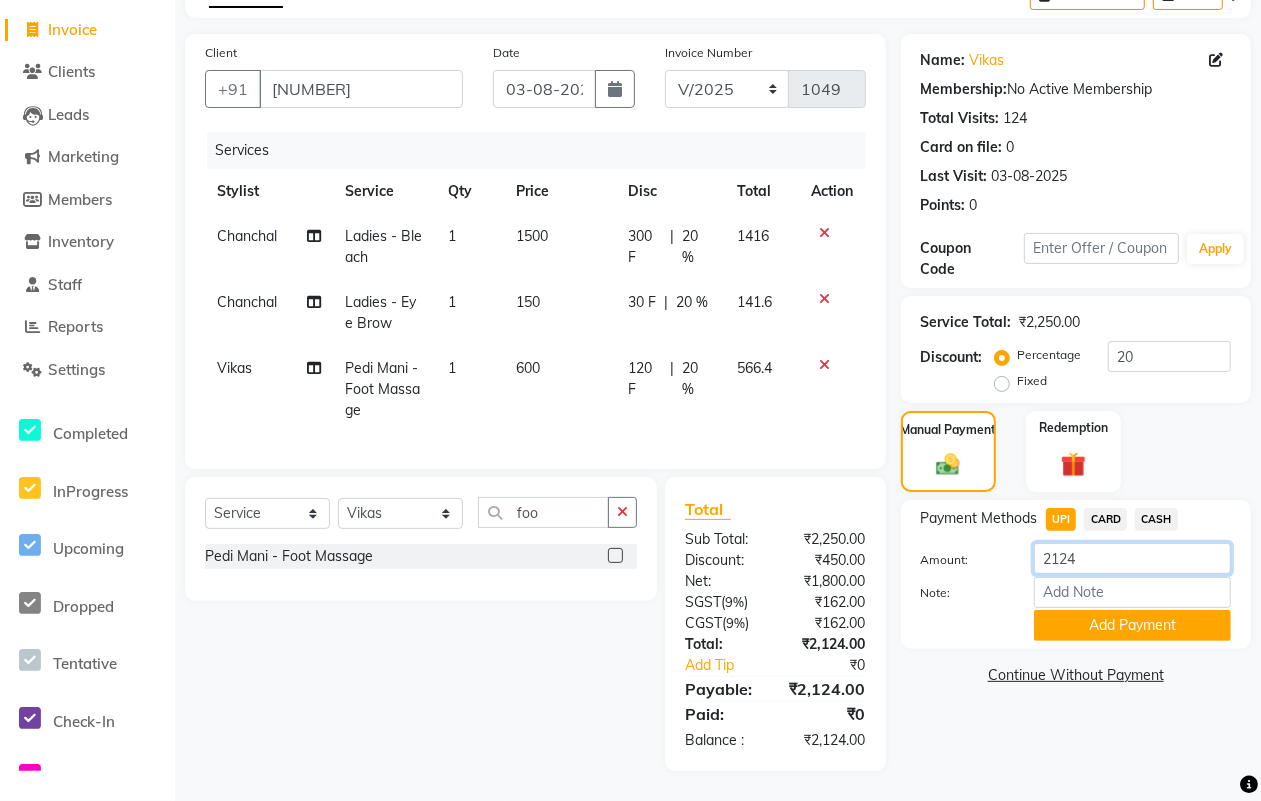 click on "2124" 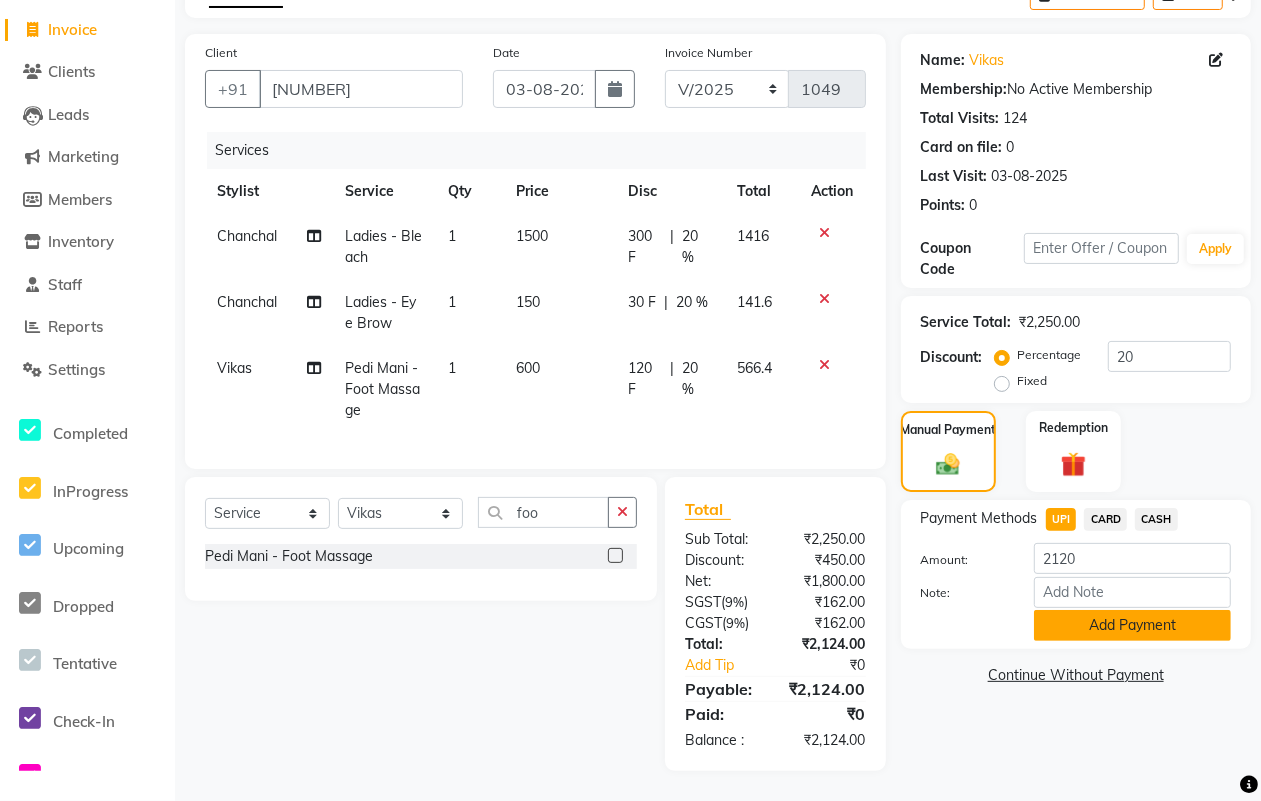 click on "Add Payment" 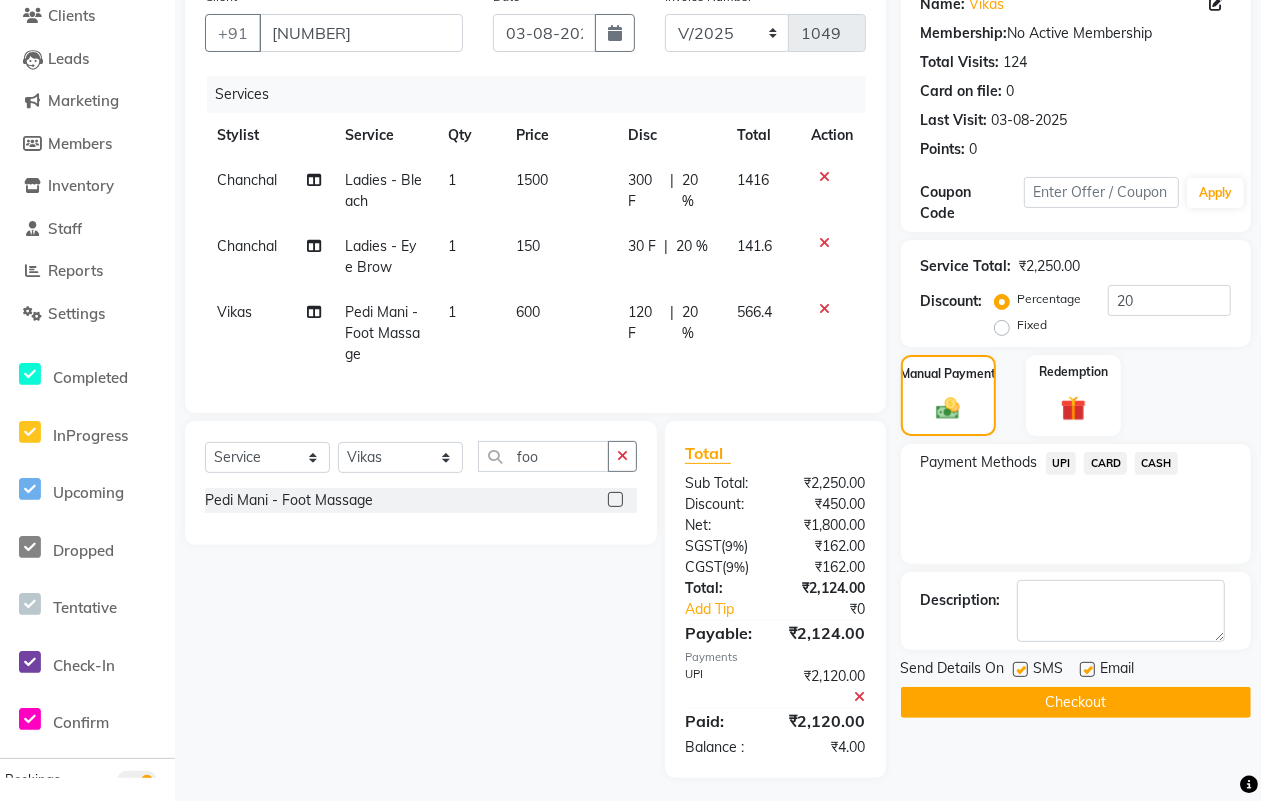 scroll, scrollTop: 197, scrollLeft: 0, axis: vertical 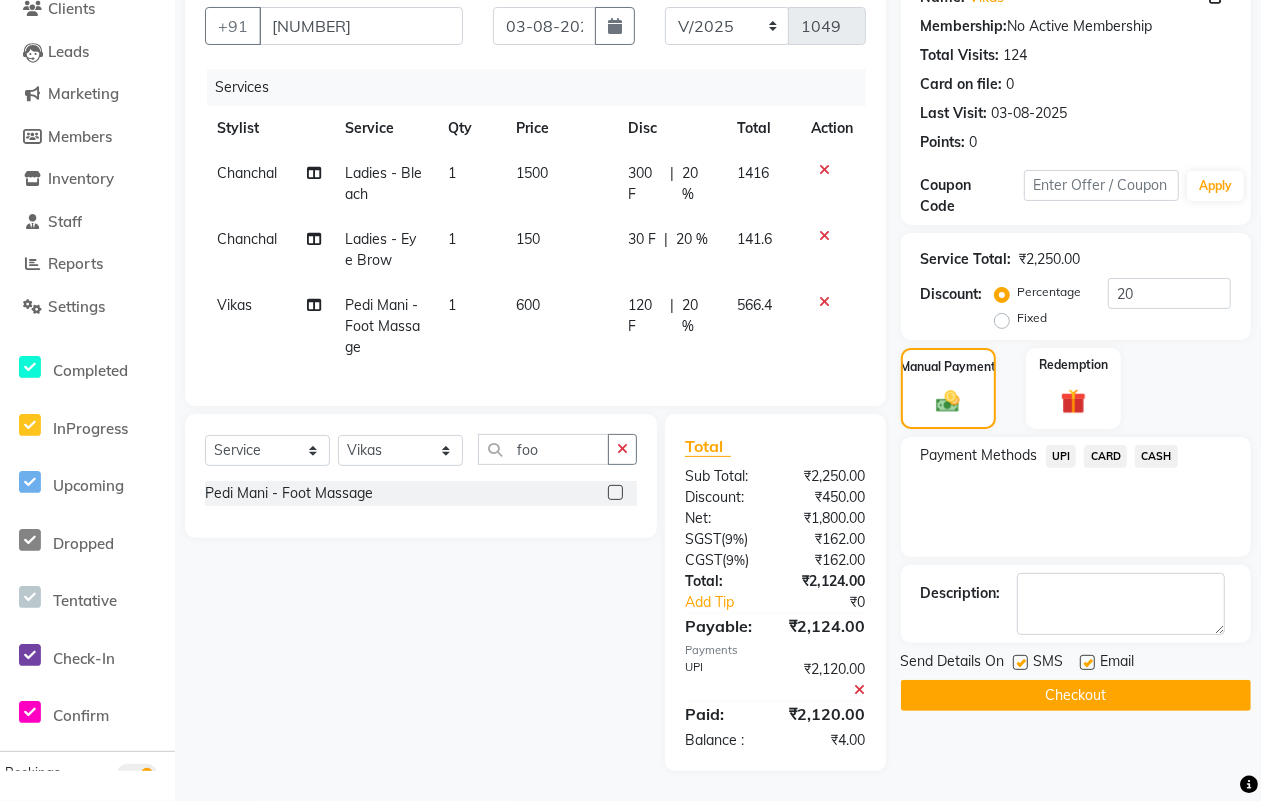 click 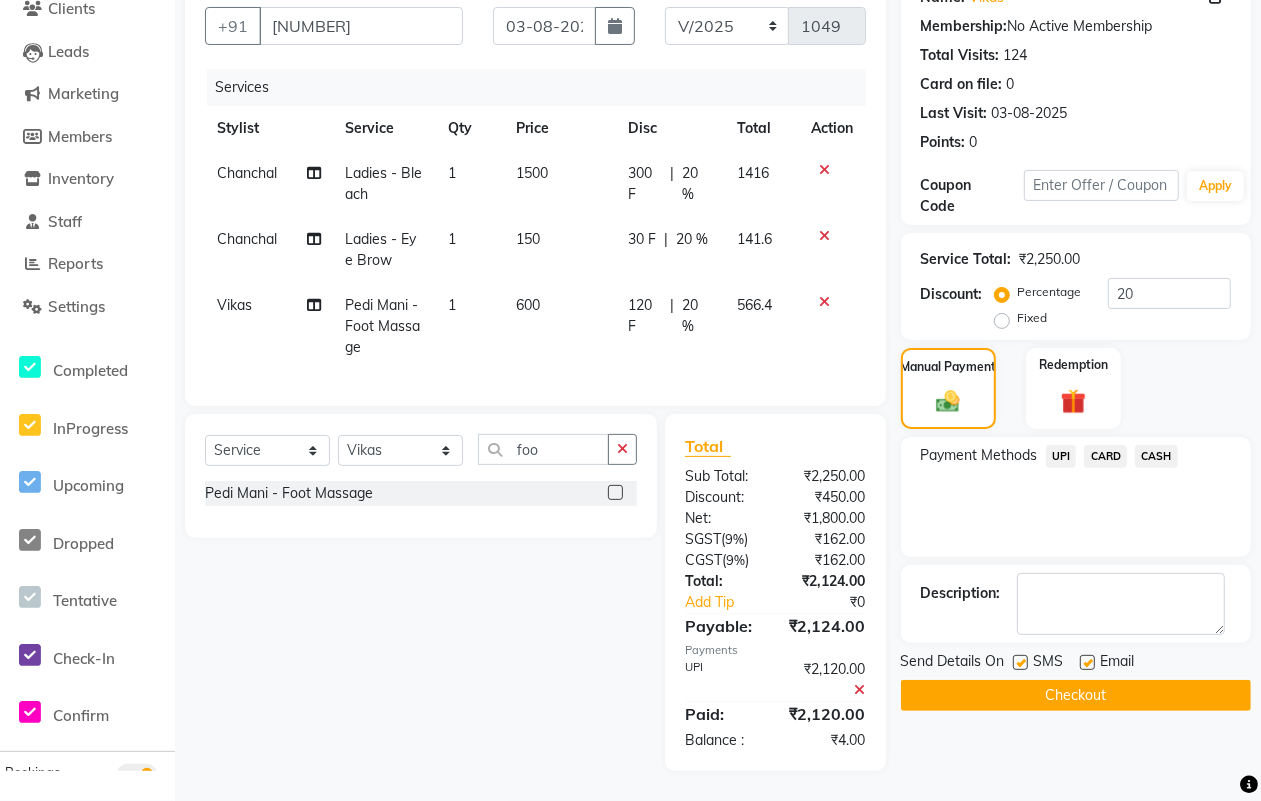 click at bounding box center (1019, 663) 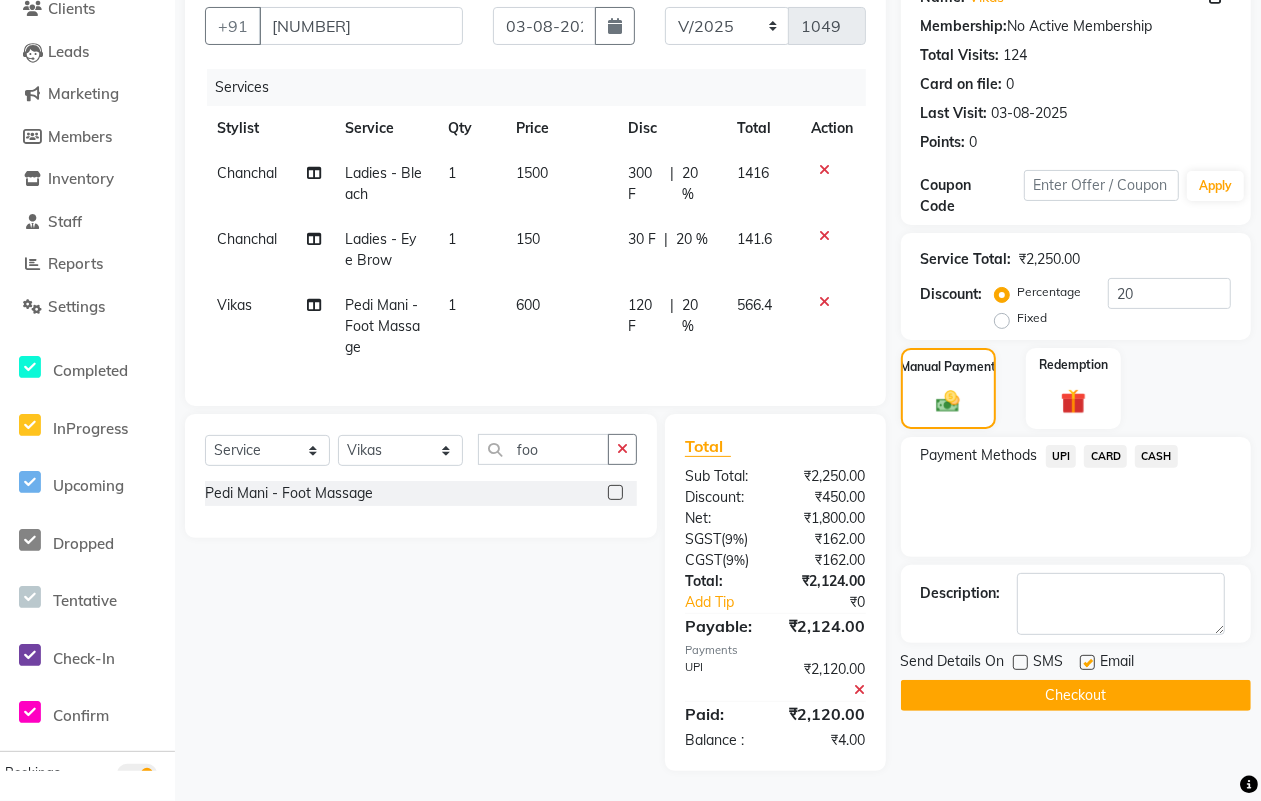 click 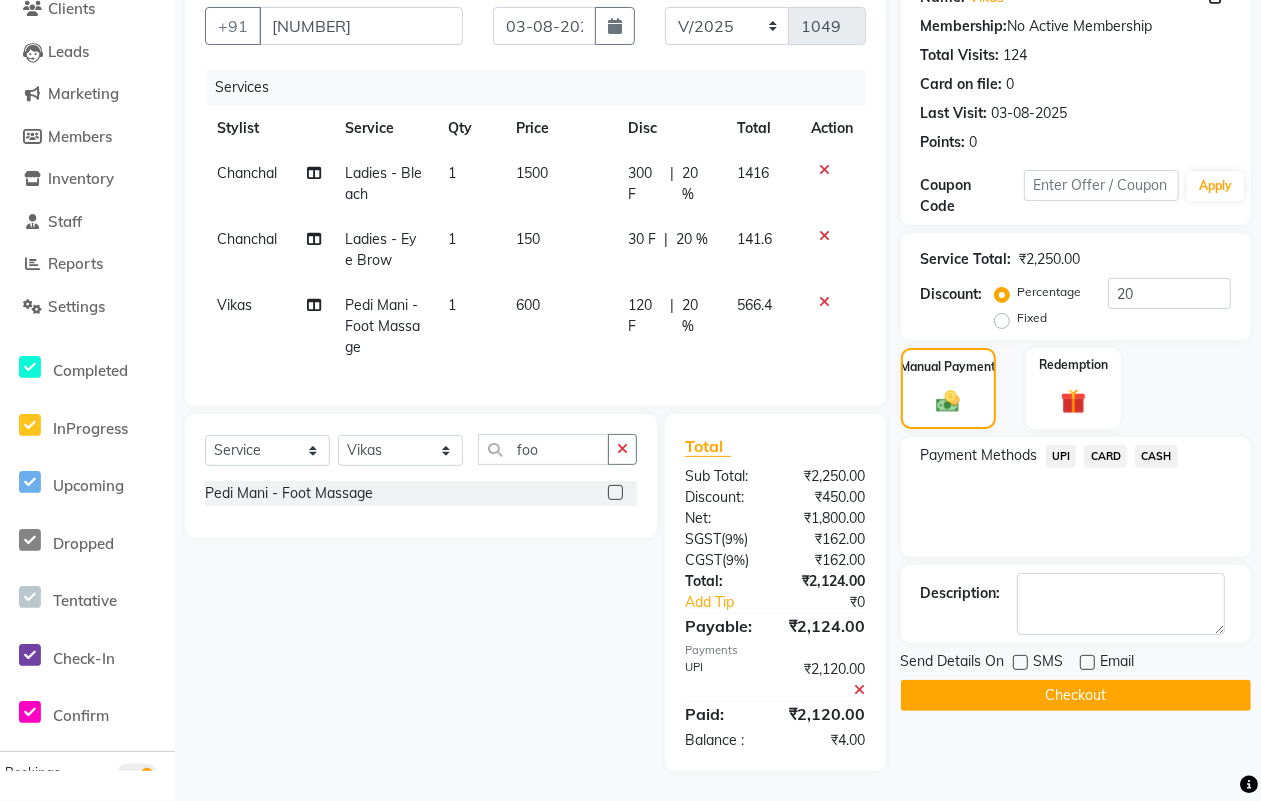 click on "Name: Vikas  Membership:  No Active Membership  Total Visits:  124 Card on file:  0 Last Visit:   03-08-2025 Points:   0  Coupon Code Apply Service Total:  ₹2,250.00  Discount:  Percentage   Fixed  20 Manual Payment Redemption Payment Methods  UPI   CARD   CASH  Description:                  Send Details On SMS Email  Checkout" 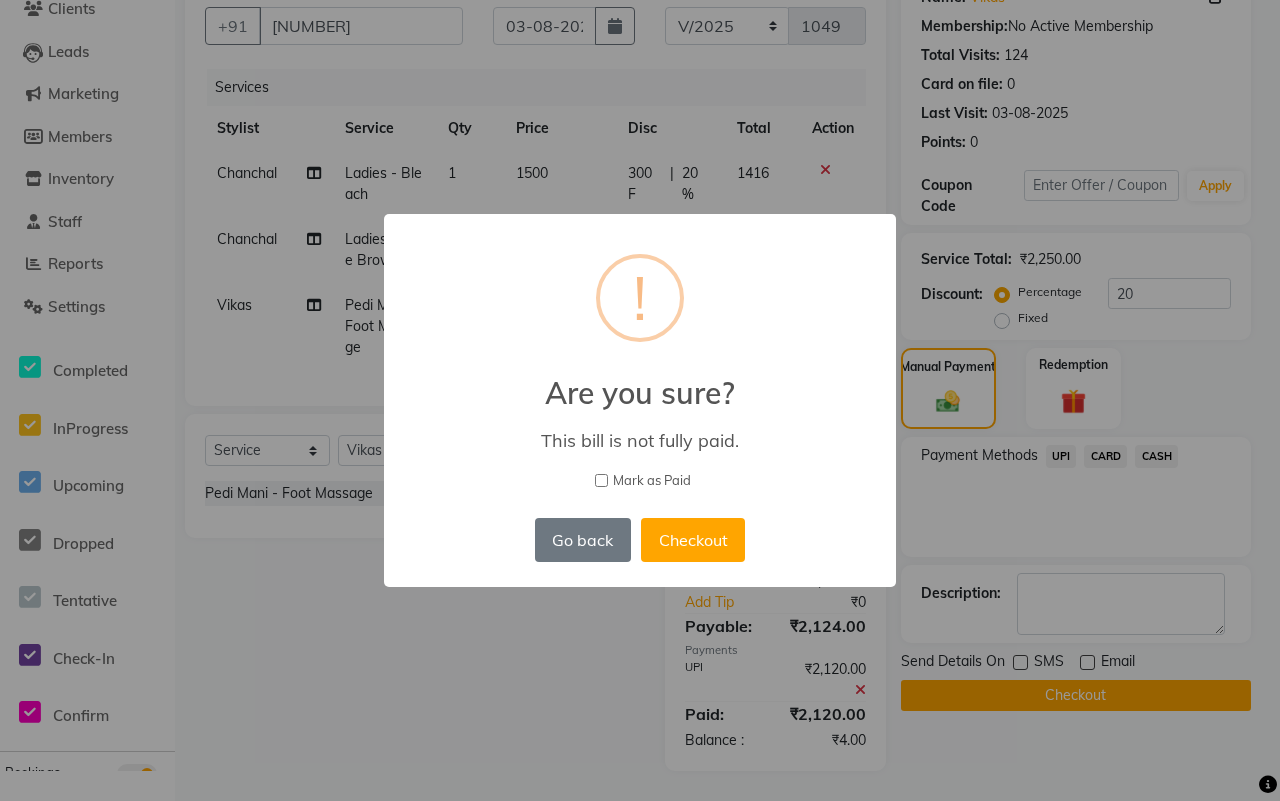 click on "× ! Are you sure? This bill is not fully paid. Mark as Paid Go back No Checkout" at bounding box center [640, 400] 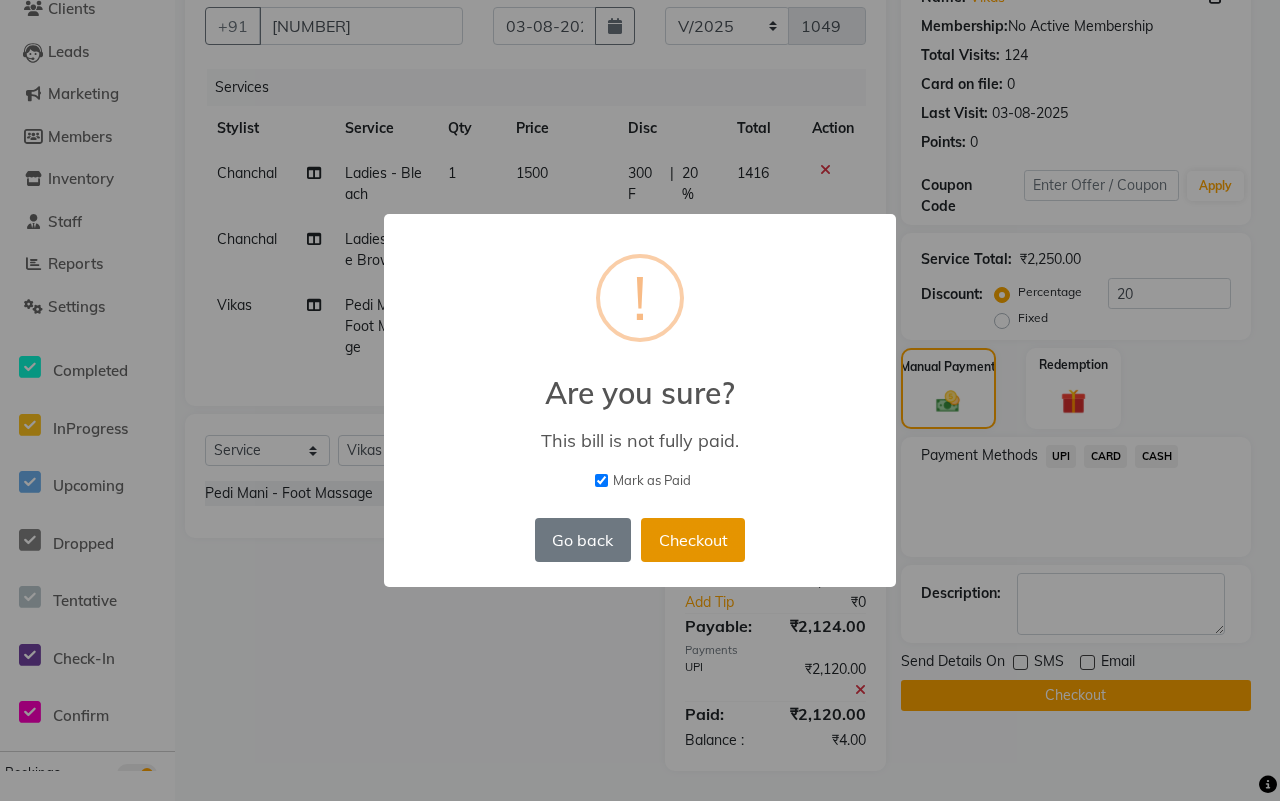 click on "Checkout" at bounding box center (693, 540) 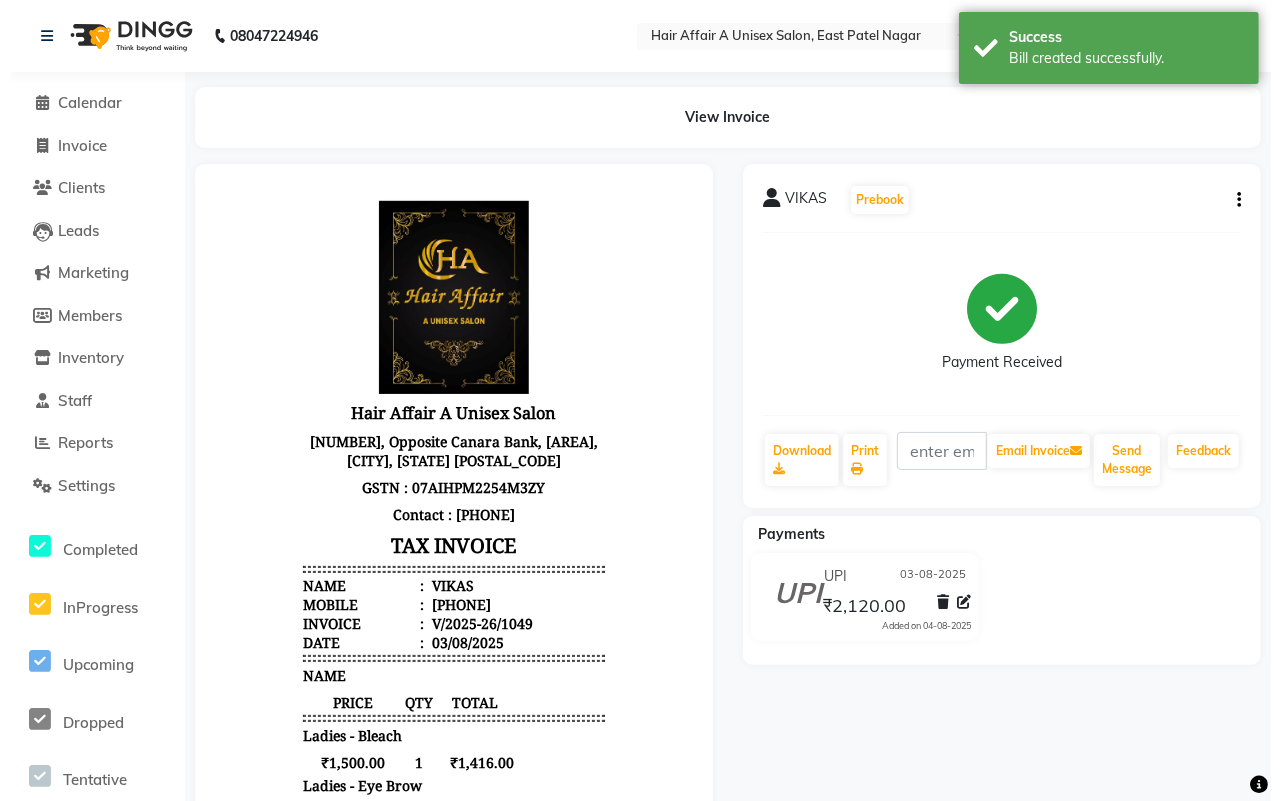 scroll, scrollTop: 0, scrollLeft: 0, axis: both 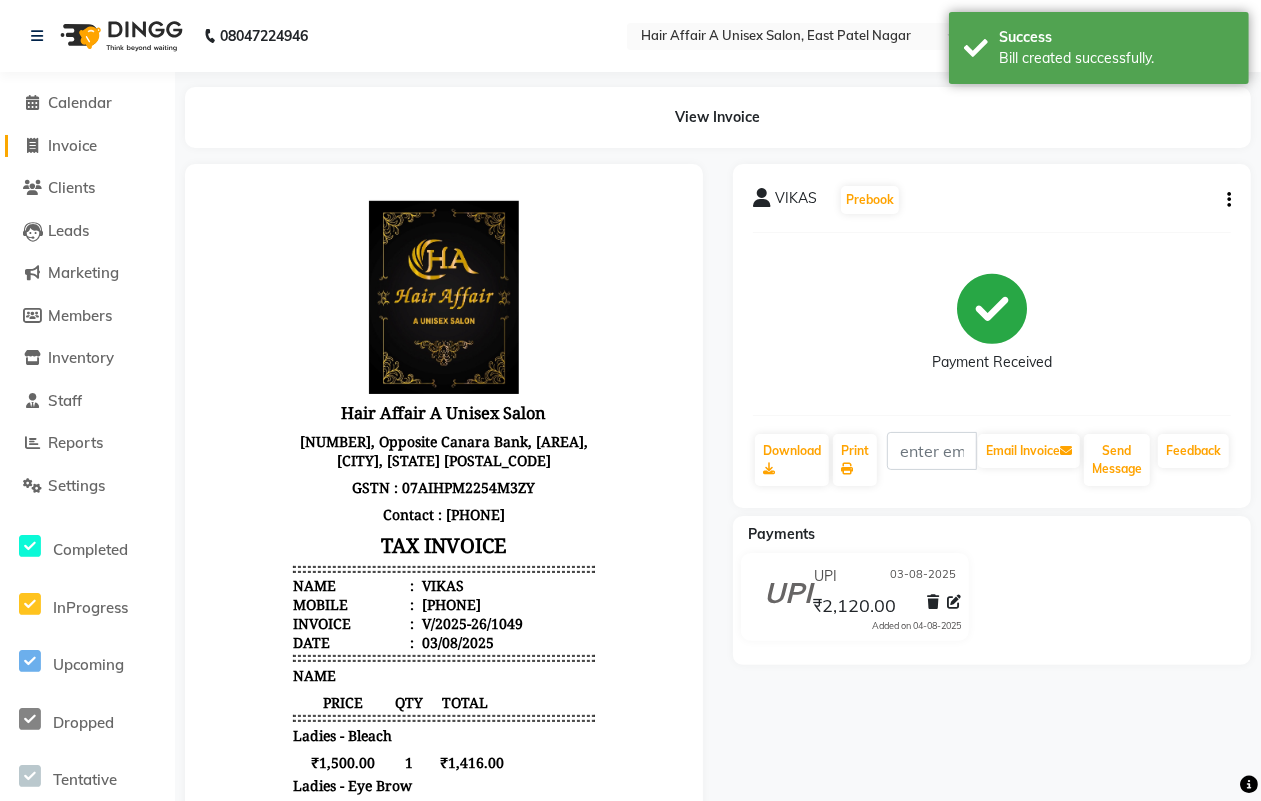 click on "Invoice" 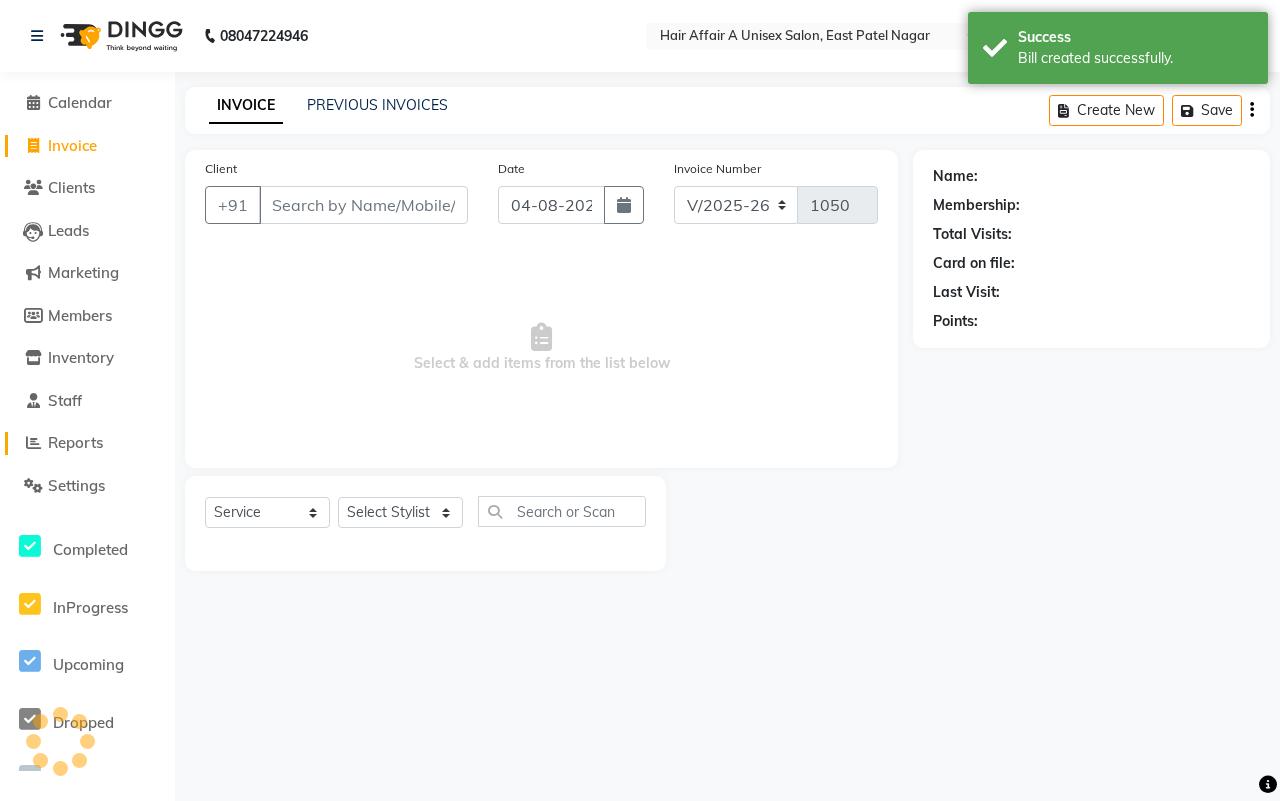 click on "Reports" 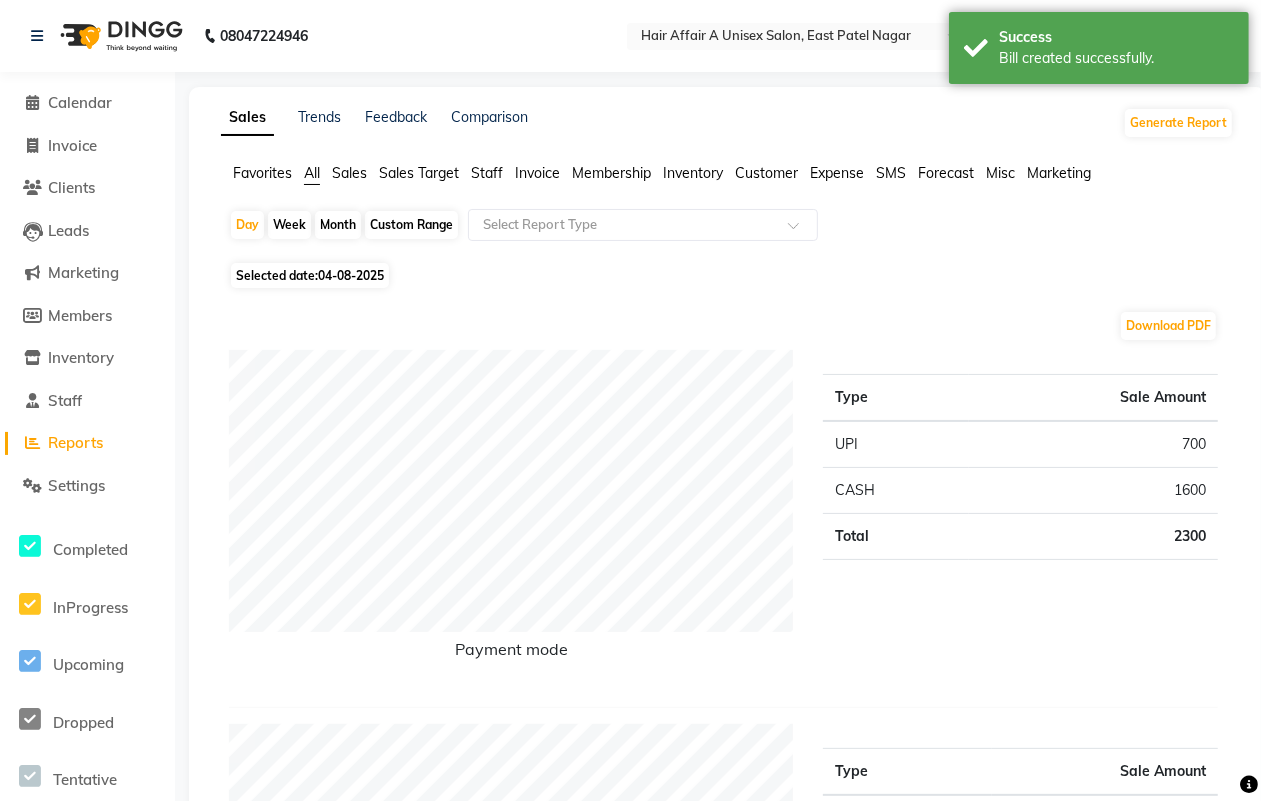 click on "Custom Range" 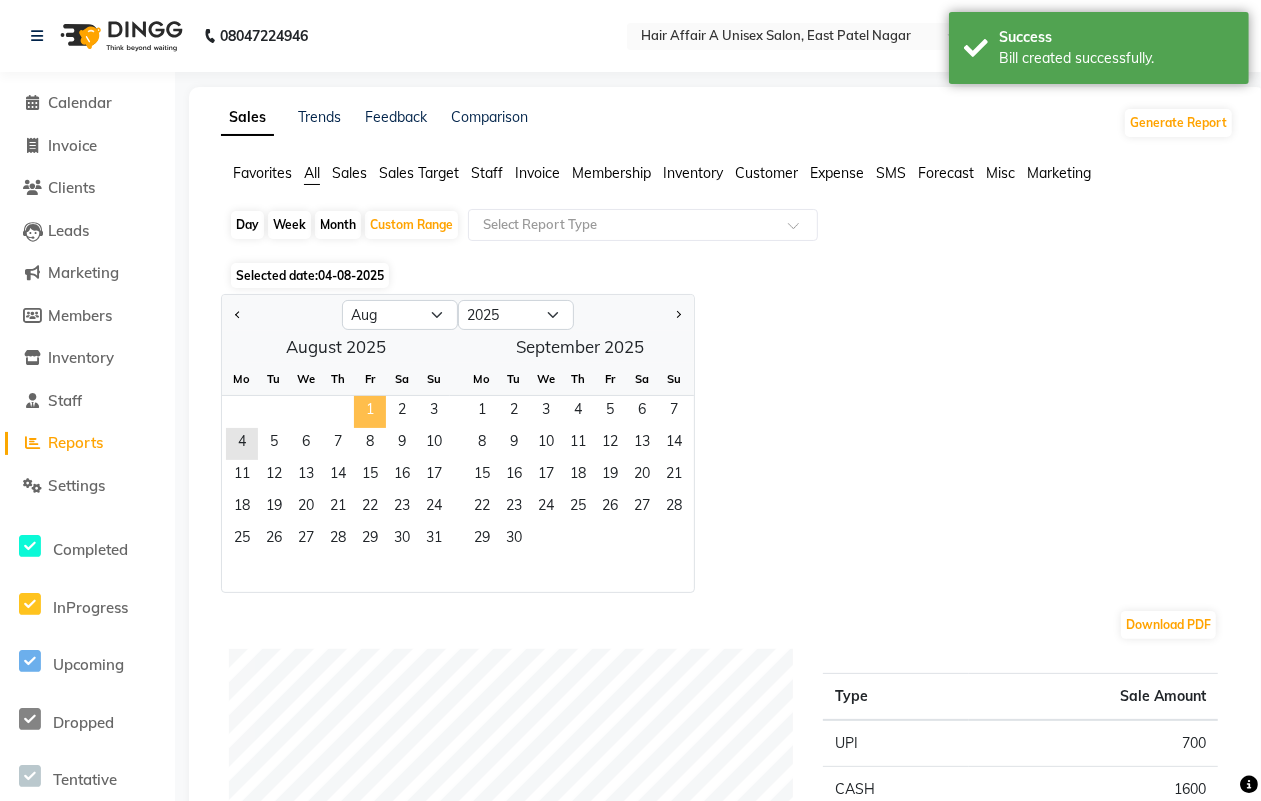 click on "1" 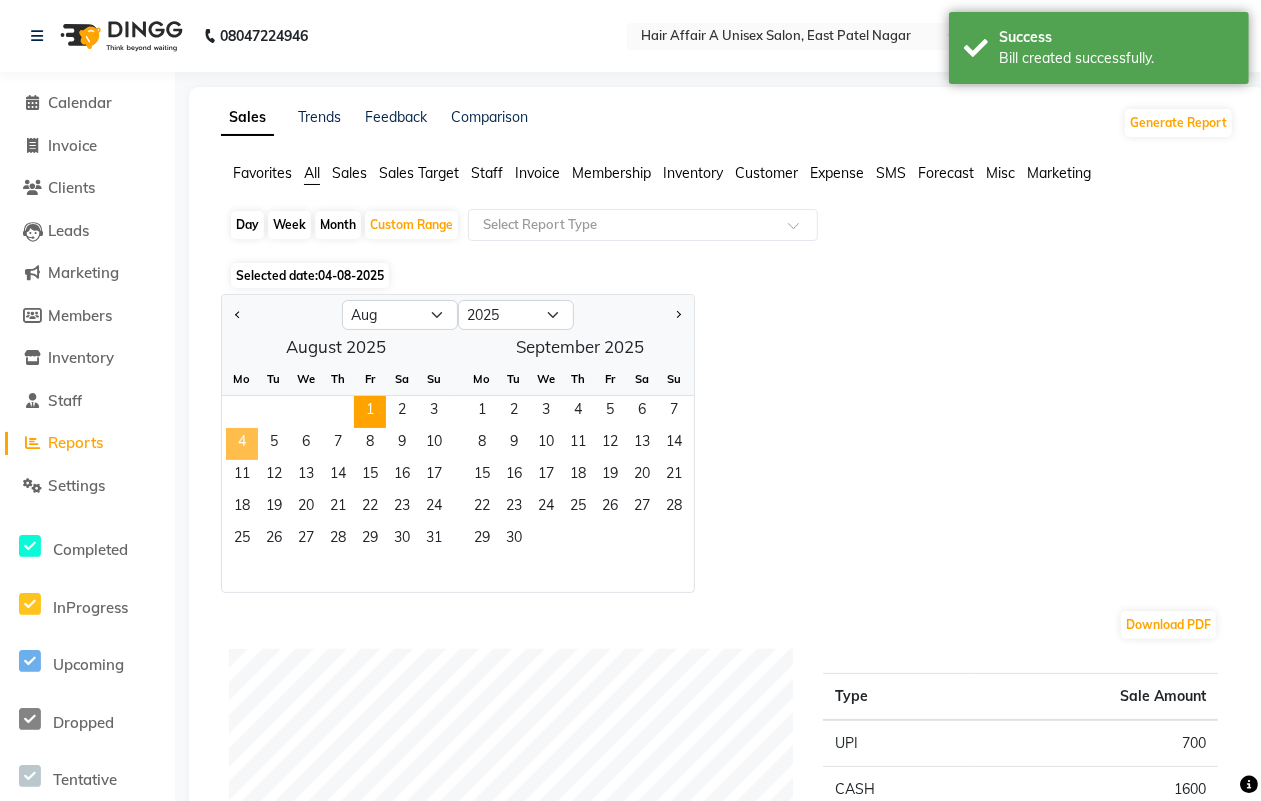 click on "4" 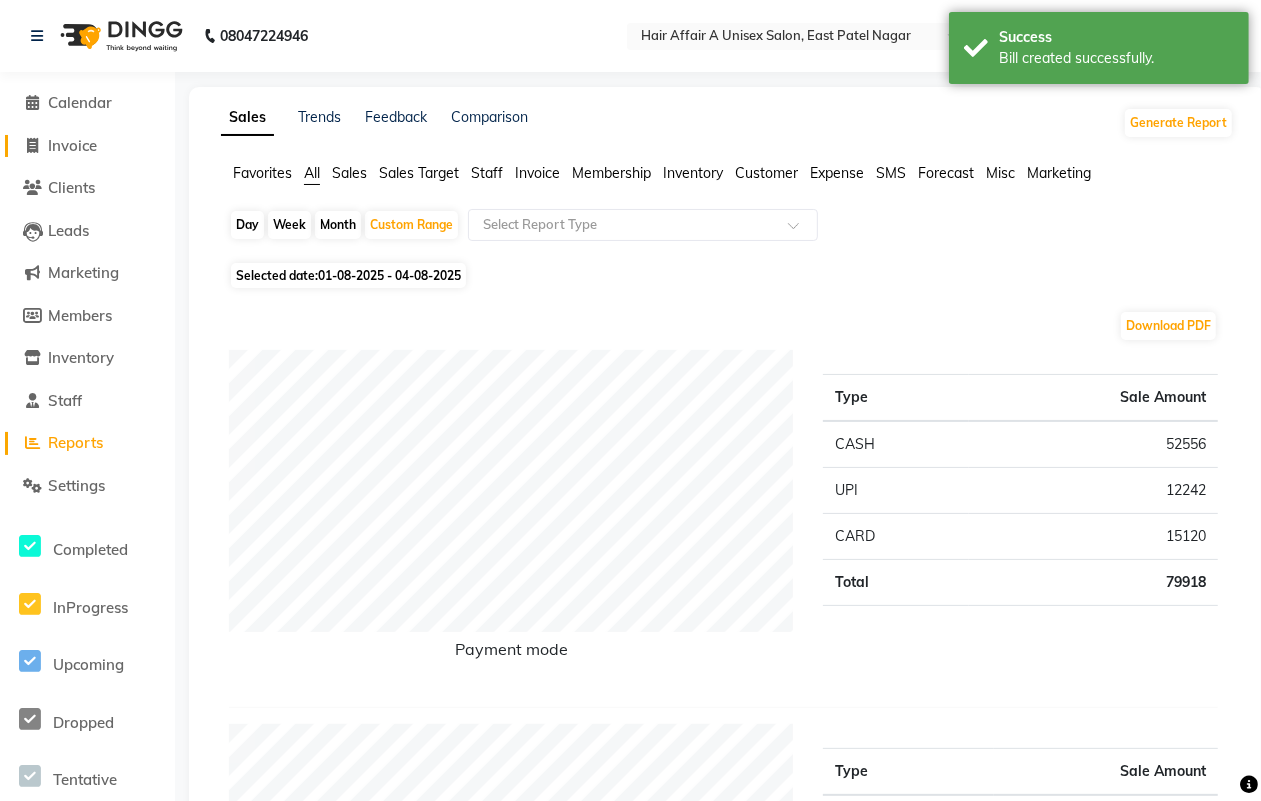 click on "Invoice" 